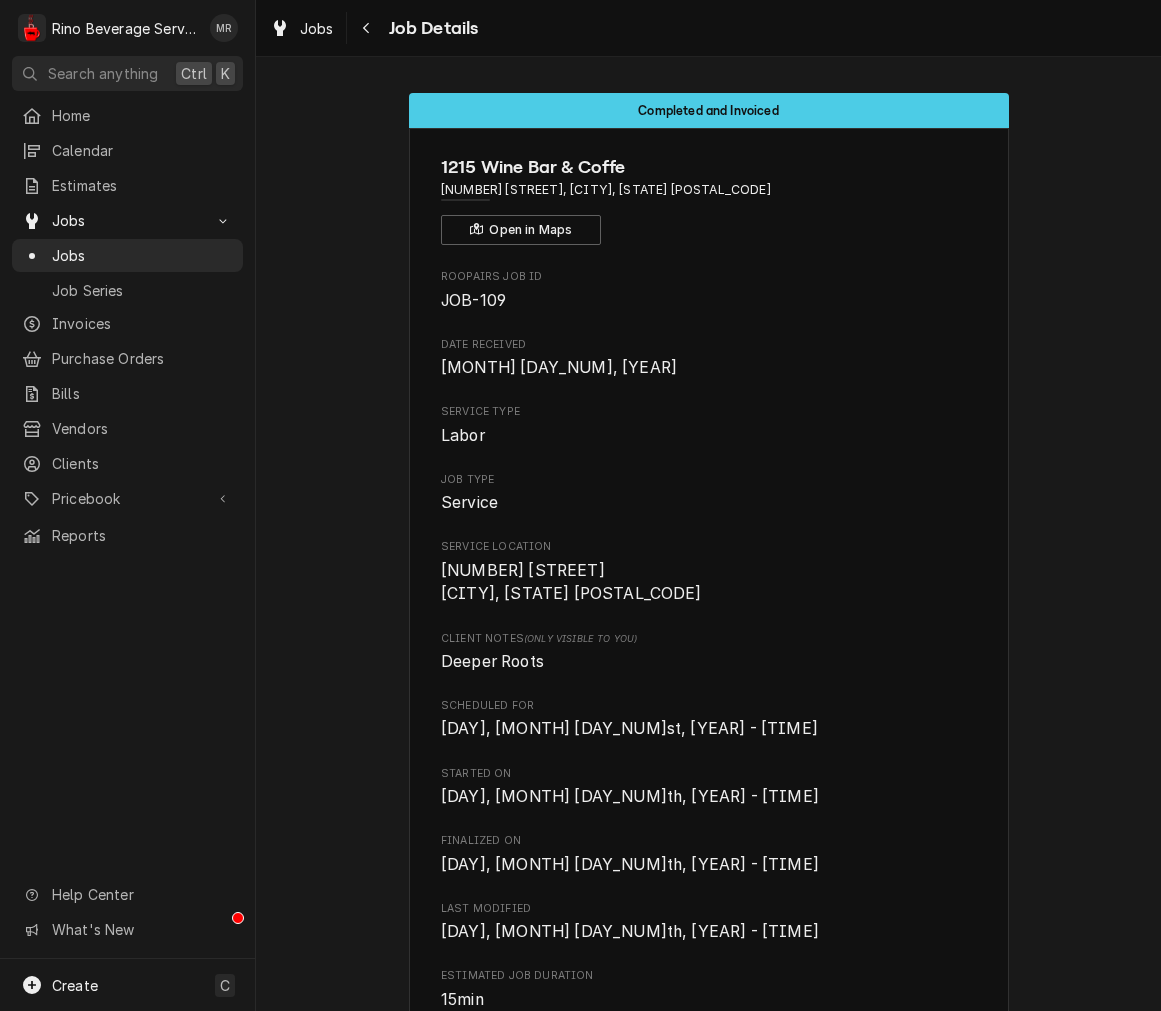 scroll, scrollTop: 0, scrollLeft: 0, axis: both 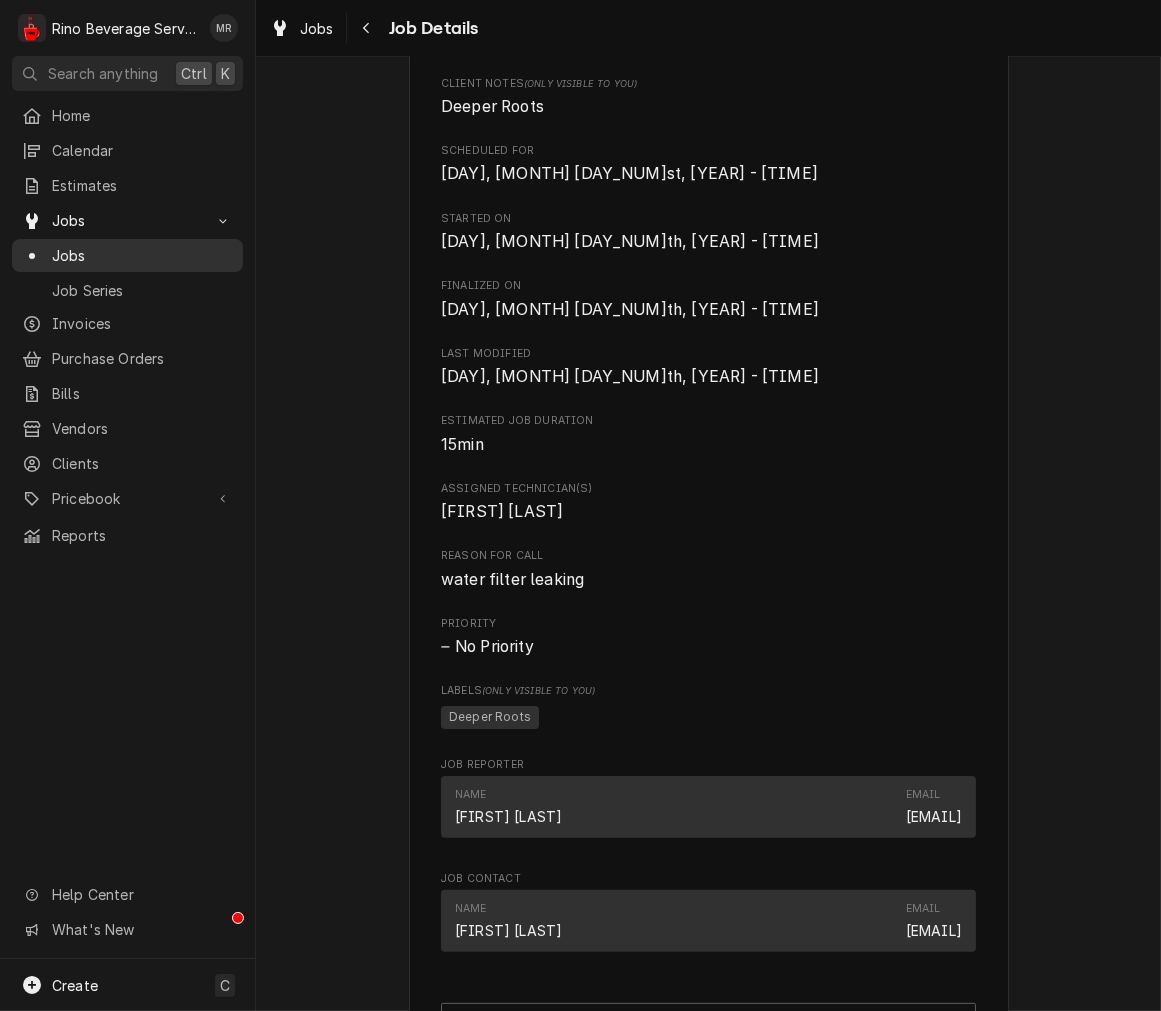 click on "Jobs" at bounding box center (142, 255) 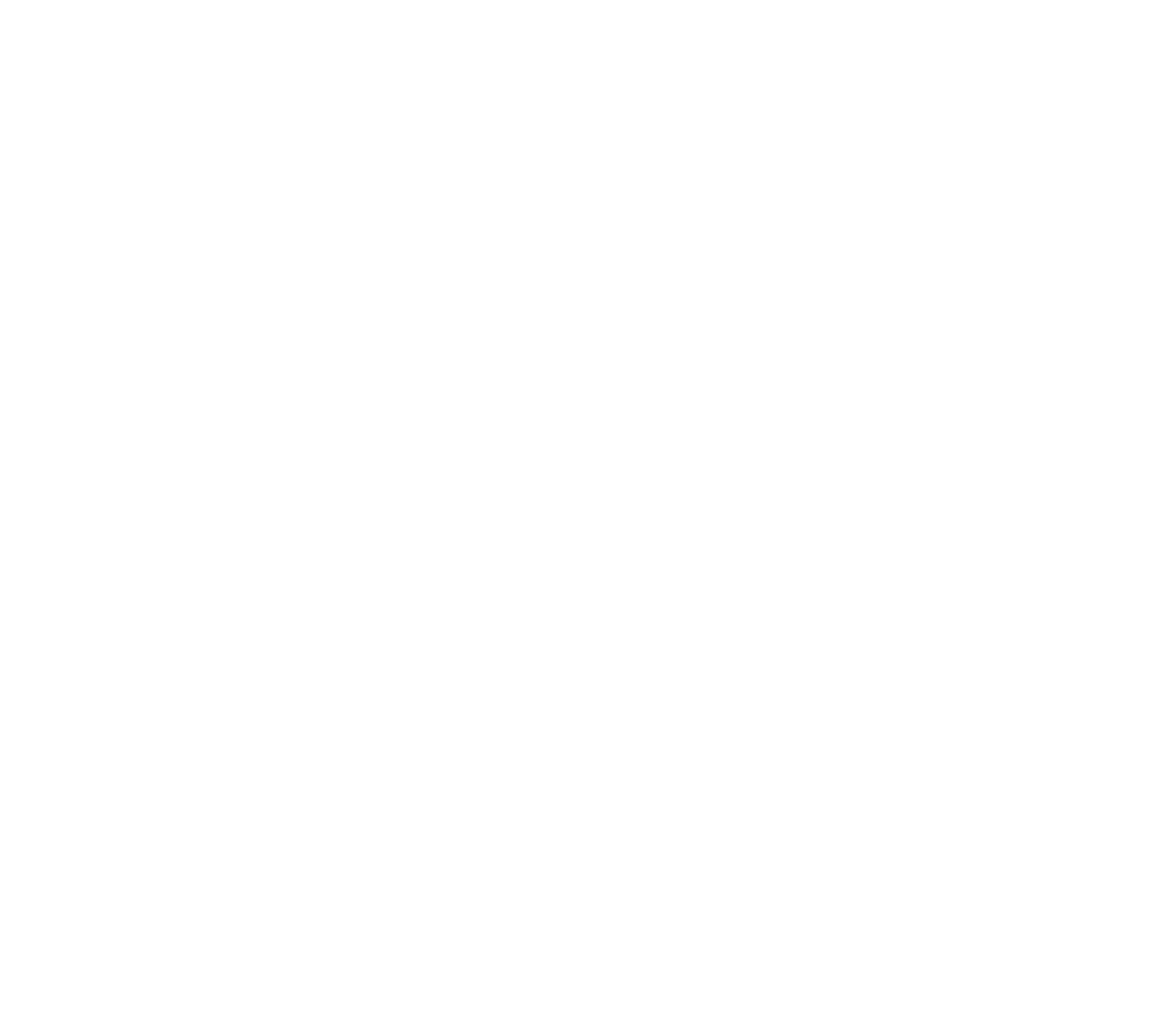 scroll, scrollTop: 0, scrollLeft: 0, axis: both 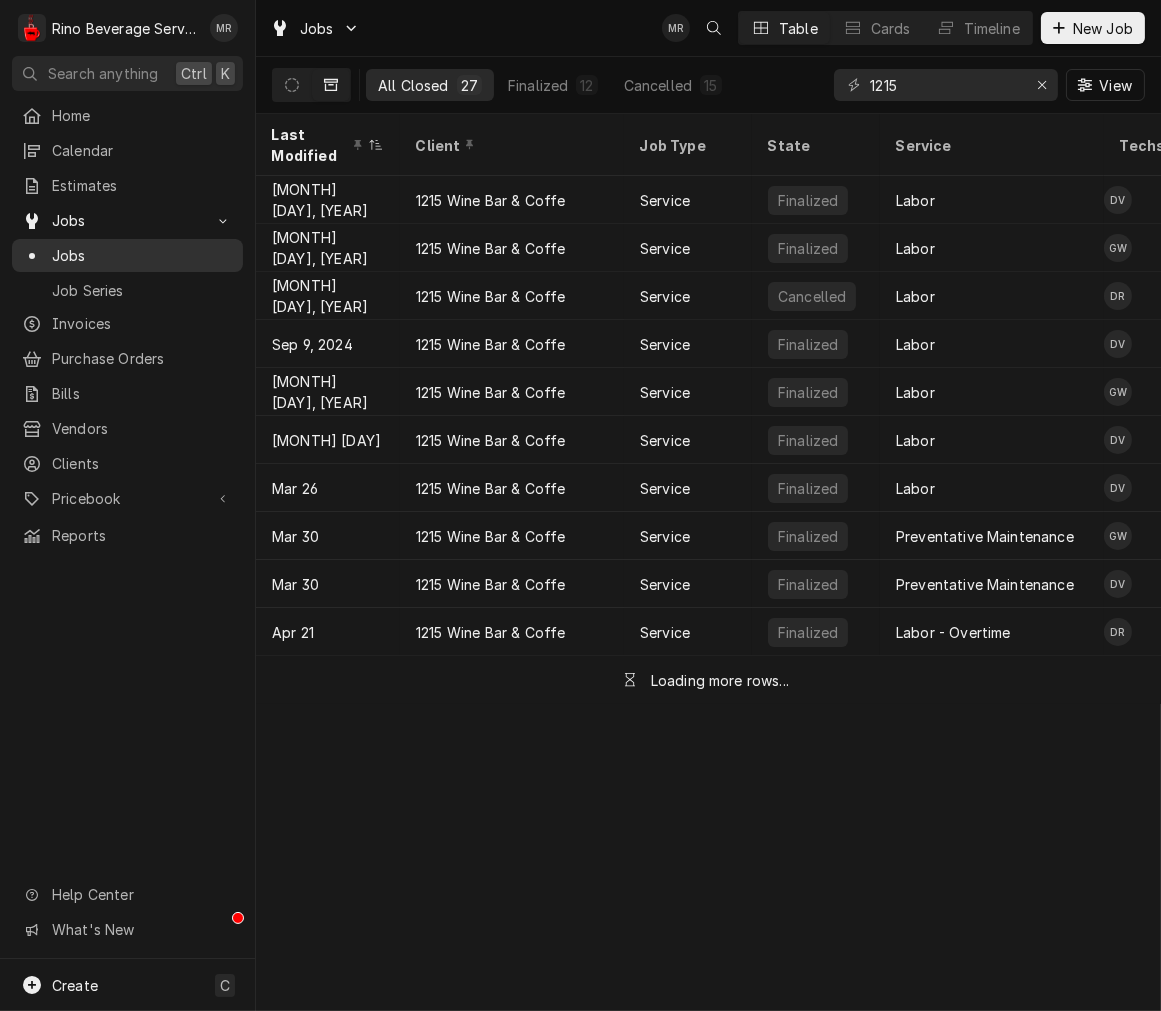 click on "Jobs" at bounding box center [142, 255] 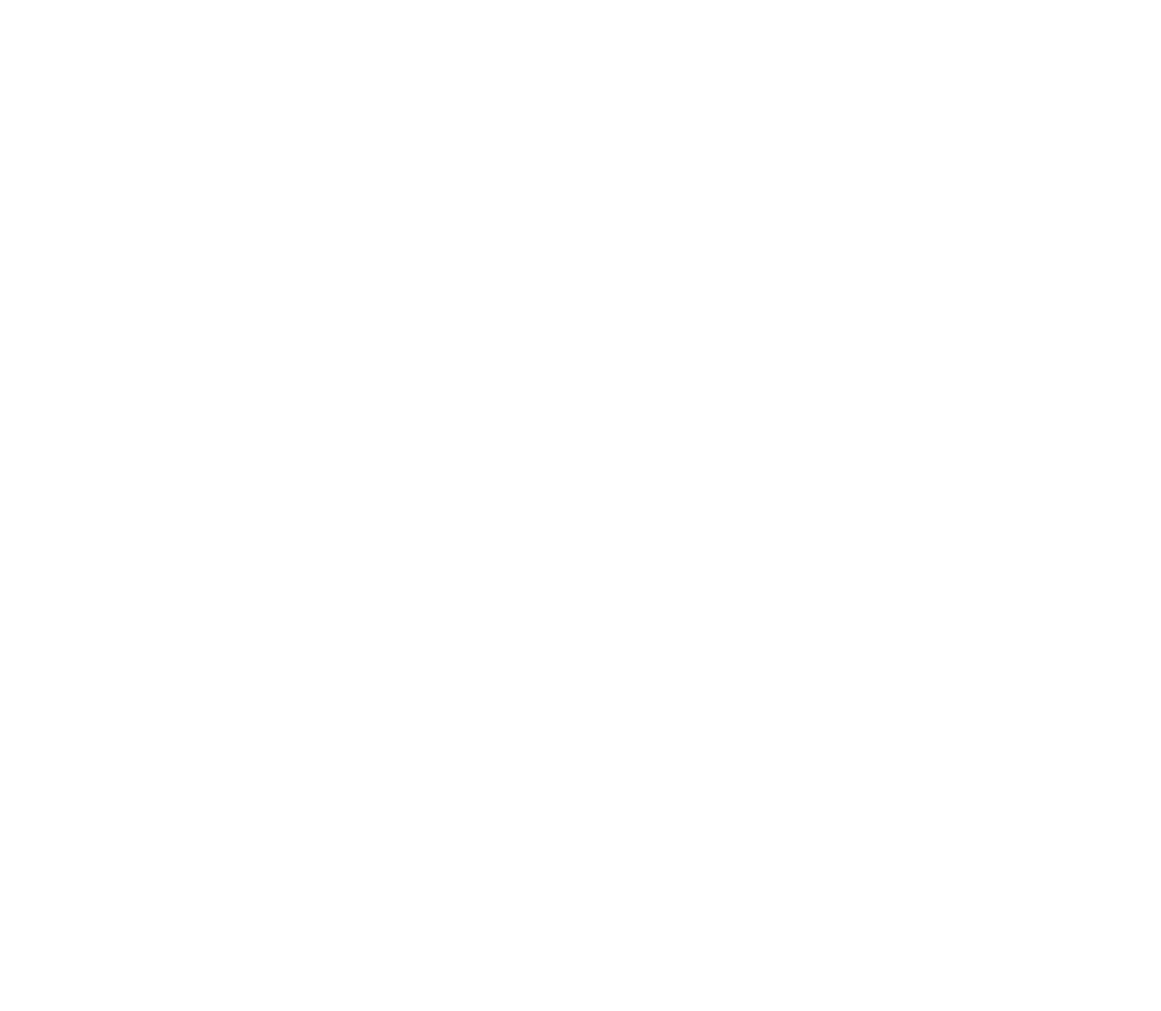 scroll, scrollTop: 0, scrollLeft: 0, axis: both 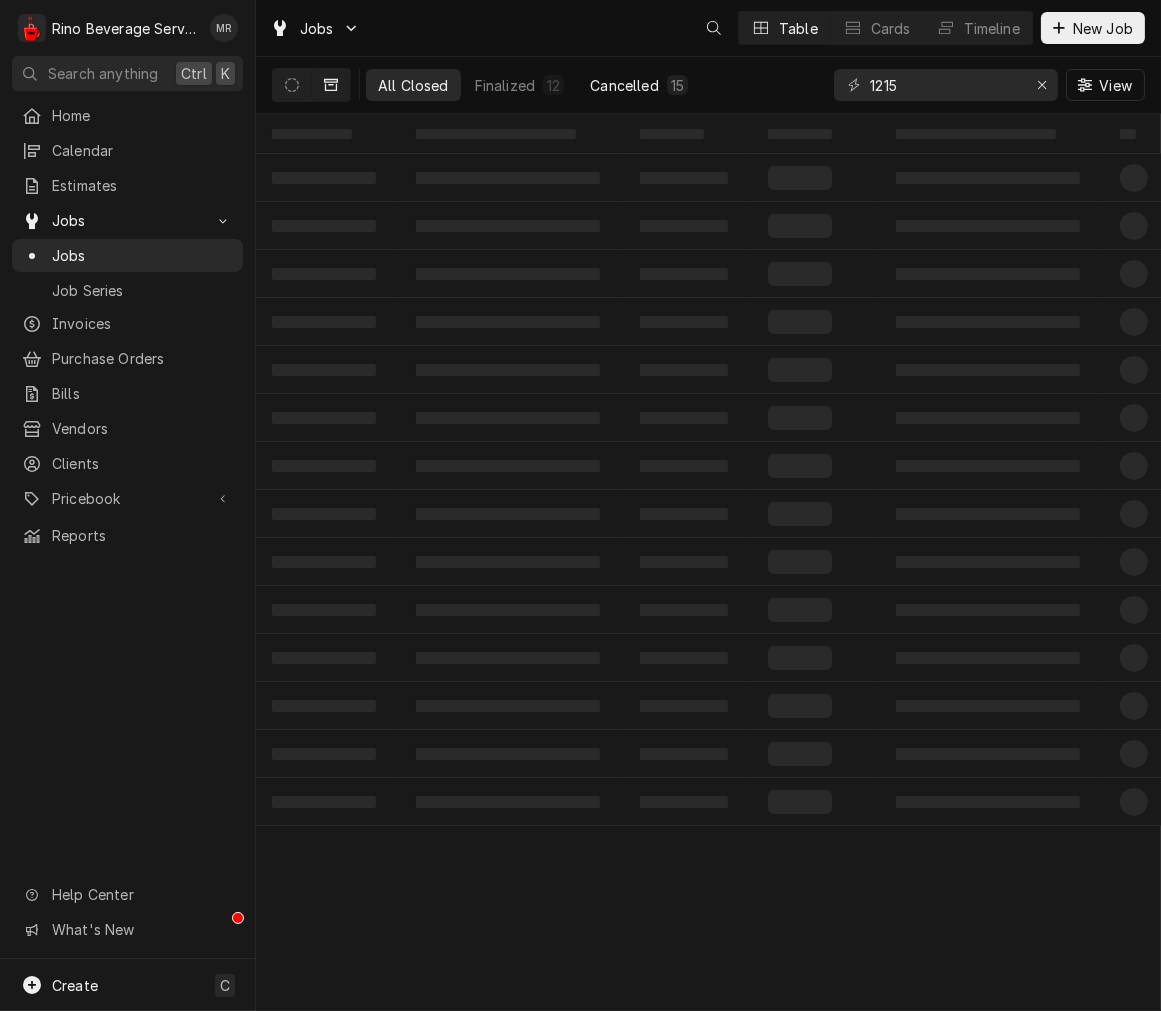 click on "Cancelled" at bounding box center (624, 85) 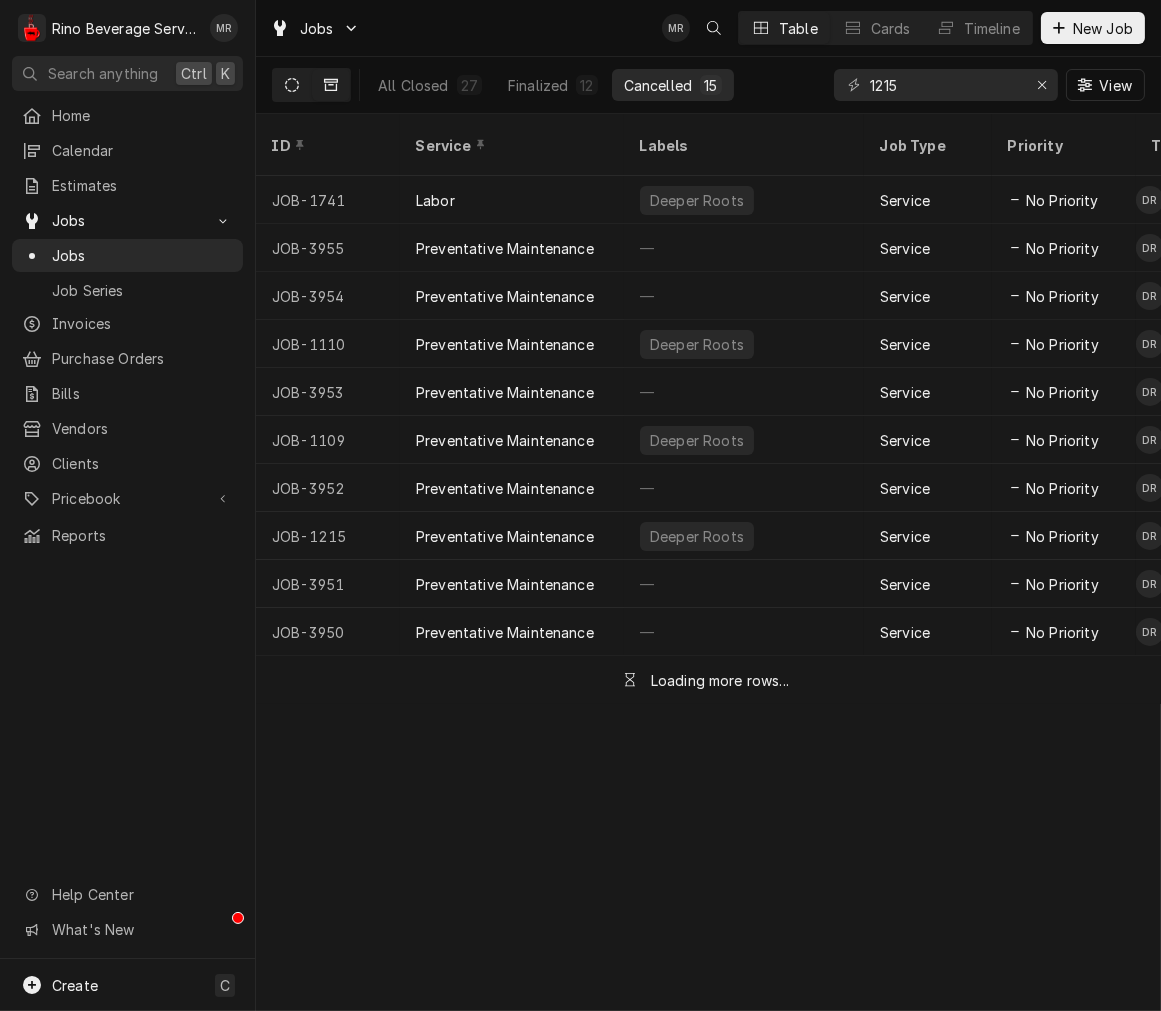 click at bounding box center (292, 85) 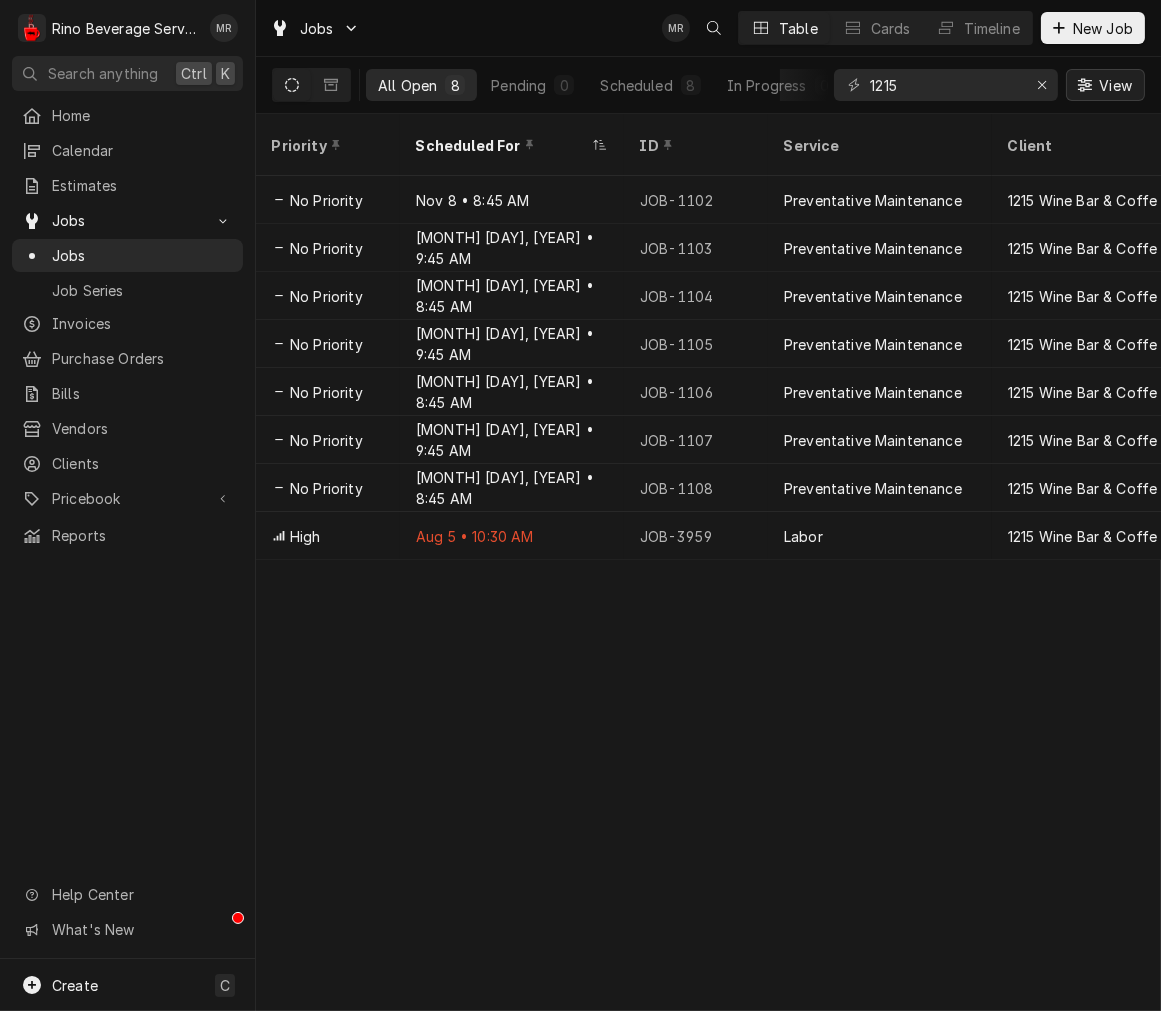 click on "View" at bounding box center [1105, 85] 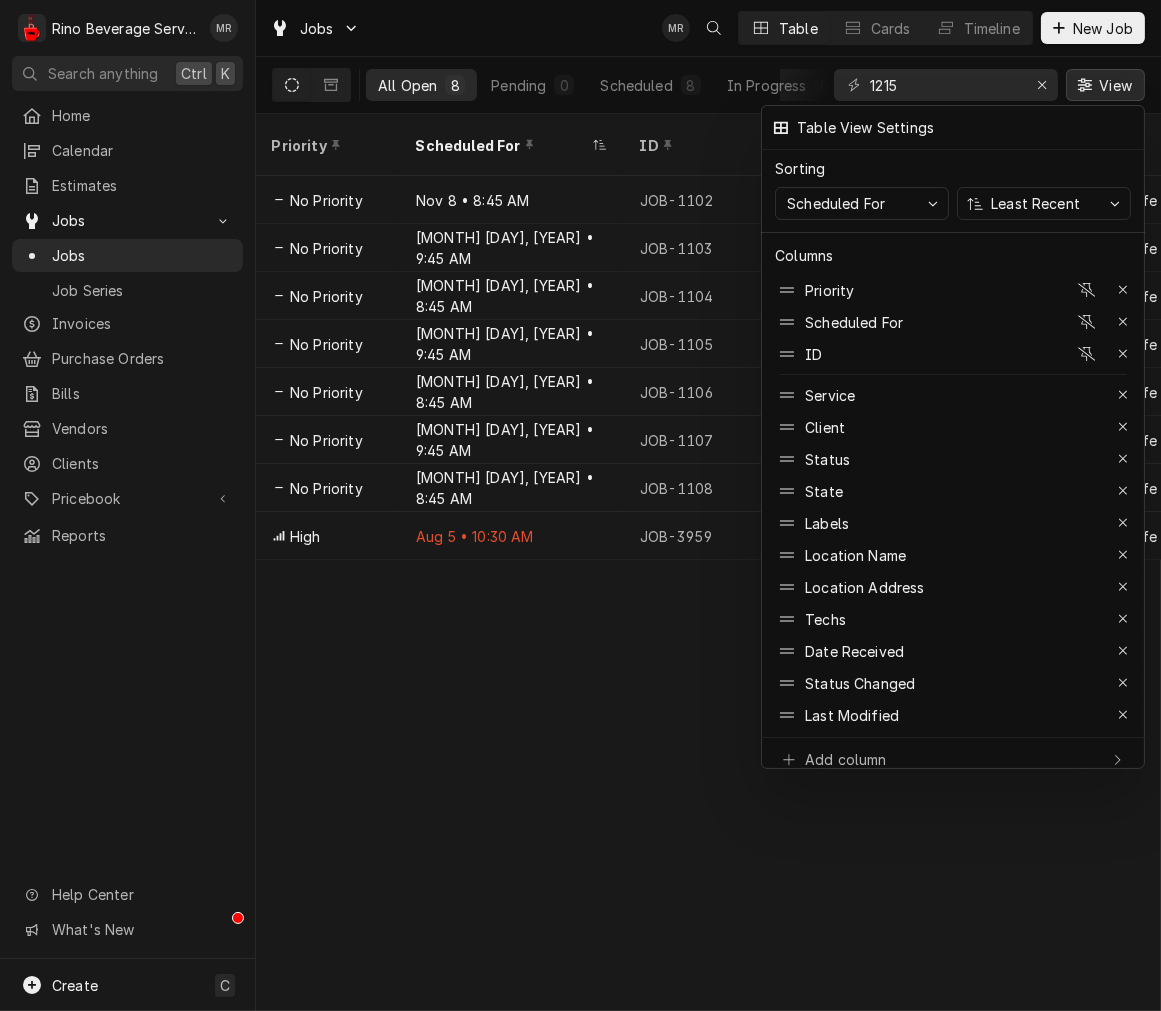 click at bounding box center [580, 505] 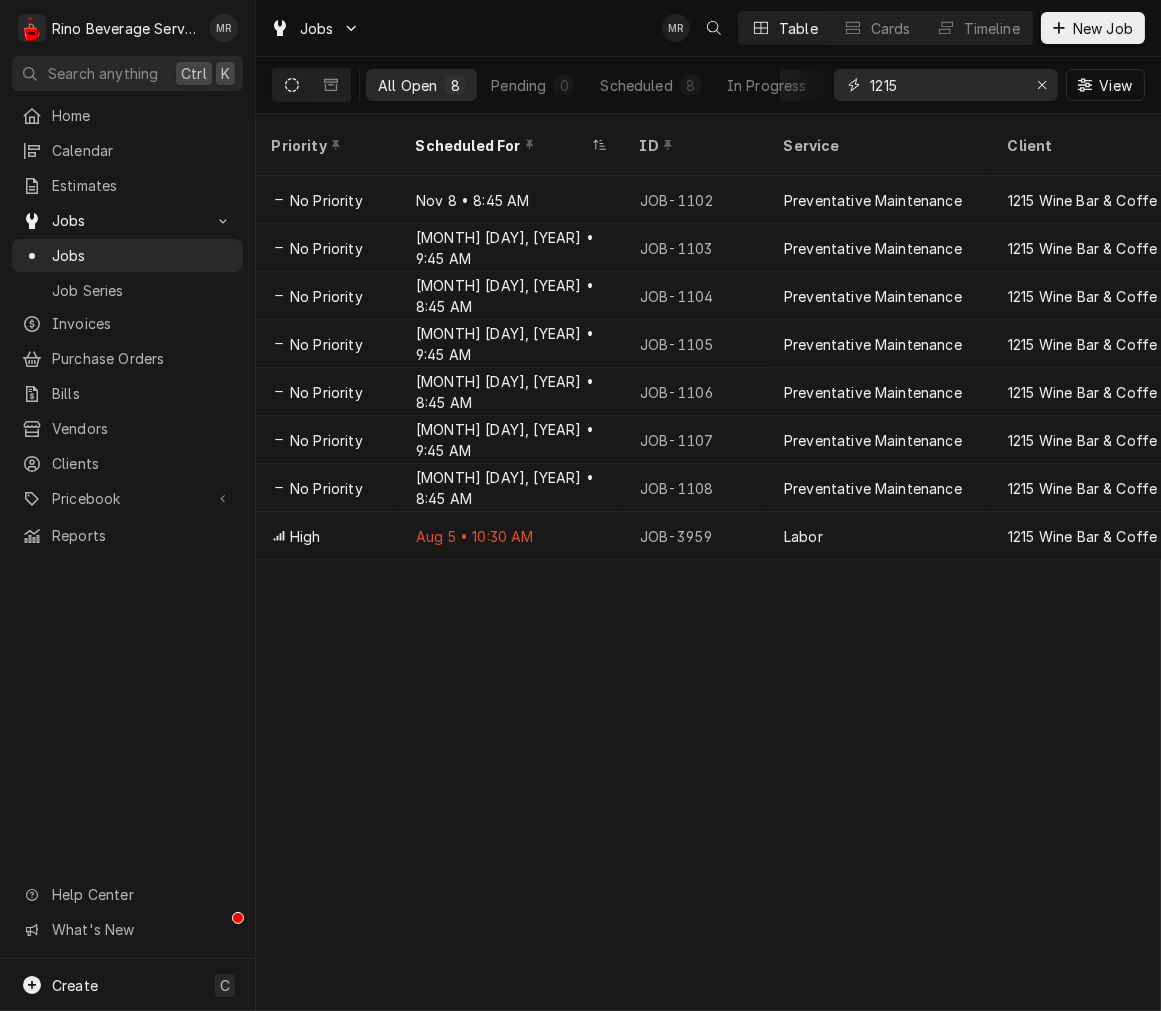 click 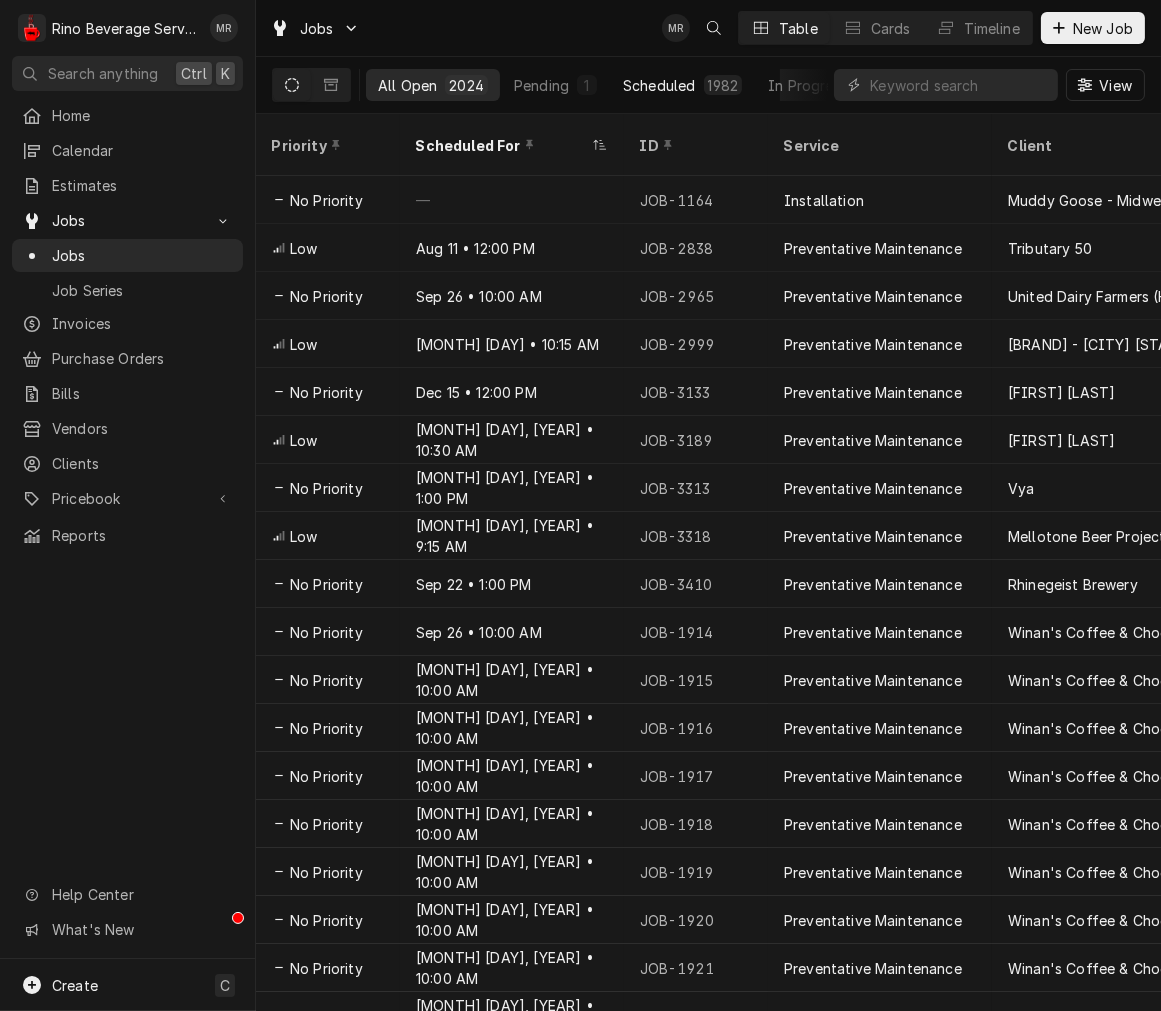 click on "Scheduled 1982" at bounding box center [682, 85] 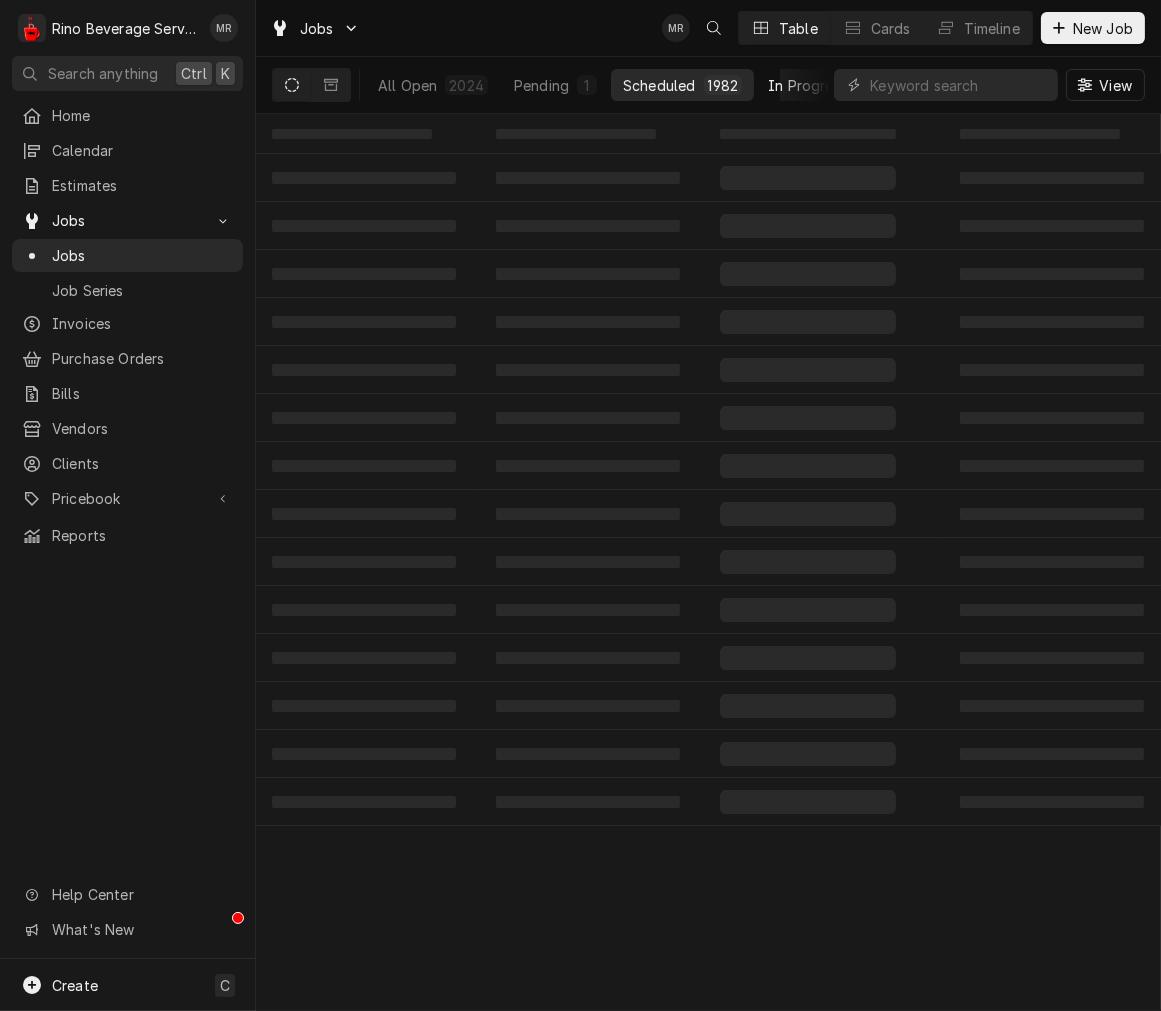 click on "In Progress" at bounding box center [808, 85] 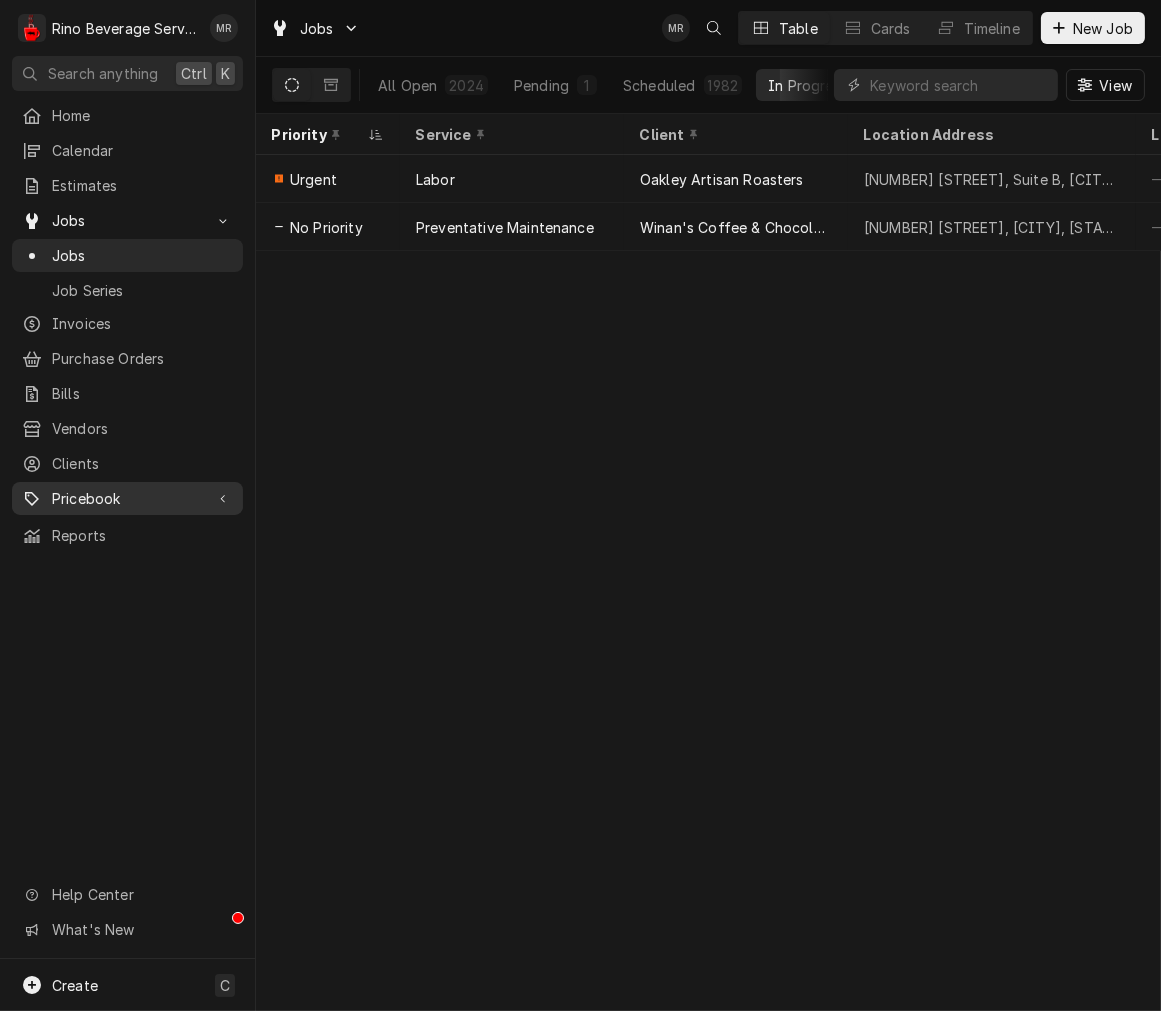 click on "Pricebook" at bounding box center (127, 498) 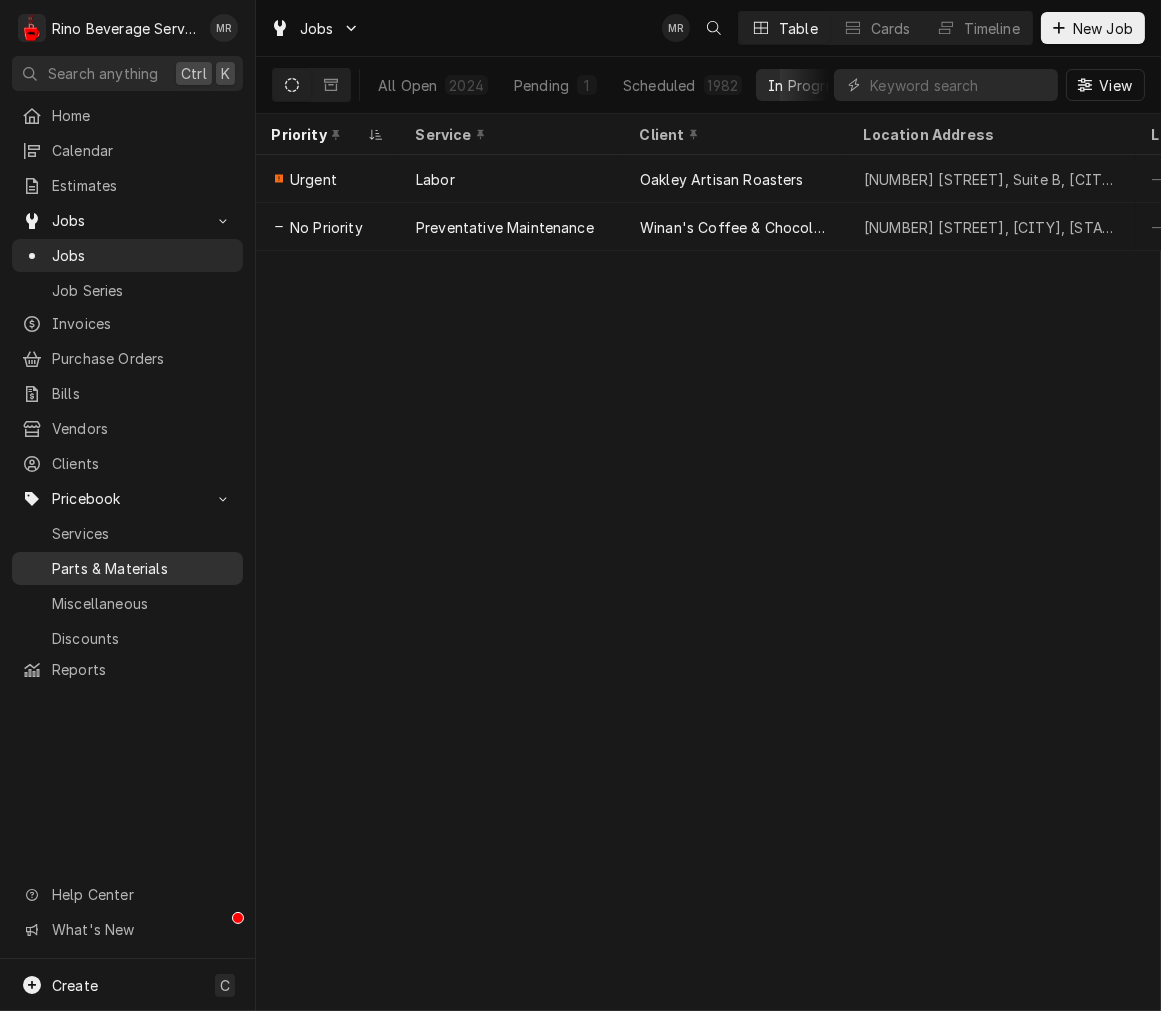 click on "Parts & Materials" at bounding box center (127, 568) 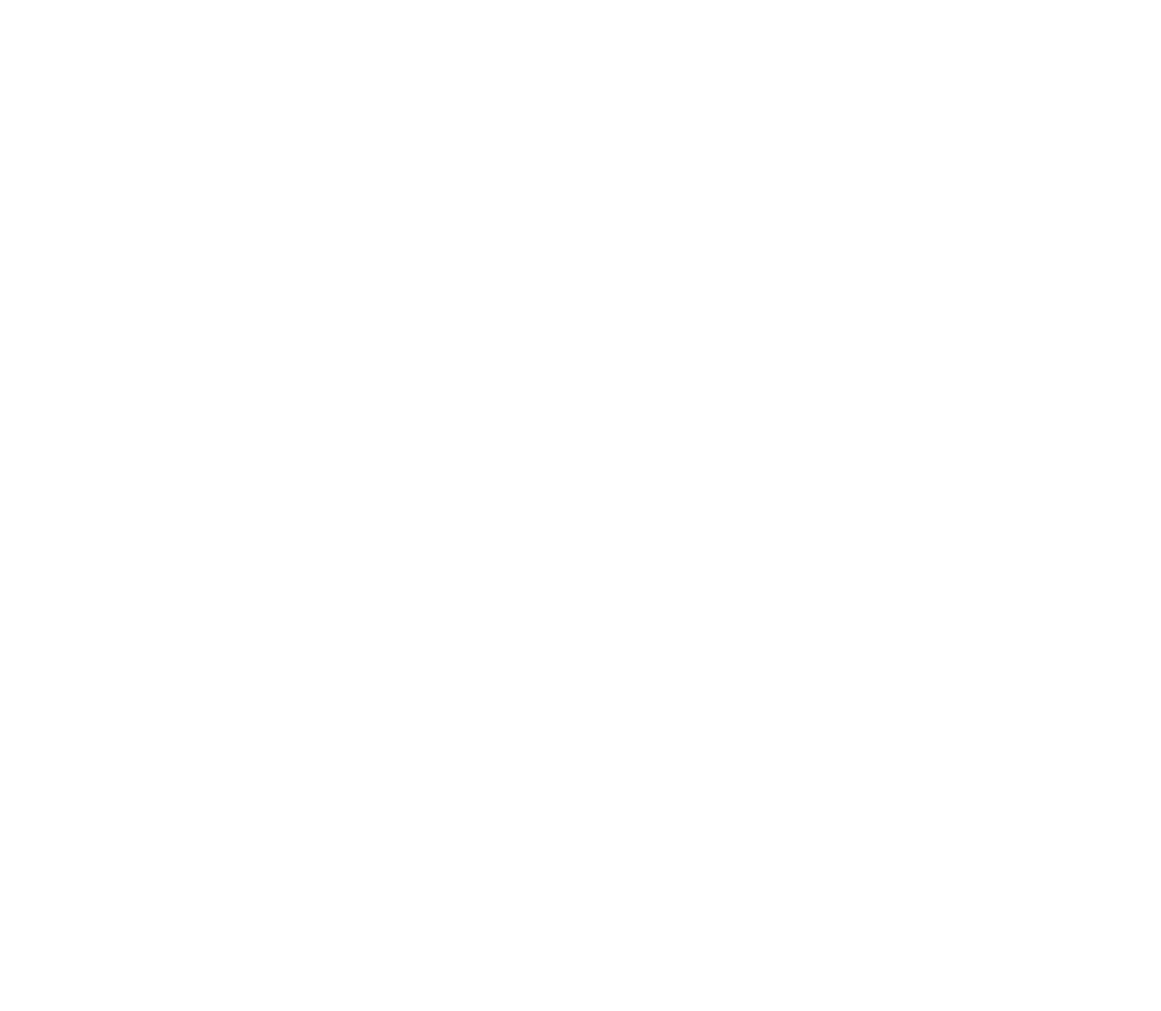 scroll, scrollTop: 0, scrollLeft: 0, axis: both 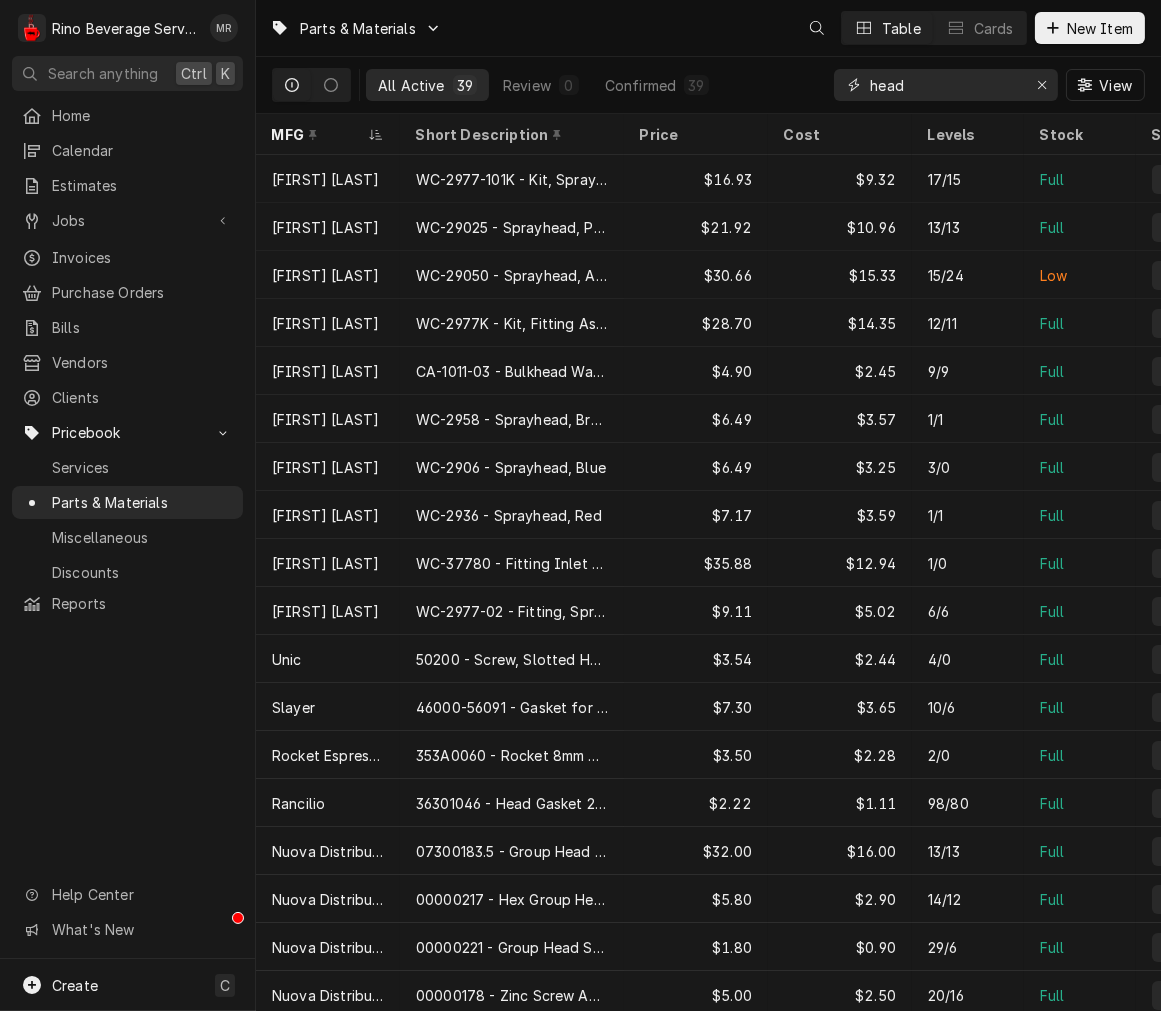 drag, startPoint x: 948, startPoint y: 87, endPoint x: 551, endPoint y: 63, distance: 397.7248 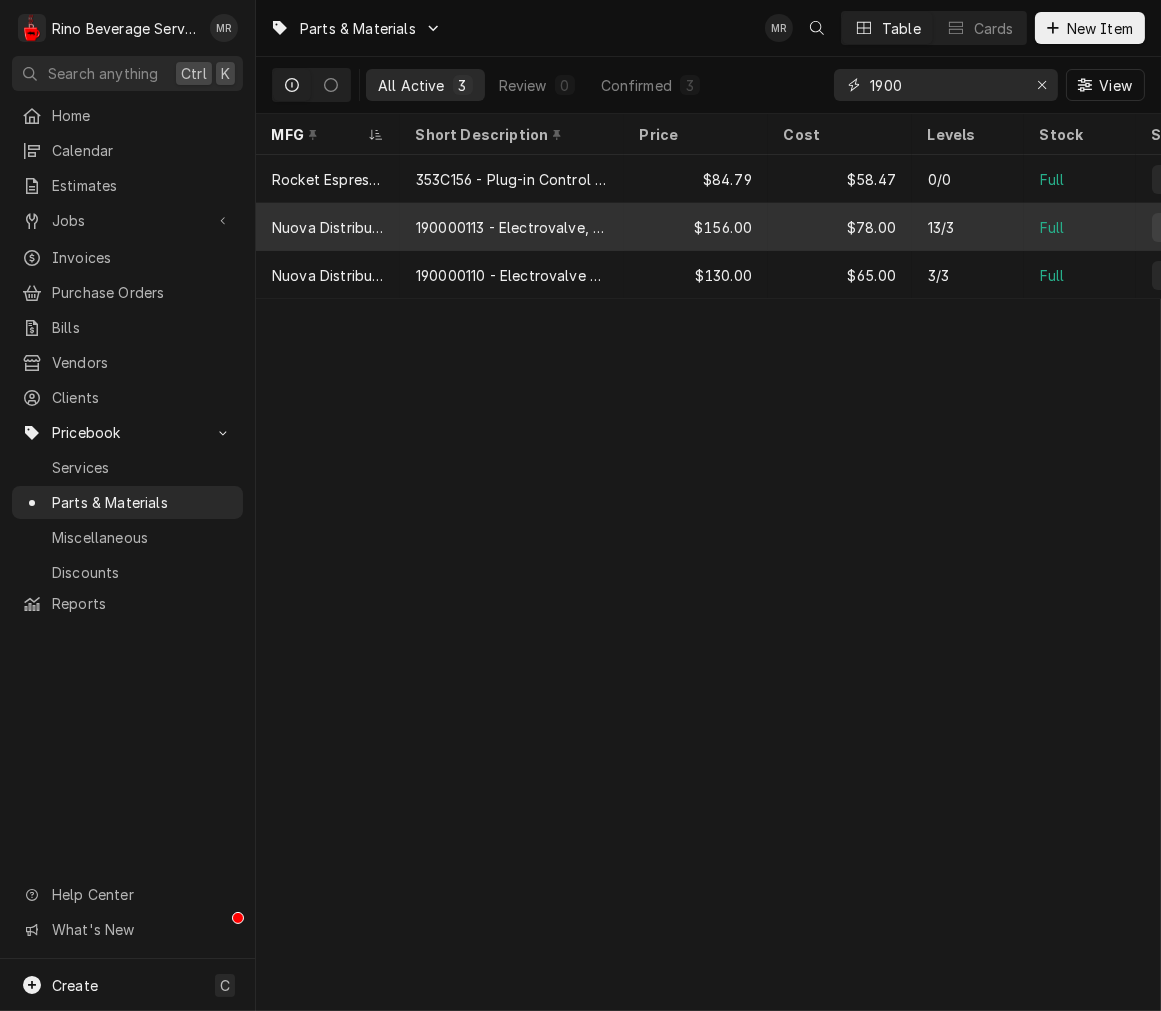 type on "1900" 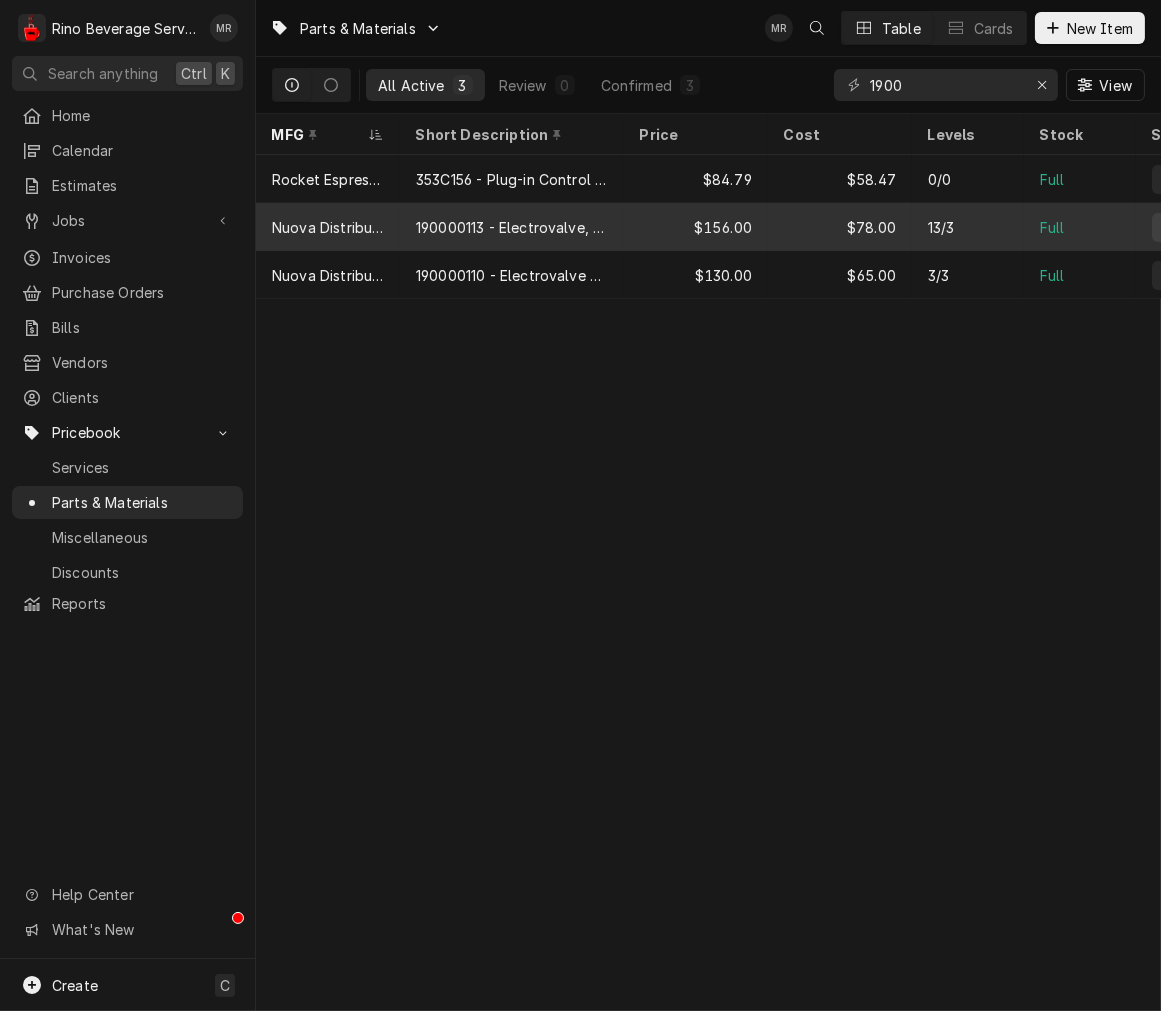 click on "190000113 - Electrovalve, 2 Way, 220/240" at bounding box center [512, 227] 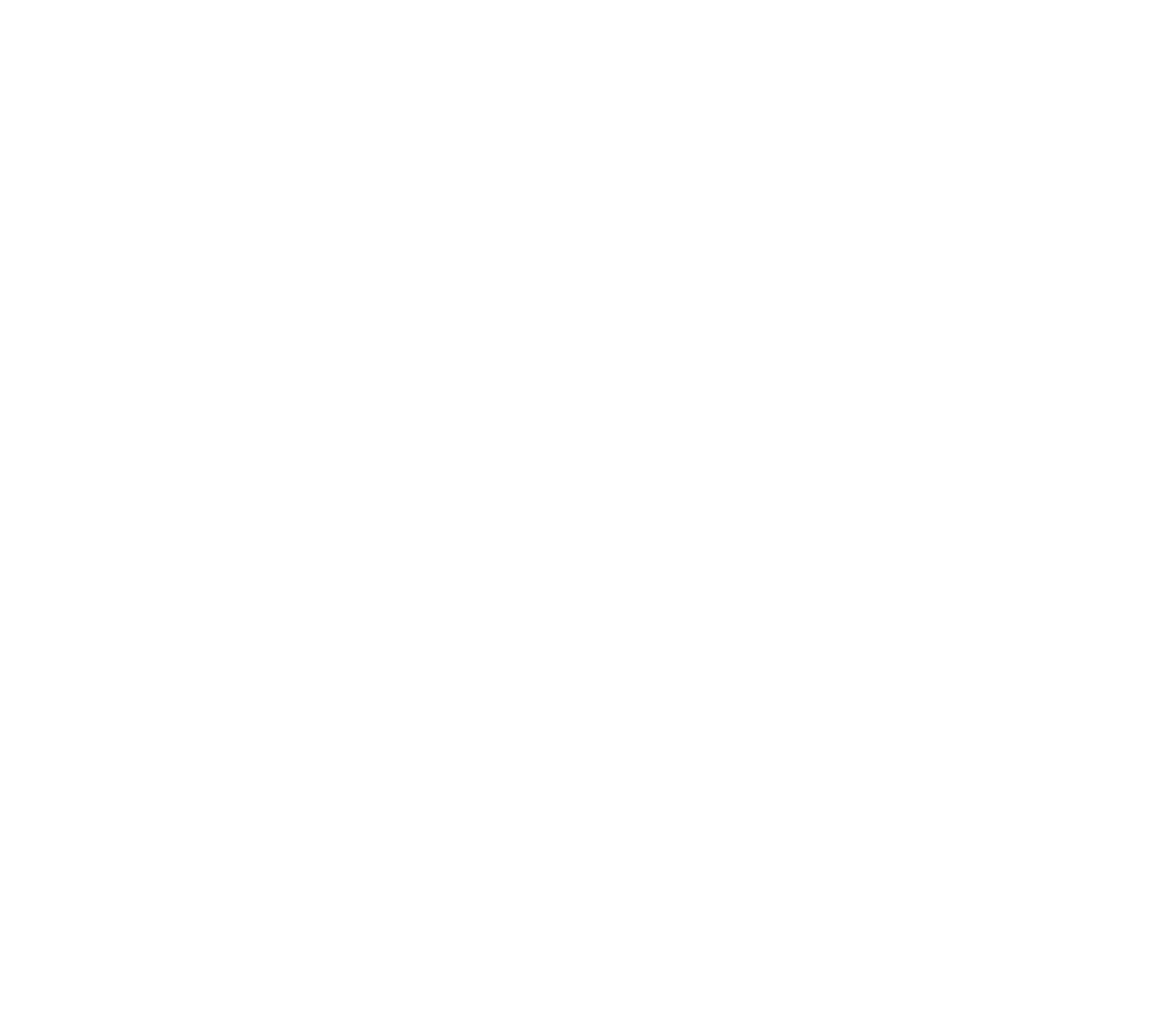 scroll, scrollTop: 0, scrollLeft: 0, axis: both 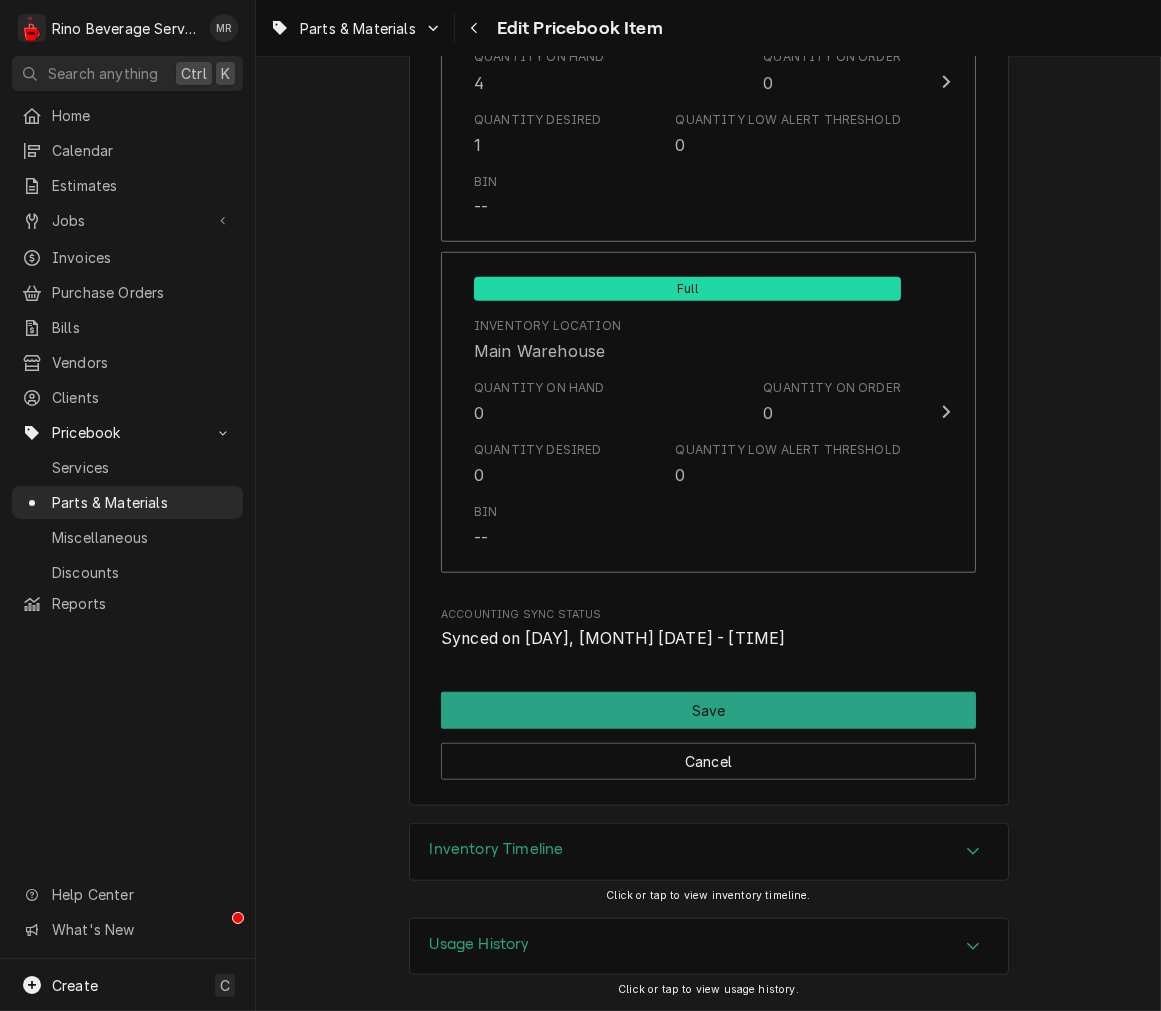 click on "Inventory Timeline" at bounding box center [709, 852] 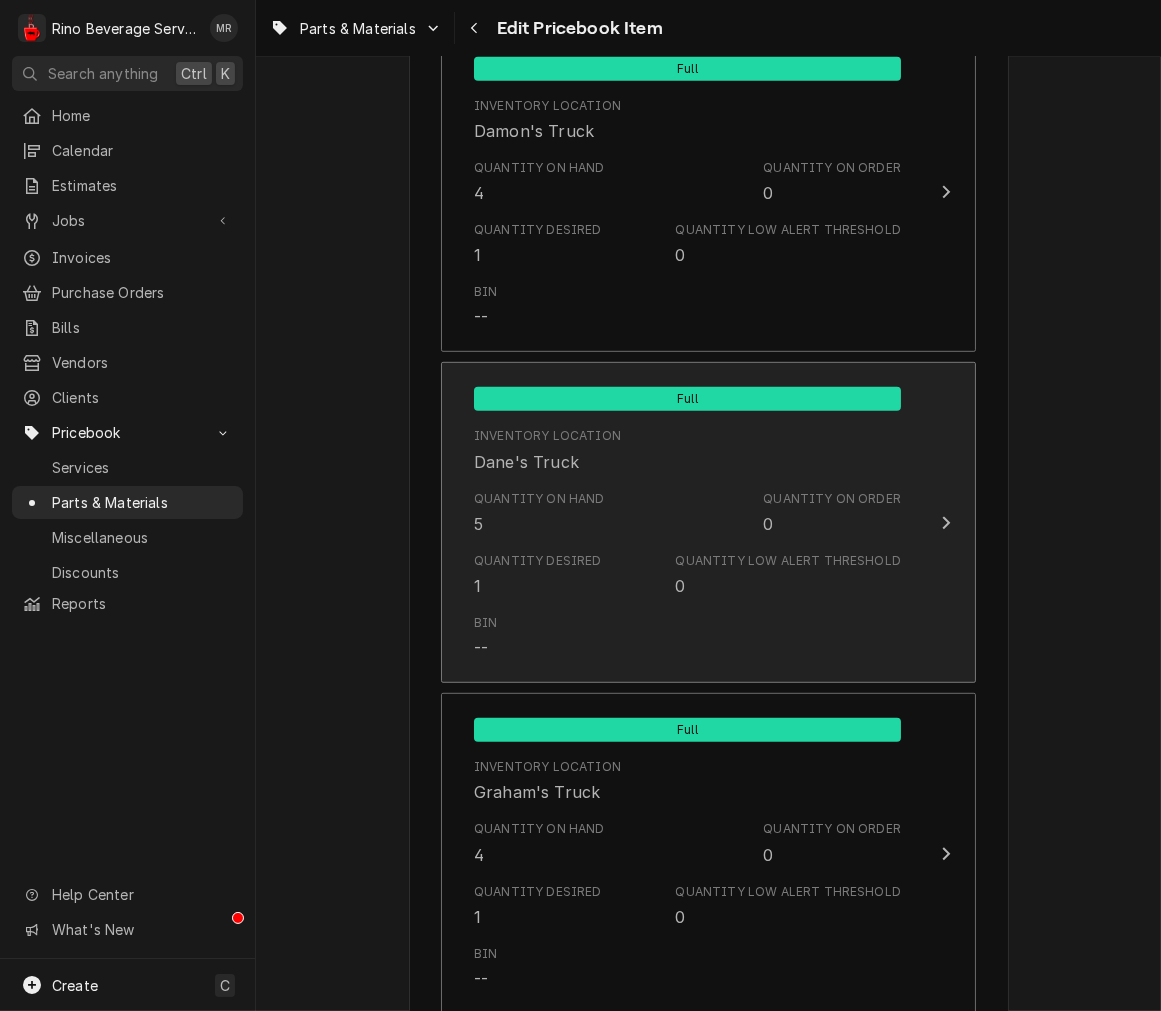scroll, scrollTop: 1736, scrollLeft: 0, axis: vertical 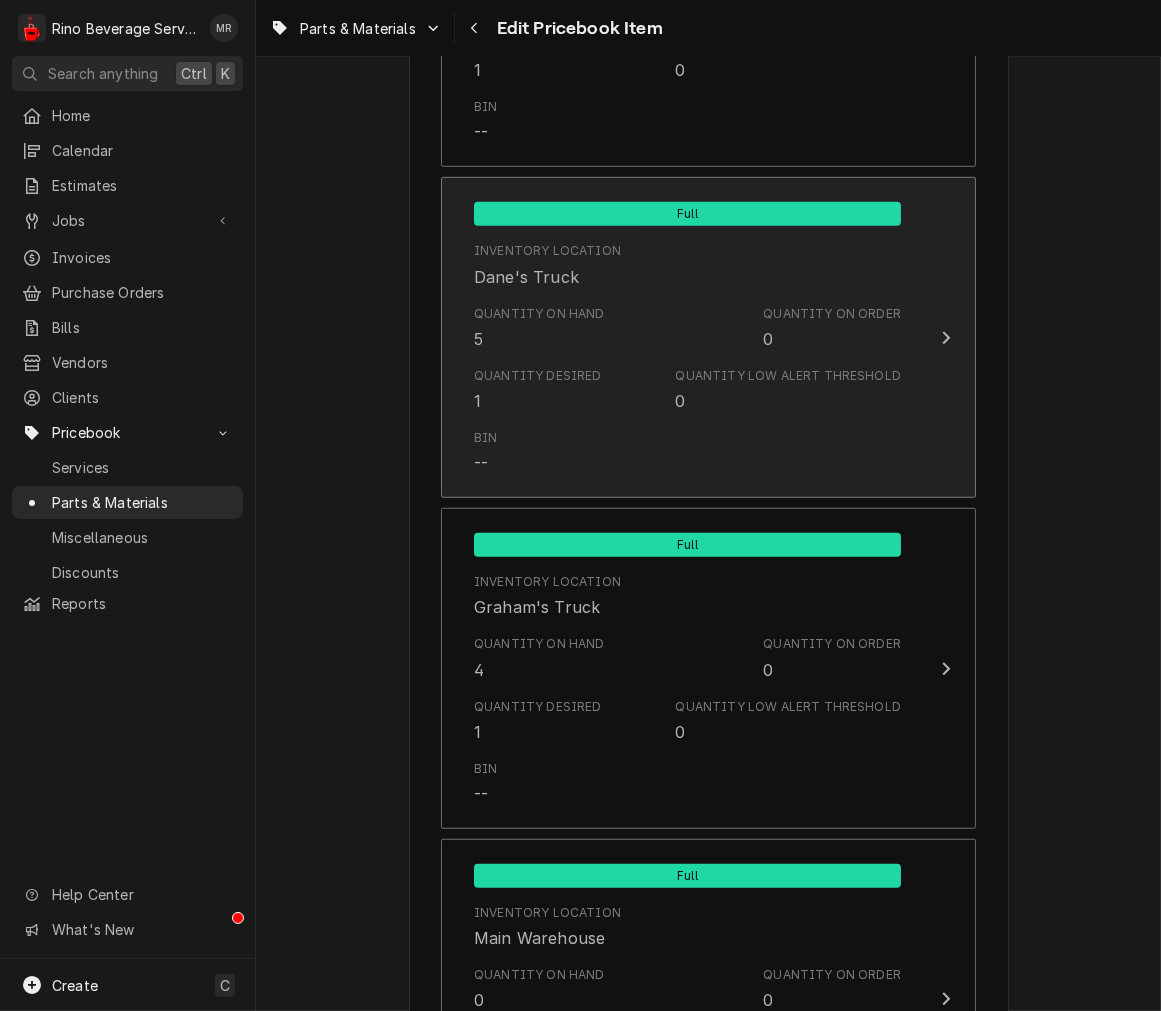 click on "Quantity Desired 1 Quantity Low Alert Threshold 0" at bounding box center (687, 390) 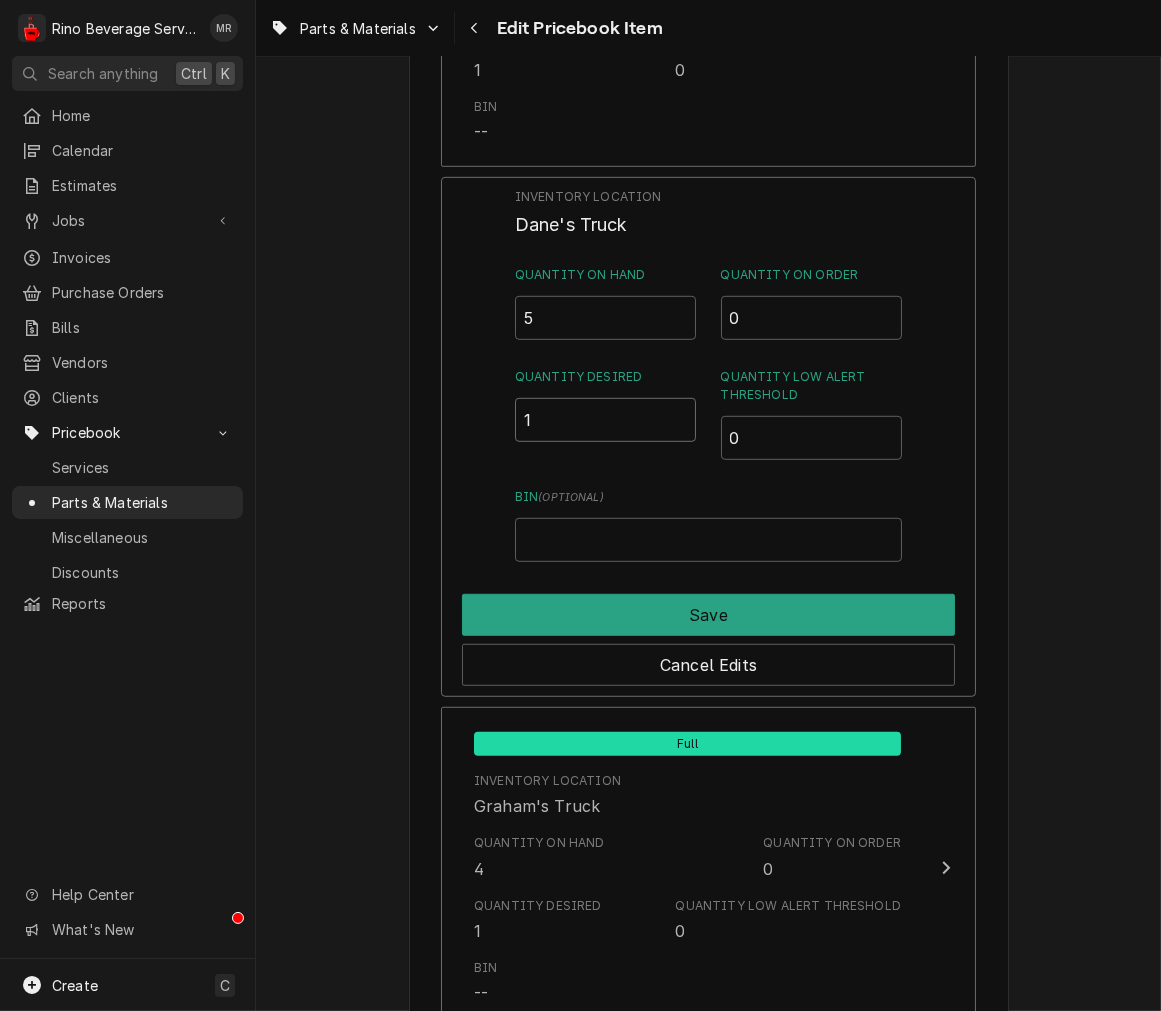 drag, startPoint x: 572, startPoint y: 404, endPoint x: 340, endPoint y: 398, distance: 232.07758 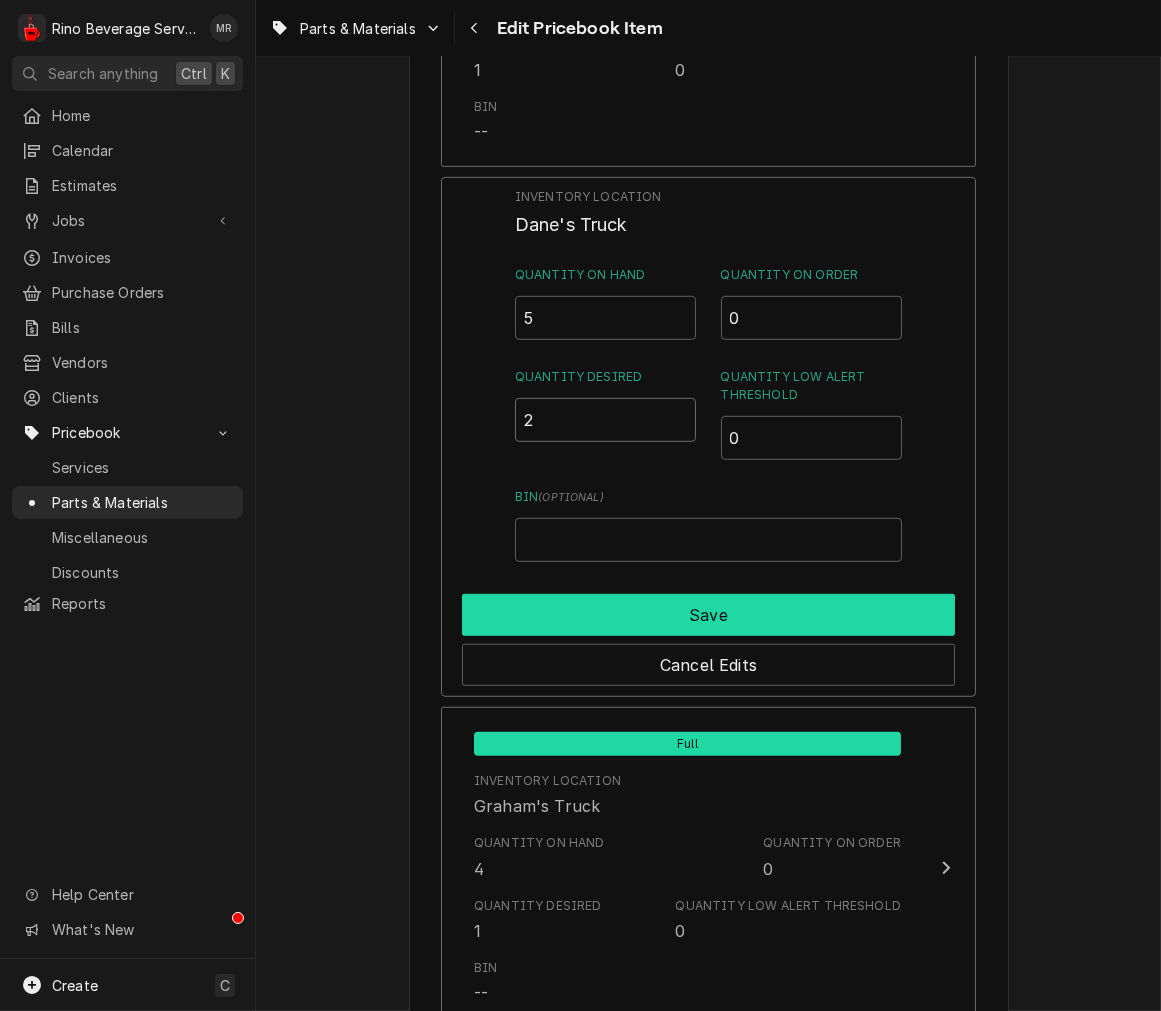 type on "2" 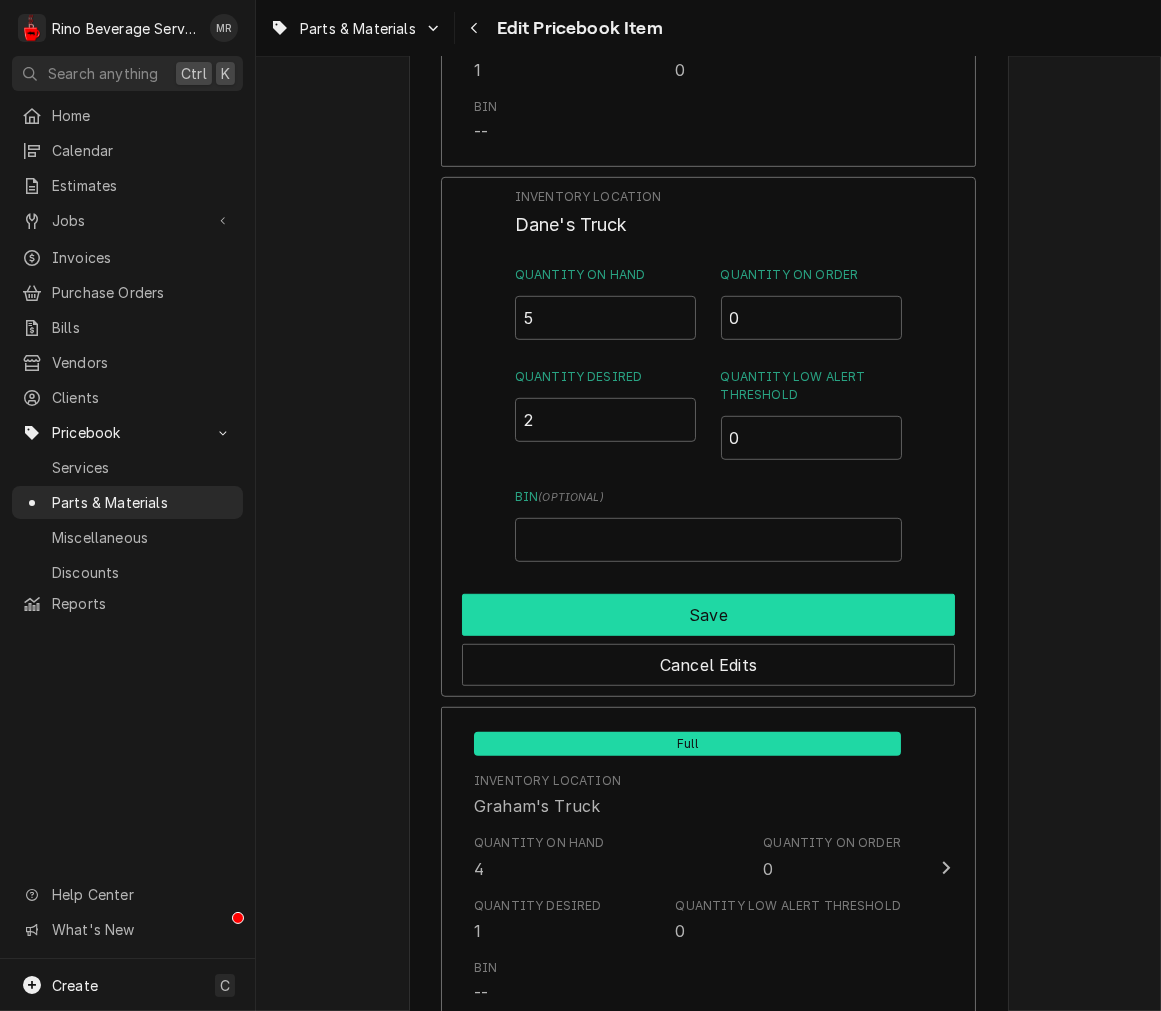 click on "Save" at bounding box center (708, 615) 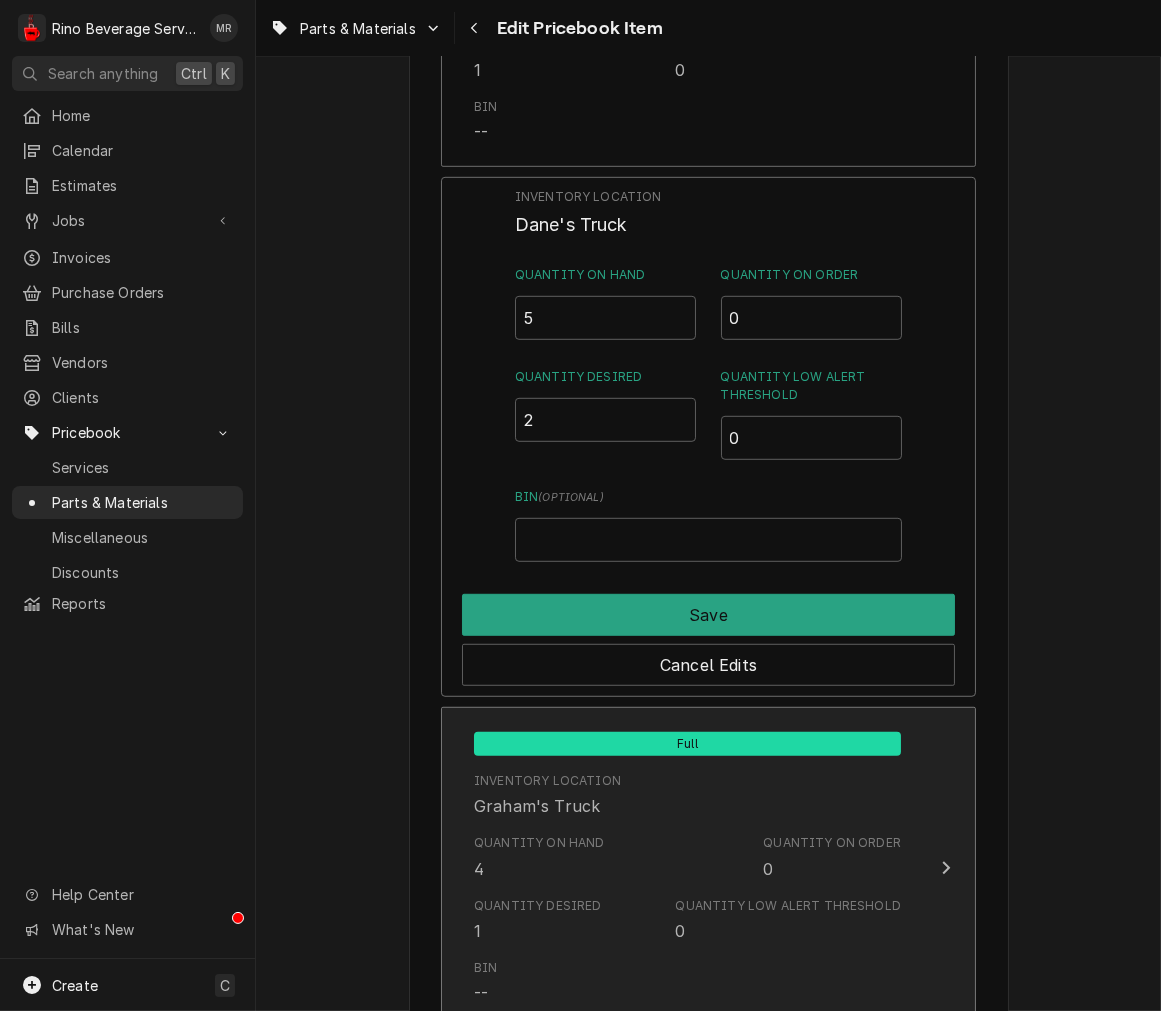 type on "x" 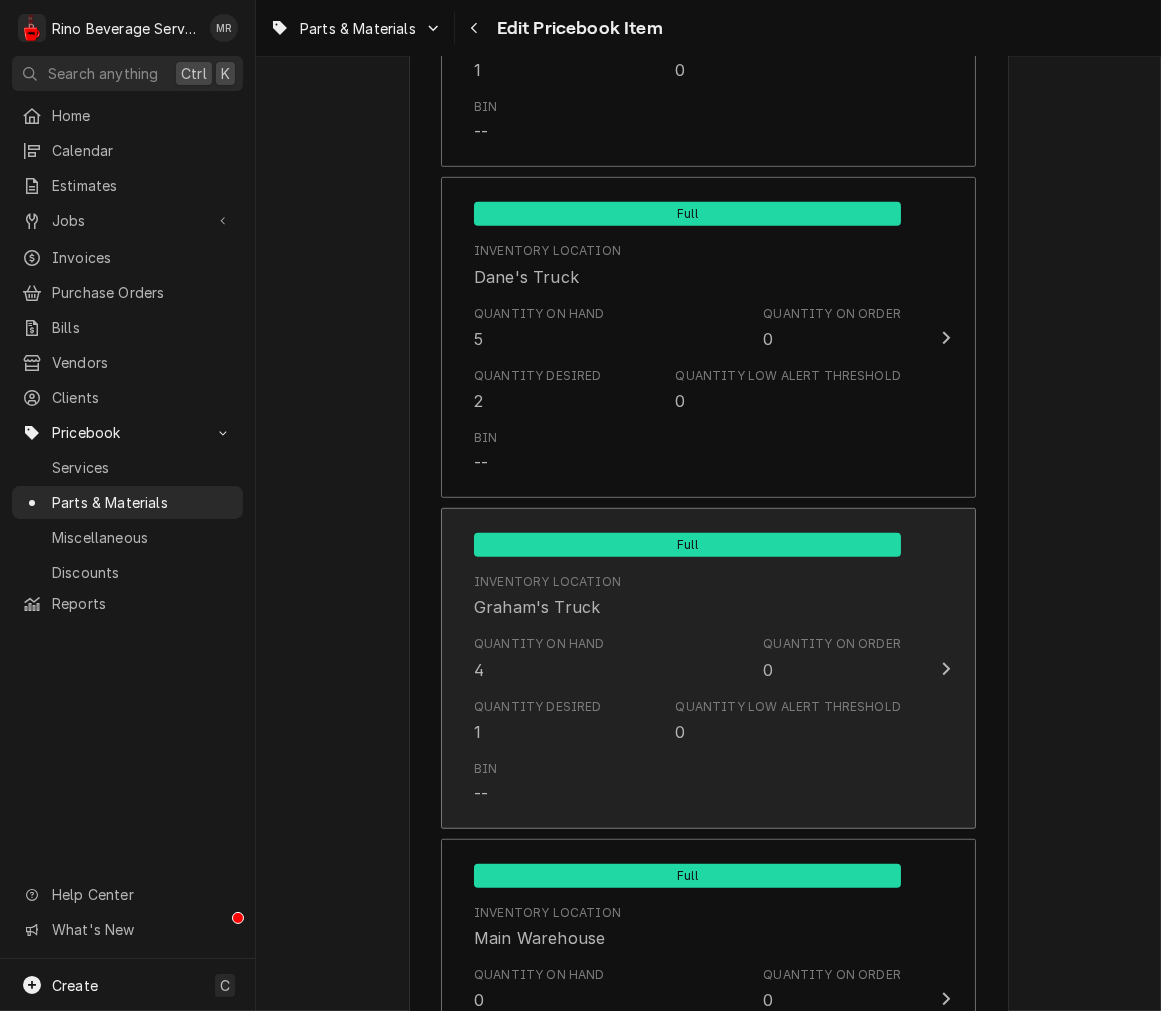 click on "Quantity Desired 1 Quantity Low Alert Threshold 0" at bounding box center [687, 721] 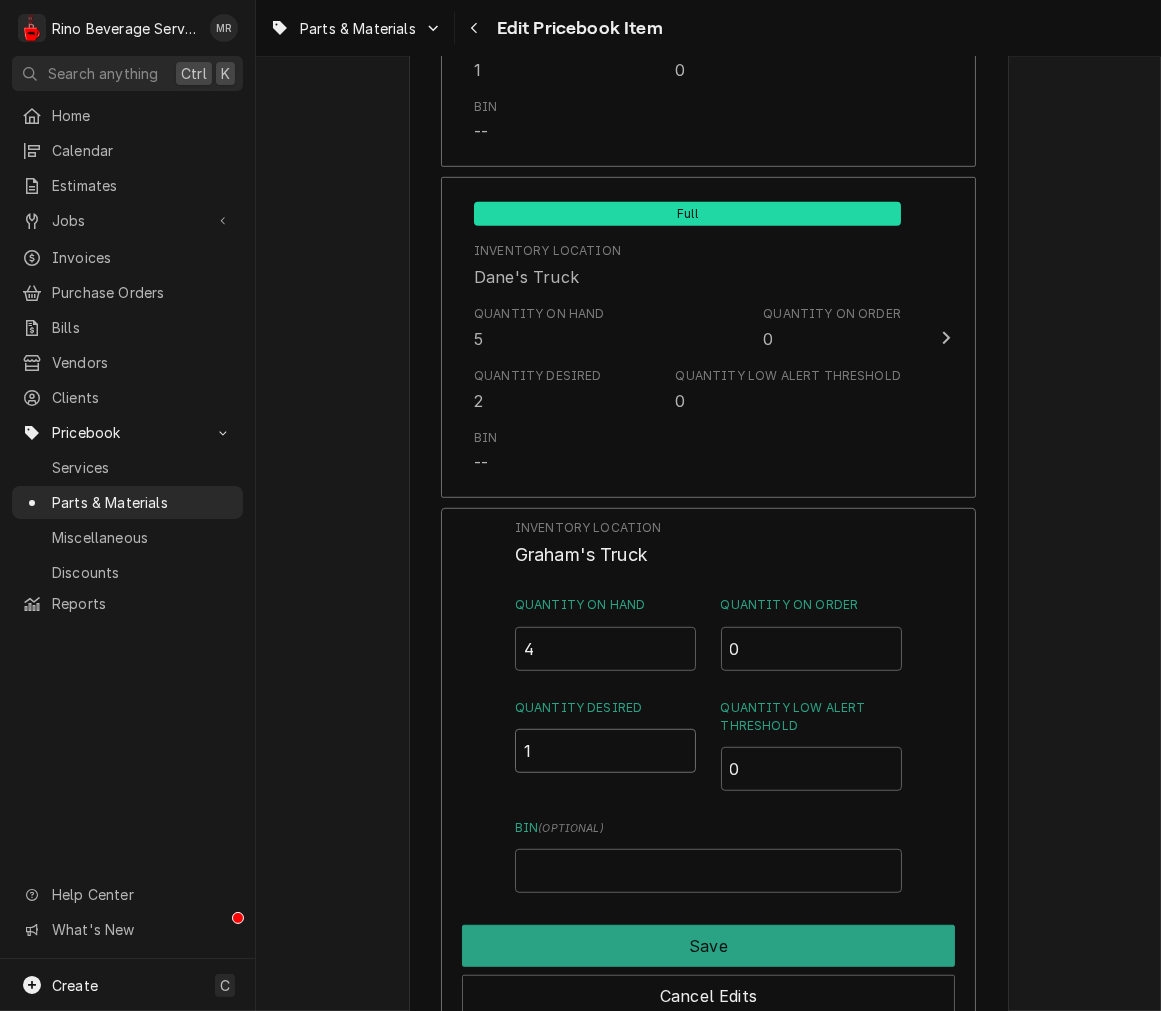drag, startPoint x: 571, startPoint y: 737, endPoint x: 252, endPoint y: 750, distance: 319.26477 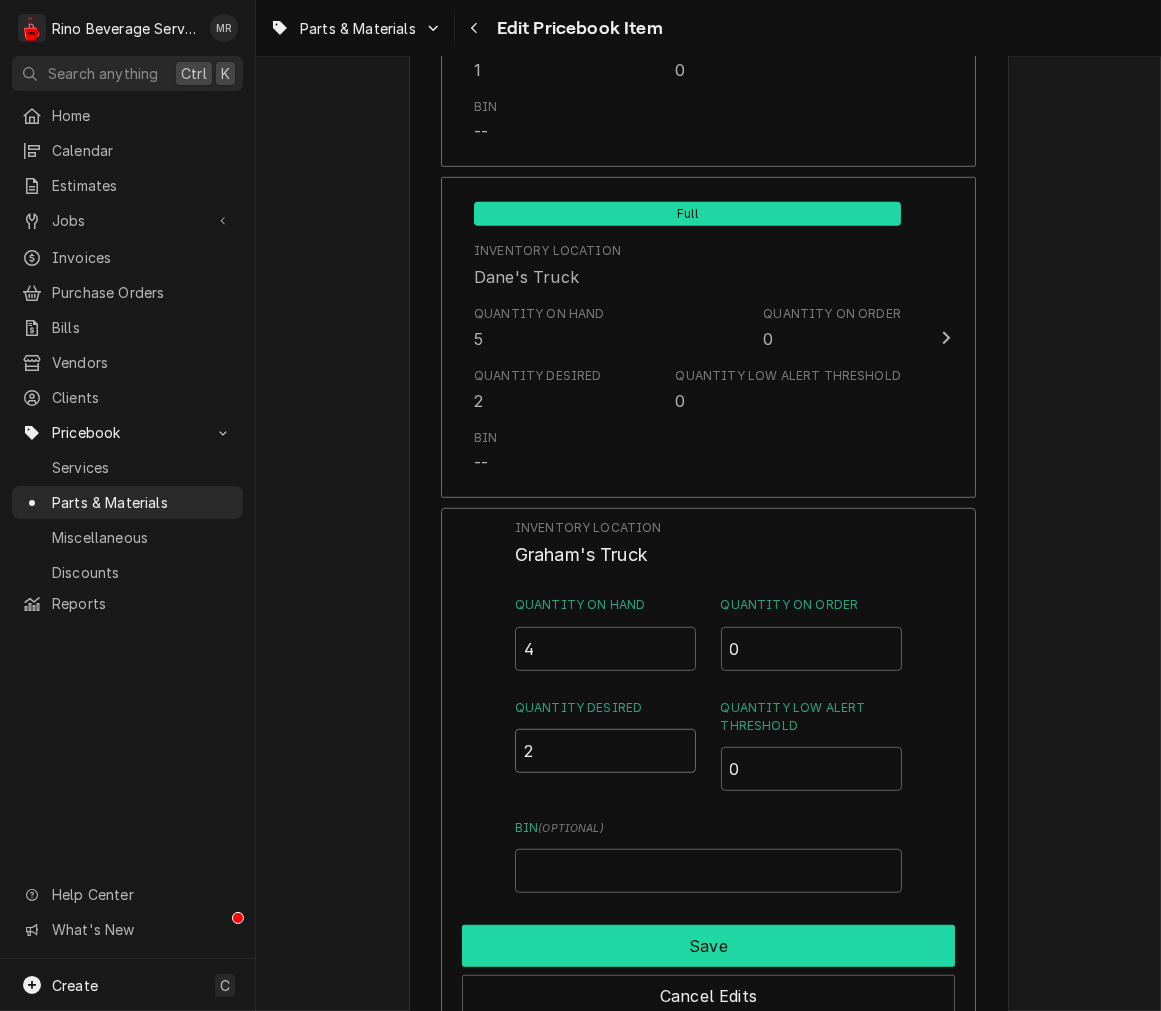 type on "2" 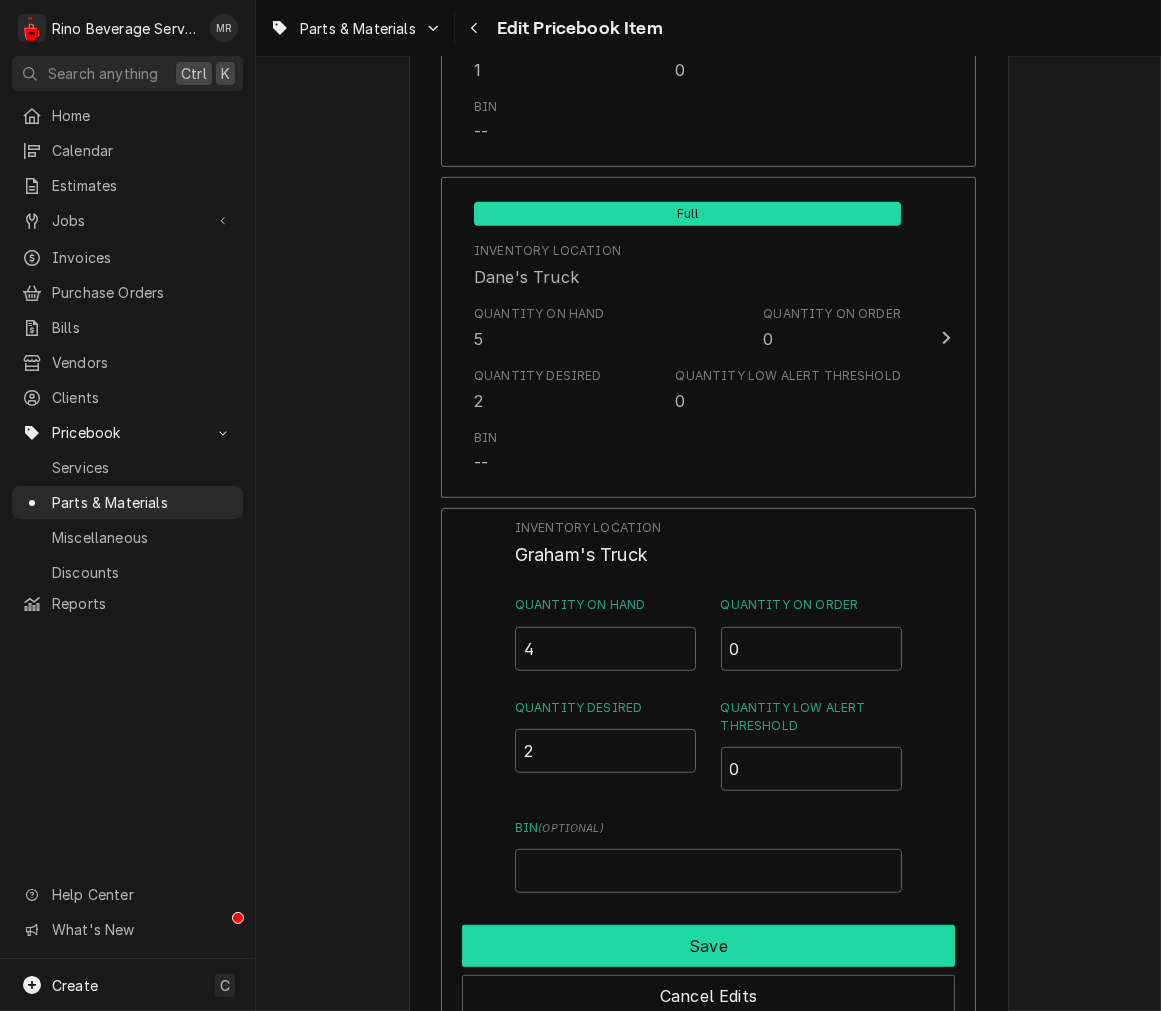 click on "Save" at bounding box center [708, 946] 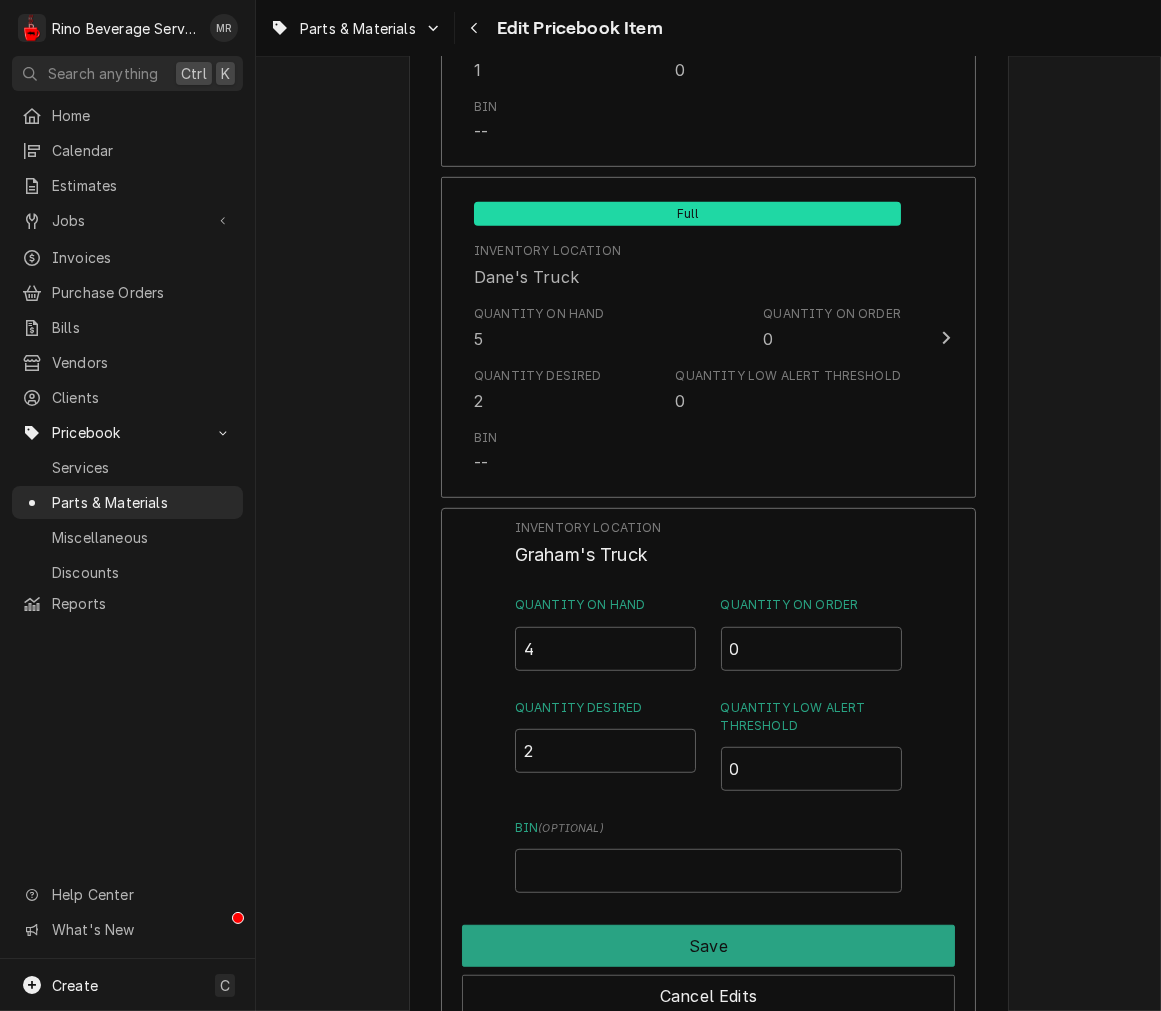 type on "x" 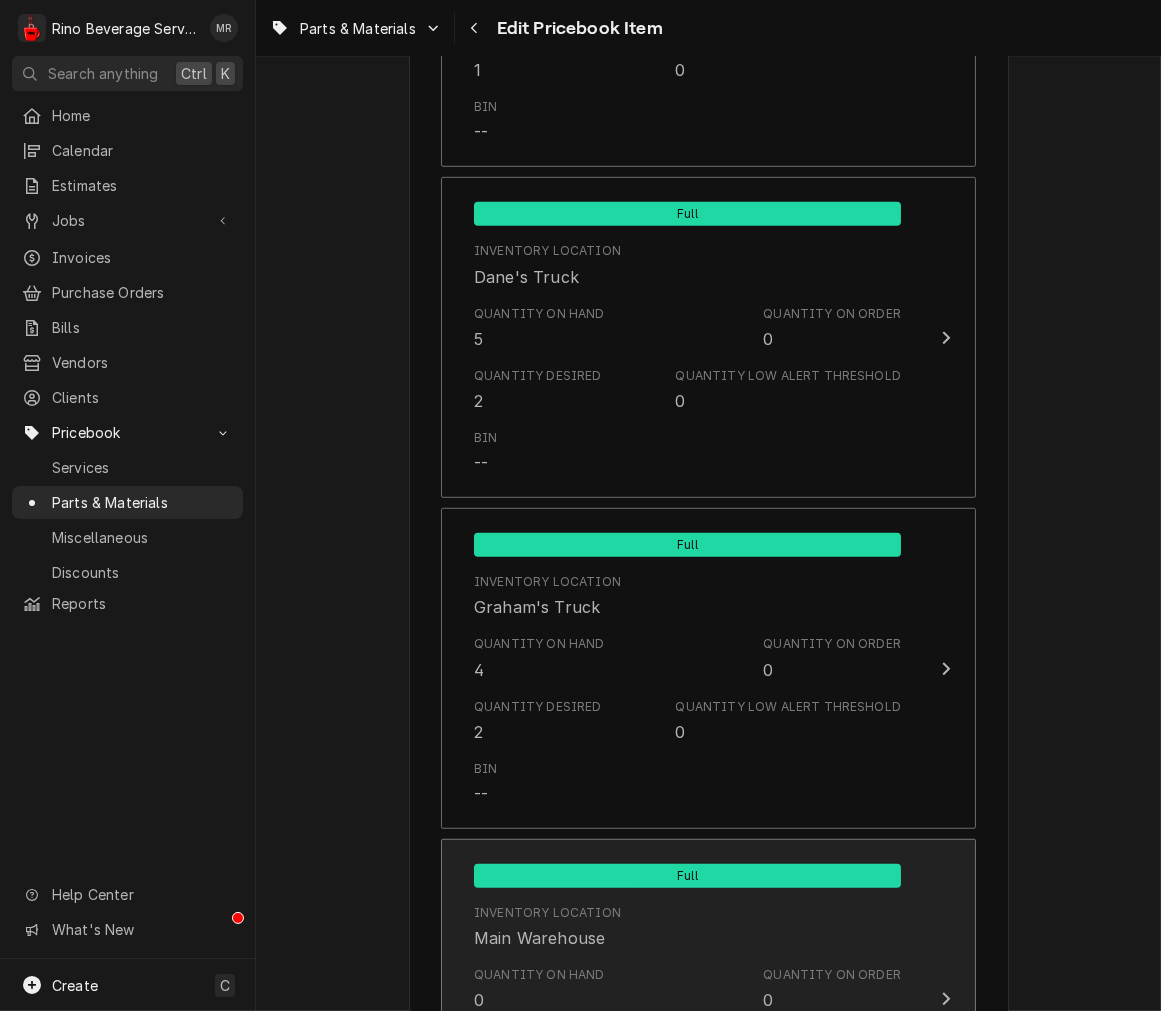 scroll, scrollTop: 2106, scrollLeft: 0, axis: vertical 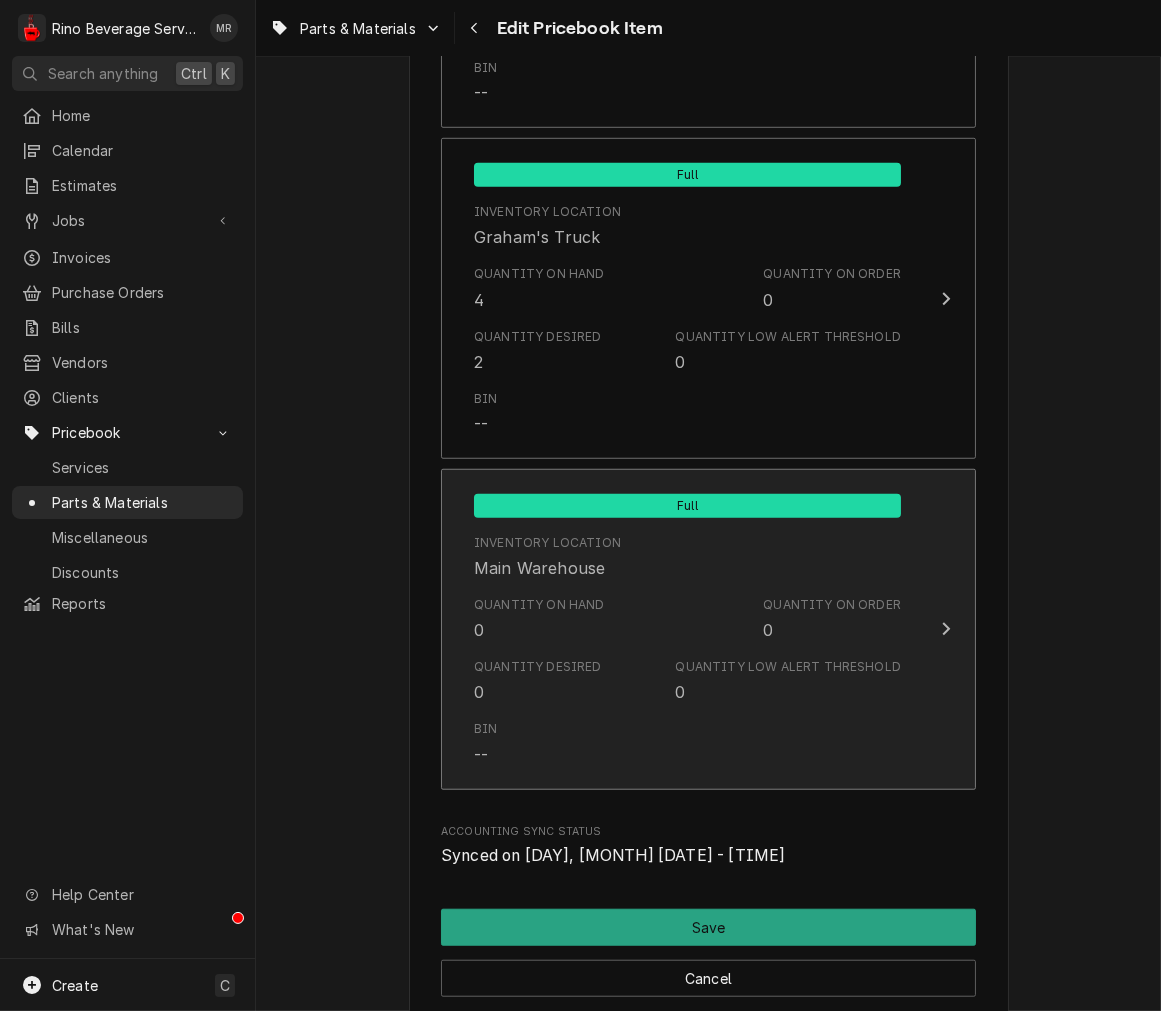 click on "Quantity Desired 0 Quantity Low Alert Threshold 0" at bounding box center (687, 681) 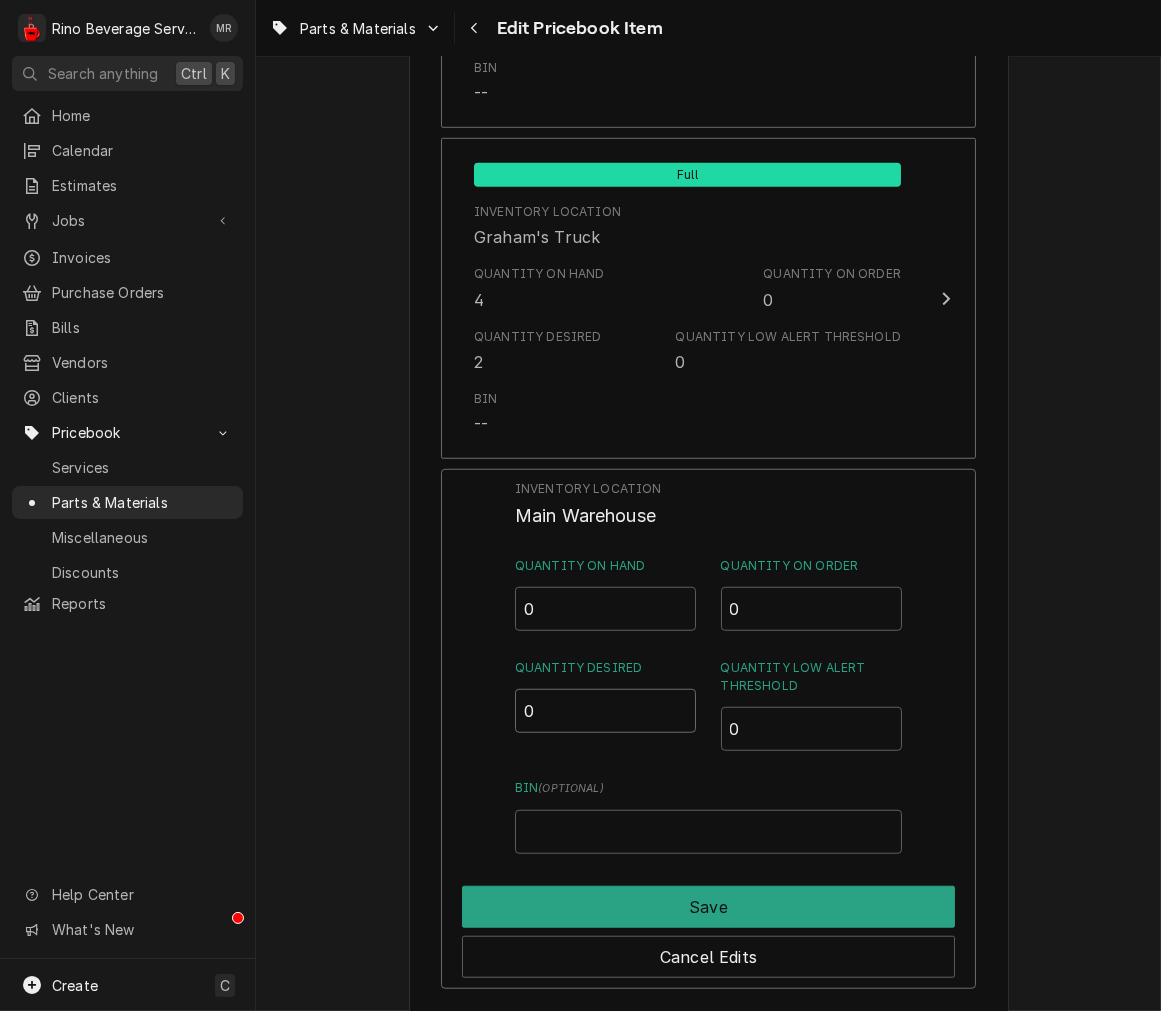 drag, startPoint x: 466, startPoint y: 711, endPoint x: 417, endPoint y: 718, distance: 49.497475 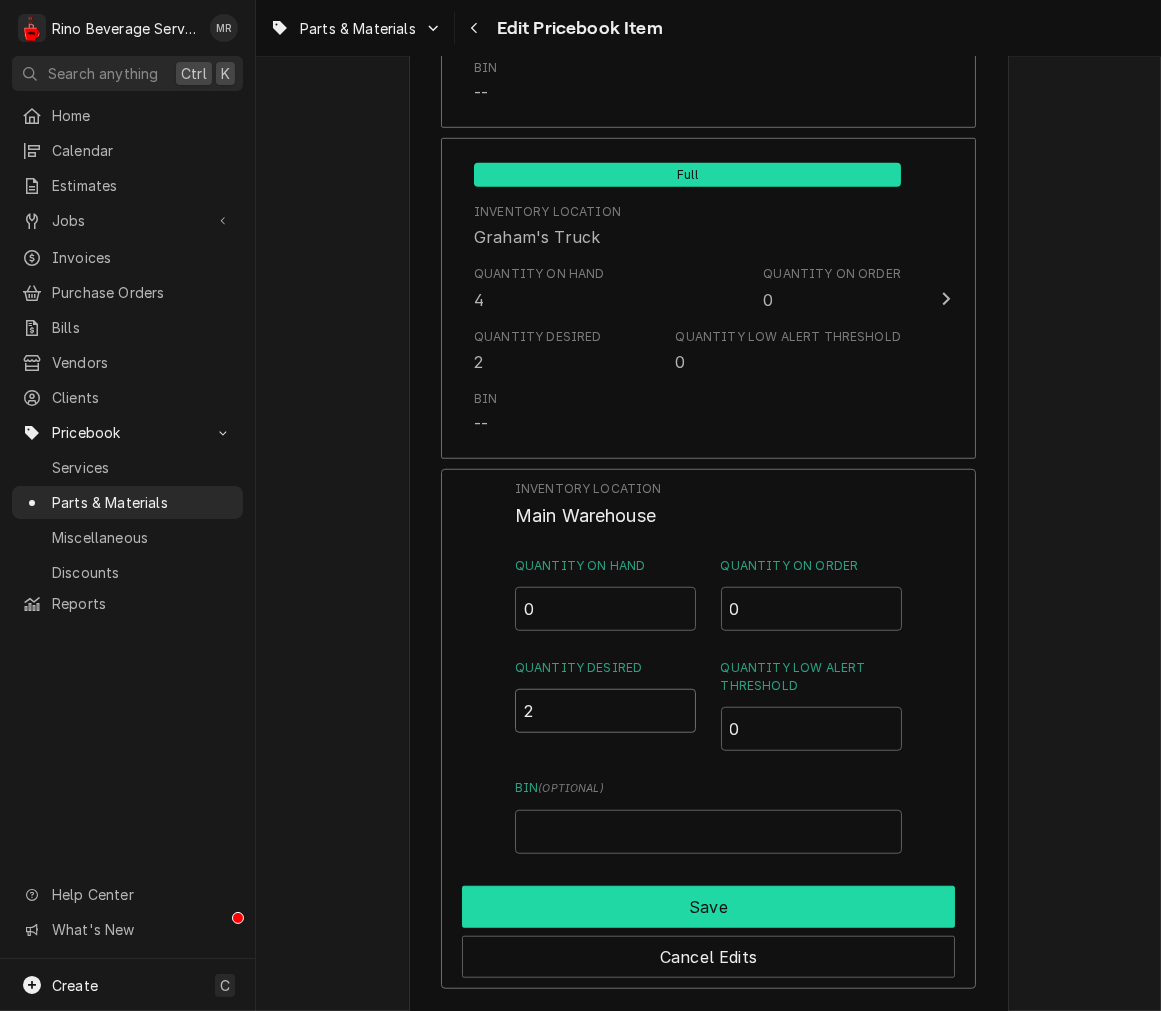type on "2" 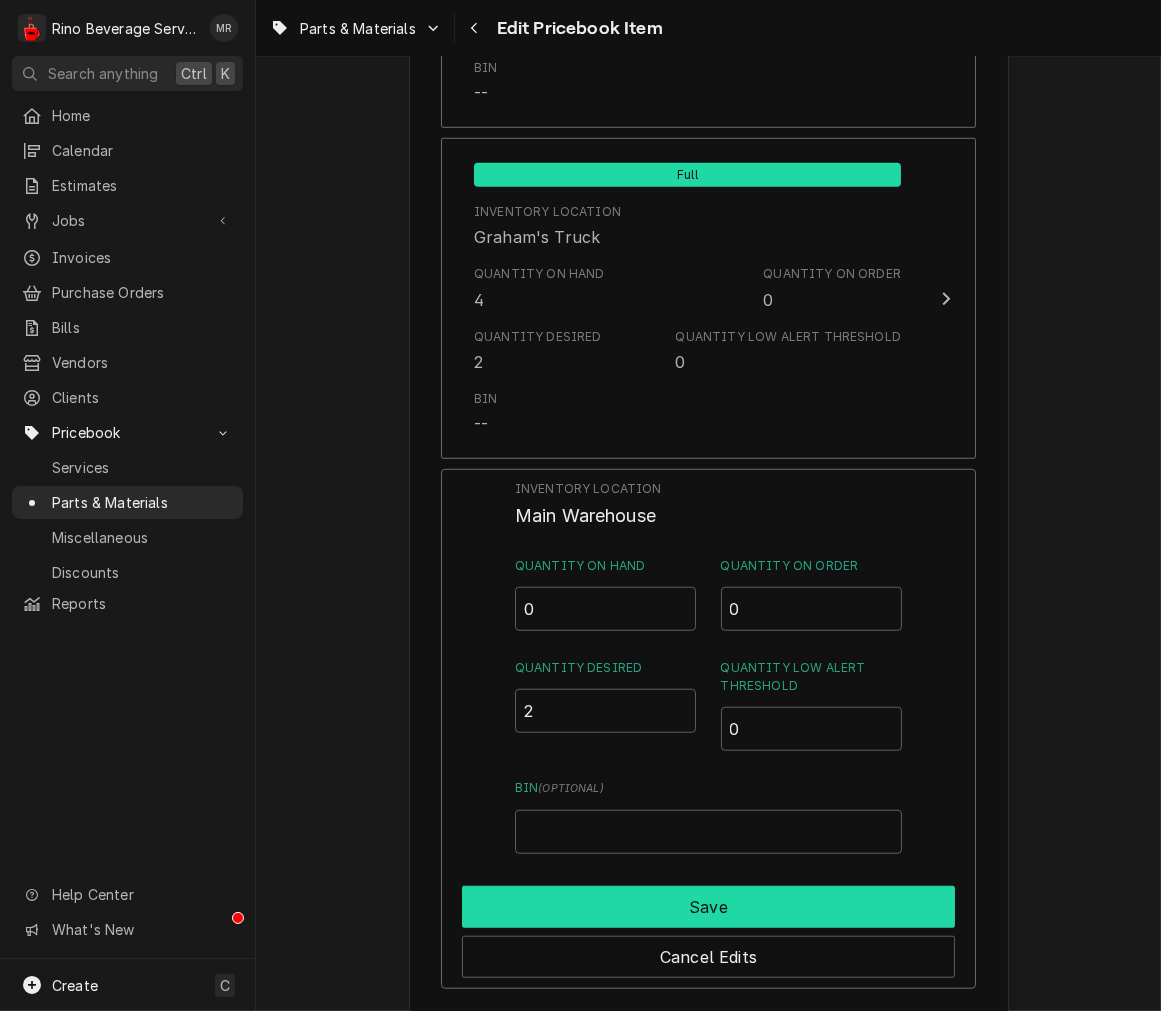 click on "Save" at bounding box center (708, 907) 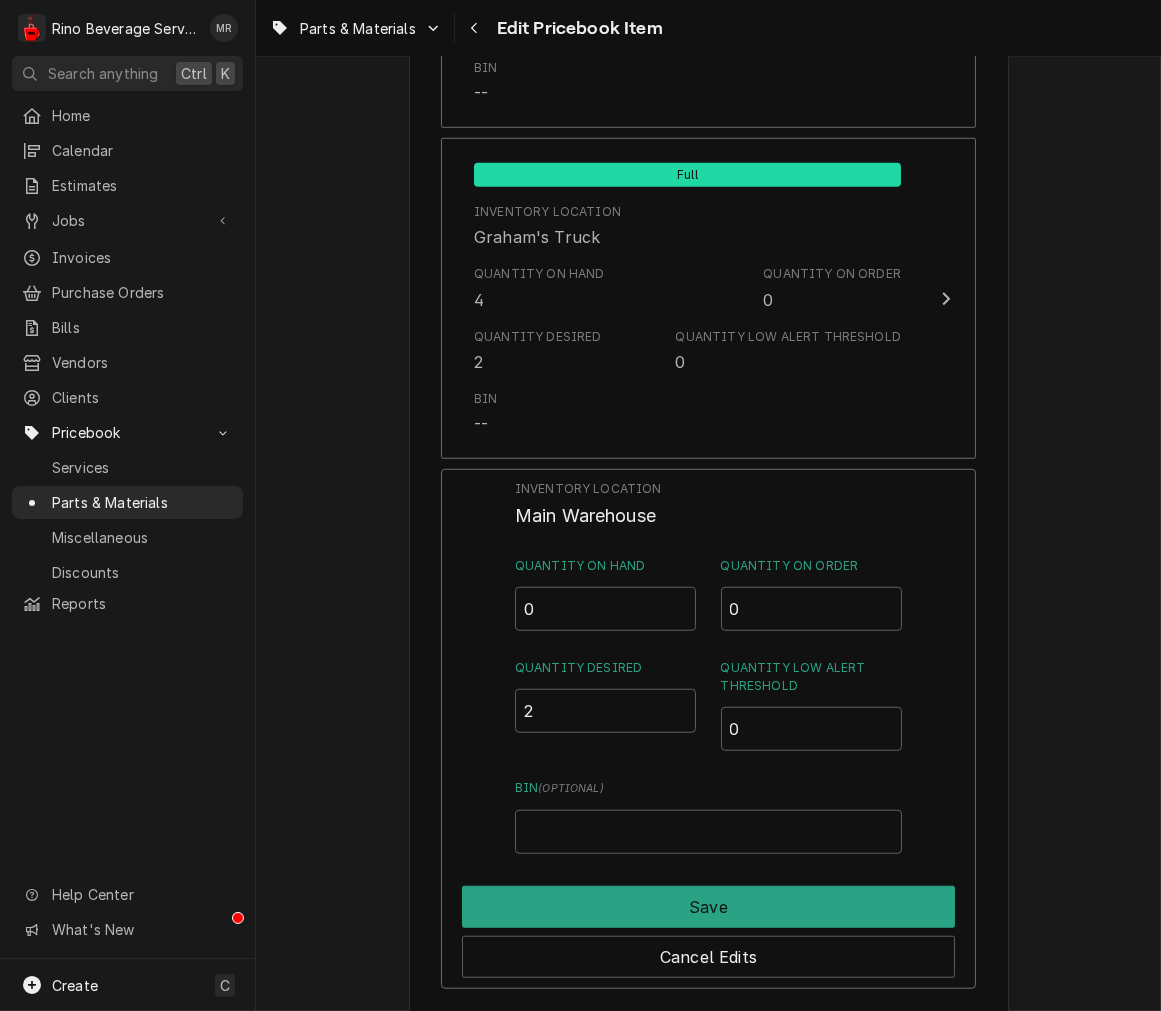 type on "x" 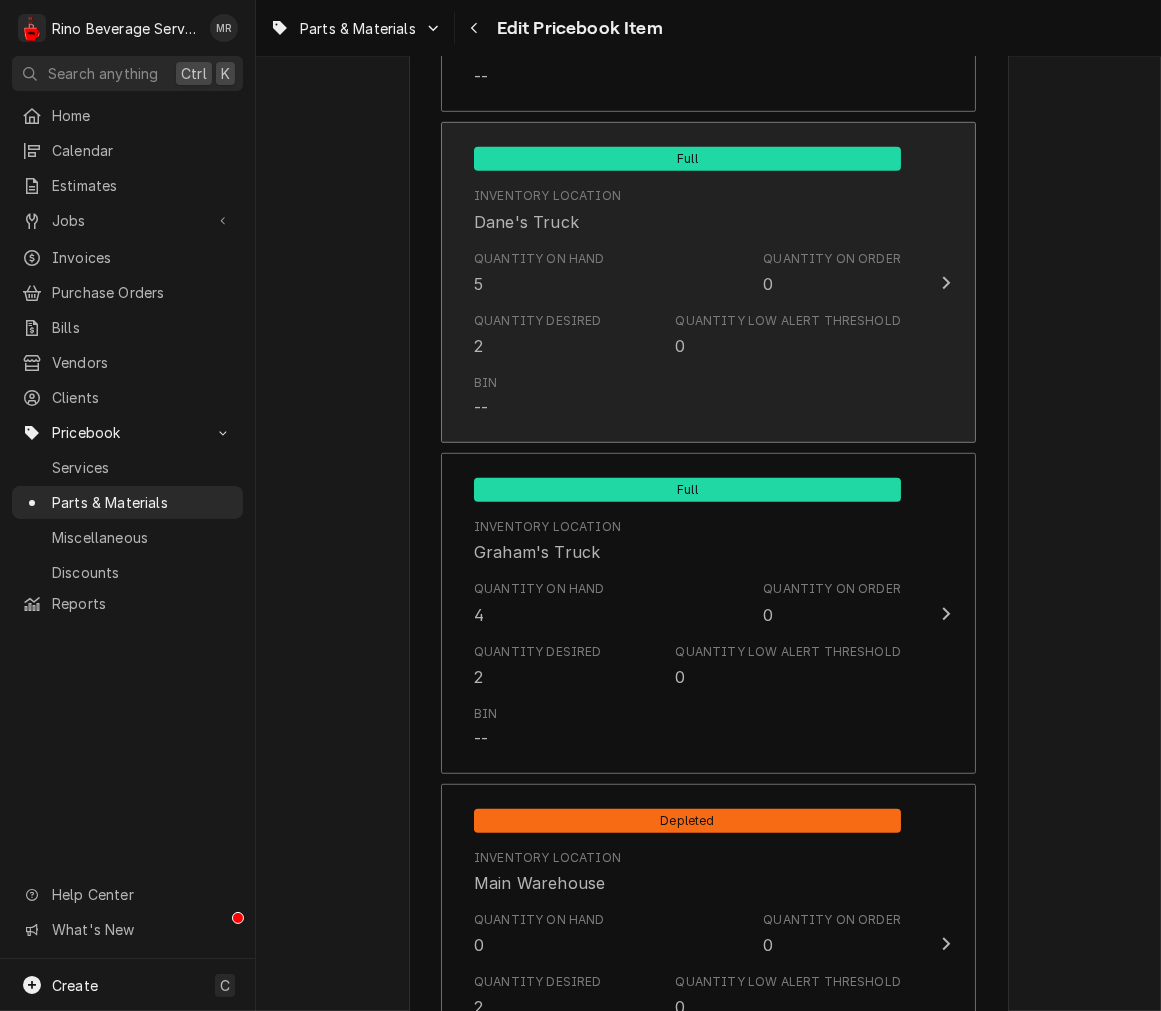 scroll, scrollTop: 1551, scrollLeft: 0, axis: vertical 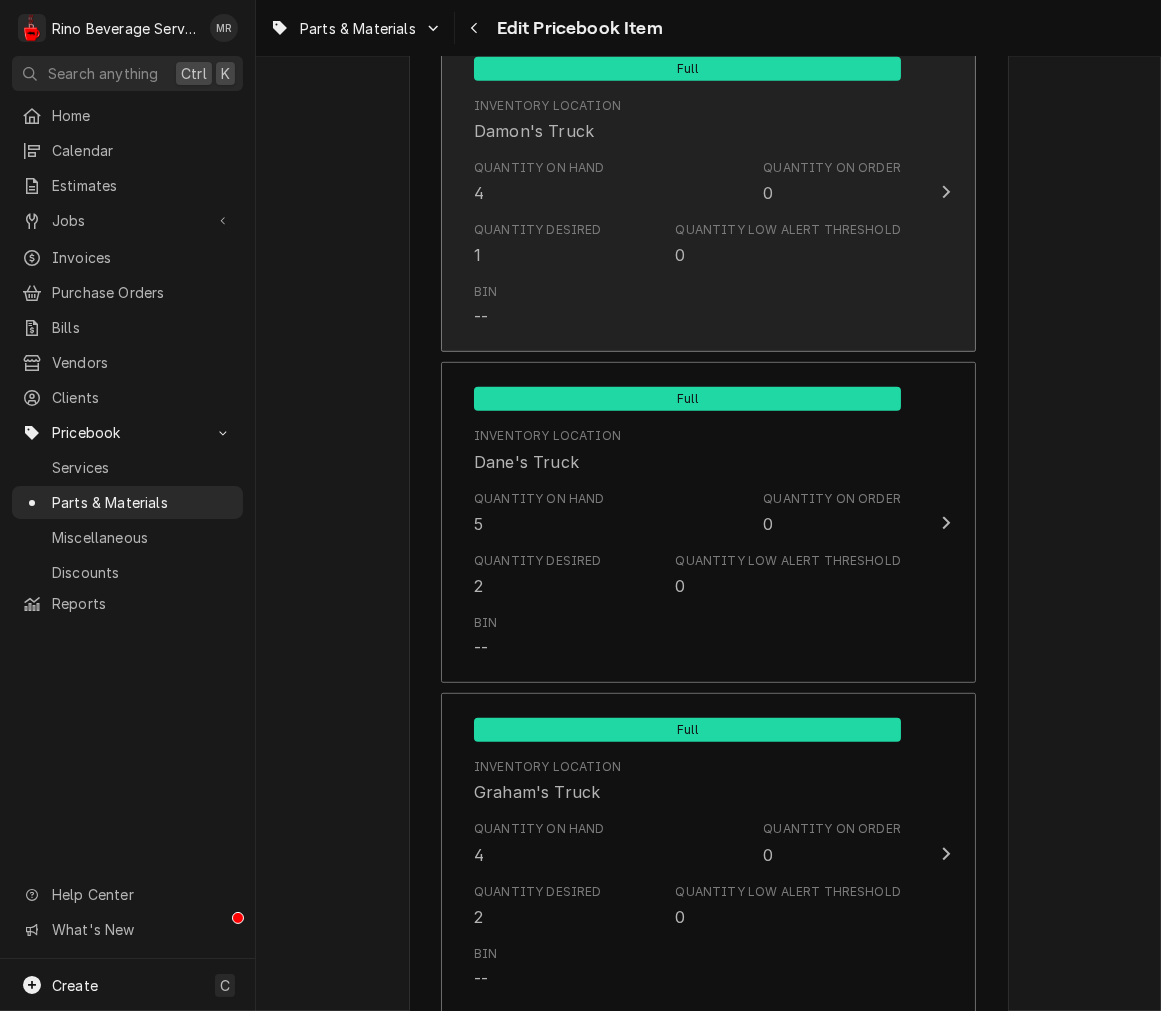 click on "Quantity Desired 1 Quantity Low Alert Threshold 0" at bounding box center (687, 244) 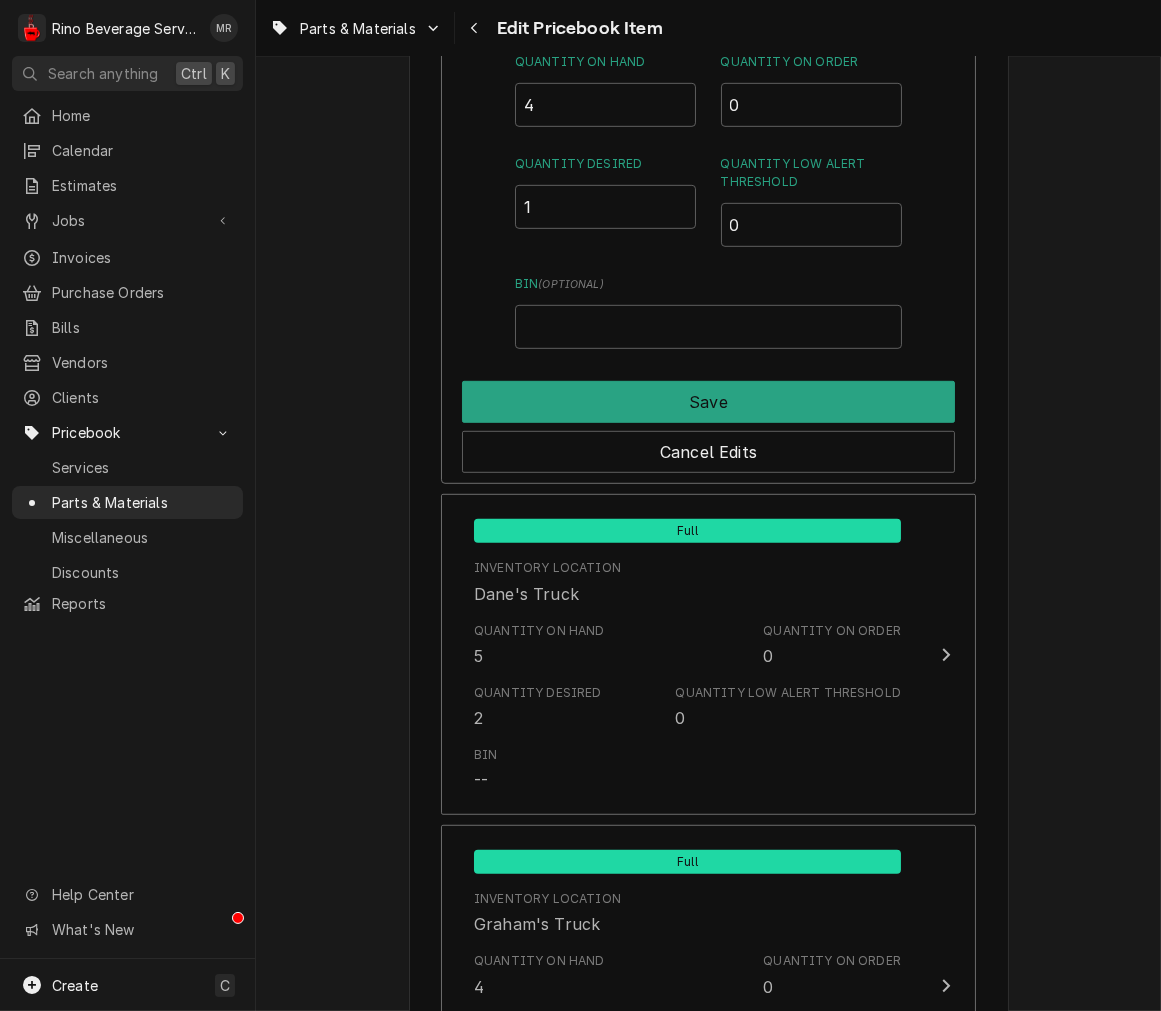scroll, scrollTop: 1564, scrollLeft: 0, axis: vertical 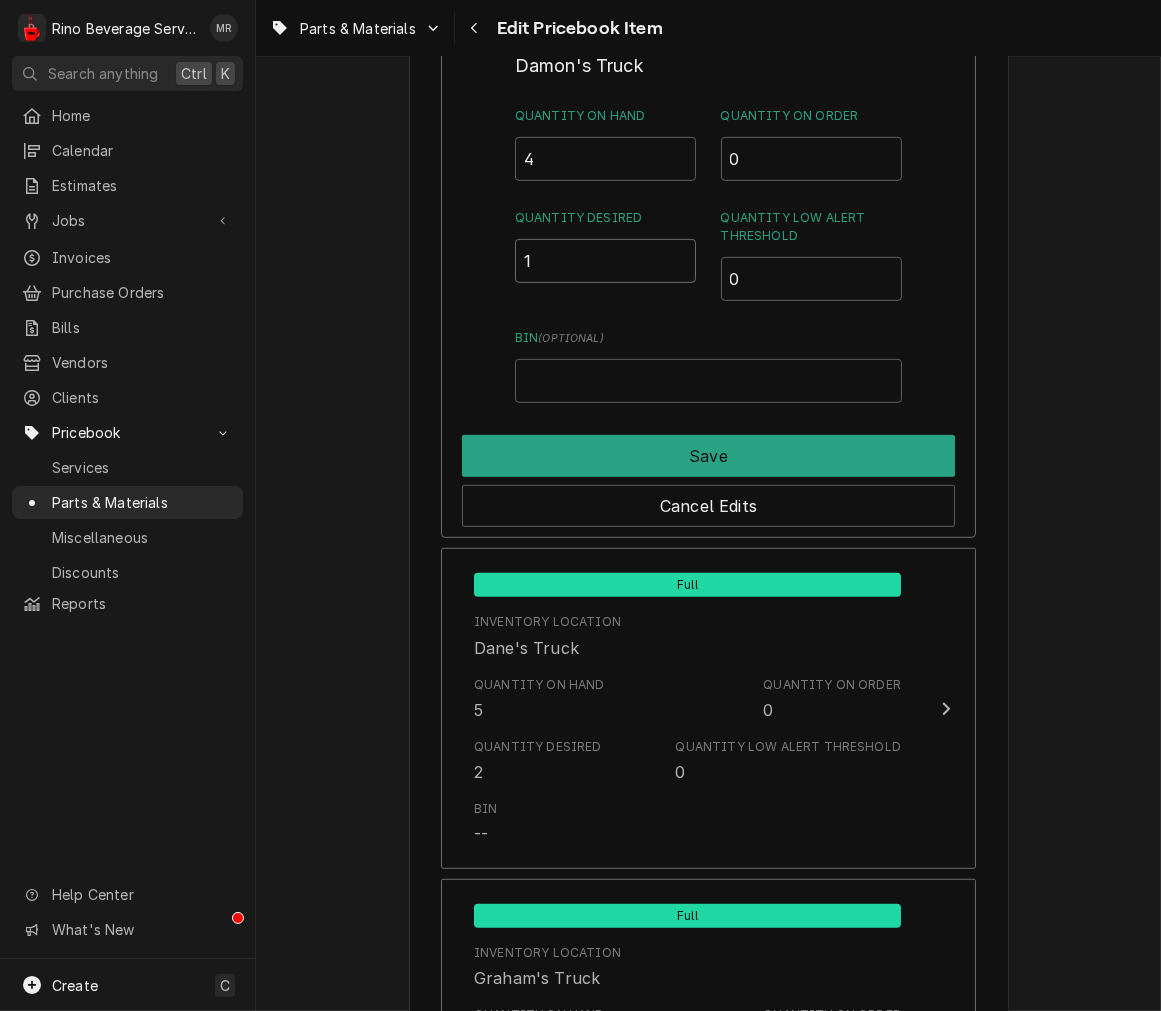 drag, startPoint x: 545, startPoint y: 261, endPoint x: 10, endPoint y: 176, distance: 541.71027 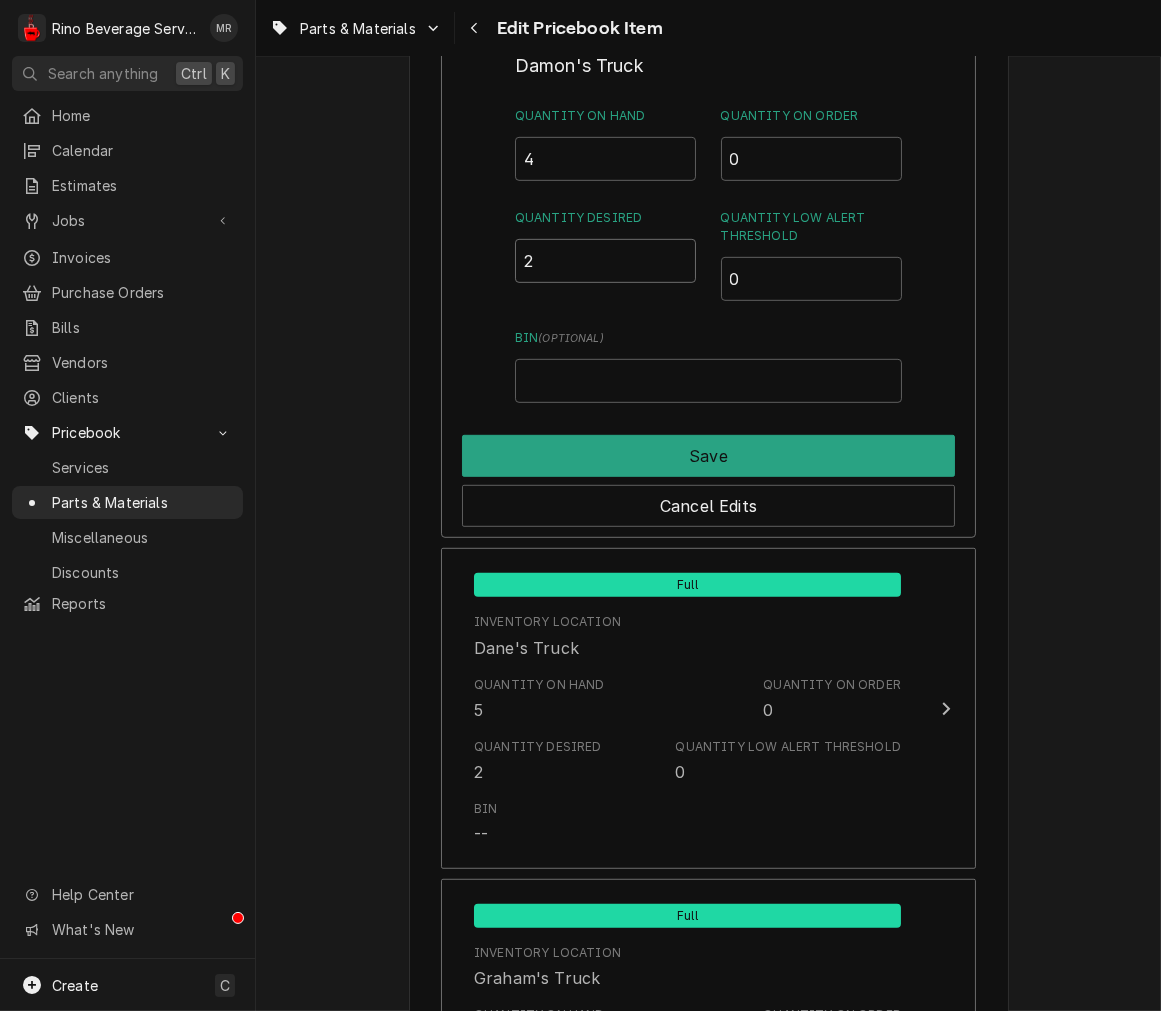 type on "2" 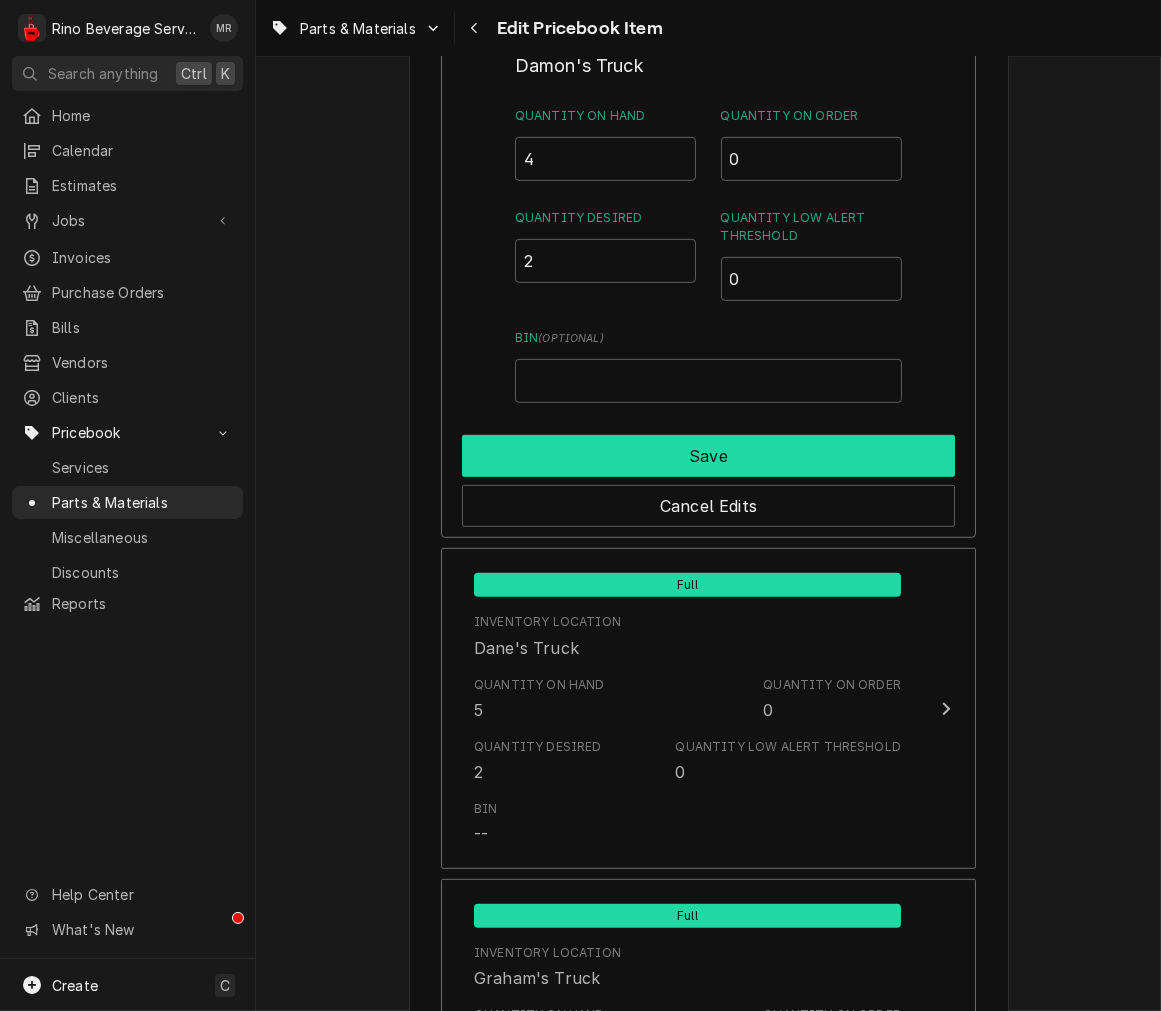 click on "Save" at bounding box center (708, 456) 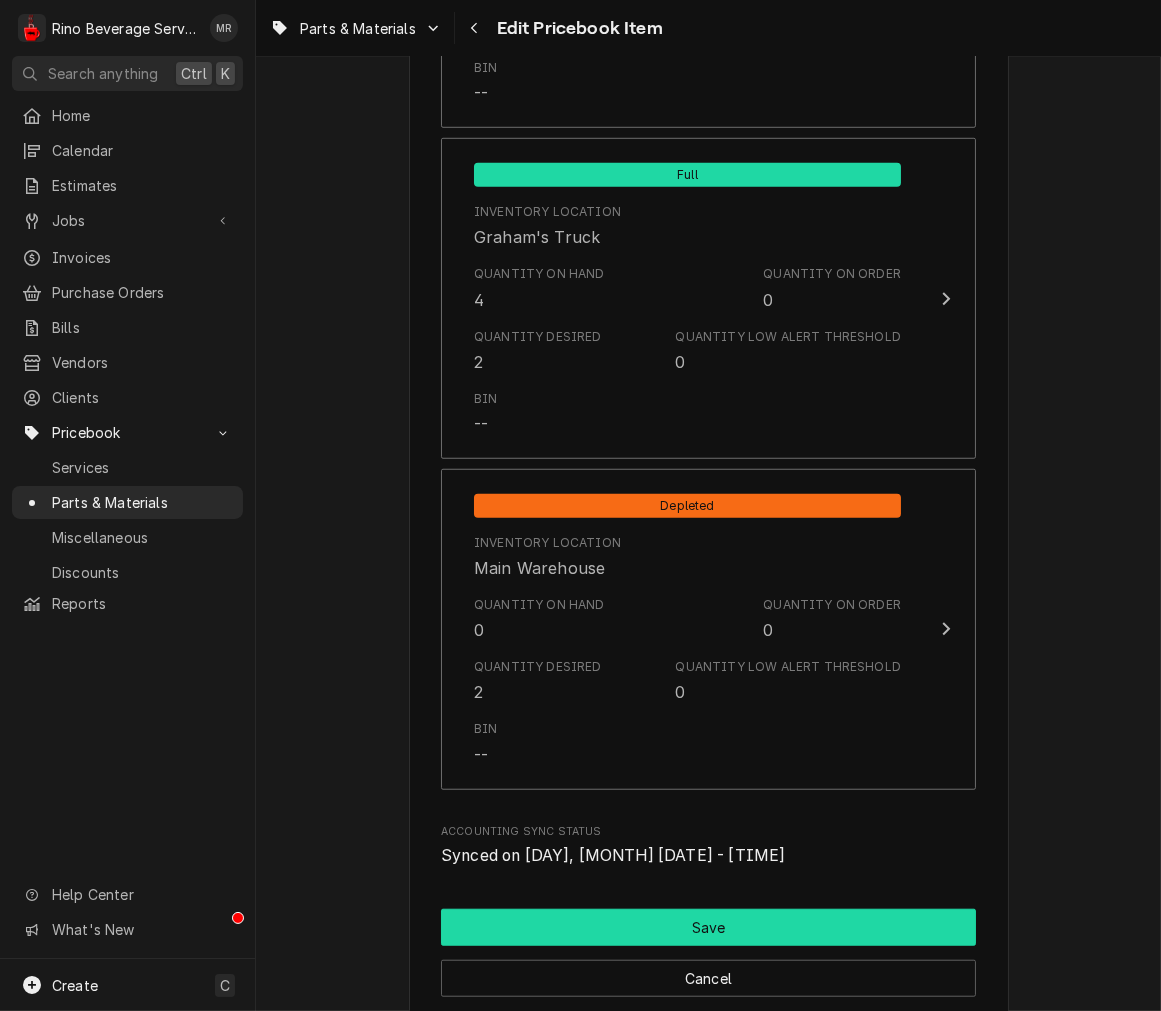 scroll, scrollTop: 2476, scrollLeft: 0, axis: vertical 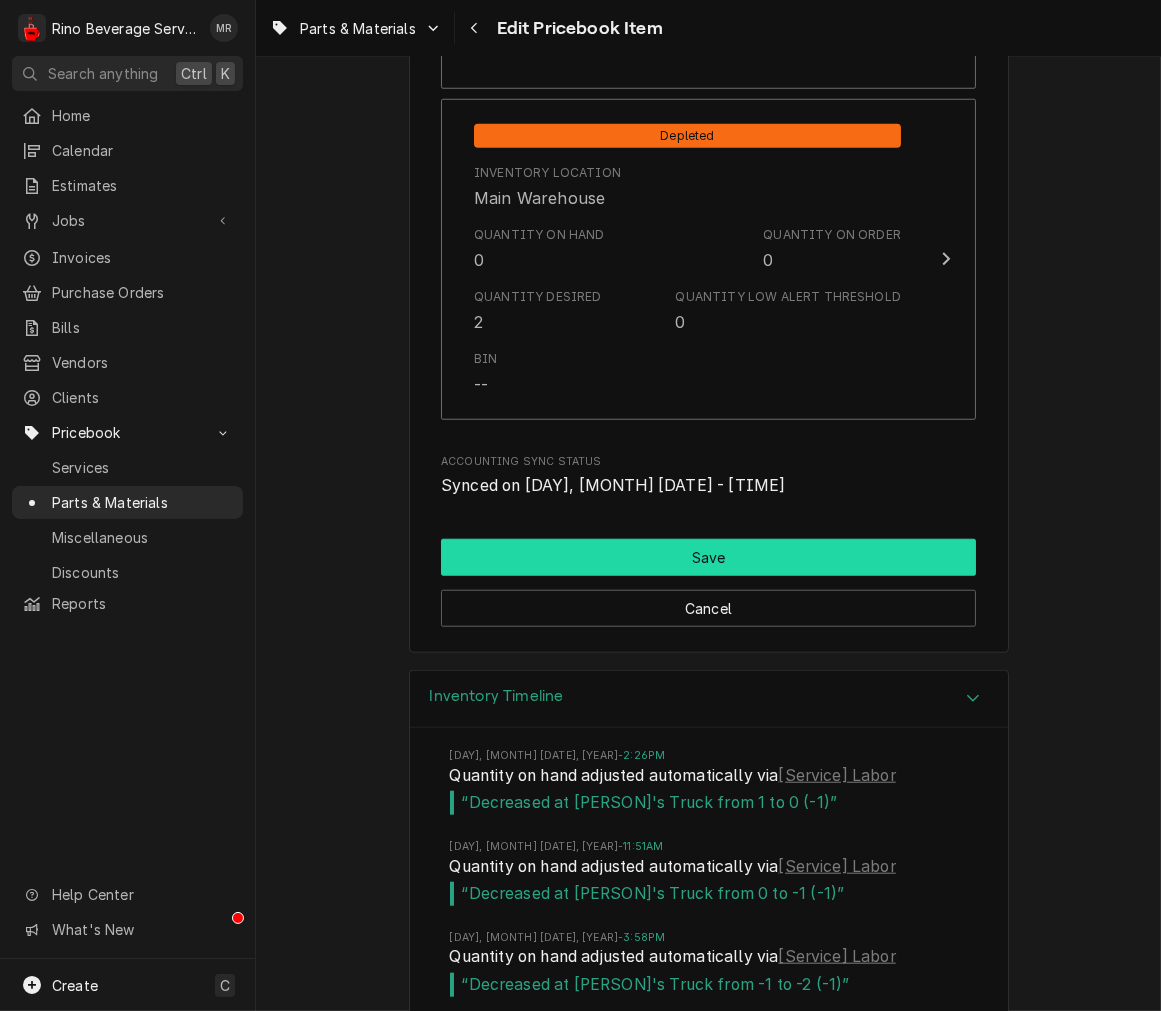 click on "Save" at bounding box center (708, 557) 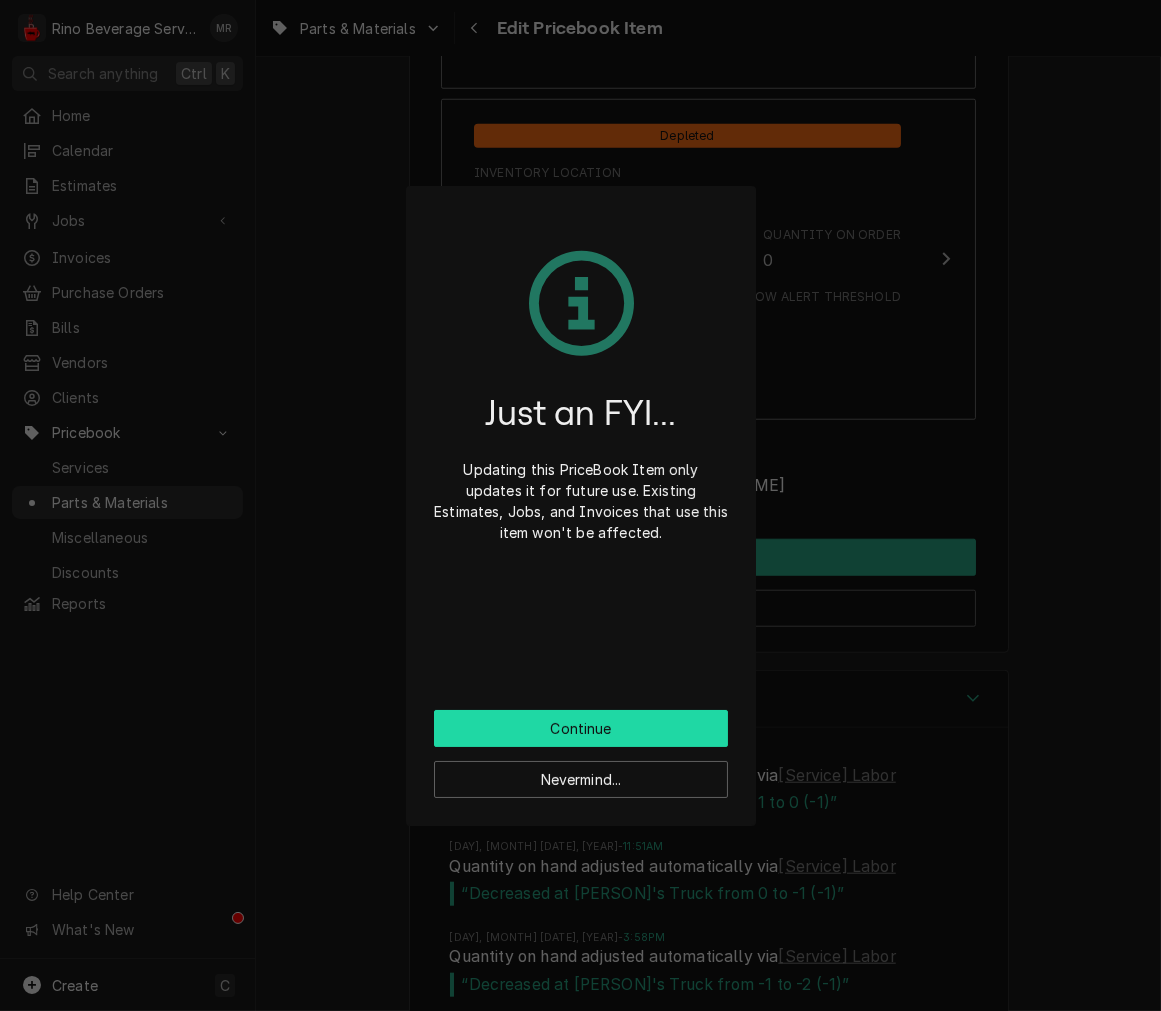 click on "Continue" at bounding box center (581, 728) 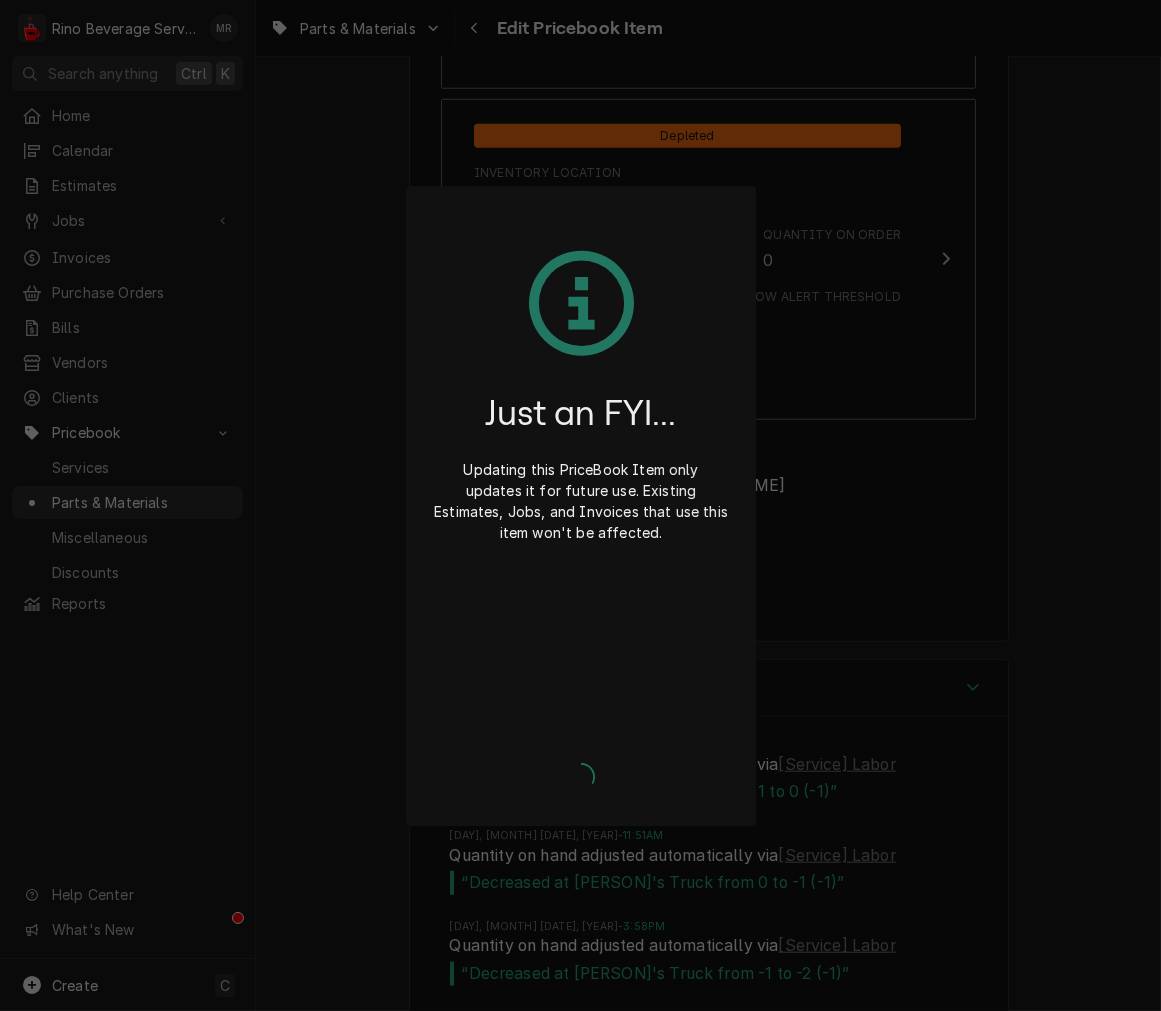type on "x" 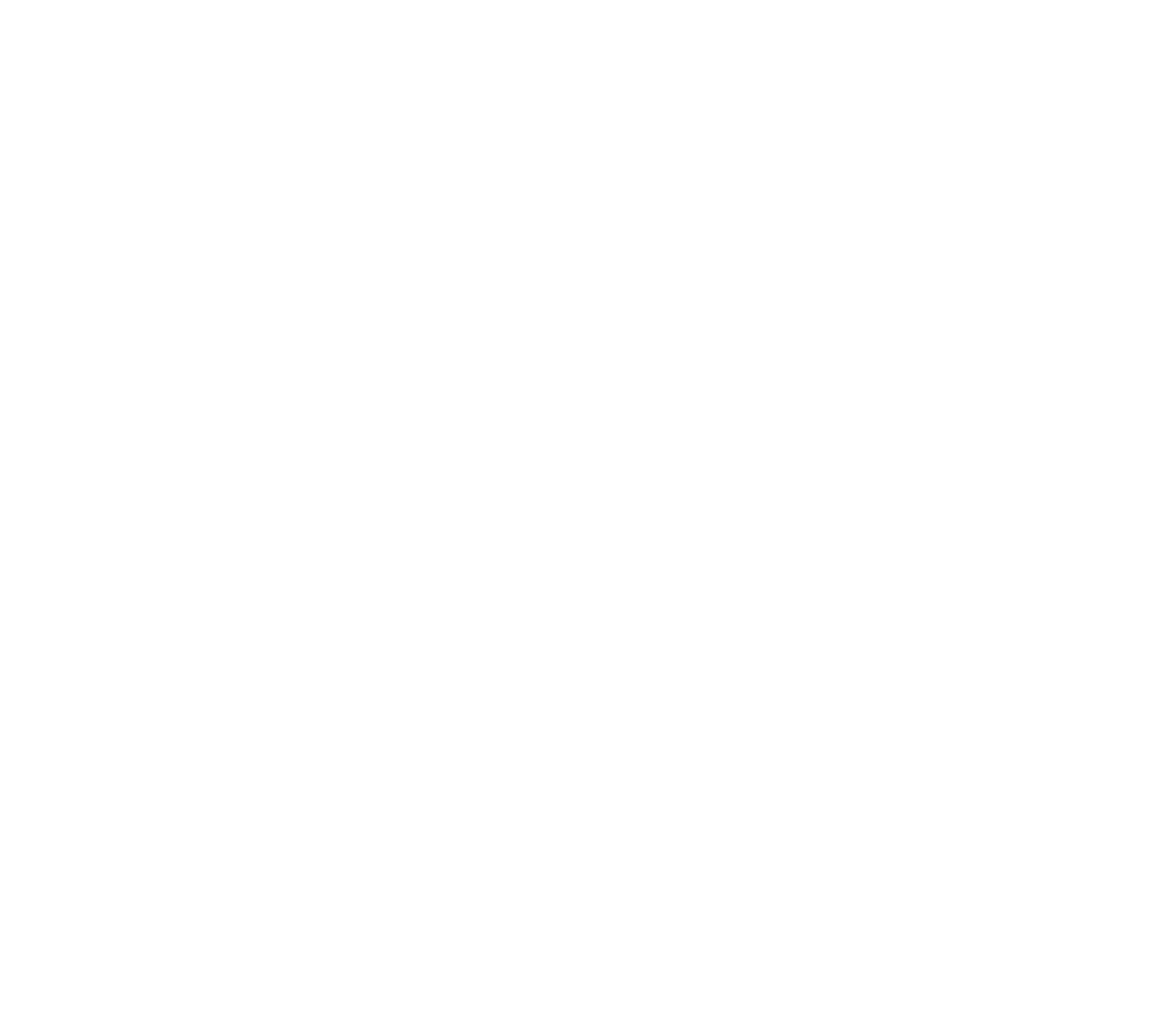 scroll, scrollTop: 0, scrollLeft: 0, axis: both 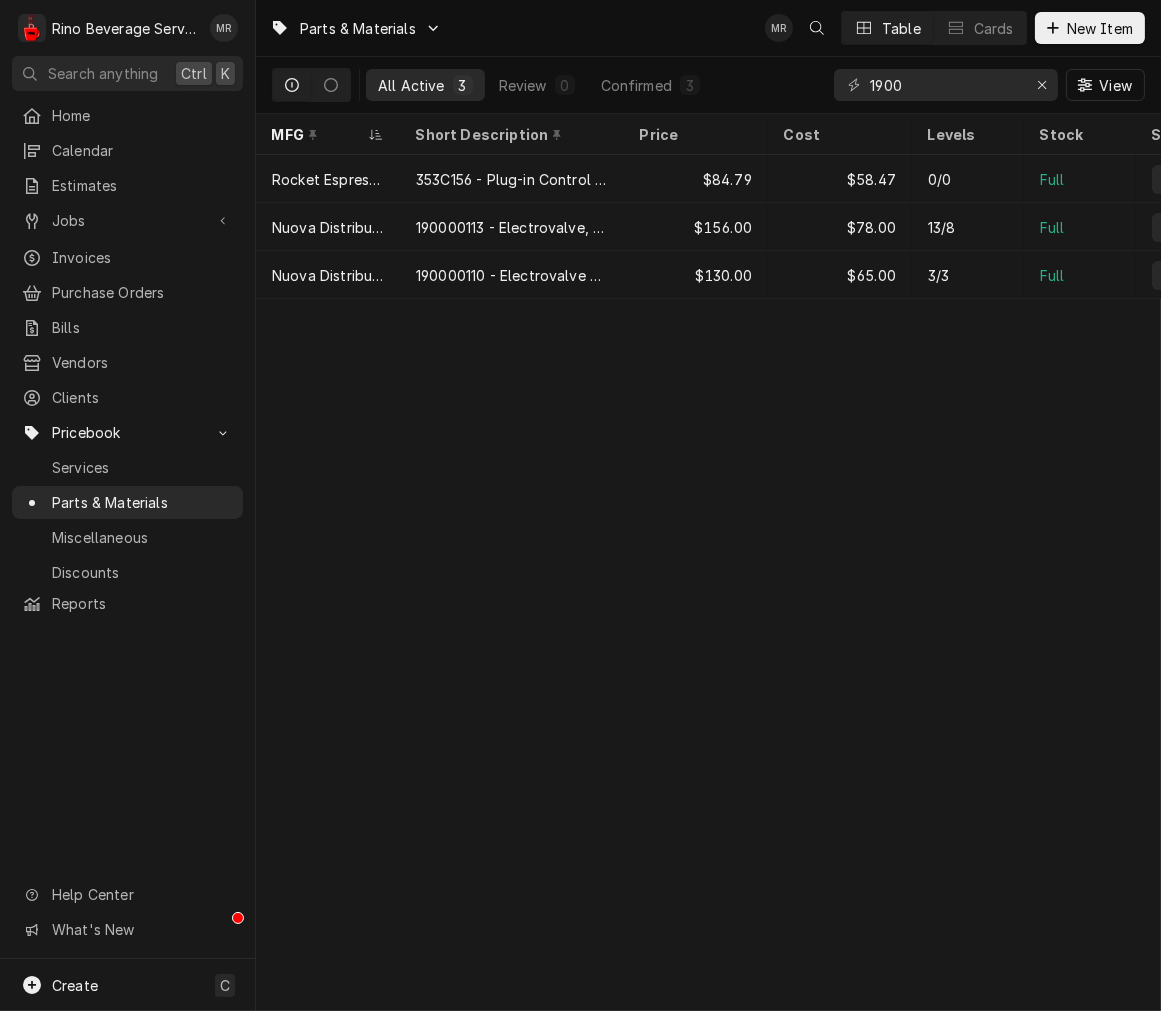 drag, startPoint x: 752, startPoint y: 728, endPoint x: 634, endPoint y: 633, distance: 151.48927 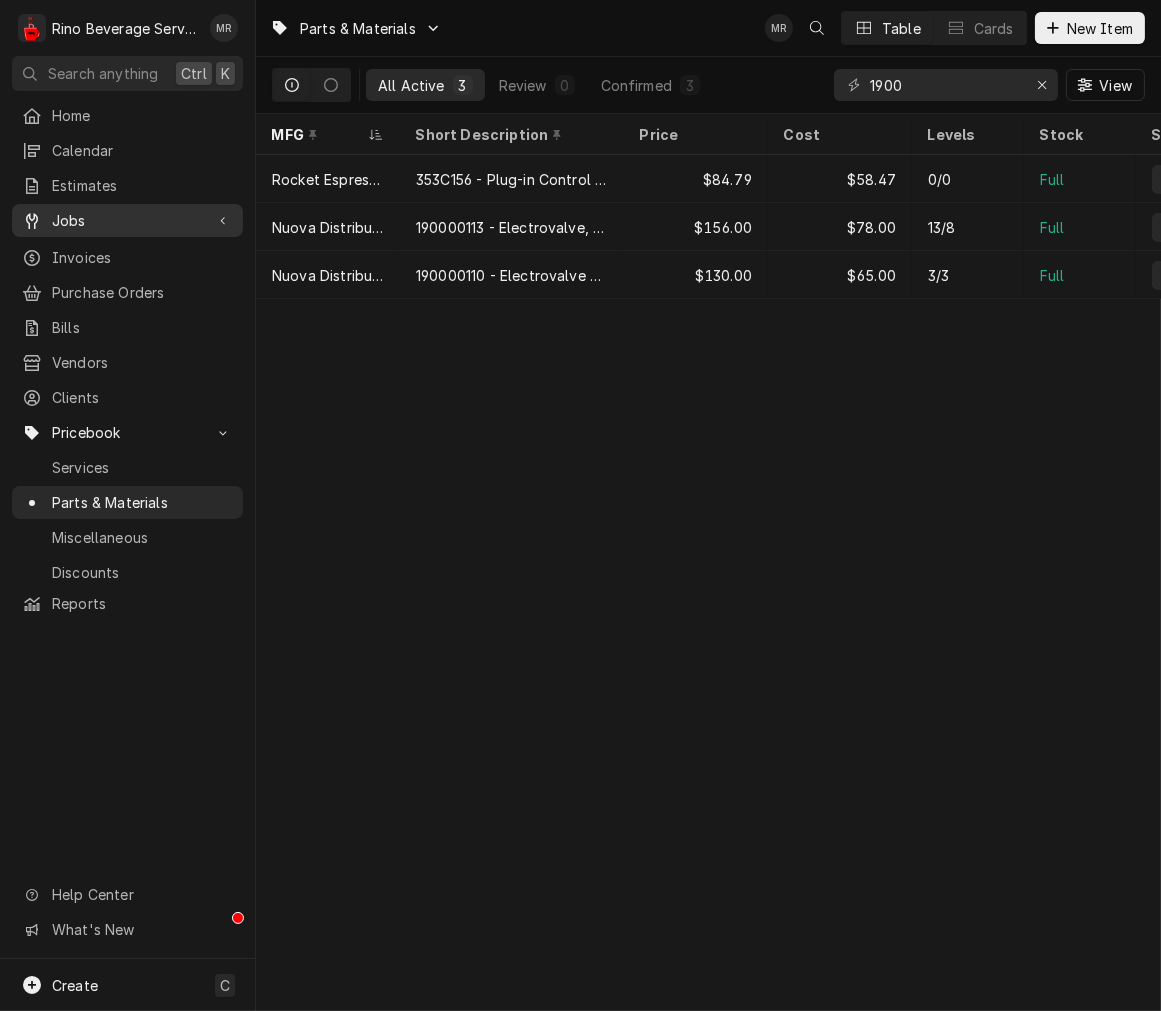 click on "Jobs" at bounding box center (127, 220) 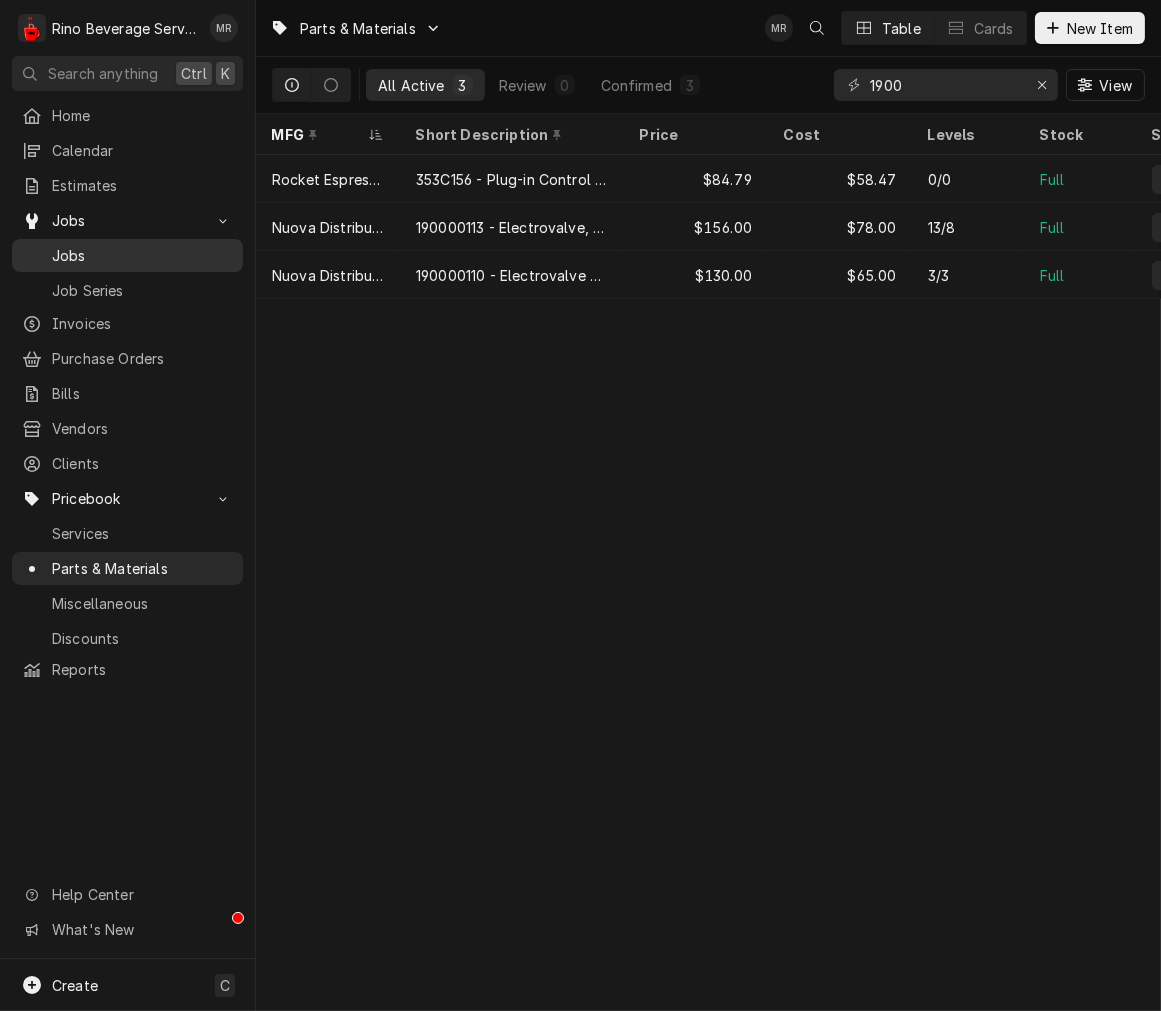 click on "Jobs" at bounding box center (142, 255) 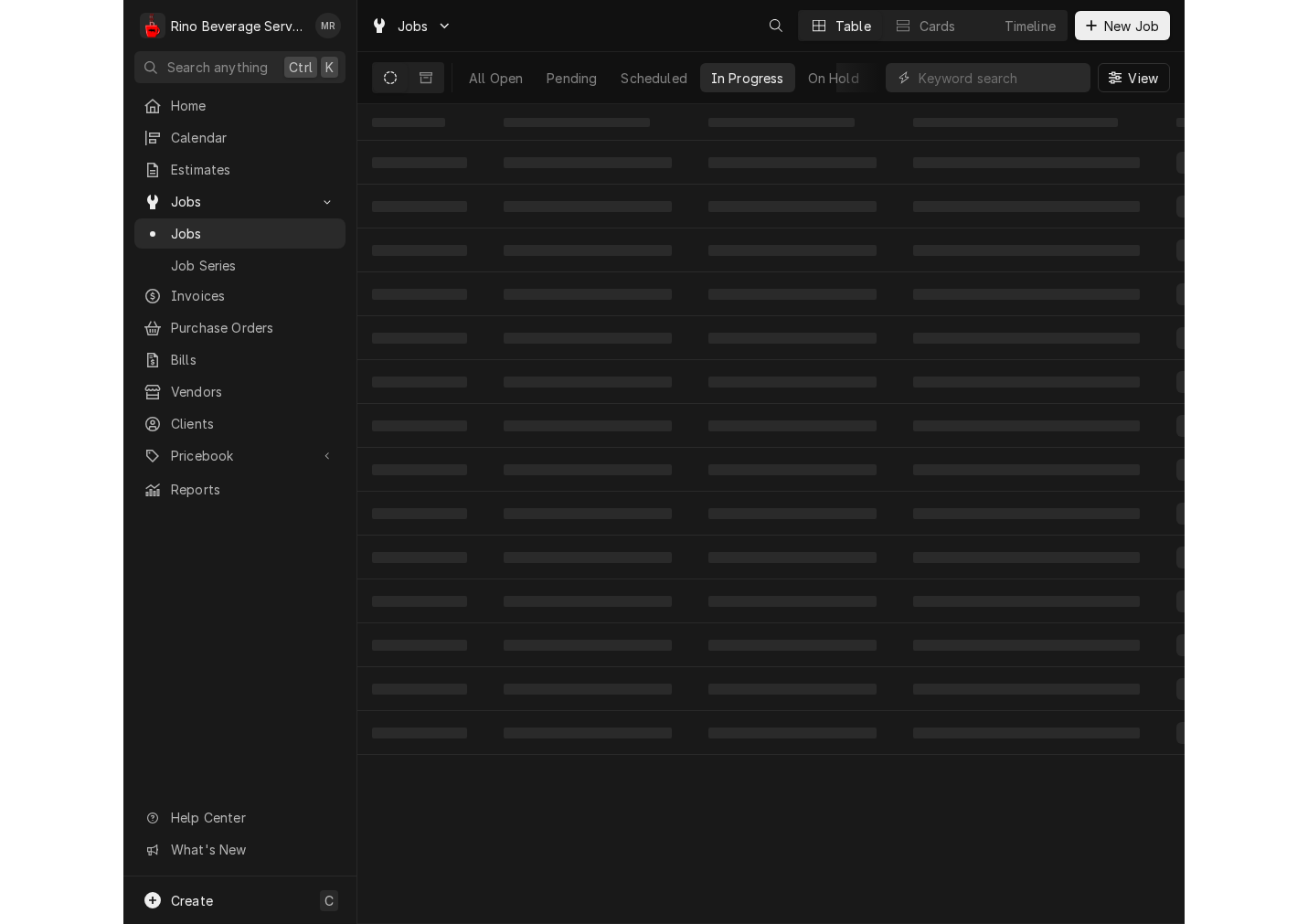 scroll, scrollTop: 0, scrollLeft: 0, axis: both 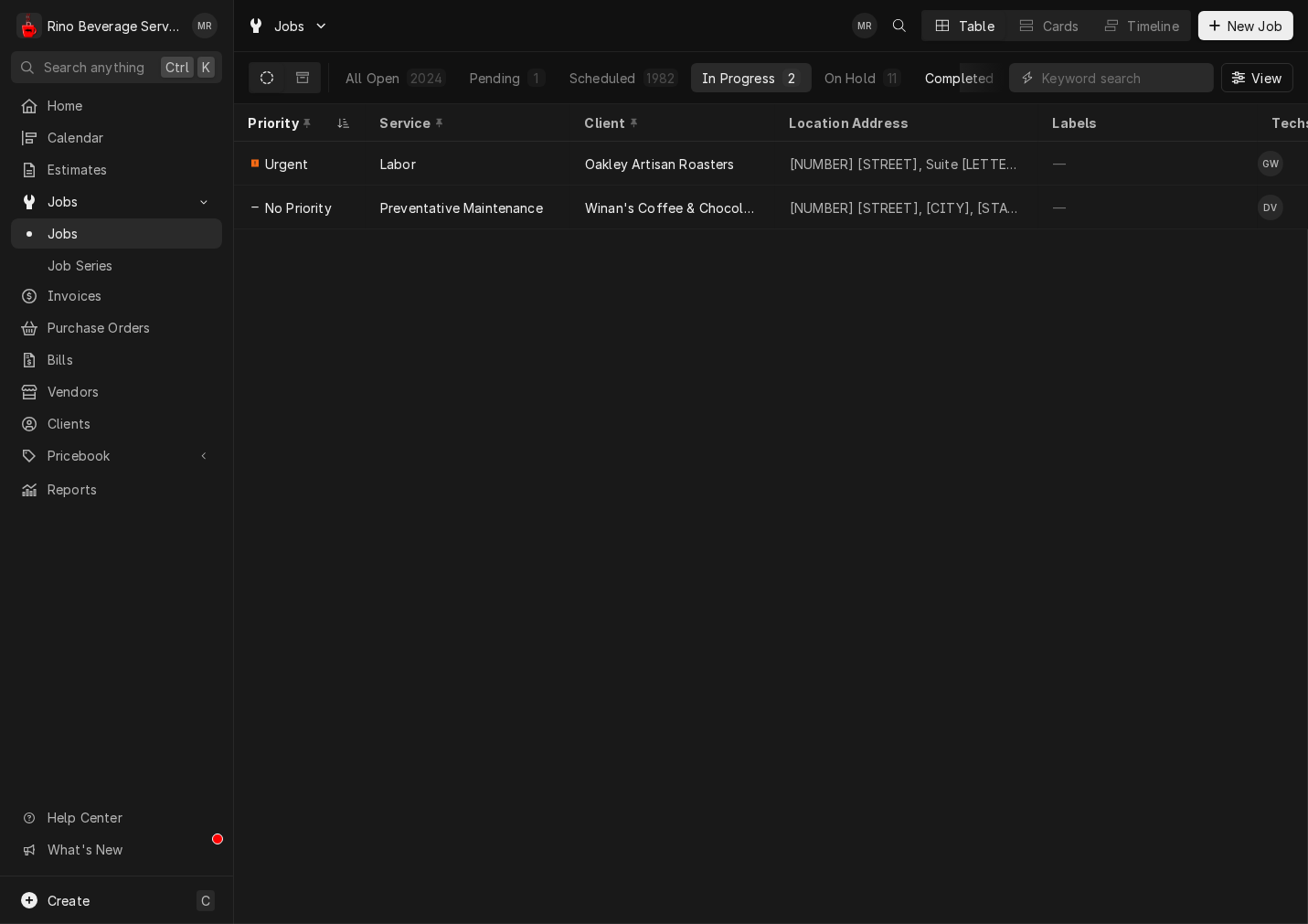 click on "Completed 28" at bounding box center (974, 78) 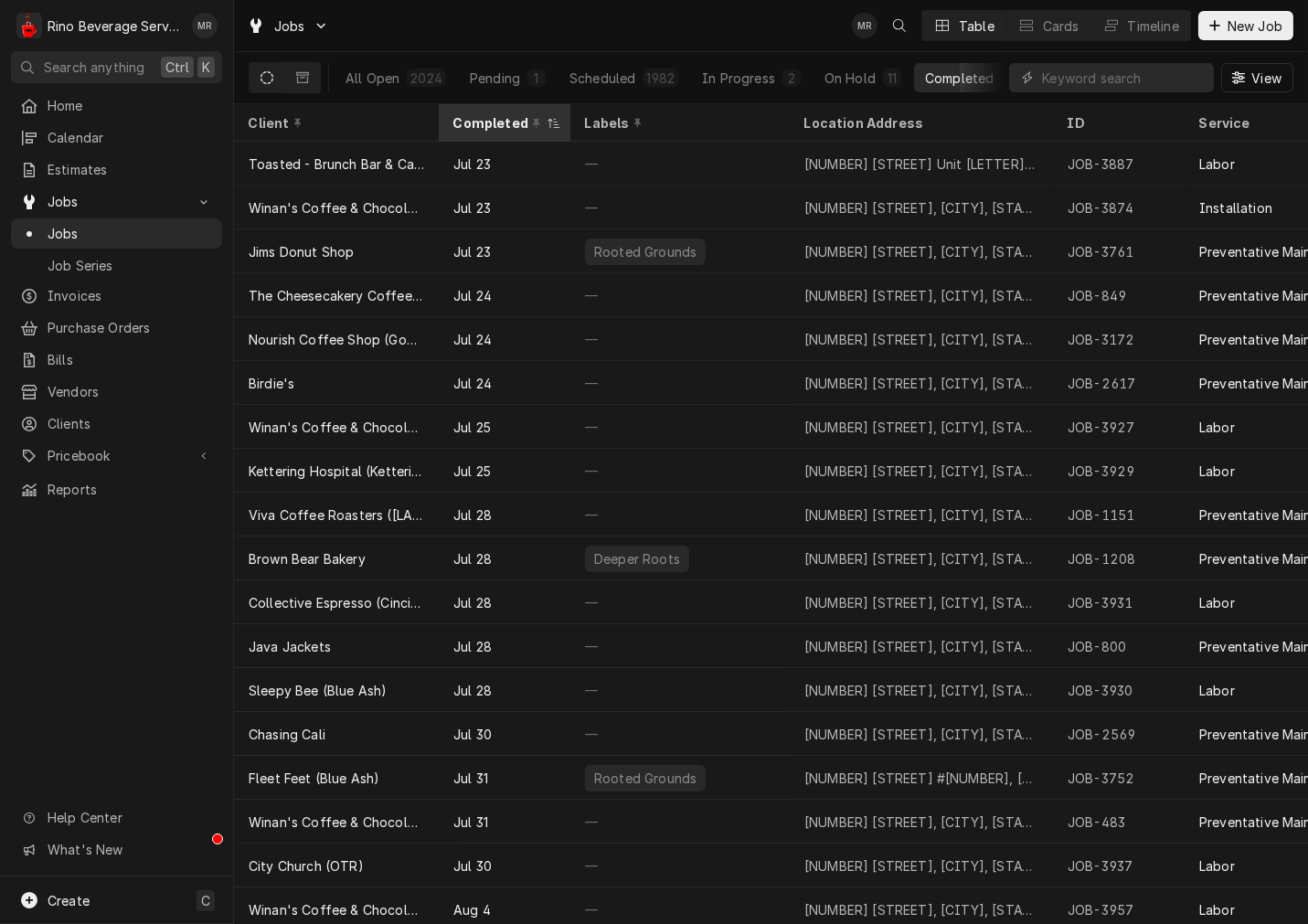click on "Completed" at bounding box center (505, 122) 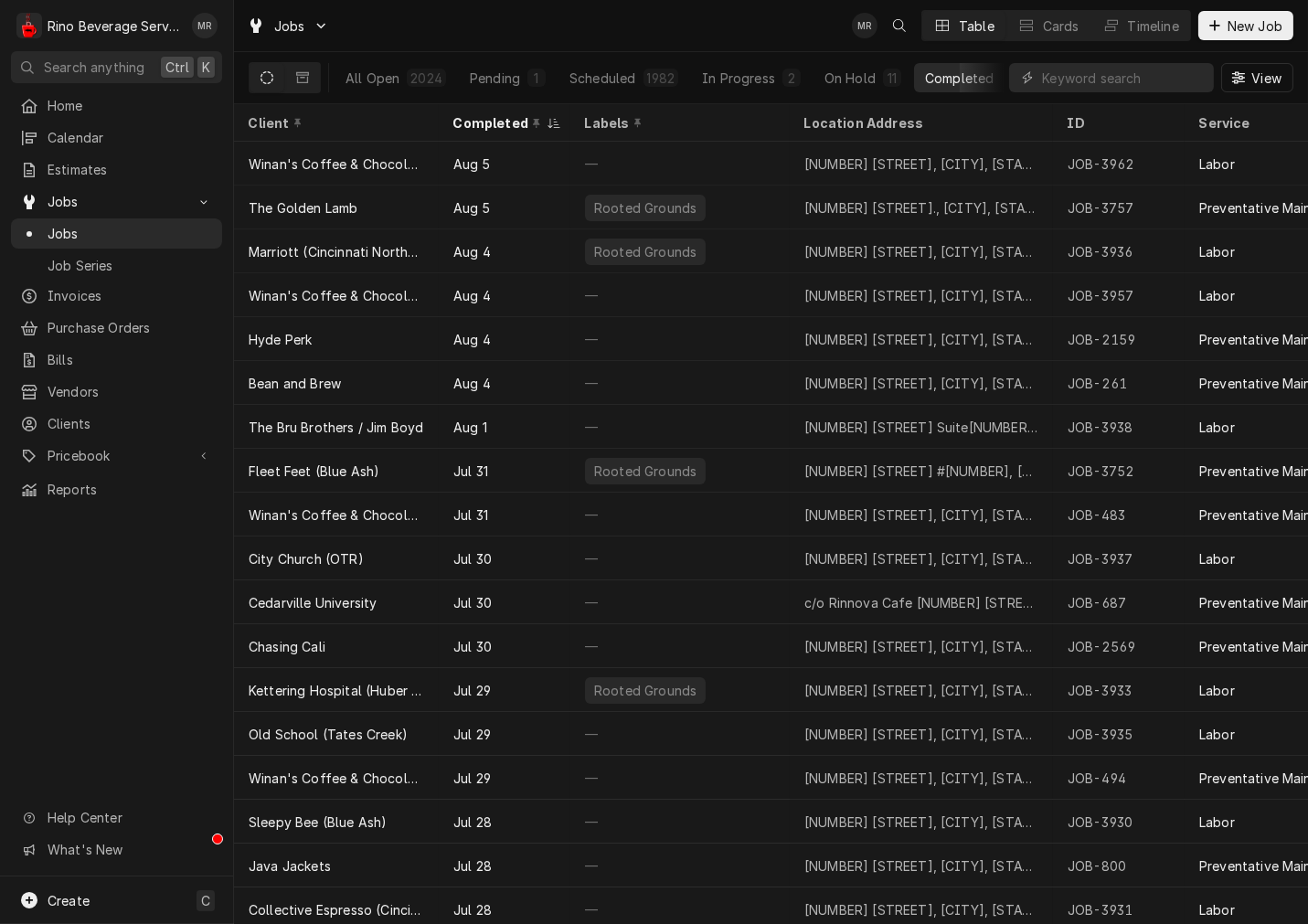 click on "All Open 2024 Pending 1 Scheduled 1982 In Progress 2 On Hold 11 Completed 28" at bounding box center [669, 78] 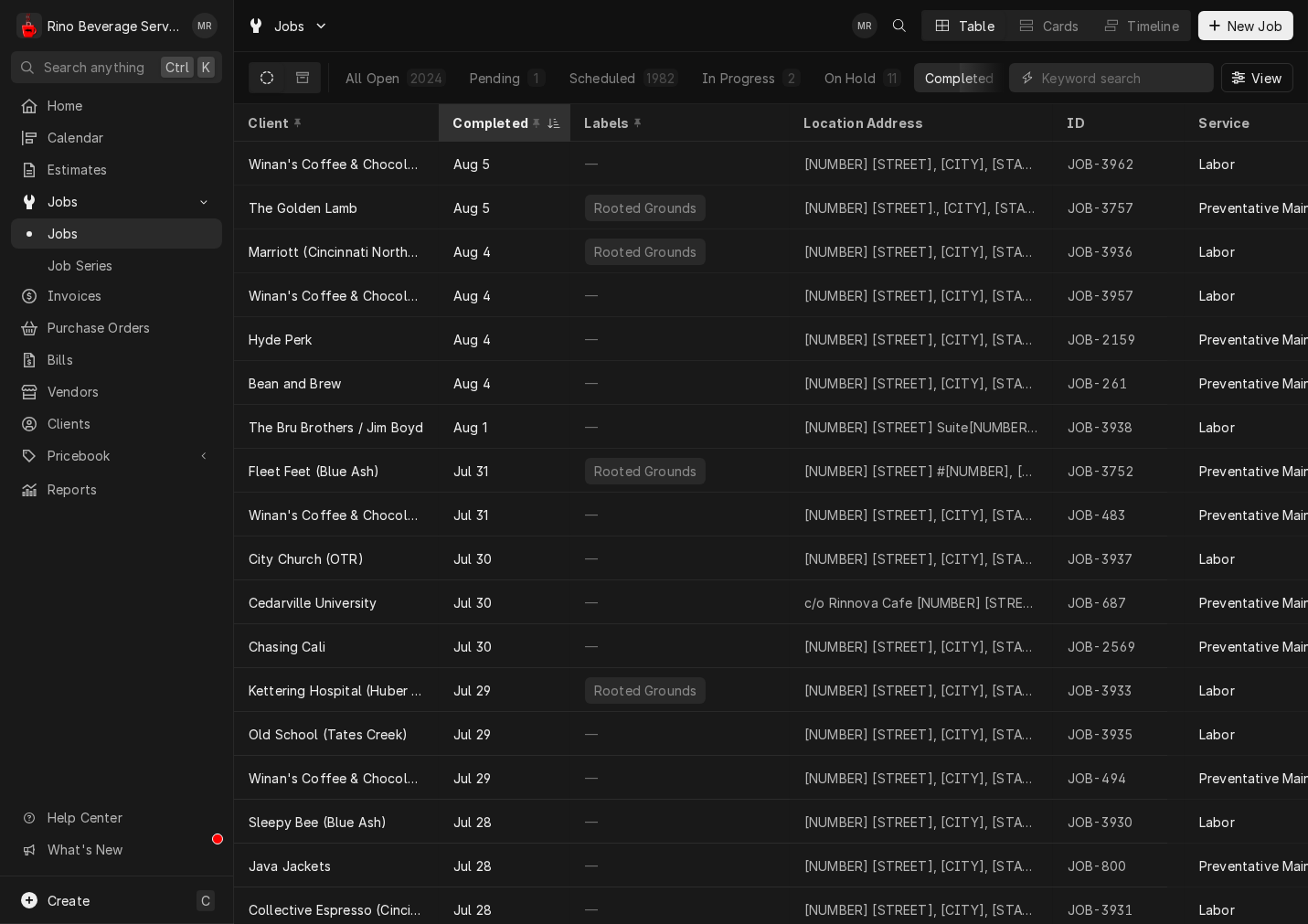 drag, startPoint x: 505, startPoint y: 123, endPoint x: 505, endPoint y: 134, distance: 11 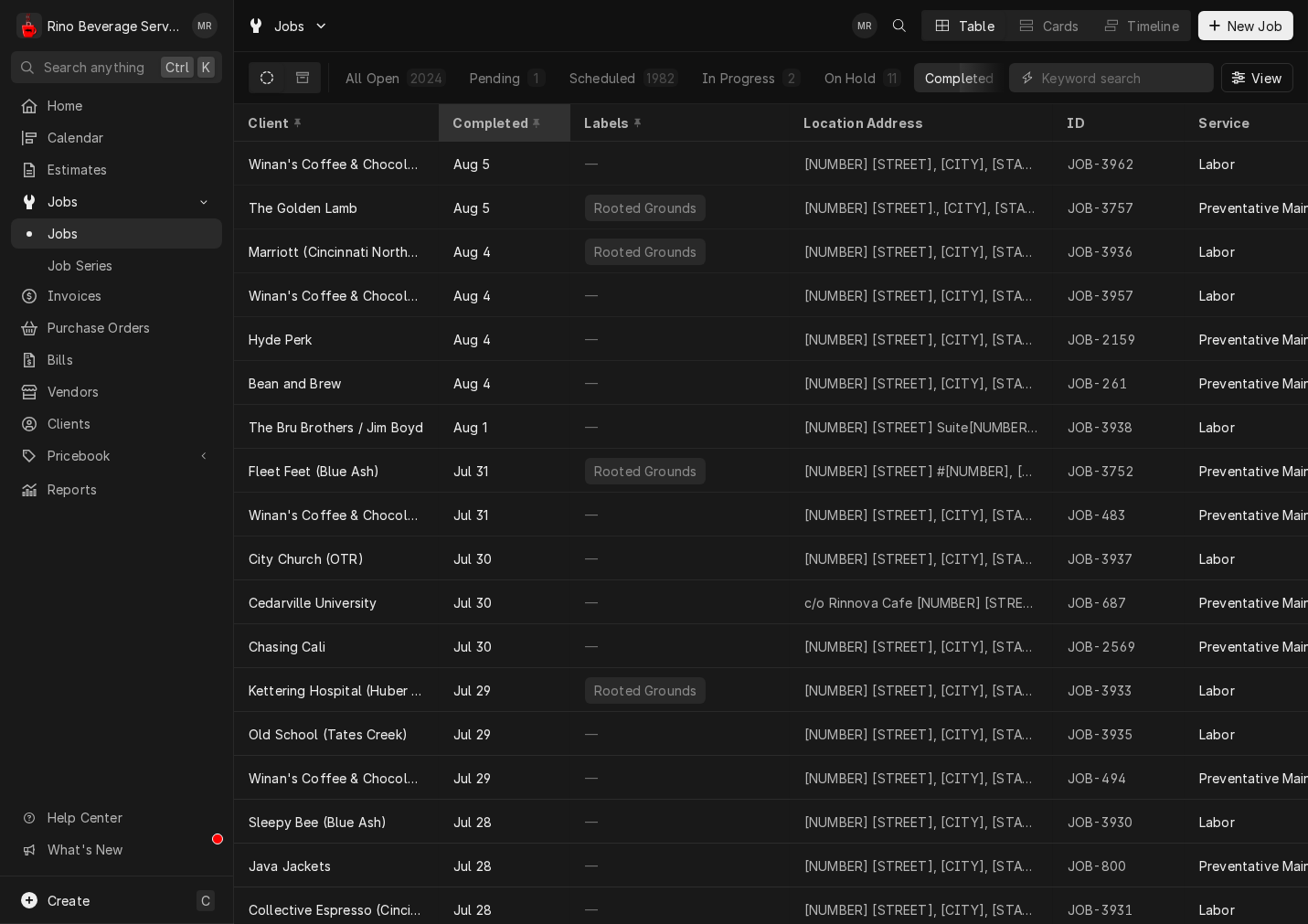click on "Completed" at bounding box center [503, 122] 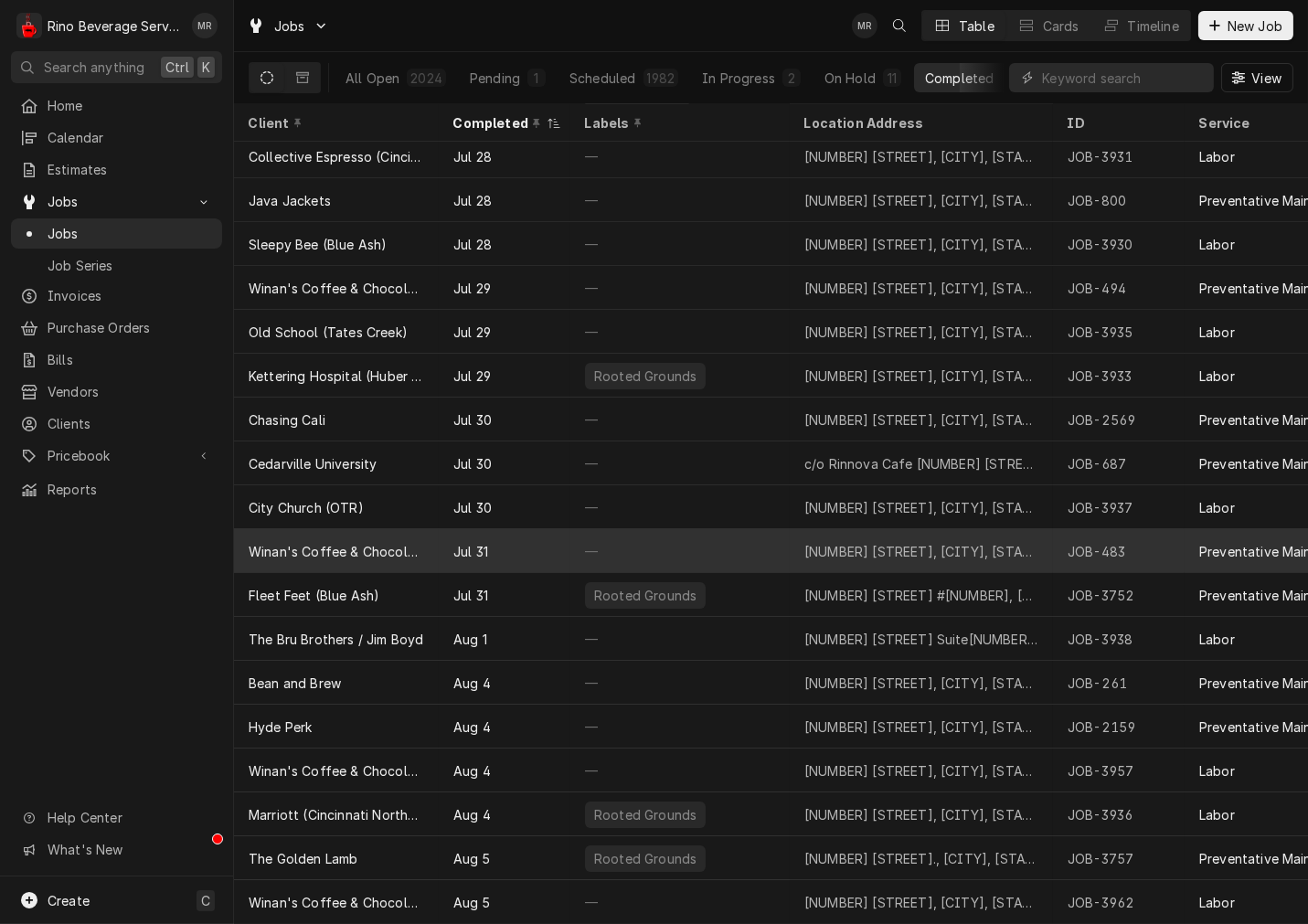 scroll, scrollTop: 459, scrollLeft: 0, axis: vertical 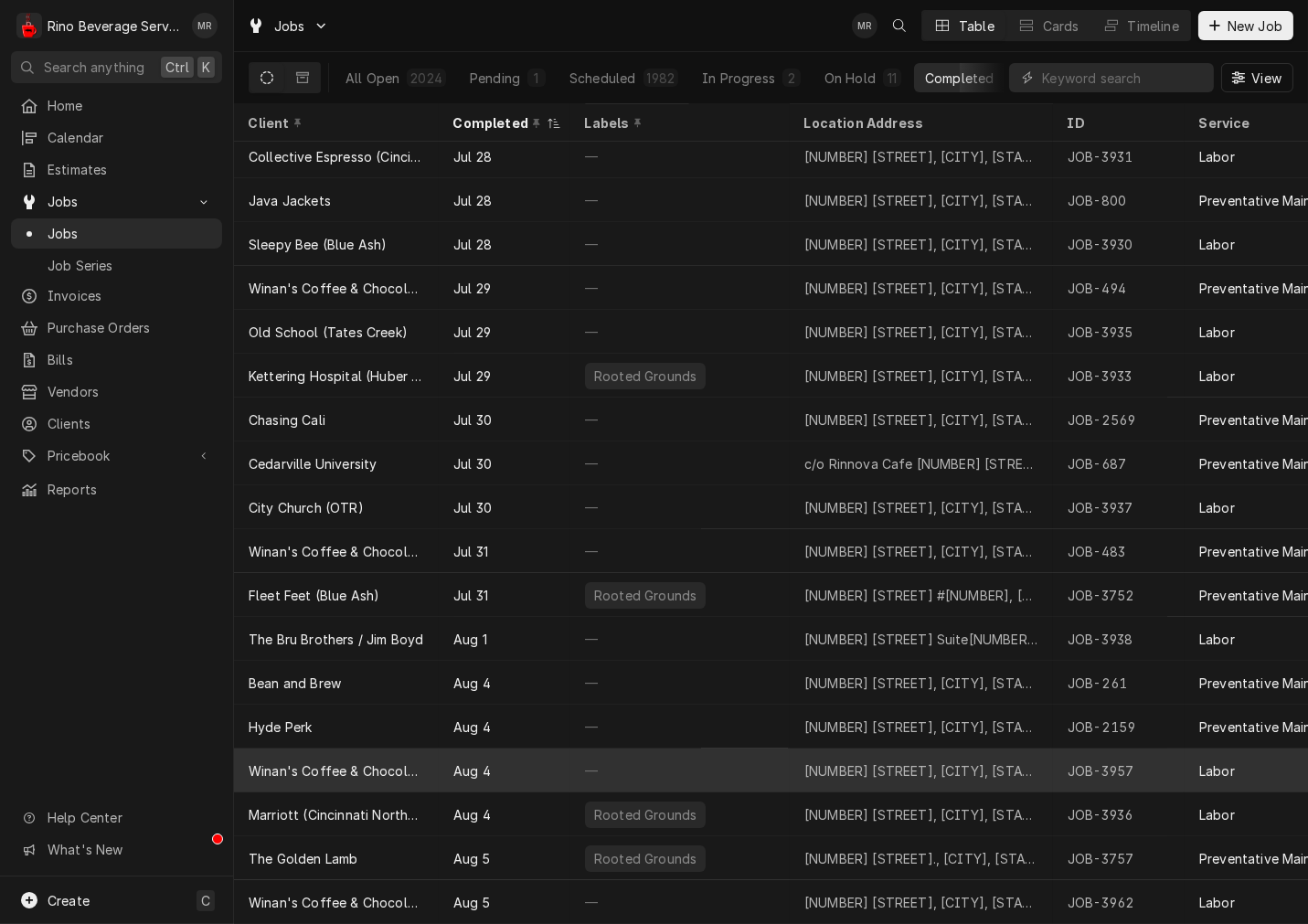 click on "[NUMBER] [STREET], [CITY], [STATE] [POSTAL_CODE]" at bounding box center [921, 770] 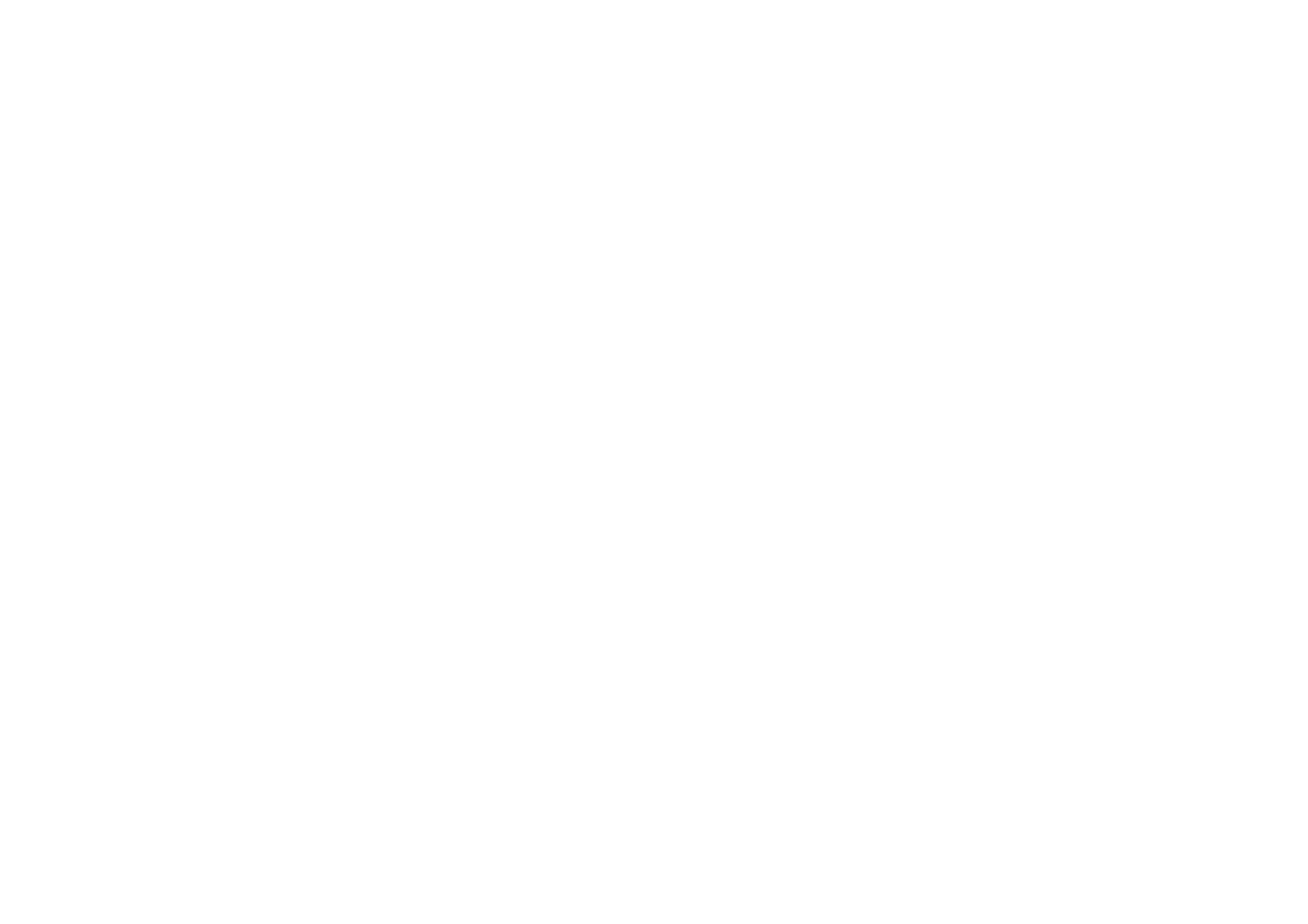 scroll, scrollTop: 0, scrollLeft: 0, axis: both 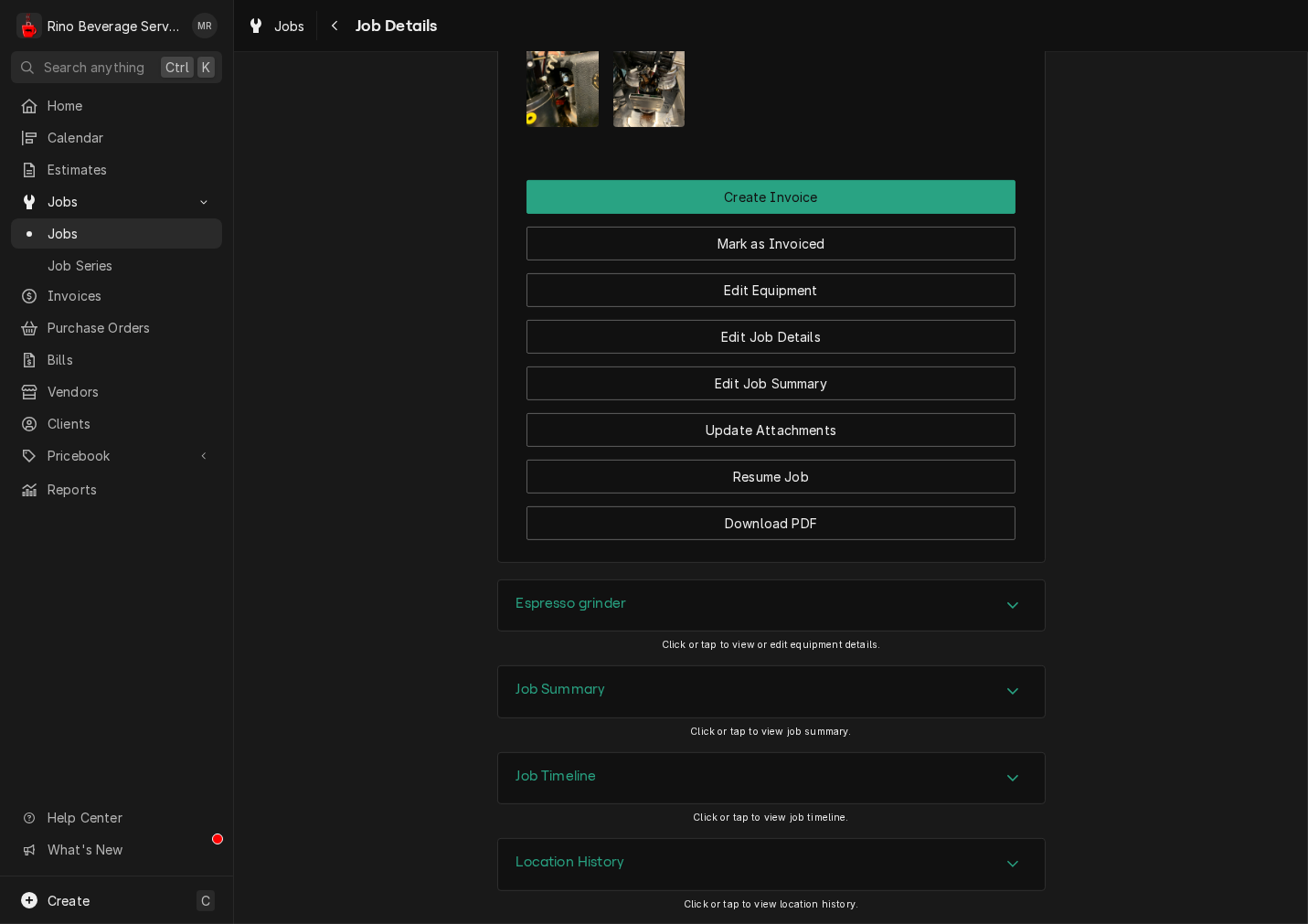 click on "Job Summary" at bounding box center (771, 692) 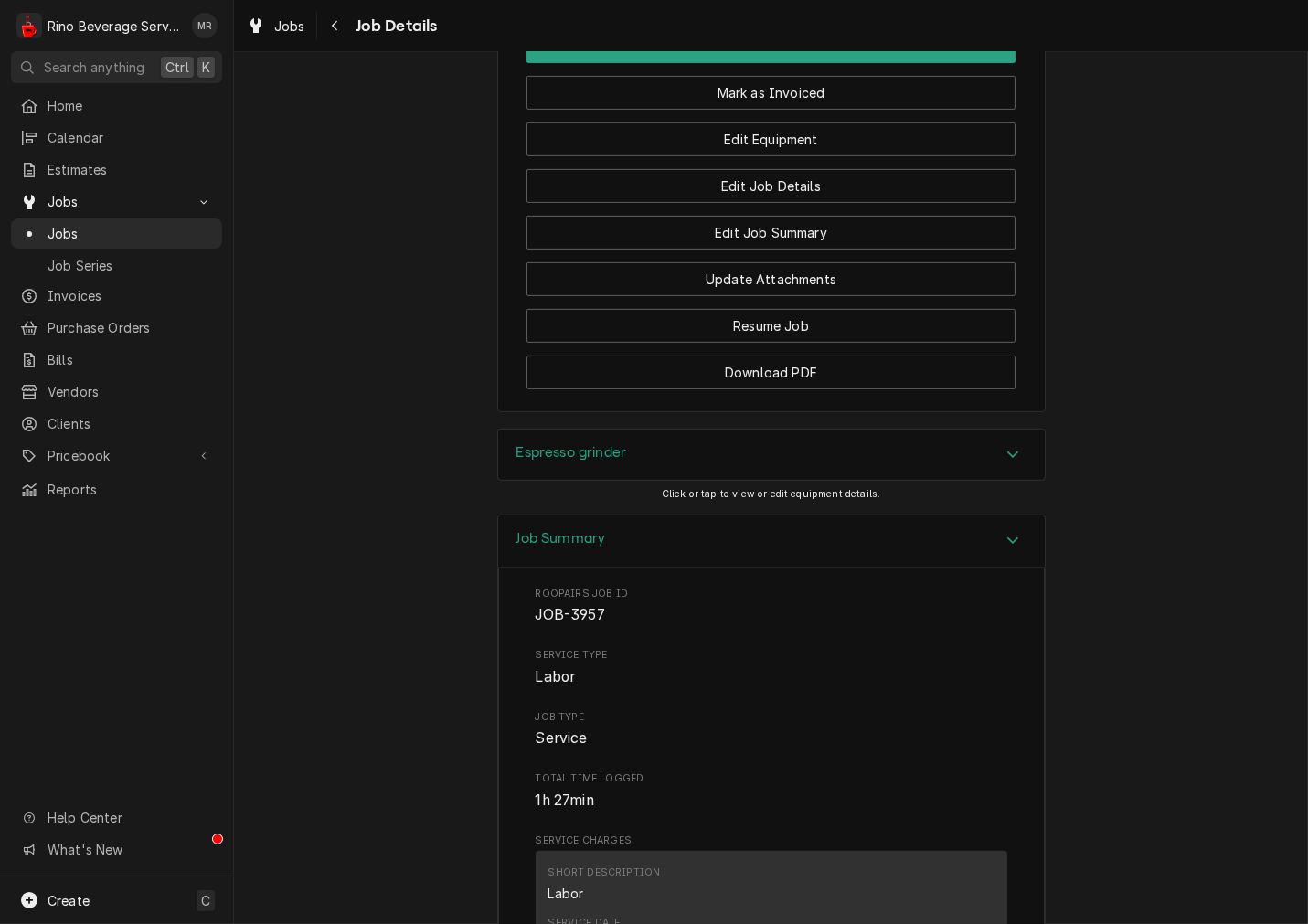 scroll, scrollTop: 1411, scrollLeft: 0, axis: vertical 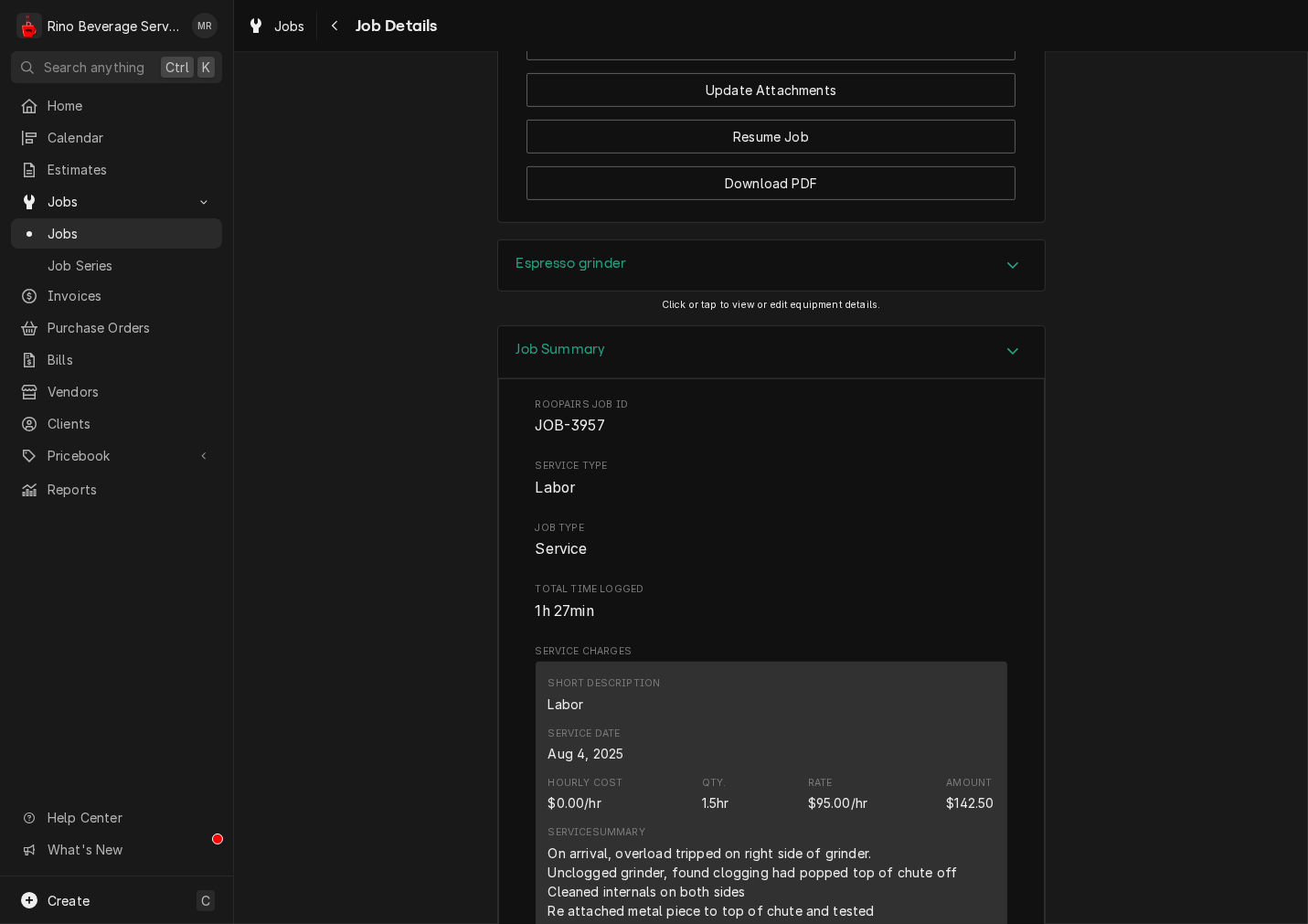 drag, startPoint x: 539, startPoint y: 265, endPoint x: 555, endPoint y: 281, distance: 22.62742 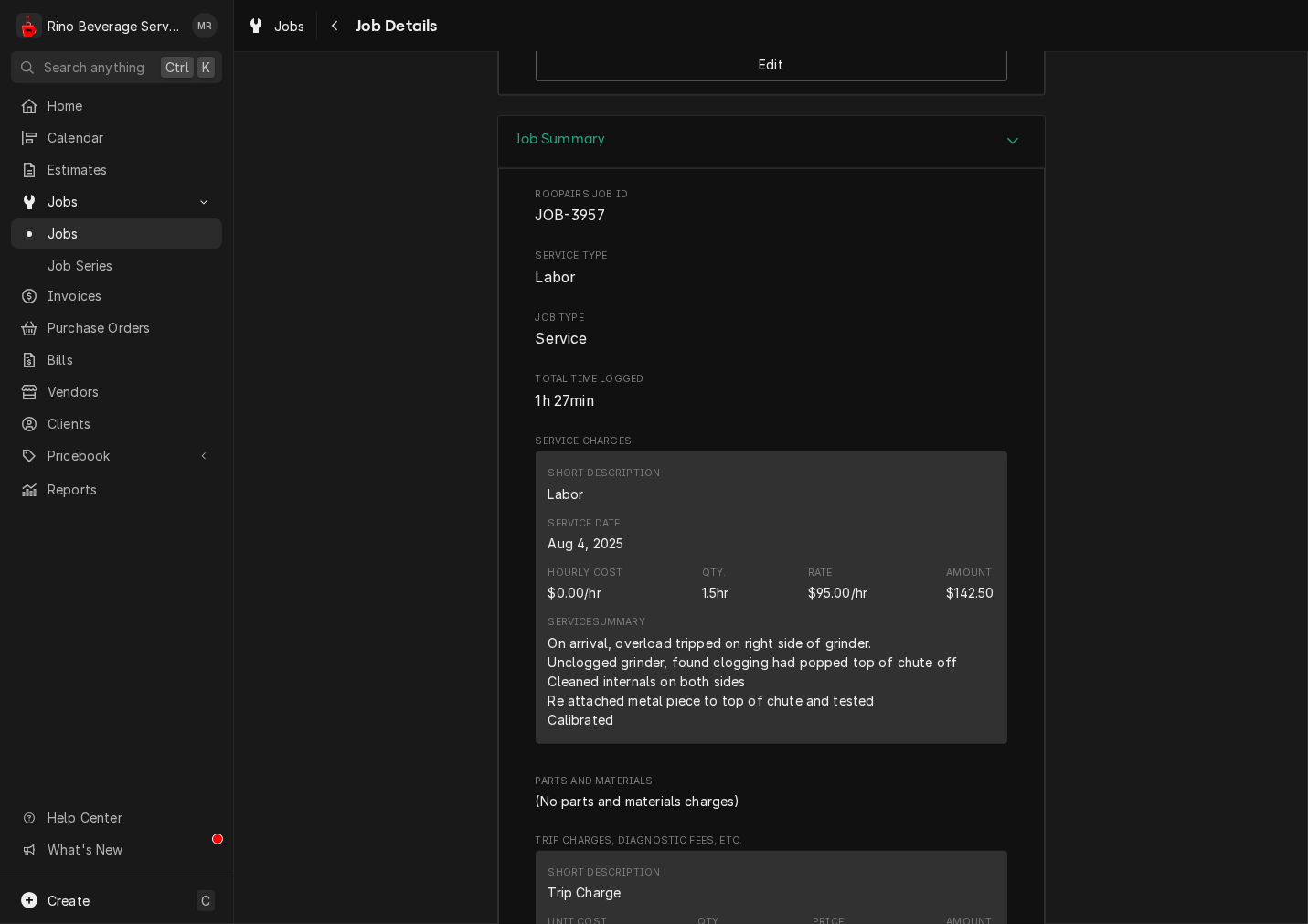 scroll, scrollTop: 2597, scrollLeft: 0, axis: vertical 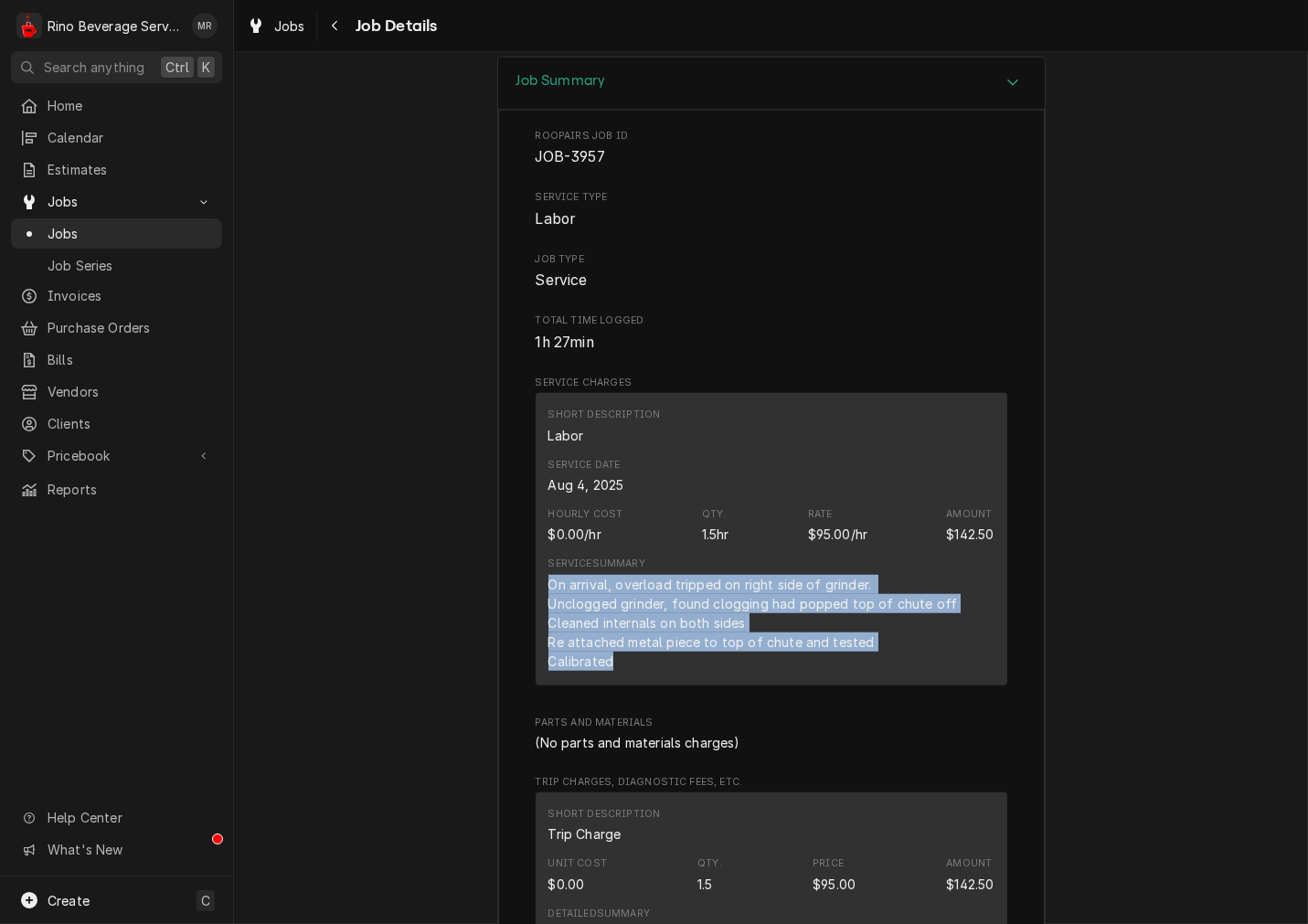 drag, startPoint x: 622, startPoint y: 670, endPoint x: 523, endPoint y: 591, distance: 126.65702 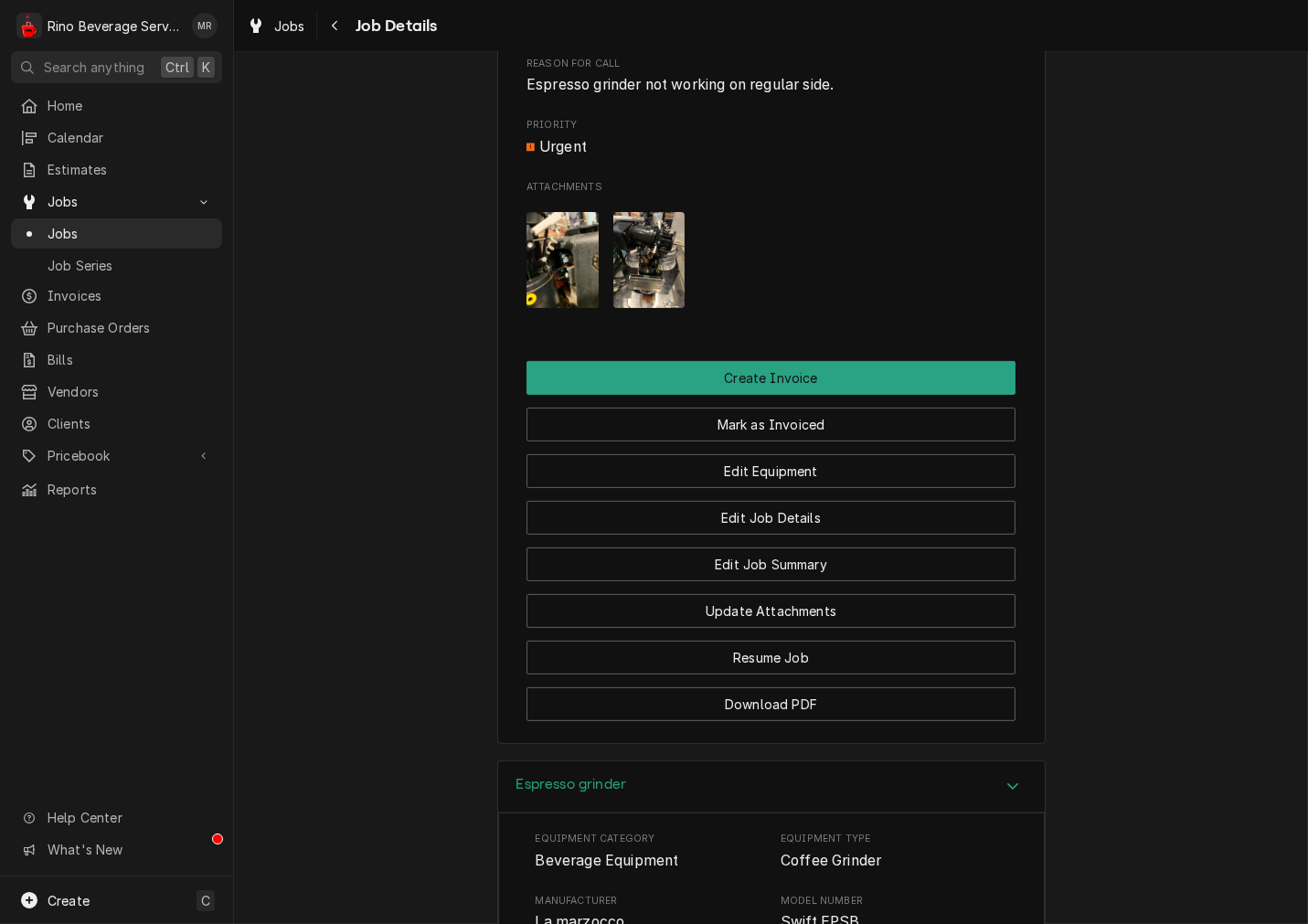scroll, scrollTop: 735, scrollLeft: 0, axis: vertical 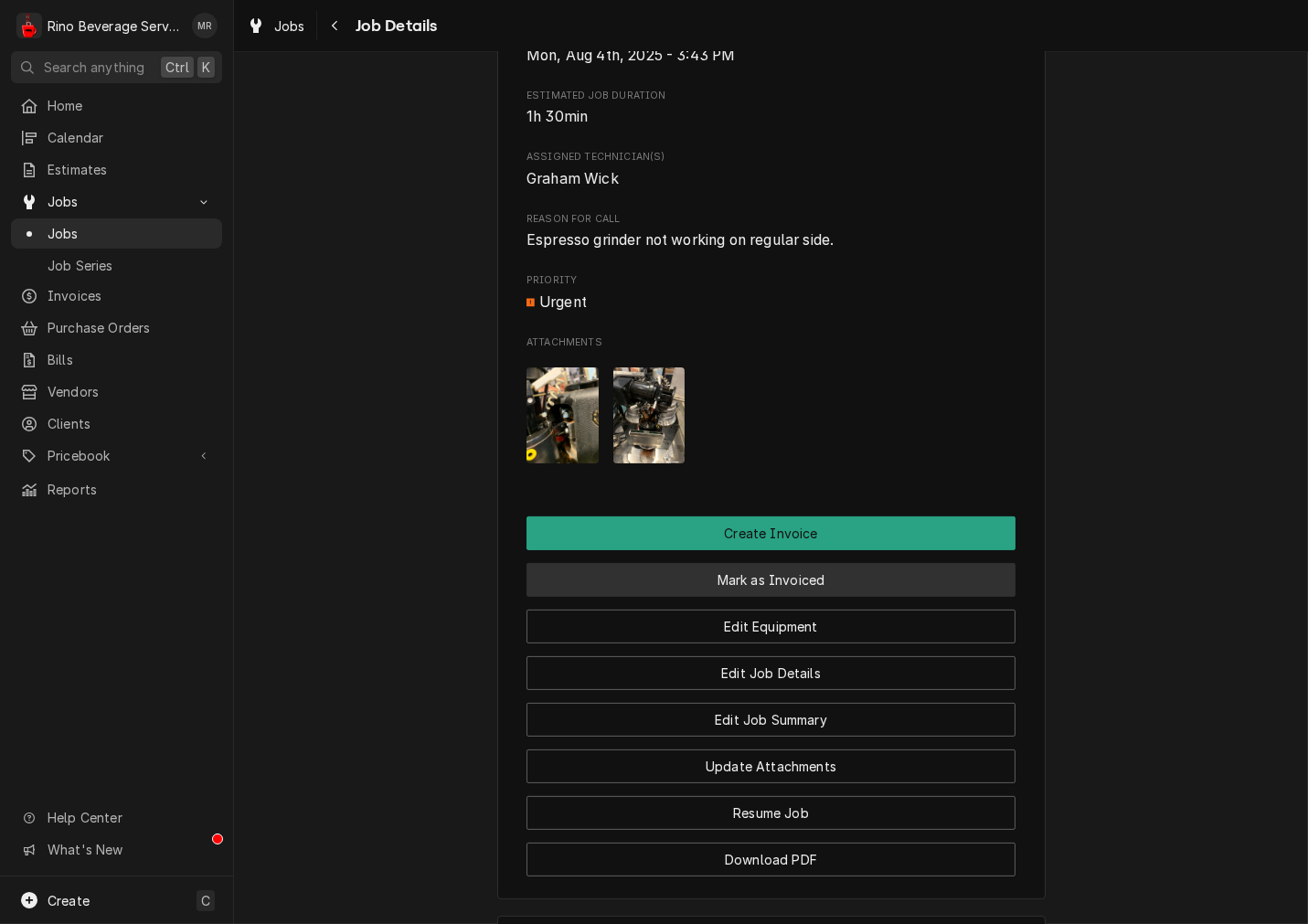 click on "Mark as Invoiced" at bounding box center (771, 579) 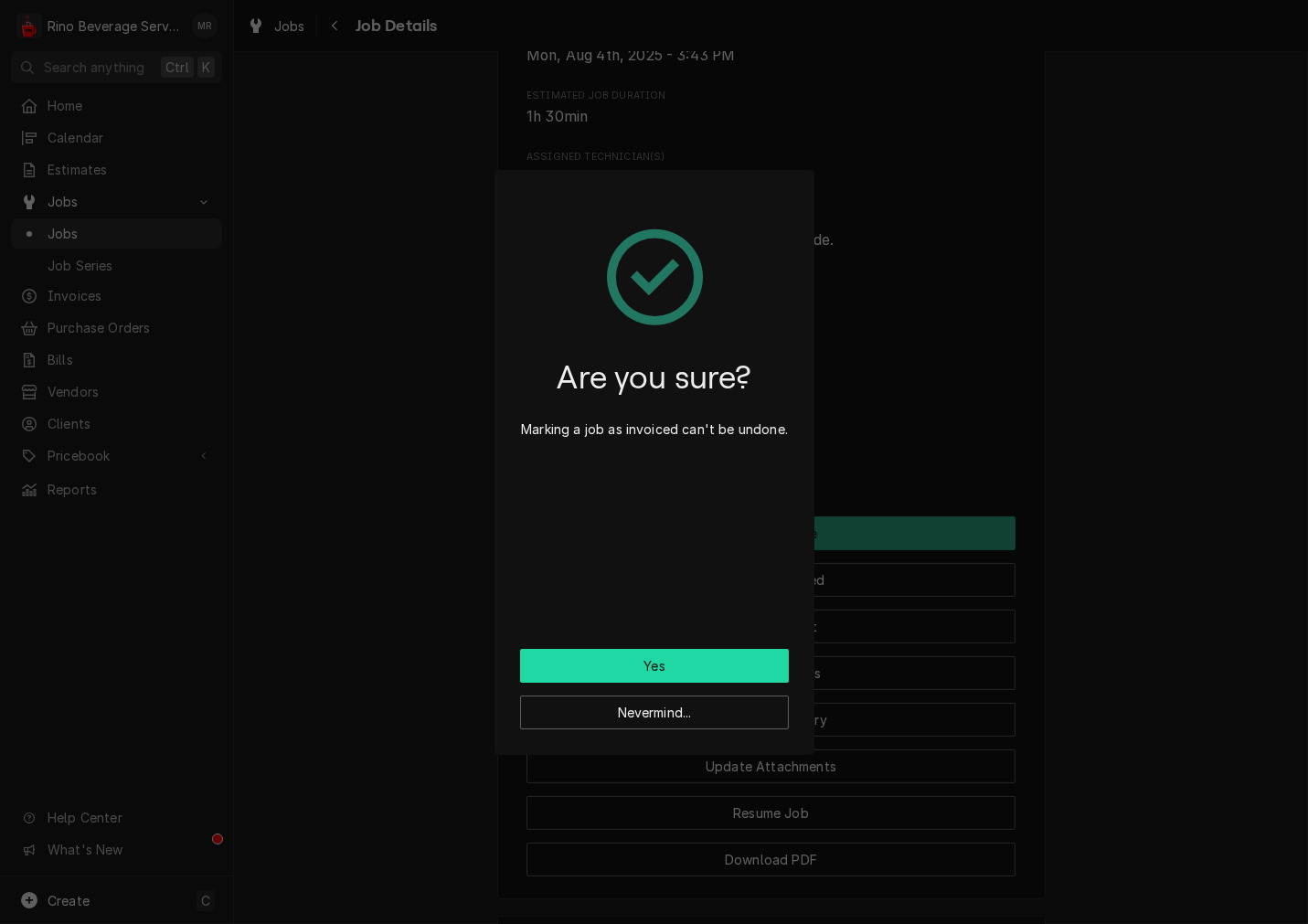 click on "Yes" at bounding box center (654, 665) 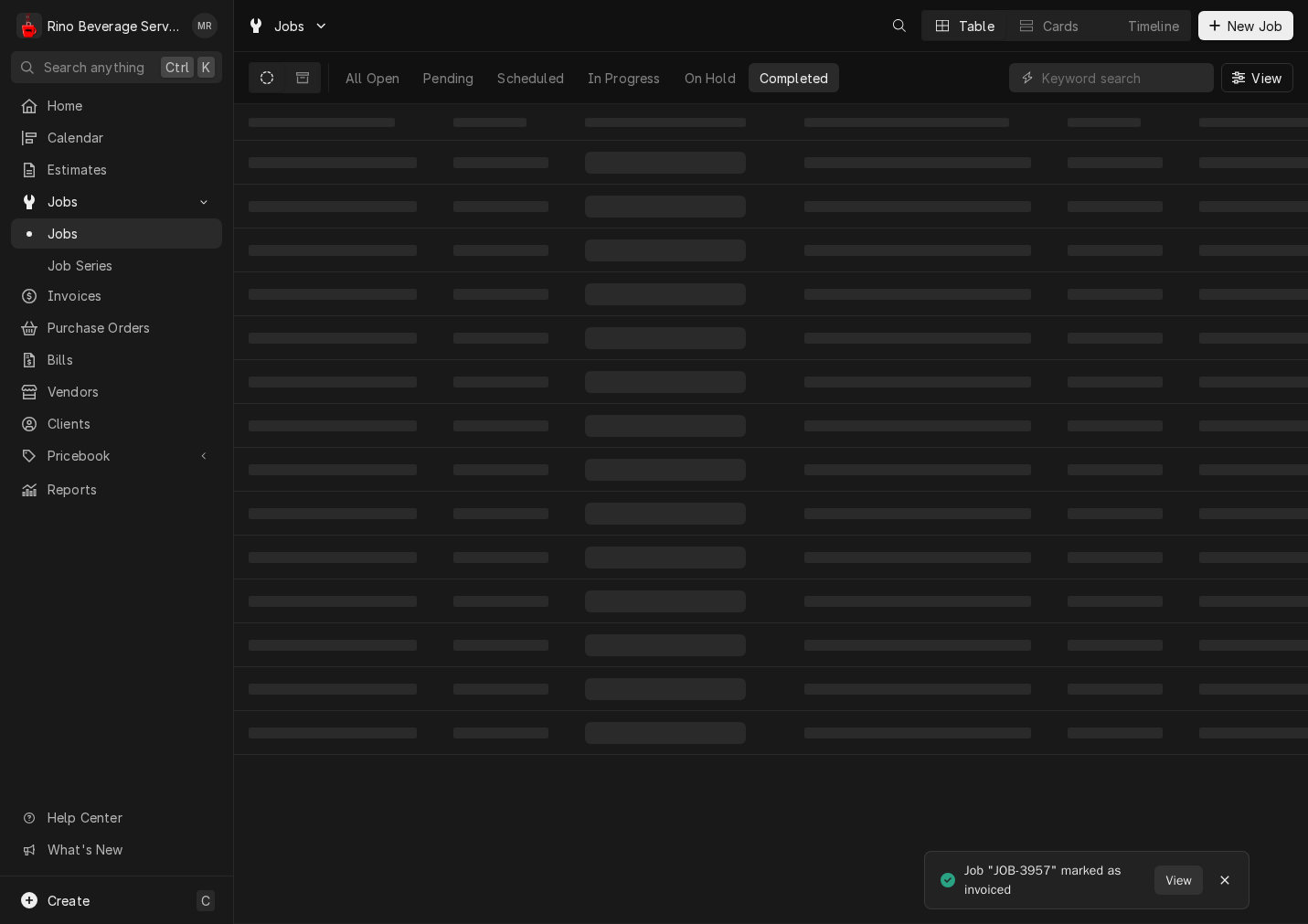 scroll, scrollTop: 0, scrollLeft: 0, axis: both 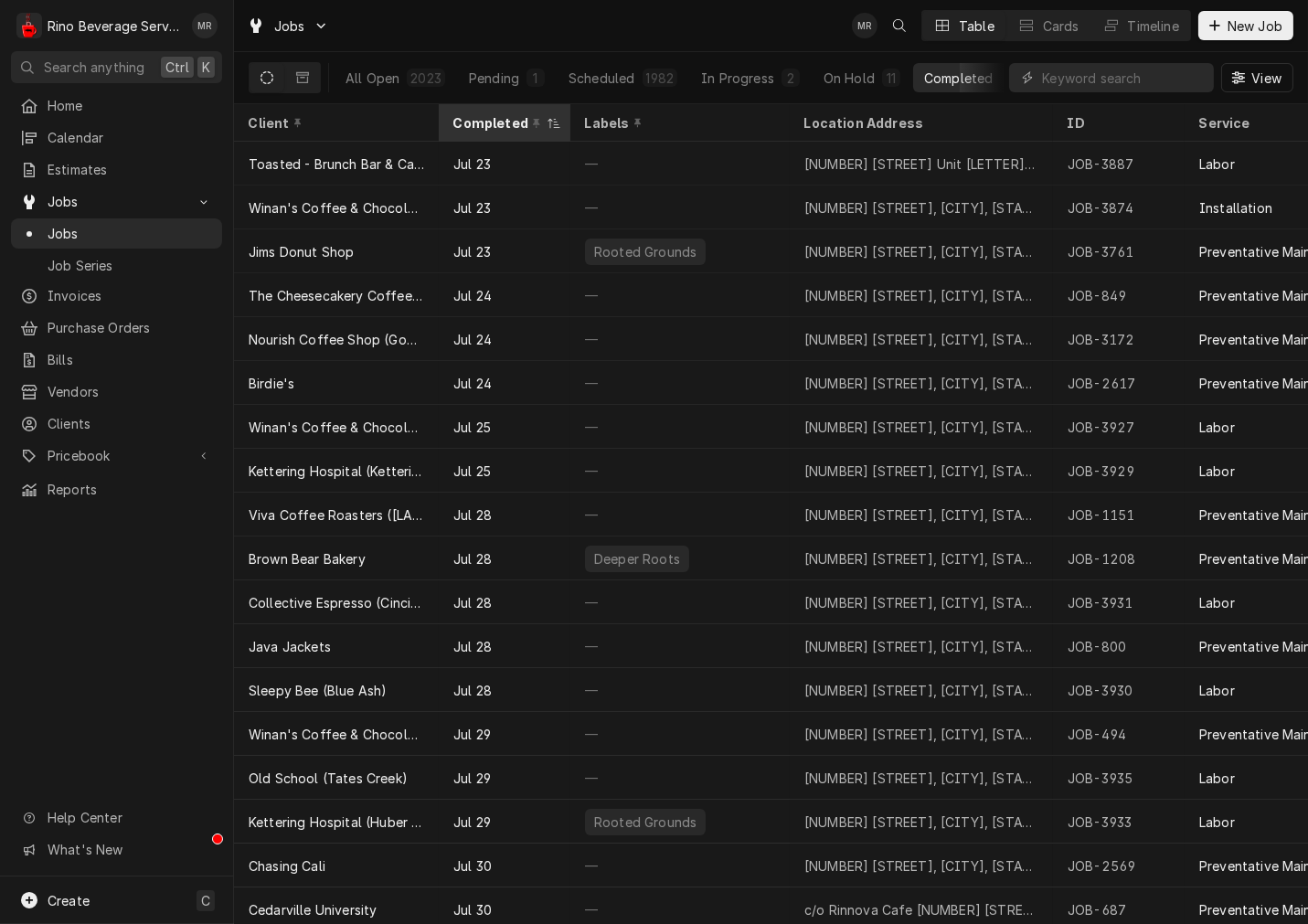 click on "Completed" at bounding box center (505, 122) 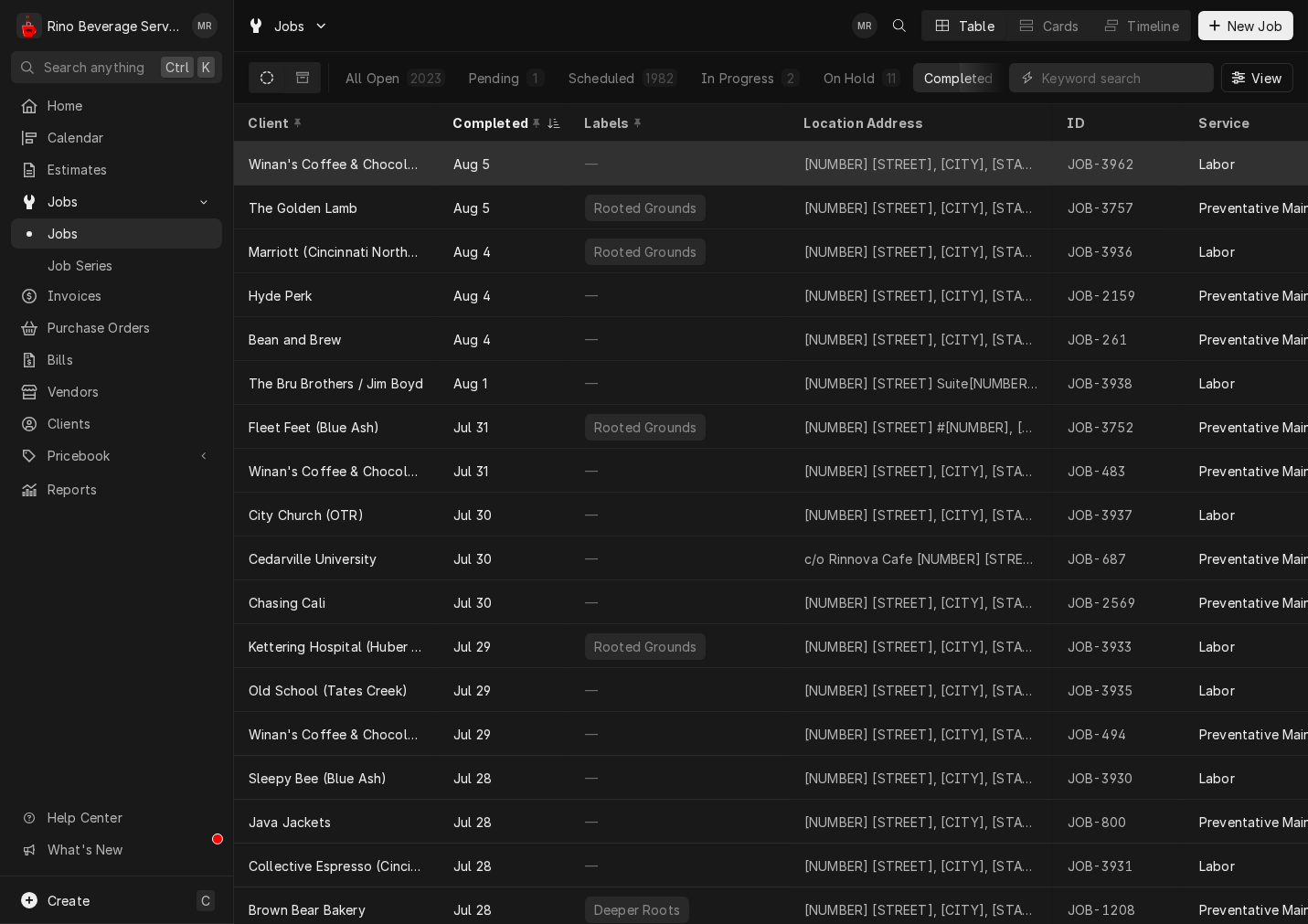 click on "Aug 5" at bounding box center [505, 164] 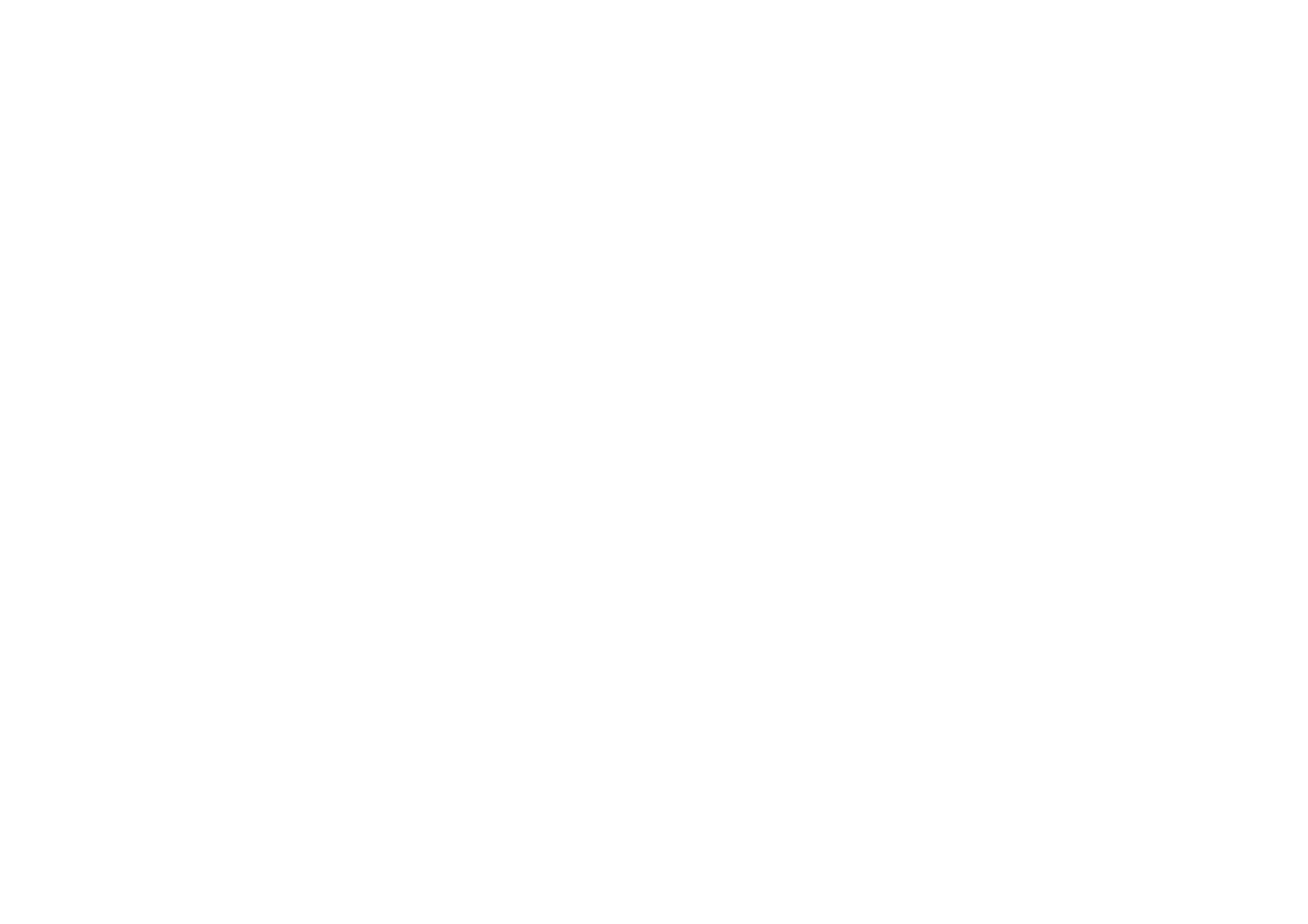 scroll, scrollTop: 0, scrollLeft: 0, axis: both 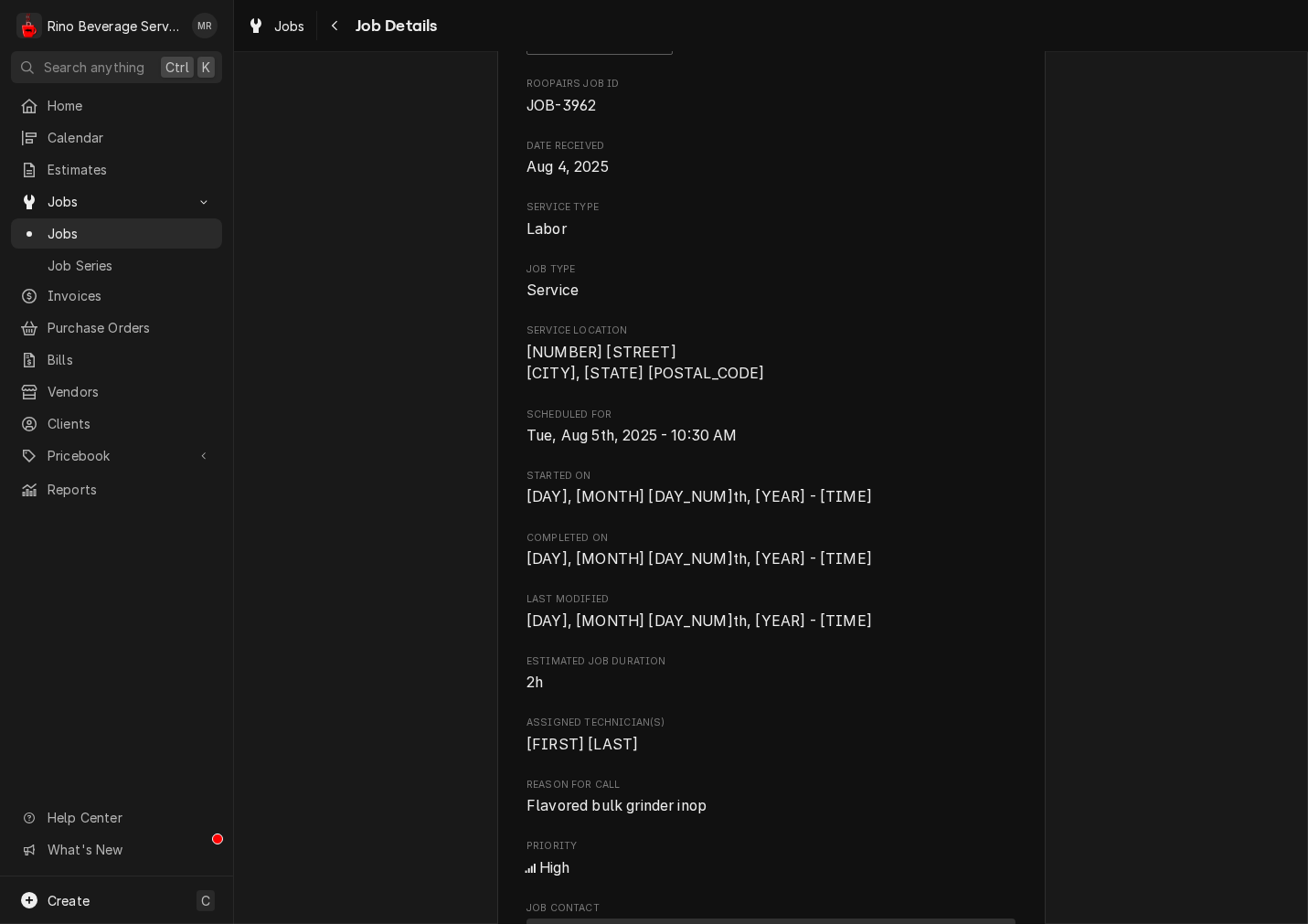 click on "Flavored bulk grinder inop" at bounding box center [616, 805] 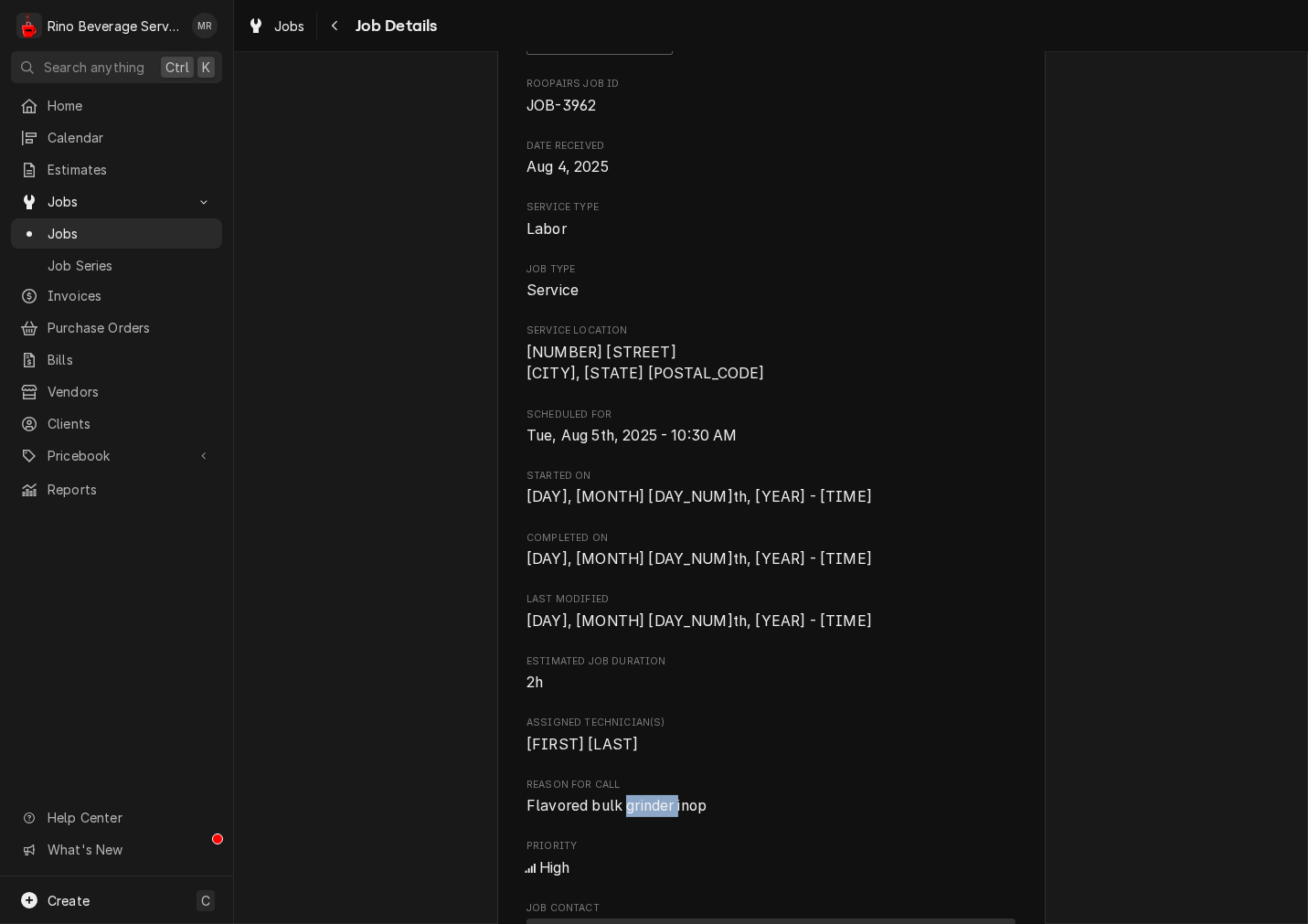 click on "Flavored bulk grinder inop" at bounding box center [616, 805] 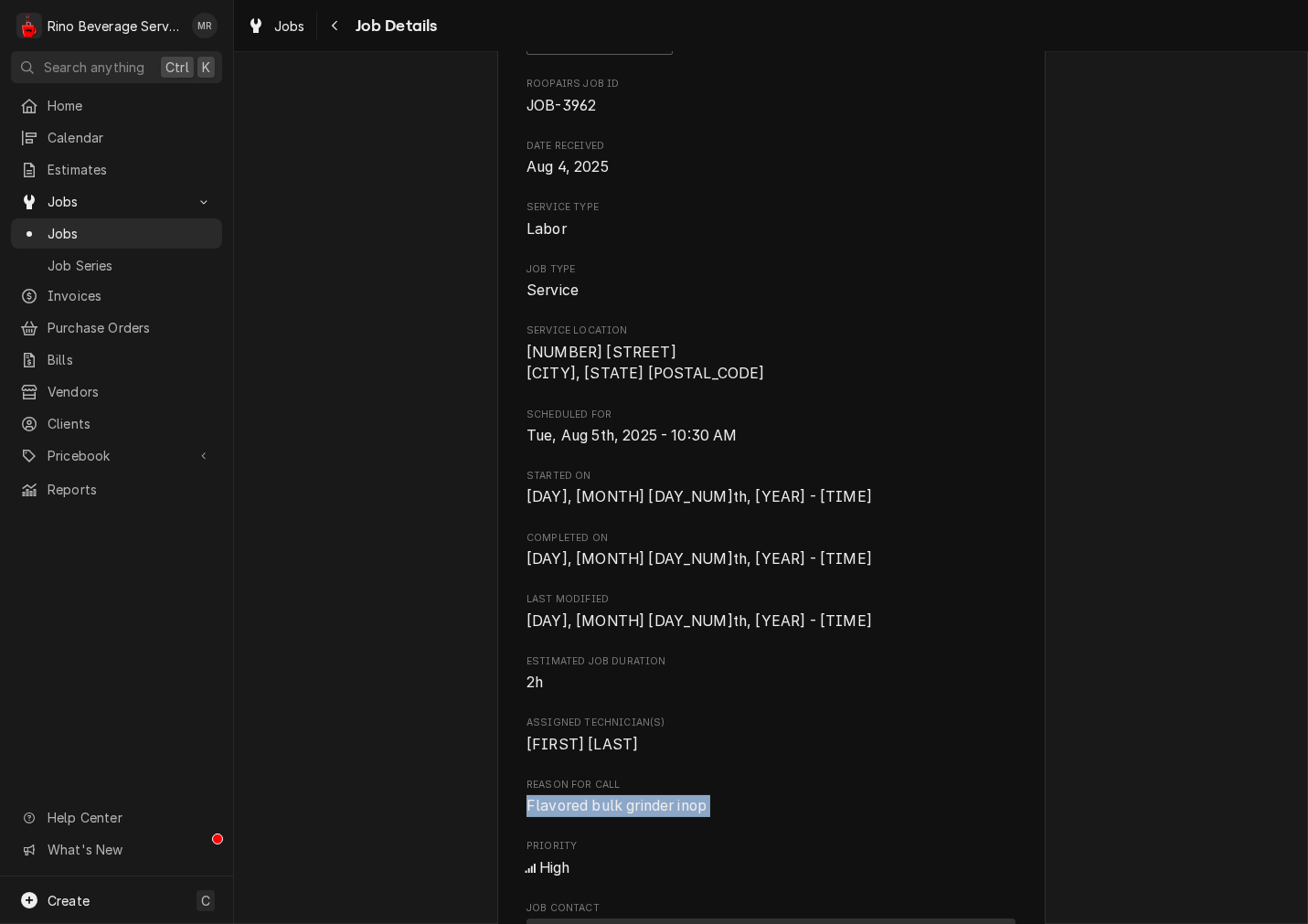 click on "Flavored bulk grinder inop" at bounding box center [616, 805] 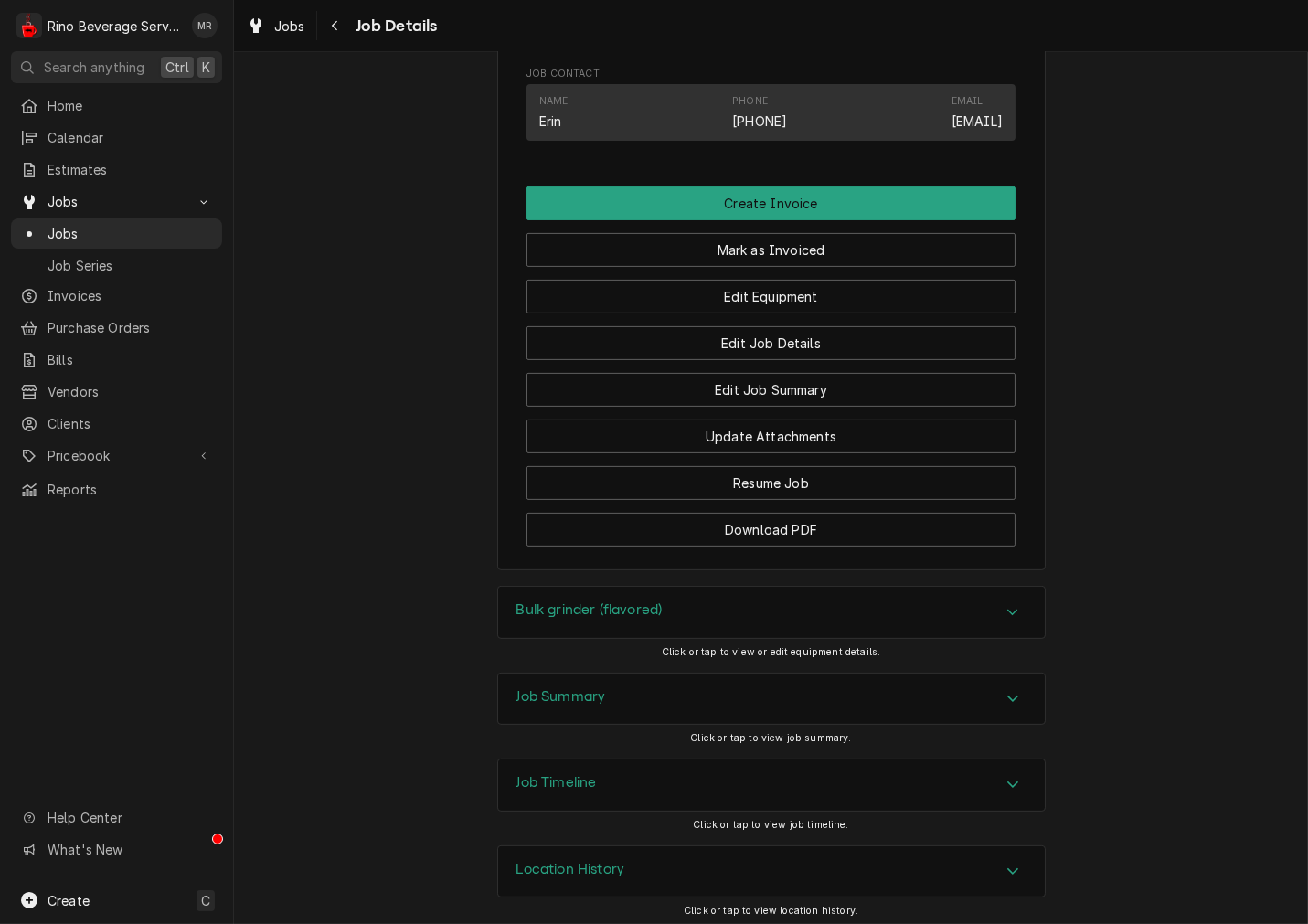 scroll, scrollTop: 1012, scrollLeft: 0, axis: vertical 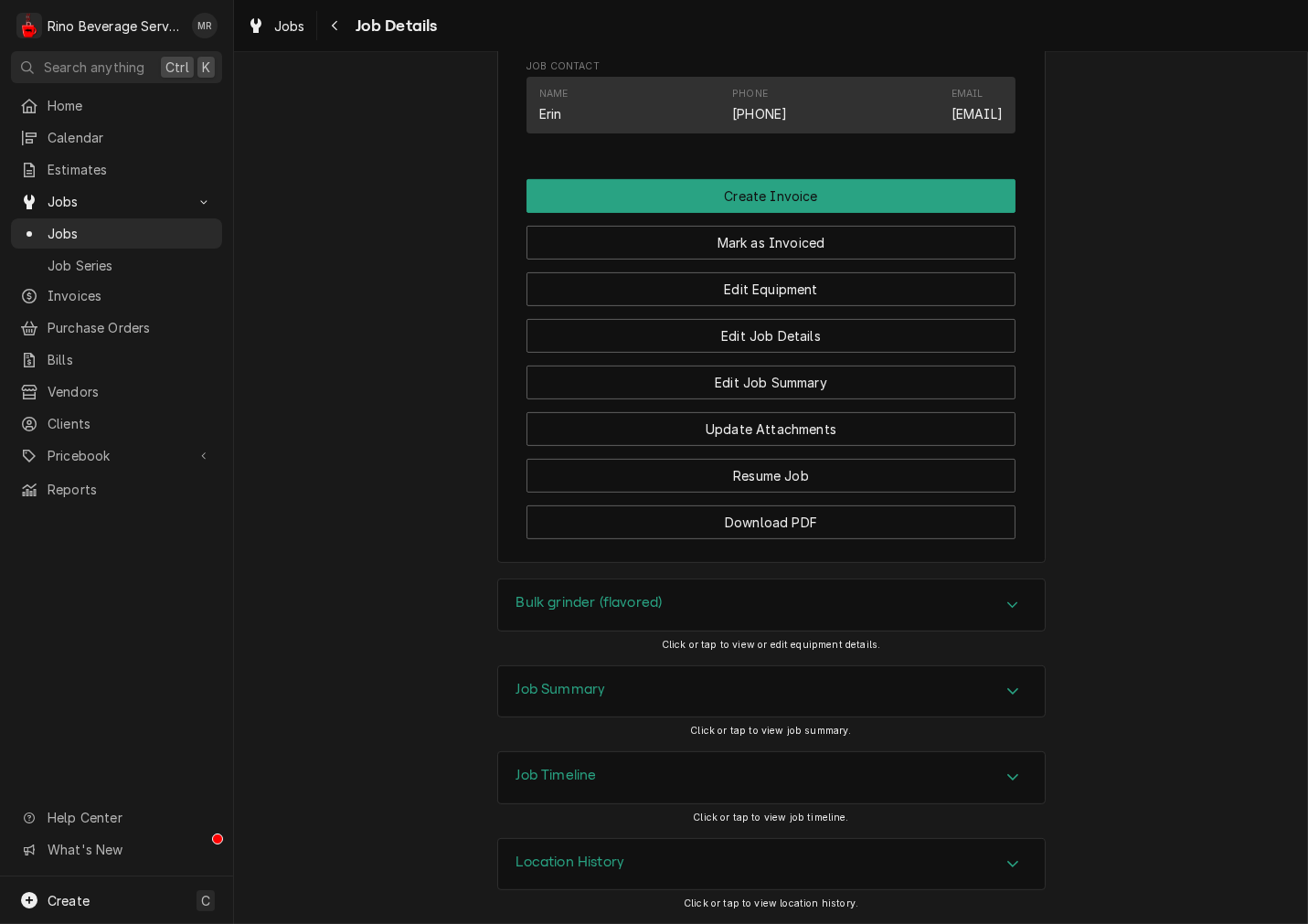 drag, startPoint x: 521, startPoint y: 601, endPoint x: 546, endPoint y: 618, distance: 30.232433 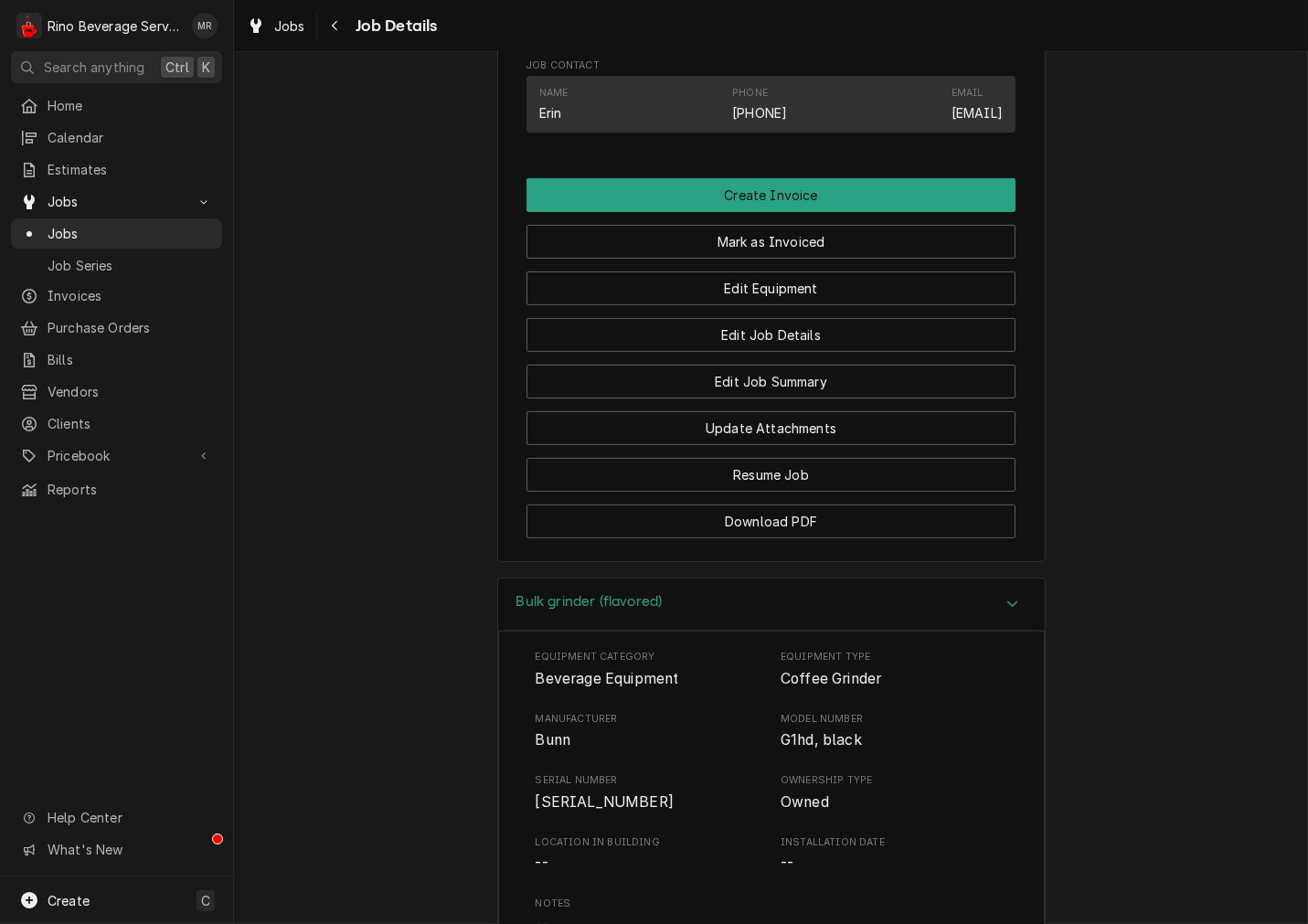 click on "Equipment Category Beverage Equipment Equipment Type Coffee Grinder Manufacturer Bunn Model Number G1hd, black Serial Number G100012043 Ownership Type Owned Location in Building -- Installation Date -- Notes -- Warranty Status Untracked" at bounding box center (771, 823) 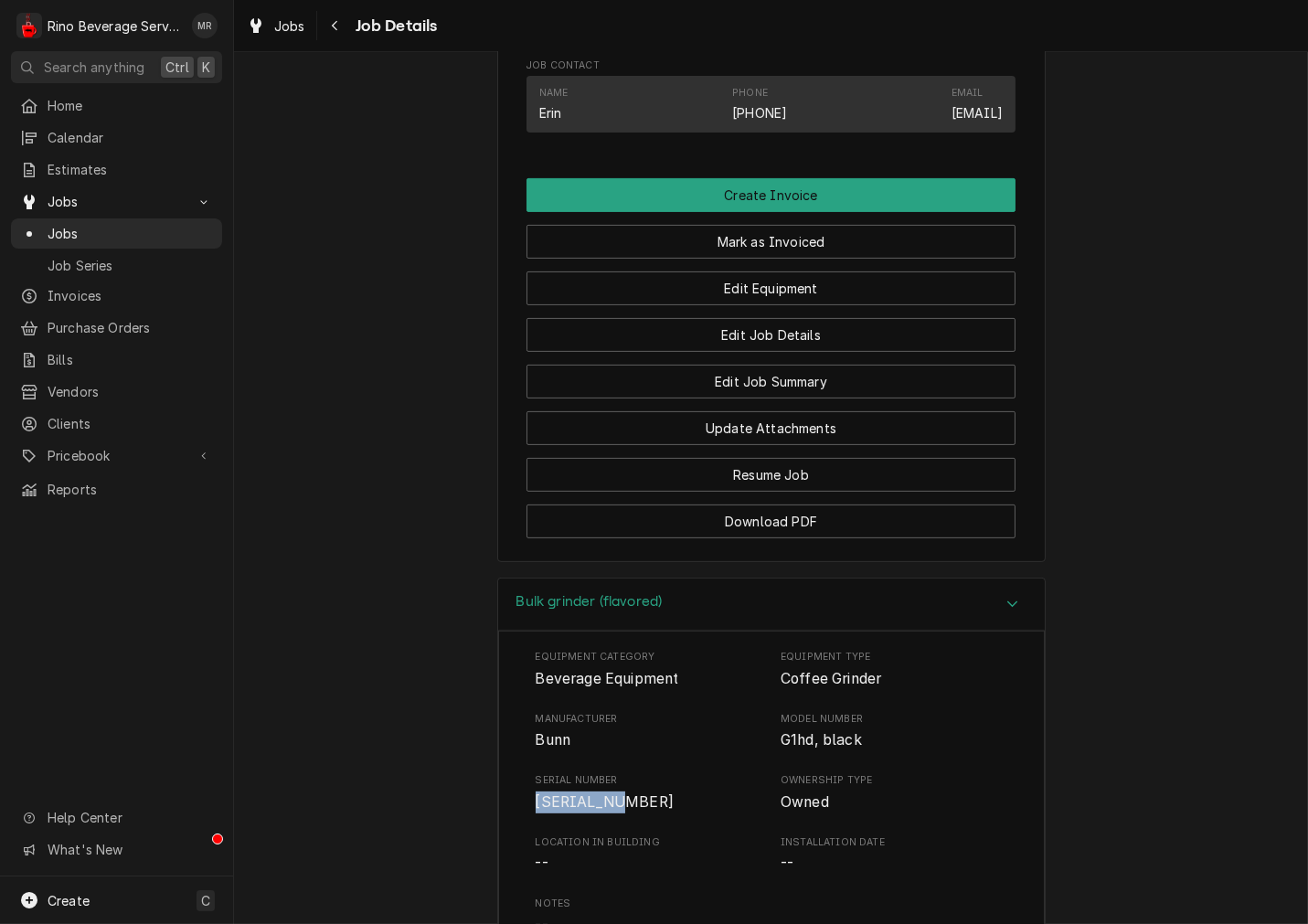 click on "G100012043" at bounding box center (604, 802) 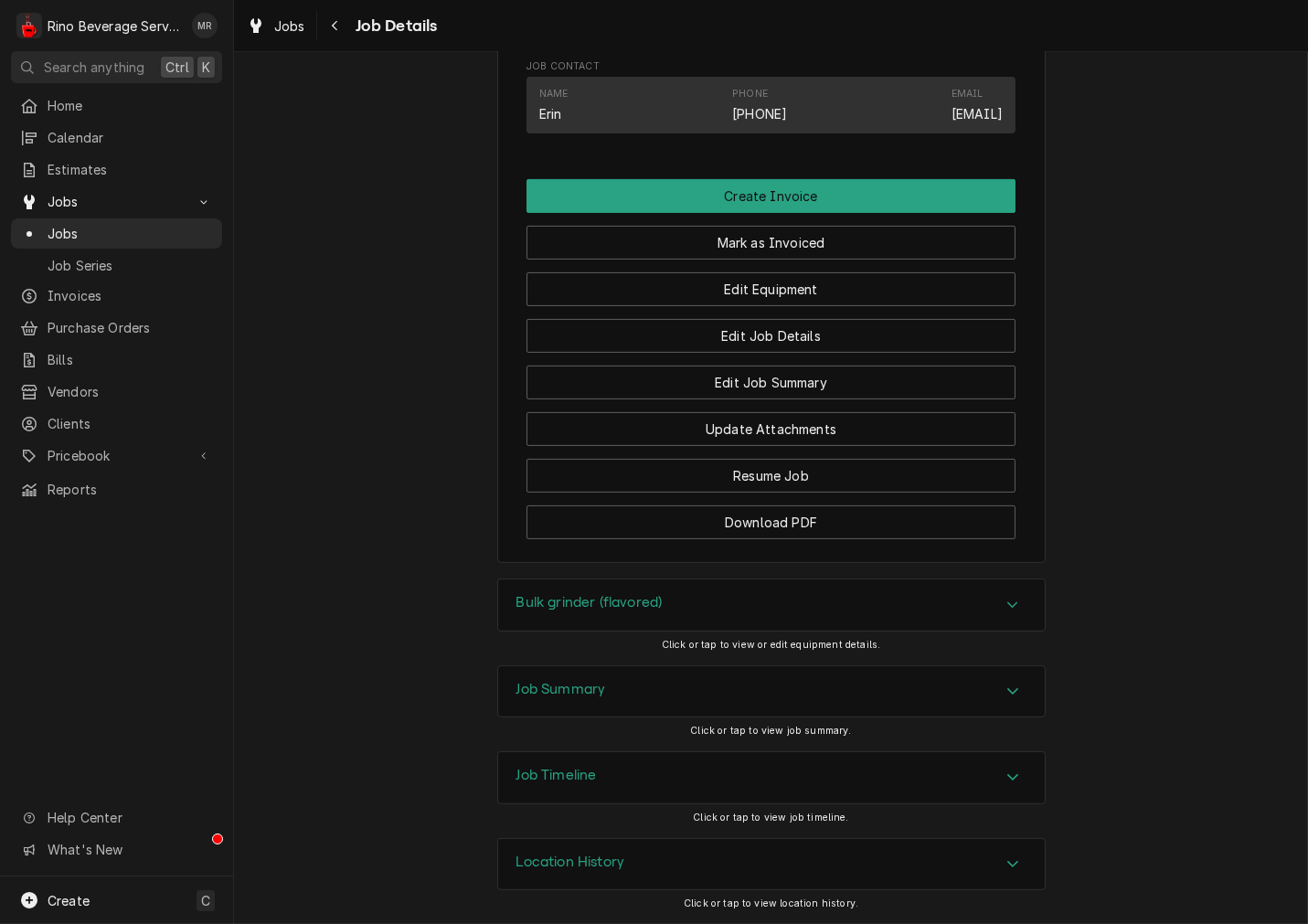 click on "Job Summary" at bounding box center [771, 692] 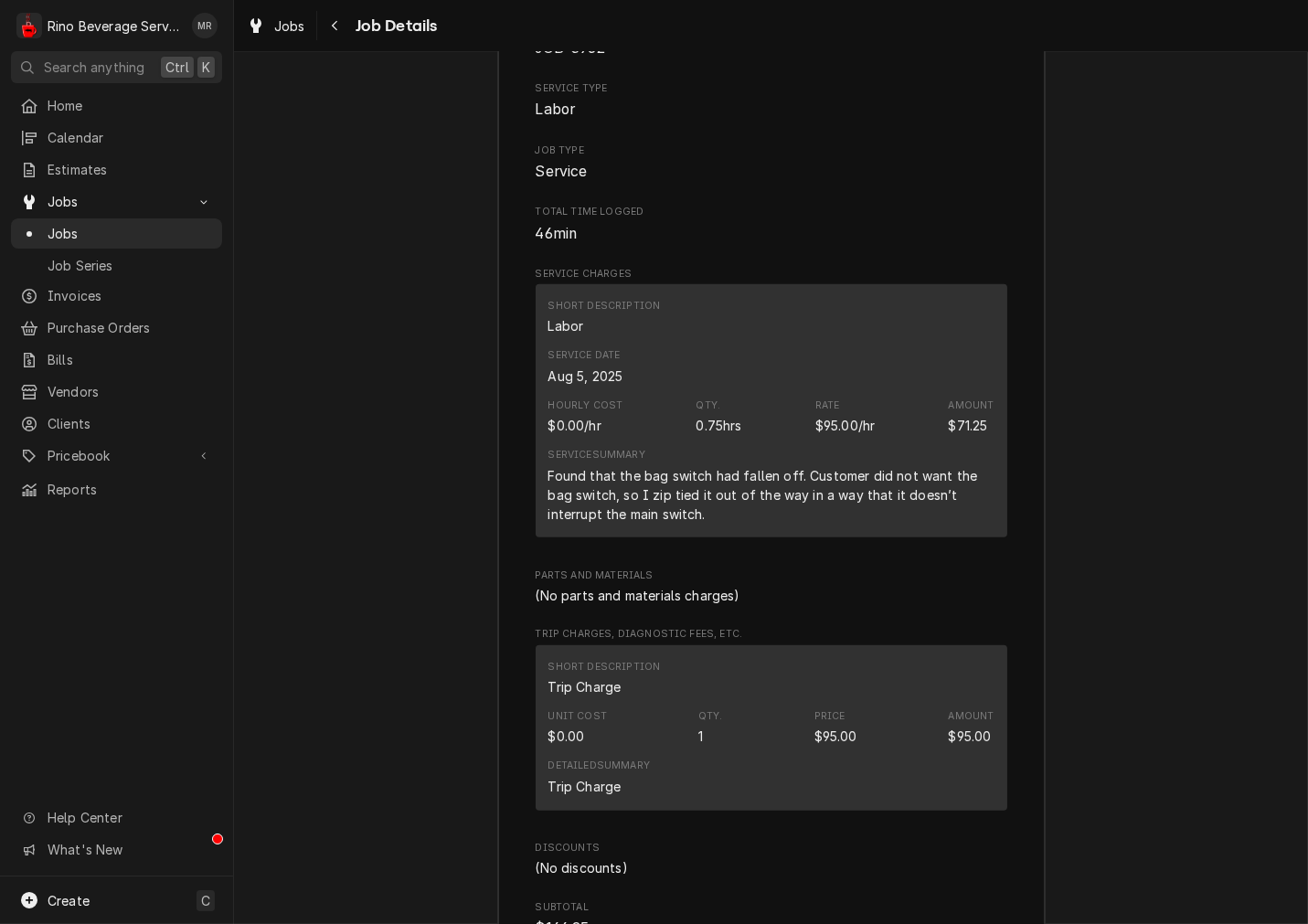 scroll, scrollTop: 1858, scrollLeft: 0, axis: vertical 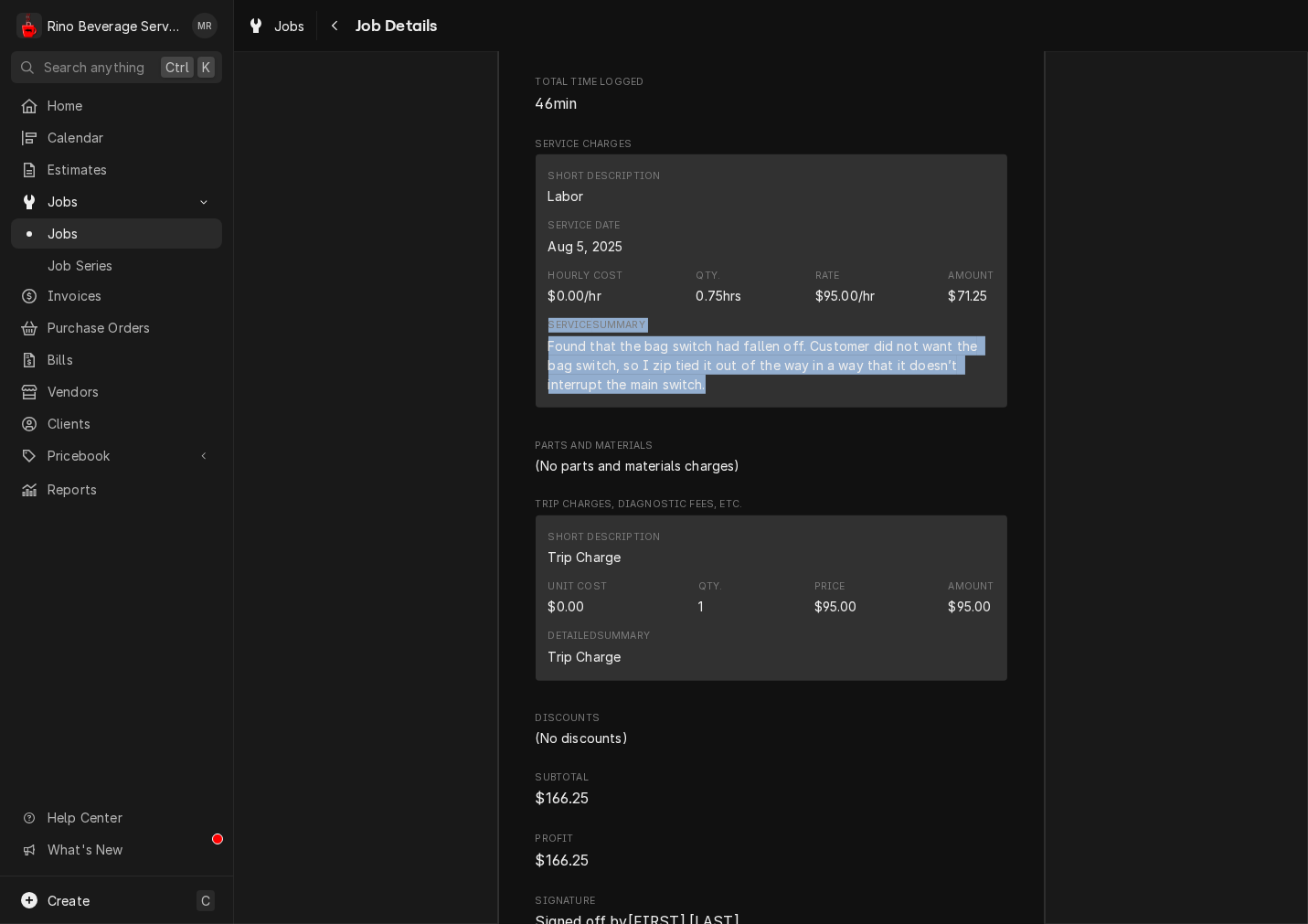 drag, startPoint x: 622, startPoint y: 389, endPoint x: 484, endPoint y: 325, distance: 152.11837 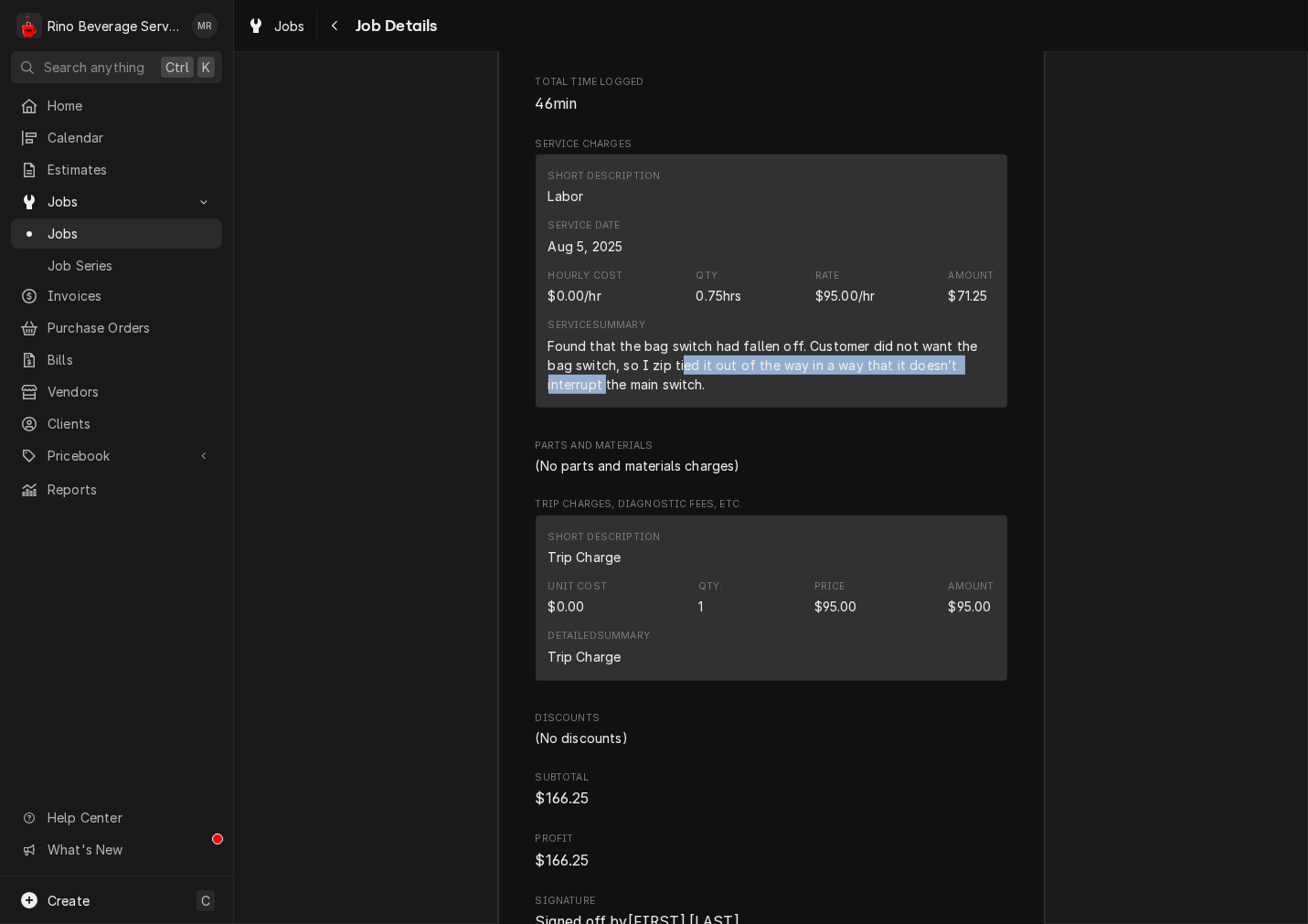 drag, startPoint x: 647, startPoint y: 371, endPoint x: 537, endPoint y: 377, distance: 110.16351 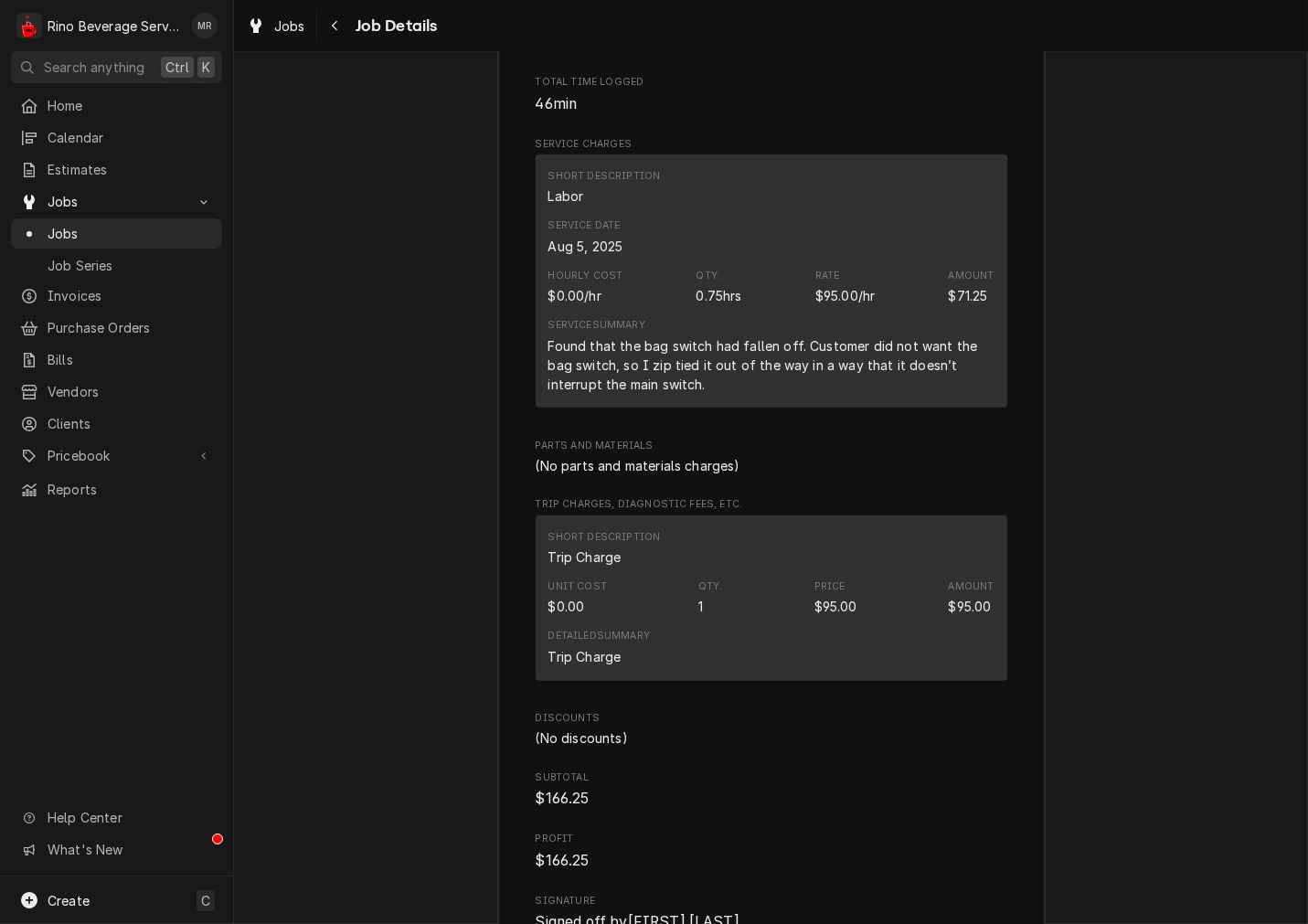 click on "Found that the bag switch had fallen off. Customer did not want the bag switch, so I zip tied it out of the way in a way that it doesn’t interrupt the main switch." at bounding box center [771, 365] 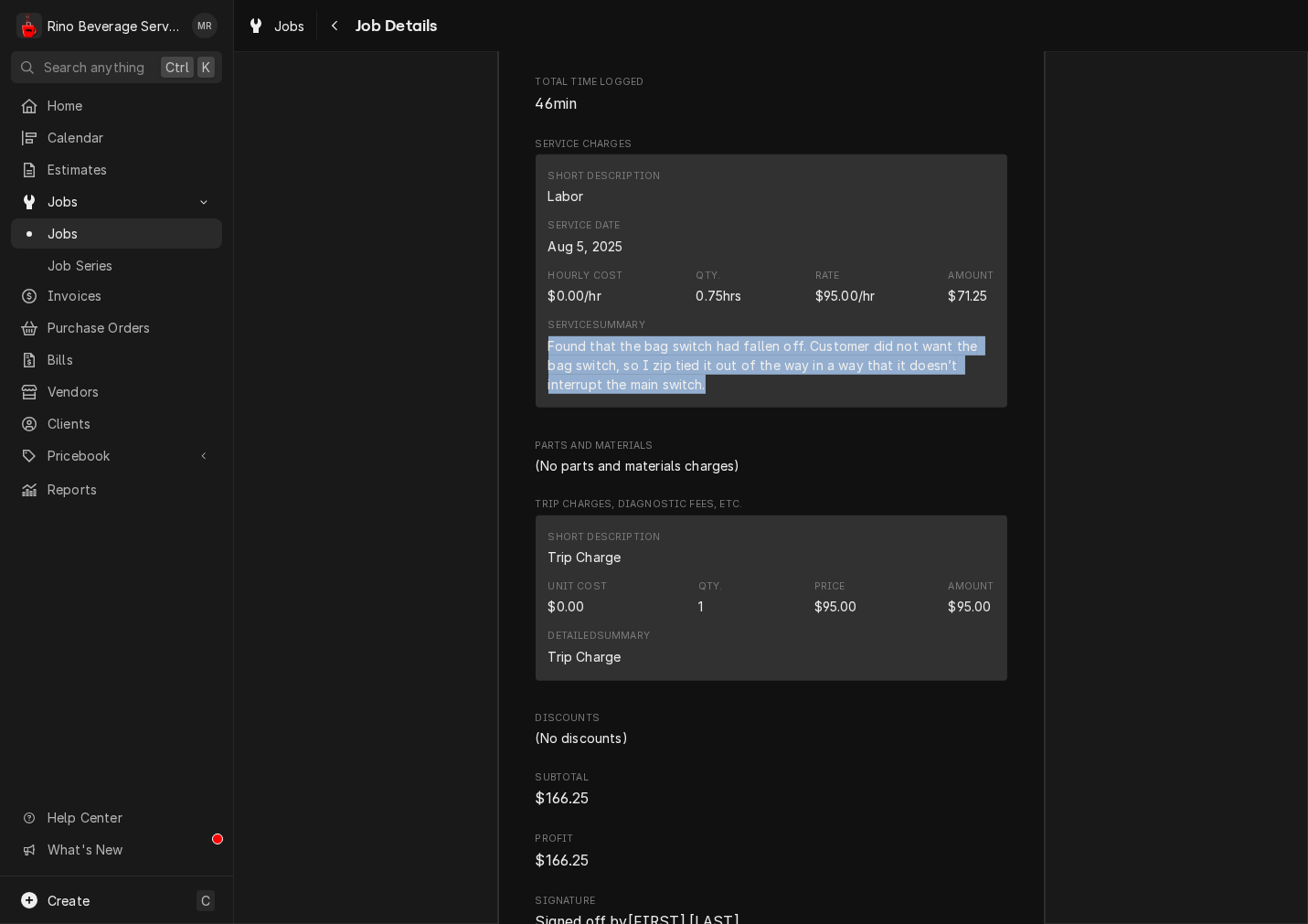 drag, startPoint x: 662, startPoint y: 394, endPoint x: 518, endPoint y: 345, distance: 152.1085 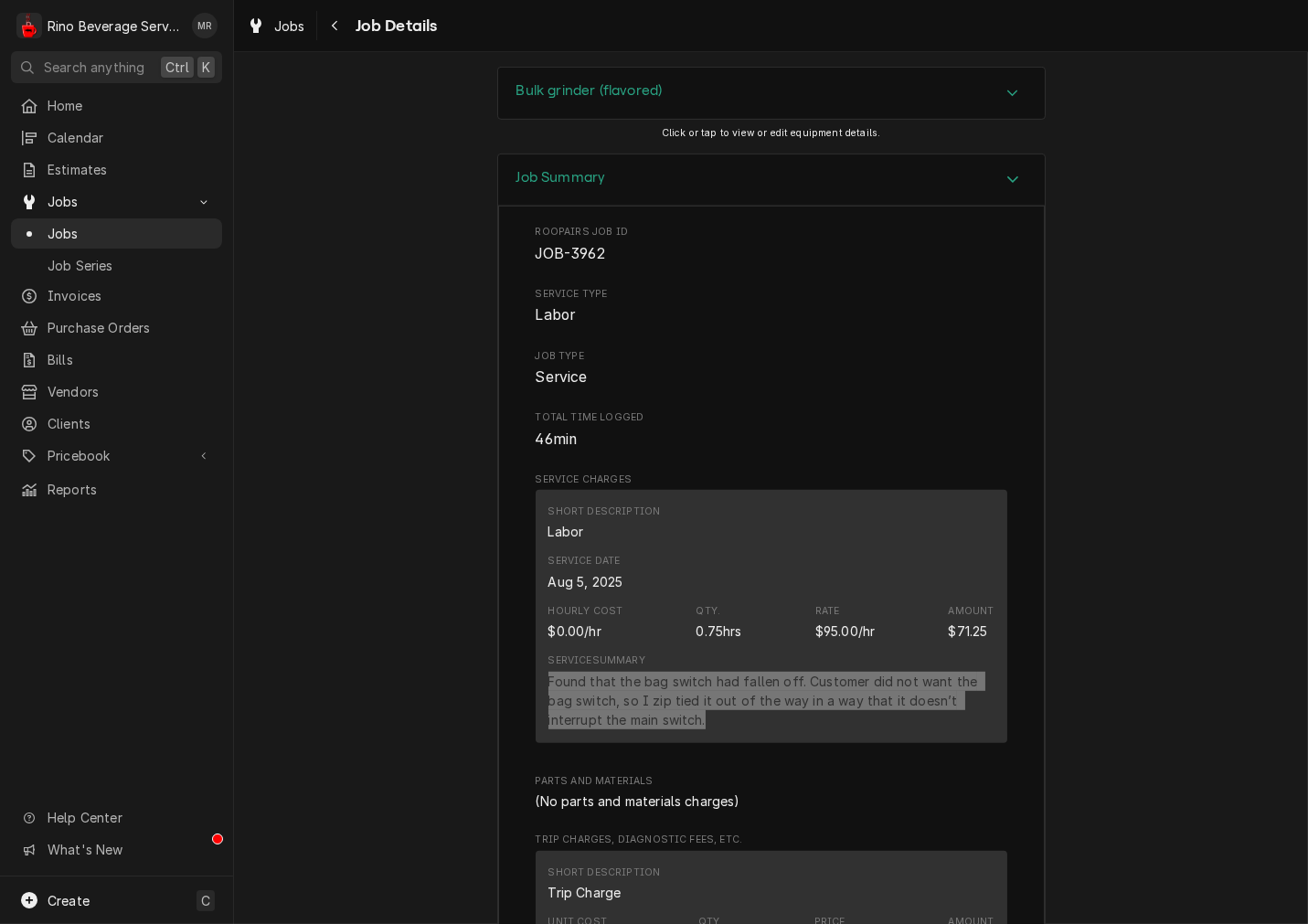 scroll, scrollTop: 1182, scrollLeft: 0, axis: vertical 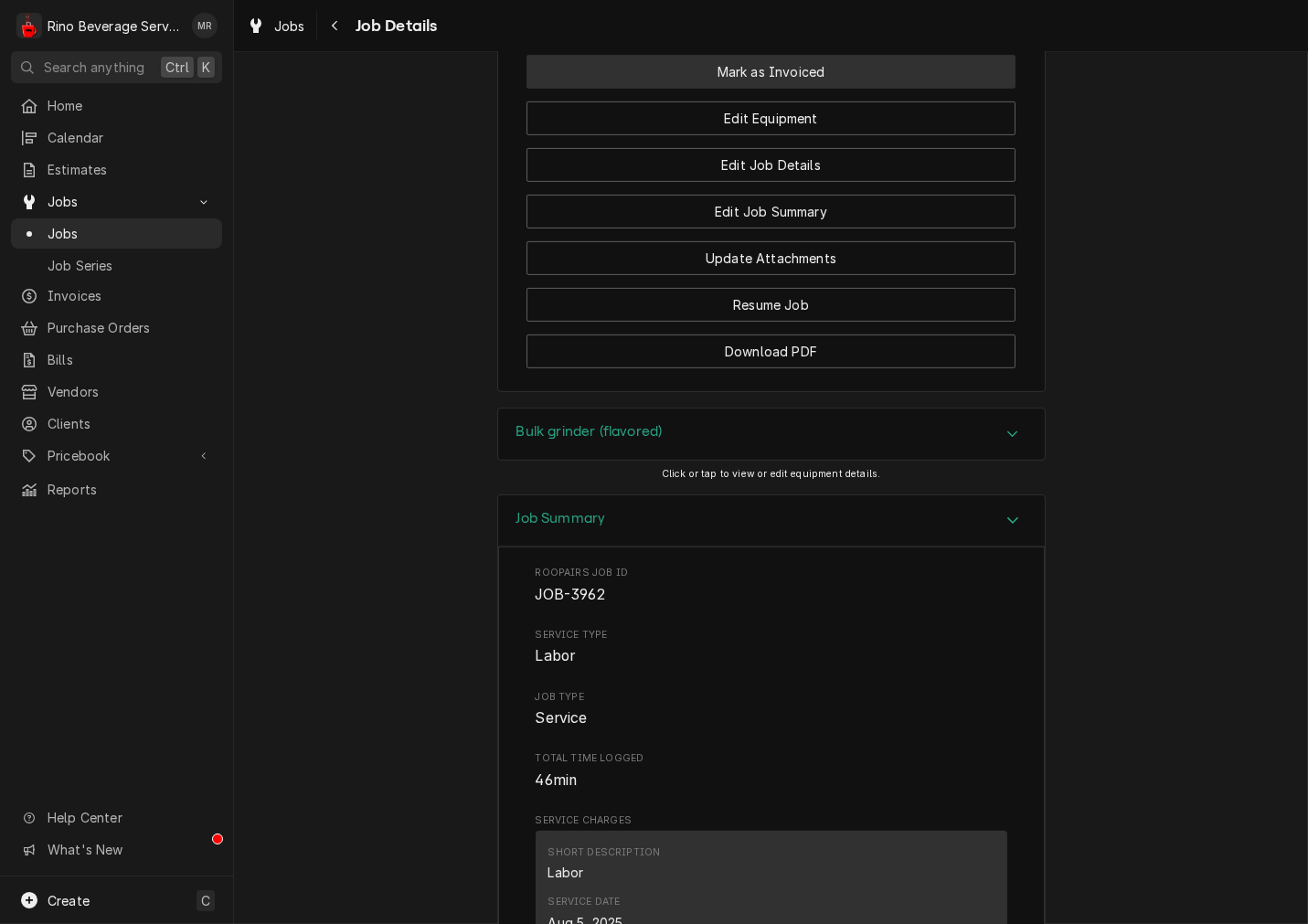 click on "Mark as Invoiced" at bounding box center [771, 71] 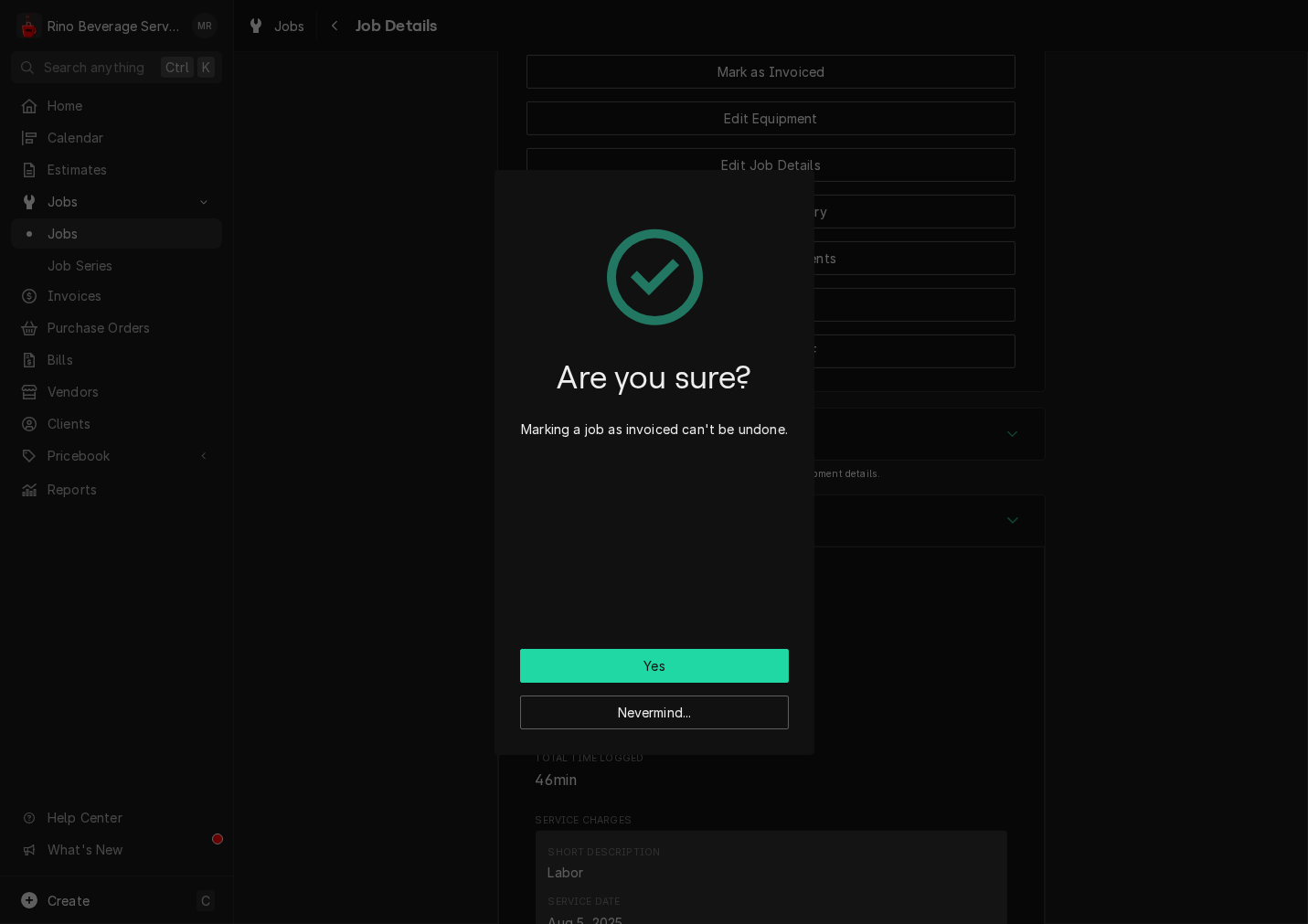 click on "Yes" at bounding box center [654, 665] 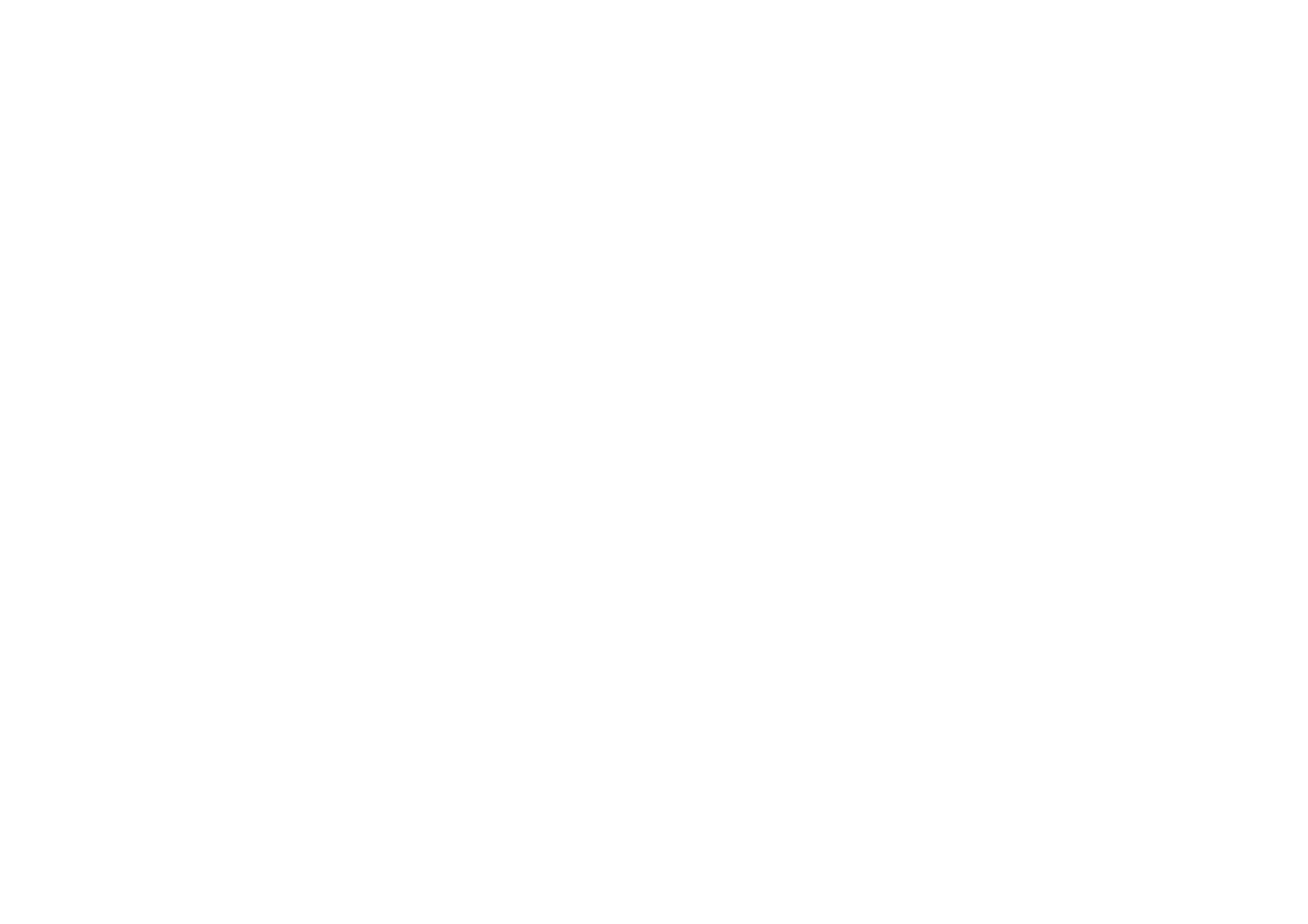 scroll, scrollTop: 0, scrollLeft: 0, axis: both 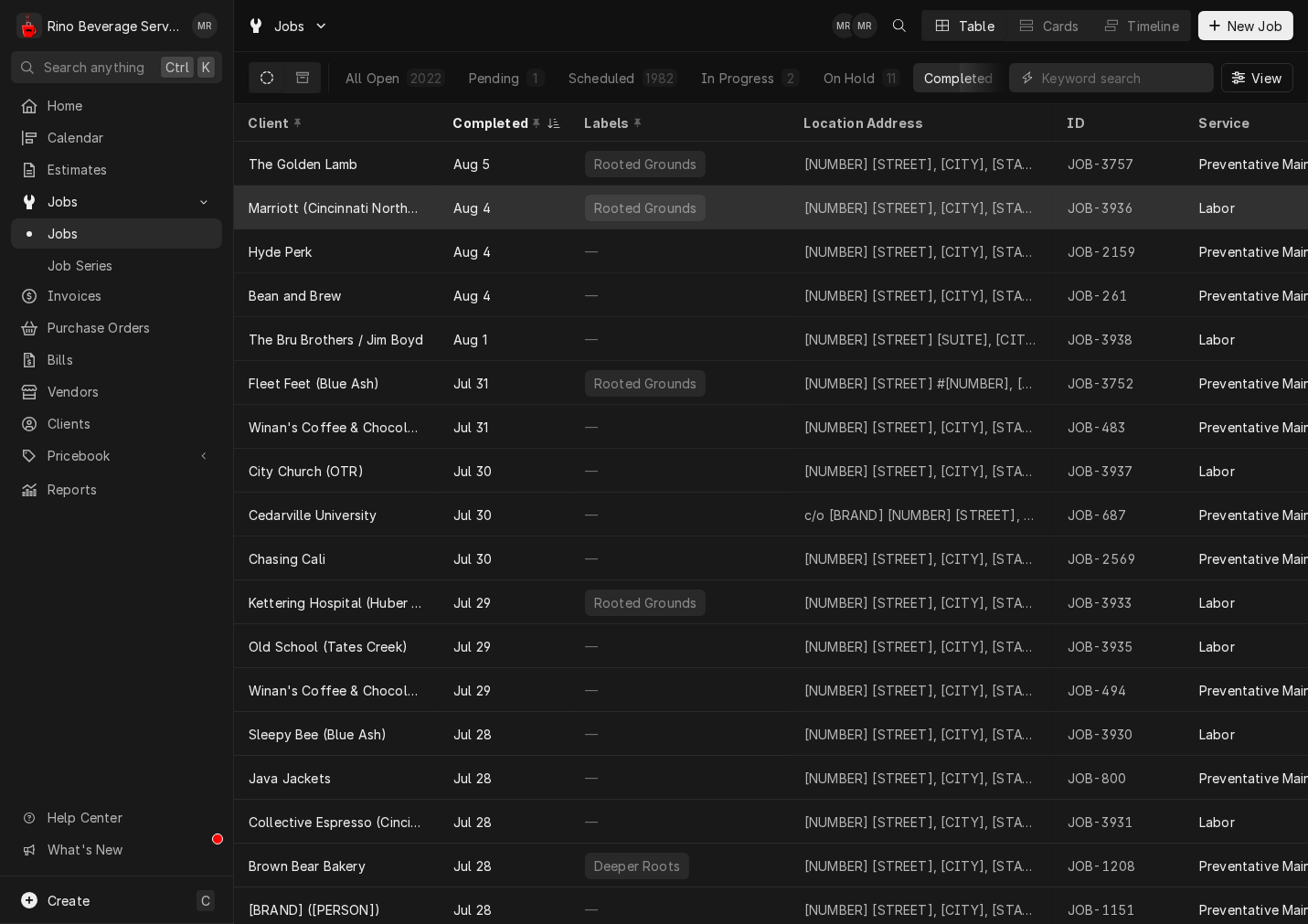 click on "Aug 4" at bounding box center (505, 207) 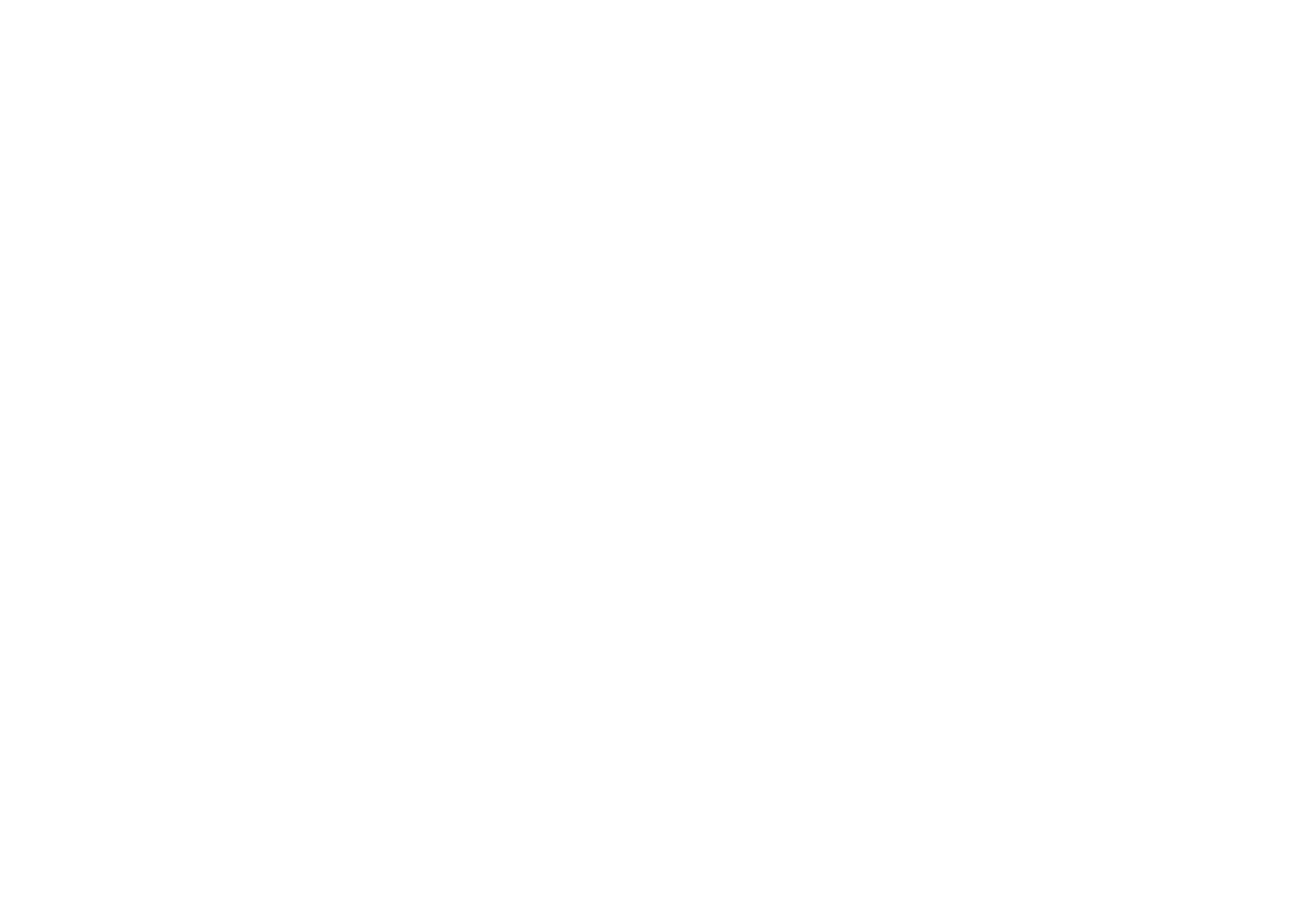 scroll, scrollTop: 0, scrollLeft: 0, axis: both 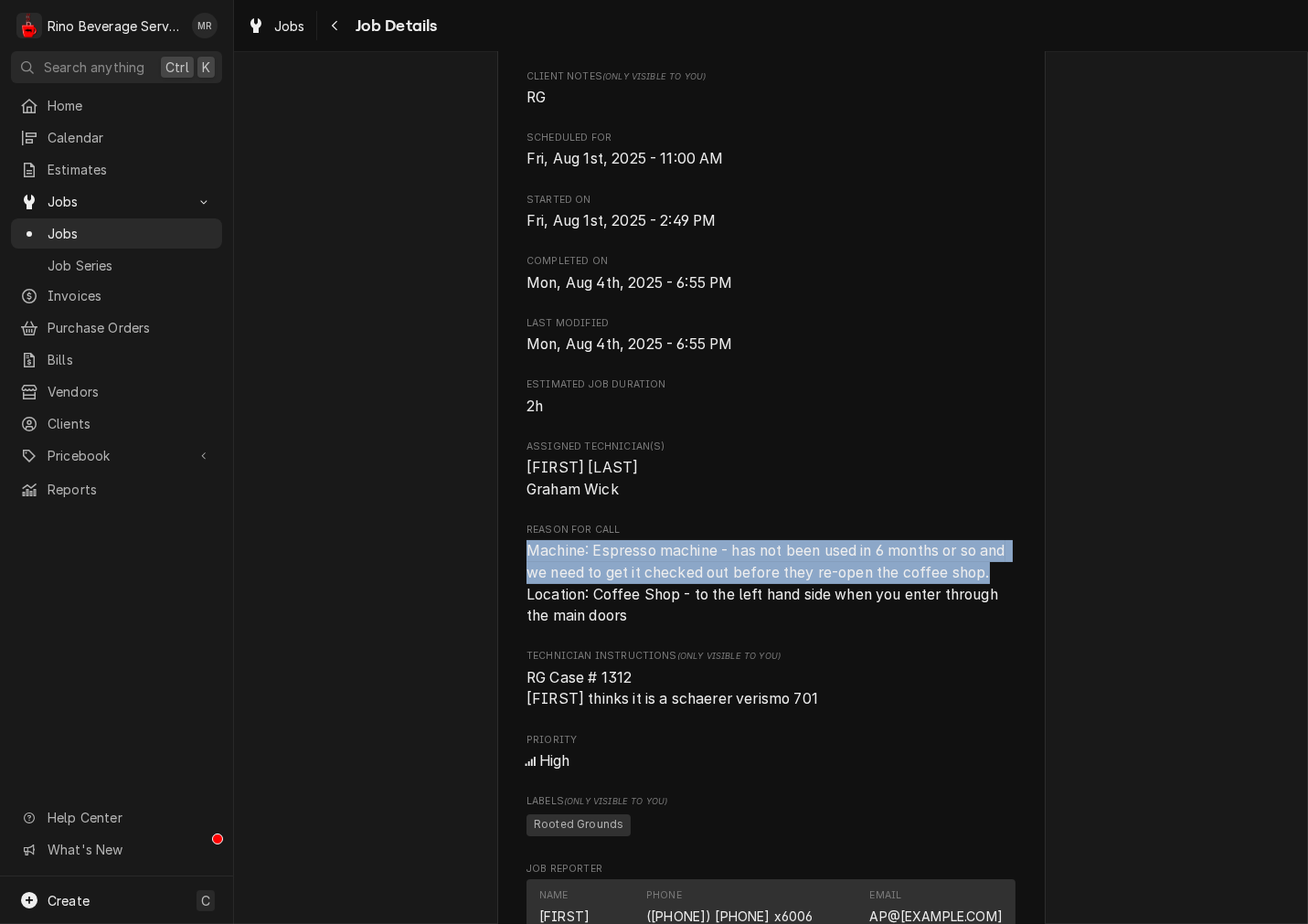 drag, startPoint x: 617, startPoint y: 604, endPoint x: 469, endPoint y: 550, distance: 157.5436 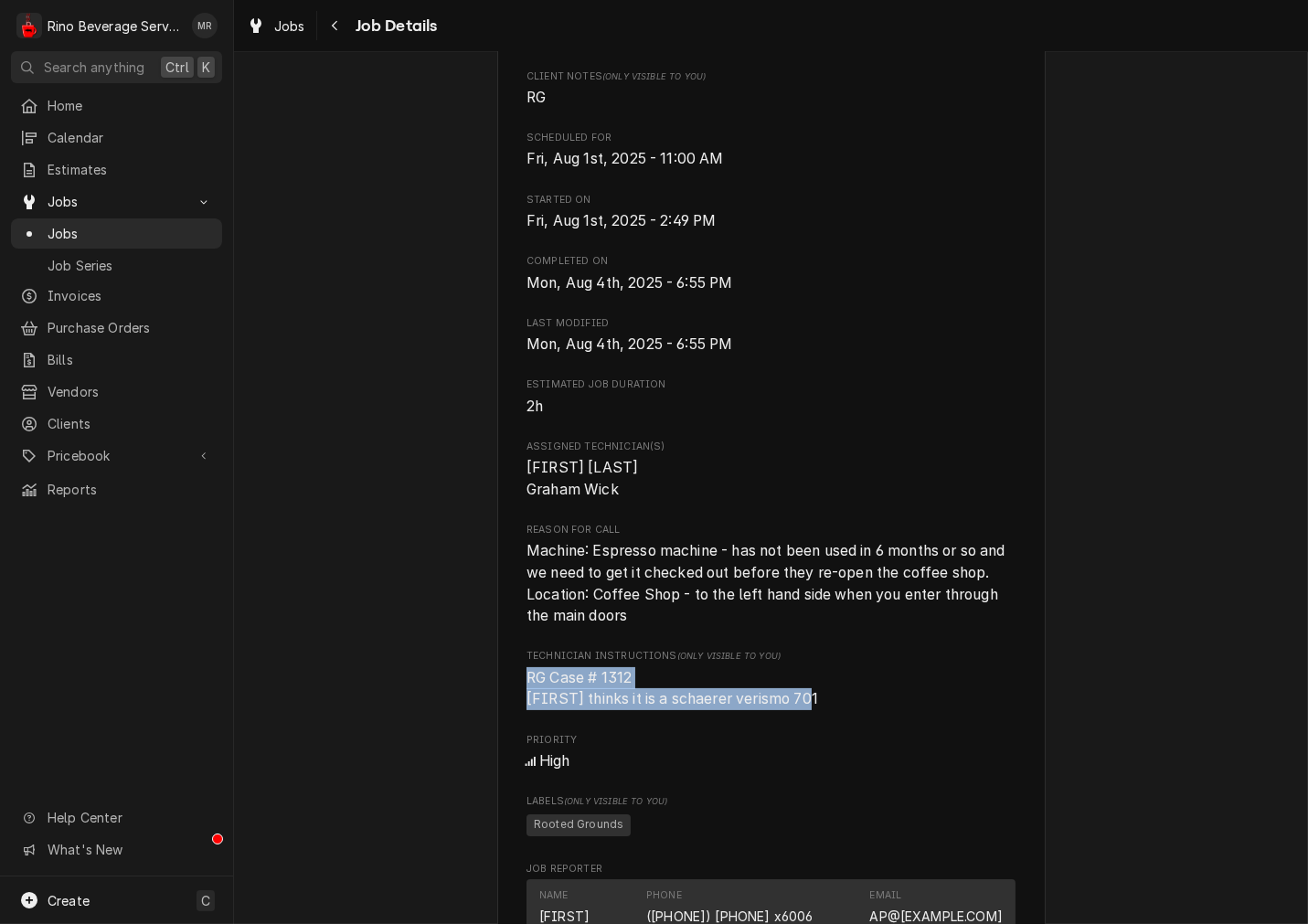 drag, startPoint x: 828, startPoint y: 717, endPoint x: 499, endPoint y: 699, distance: 329.49203 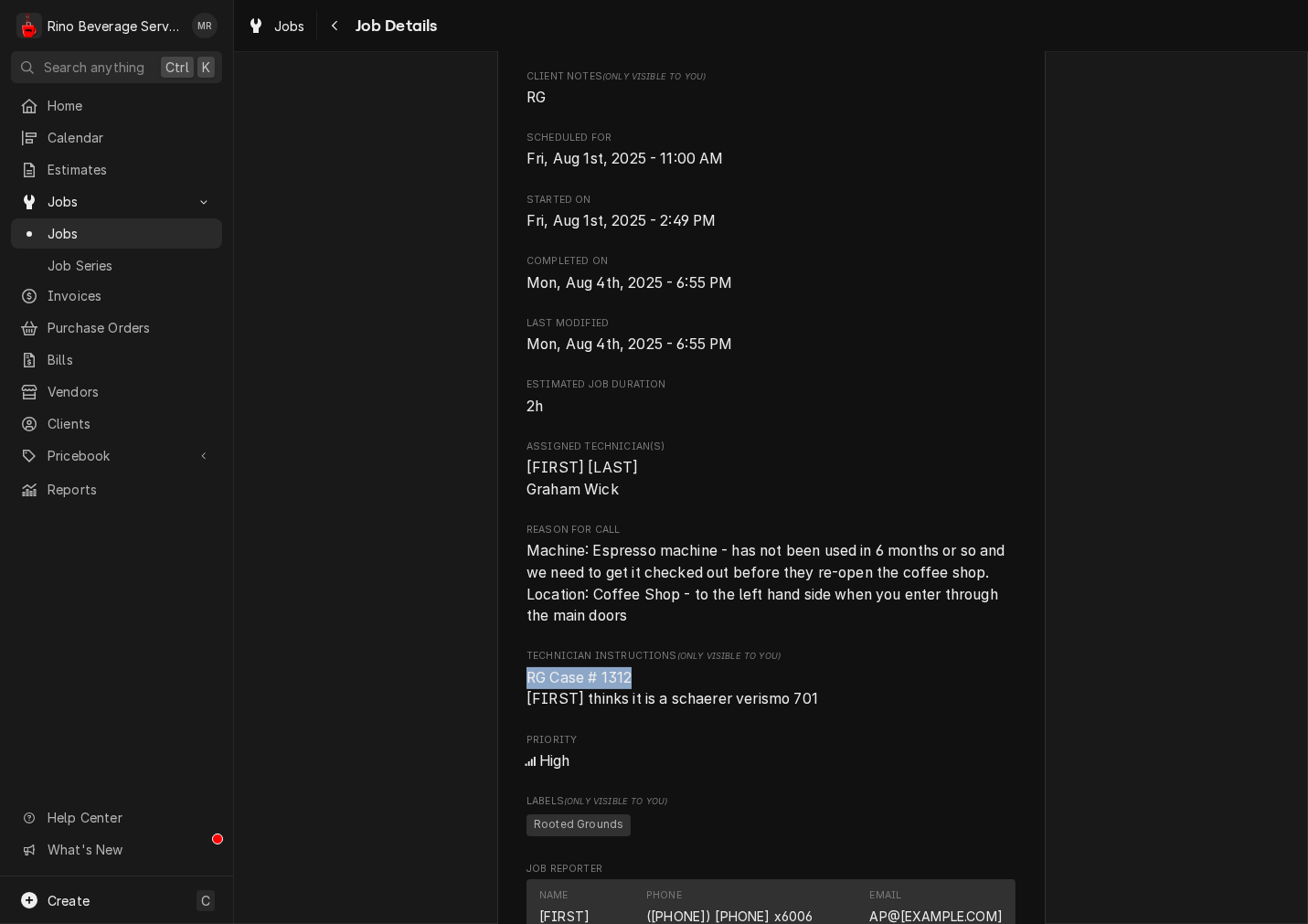 drag, startPoint x: 683, startPoint y: 690, endPoint x: 480, endPoint y: 706, distance: 203.62957 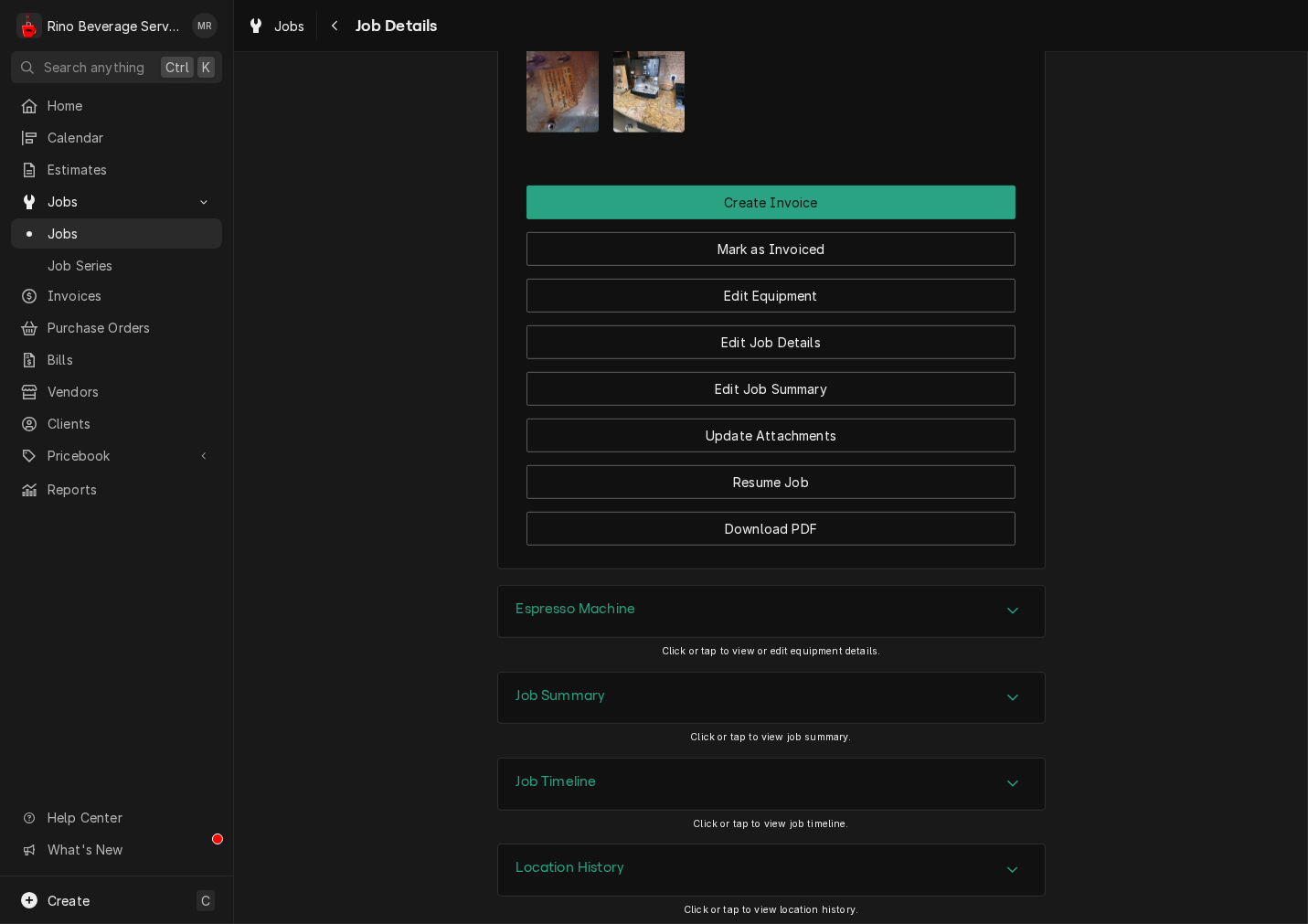 scroll, scrollTop: 1775, scrollLeft: 0, axis: vertical 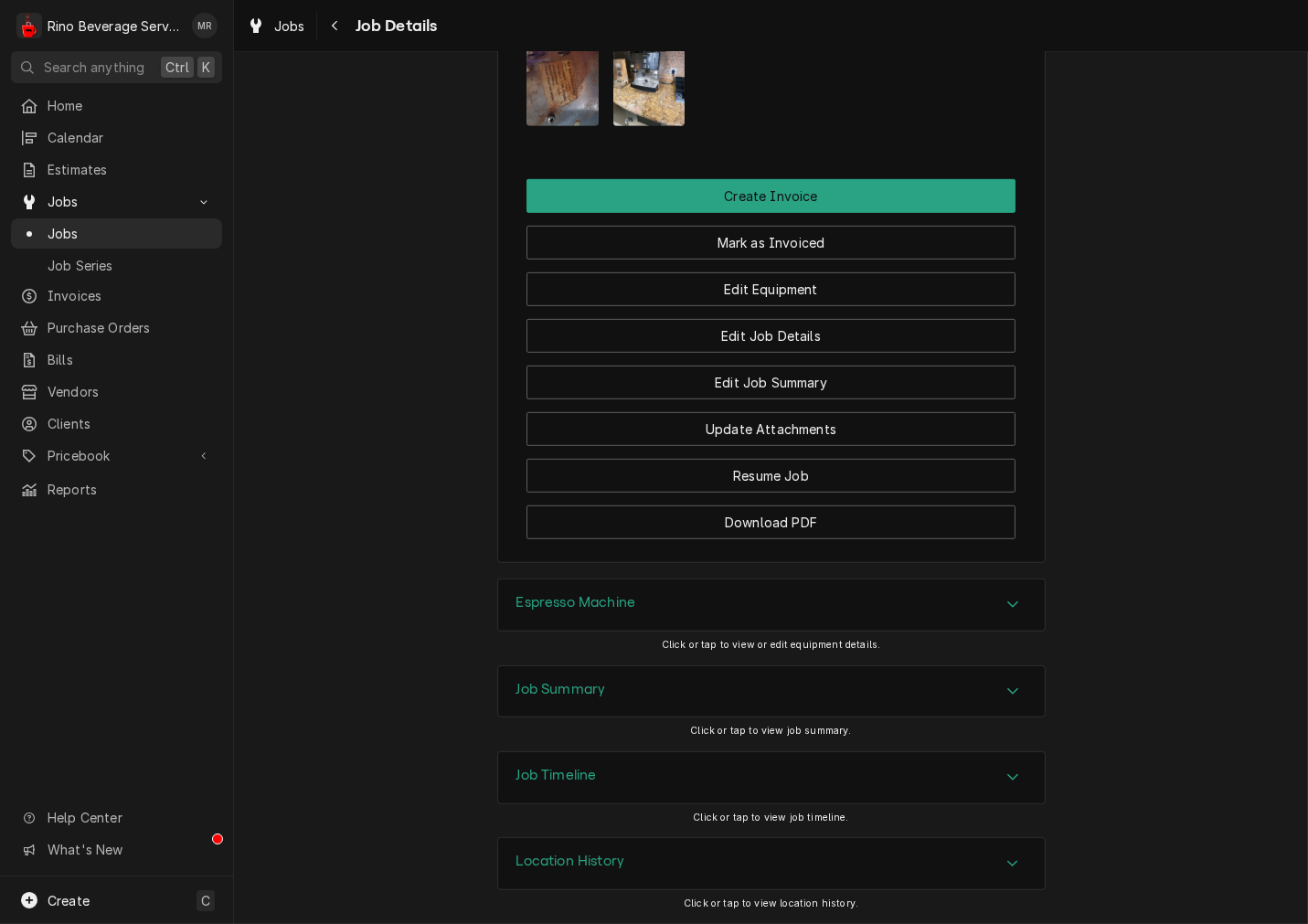 drag, startPoint x: 588, startPoint y: 612, endPoint x: 583, endPoint y: 623, distance: 12 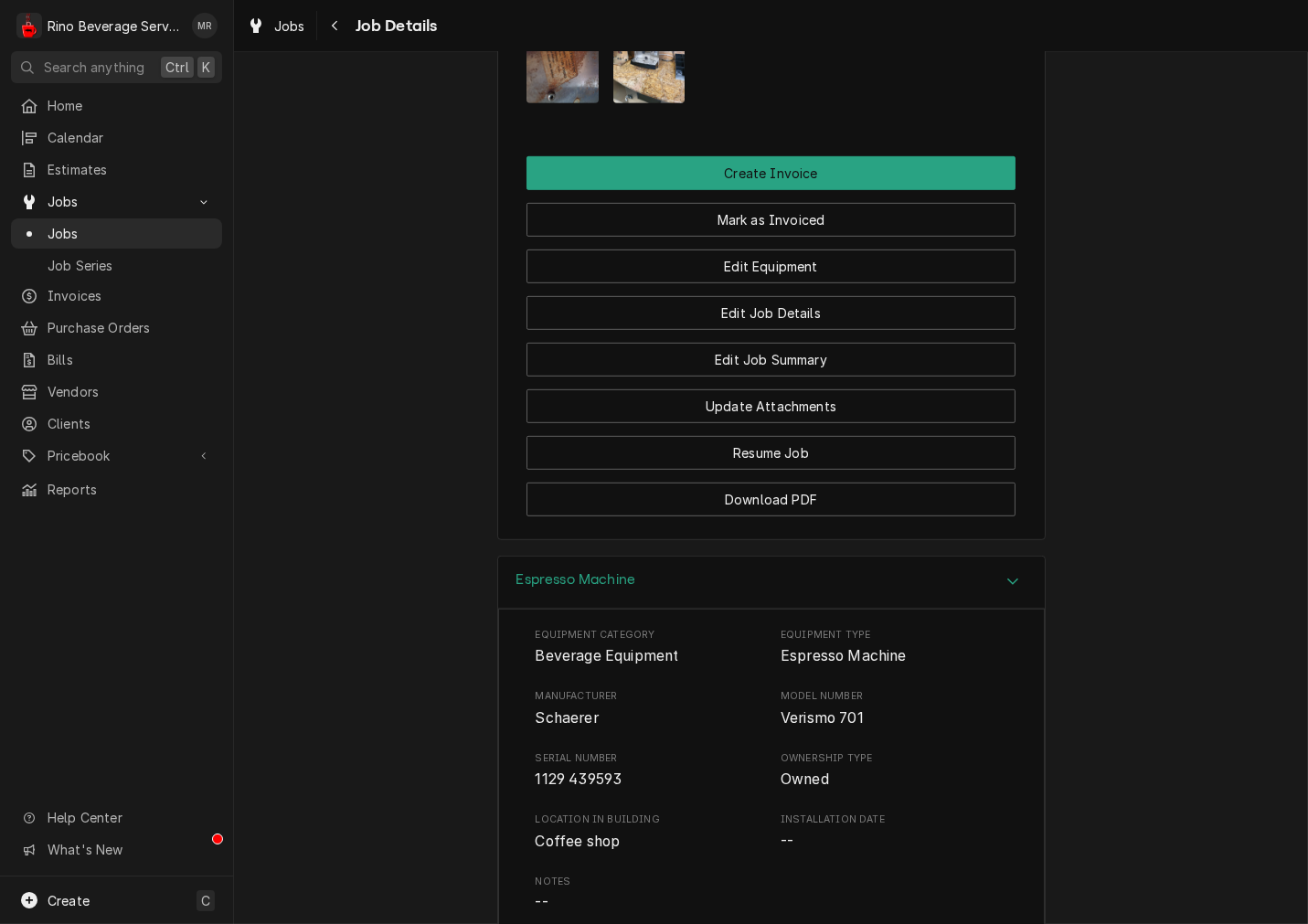scroll, scrollTop: 2113, scrollLeft: 0, axis: vertical 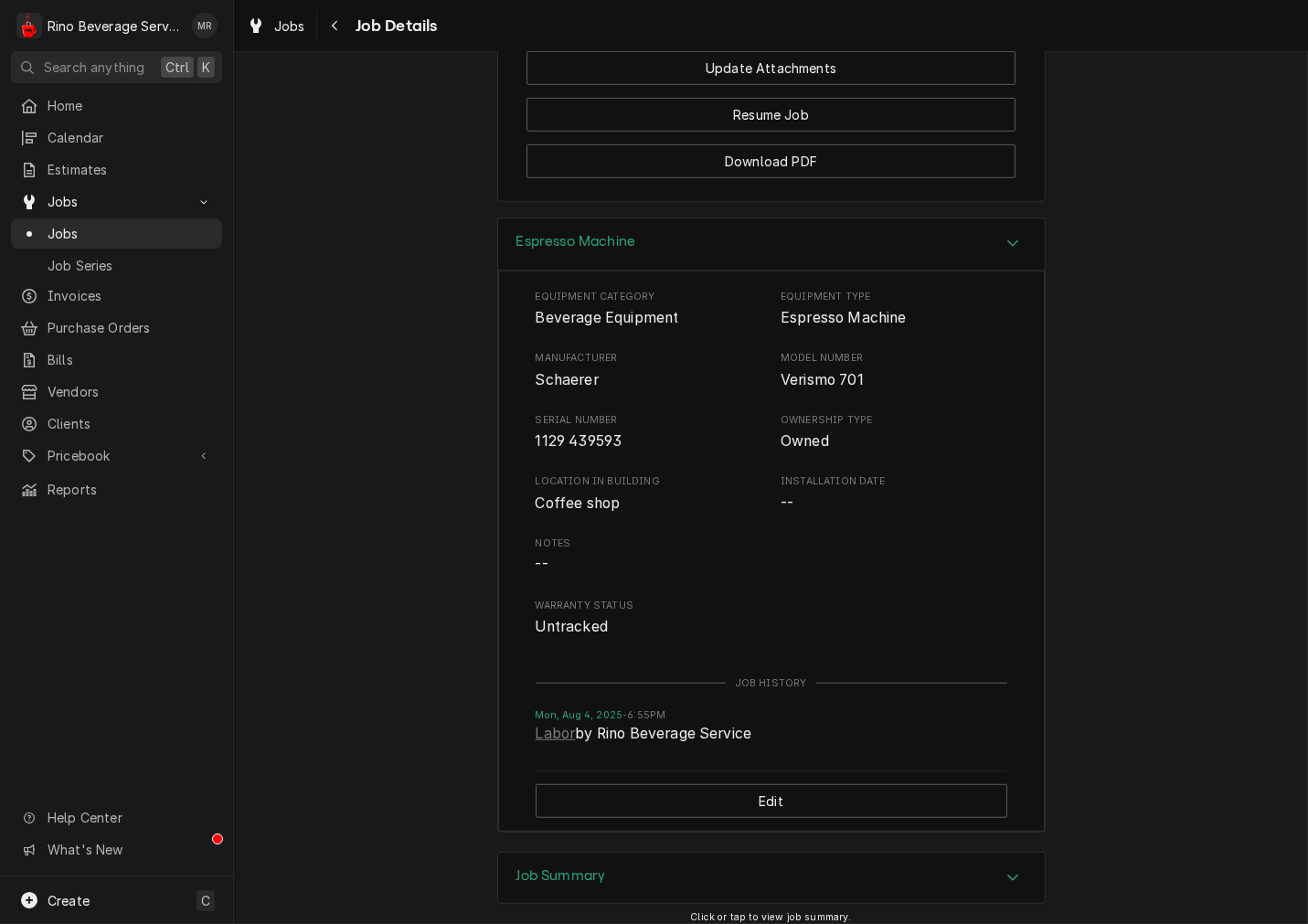 click on "Espresso Machine" at bounding box center [771, 244] 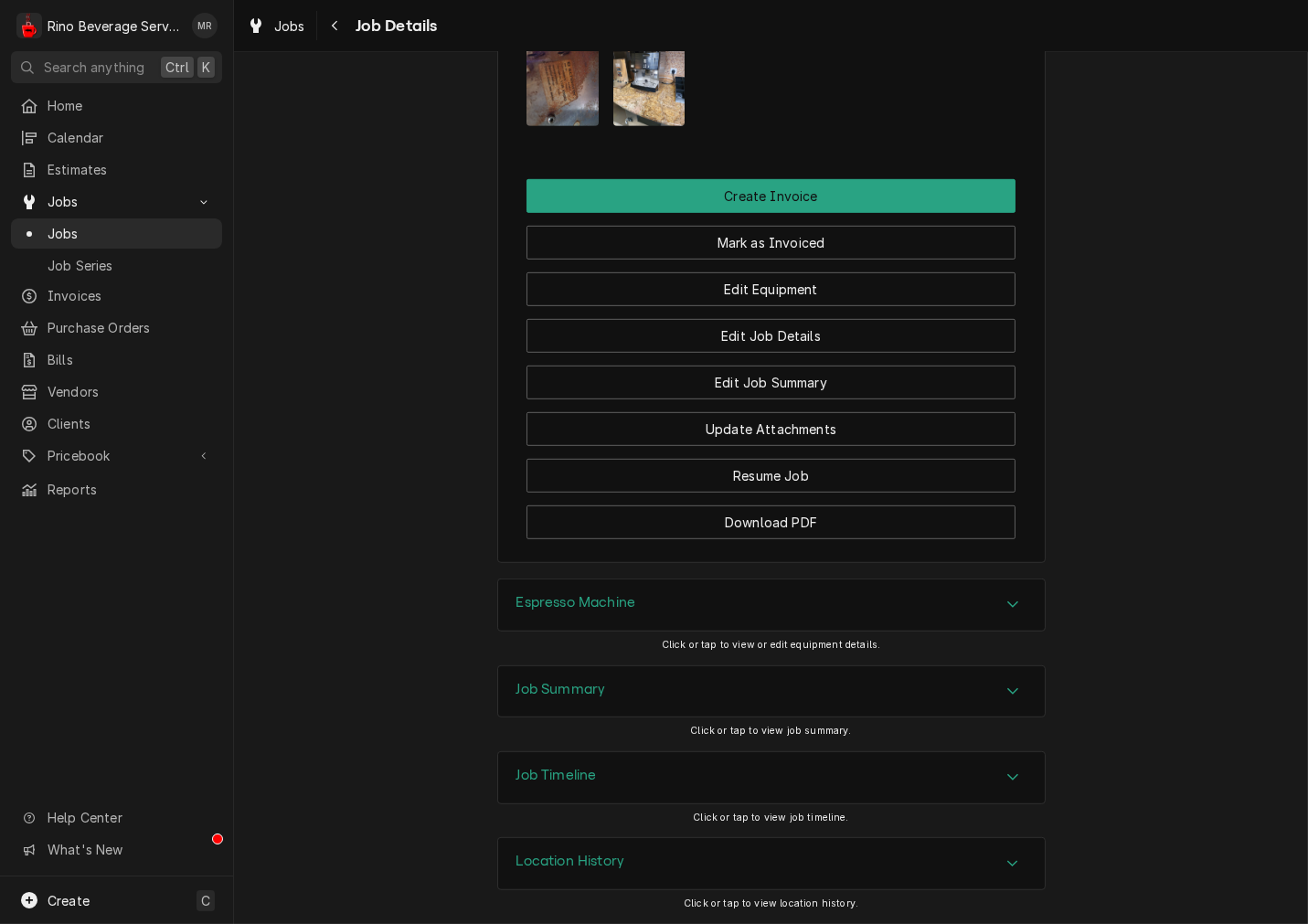 drag, startPoint x: 599, startPoint y: 670, endPoint x: 596, endPoint y: 684, distance: 14.317821 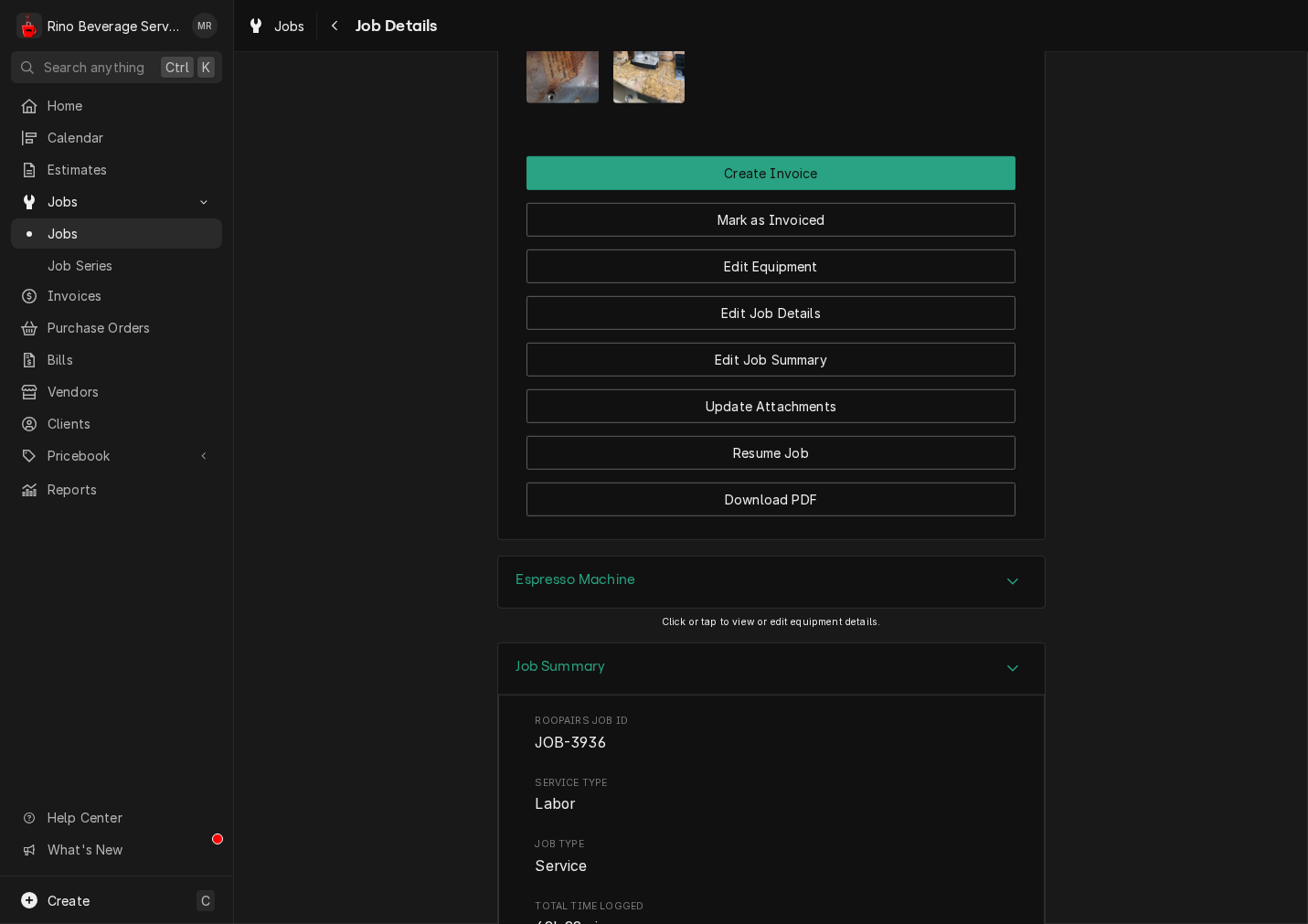 scroll, scrollTop: 2452, scrollLeft: 0, axis: vertical 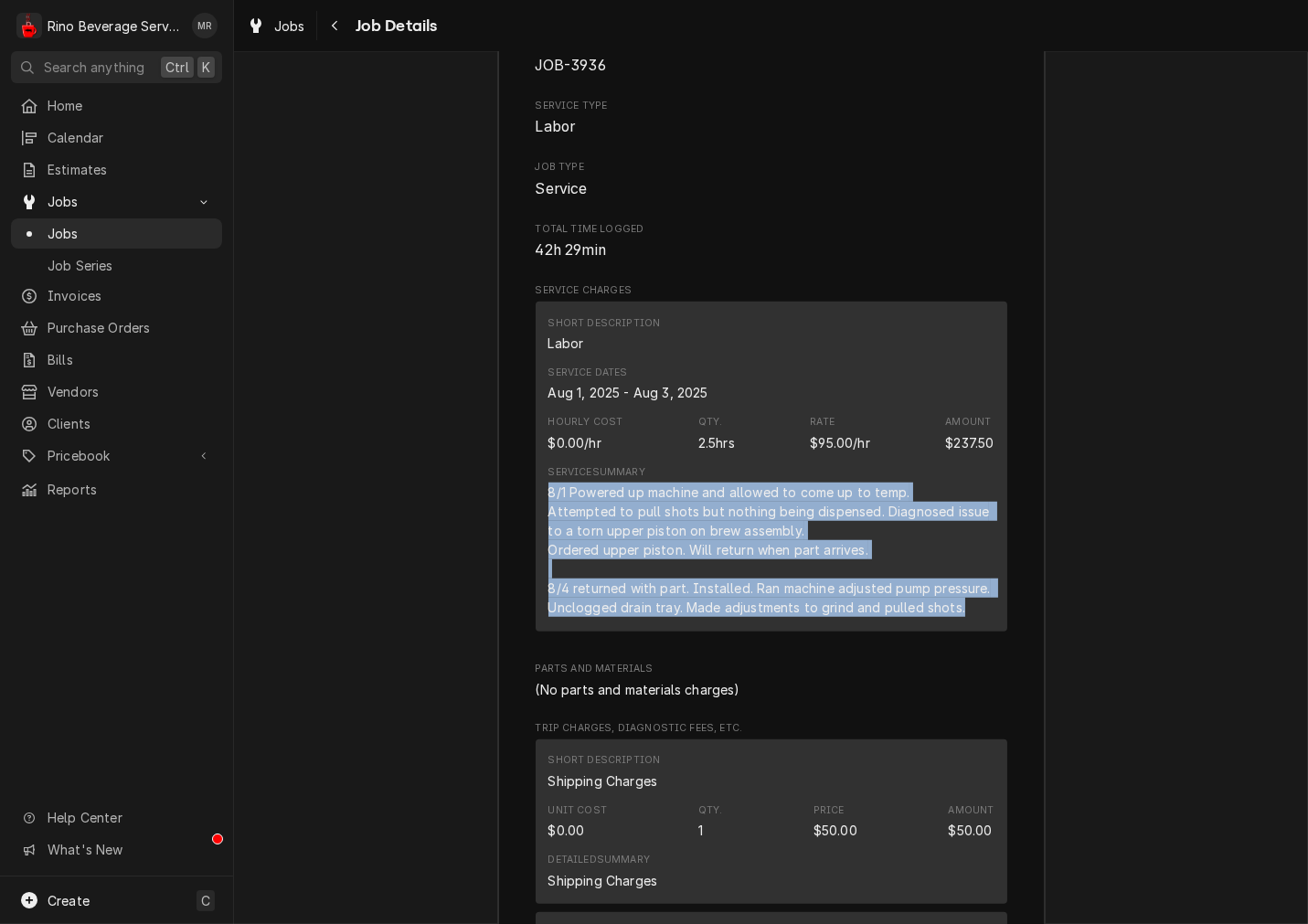 drag, startPoint x: 905, startPoint y: 641, endPoint x: 527, endPoint y: 519, distance: 397.2002 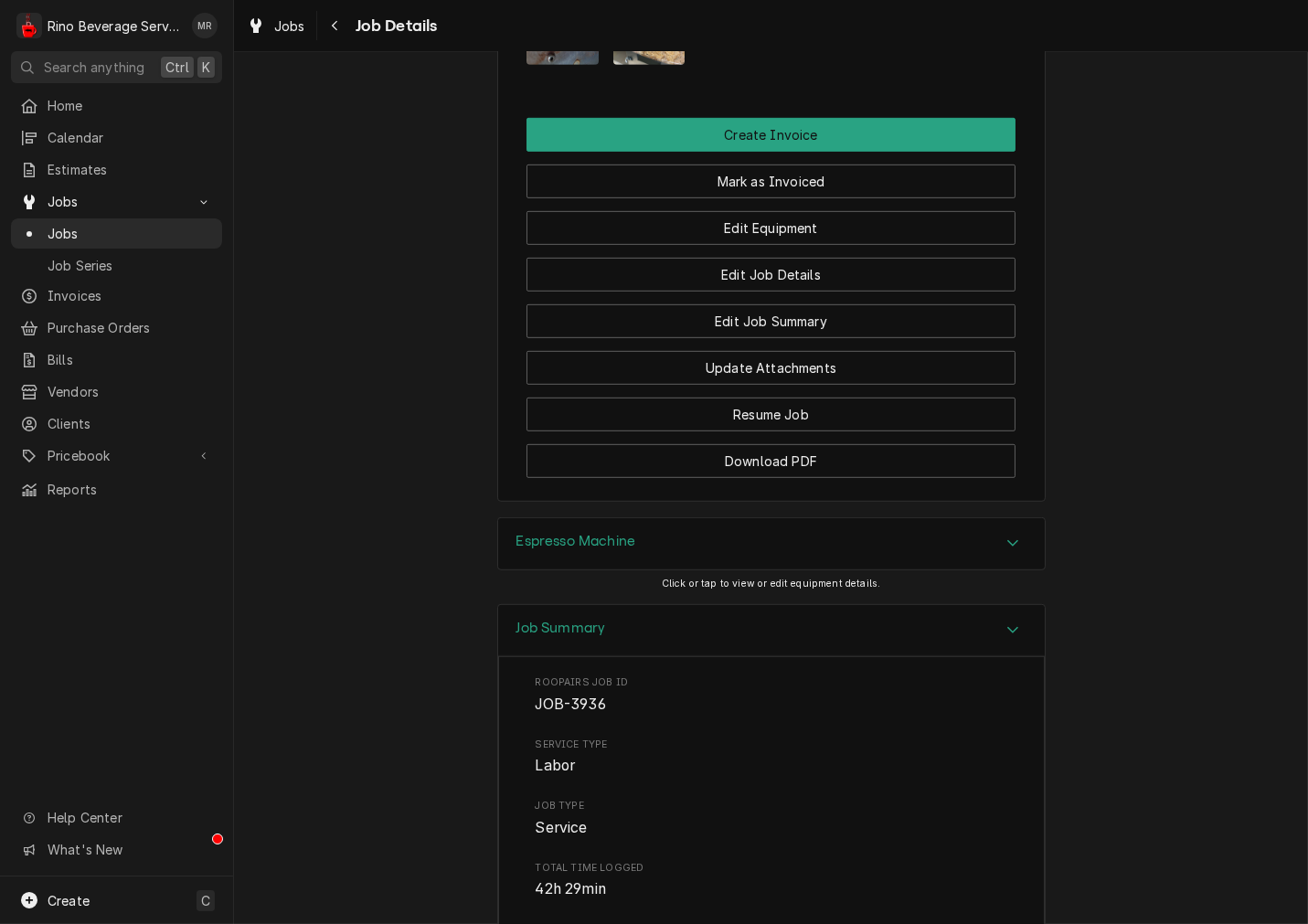 scroll, scrollTop: 1787, scrollLeft: 0, axis: vertical 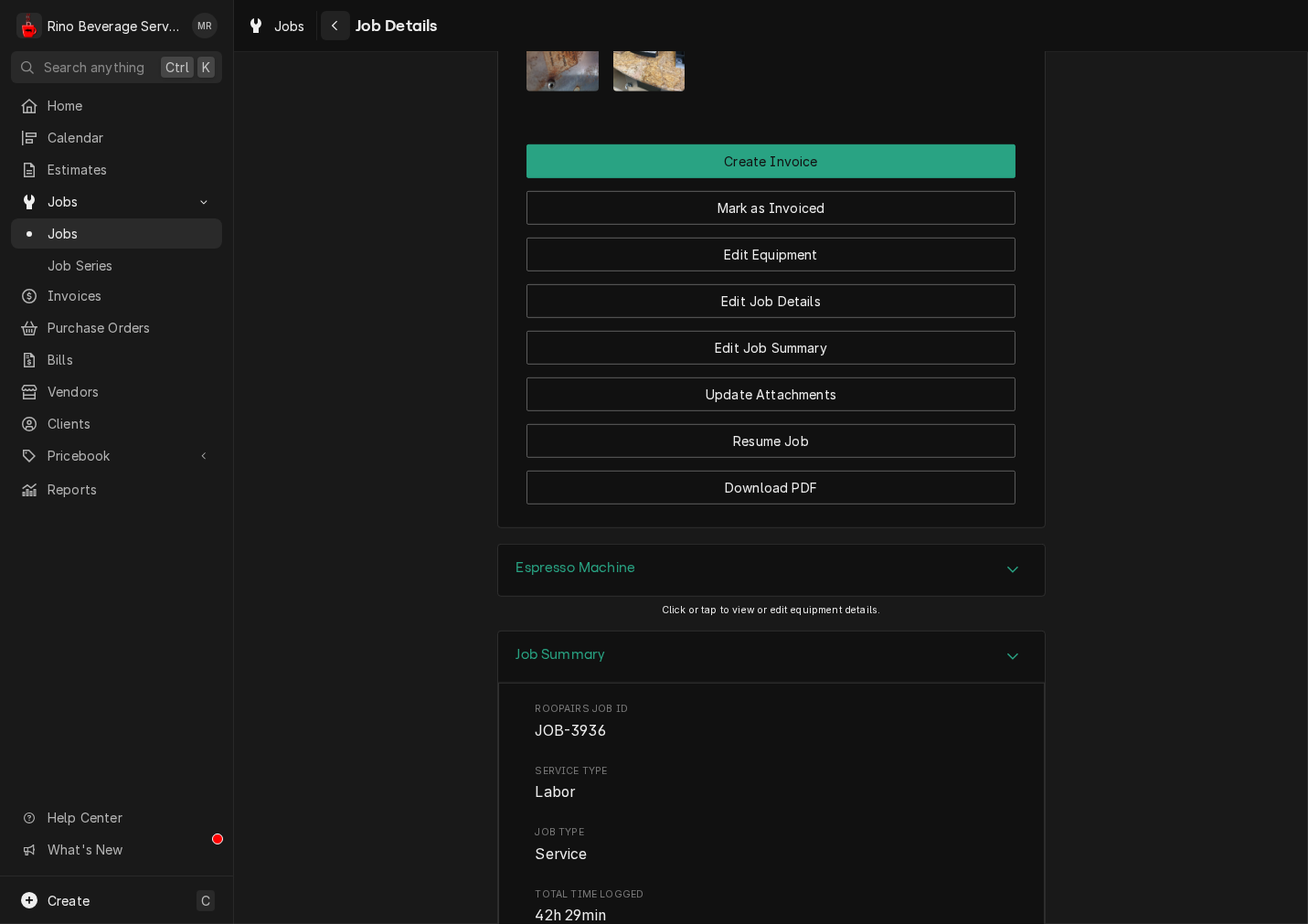 click 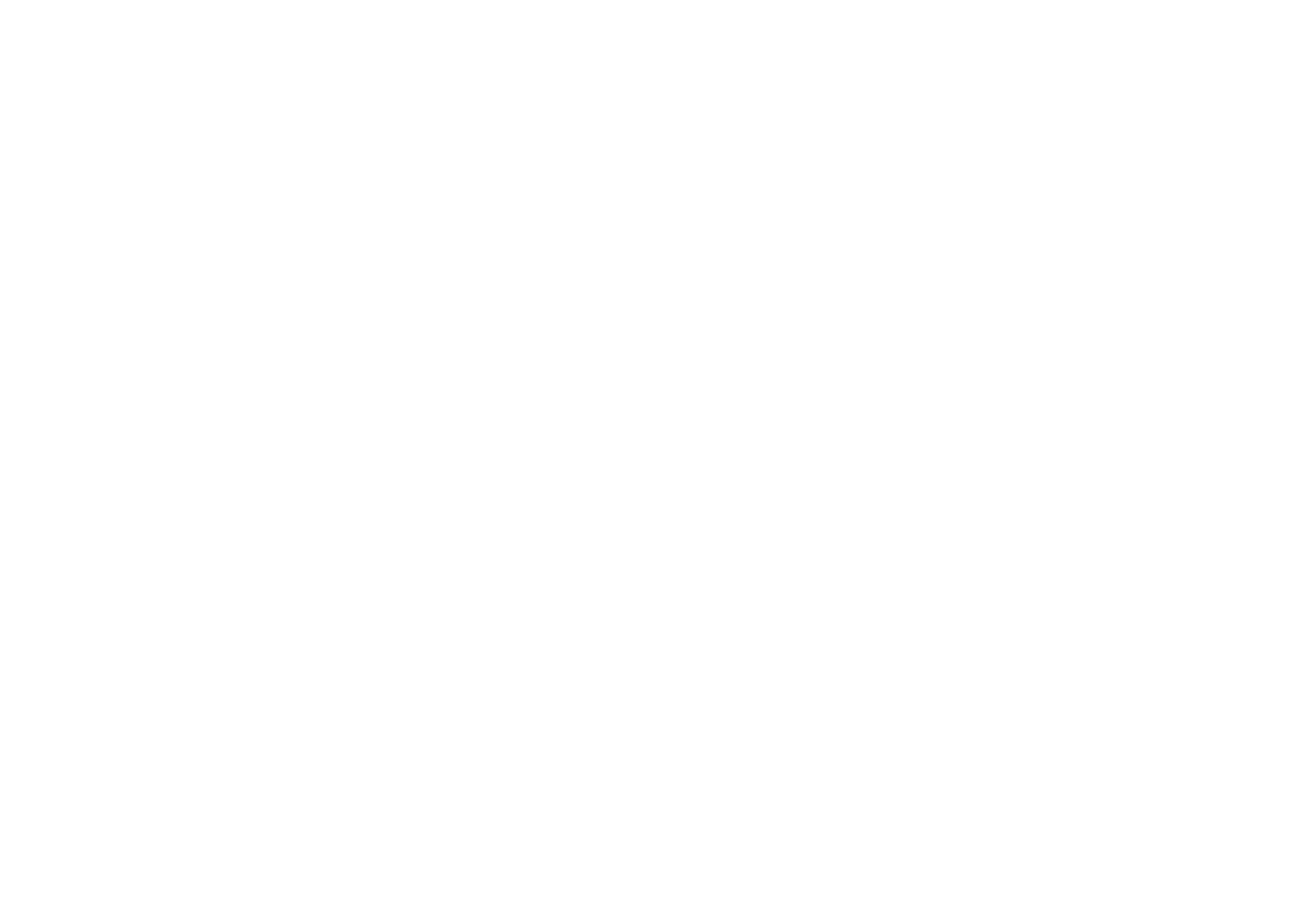 scroll, scrollTop: 0, scrollLeft: 0, axis: both 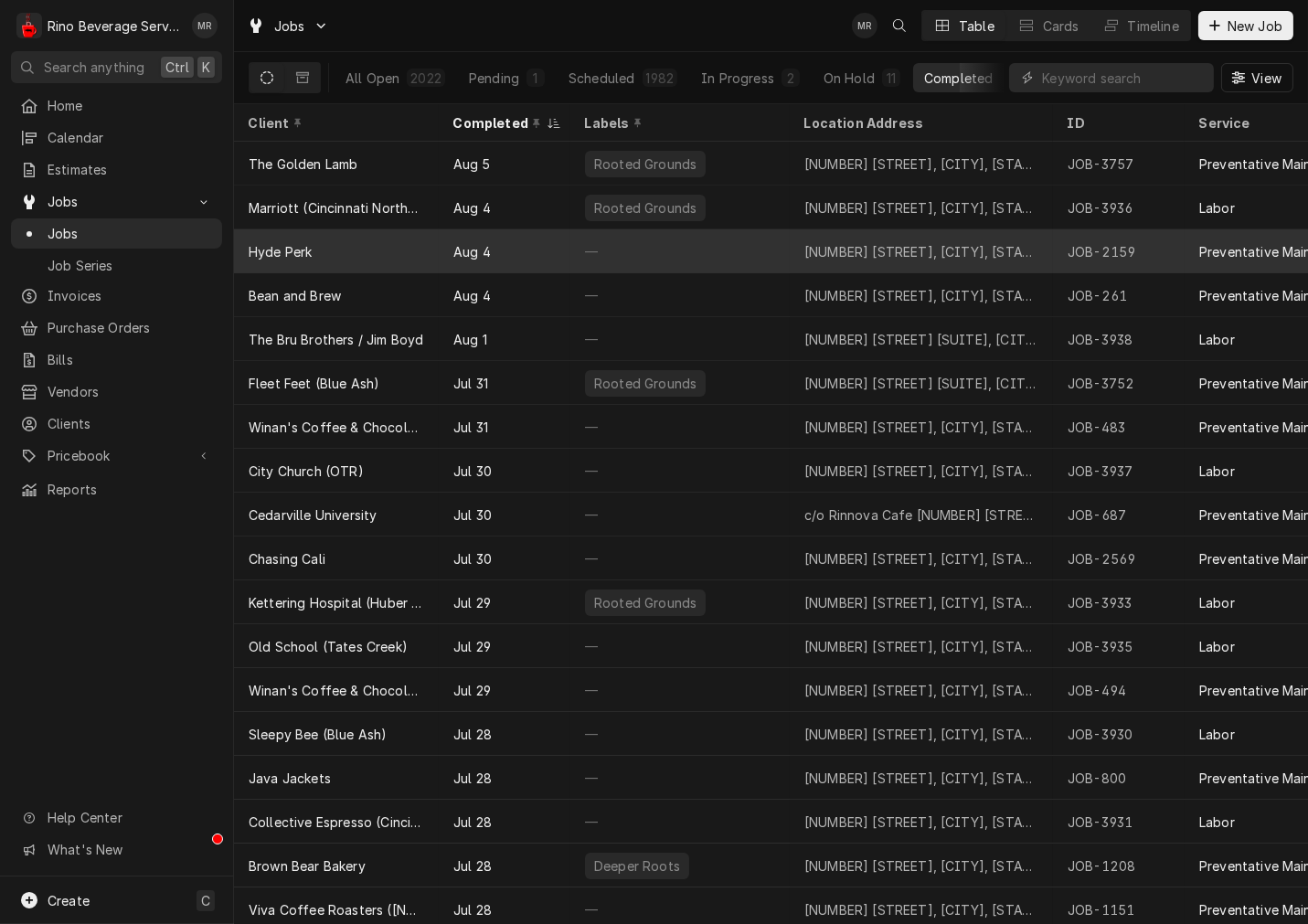 click on "Hyde Perk" at bounding box center [336, 251] 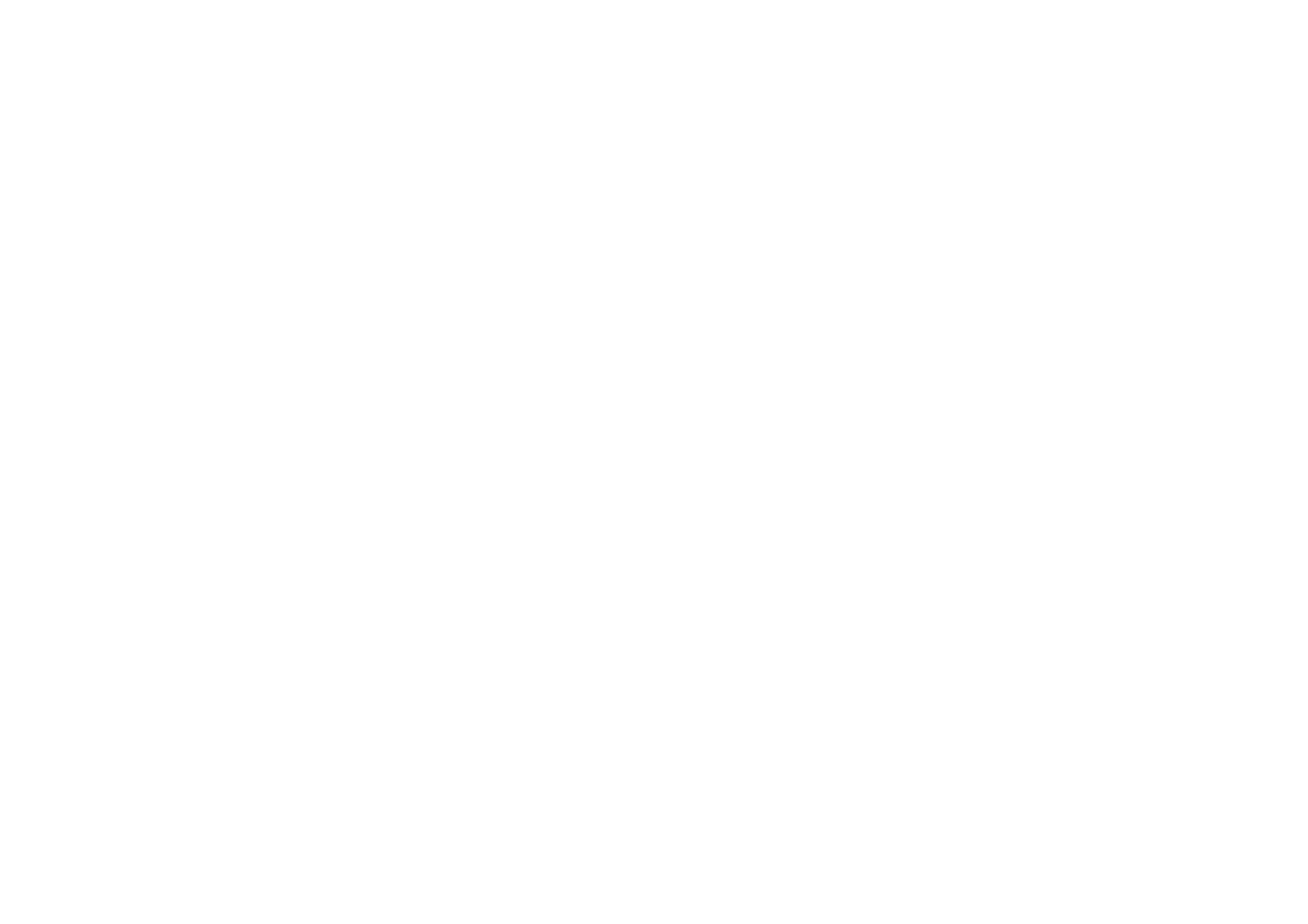 scroll, scrollTop: 0, scrollLeft: 0, axis: both 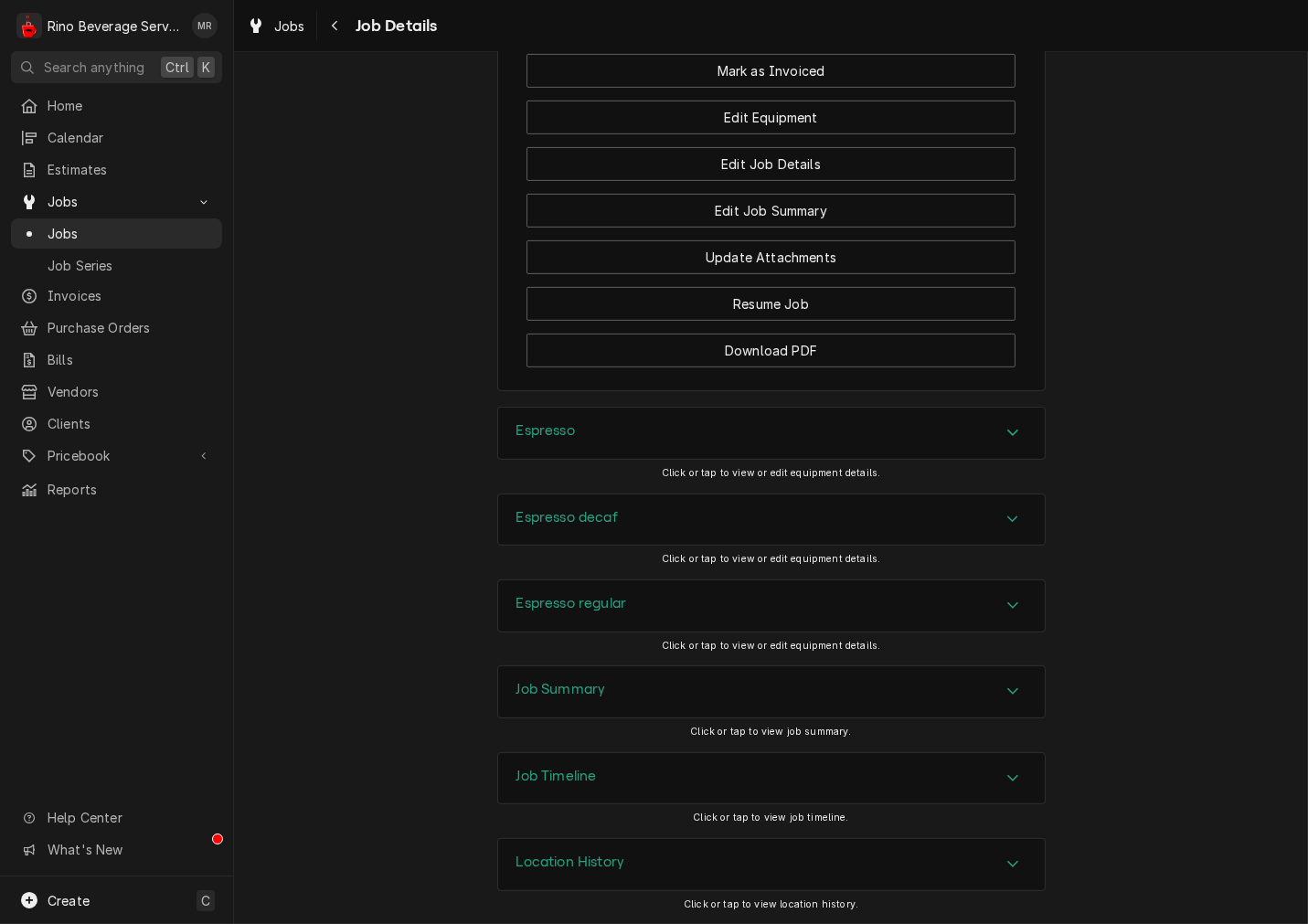 click on "Espresso" at bounding box center [771, 433] 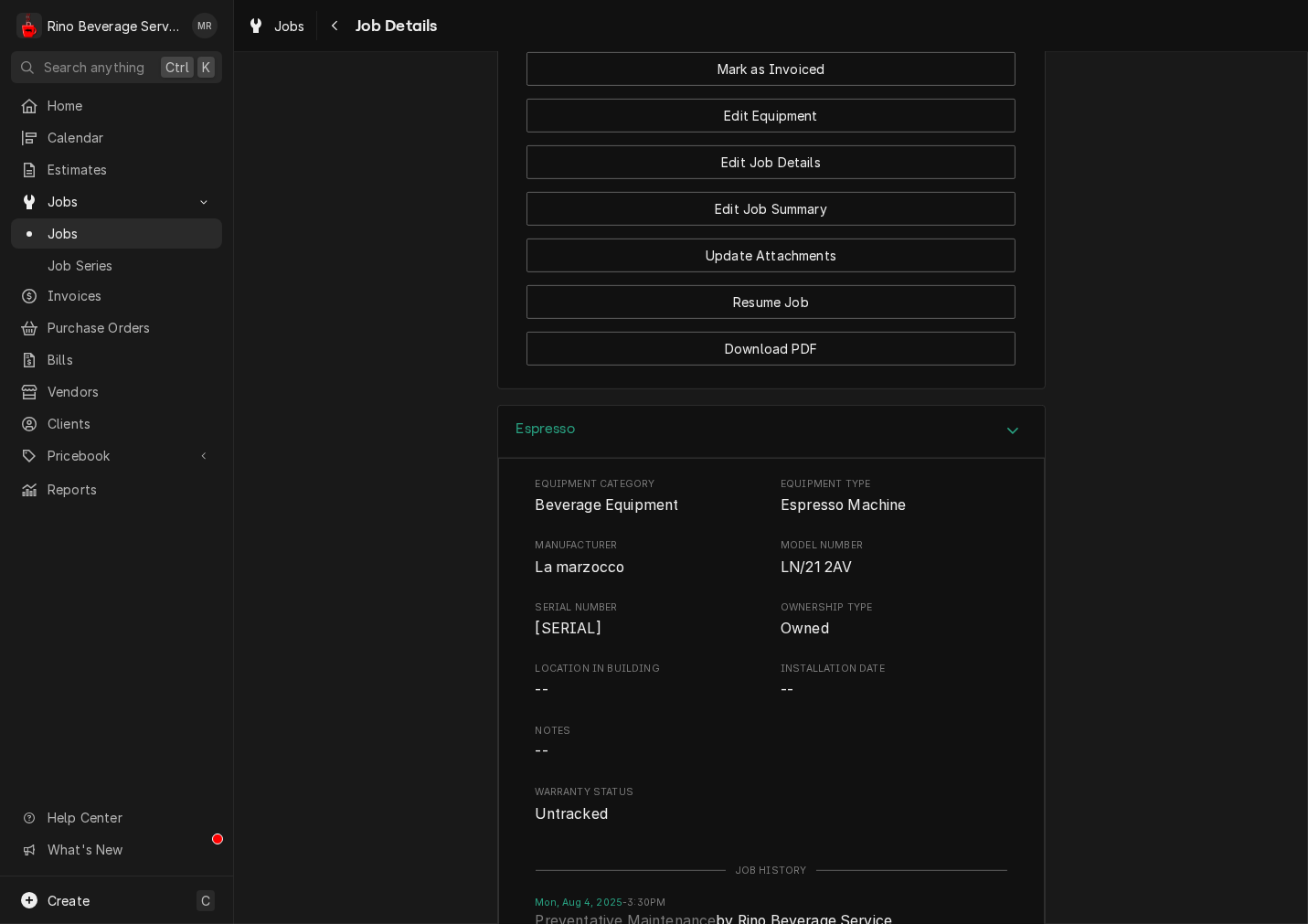 click on "[SERIAL]" at bounding box center [569, 628] 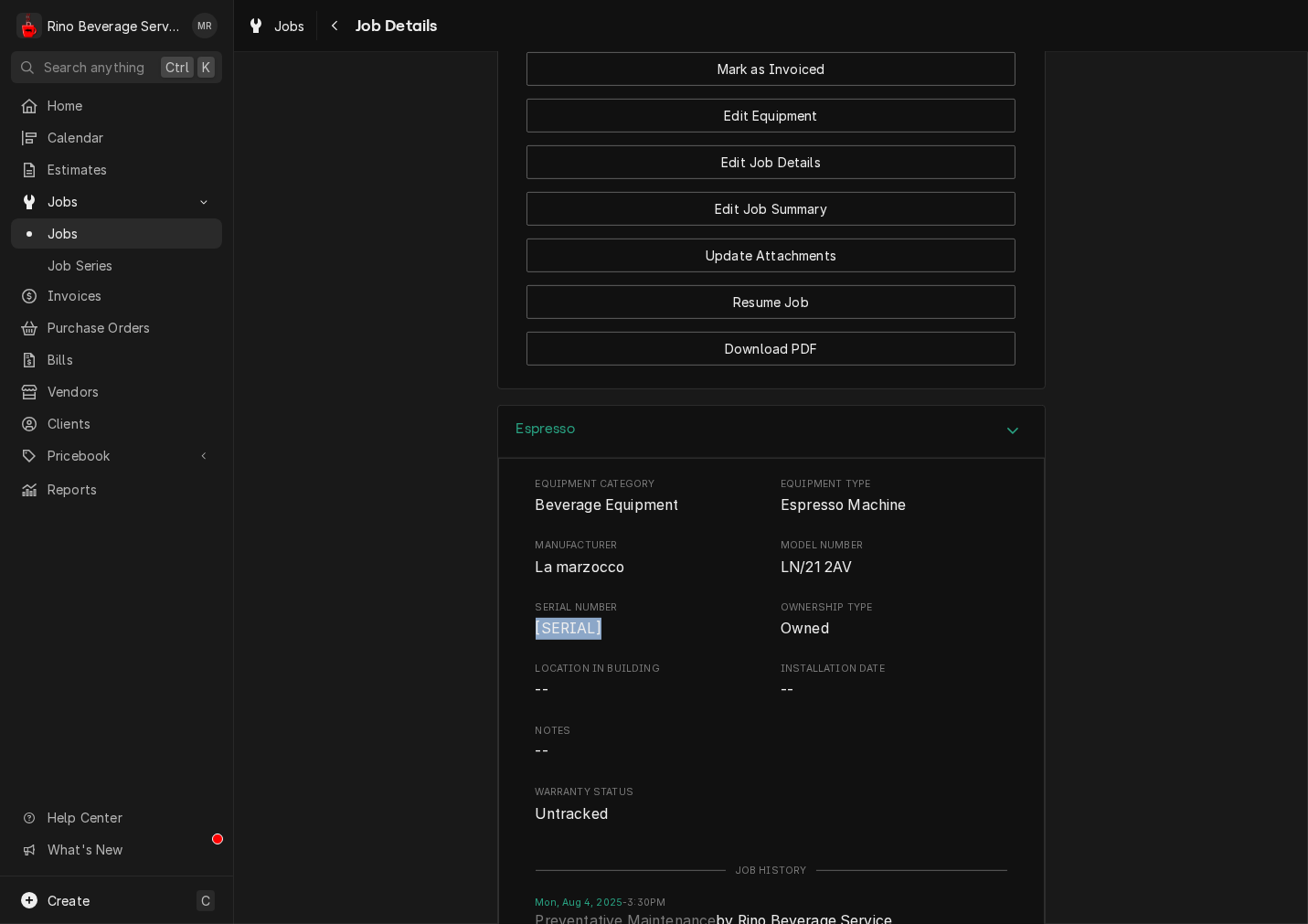 click on "[SERIAL]" at bounding box center (569, 628) 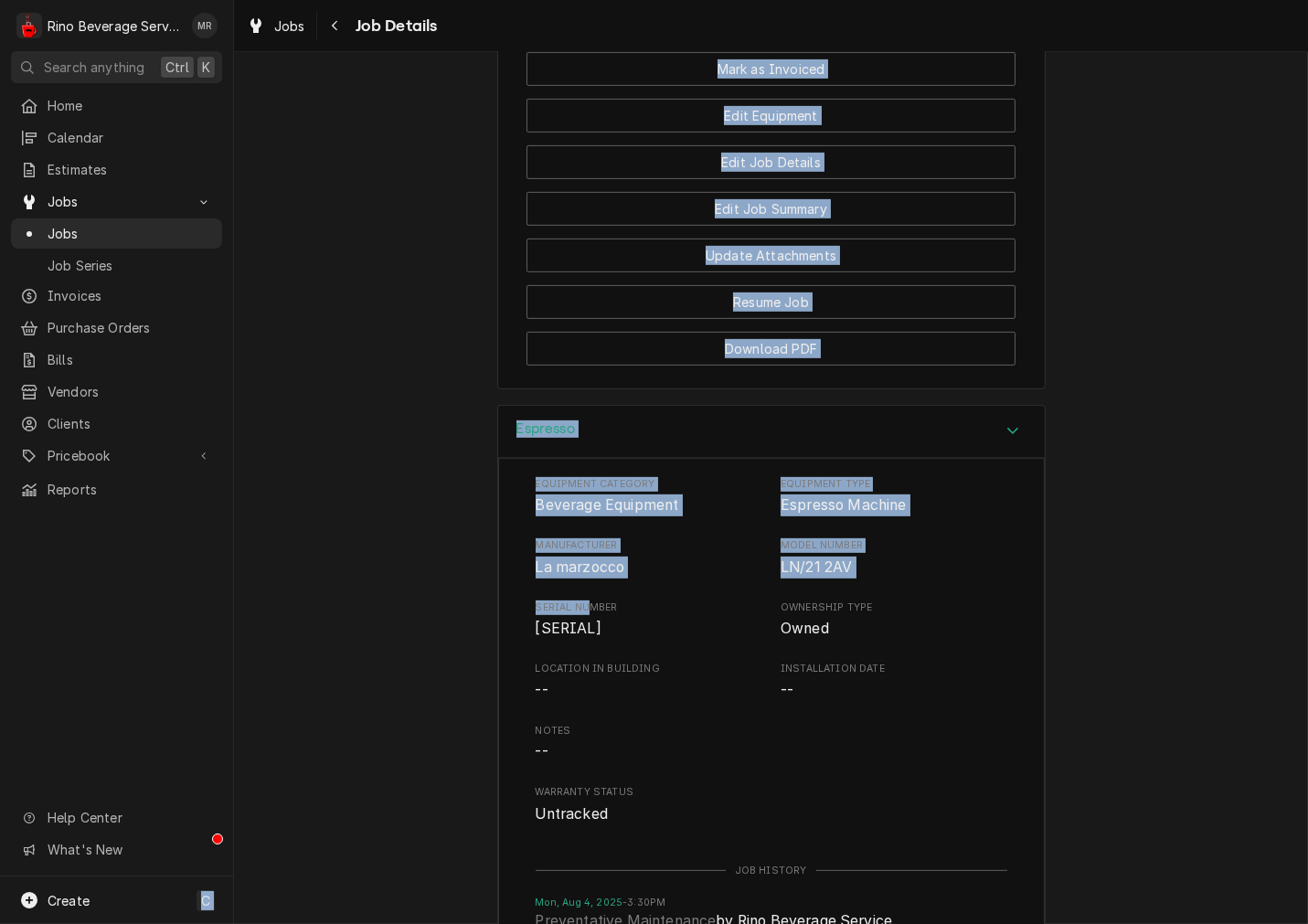 drag, startPoint x: 583, startPoint y: 614, endPoint x: 569, endPoint y: 674, distance: 61.61169 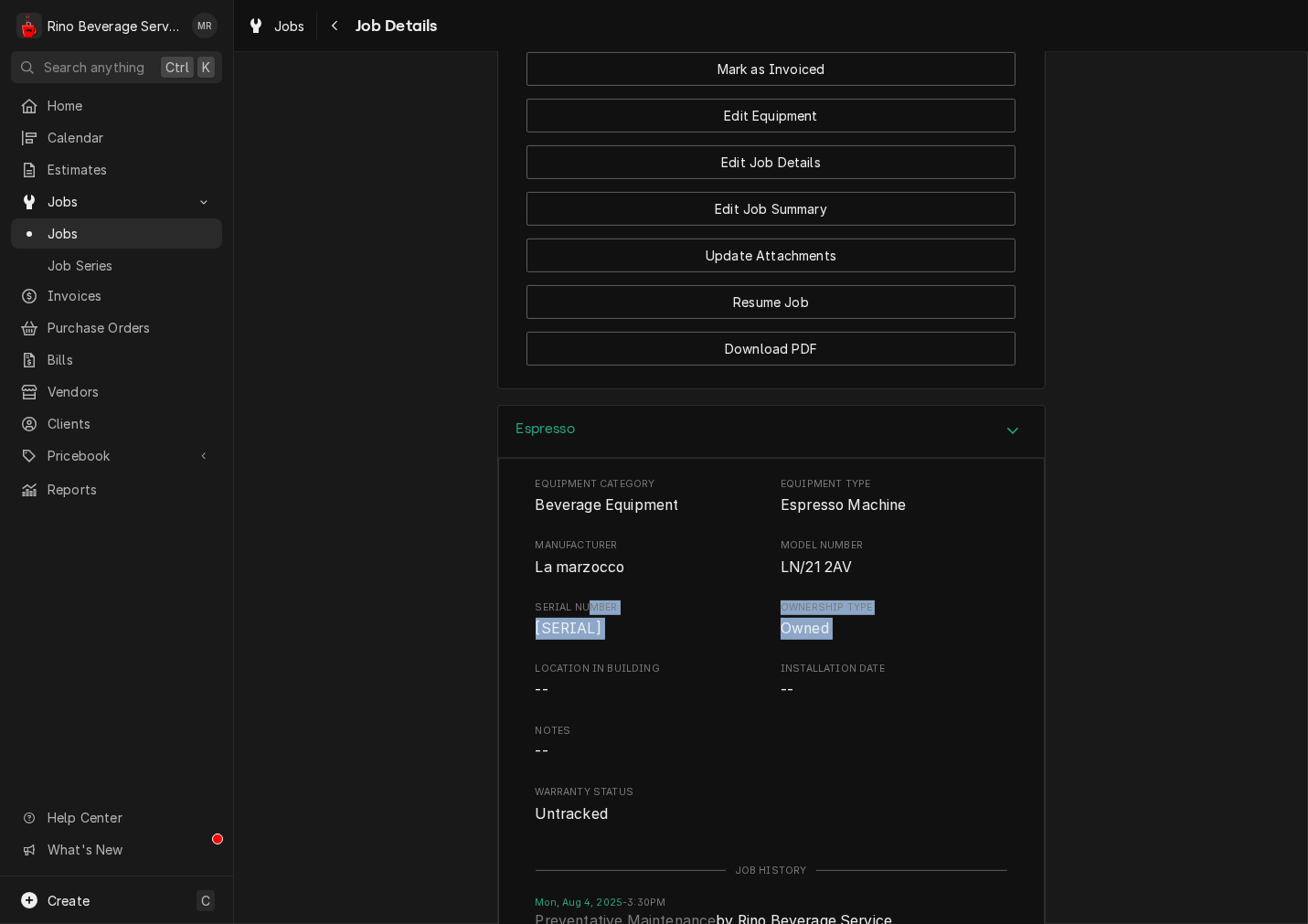 click on "Equipment Category Beverage Equipment Equipment Type Espresso Machine Manufacturer La marzocco Model Number LN/21 2AV Serial Number [SERIAL] Ownership Type Owned Location in Building -- Installation Date -- Notes -- Warranty Status Untracked" at bounding box center (771, 651) 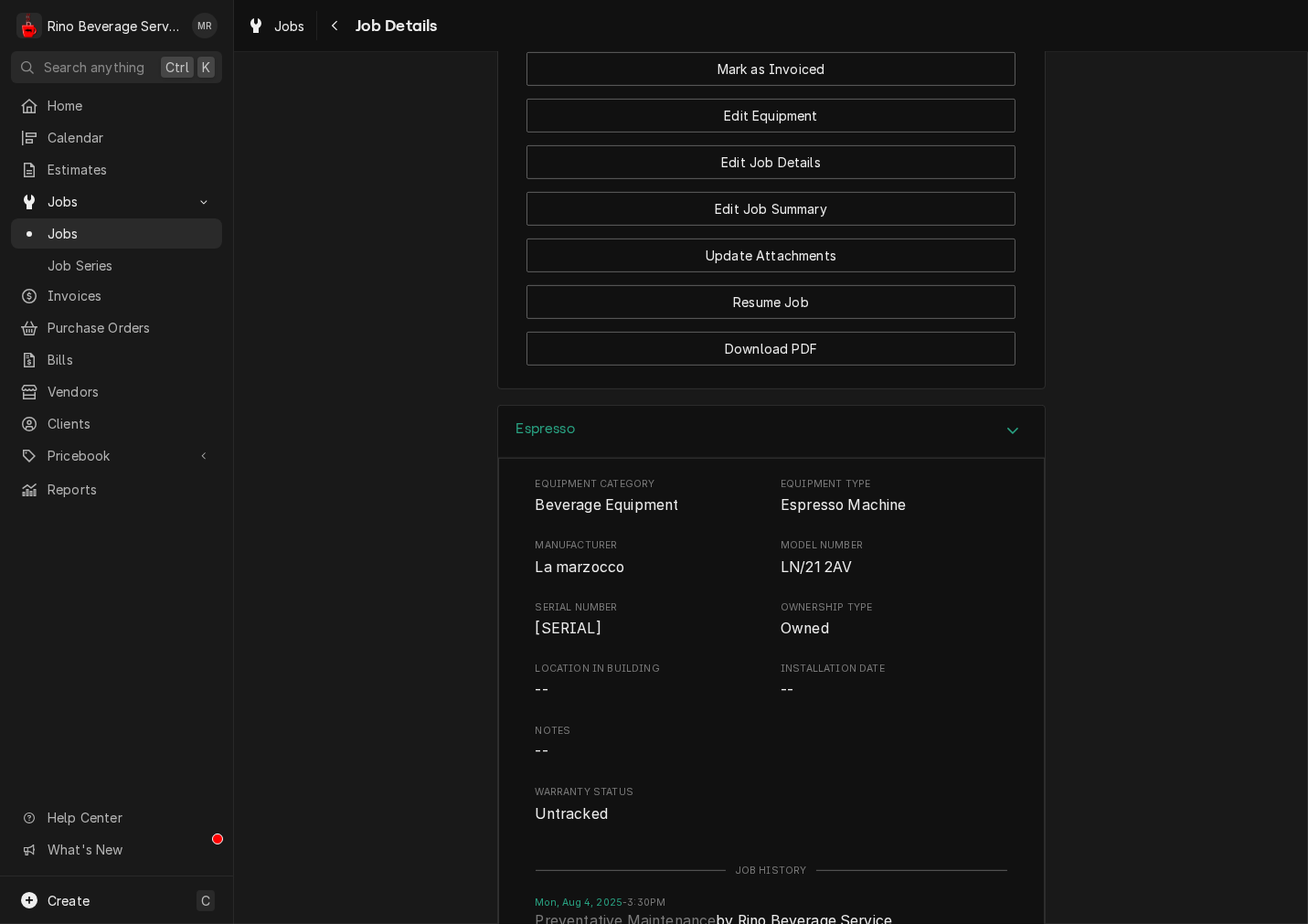 click on "[SERIAL]" at bounding box center [569, 628] 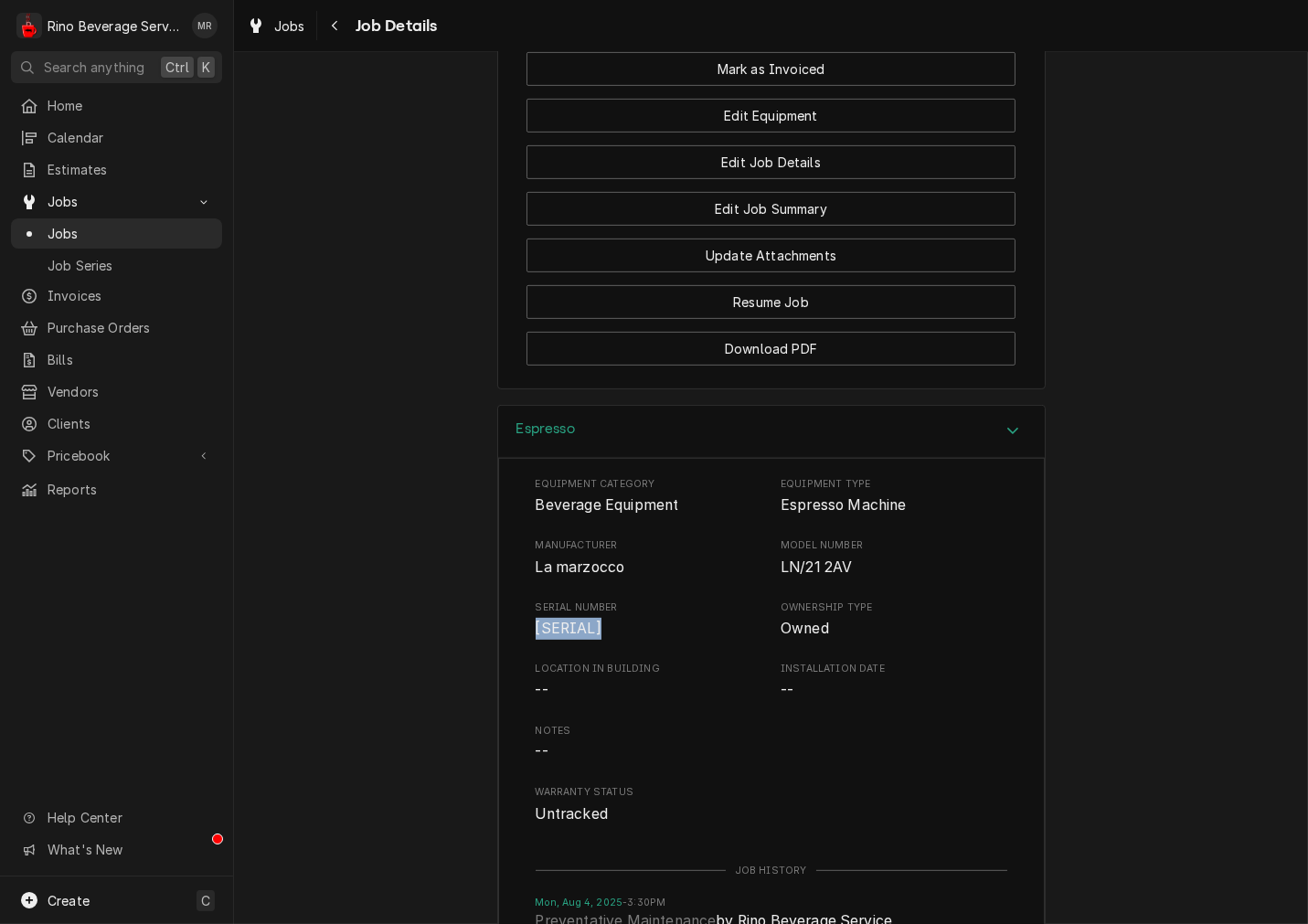 click on "[SERIAL]" at bounding box center [569, 628] 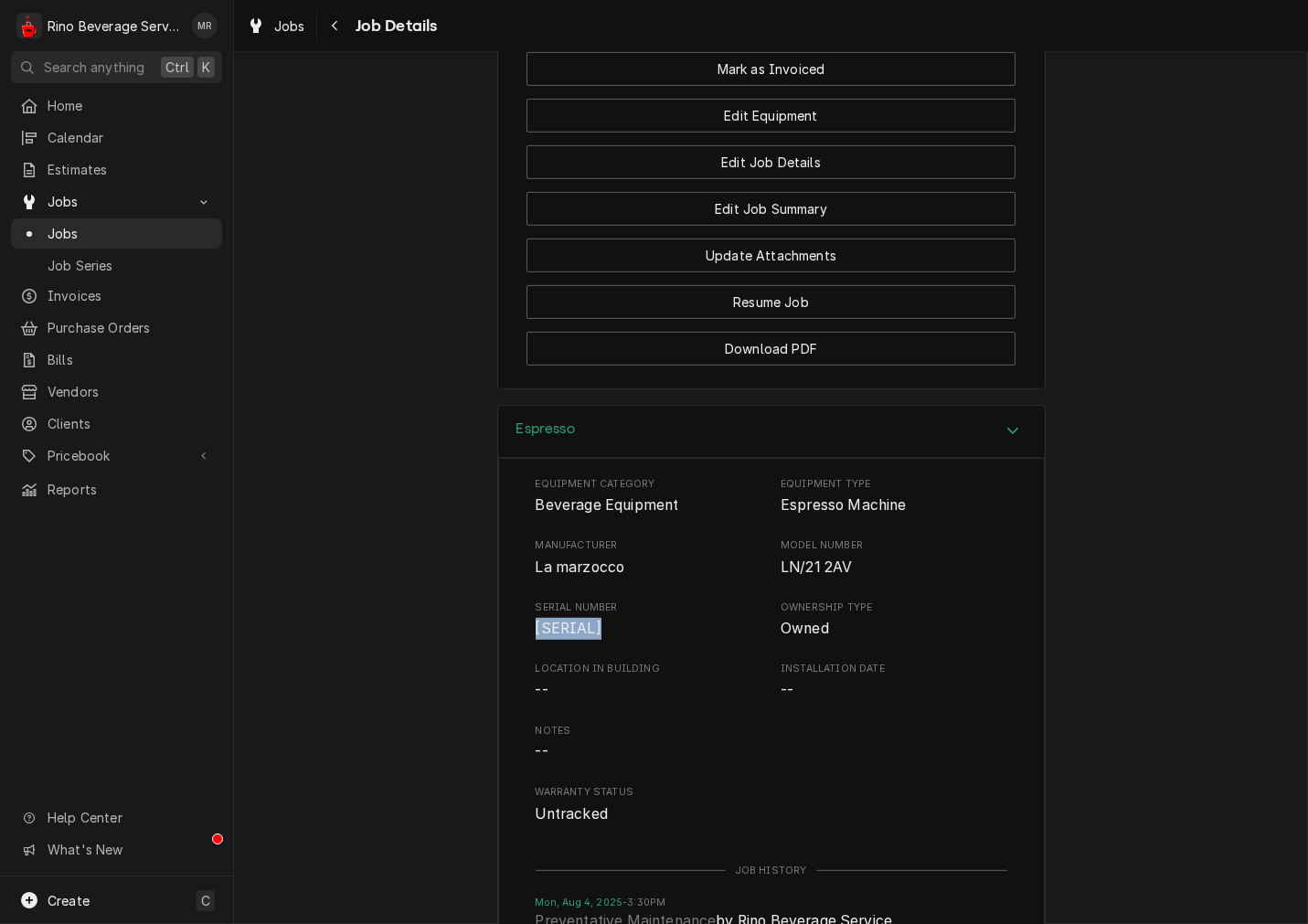 click on "Espresso" at bounding box center [771, 431] 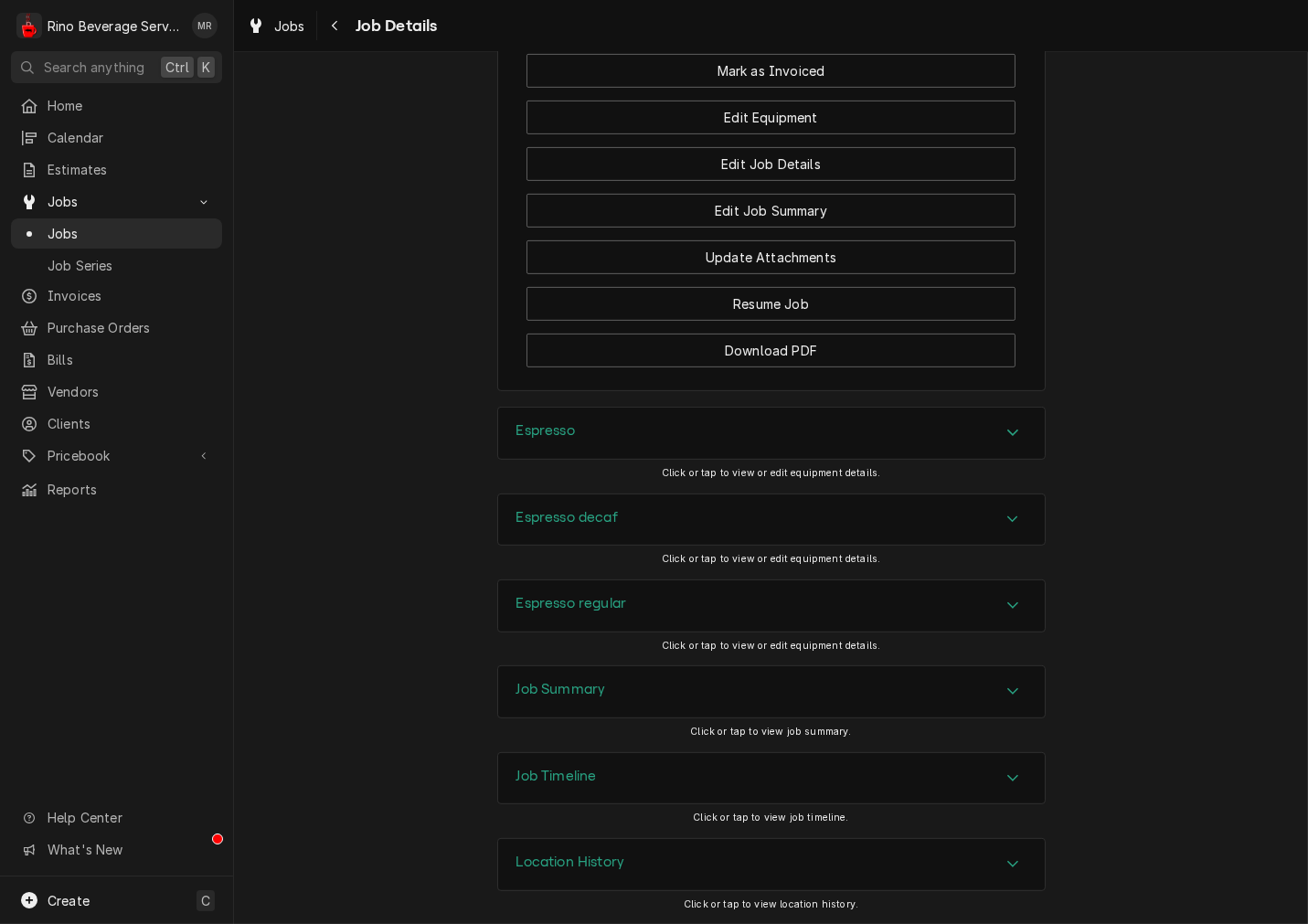 click on "Espresso decaf" at bounding box center [567, 517] 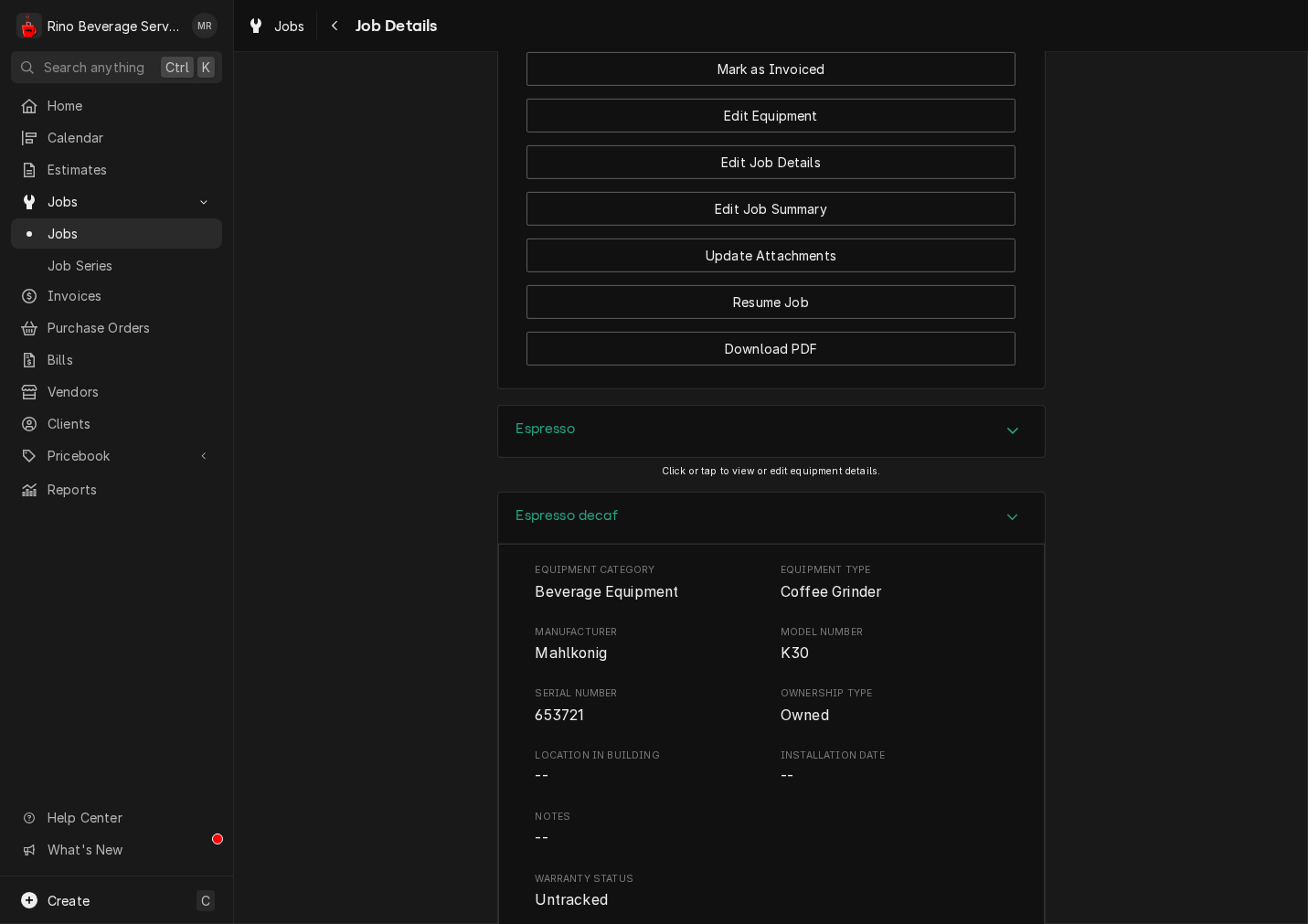 click on "653721" at bounding box center [560, 715] 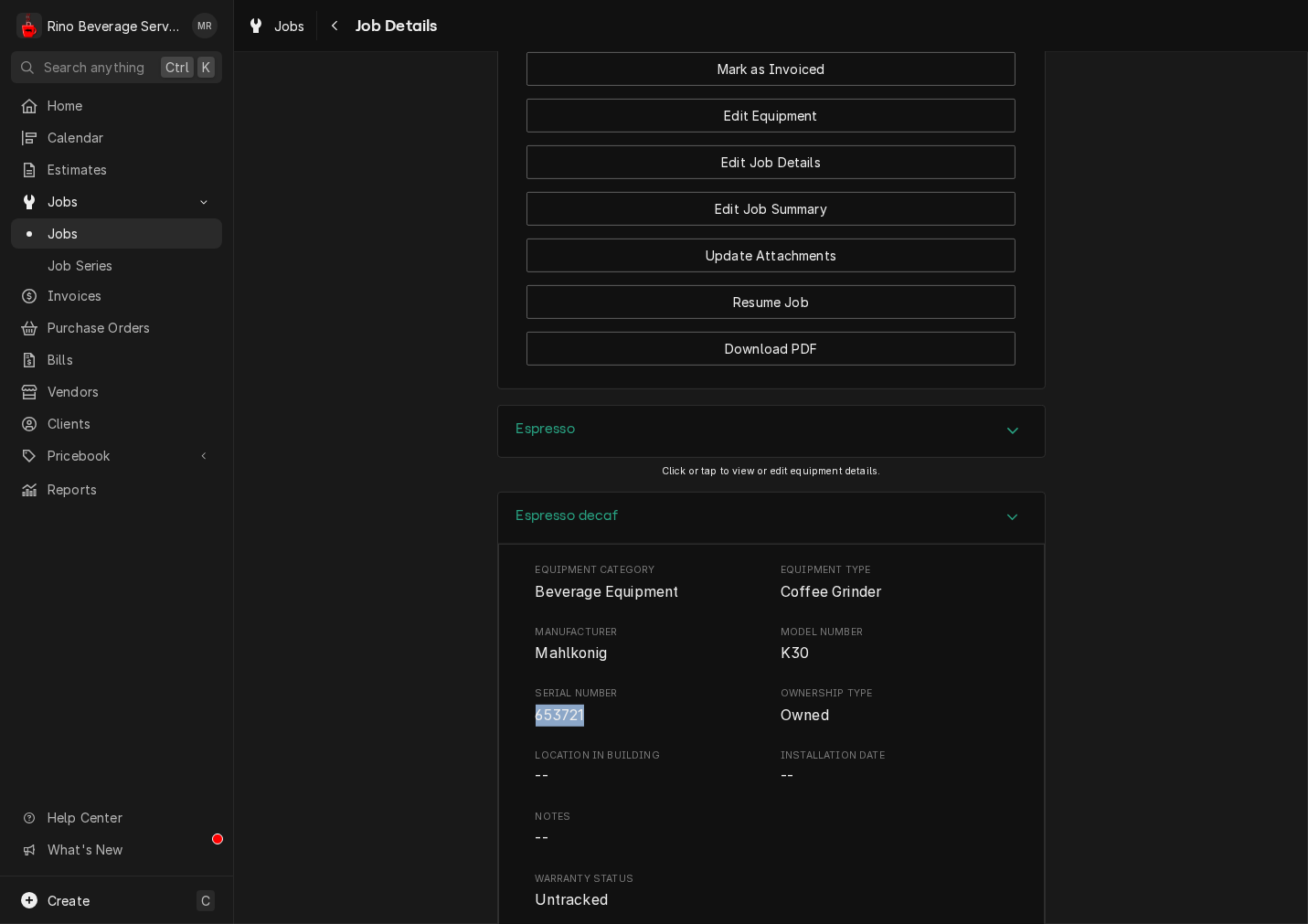 click on "653721" at bounding box center (560, 715) 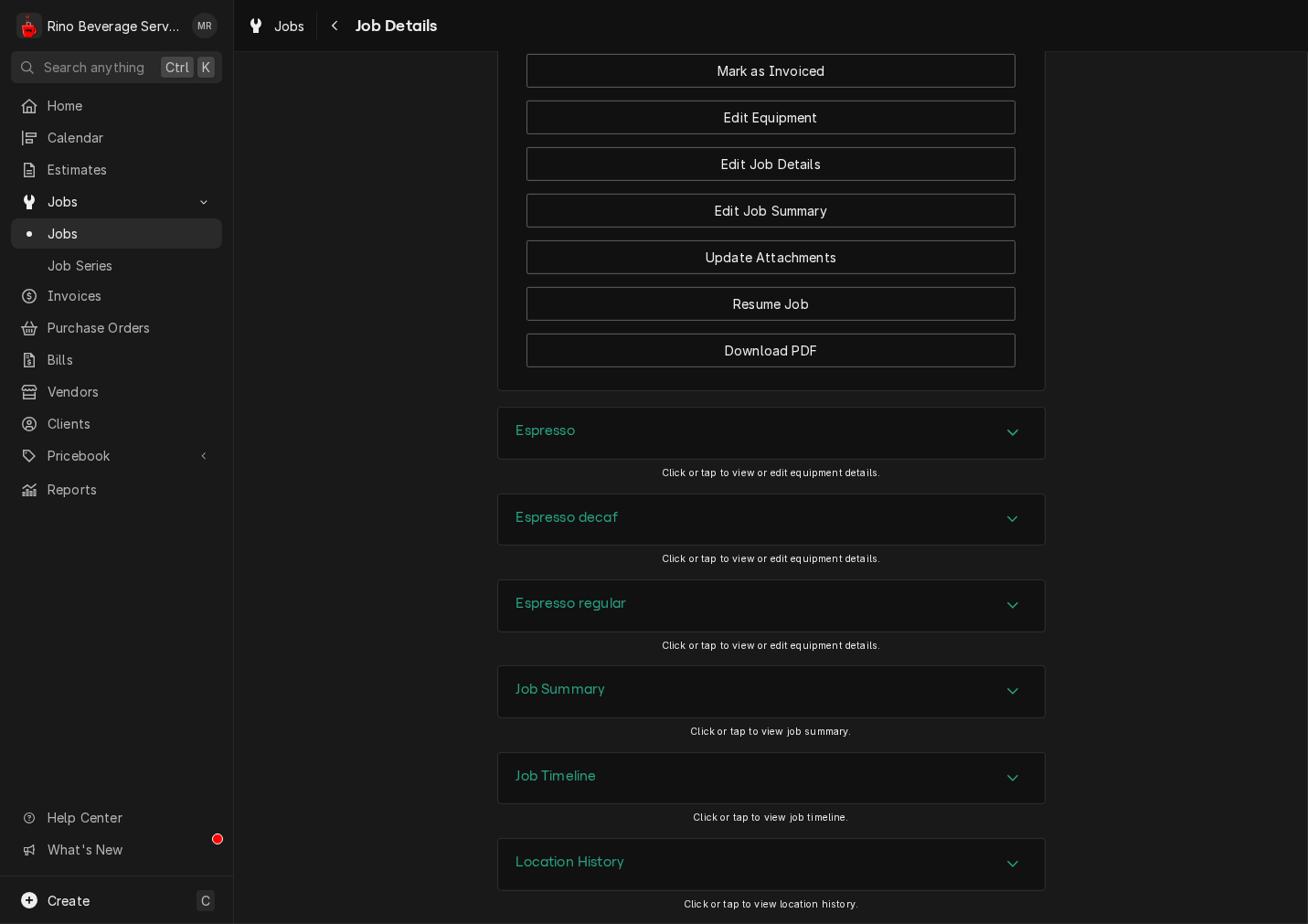click on "Espresso regular" at bounding box center [571, 603] 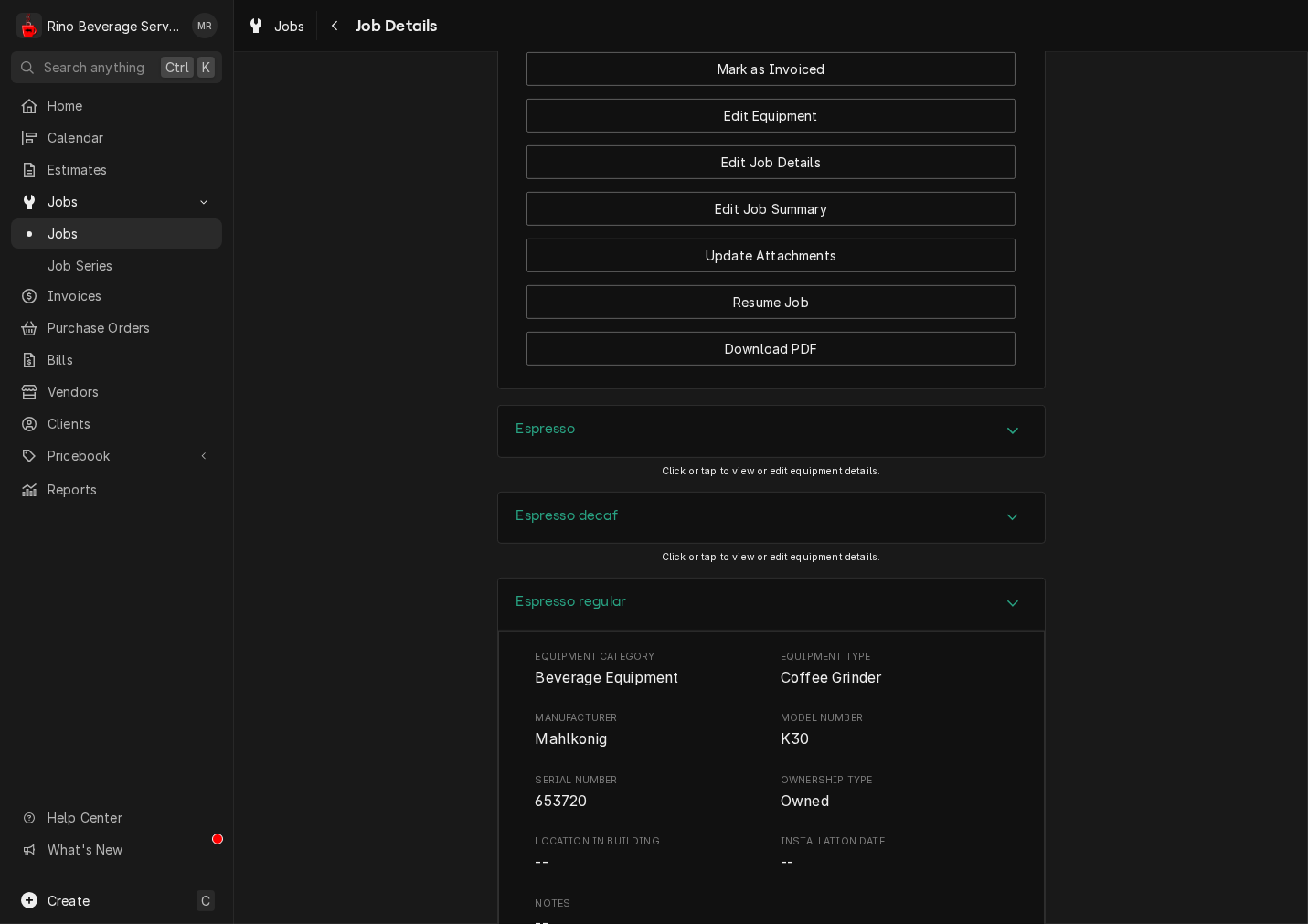 click on "Espresso regular" at bounding box center [571, 601] 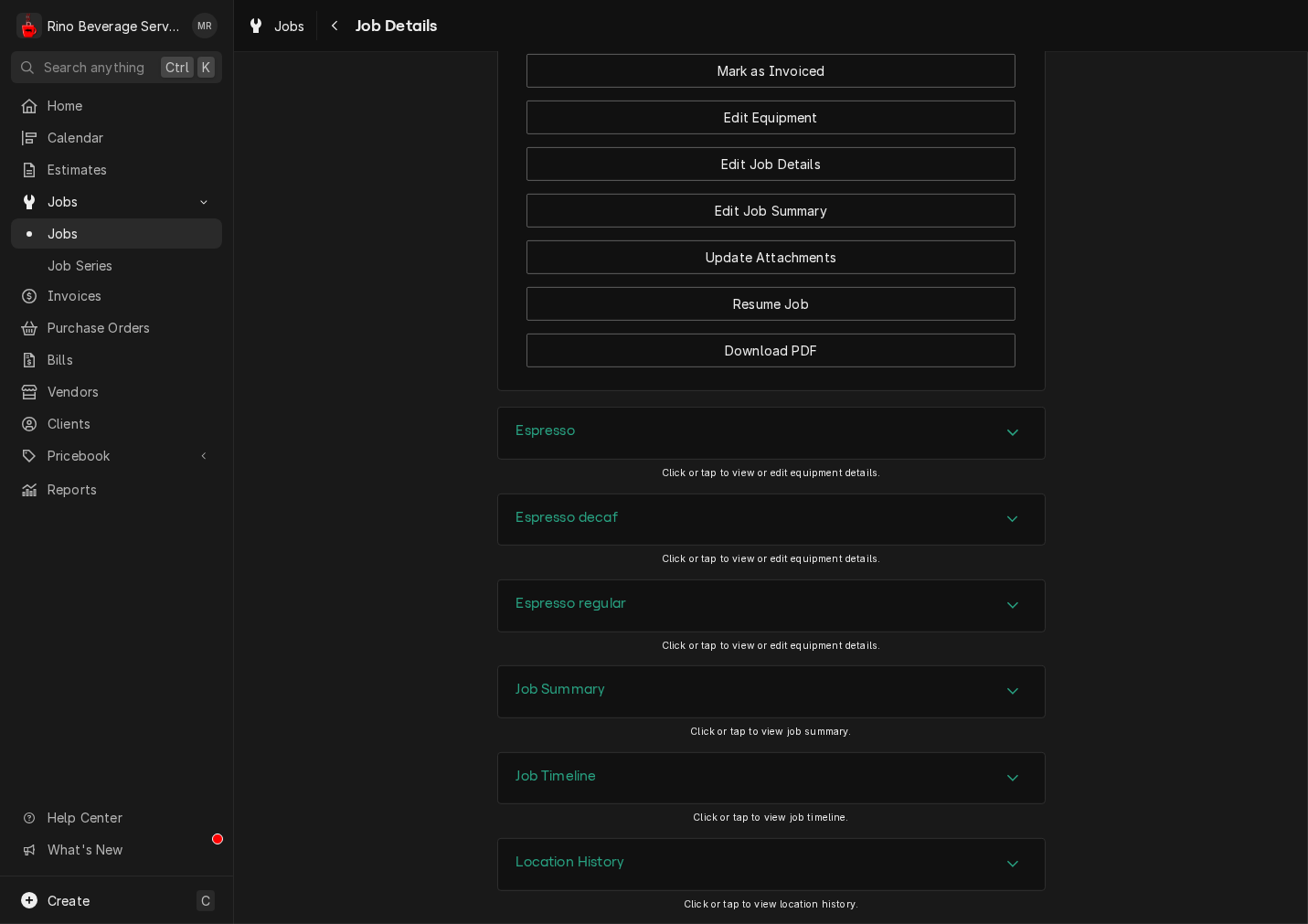 click on "Job Summary" at bounding box center (561, 689) 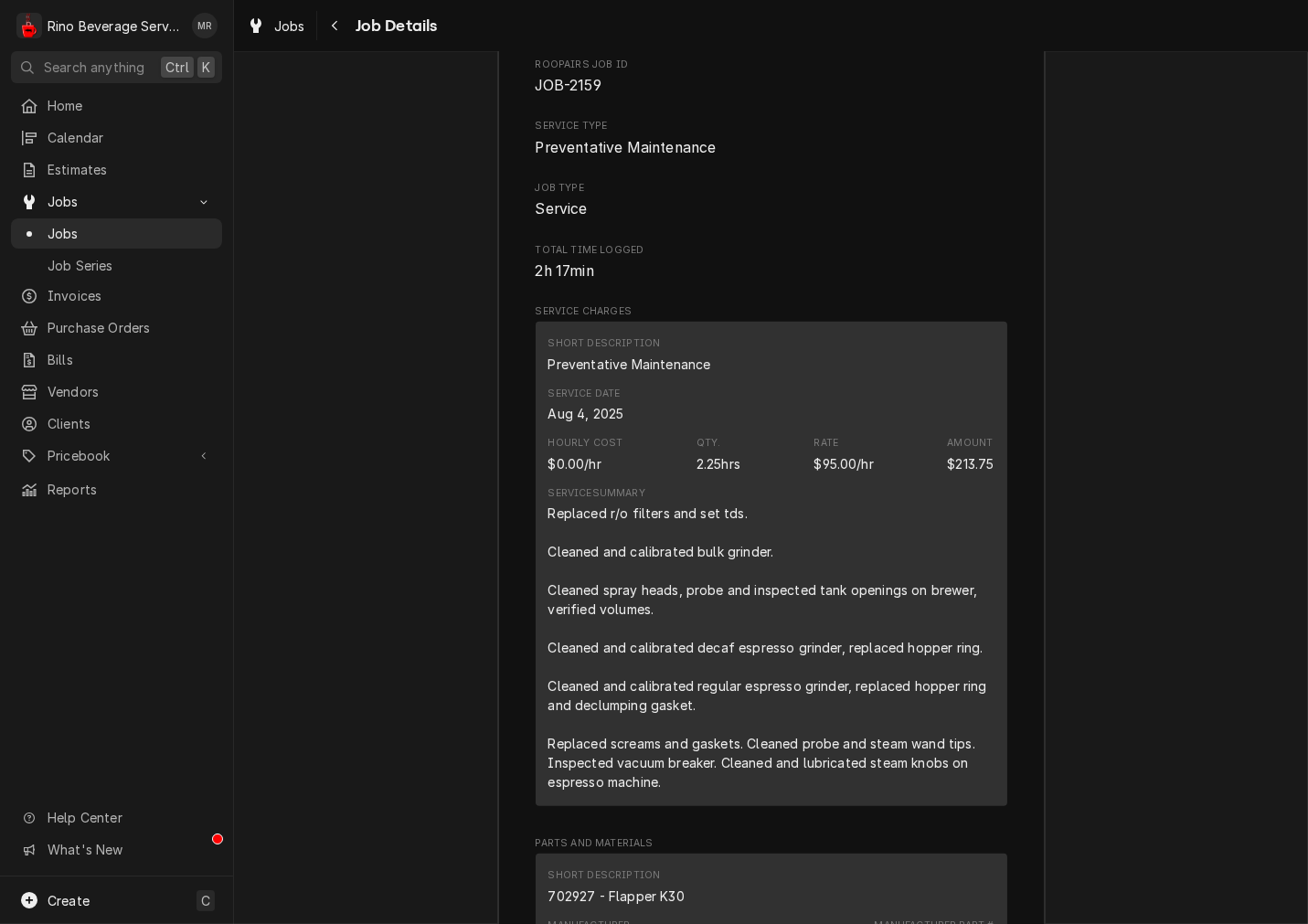 scroll, scrollTop: 2367, scrollLeft: 0, axis: vertical 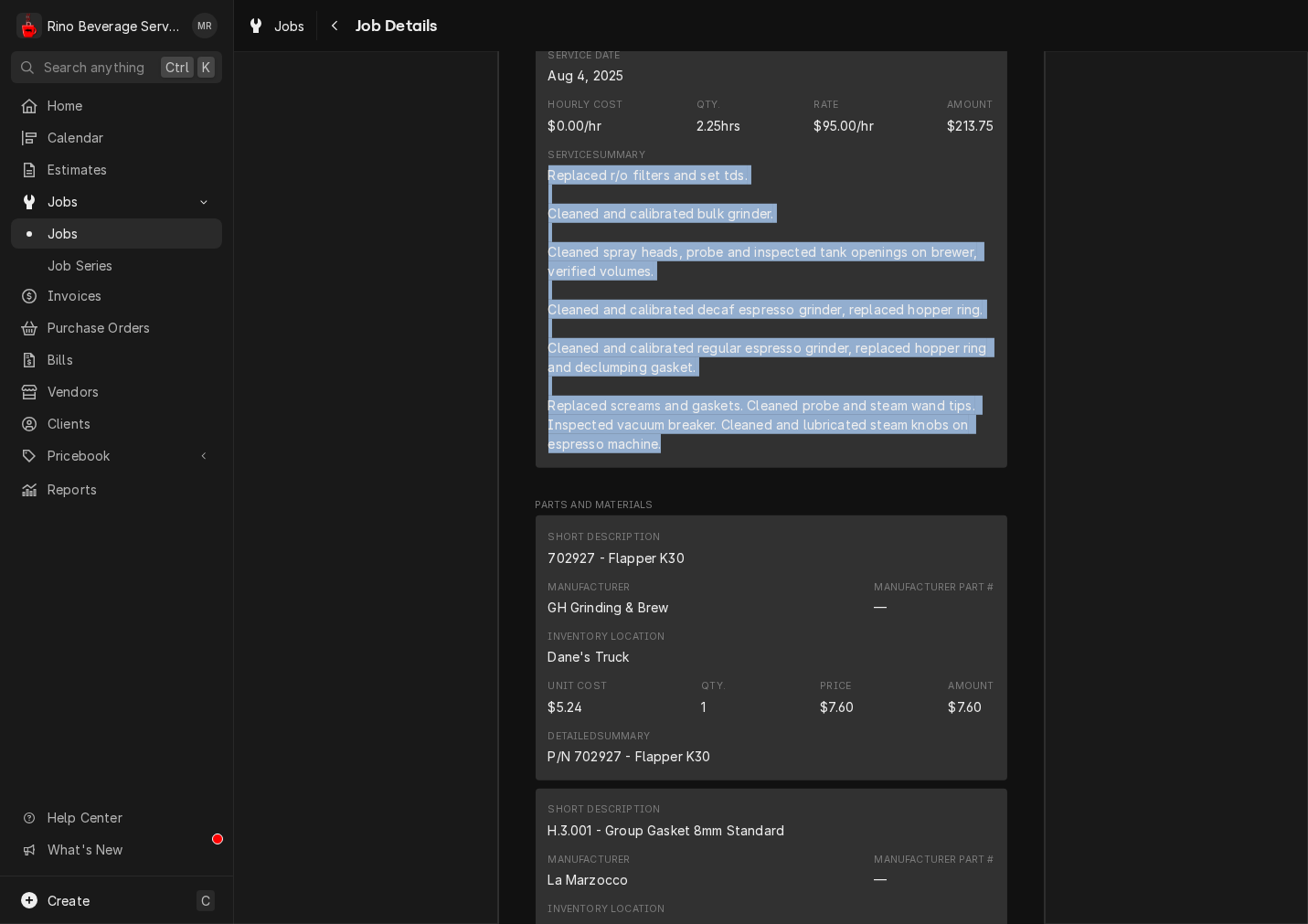 drag, startPoint x: 693, startPoint y: 464, endPoint x: 516, endPoint y: 175, distance: 338.89526 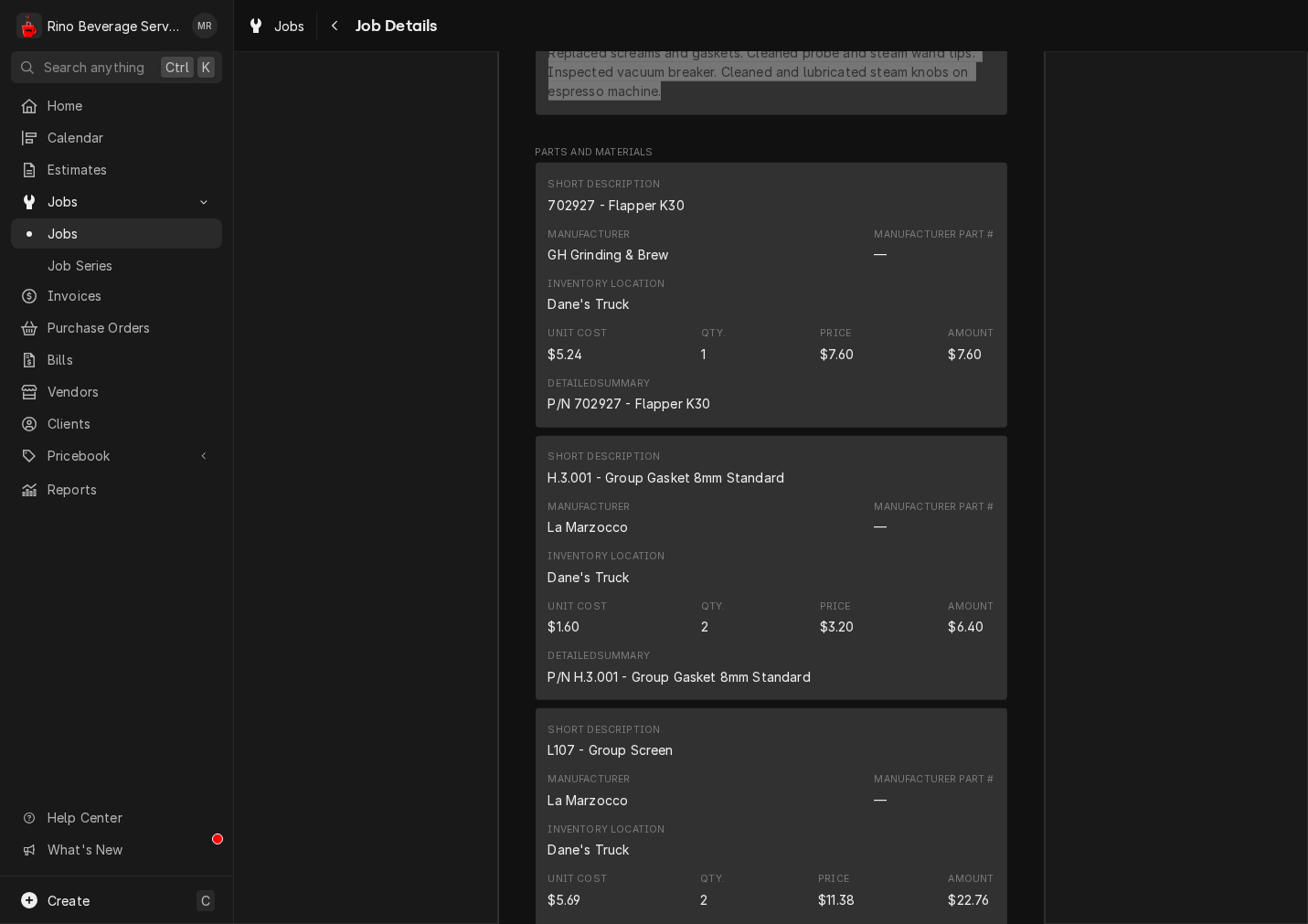 scroll, scrollTop: 2705, scrollLeft: 0, axis: vertical 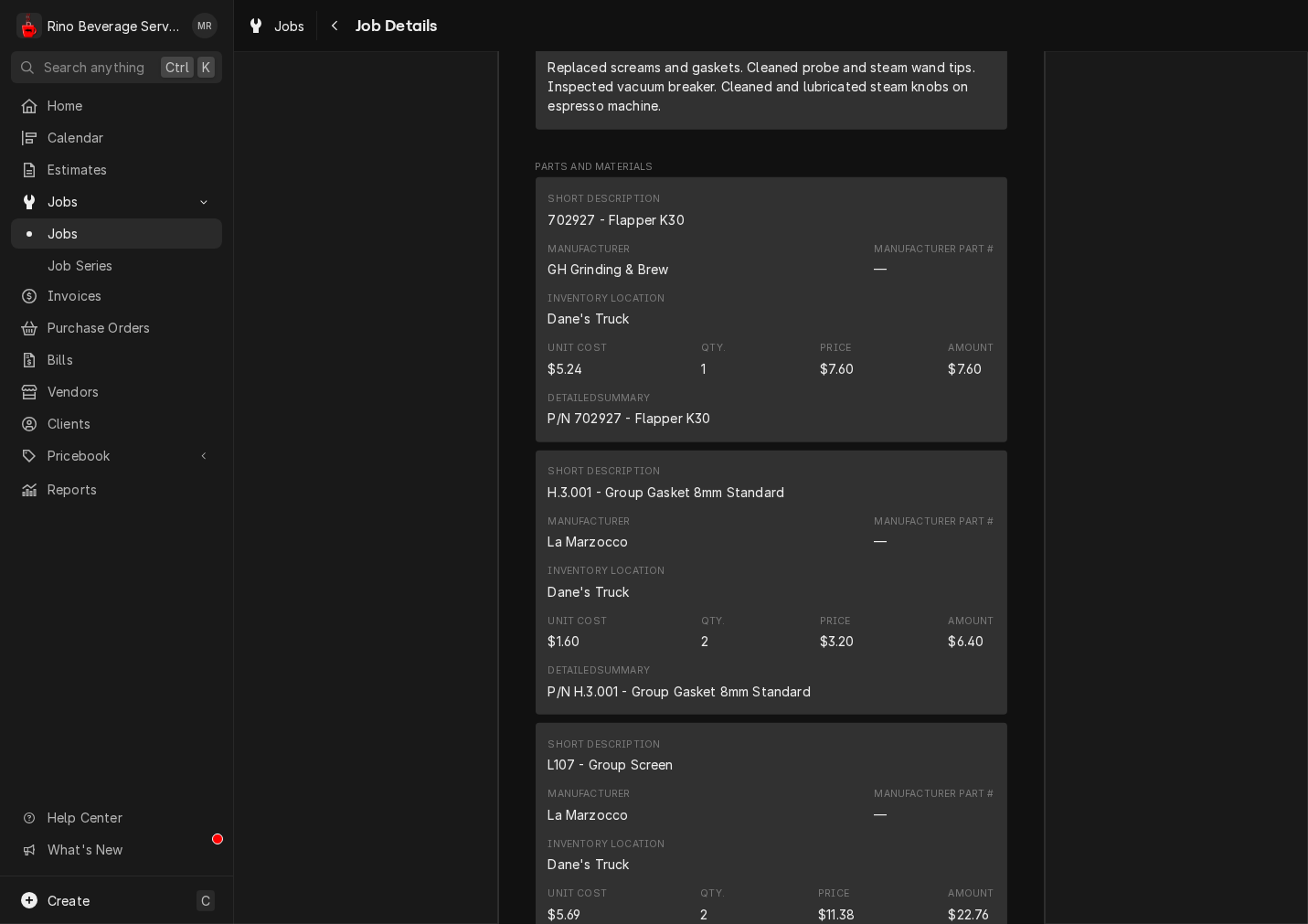 click on "Short Description 702927 - Flapper K30" at bounding box center (616, 210) 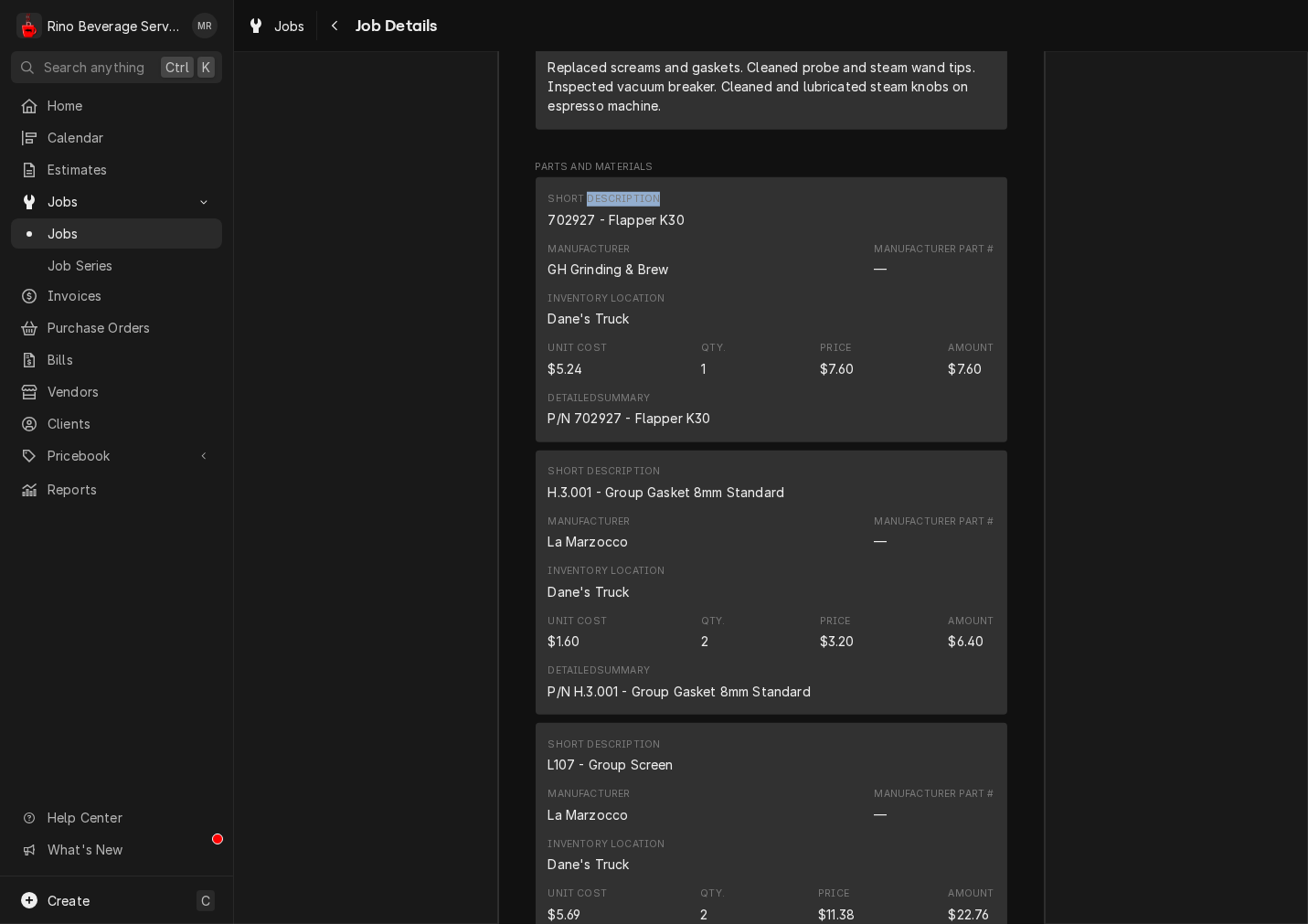 click on "Short Description 702927 - Flapper K30" at bounding box center (616, 210) 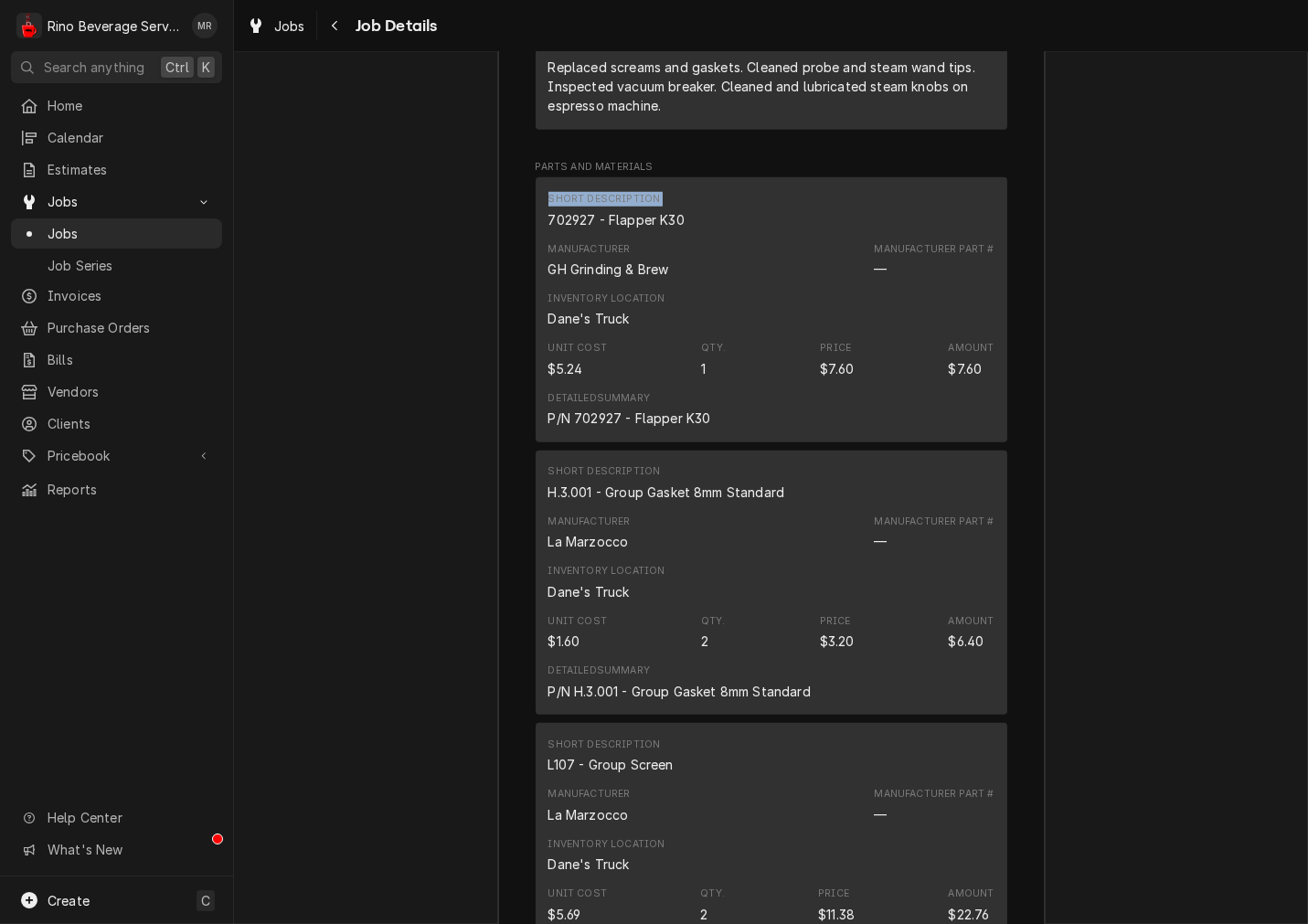 click on "Short Description 702927 - Flapper K30" at bounding box center (616, 210) 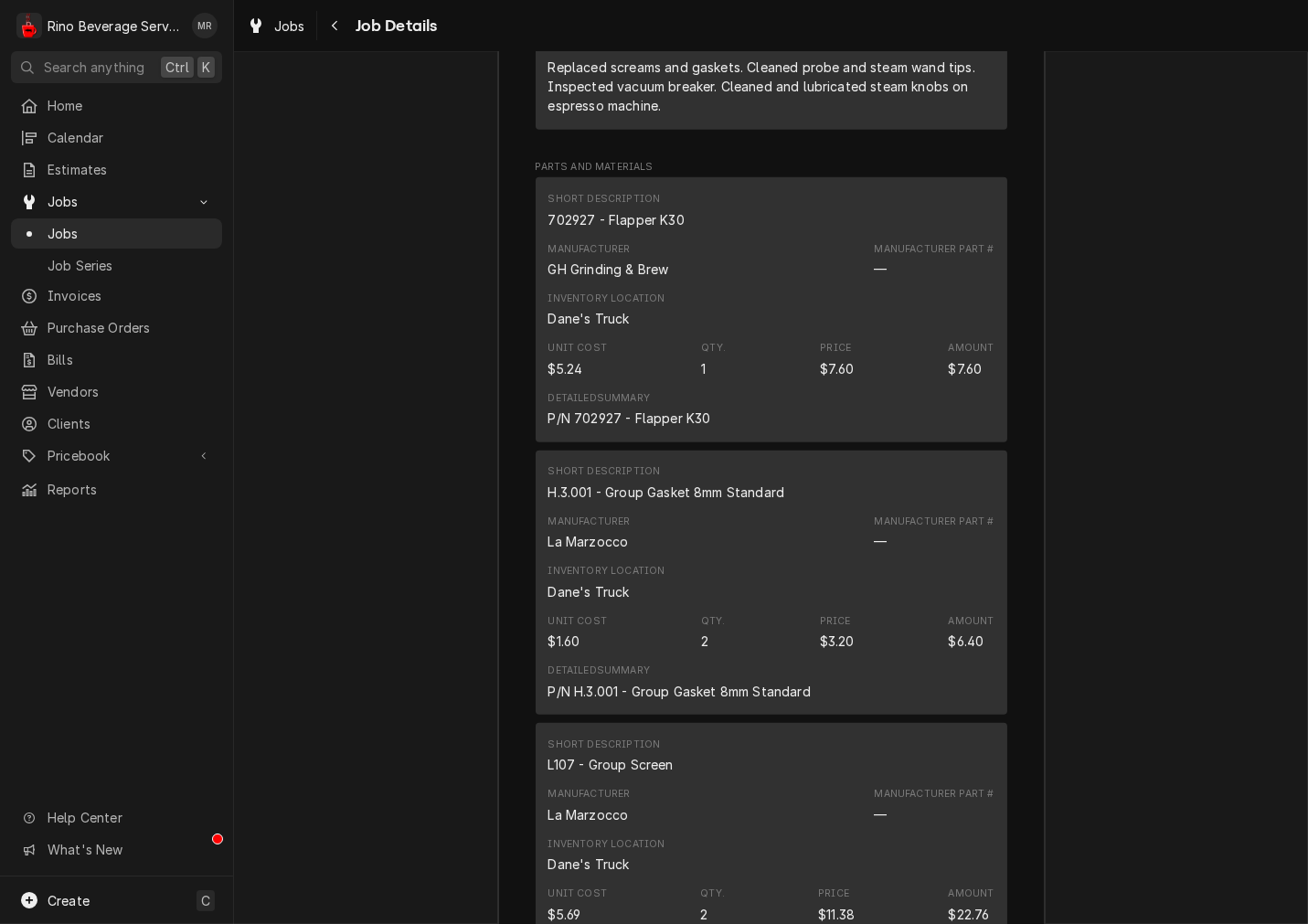 click on "702927 - Flapper K30" at bounding box center [616, 219] 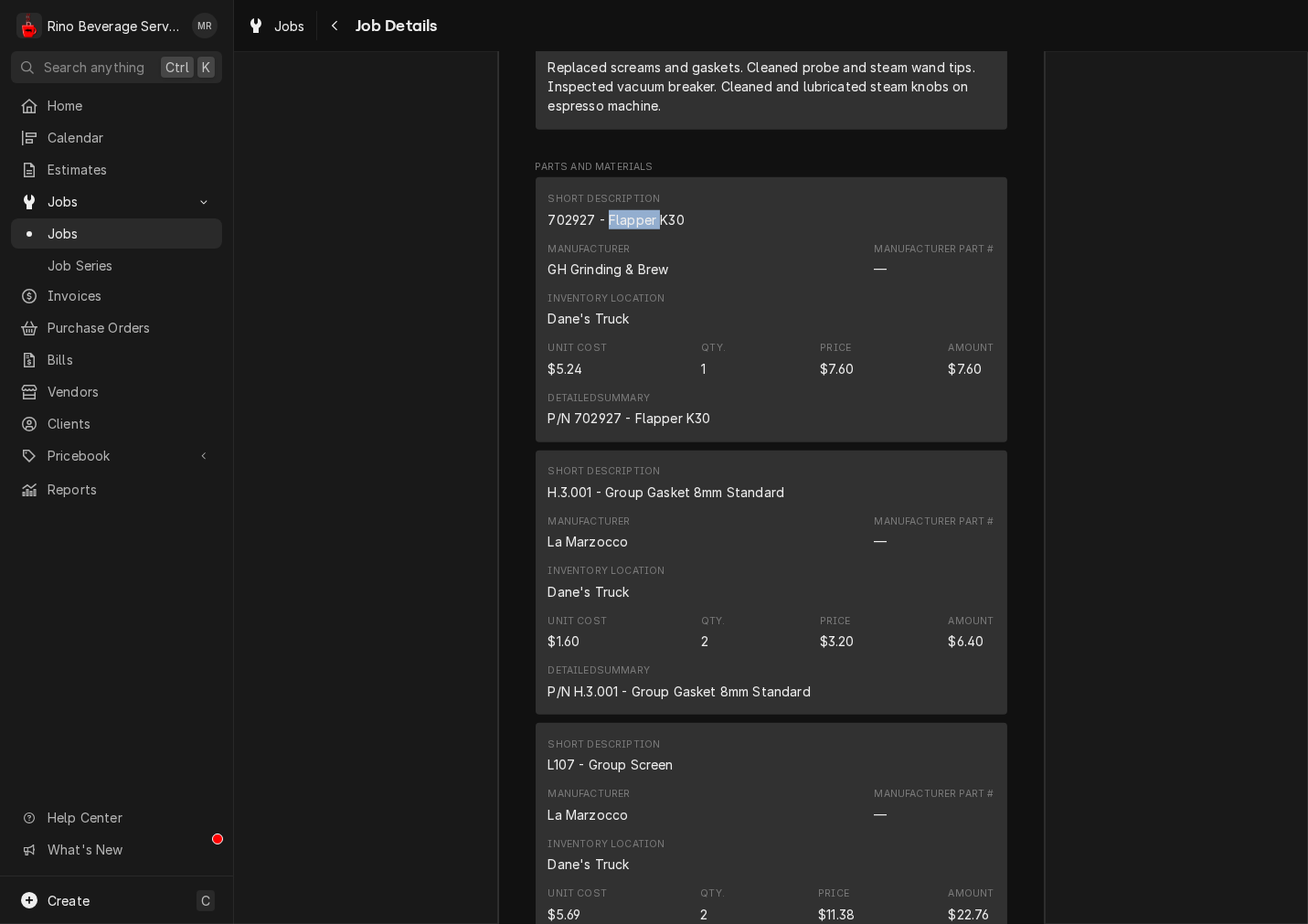 click on "702927 - Flapper K30" at bounding box center [616, 219] 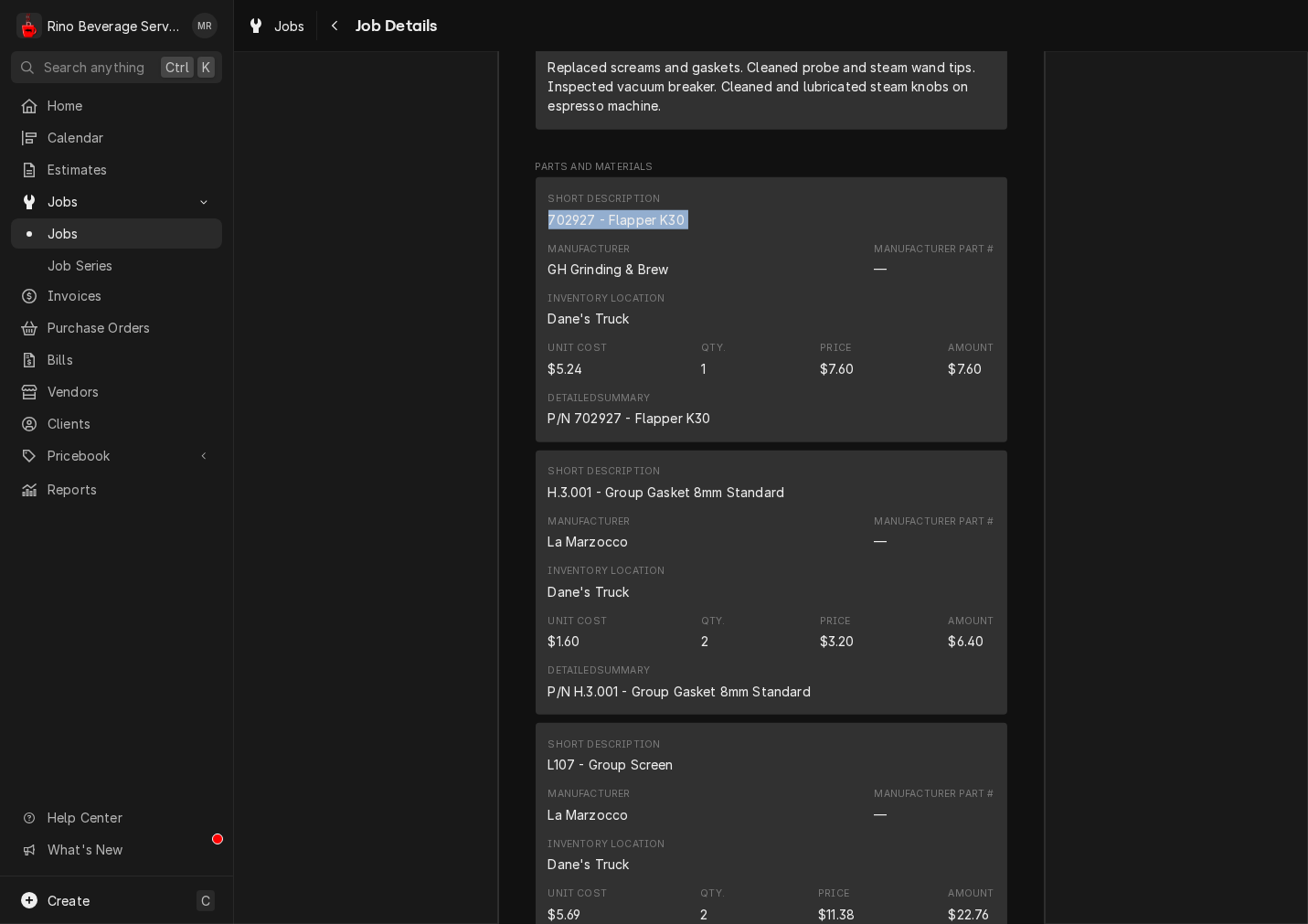 click on "702927 - Flapper K30" at bounding box center [616, 219] 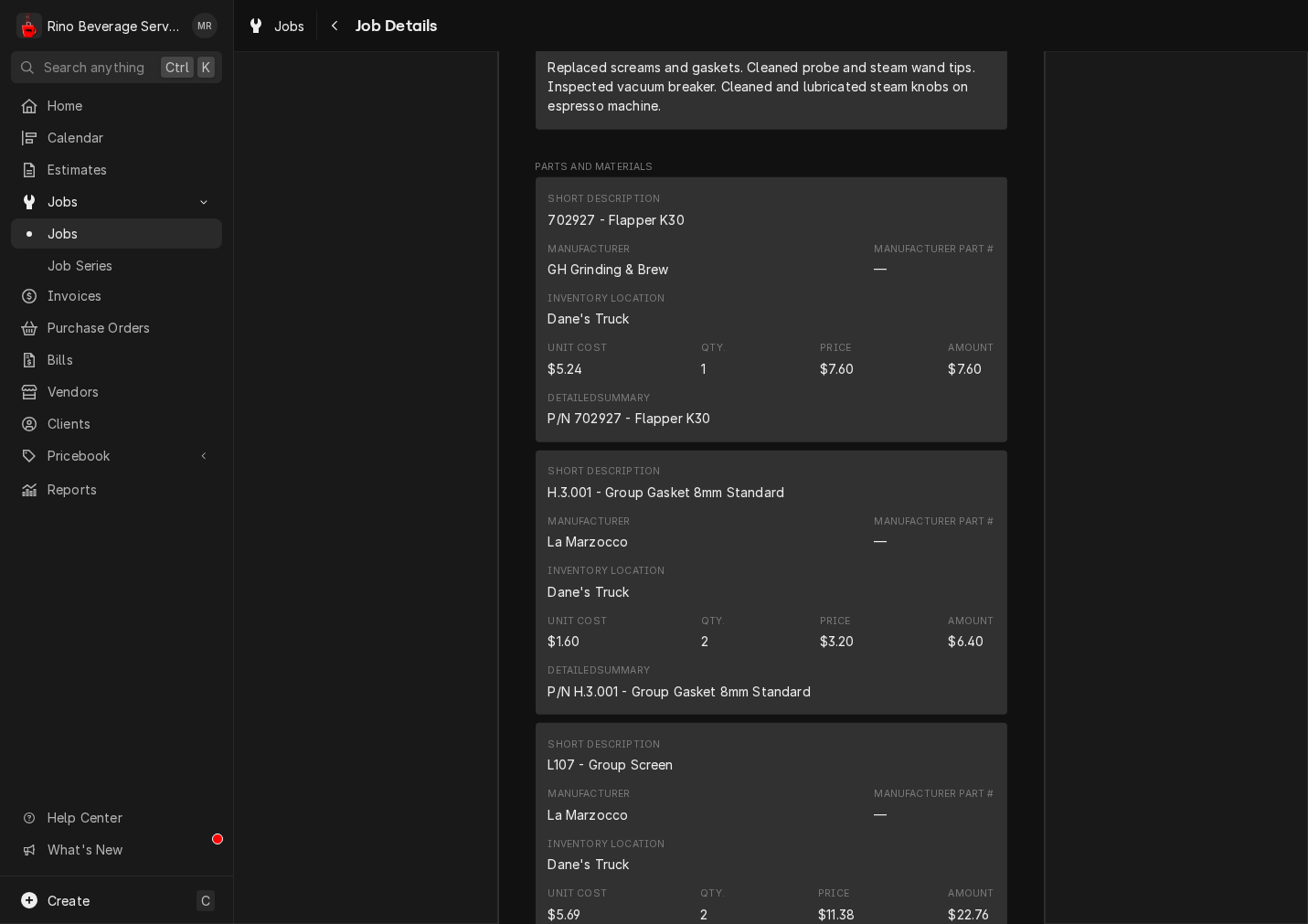 click on "H.3.001 - Group Gasket 8mm Standard" at bounding box center [666, 492] 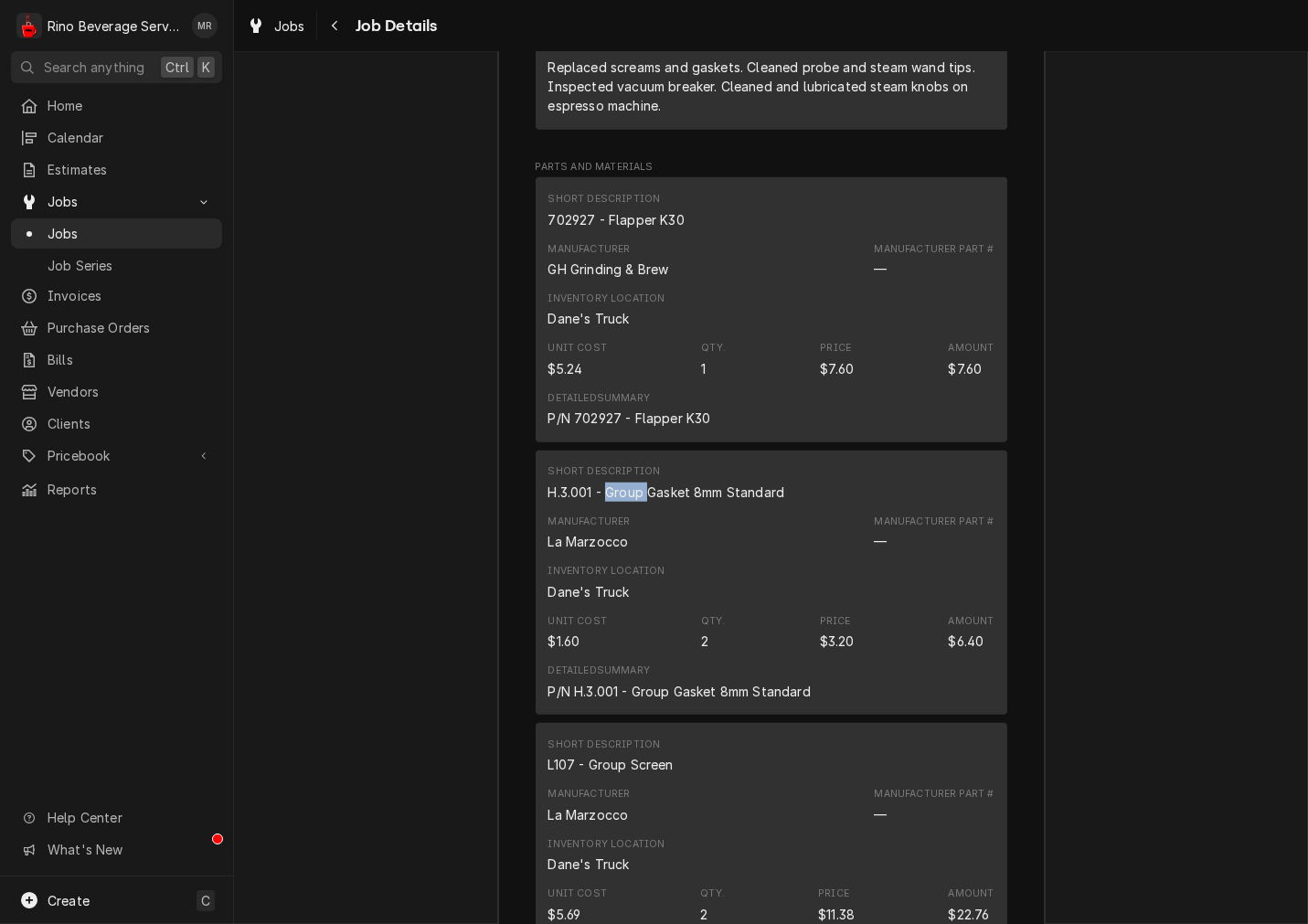 click on "H.3.001 - Group Gasket 8mm Standard" at bounding box center [666, 492] 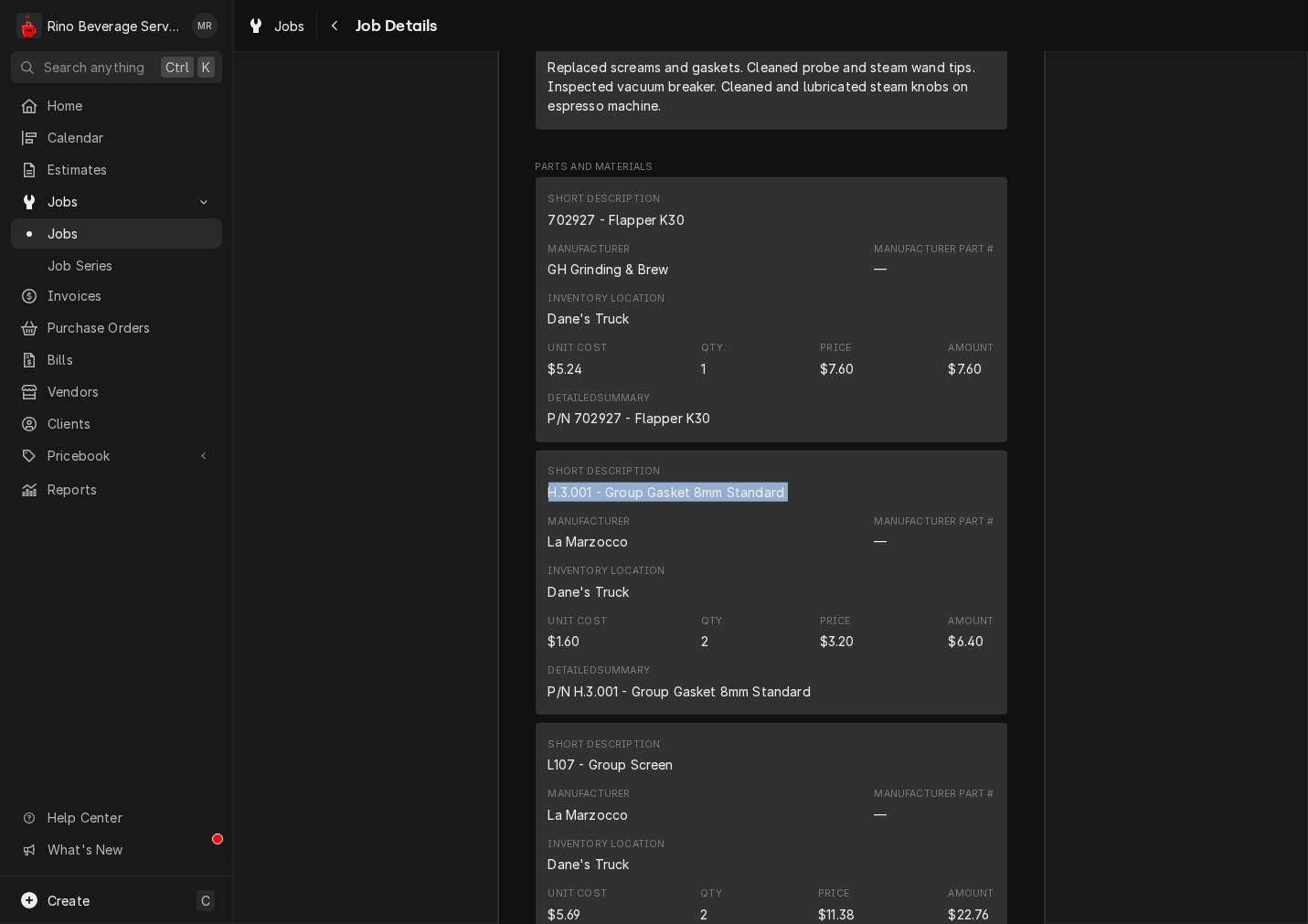 click on "H.3.001 - Group Gasket 8mm Standard" at bounding box center [666, 492] 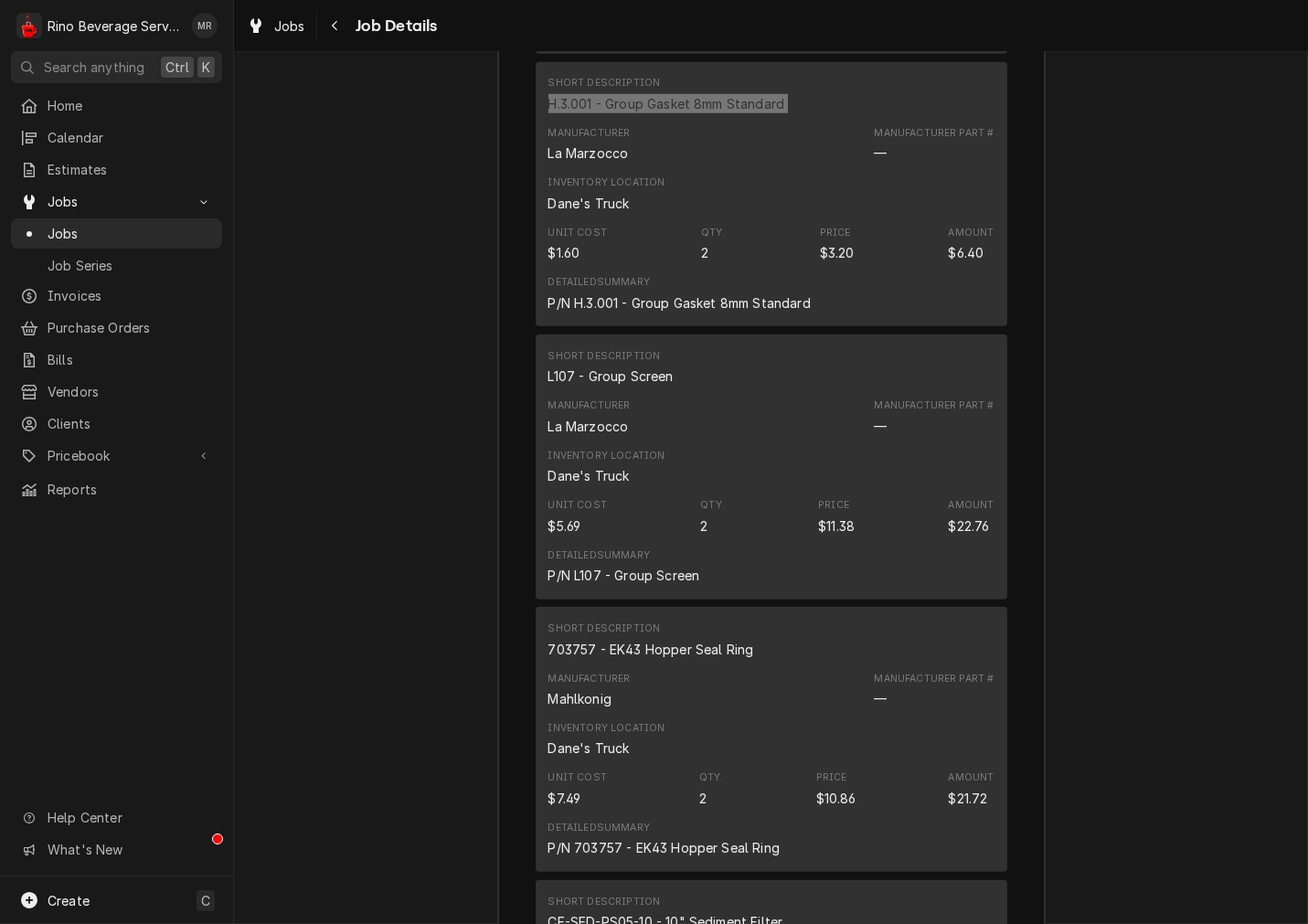 scroll, scrollTop: 3044, scrollLeft: 0, axis: vertical 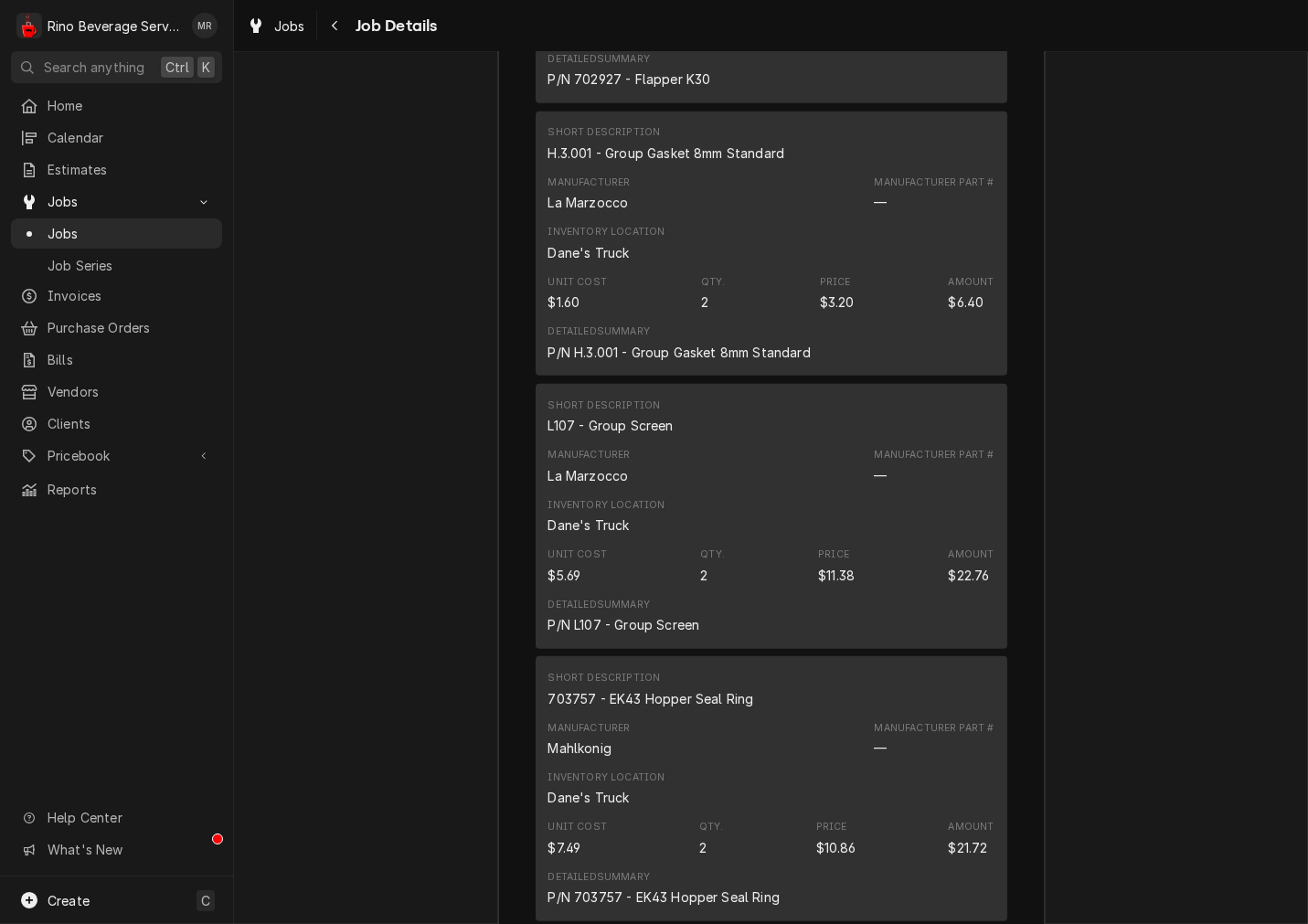 click on "L107 - Group Screen" at bounding box center [611, 425] 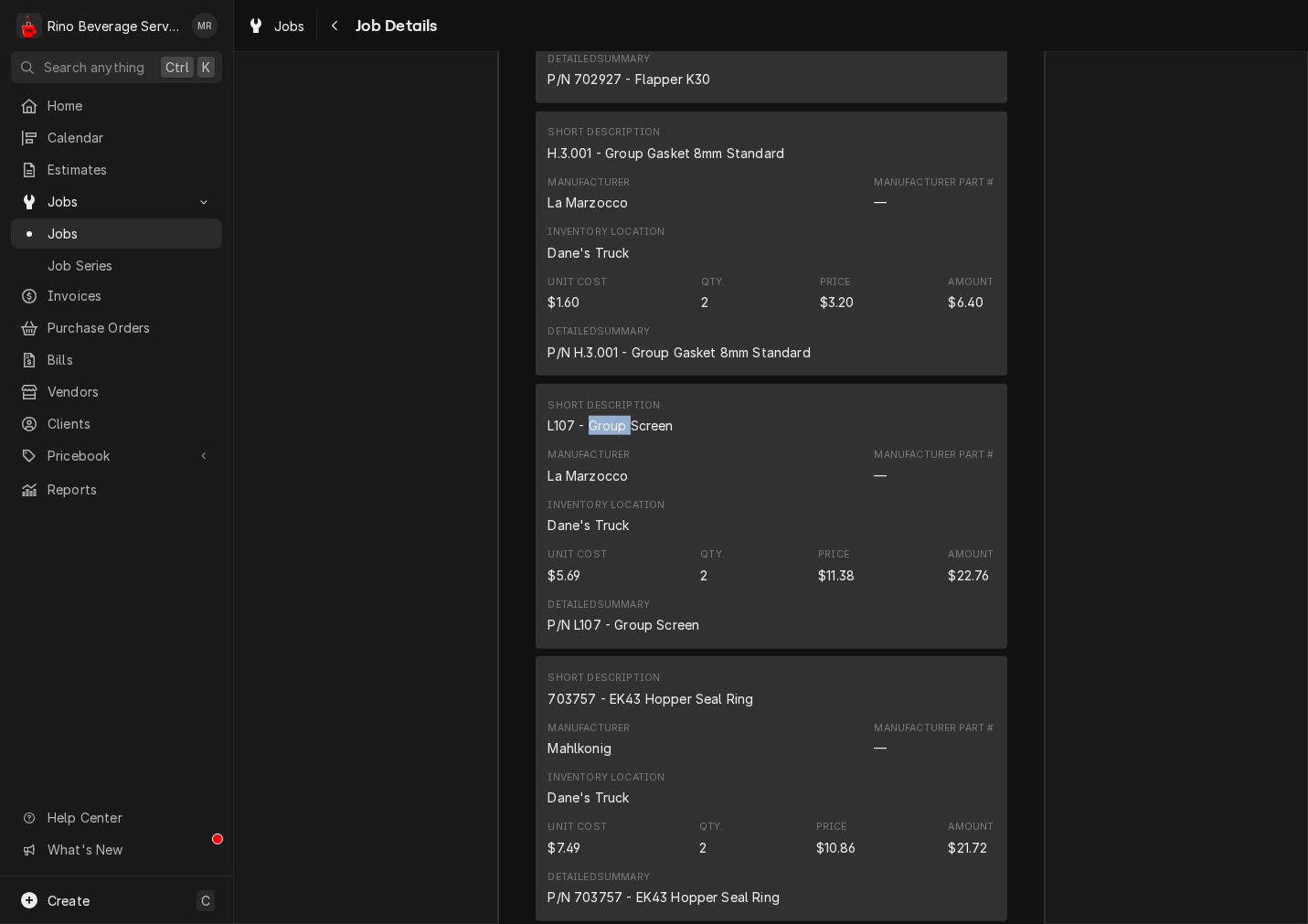 click on "L107 - Group Screen" at bounding box center (611, 425) 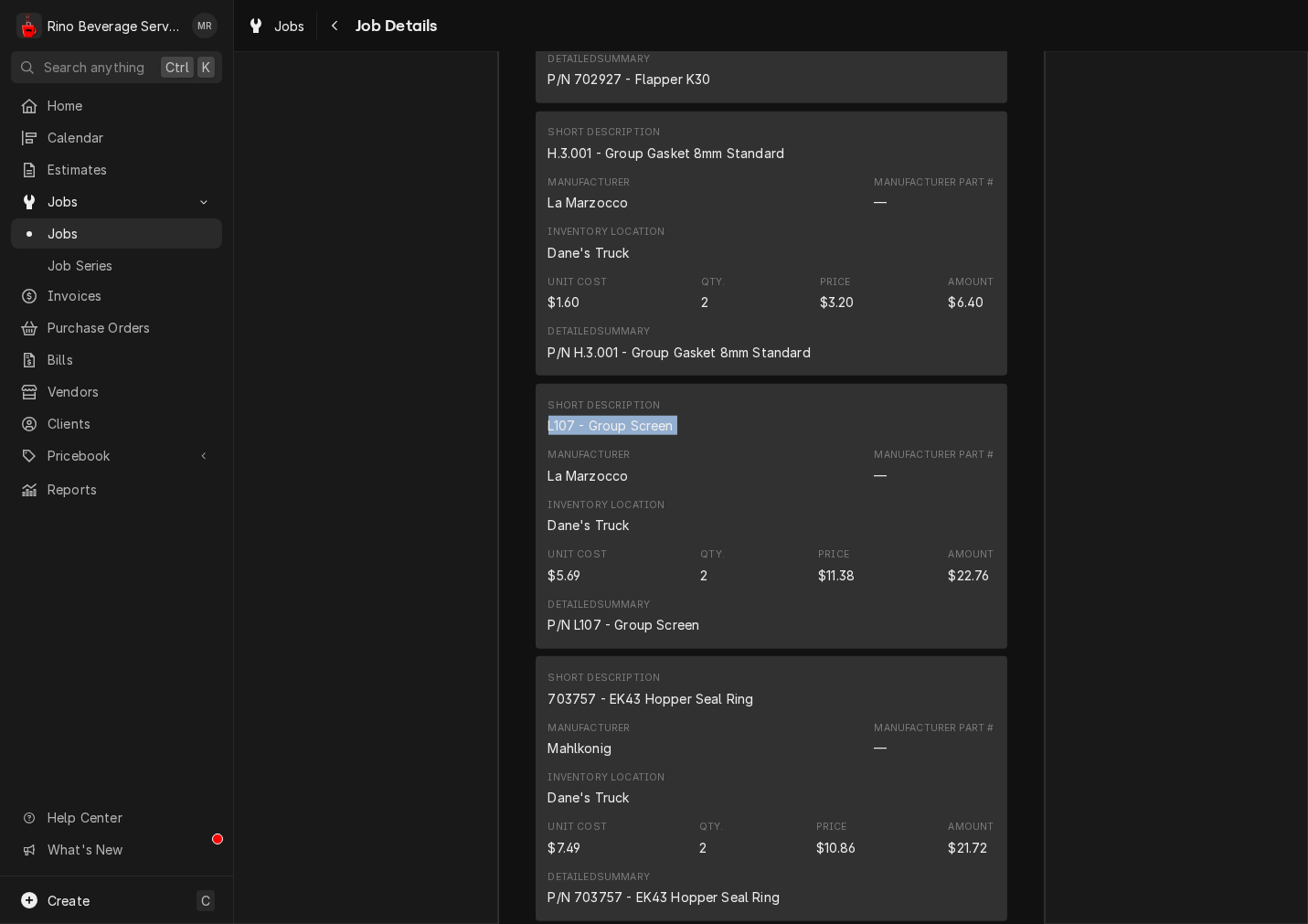 click on "L107 - Group Screen" at bounding box center [611, 425] 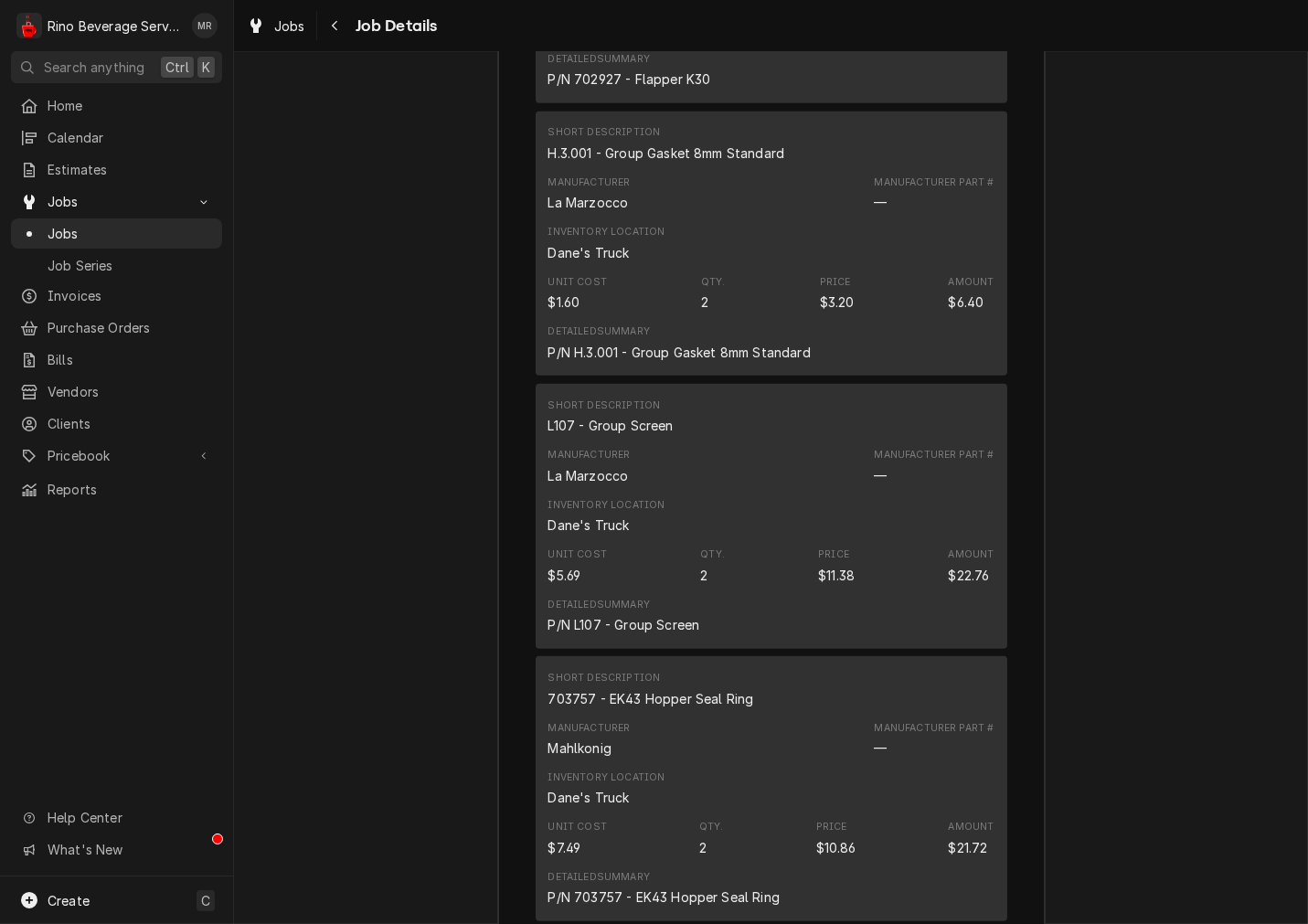 click on "H.3.001 - Group Gasket 8mm Standard" at bounding box center [666, 153] 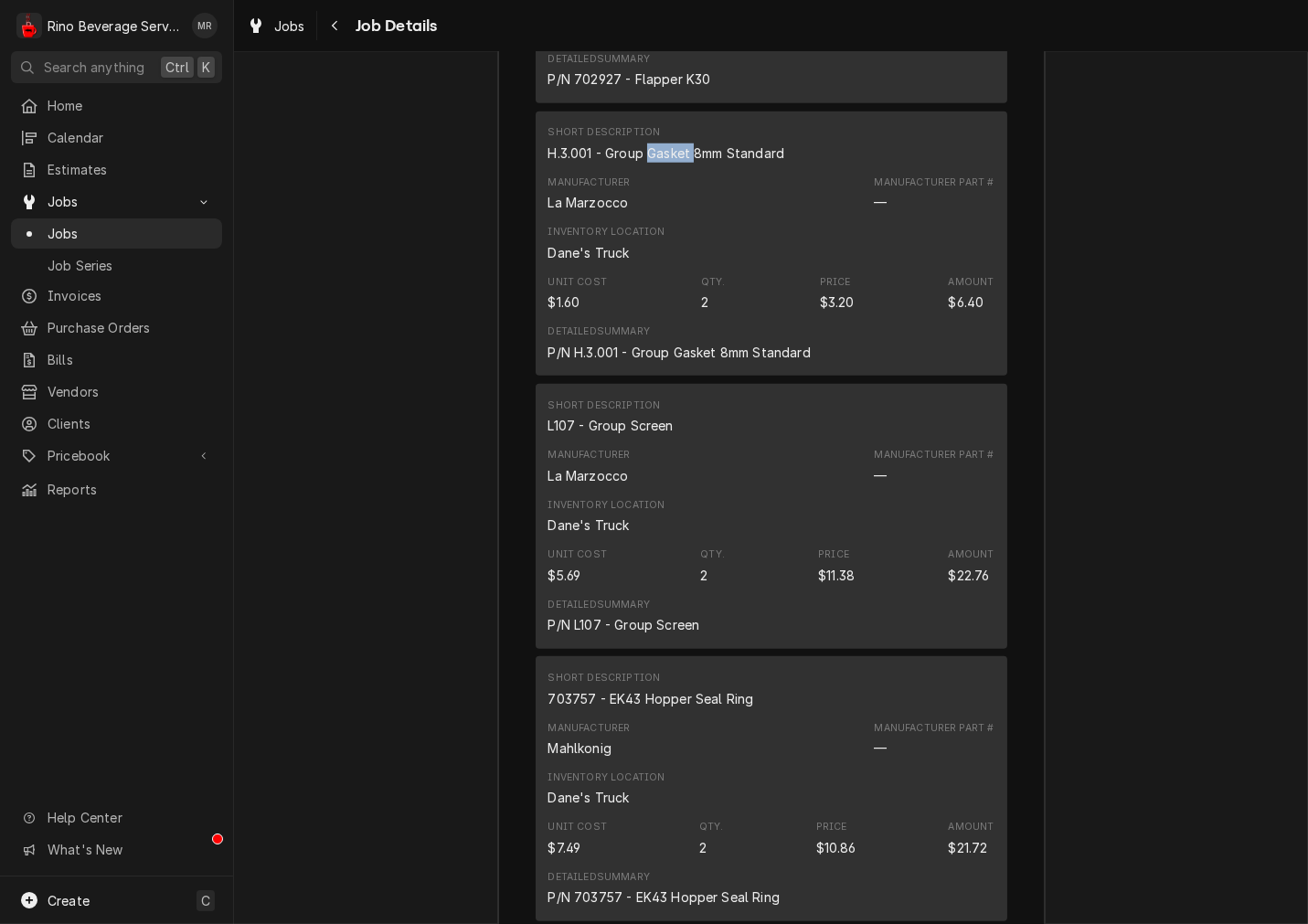 click on "H.3.001 - Group Gasket 8mm Standard" at bounding box center (666, 153) 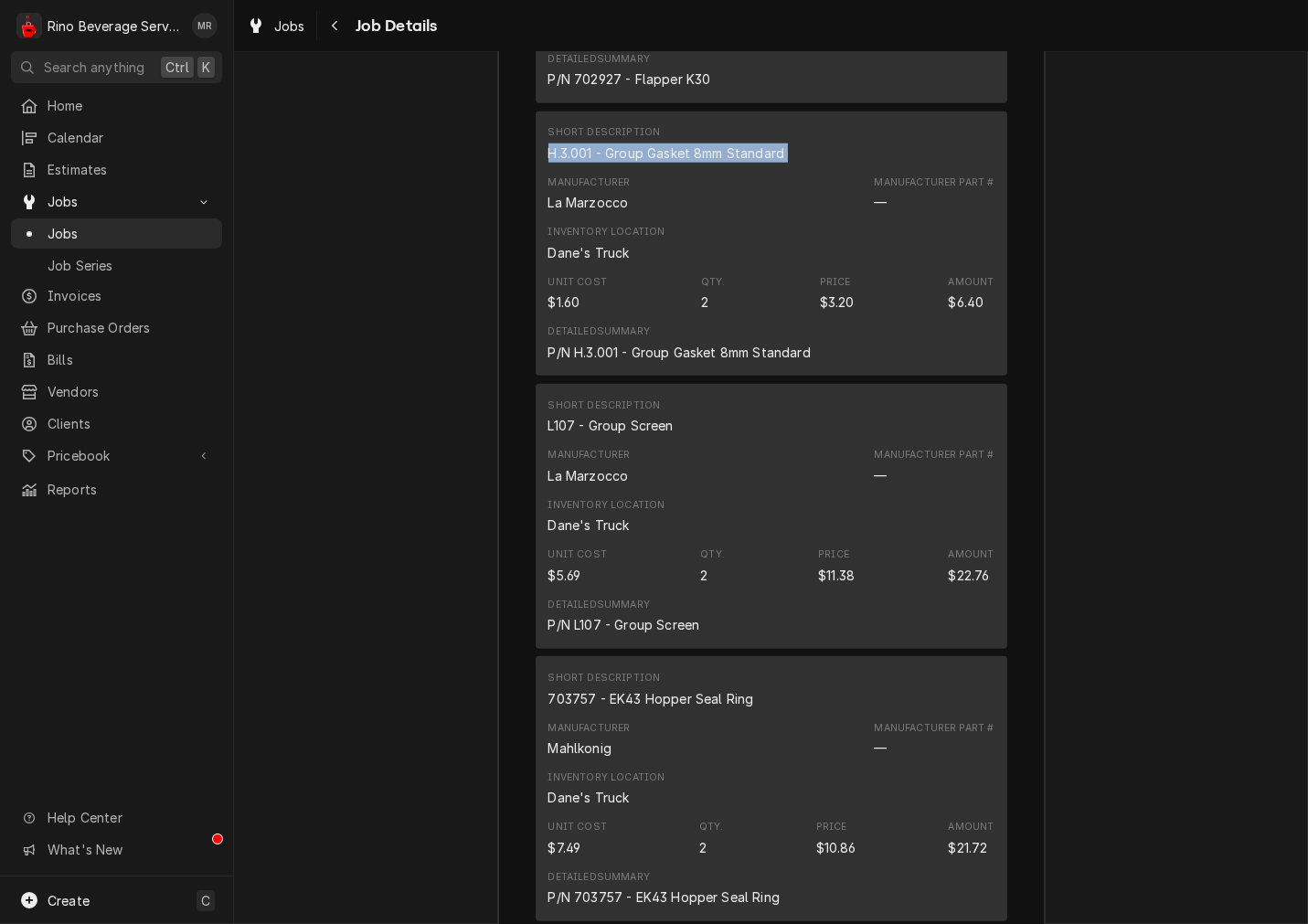 click on "H.3.001 - Group Gasket 8mm Standard" at bounding box center (666, 153) 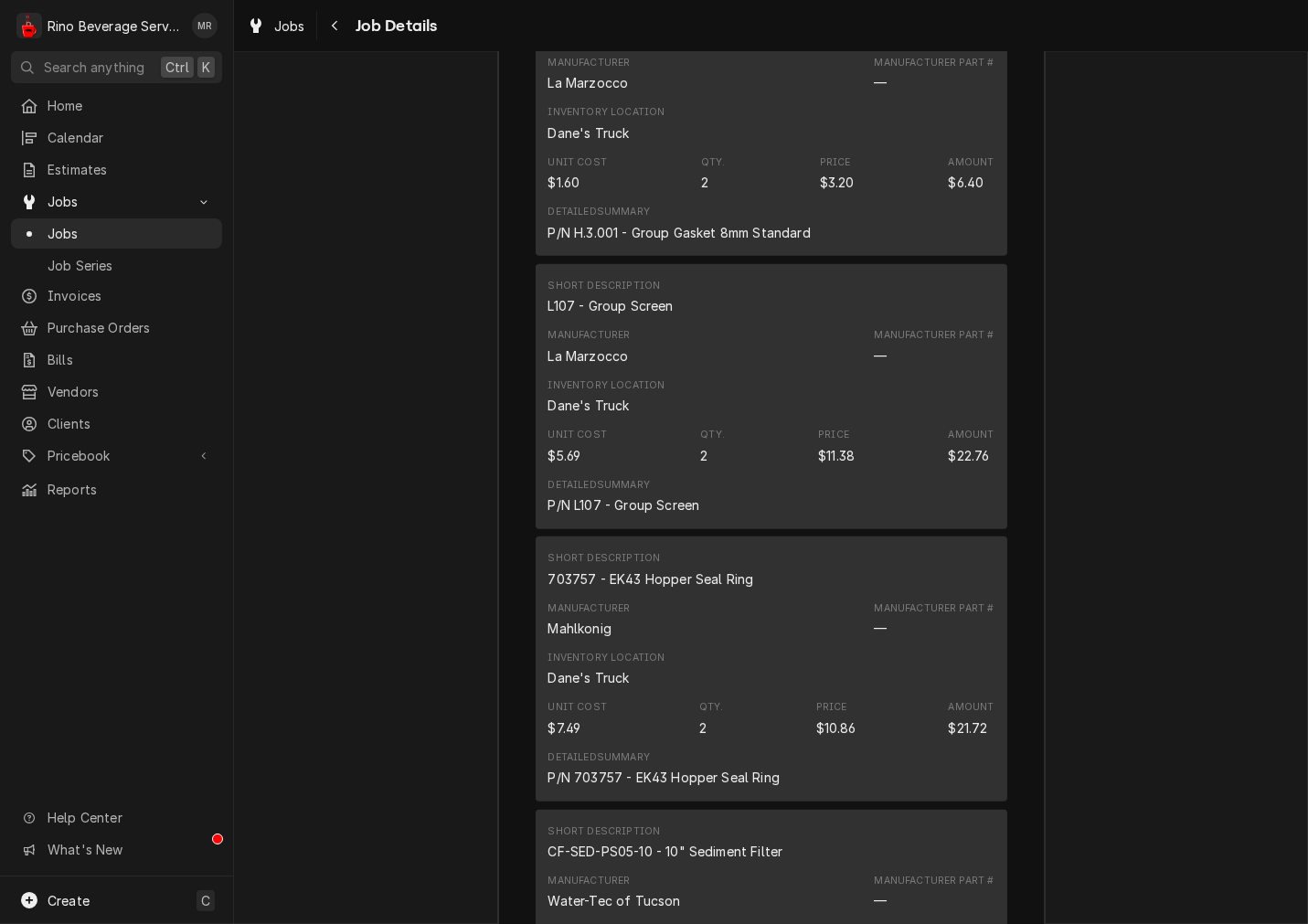 scroll, scrollTop: 3213, scrollLeft: 0, axis: vertical 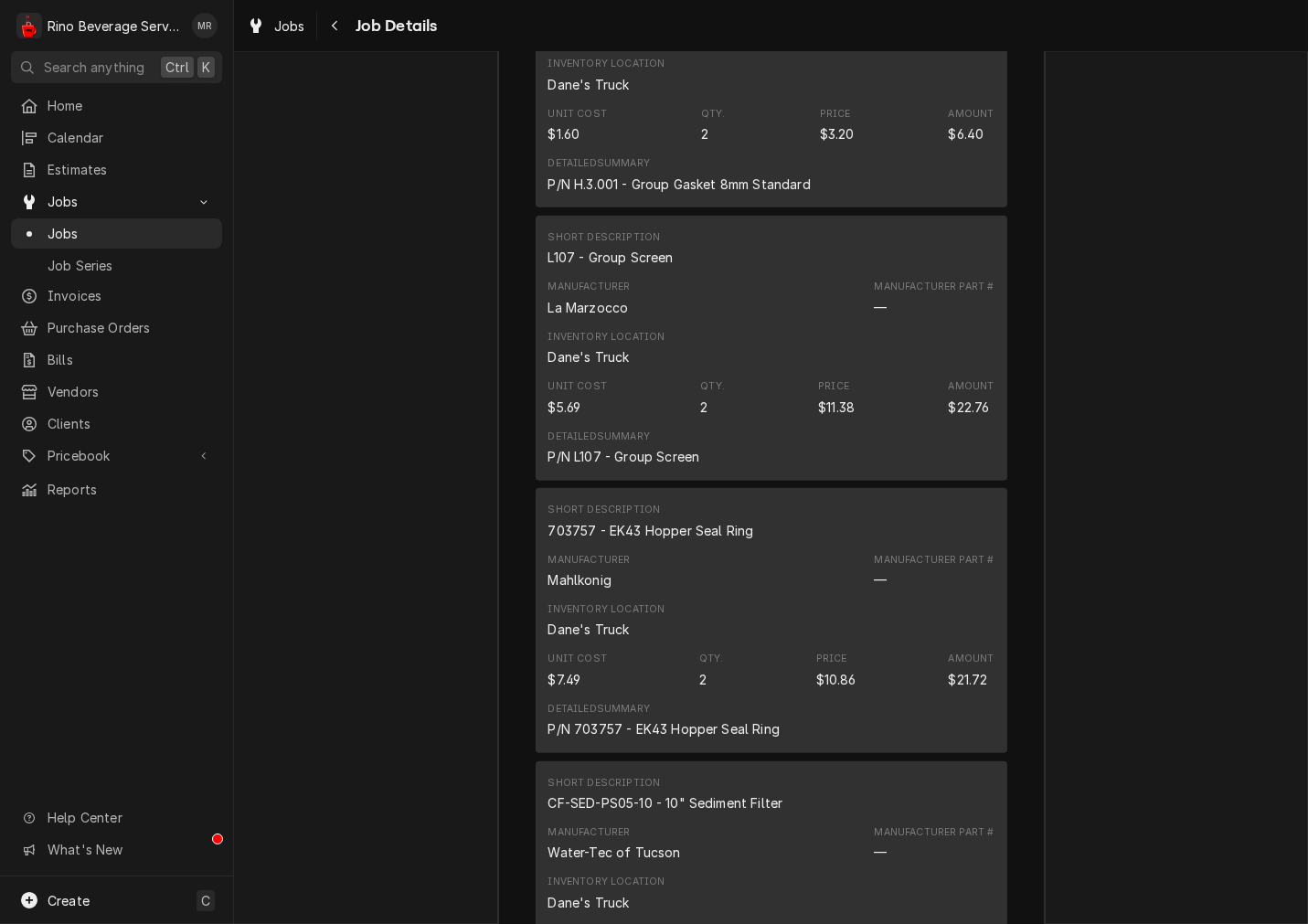 click on "Short Description 703757 - EK43 Hopper Seal Ring" at bounding box center (651, 521) 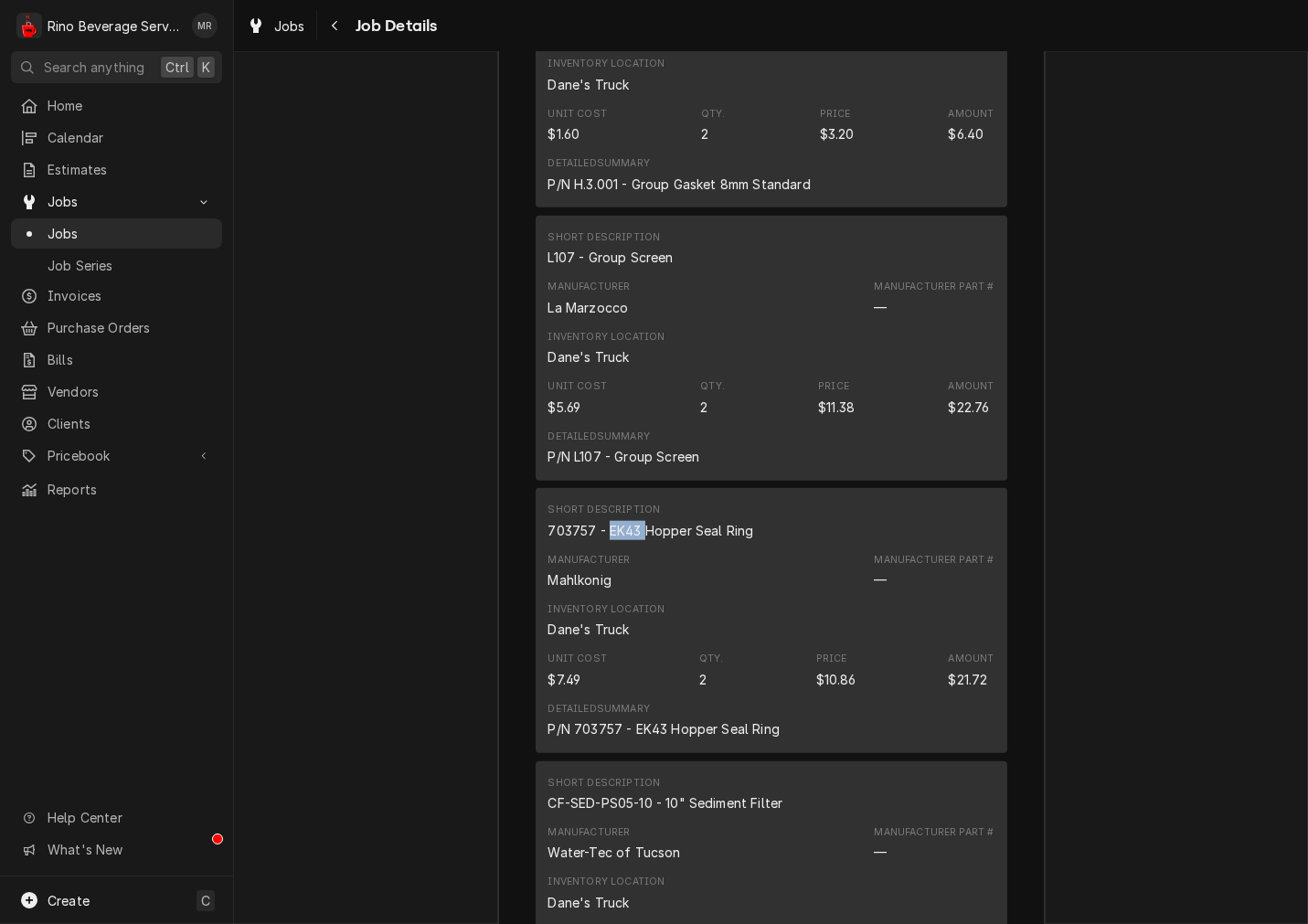 click on "Short Description 703757 - EK43 Hopper Seal Ring" at bounding box center (651, 521) 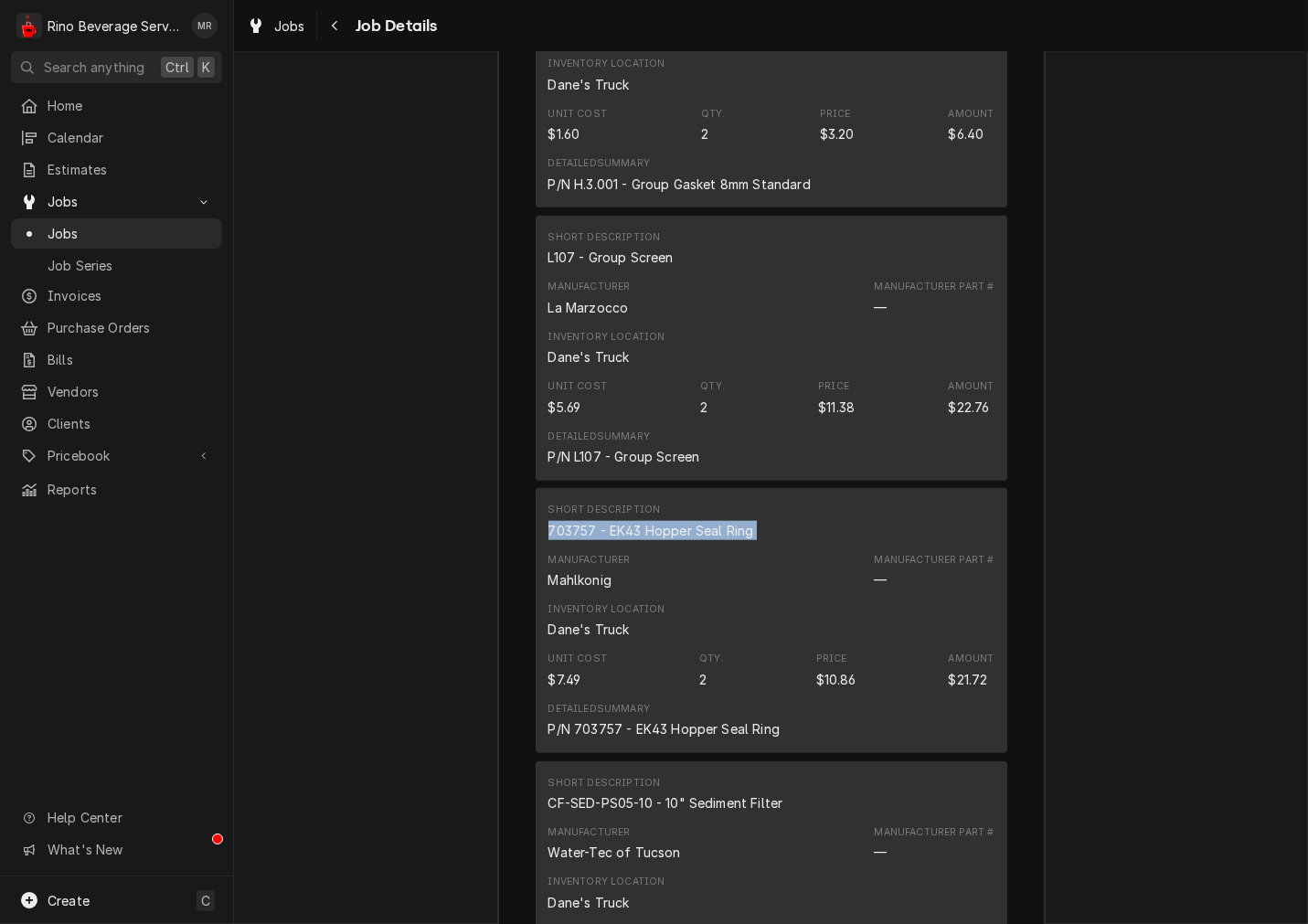 click on "Short Description 703757 - EK43 Hopper Seal Ring" at bounding box center (651, 521) 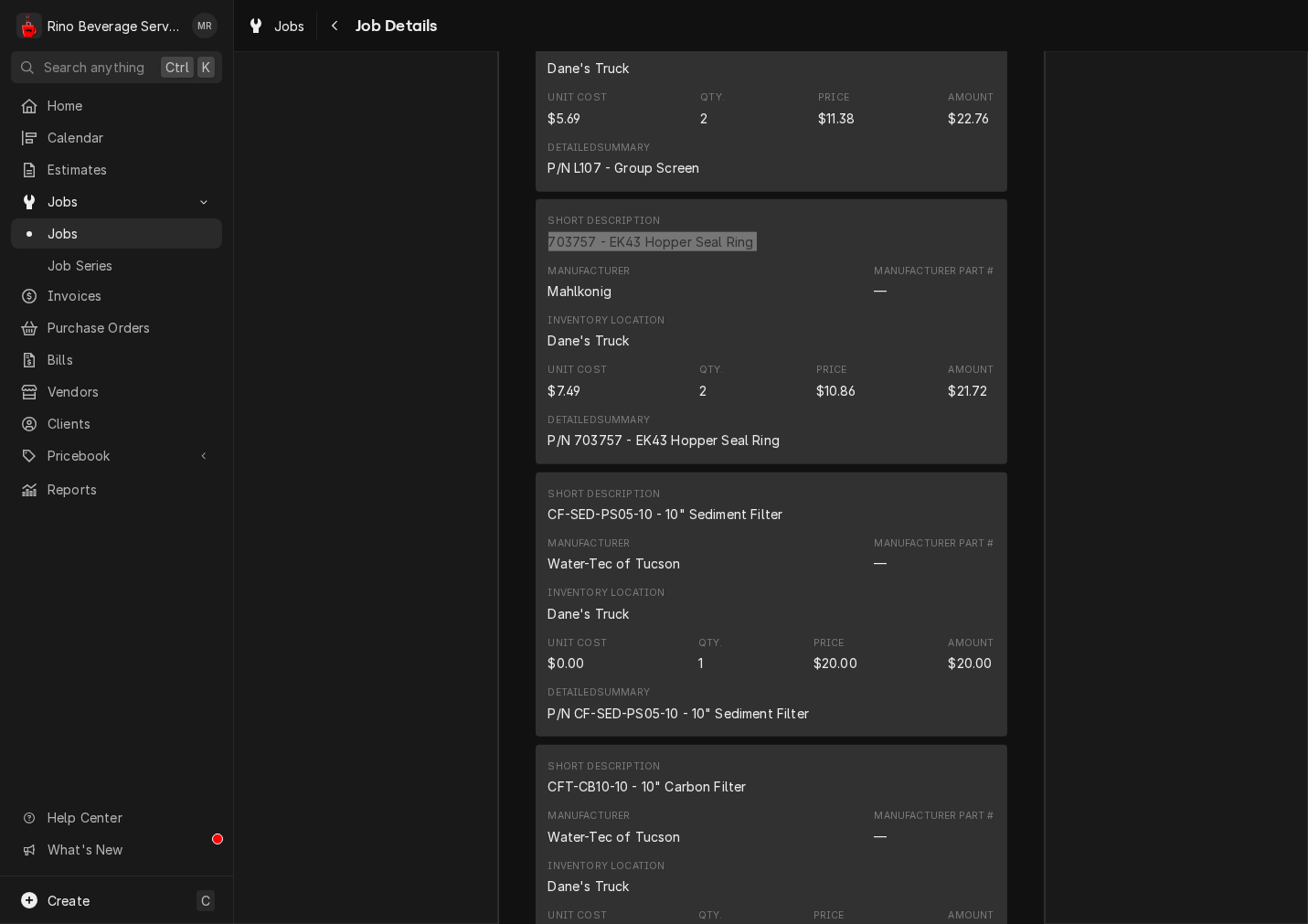 scroll, scrollTop: 3552, scrollLeft: 0, axis: vertical 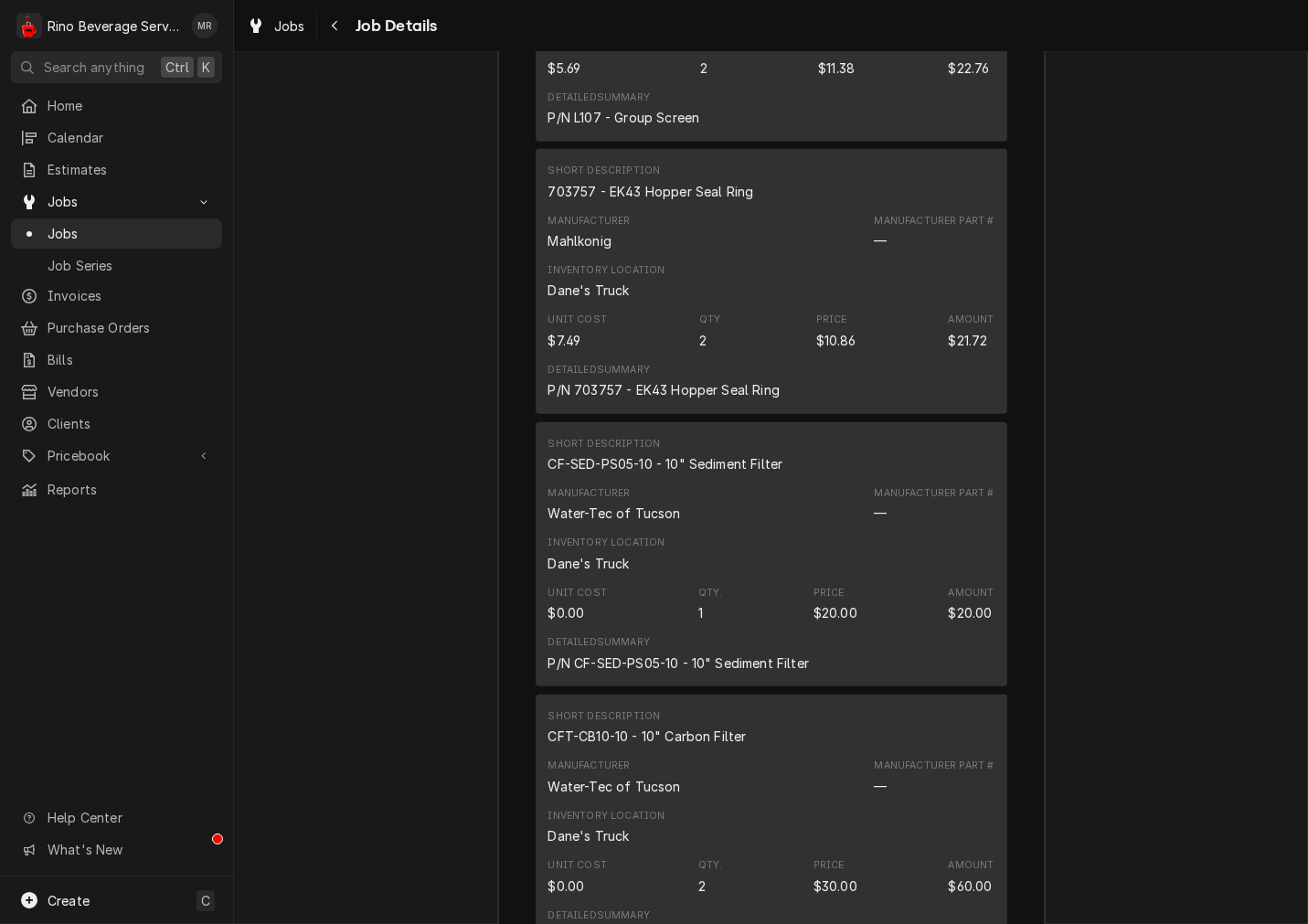 click on "Short Description" at bounding box center [604, 444] 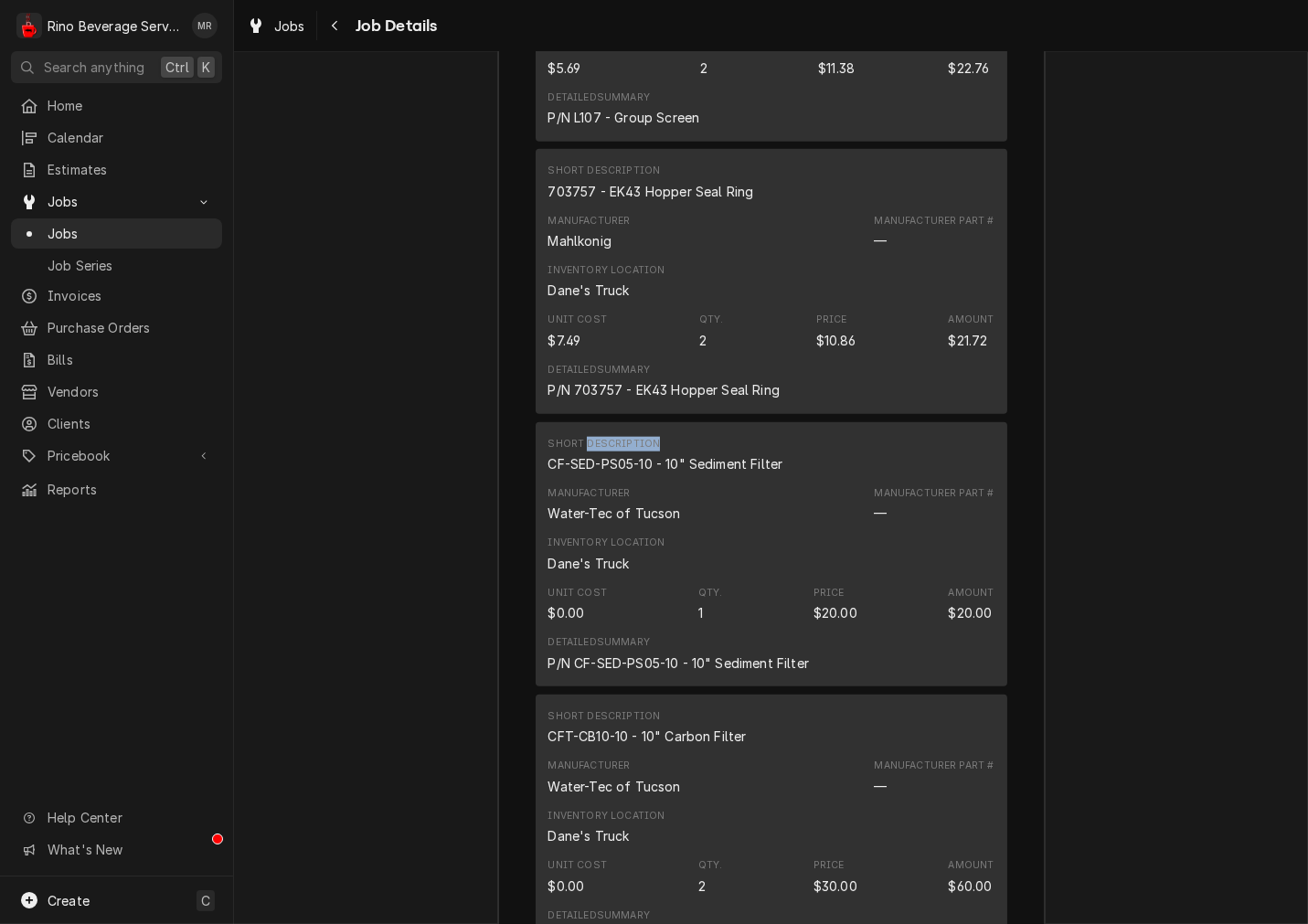 click on "Short Description" at bounding box center [604, 444] 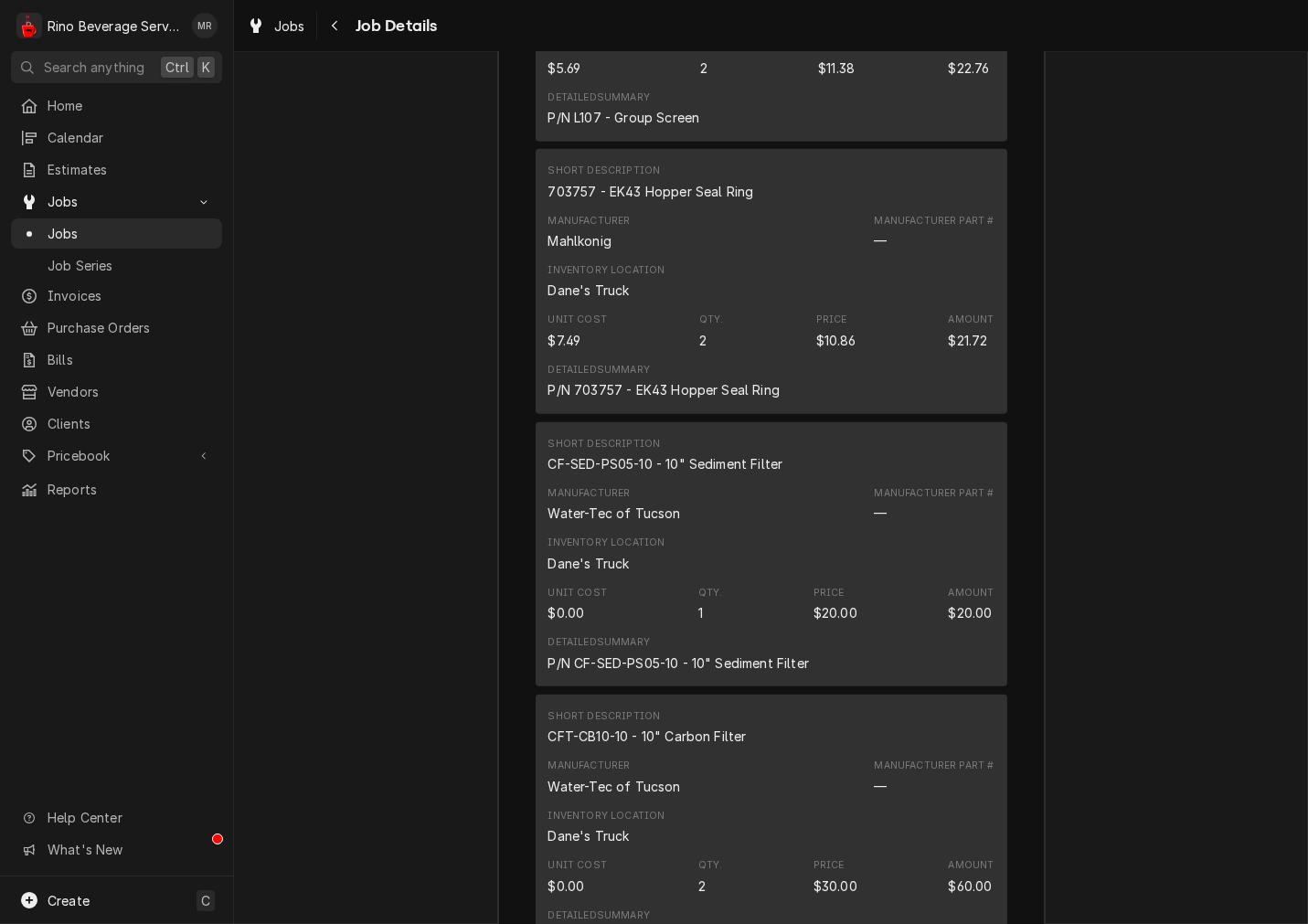 click on "CF-SED-PS05-10 - 10" Sediment Filter" at bounding box center (665, 463) 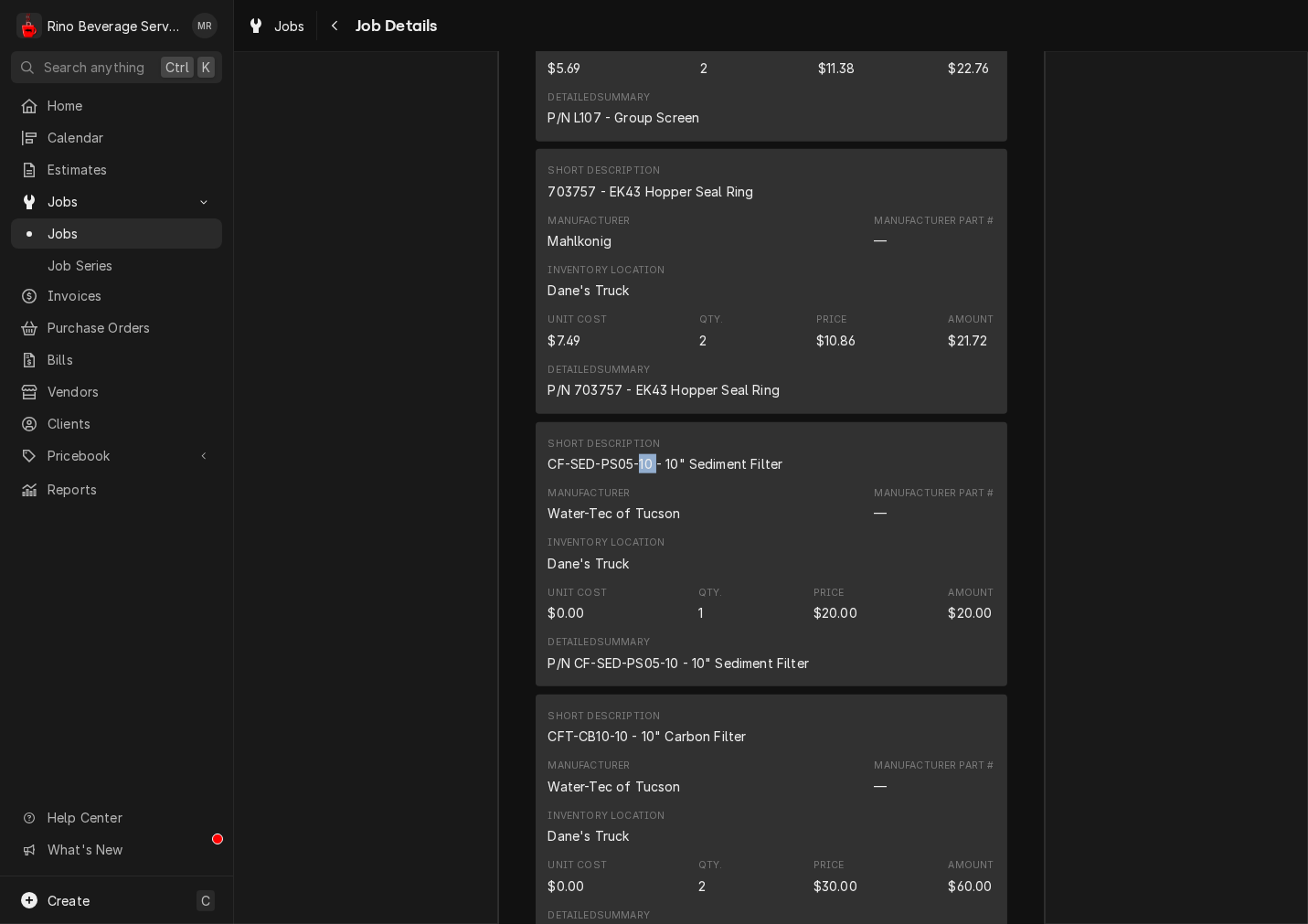 click on "CF-SED-PS05-10 - 10" Sediment Filter" at bounding box center (665, 463) 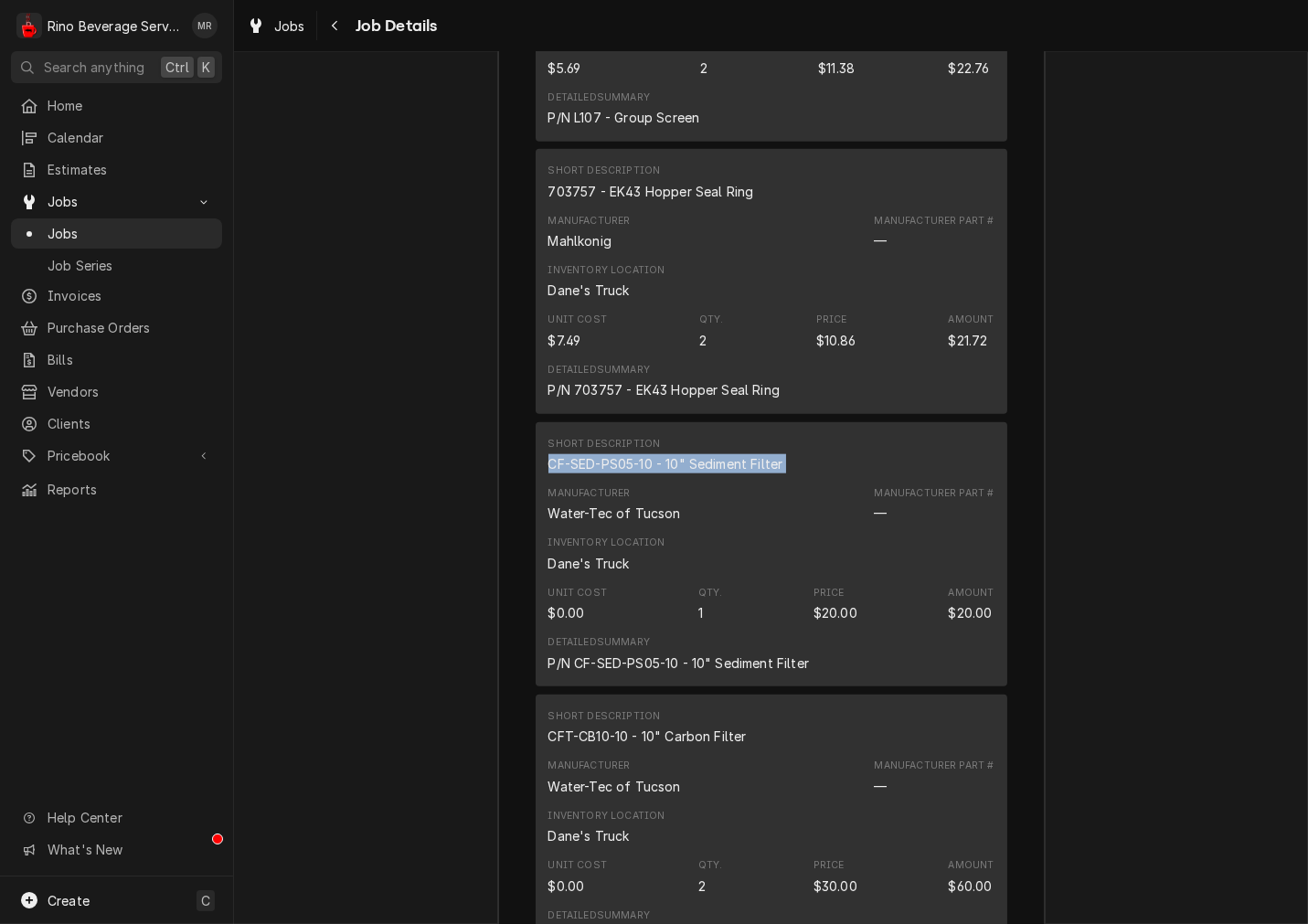 click on "CF-SED-PS05-10 - 10" Sediment Filter" at bounding box center (665, 463) 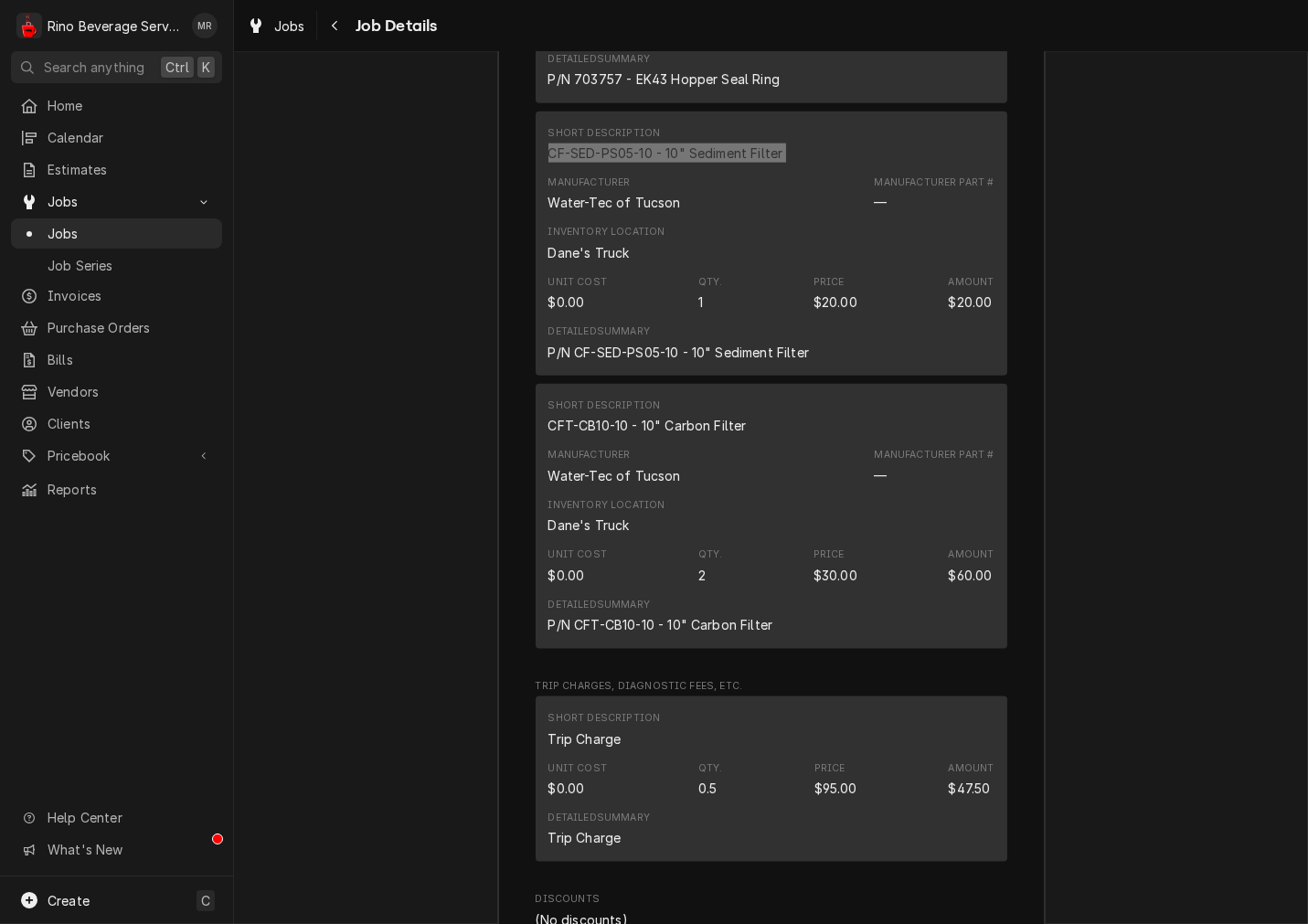 scroll, scrollTop: 3890, scrollLeft: 0, axis: vertical 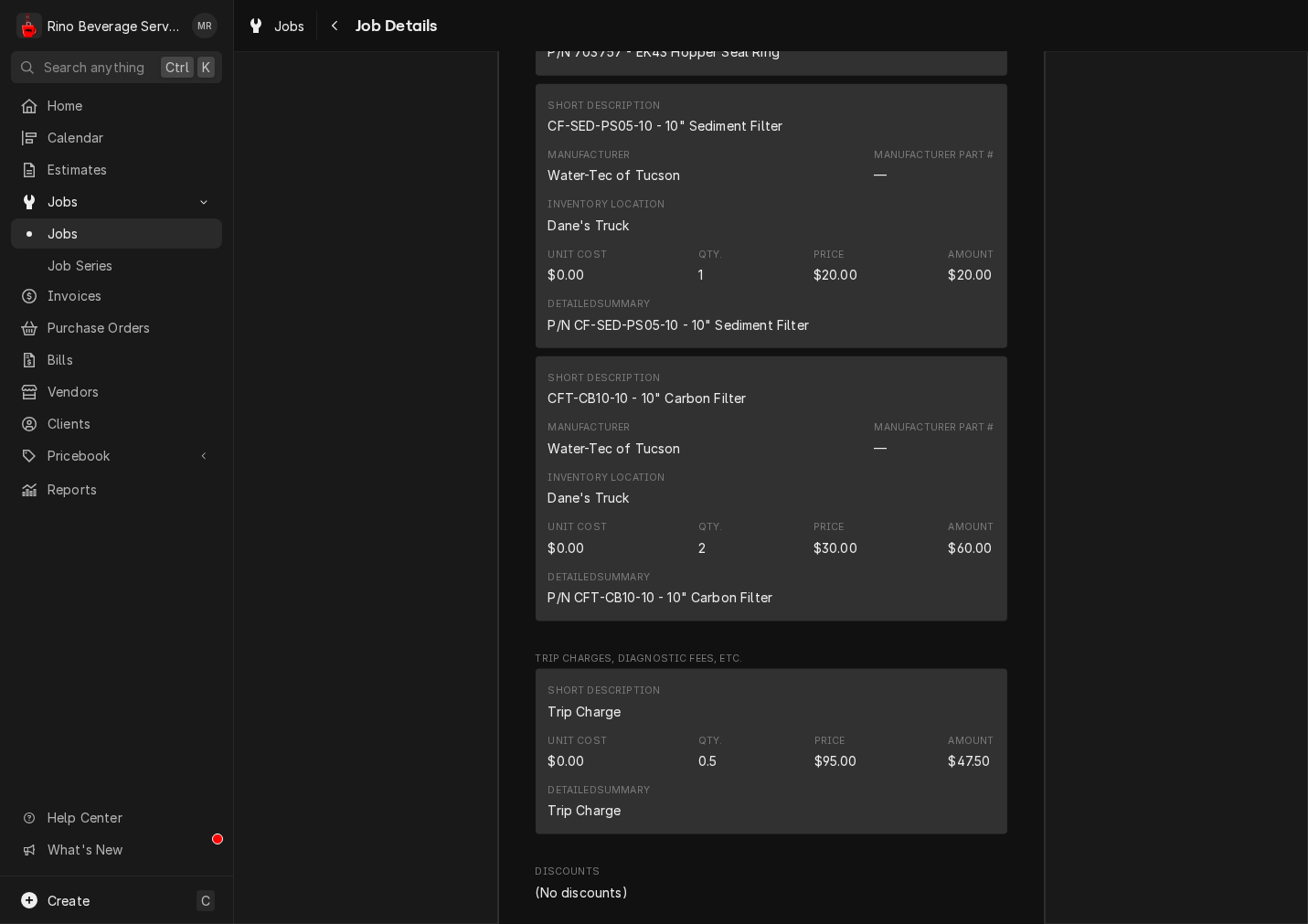 click on "CFT-CB10-10 - 10" Carbon Filter" at bounding box center [647, 398] 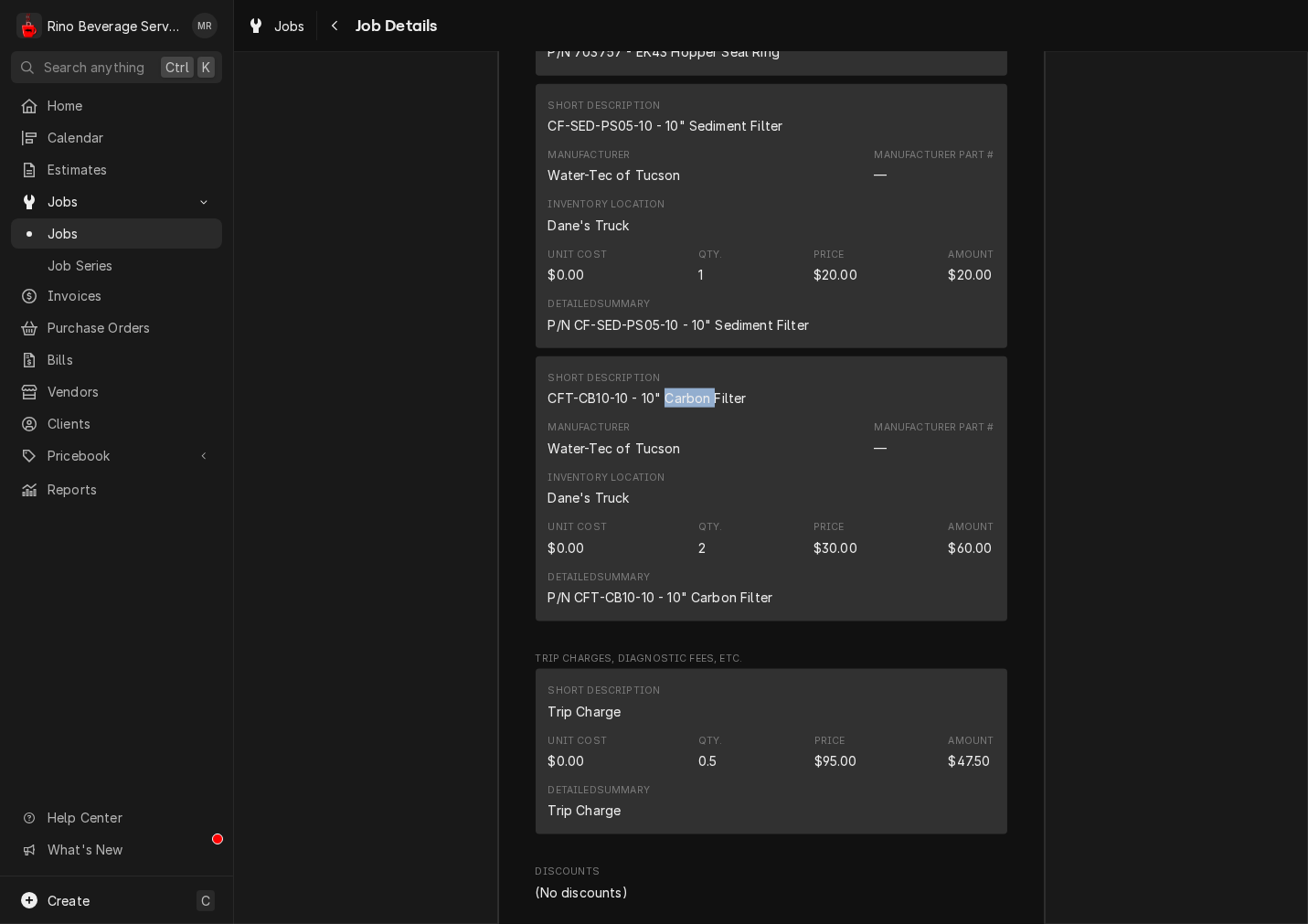 click on "CFT-CB10-10 - 10" Carbon Filter" at bounding box center (647, 398) 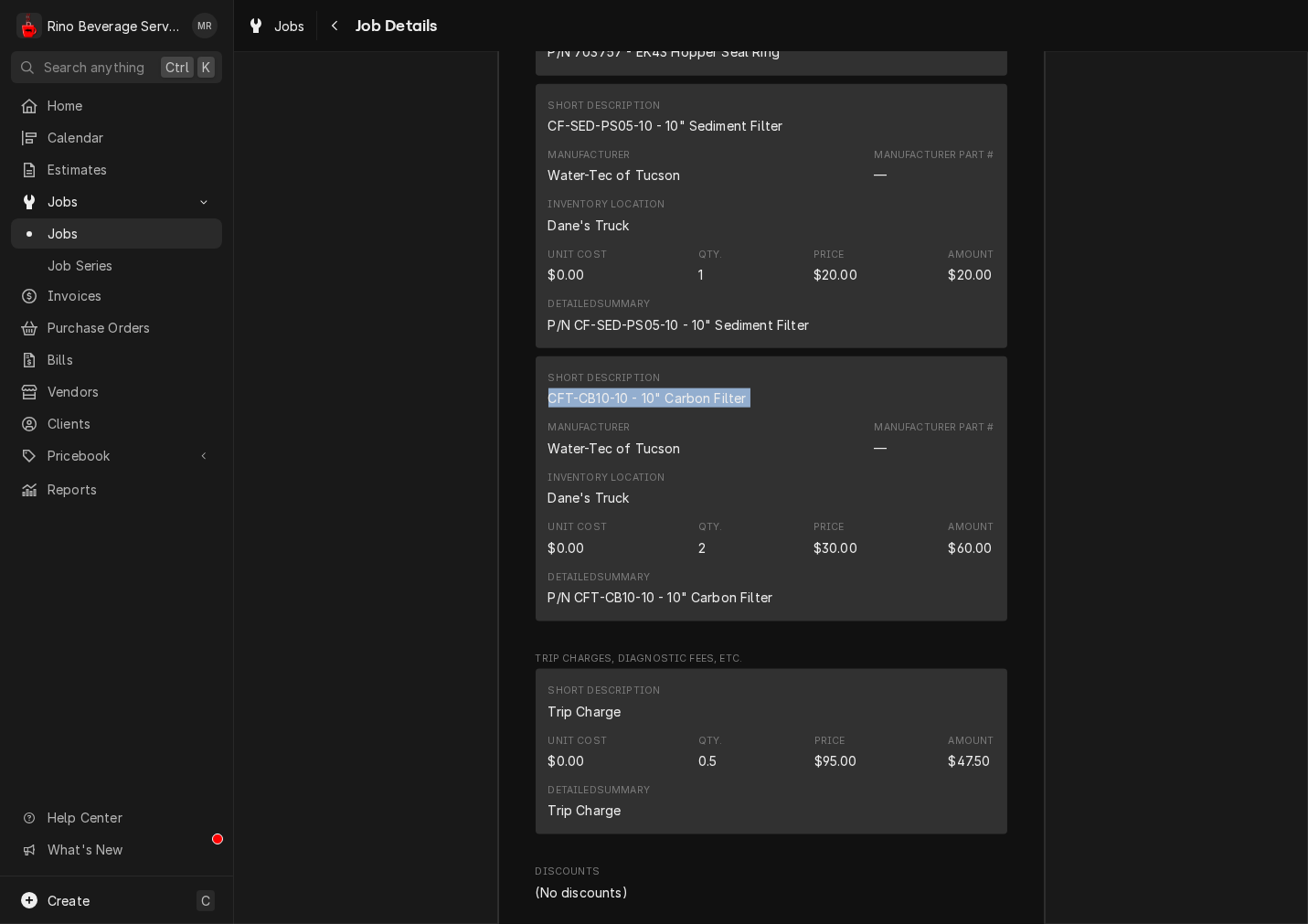 click on "CFT-CB10-10 - 10" Carbon Filter" at bounding box center (647, 398) 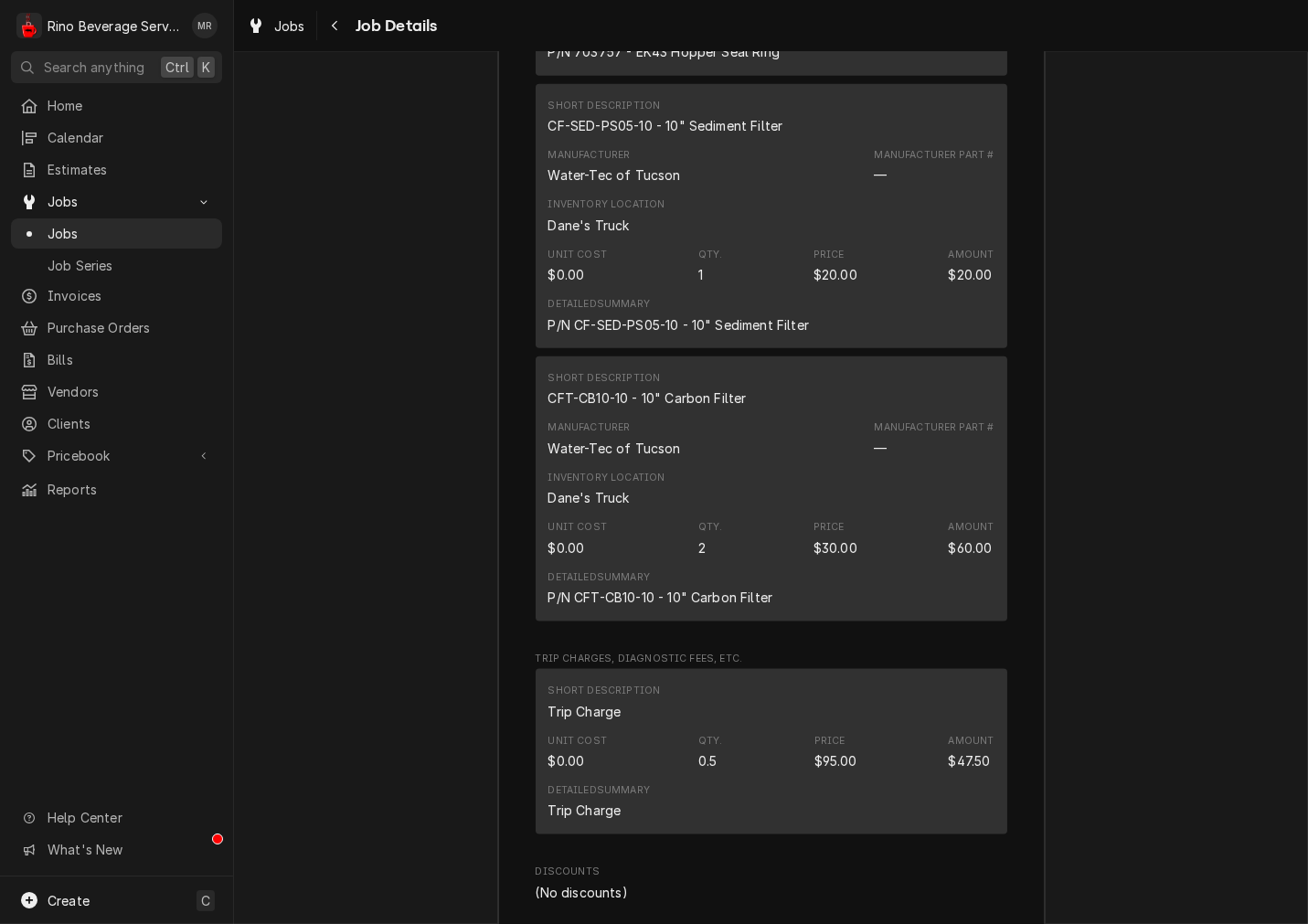 click on "CFT-CB10-10 - 10" Carbon Filter" at bounding box center (647, 398) 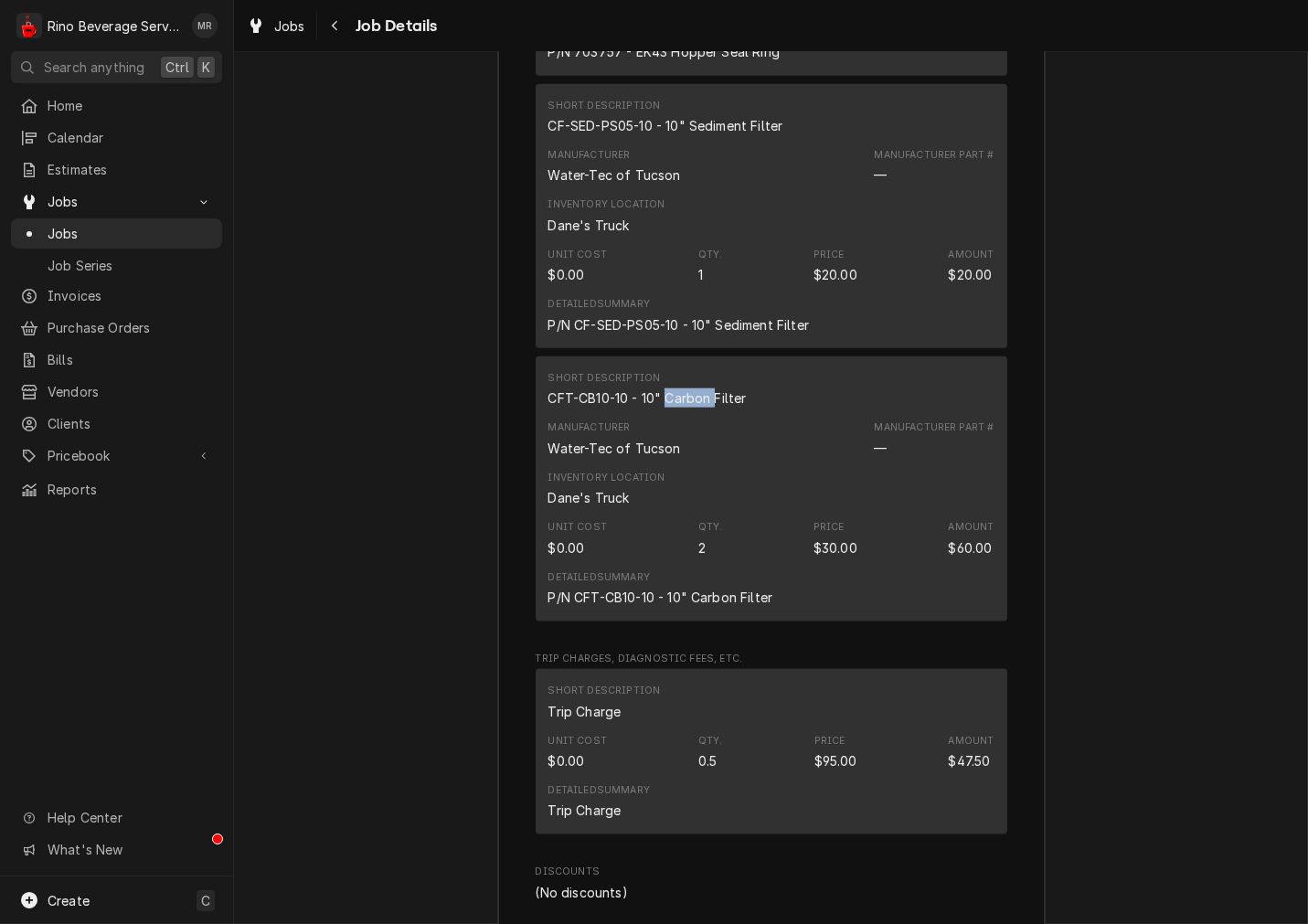 click on "CFT-CB10-10 - 10" Carbon Filter" at bounding box center (647, 398) 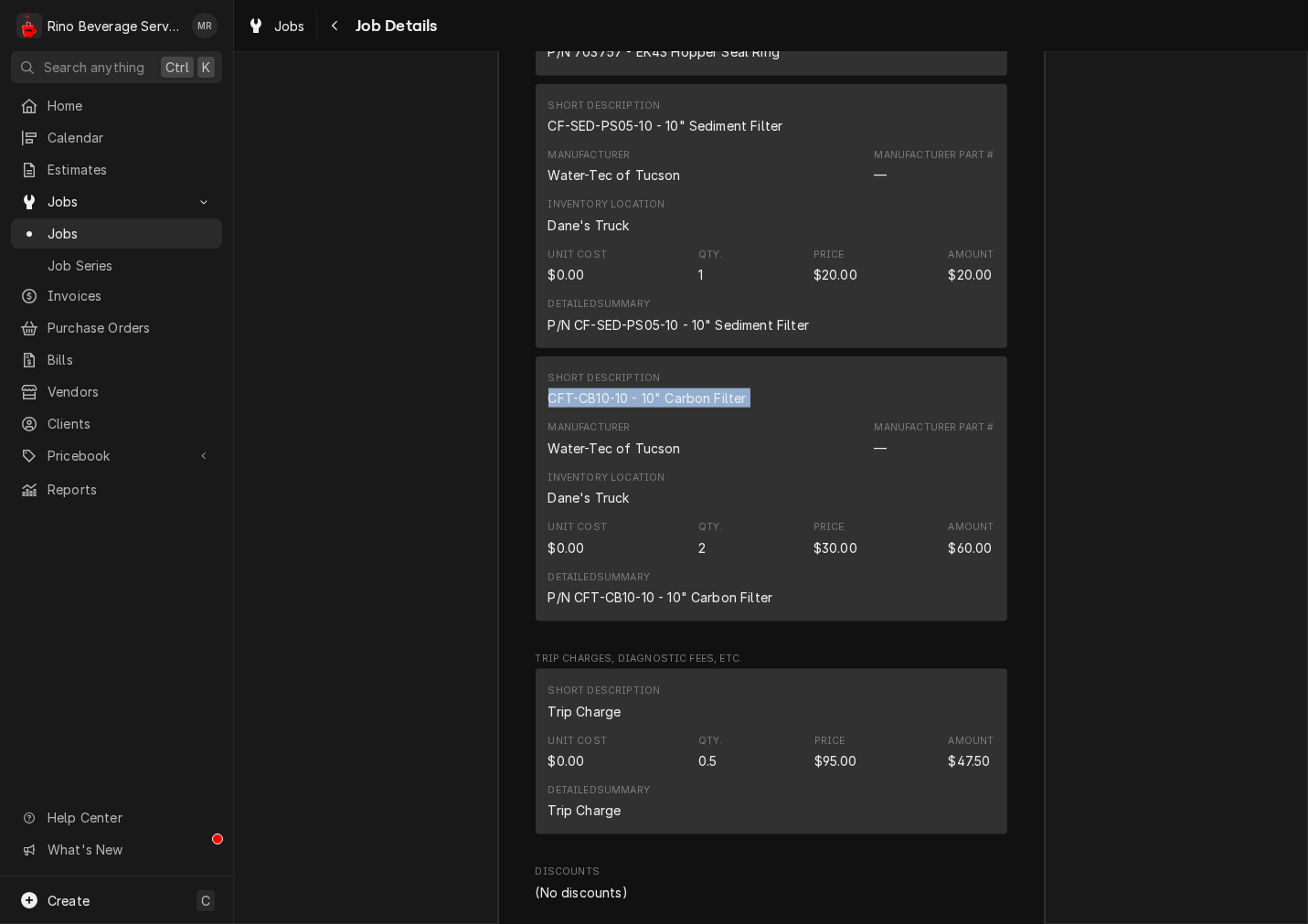 click on "CFT-CB10-10 - 10" Carbon Filter" at bounding box center [647, 398] 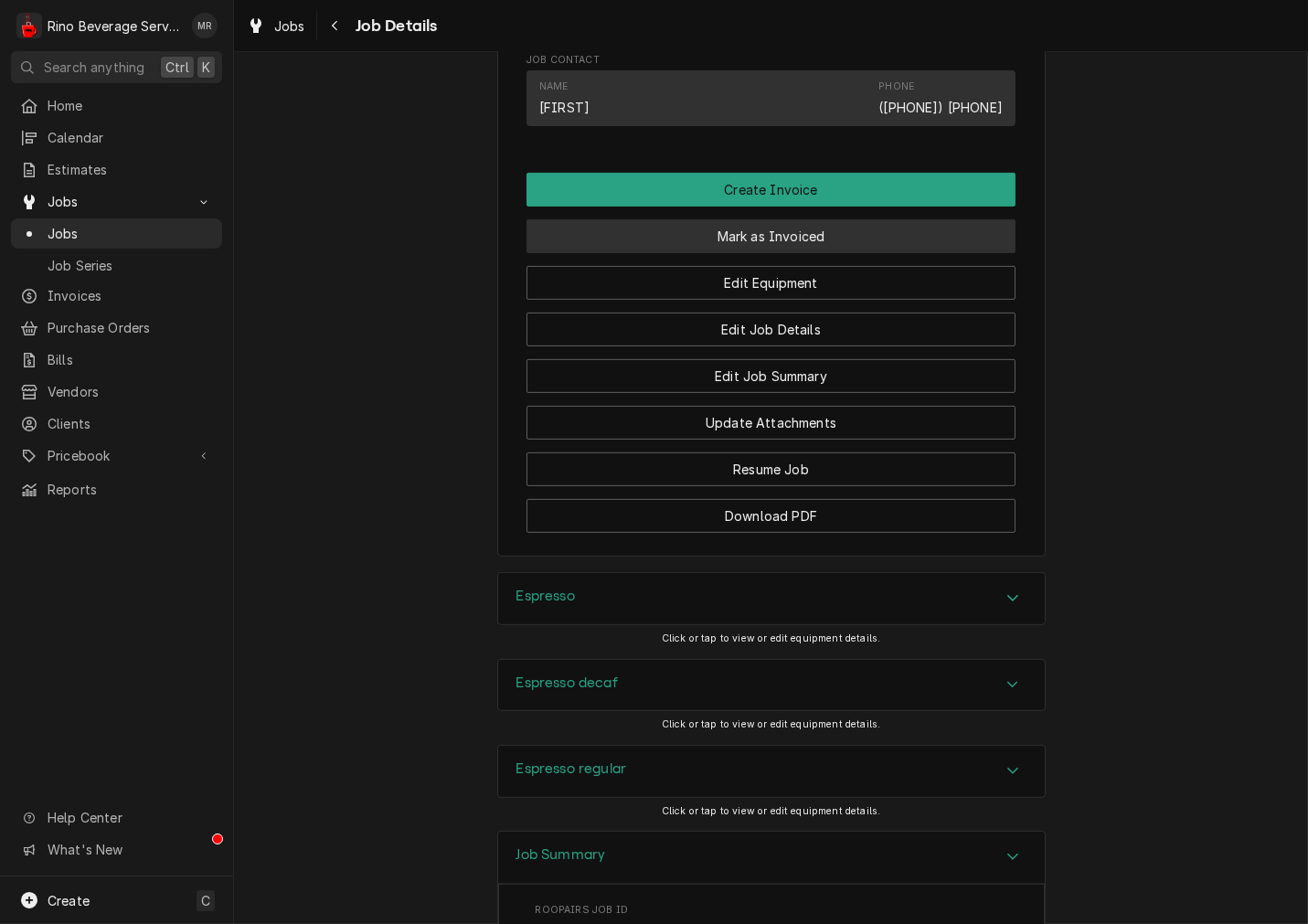 scroll, scrollTop: 1182, scrollLeft: 0, axis: vertical 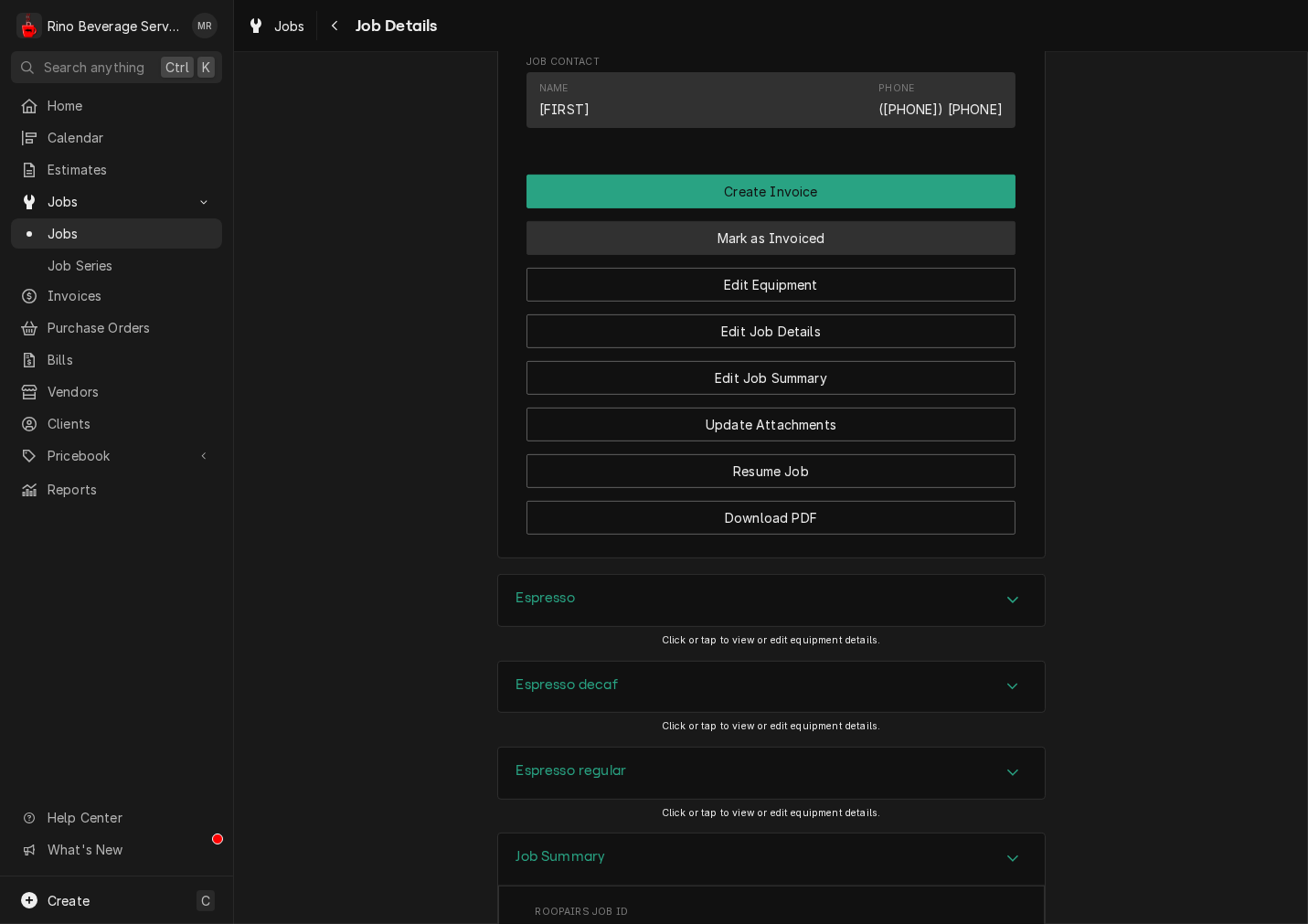 click on "Mark as Invoiced" at bounding box center [771, 238] 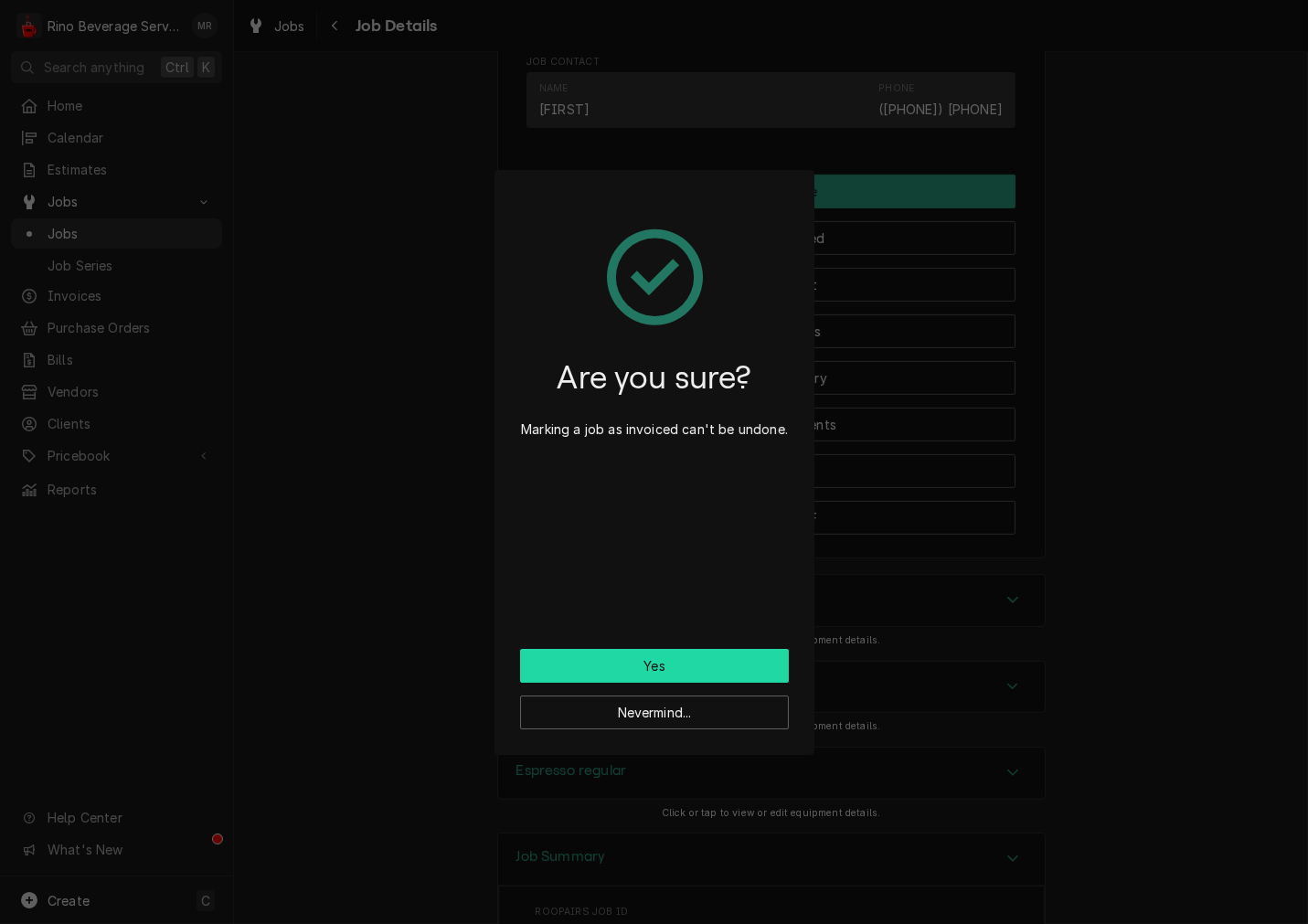 click on "Yes" at bounding box center [654, 665] 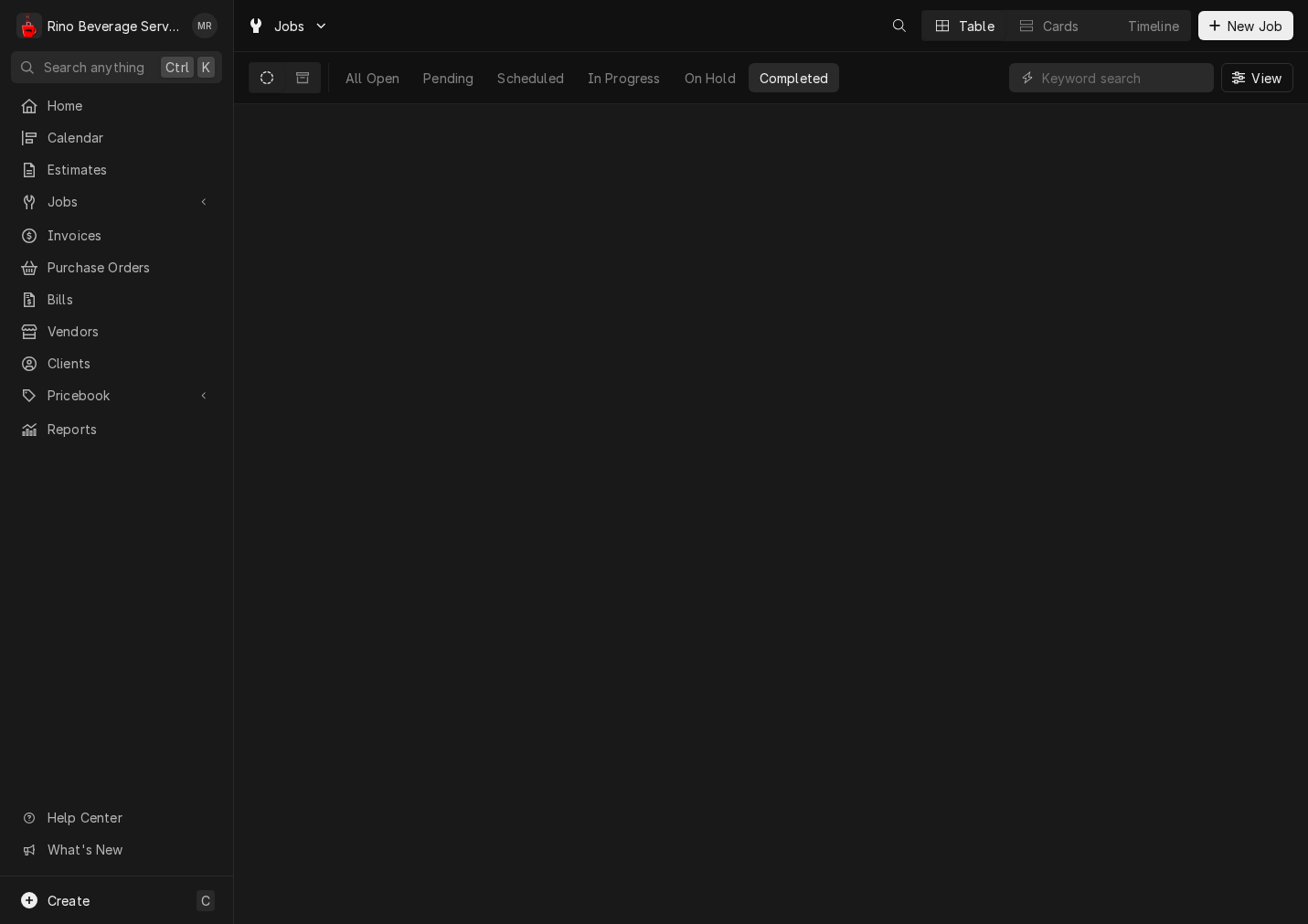 scroll, scrollTop: 0, scrollLeft: 0, axis: both 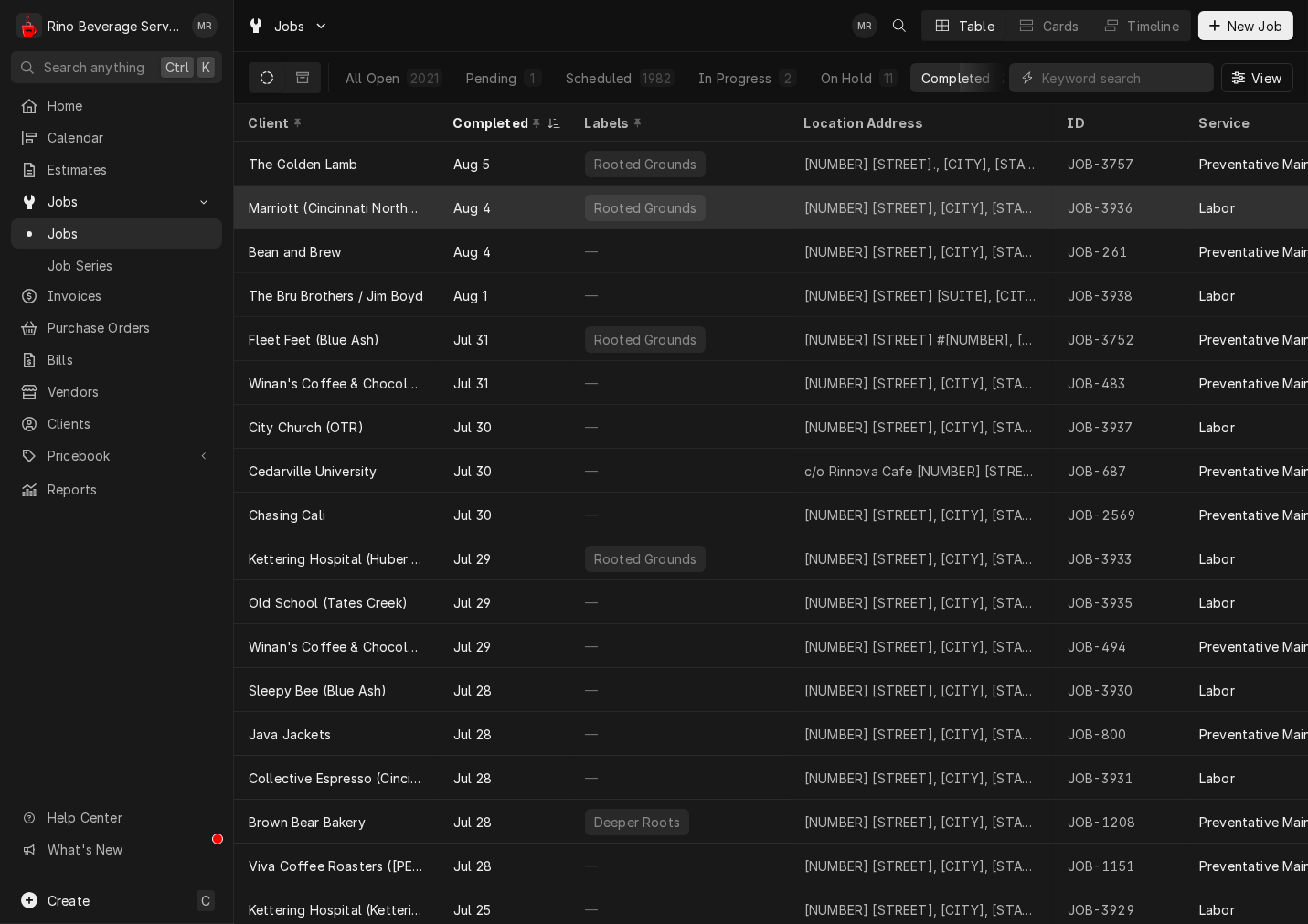 click on "Marriott (Cincinnati Northeast)" at bounding box center [336, 207] 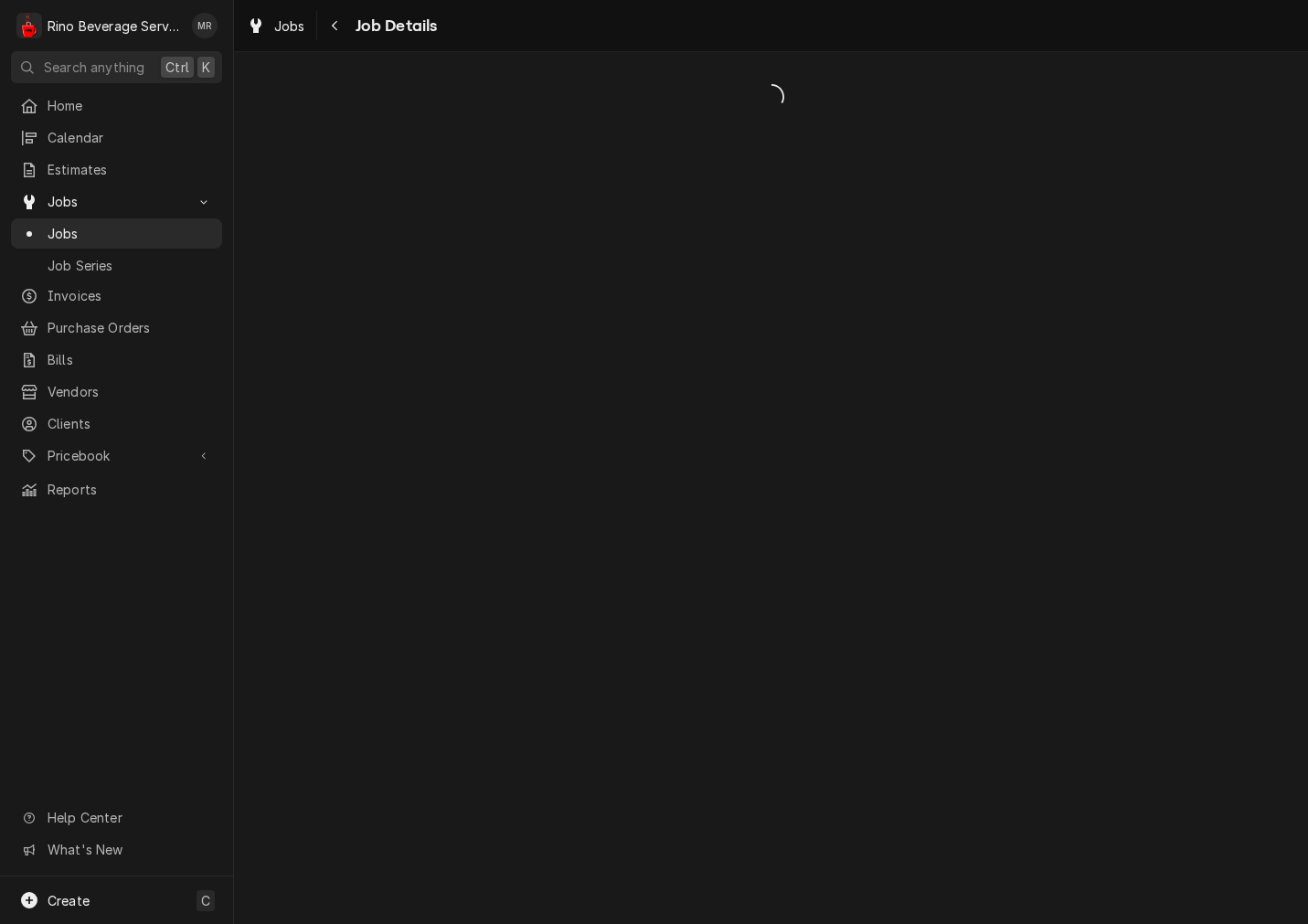 scroll, scrollTop: 0, scrollLeft: 0, axis: both 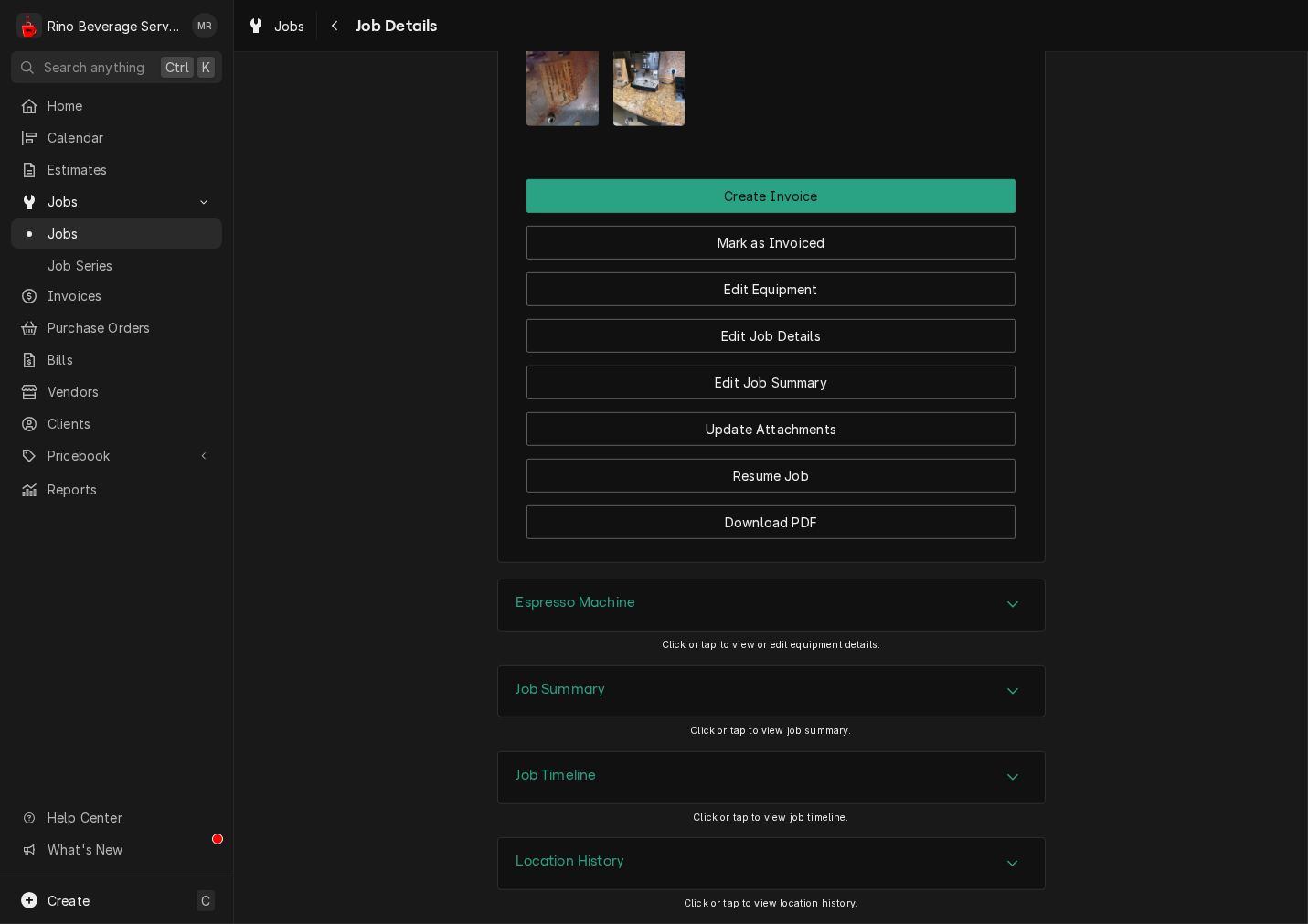 click on "Job Summary" at bounding box center (771, 692) 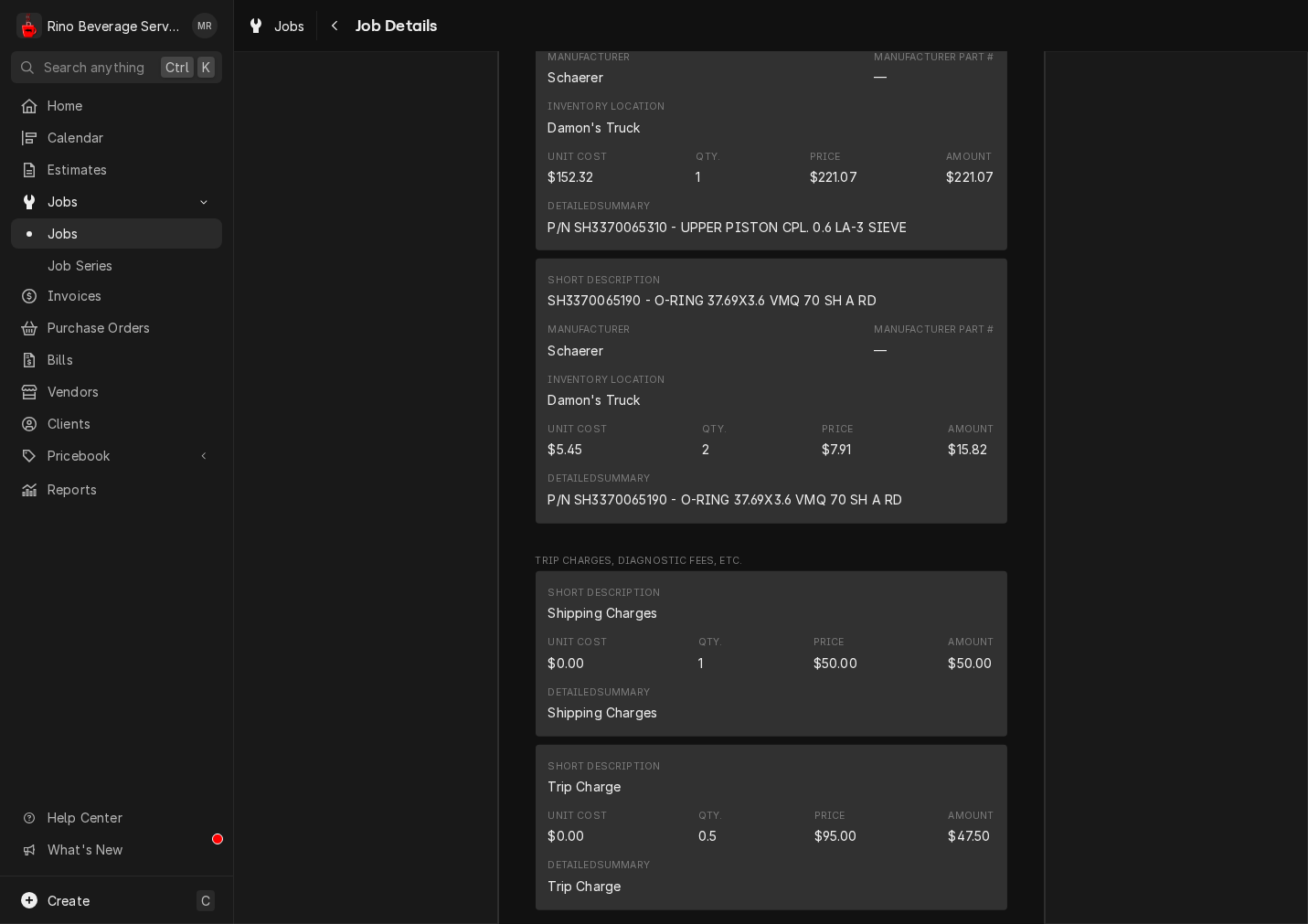 scroll, scrollTop: 2959, scrollLeft: 0, axis: vertical 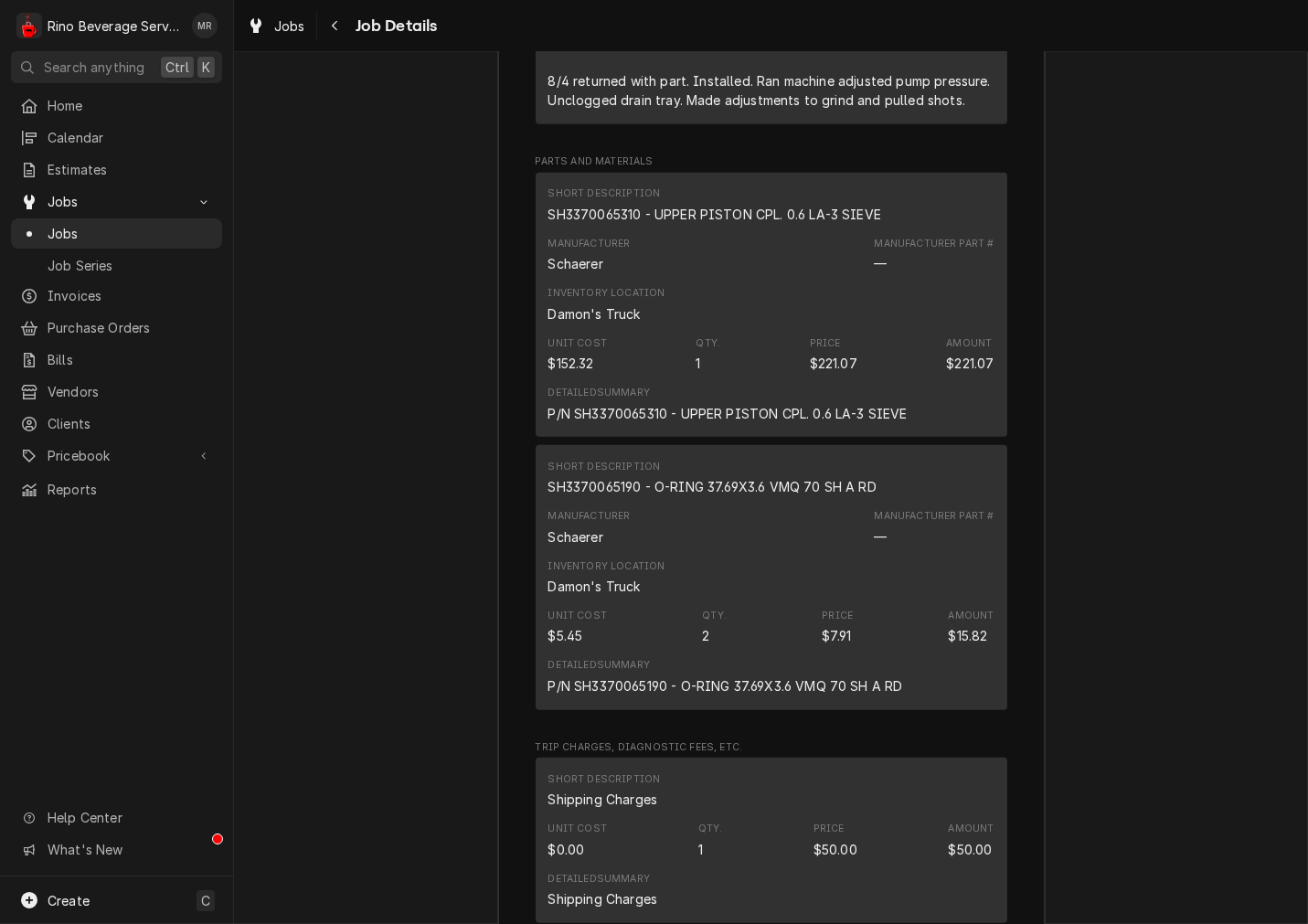 click on "SH3370065310 - UPPER PISTON CPL. 0.6 LA-3 SIEVE" at bounding box center (715, 214) 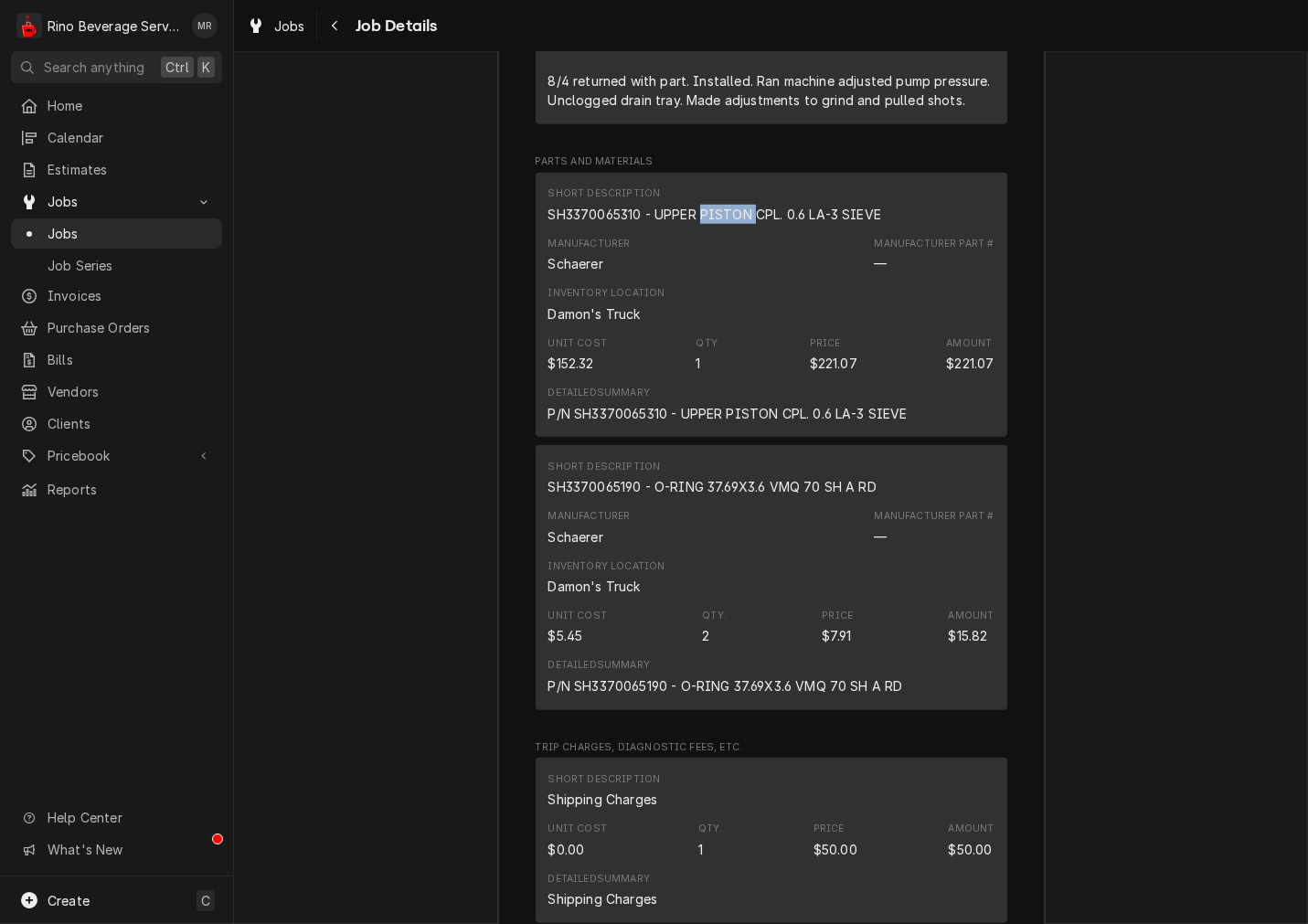 click on "SH3370065310 - UPPER PISTON CPL. 0.6 LA-3 SIEVE" at bounding box center [715, 214] 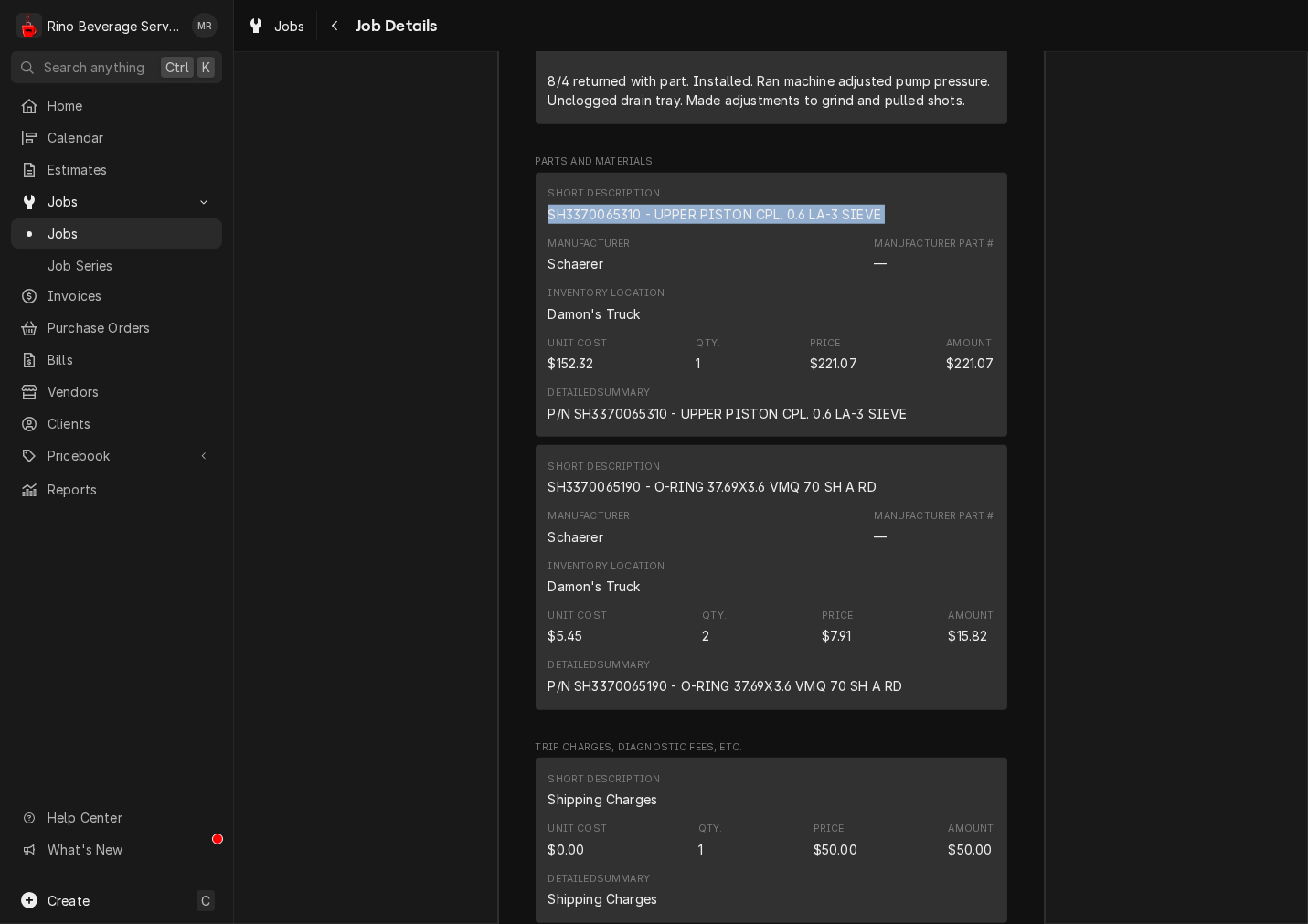 click on "SH3370065310 - UPPER PISTON CPL. 0.6 LA-3 SIEVE" at bounding box center [715, 214] 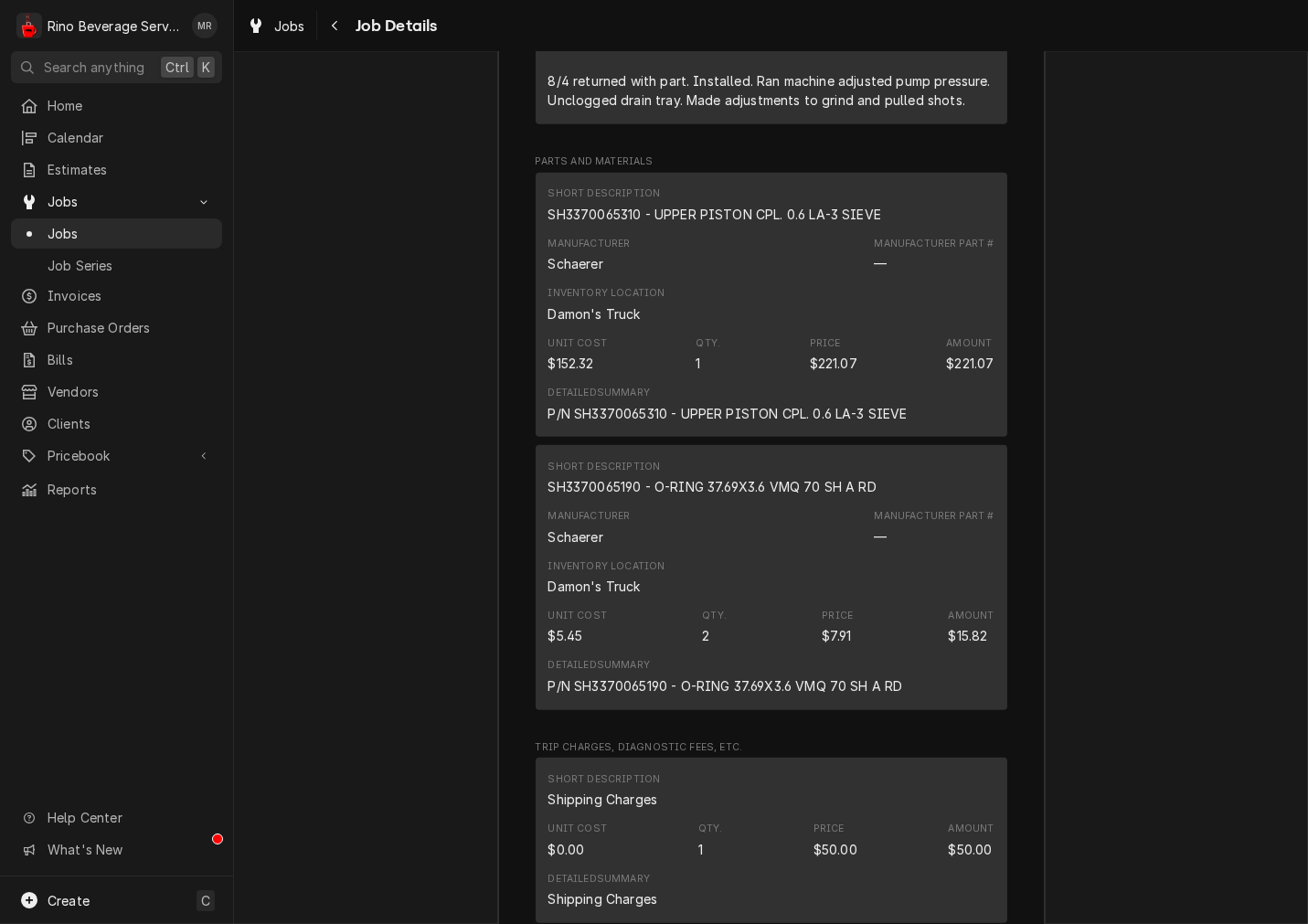 click on "SH3370065190 - O-RING 37.69X3.6 VMQ 70 SH A RD" at bounding box center [712, 486] 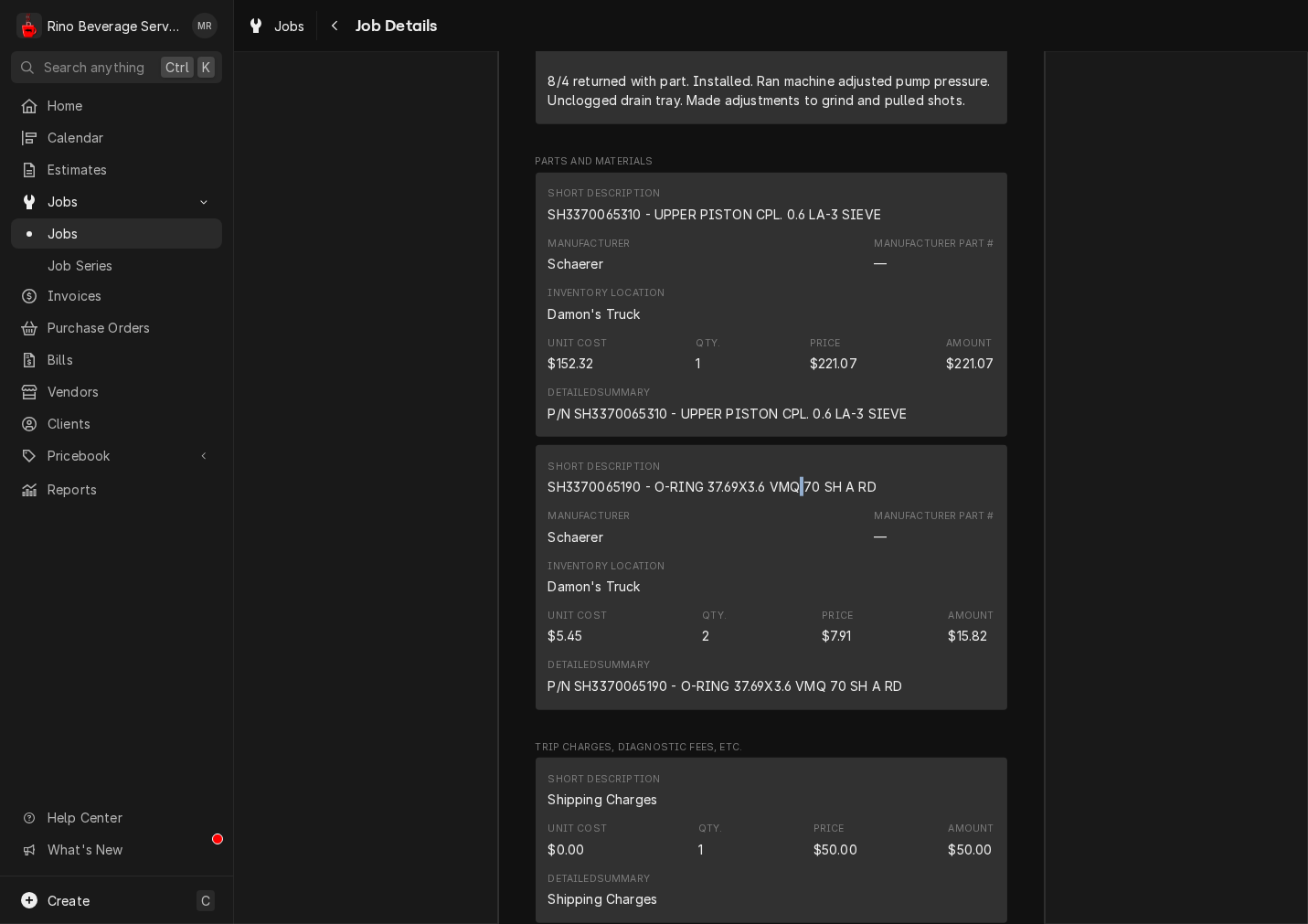 click on "SH3370065190 - O-RING 37.69X3.6 VMQ 70 SH A RD" at bounding box center [712, 486] 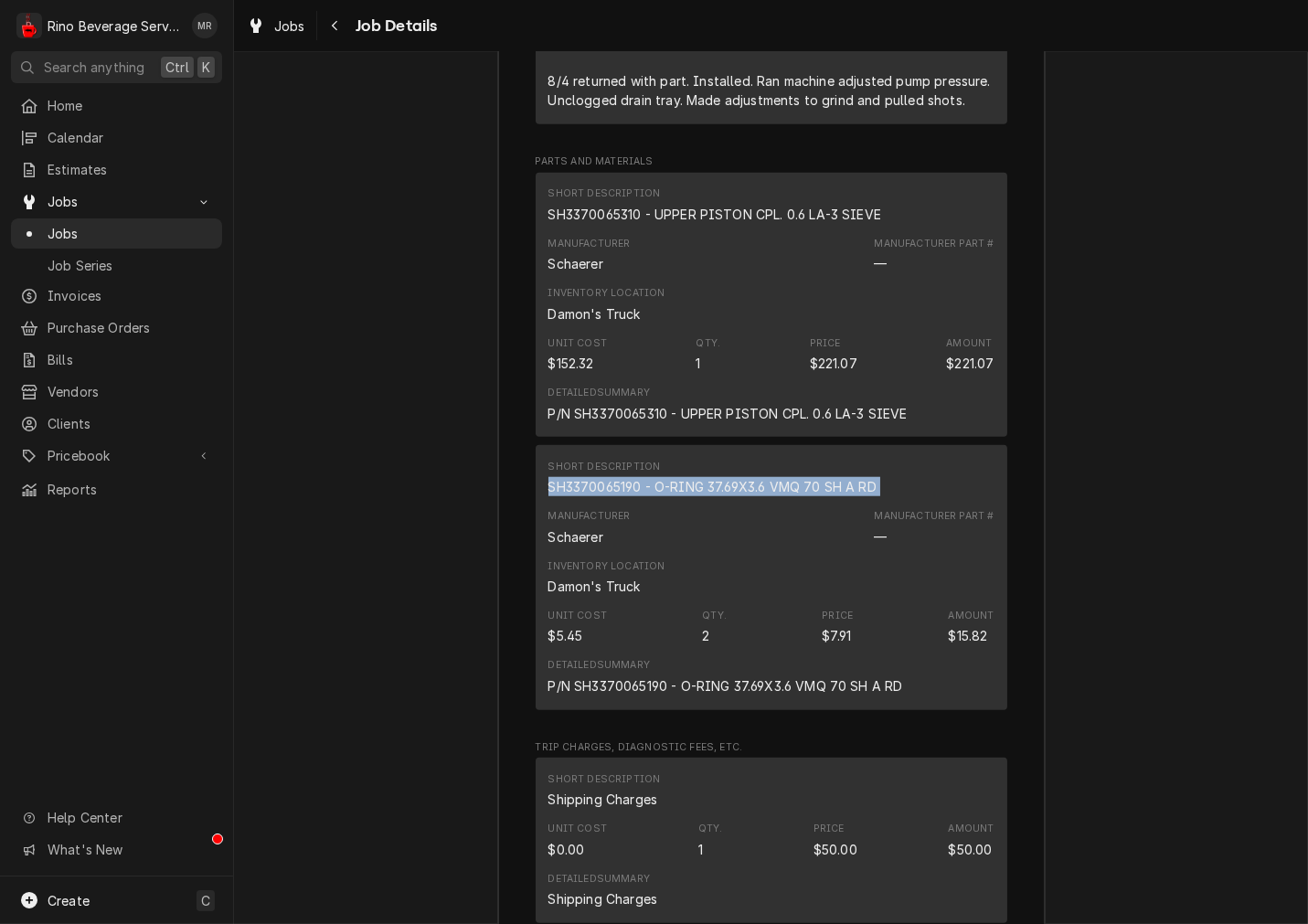 click on "SH3370065190 - O-RING 37.69X3.6 VMQ 70 SH A RD" at bounding box center (712, 486) 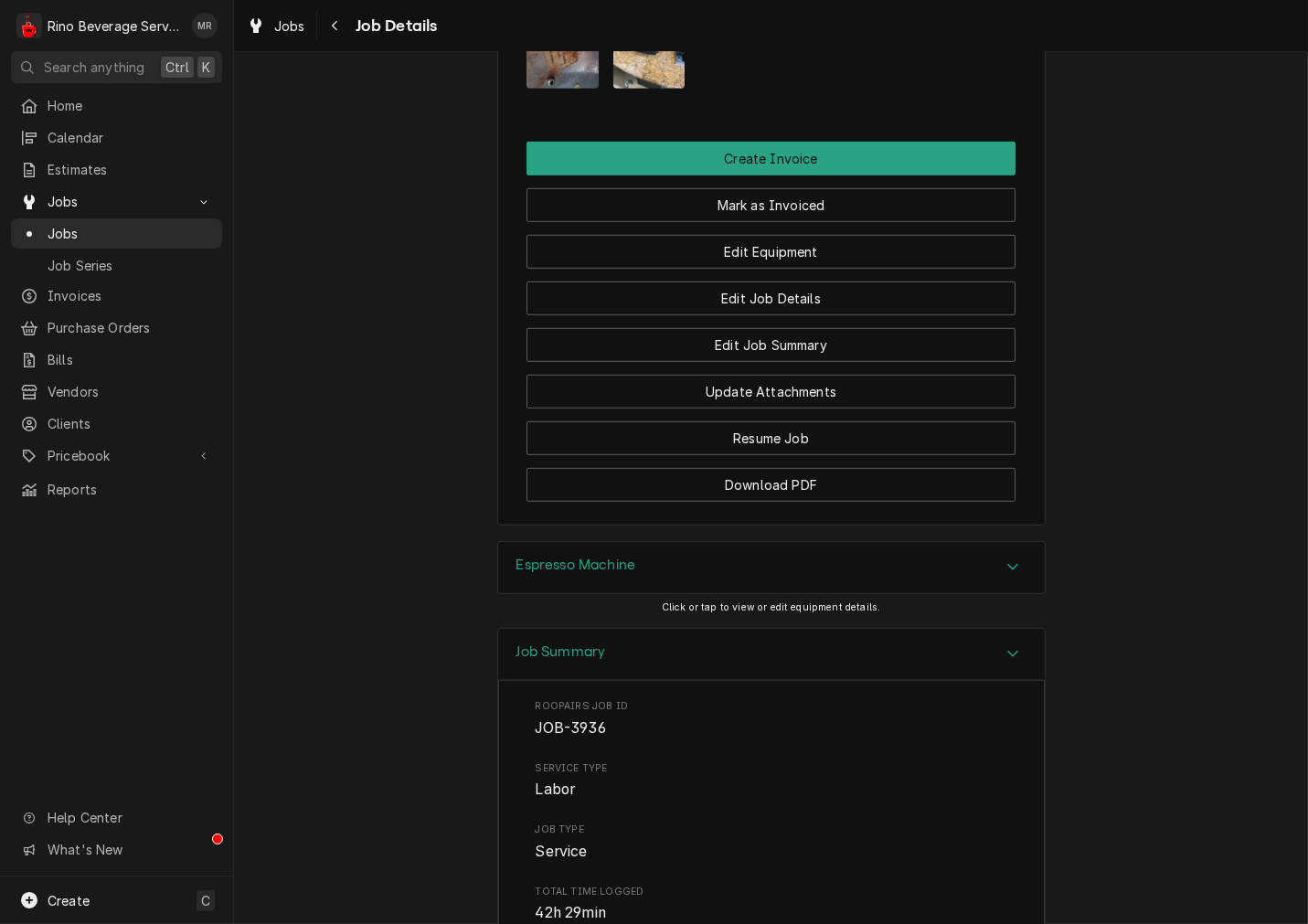 scroll, scrollTop: 1634, scrollLeft: 0, axis: vertical 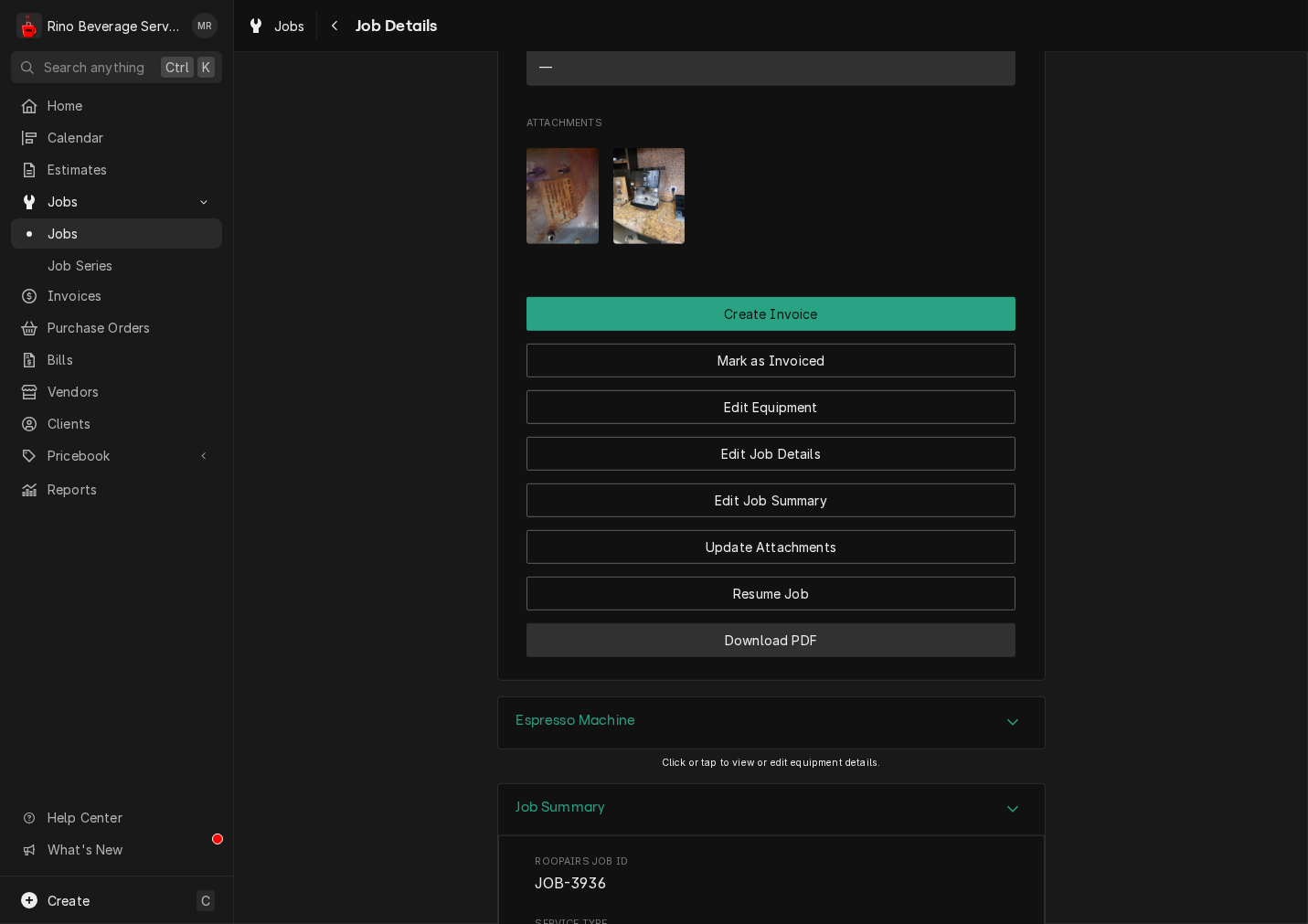 click on "Download PDF" at bounding box center [771, 640] 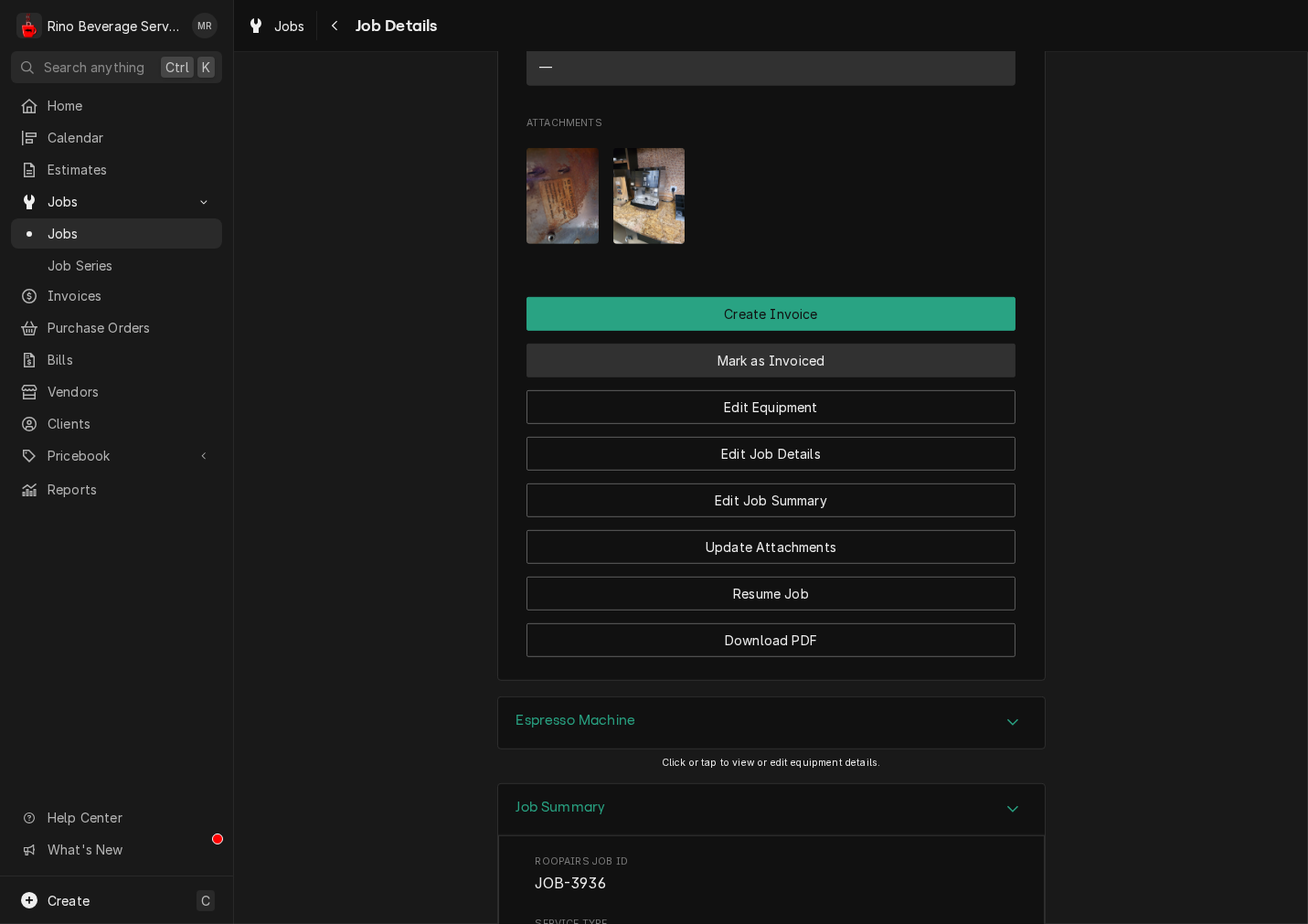 drag, startPoint x: 894, startPoint y: 376, endPoint x: 851, endPoint y: 415, distance: 58.051701 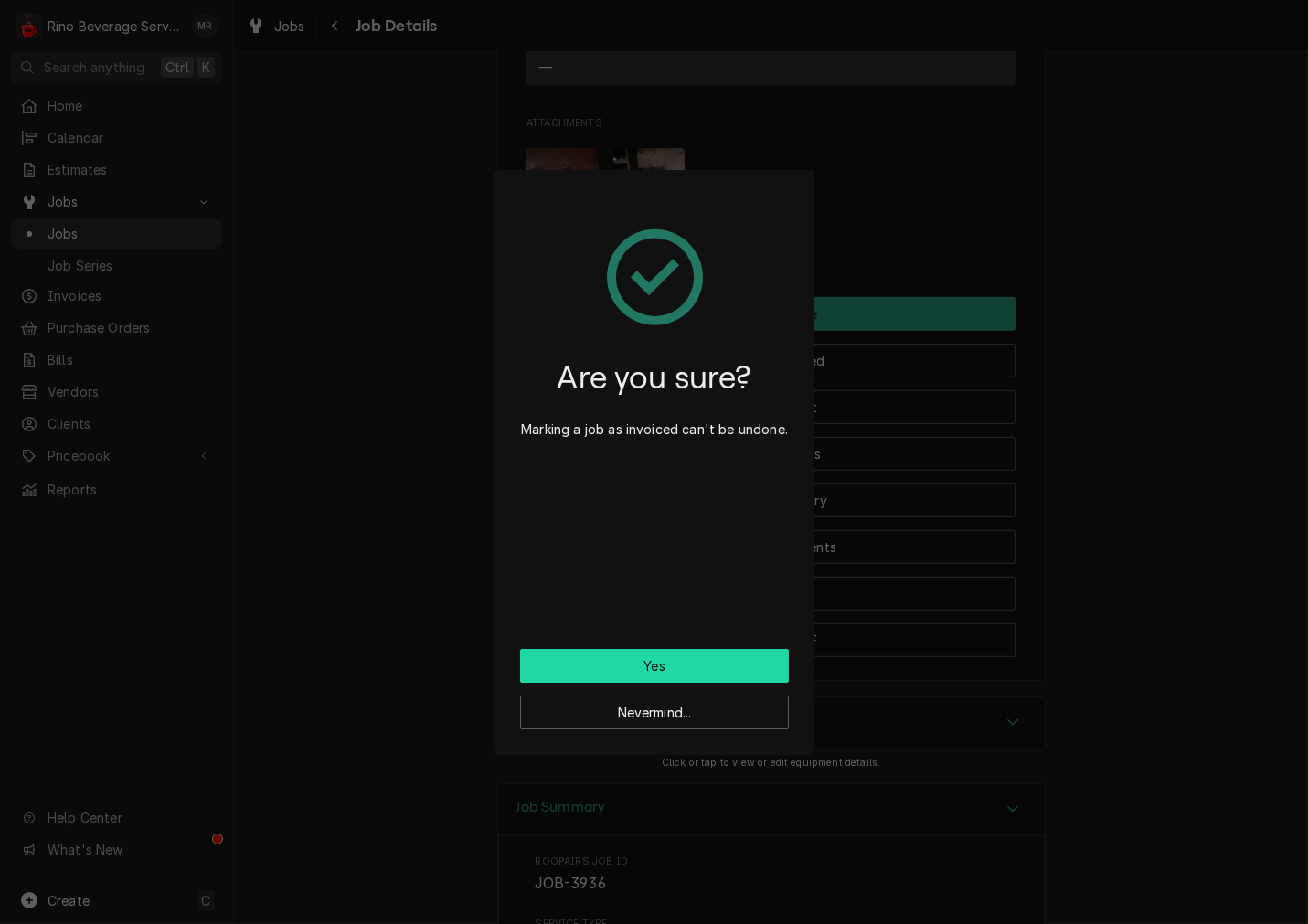 click on "Yes" at bounding box center [654, 665] 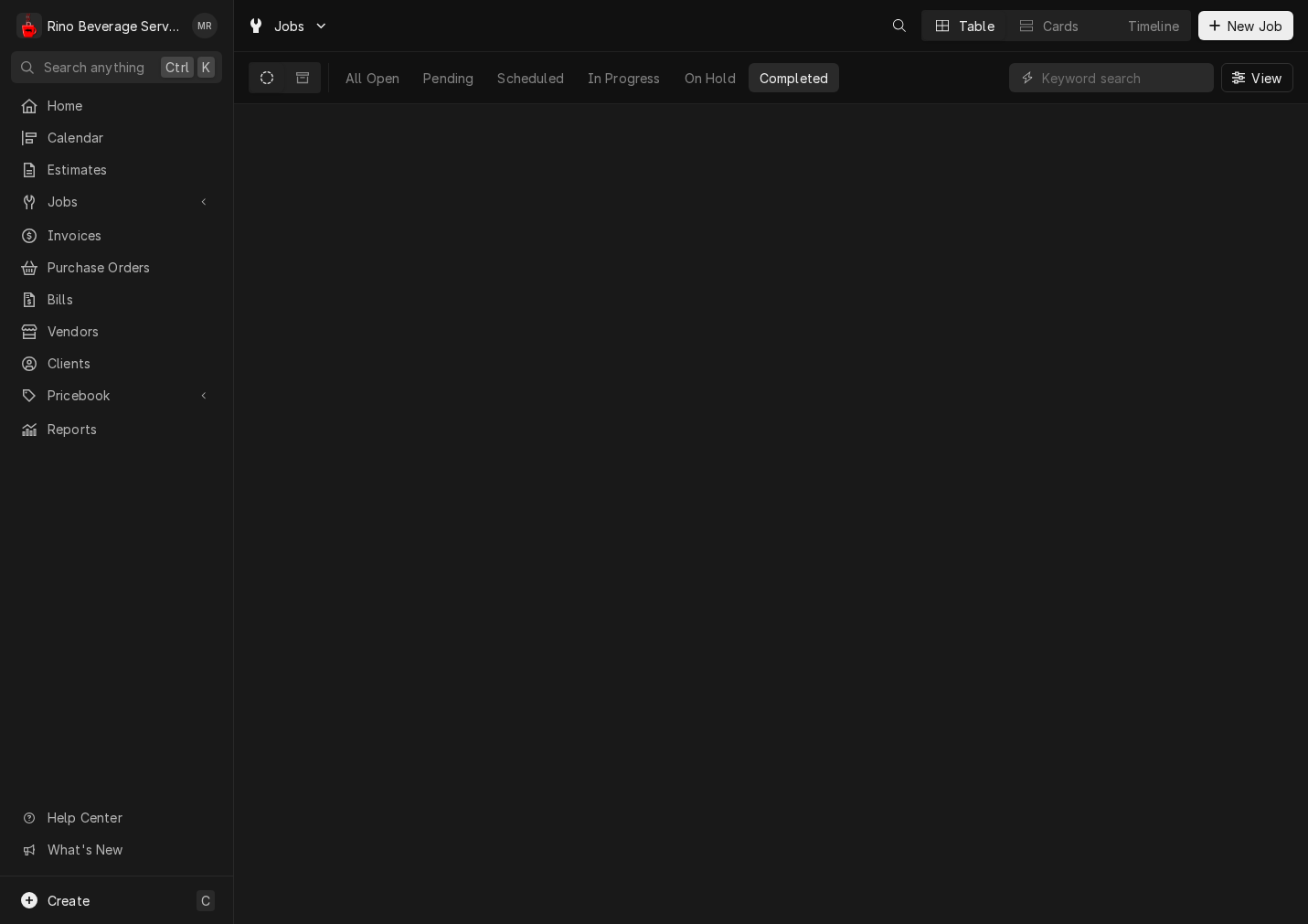 scroll, scrollTop: 0, scrollLeft: 0, axis: both 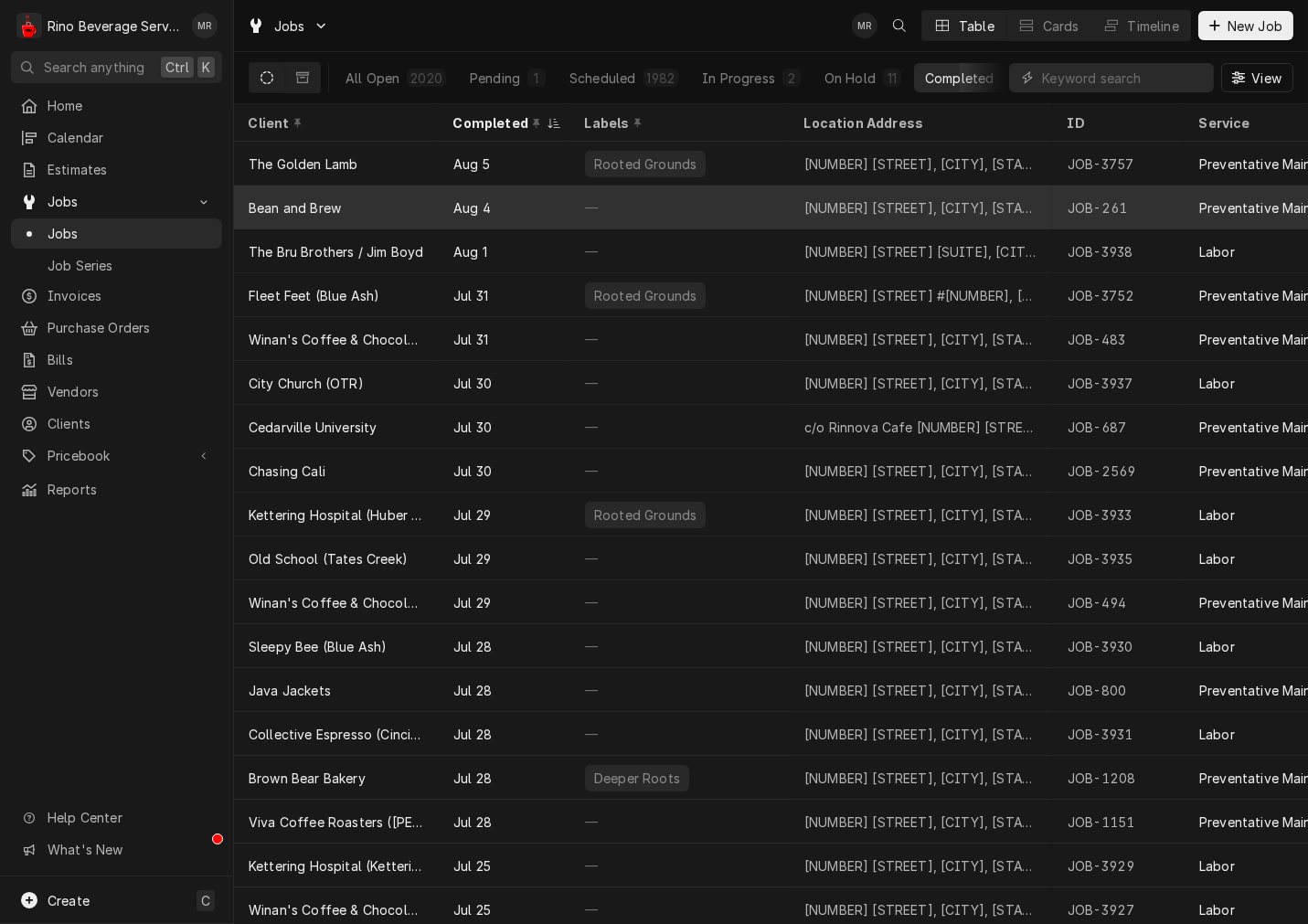 click on "Bean and Brew" at bounding box center [294, 207] 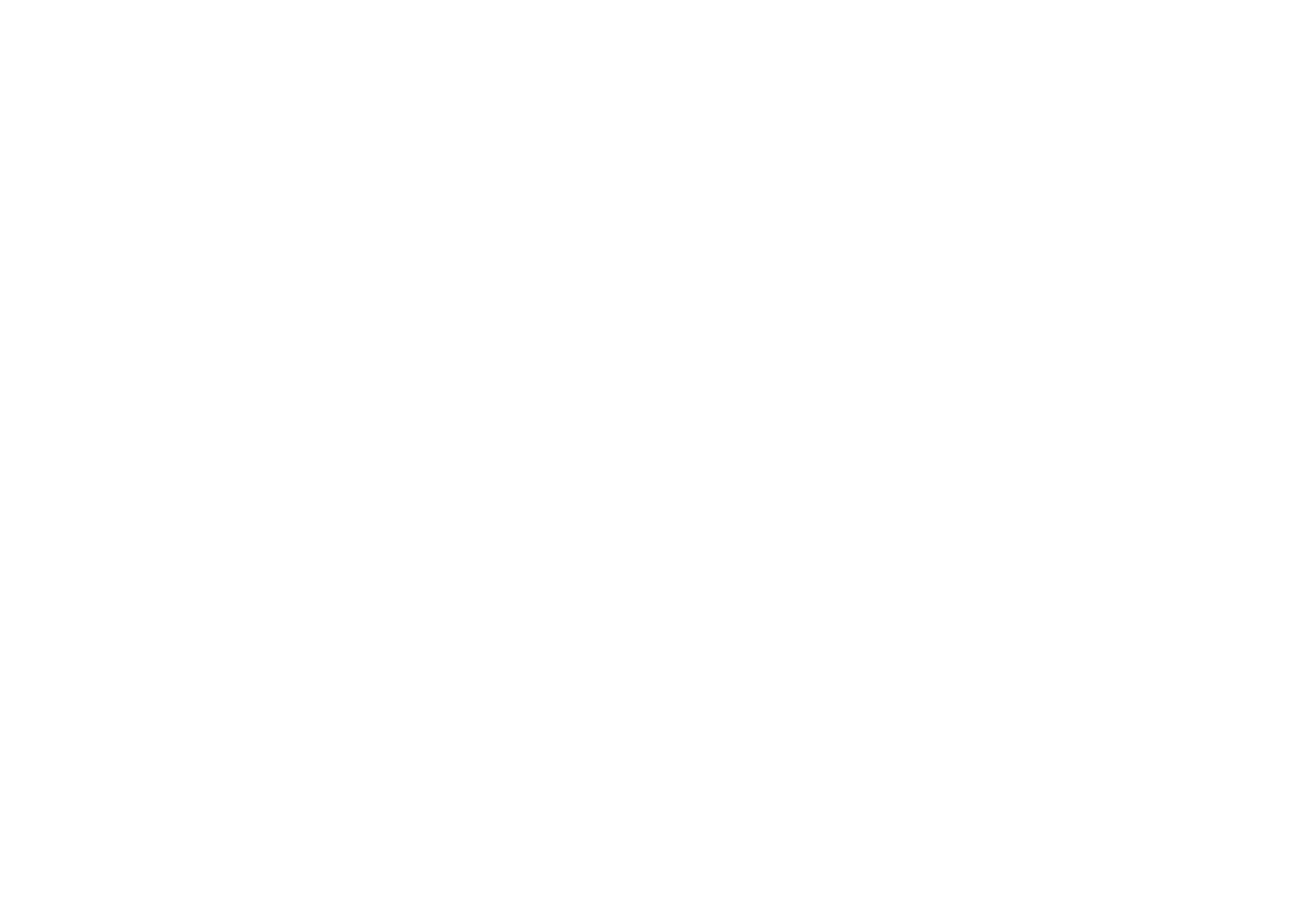 scroll, scrollTop: 0, scrollLeft: 0, axis: both 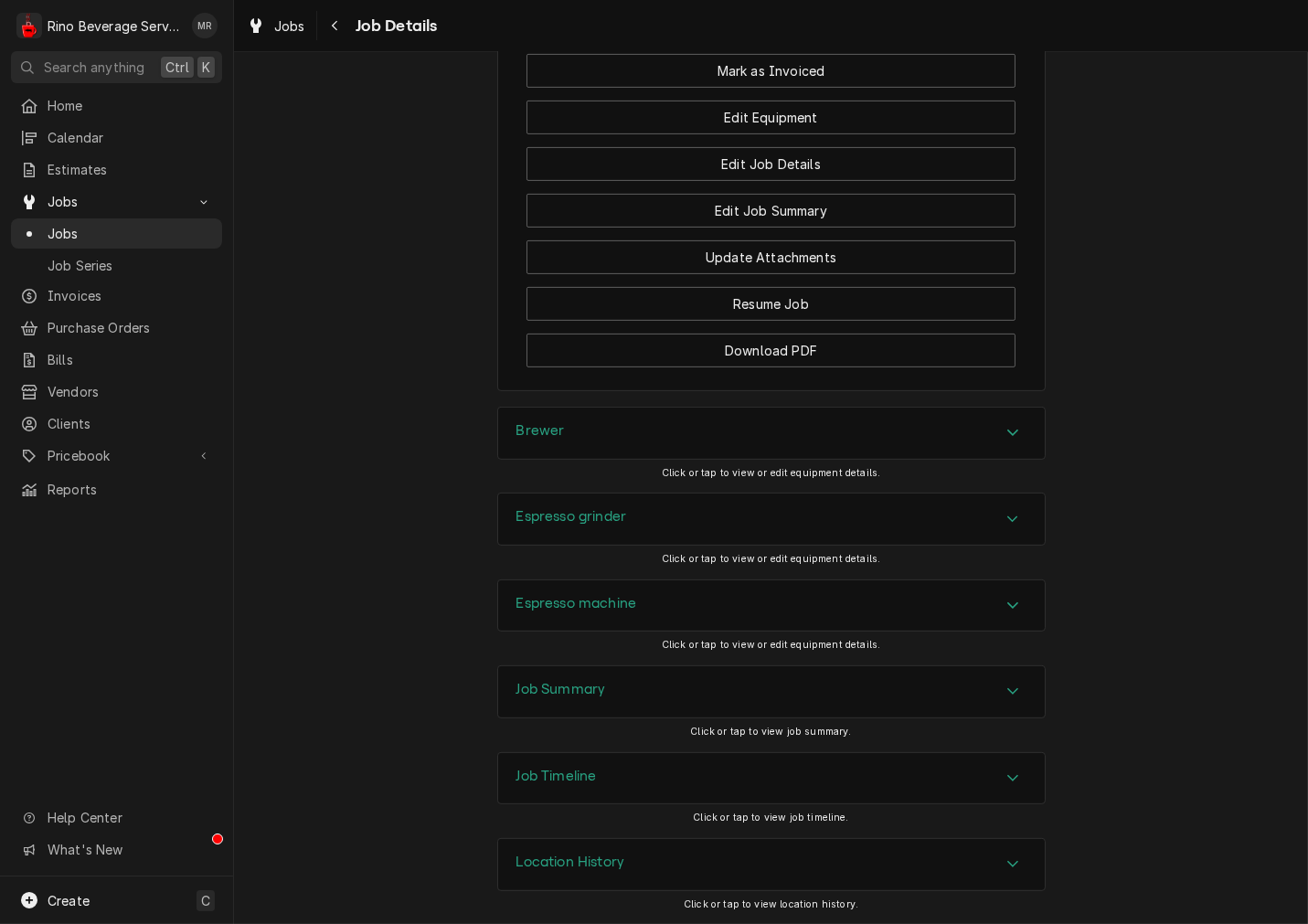 drag, startPoint x: 554, startPoint y: 444, endPoint x: 553, endPoint y: 454, distance: 10.049876 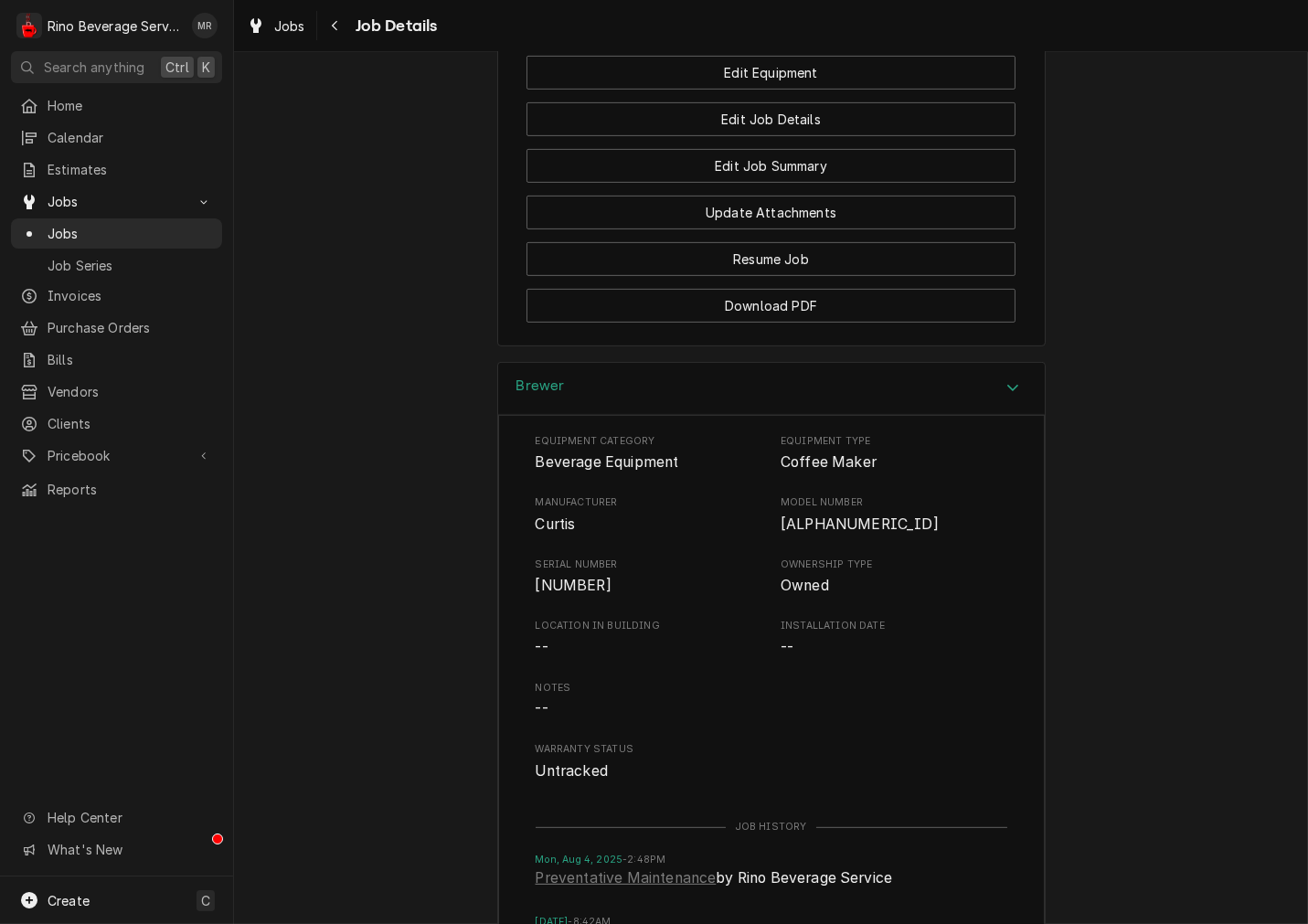 click on "[NUMBER]" at bounding box center (573, 585) 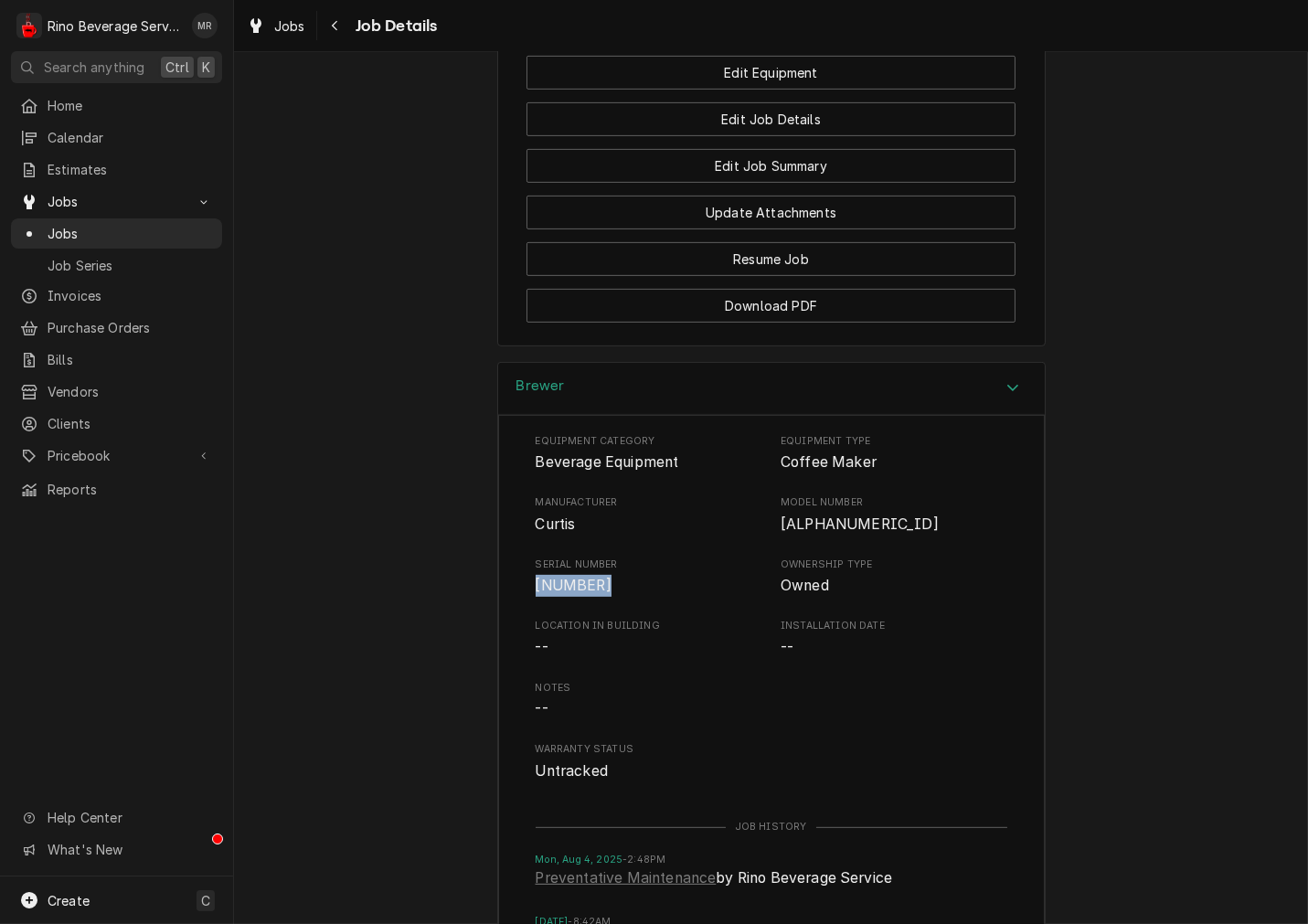 click on "[NUMBER]" at bounding box center [573, 585] 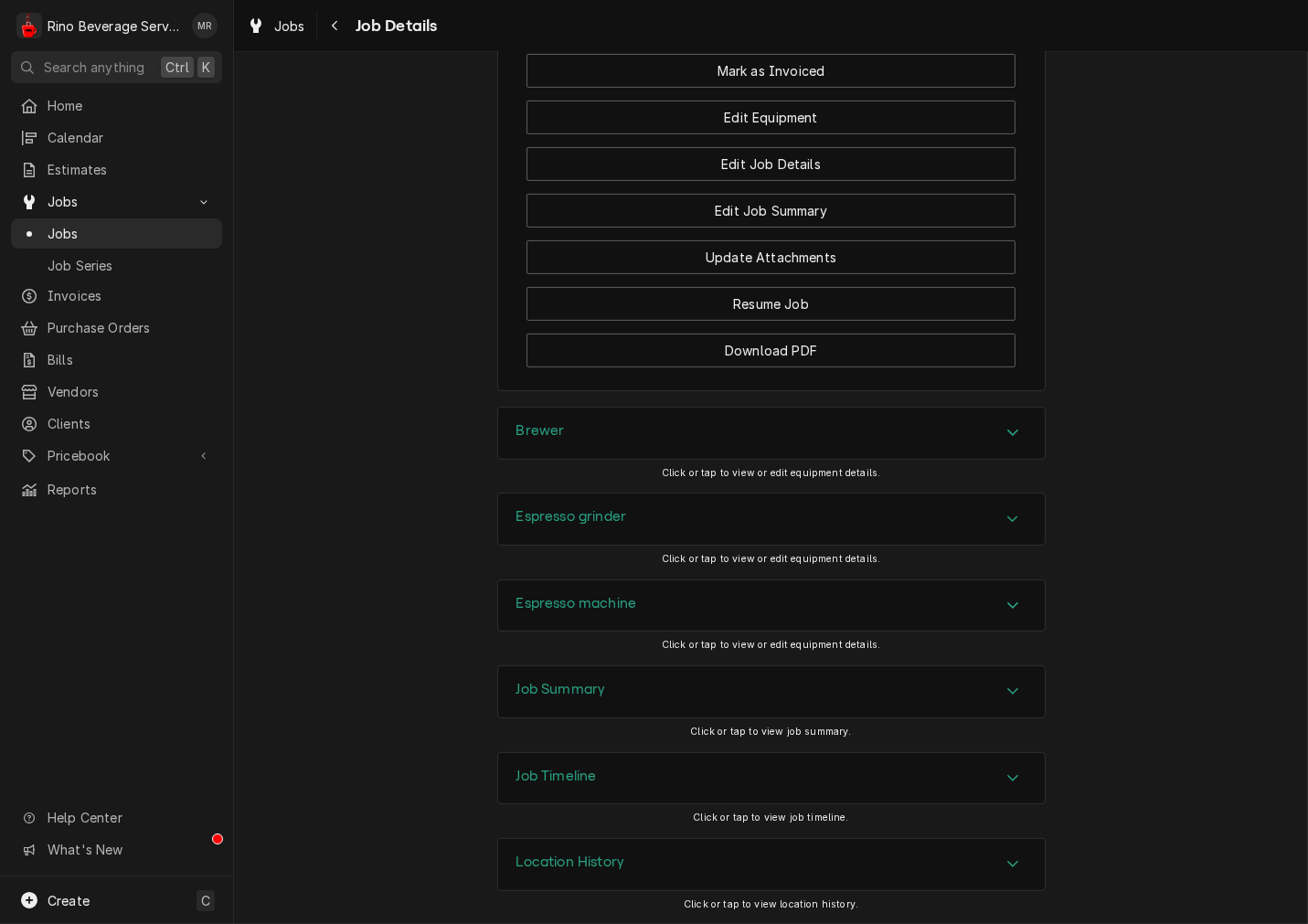 click on "Espresso grinder" at bounding box center [571, 516] 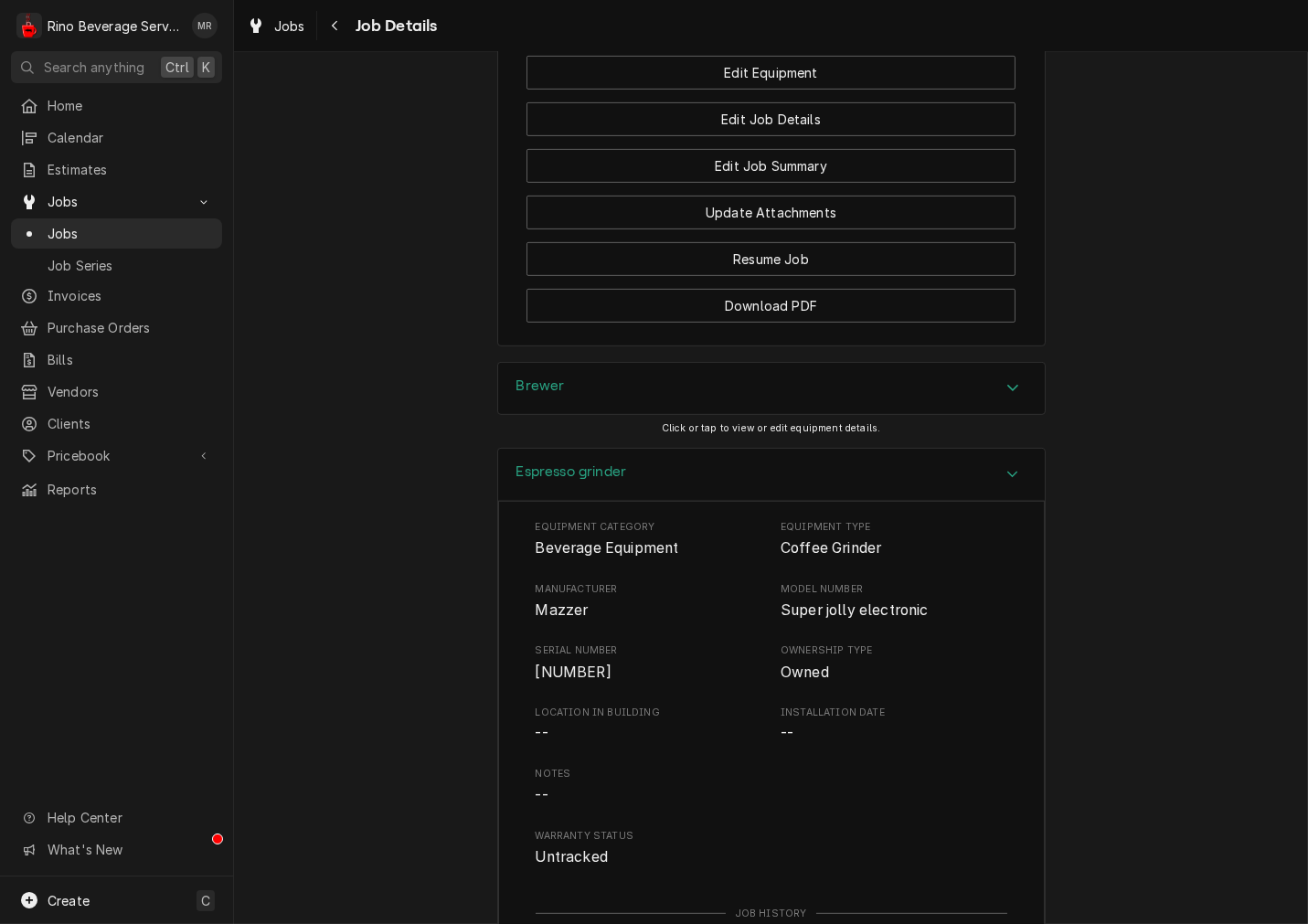 click on "Espresso grinder" at bounding box center (771, 474) 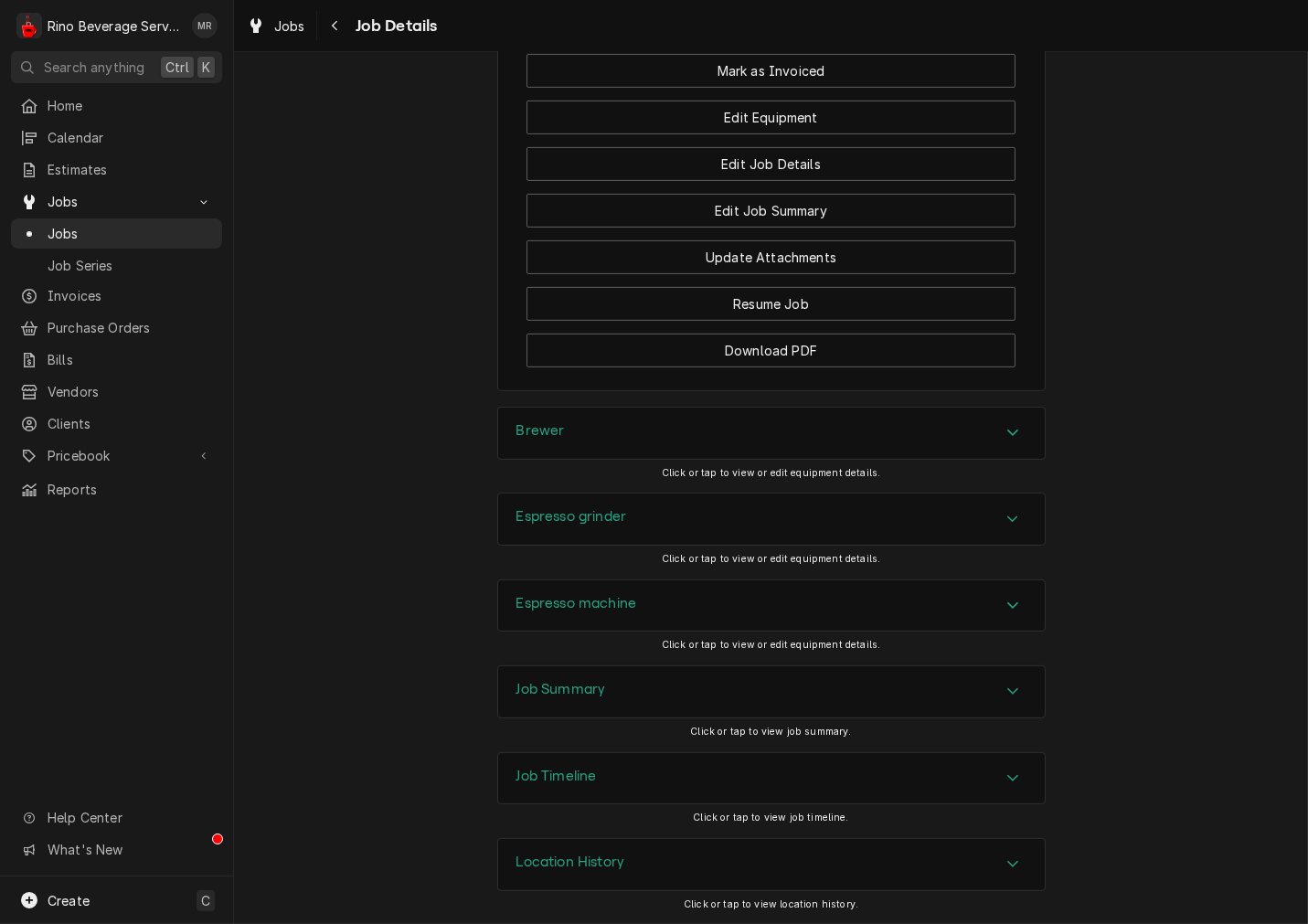 click on "Espresso machine" at bounding box center [577, 606] 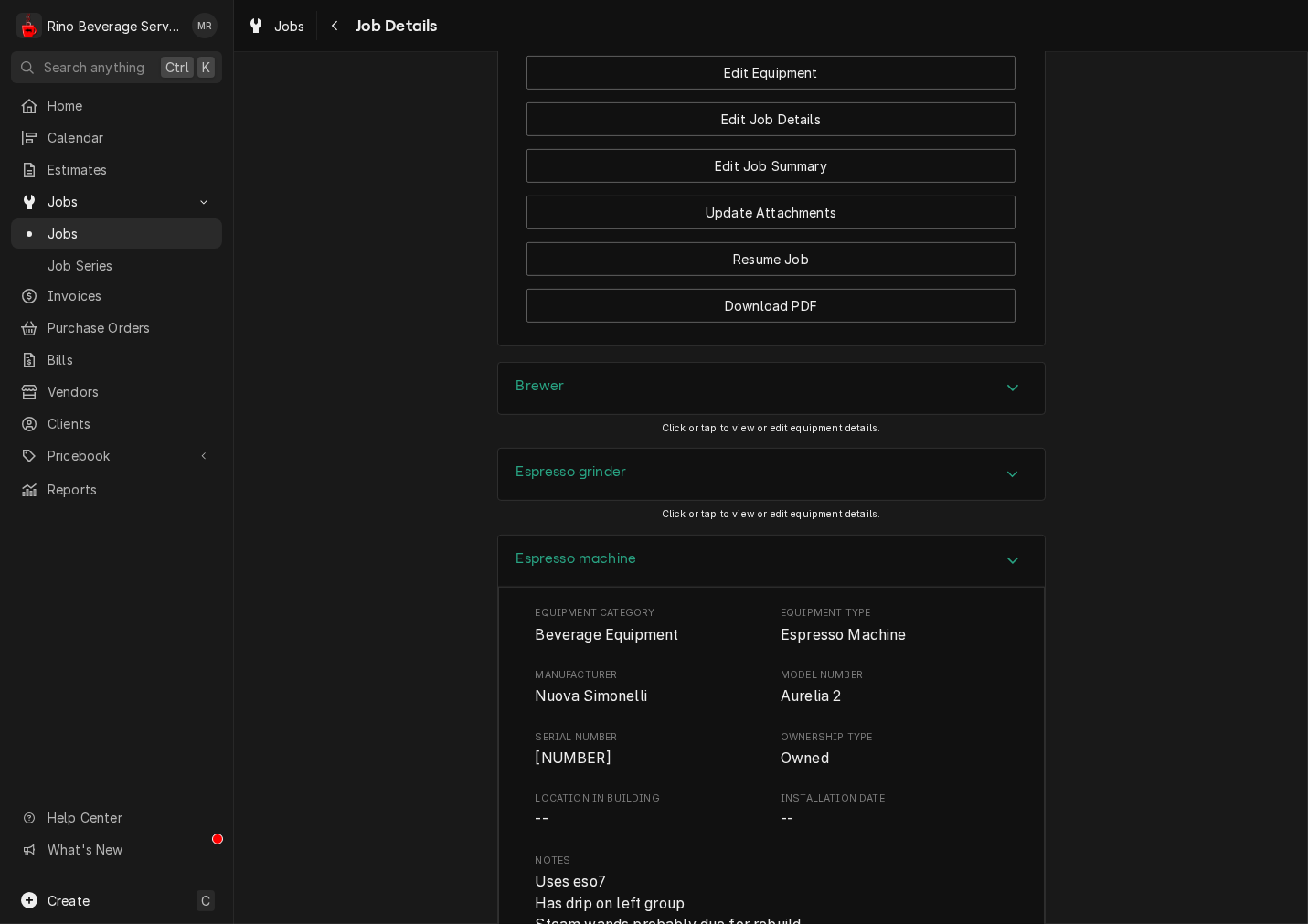 click on "Espresso machine" at bounding box center [577, 558] 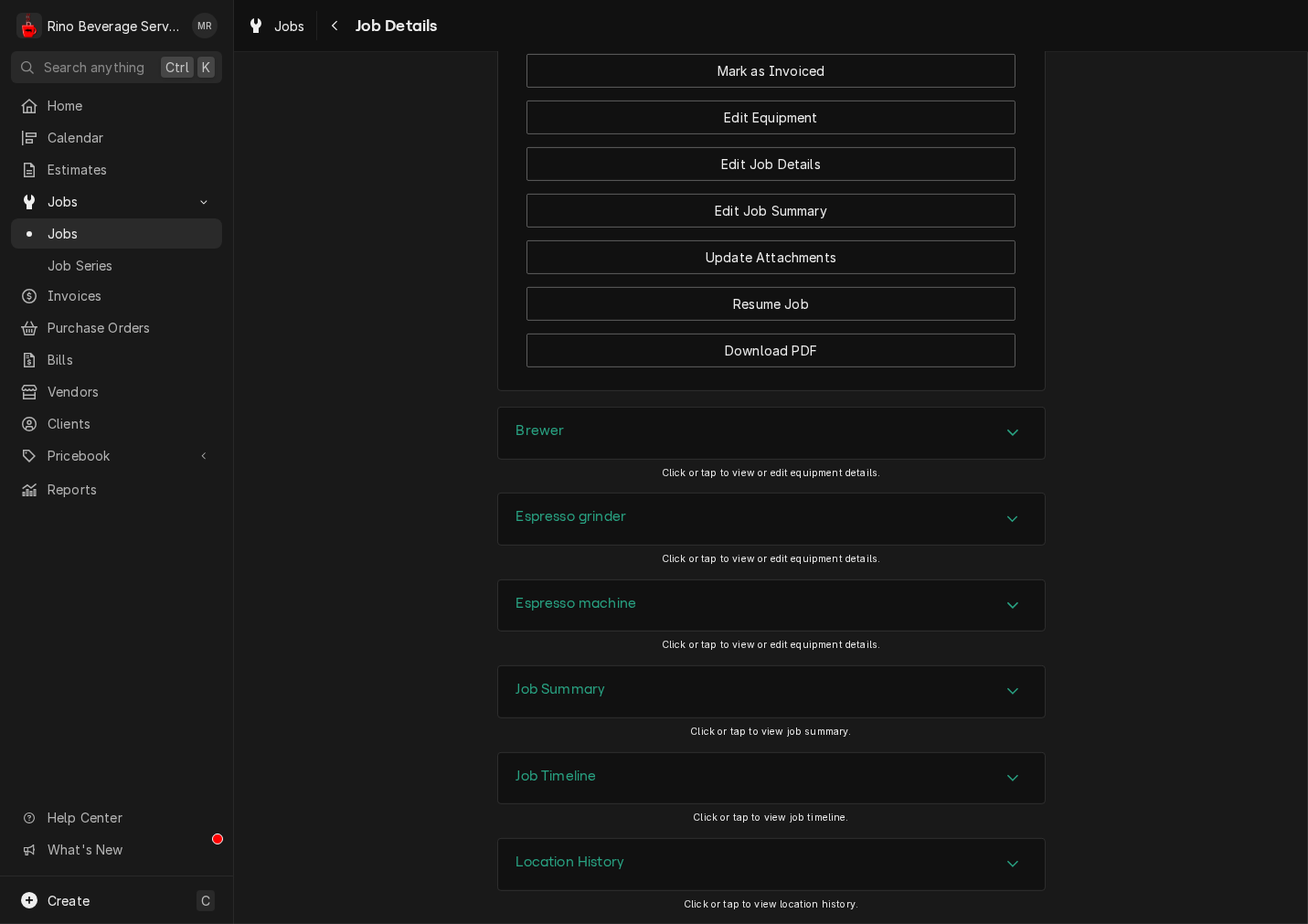 click on "Job Summary" at bounding box center [561, 689] 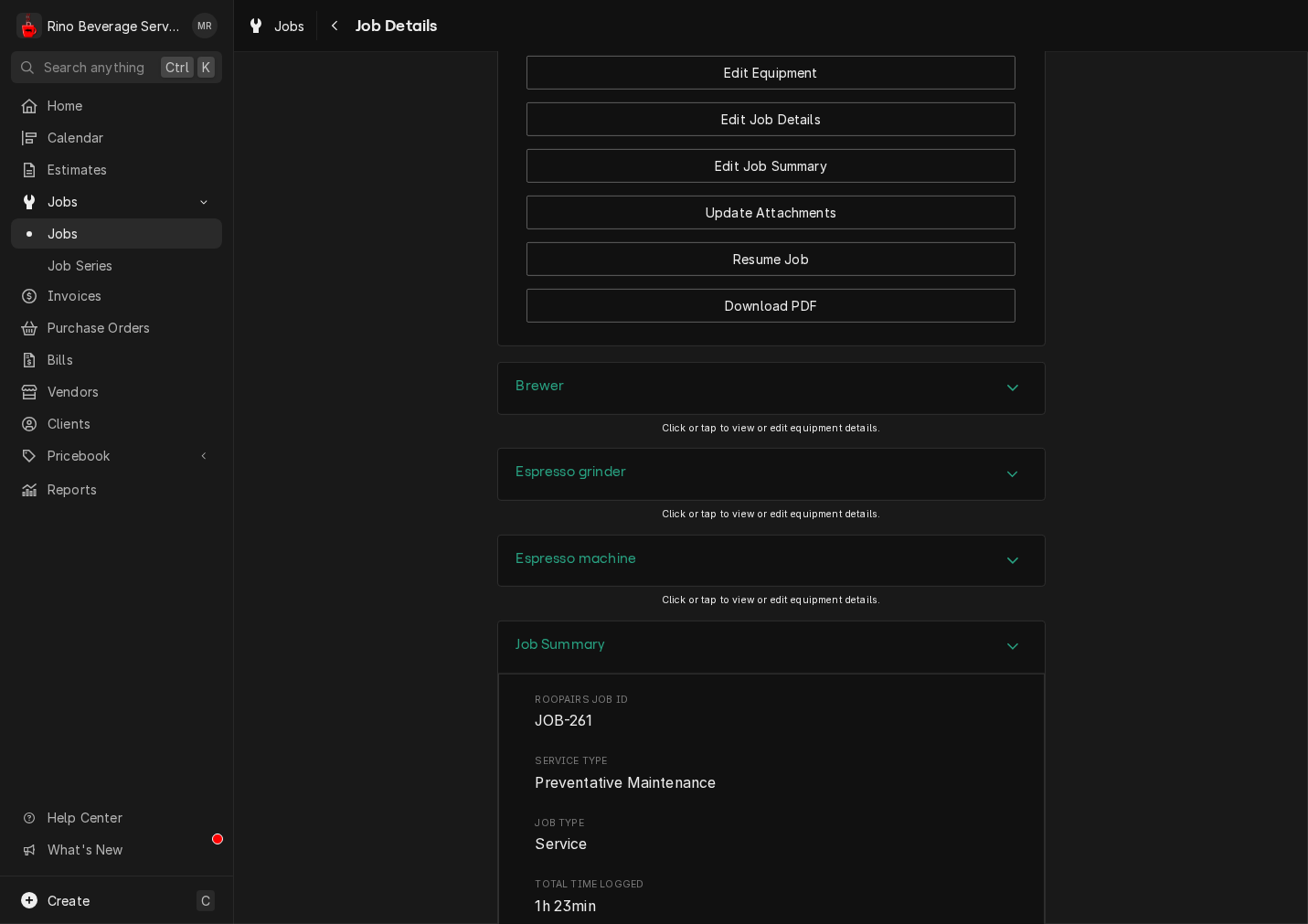 scroll, scrollTop: 1967, scrollLeft: 0, axis: vertical 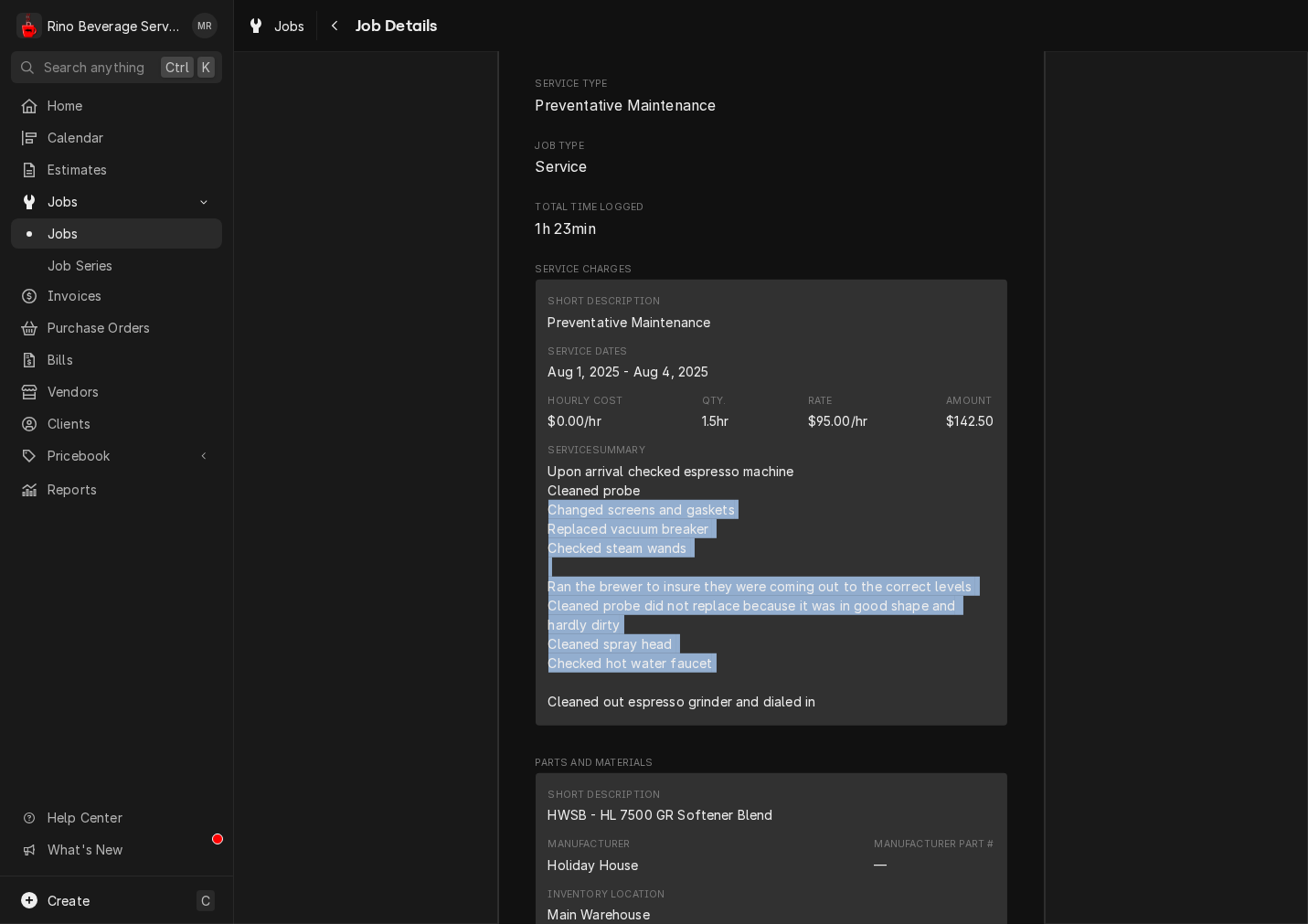 drag, startPoint x: 757, startPoint y: 770, endPoint x: 549, endPoint y: 552, distance: 301.31047 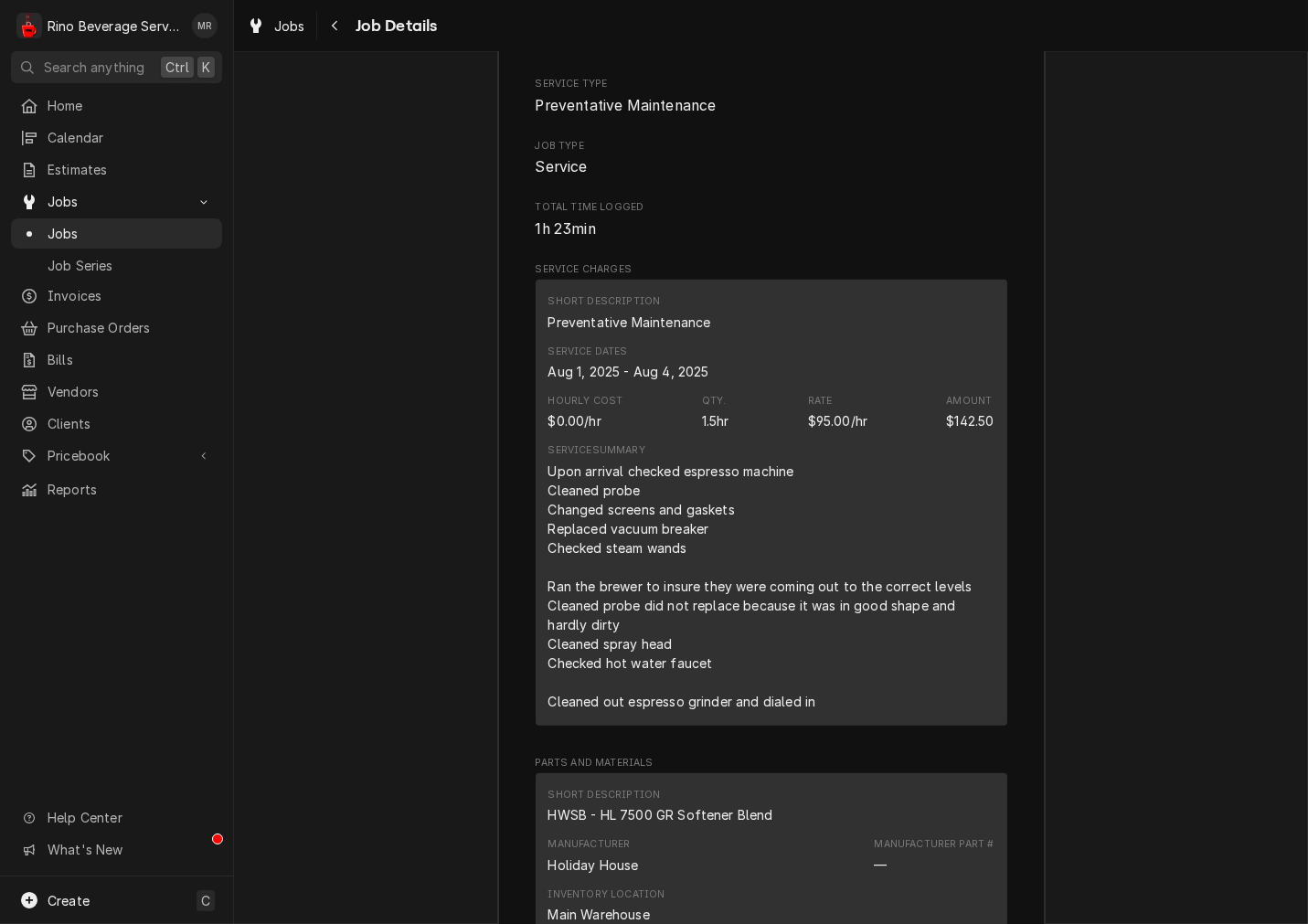 drag, startPoint x: 923, startPoint y: 779, endPoint x: 914, endPoint y: 770, distance: 12.727922 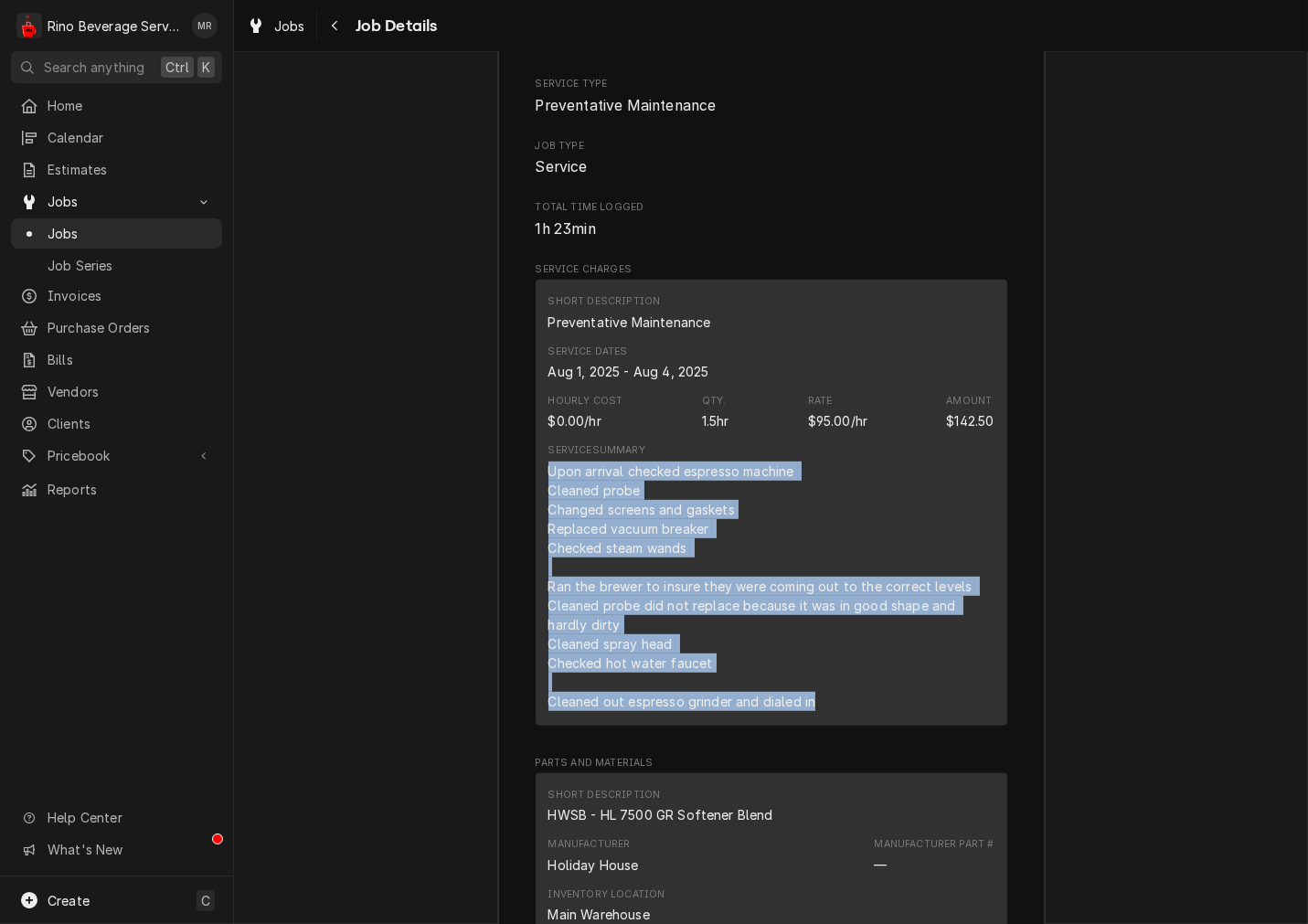 drag, startPoint x: 839, startPoint y: 745, endPoint x: 534, endPoint y: 516, distance: 381.4001 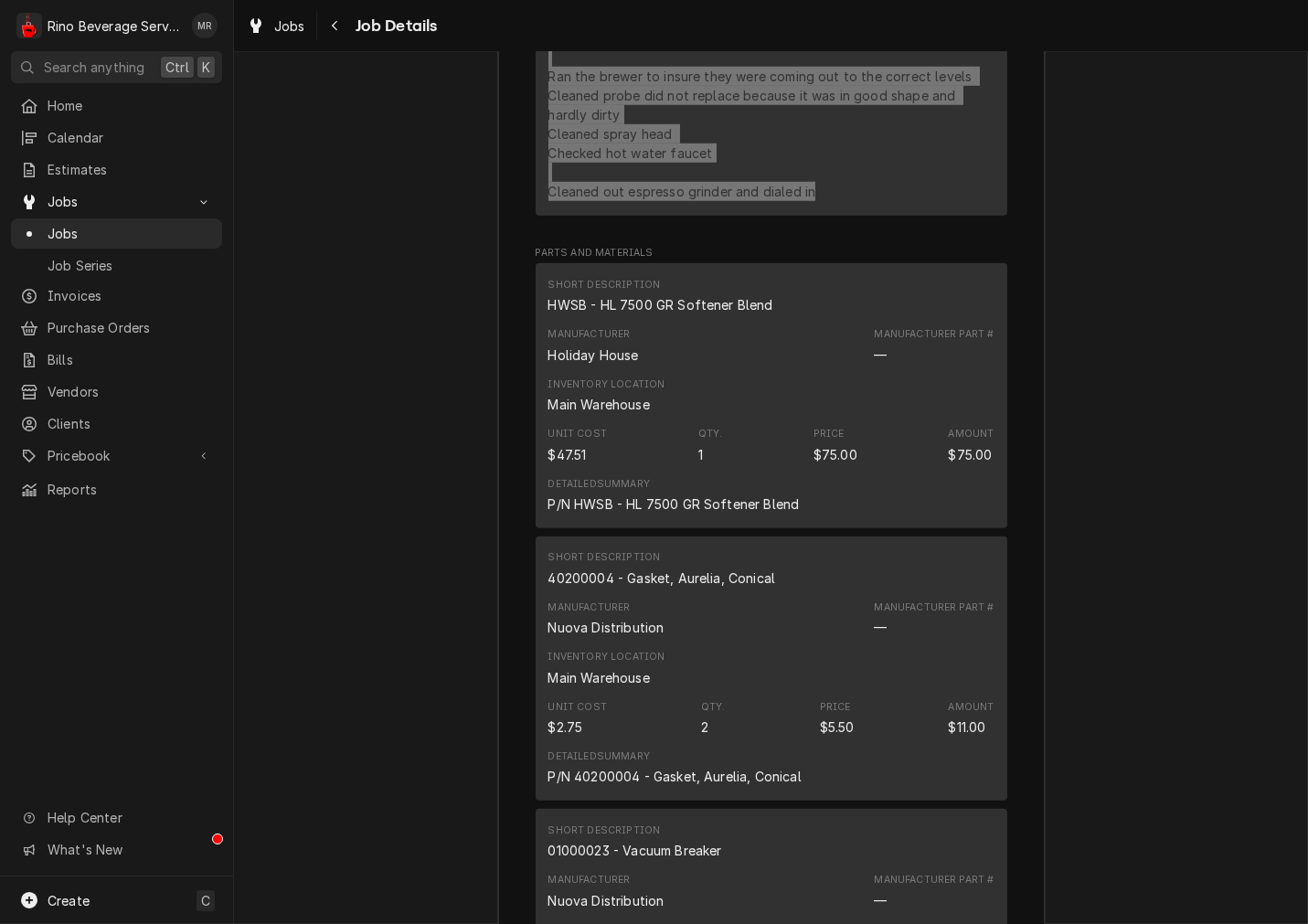 scroll, scrollTop: 2643, scrollLeft: 0, axis: vertical 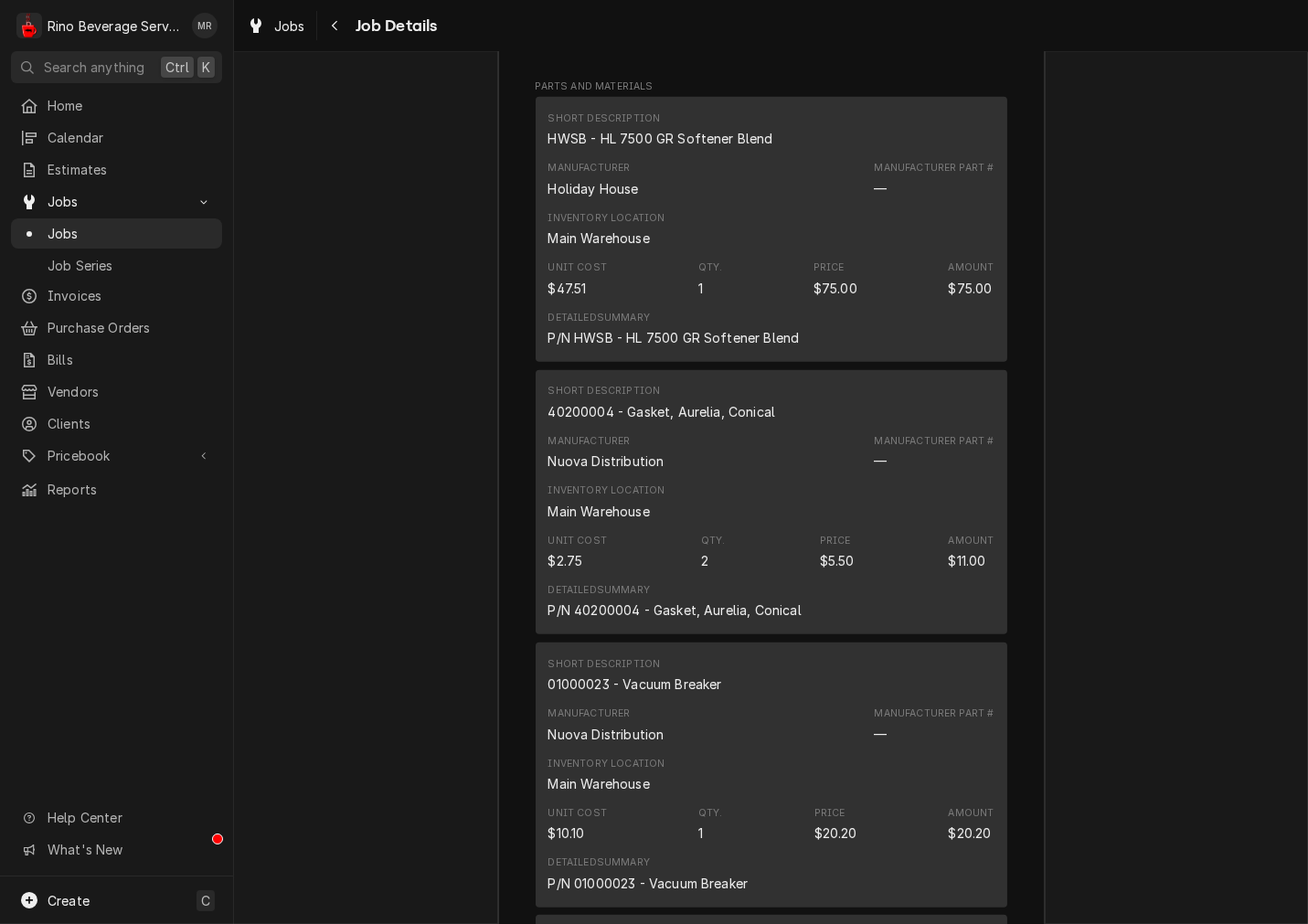 click on "HWSB - HL 7500 GR Softener Blend" at bounding box center (661, 138) 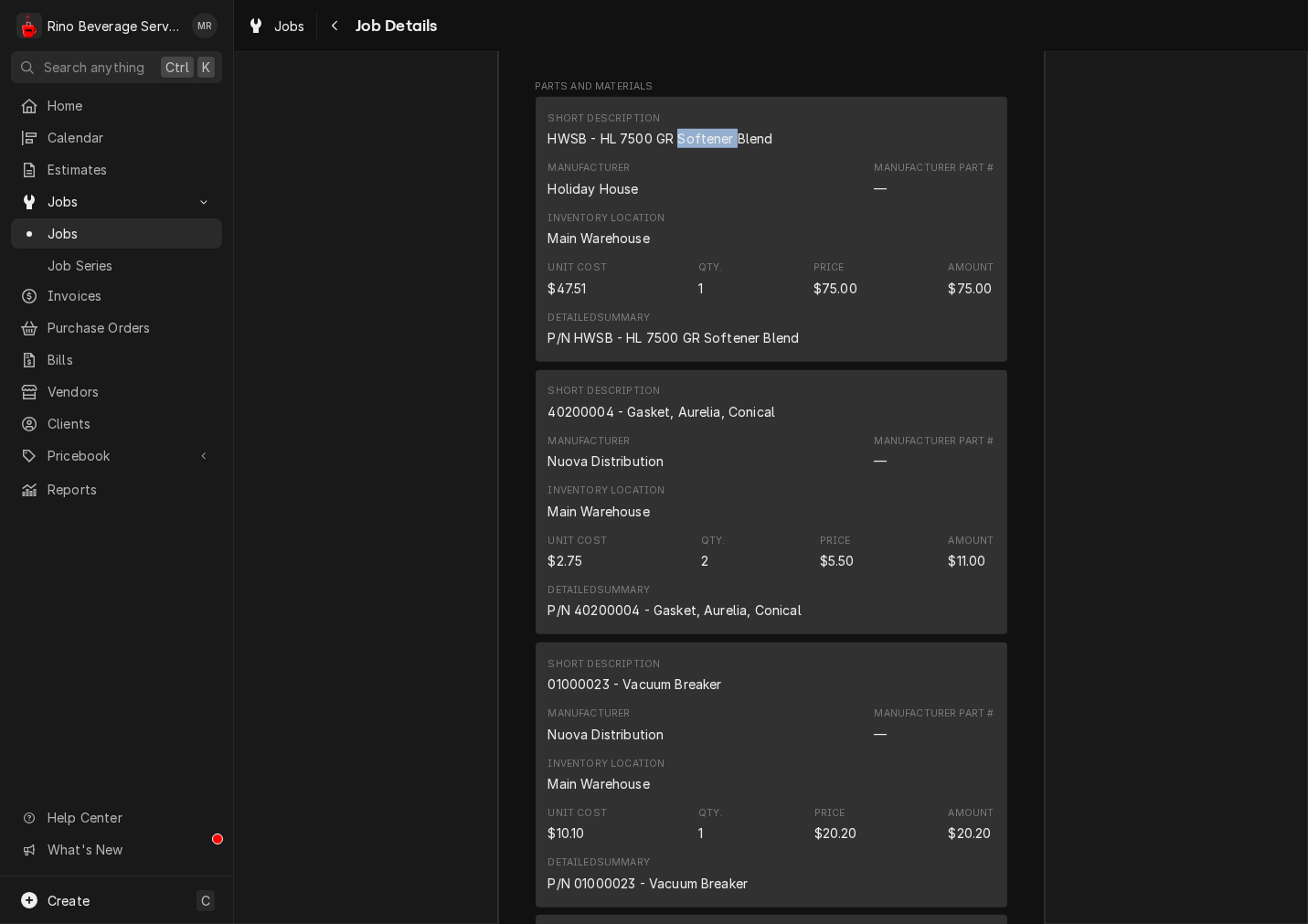 click on "HWSB - HL 7500 GR Softener Blend" at bounding box center [661, 138] 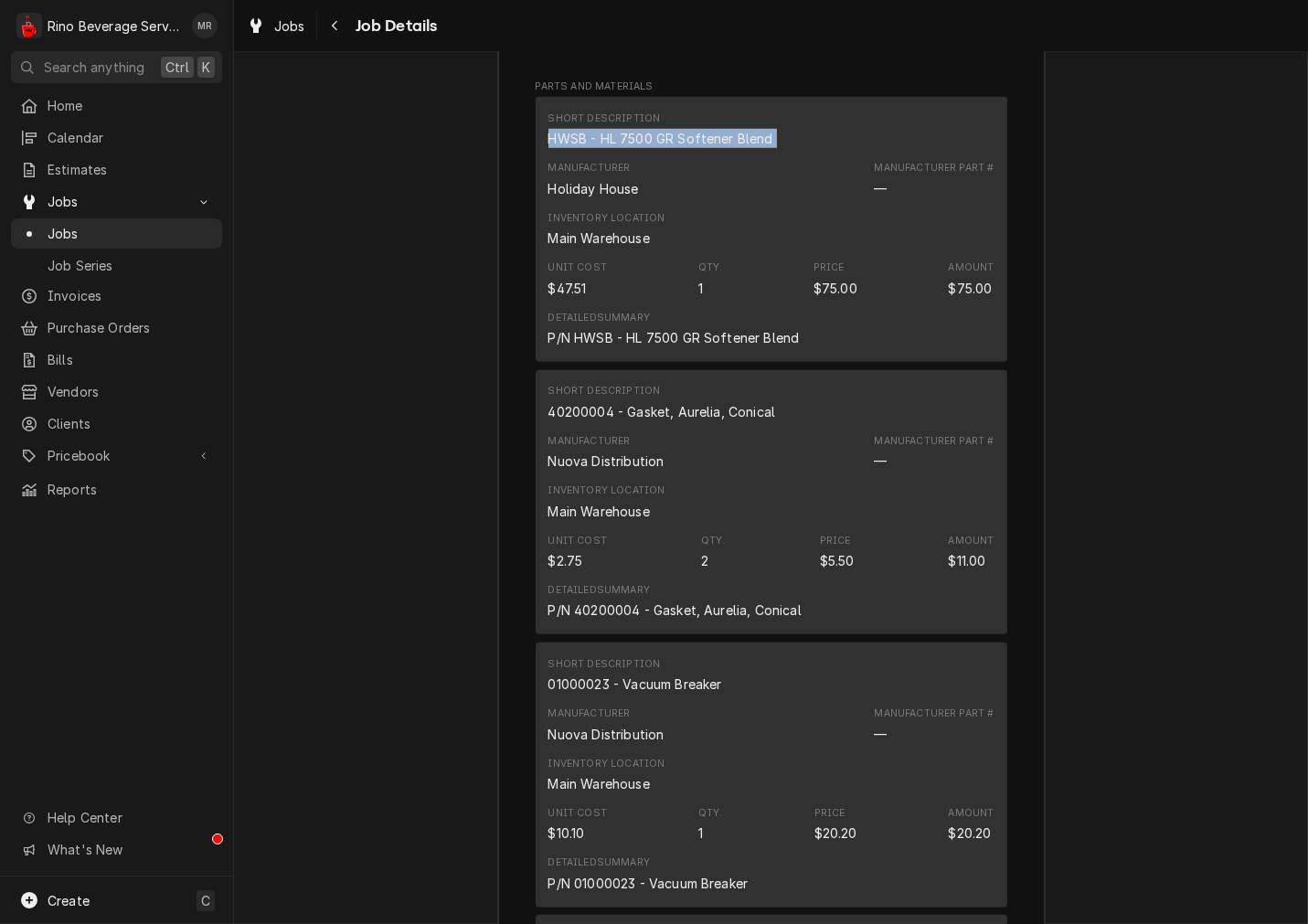 click on "HWSB - HL 7500 GR Softener Blend" at bounding box center (661, 138) 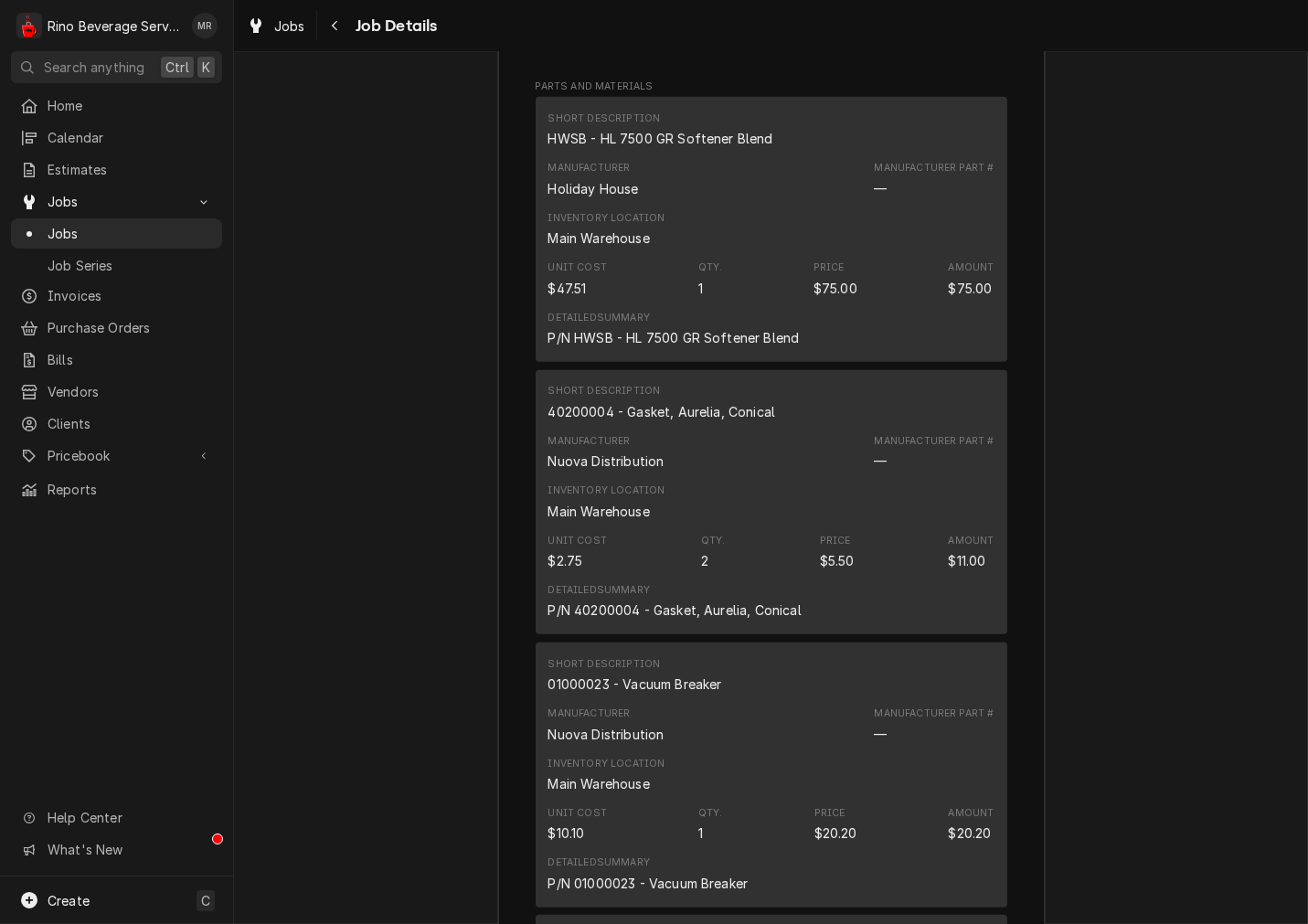 click on "40200004 - Gasket, Aurelia, Conical" at bounding box center (662, 411) 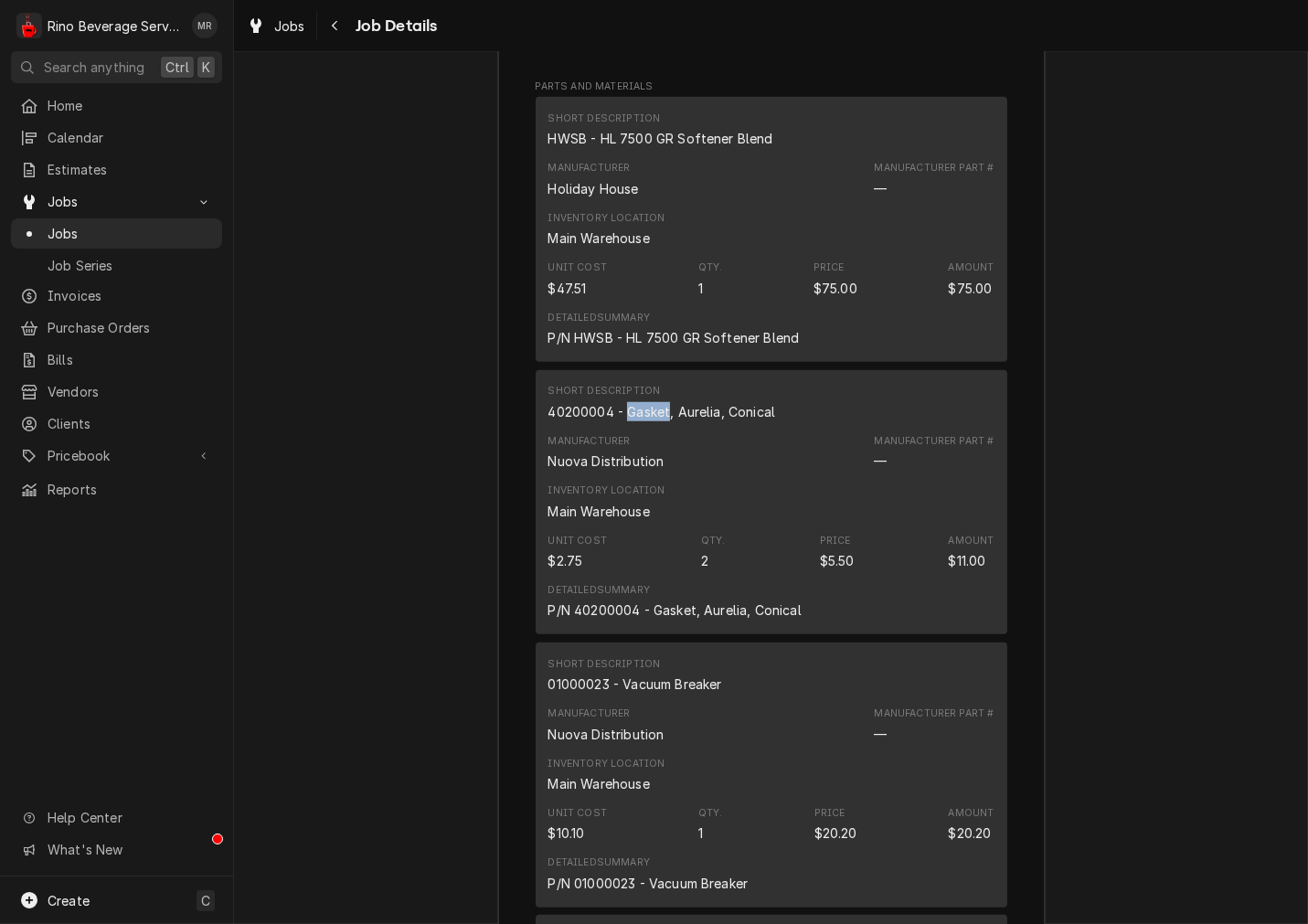 click on "40200004 - Gasket, Aurelia, Conical" at bounding box center [662, 411] 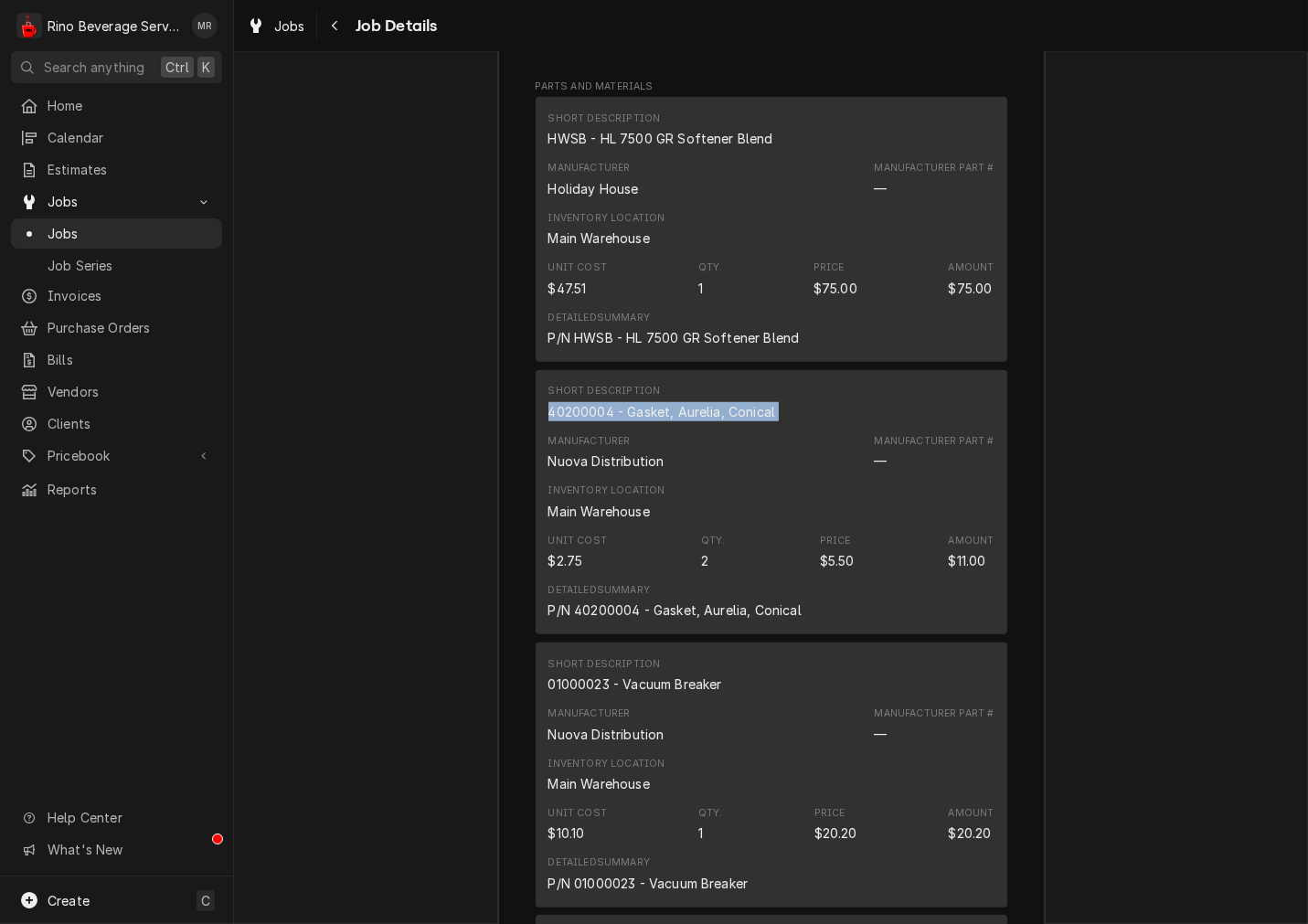 click on "40200004 - Gasket, Aurelia, Conical" at bounding box center [662, 411] 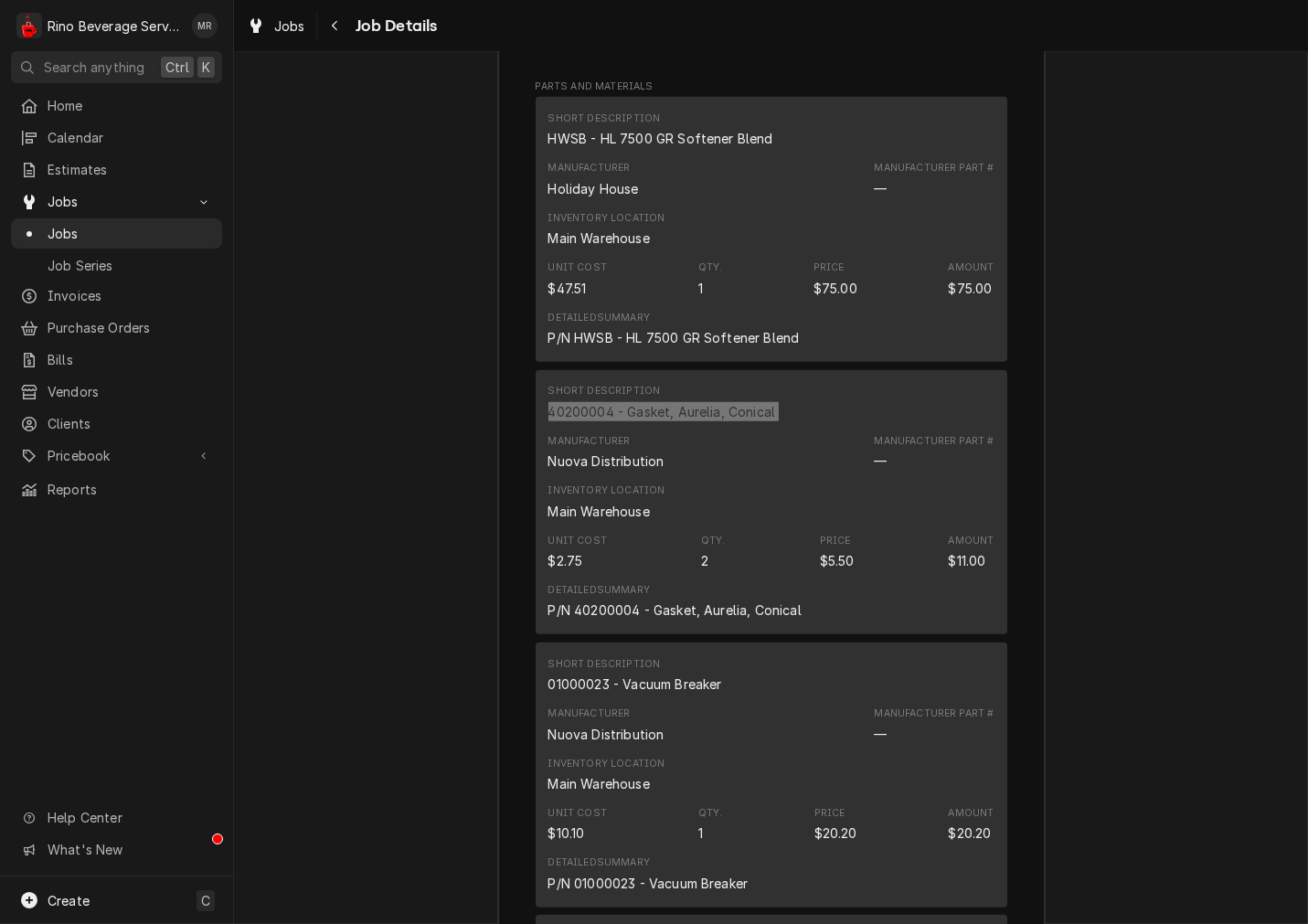scroll, scrollTop: 2982, scrollLeft: 0, axis: vertical 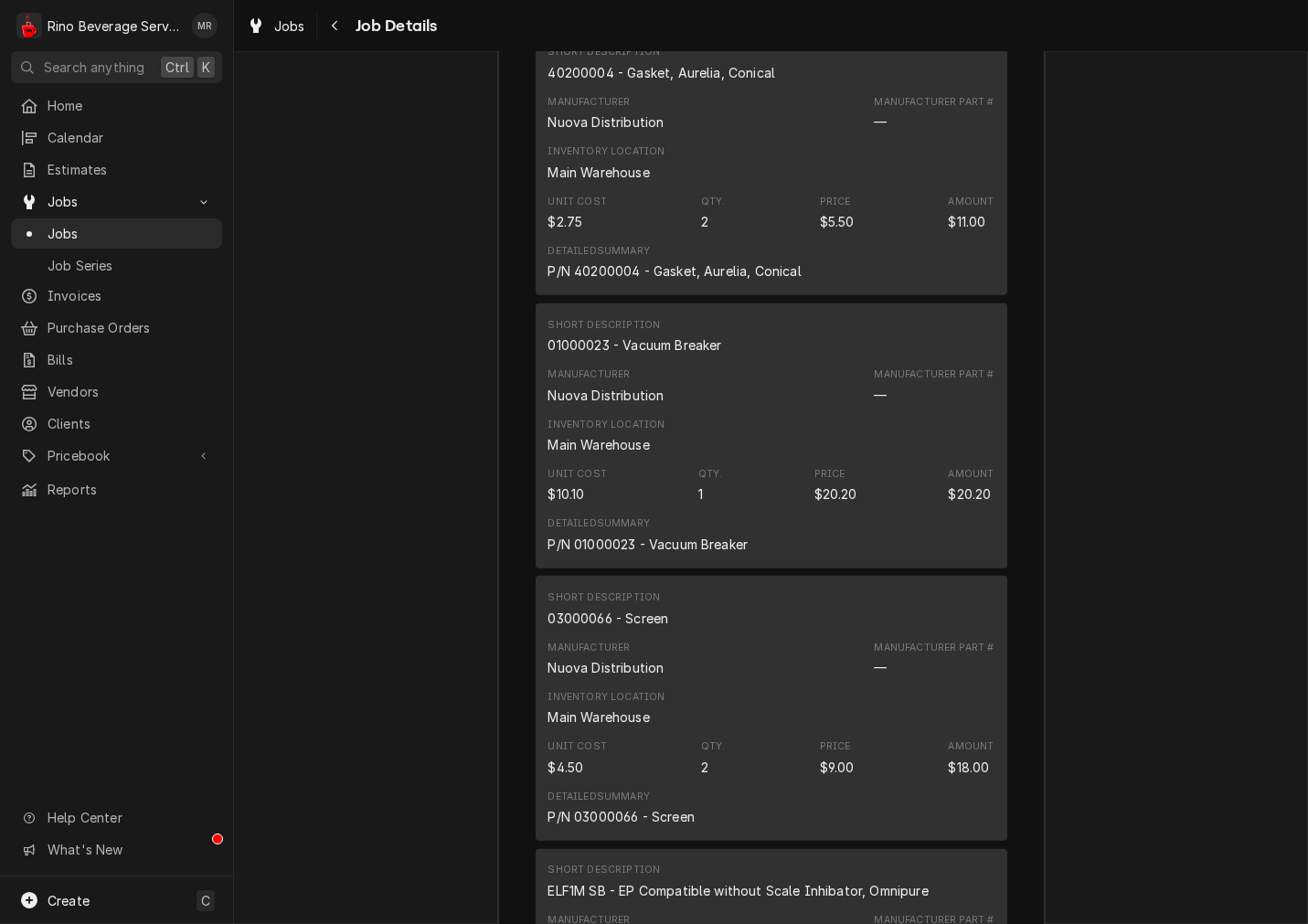 click on "01000023 - Vacuum Breaker" at bounding box center (635, 345) 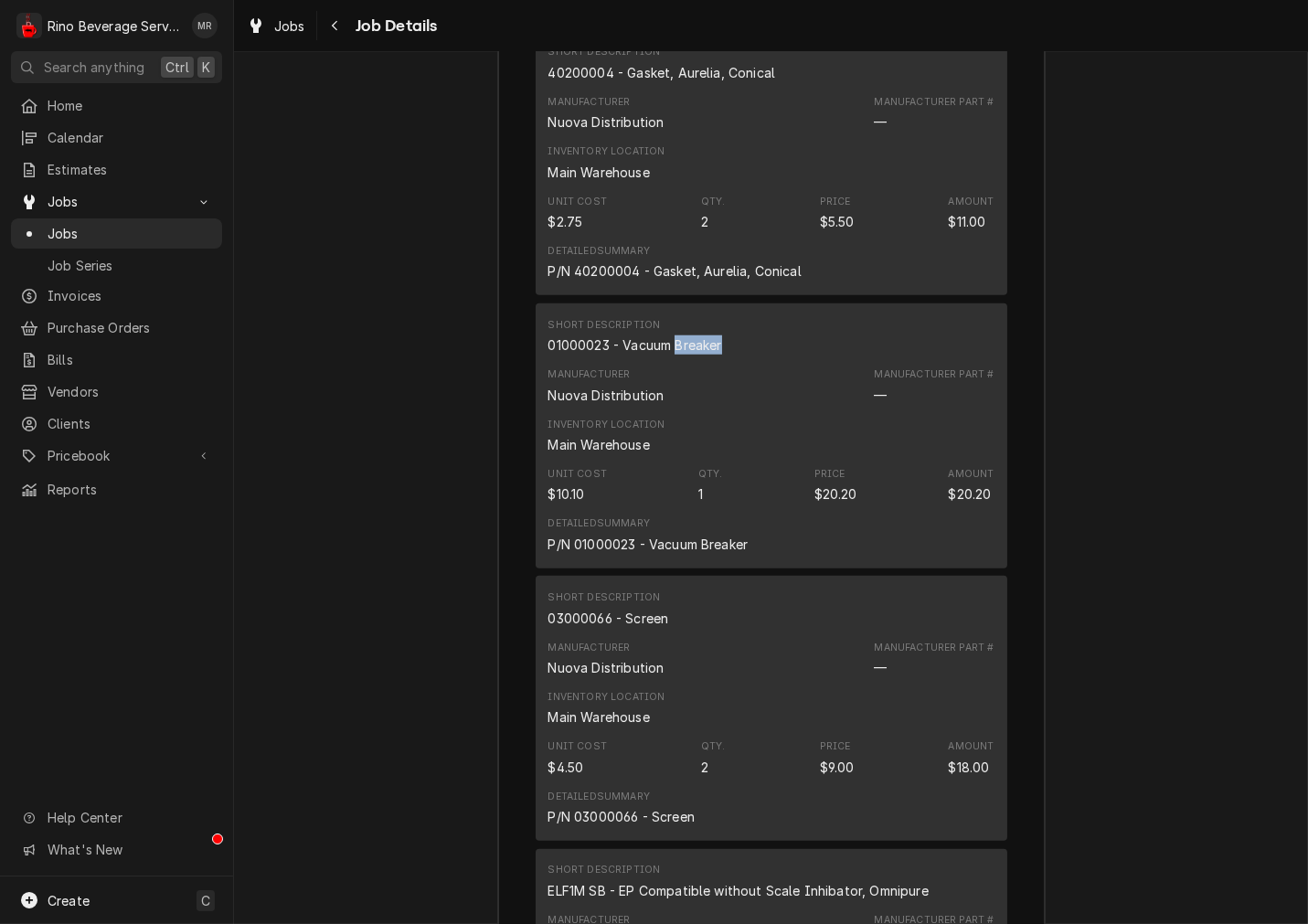 click on "01000023 - Vacuum Breaker" at bounding box center [635, 345] 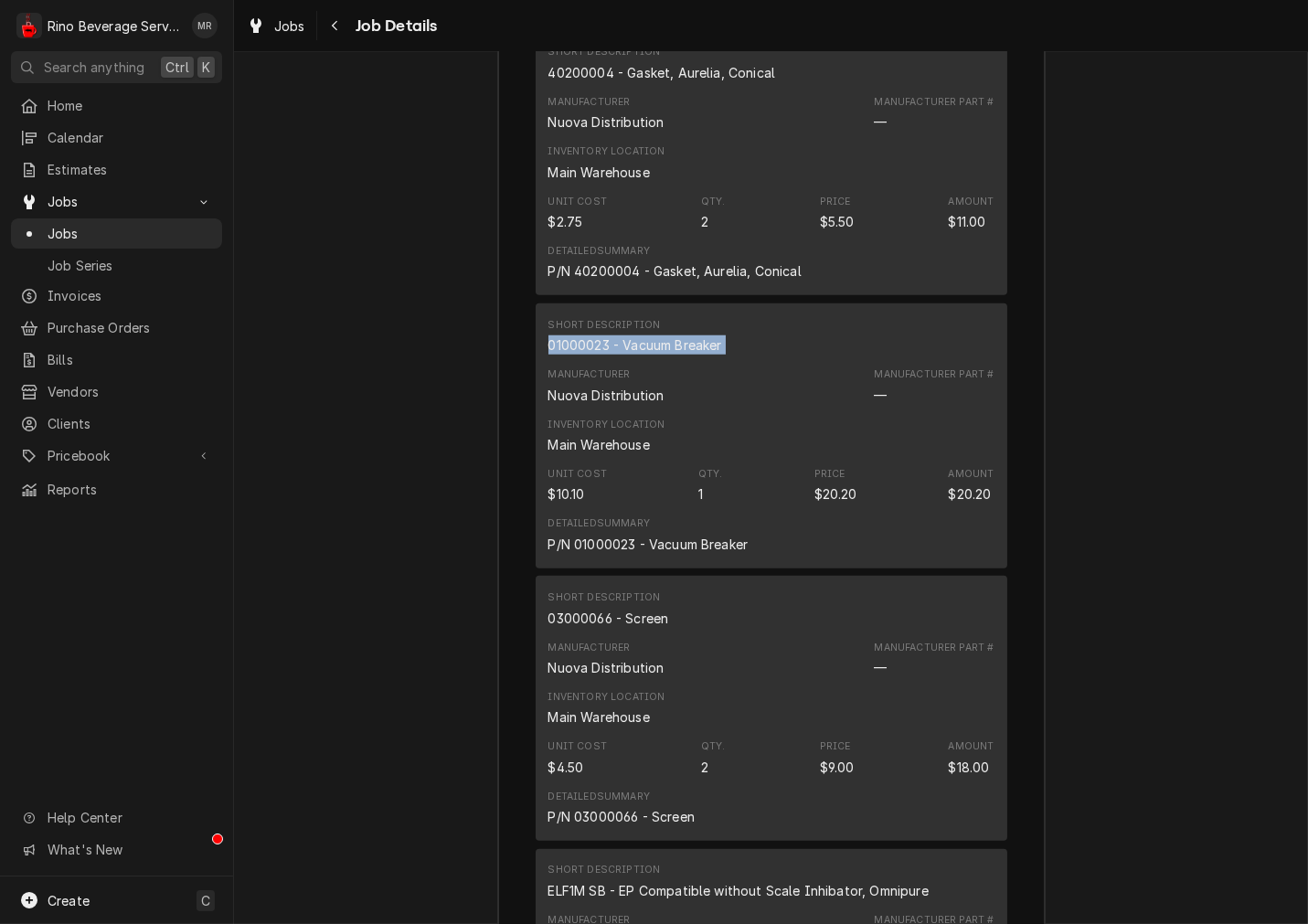 click on "01000023 - Vacuum Breaker" at bounding box center (635, 345) 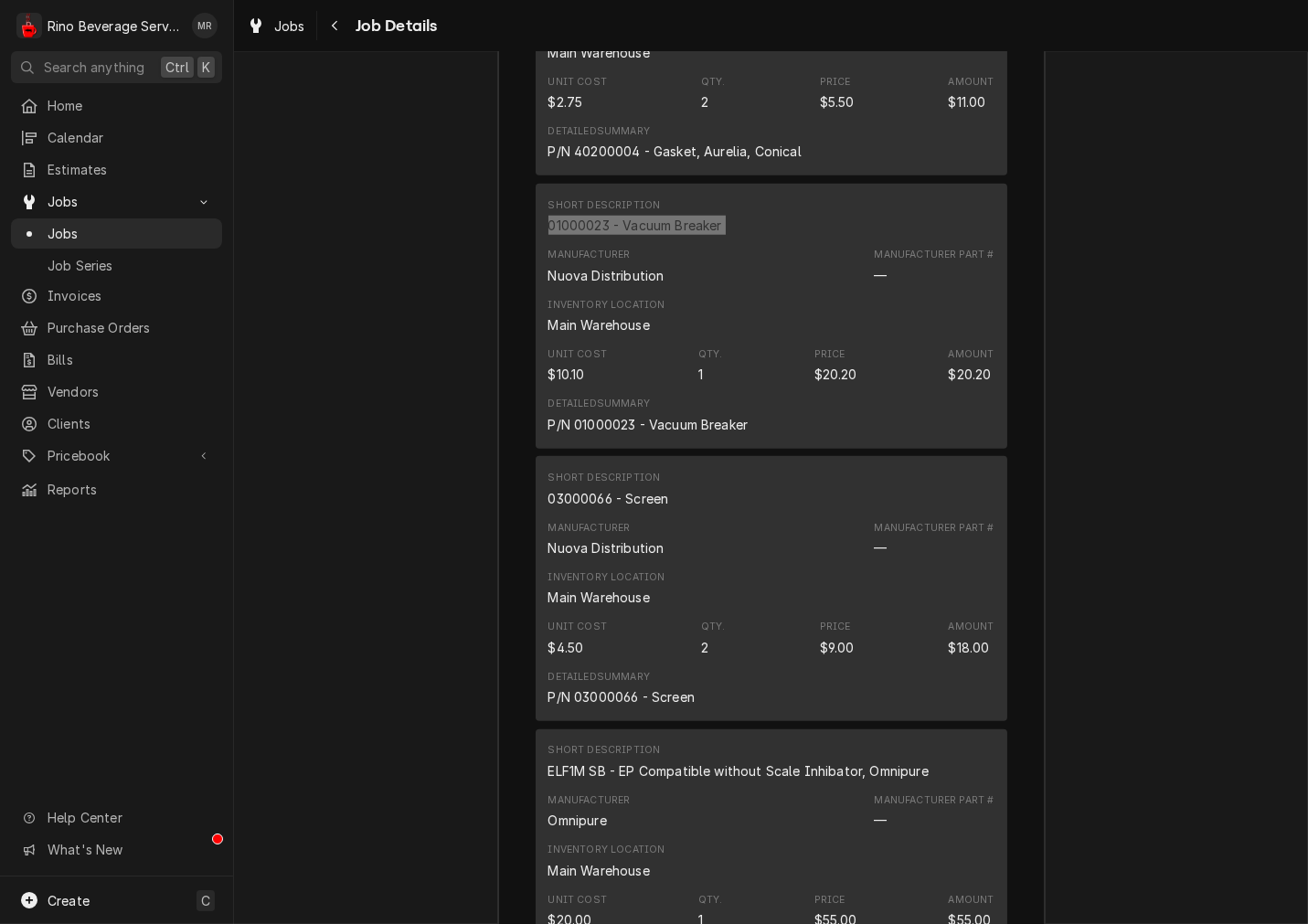 scroll, scrollTop: 3320, scrollLeft: 0, axis: vertical 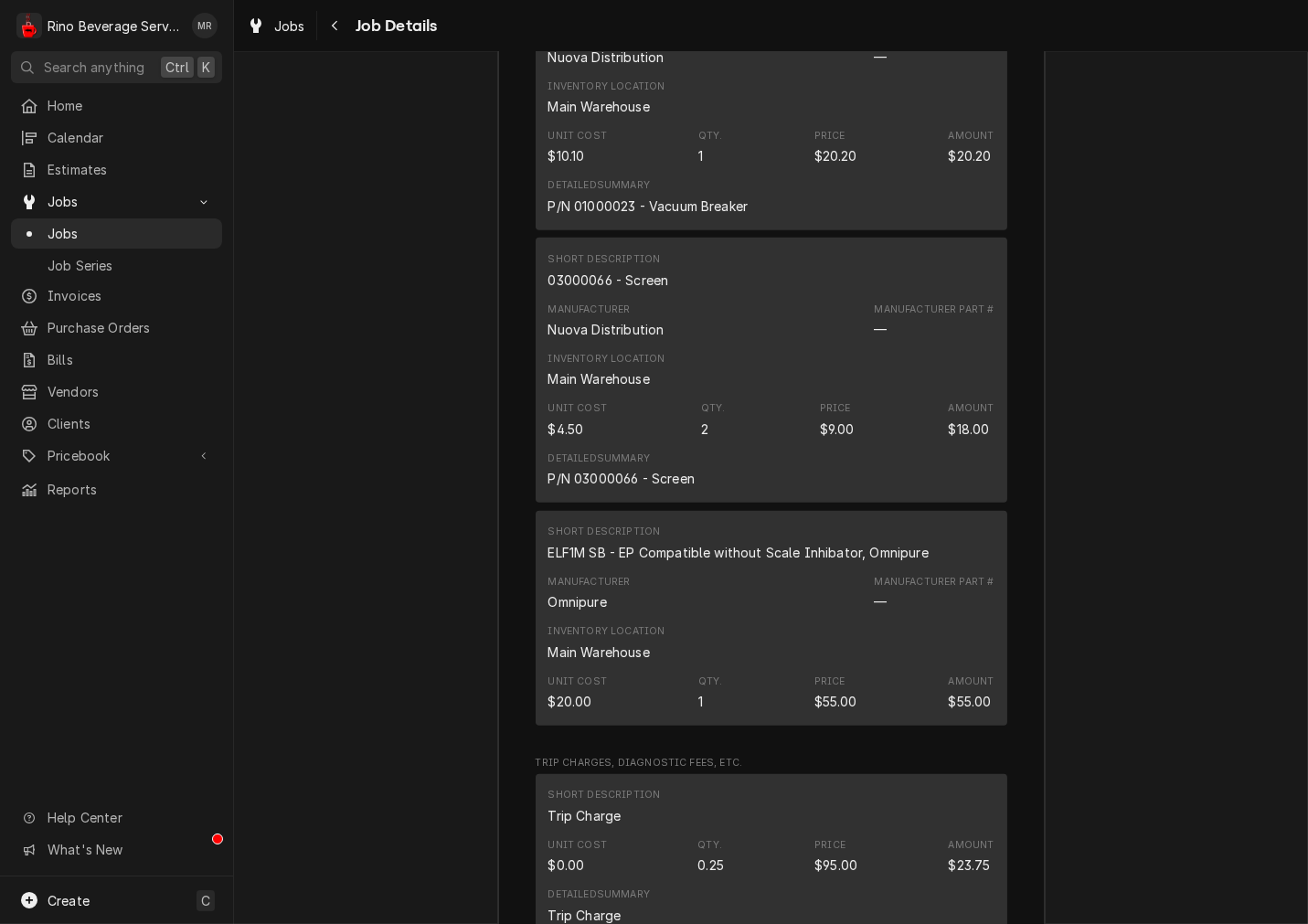 click on "03000066 - Screen" at bounding box center [609, 280] 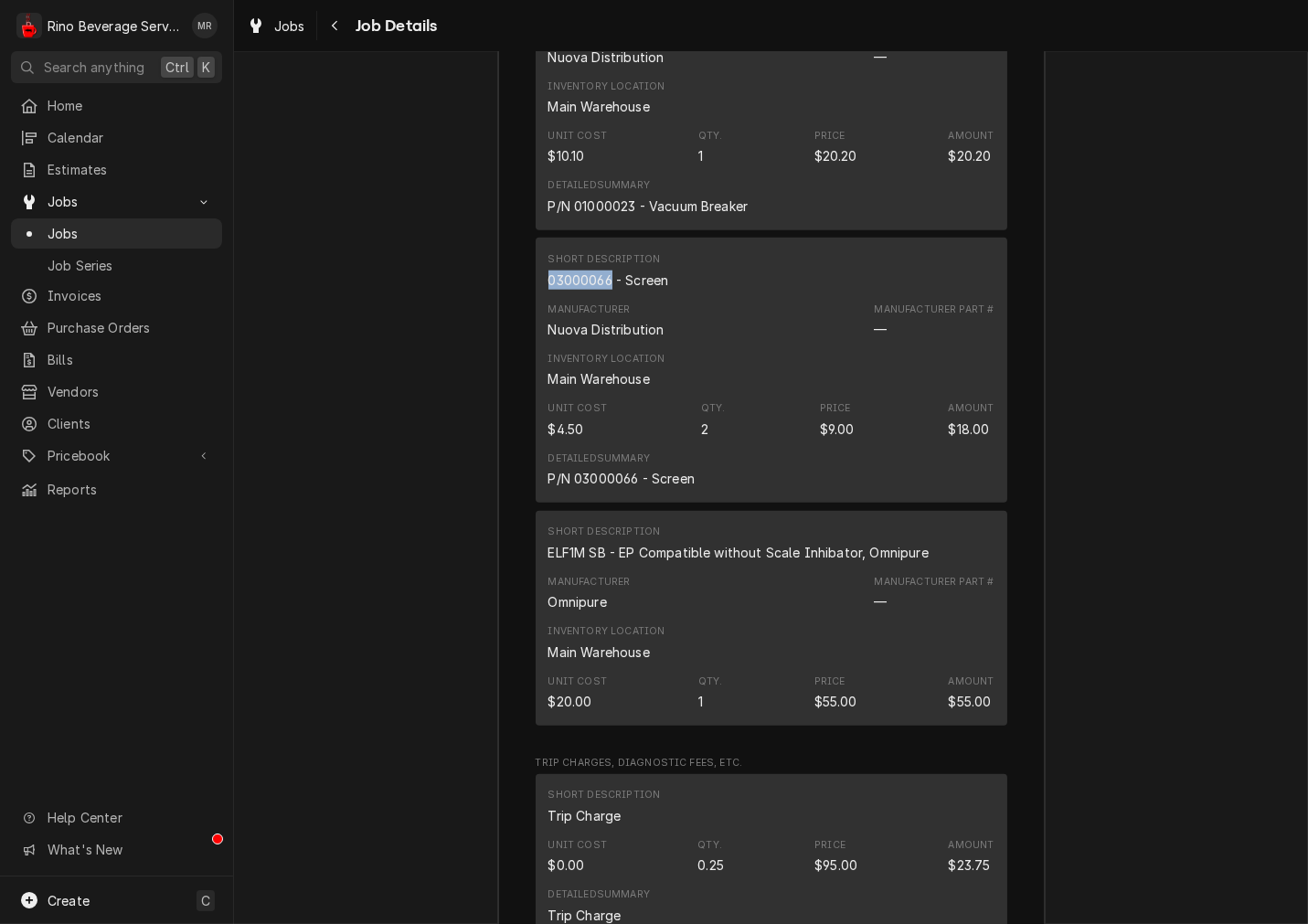 click on "03000066 - Screen" at bounding box center (609, 280) 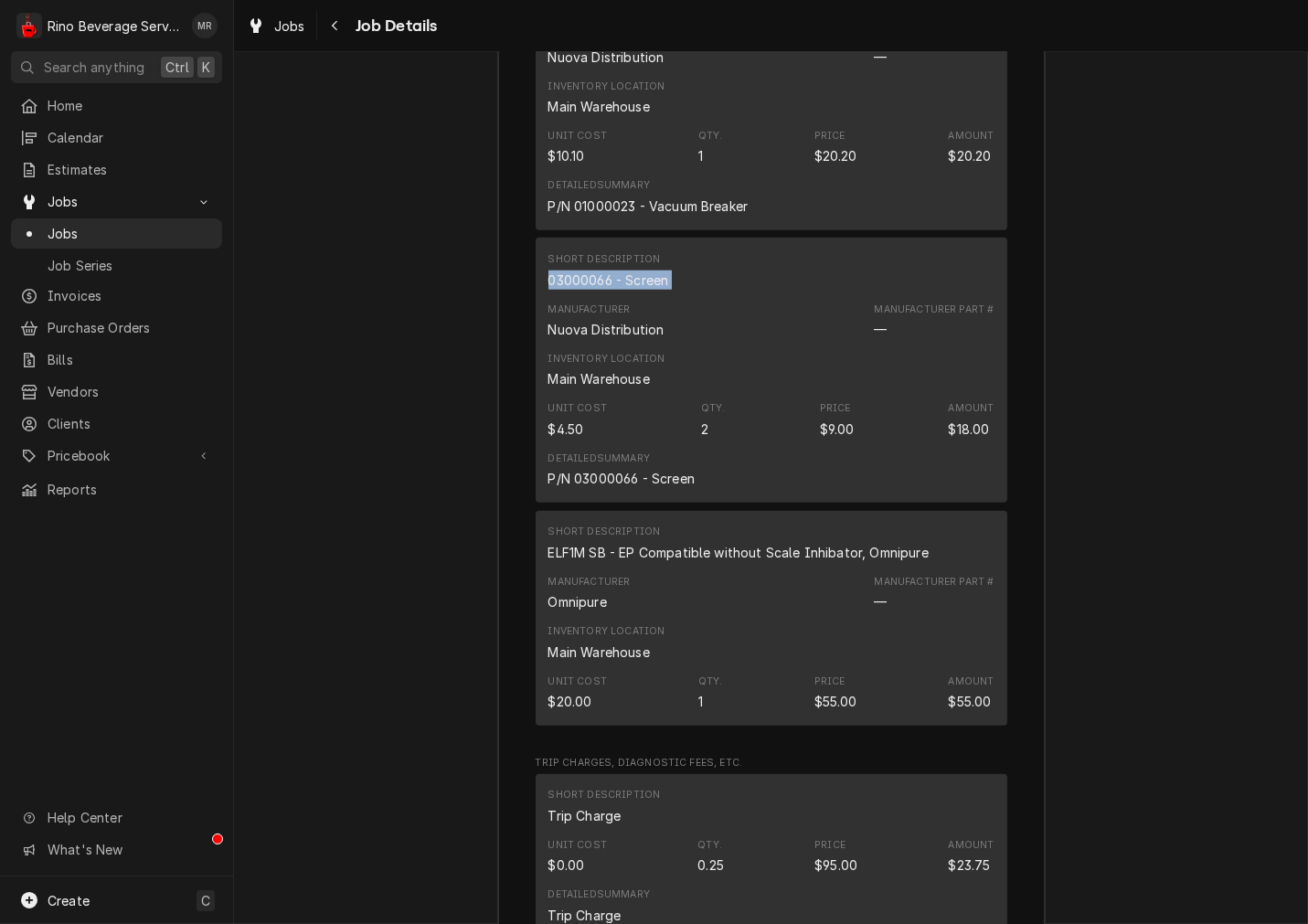 click on "03000066 - Screen" at bounding box center (609, 280) 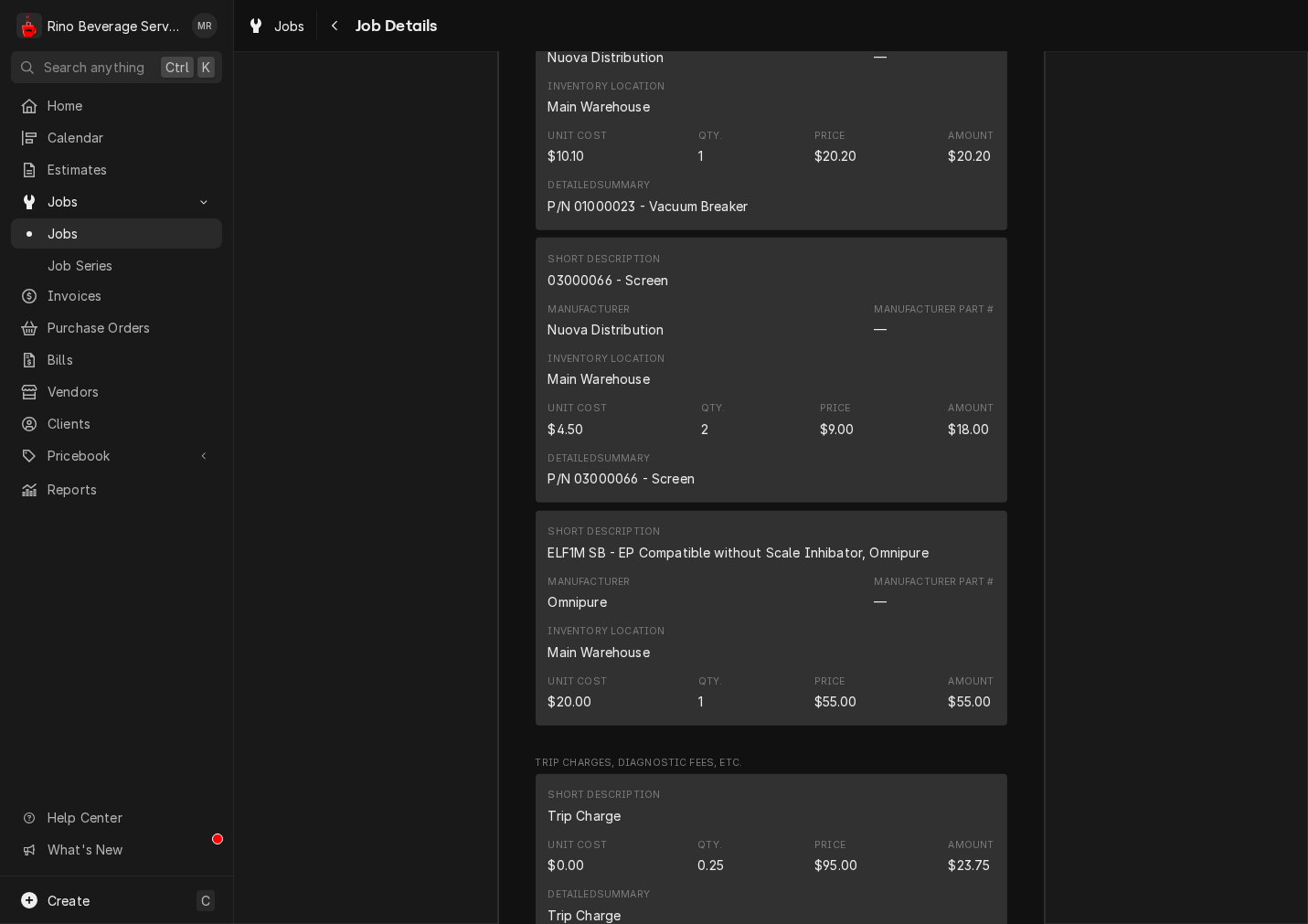click on "ELF1M SB - EP Compatible without Scale Inhibator, Omnipure" at bounding box center [739, 552] 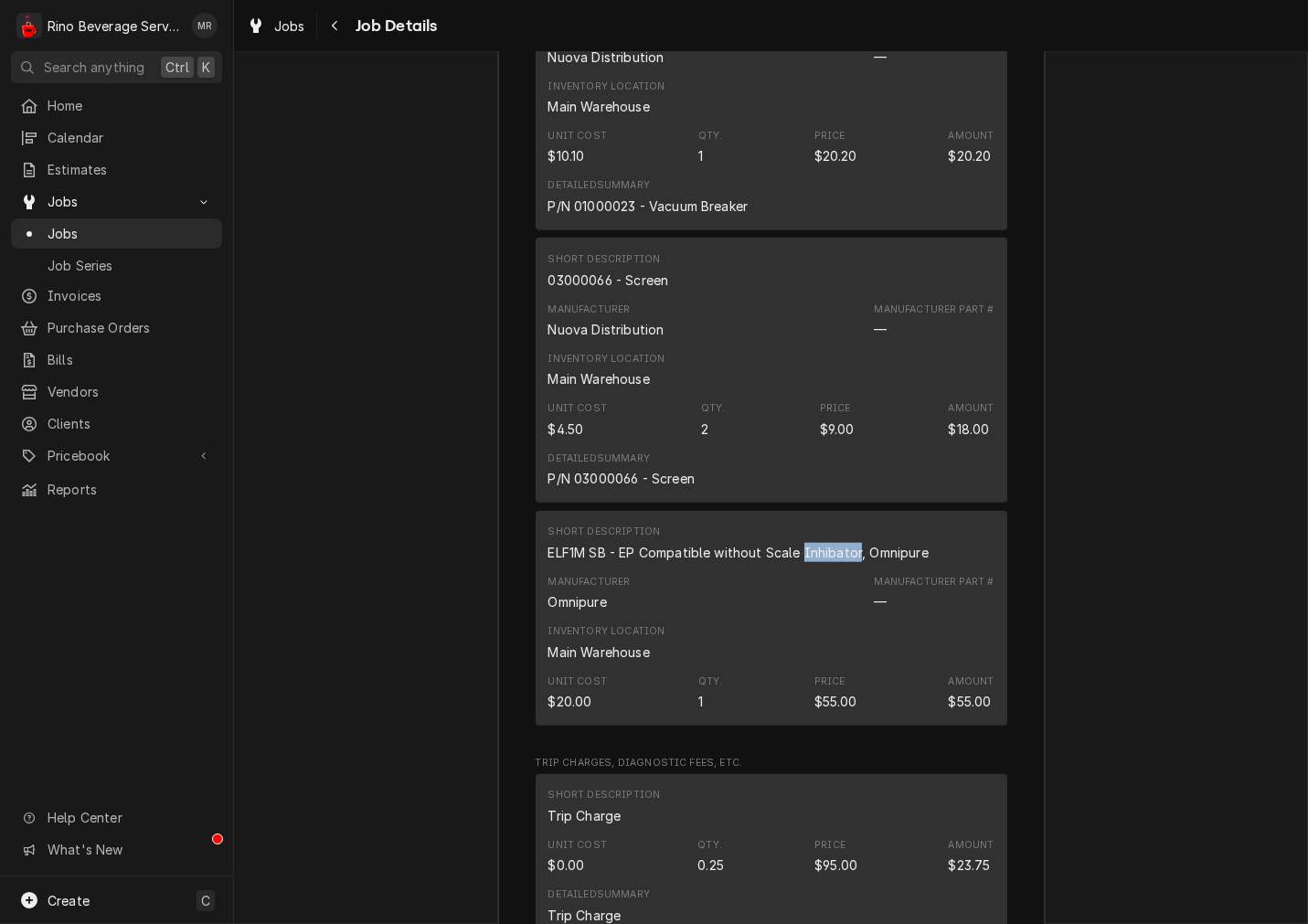 click on "ELF1M SB - EP Compatible without Scale Inhibator, Omnipure" at bounding box center (739, 552) 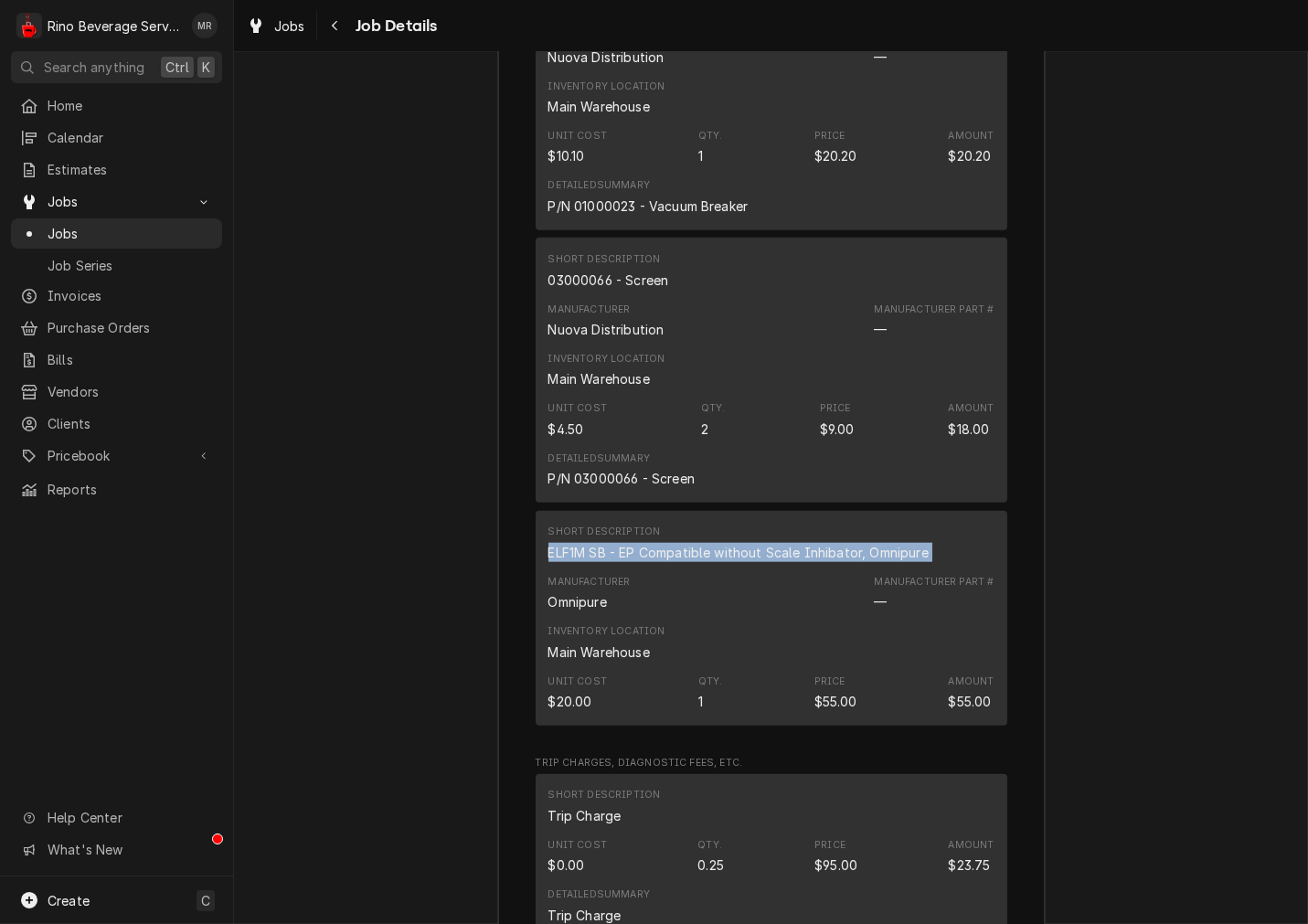 click on "ELF1M SB - EP Compatible without Scale Inhibator, Omnipure" at bounding box center [739, 552] 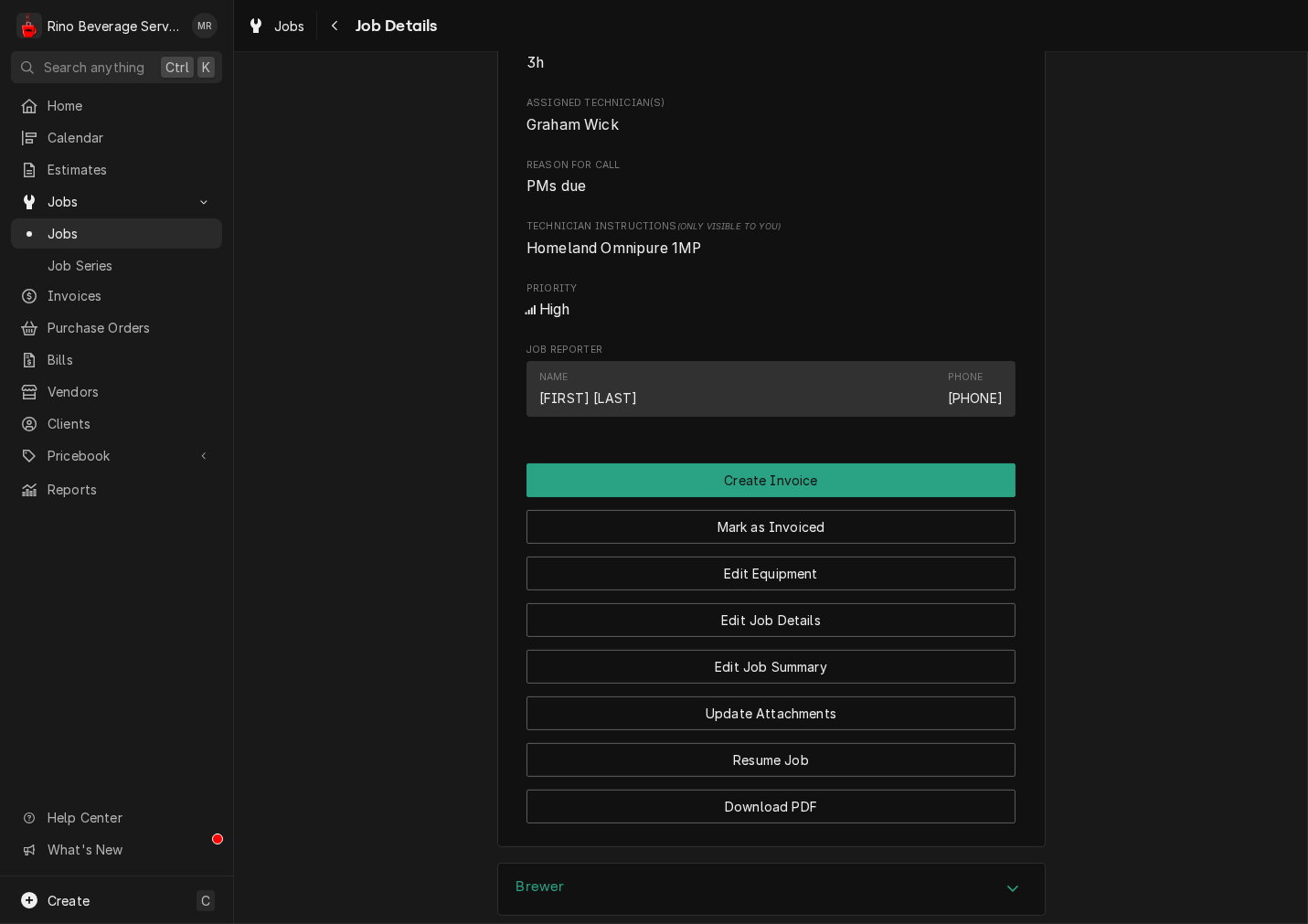 scroll, scrollTop: 781, scrollLeft: 0, axis: vertical 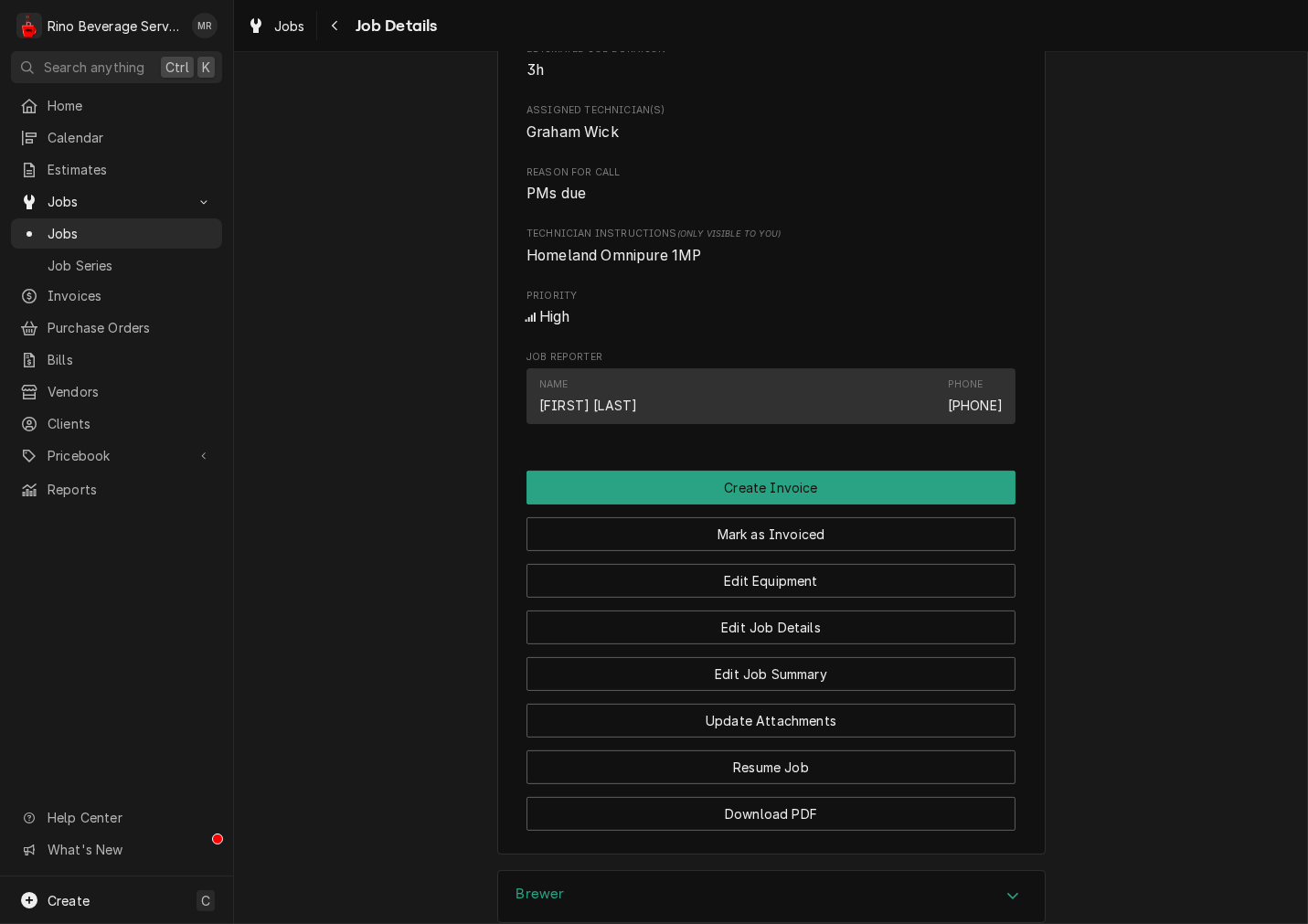 click on "Edit Equipment" at bounding box center [771, 574] 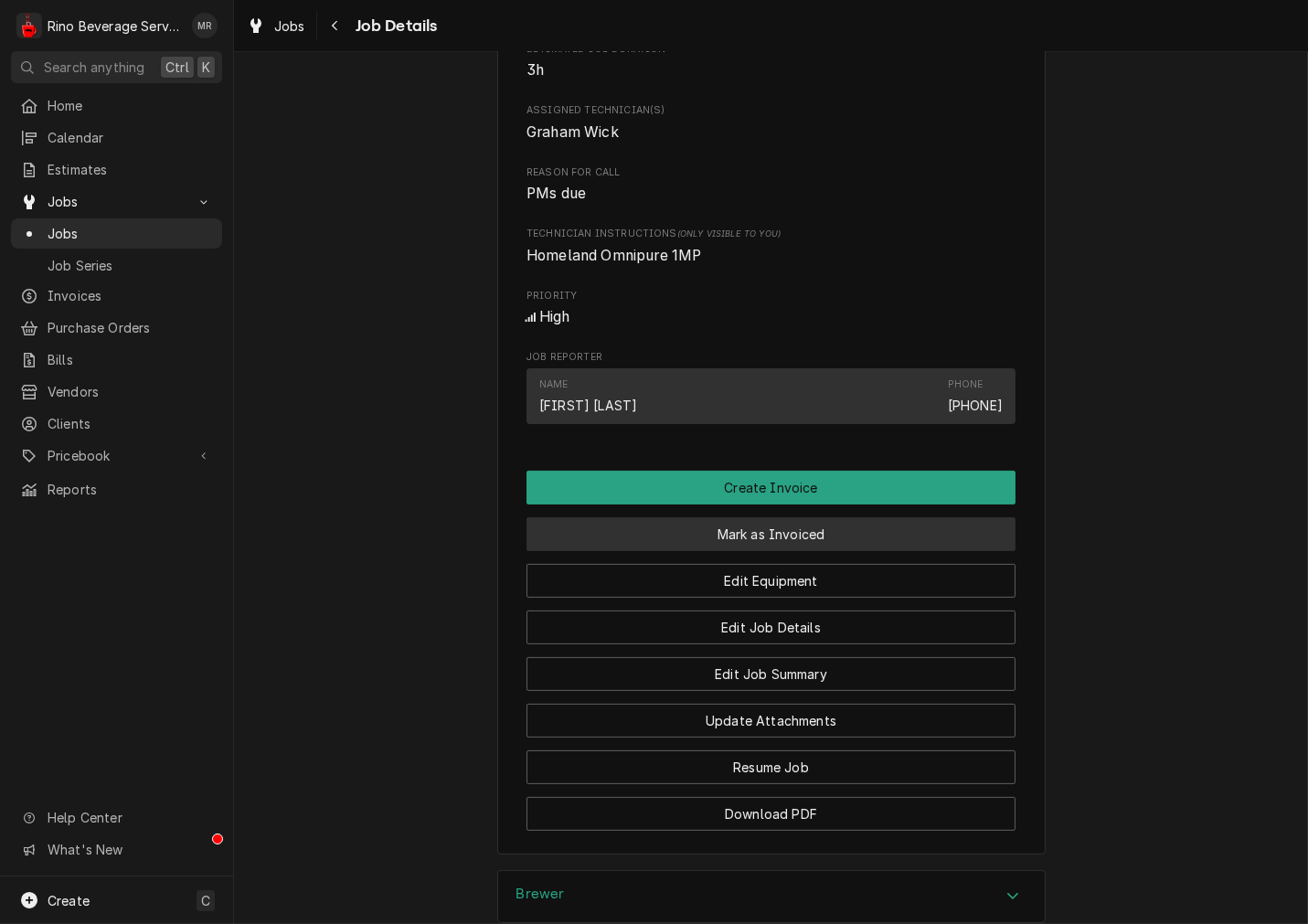 click on "Mark as Invoiced" at bounding box center (771, 534) 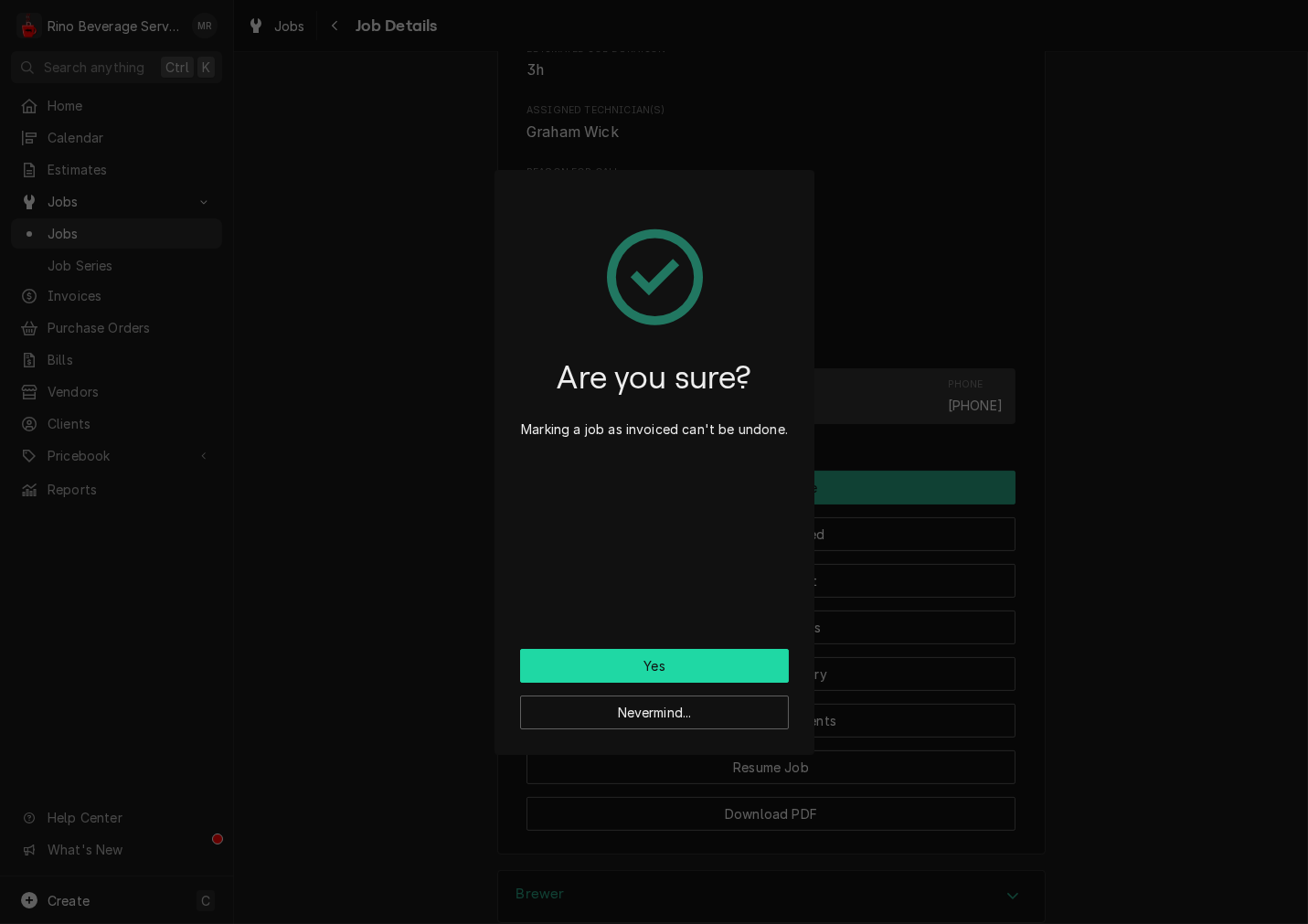click on "Yes" at bounding box center (654, 665) 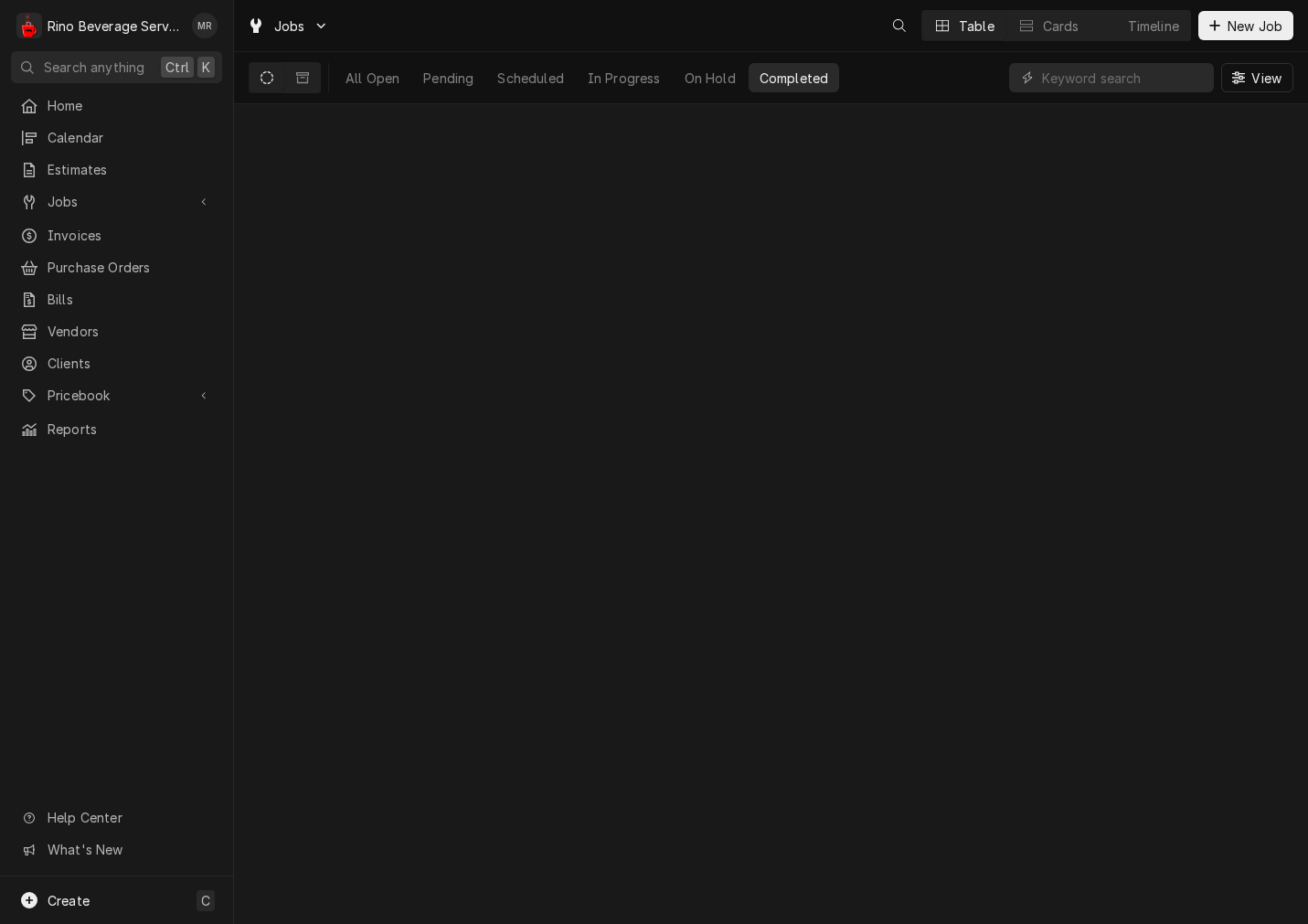 scroll, scrollTop: 0, scrollLeft: 0, axis: both 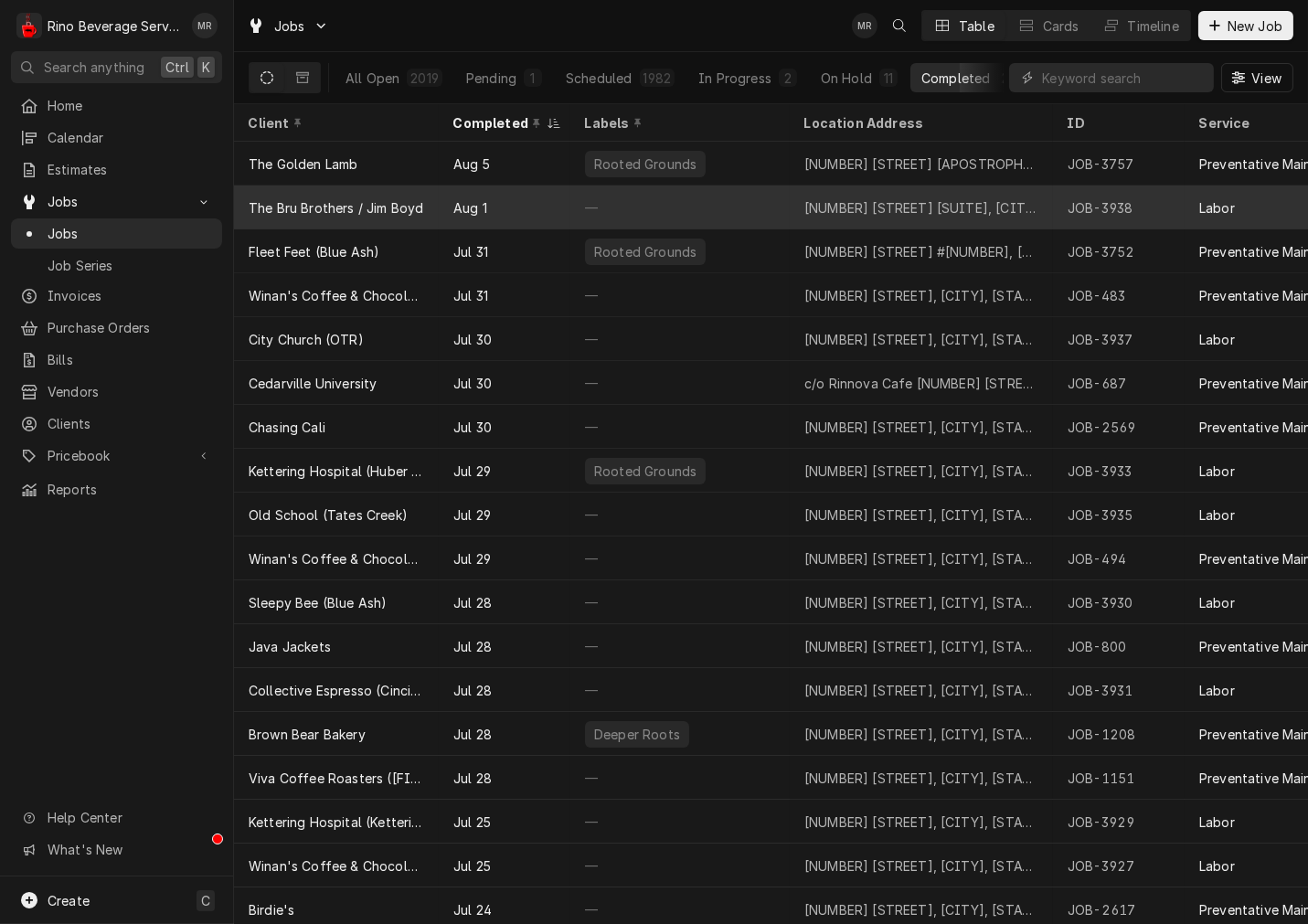 click on "Aug 1" at bounding box center (505, 207) 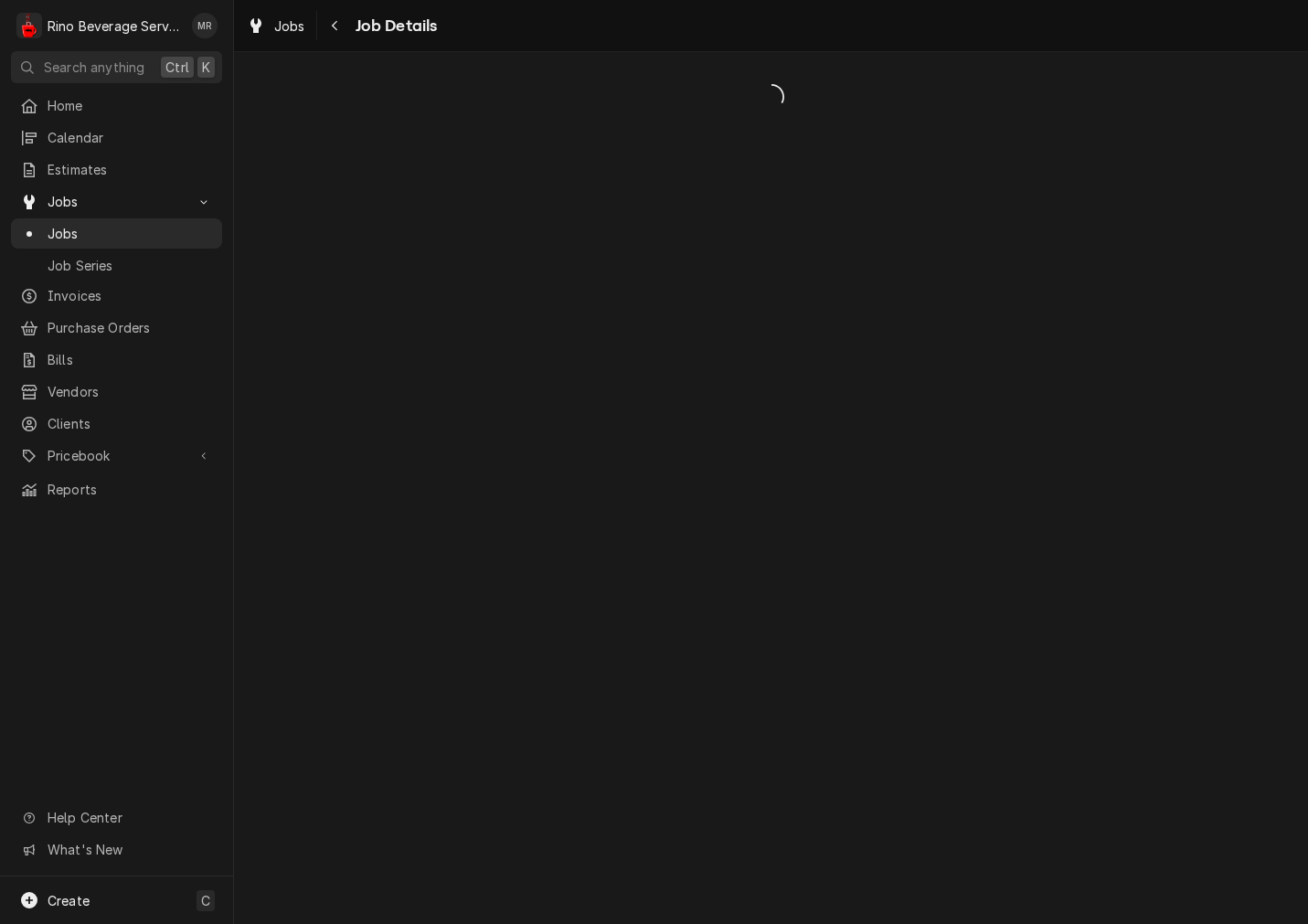 scroll, scrollTop: 0, scrollLeft: 0, axis: both 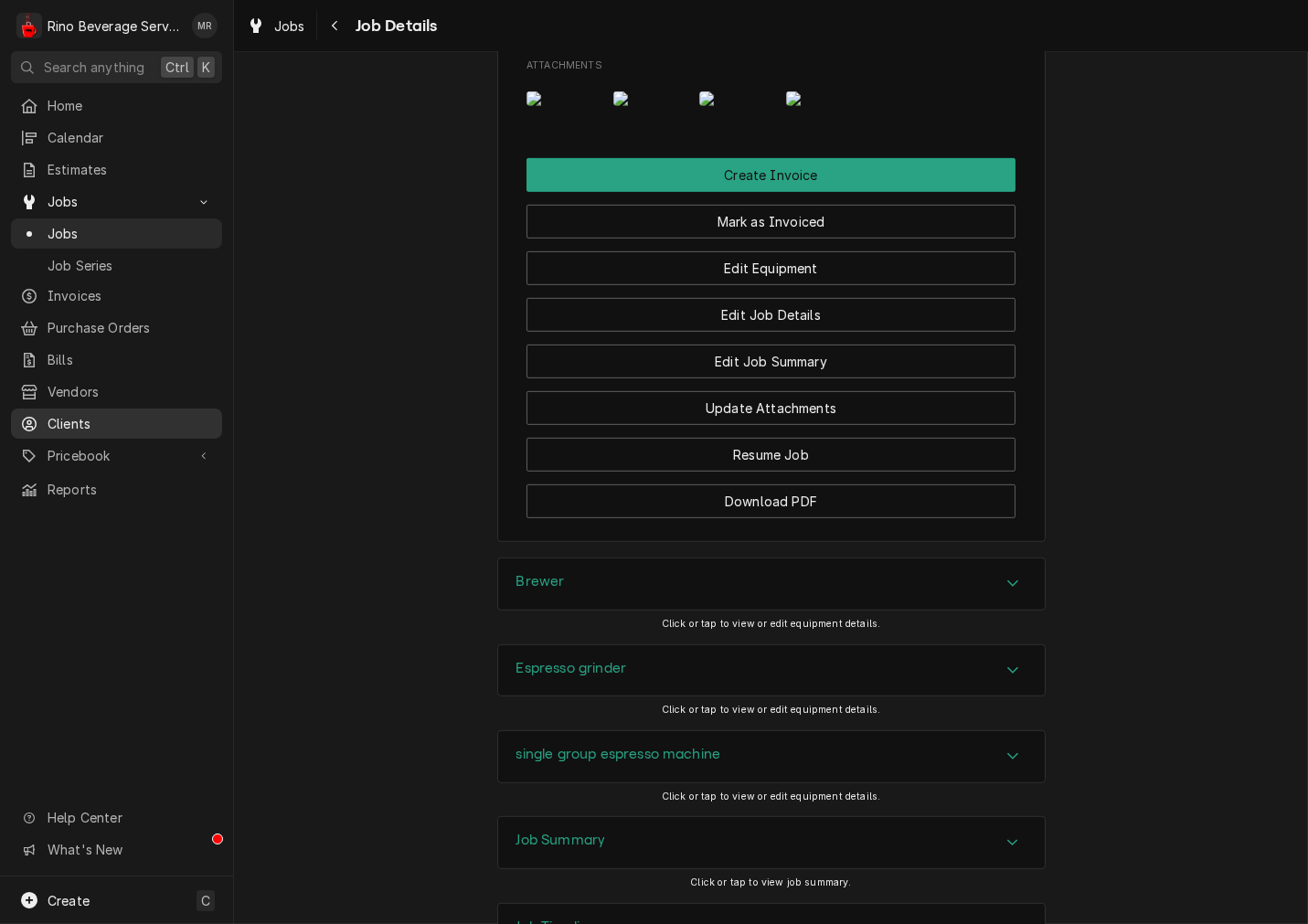 click on "Clients" at bounding box center [130, 423] 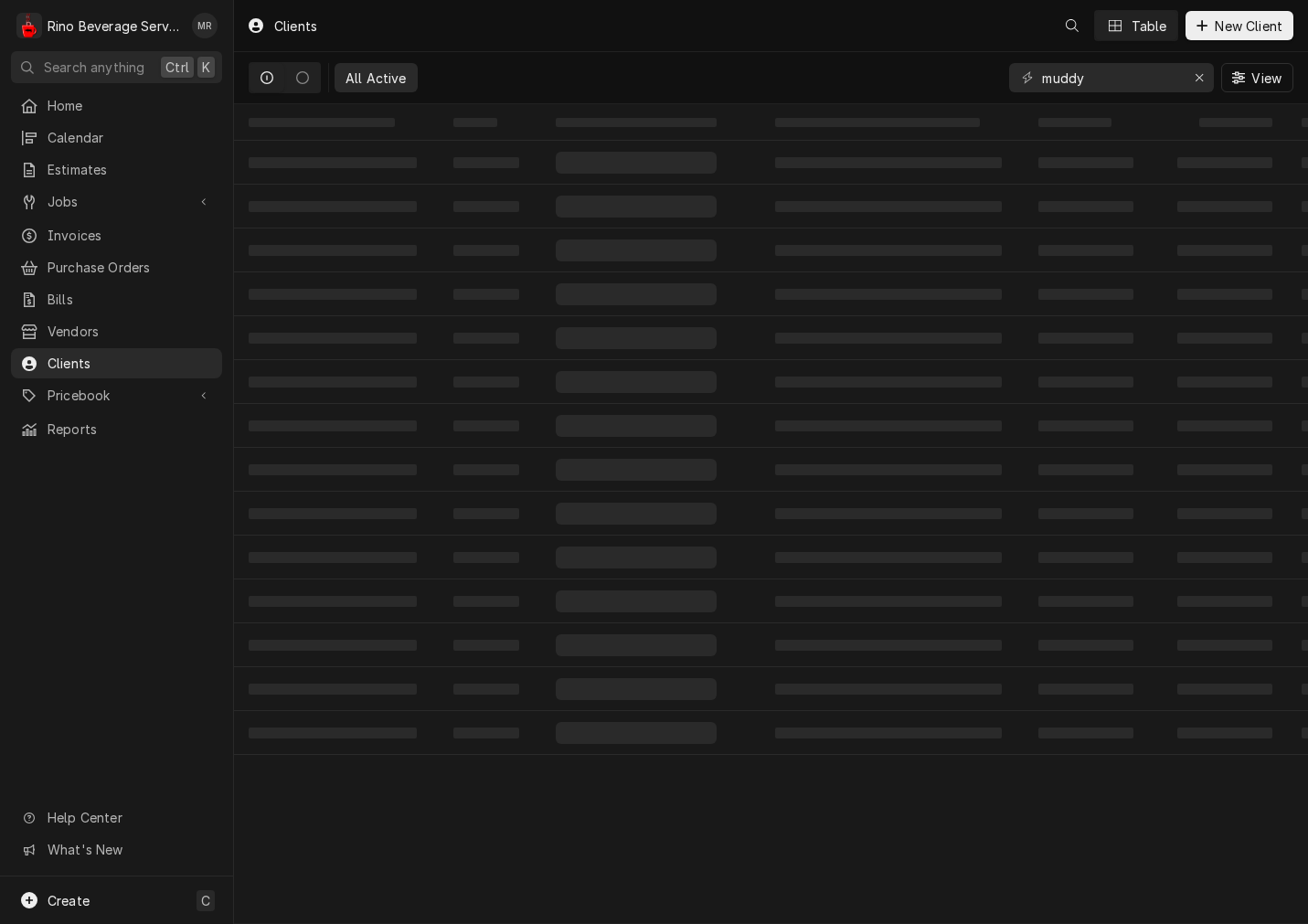 scroll, scrollTop: 0, scrollLeft: 0, axis: both 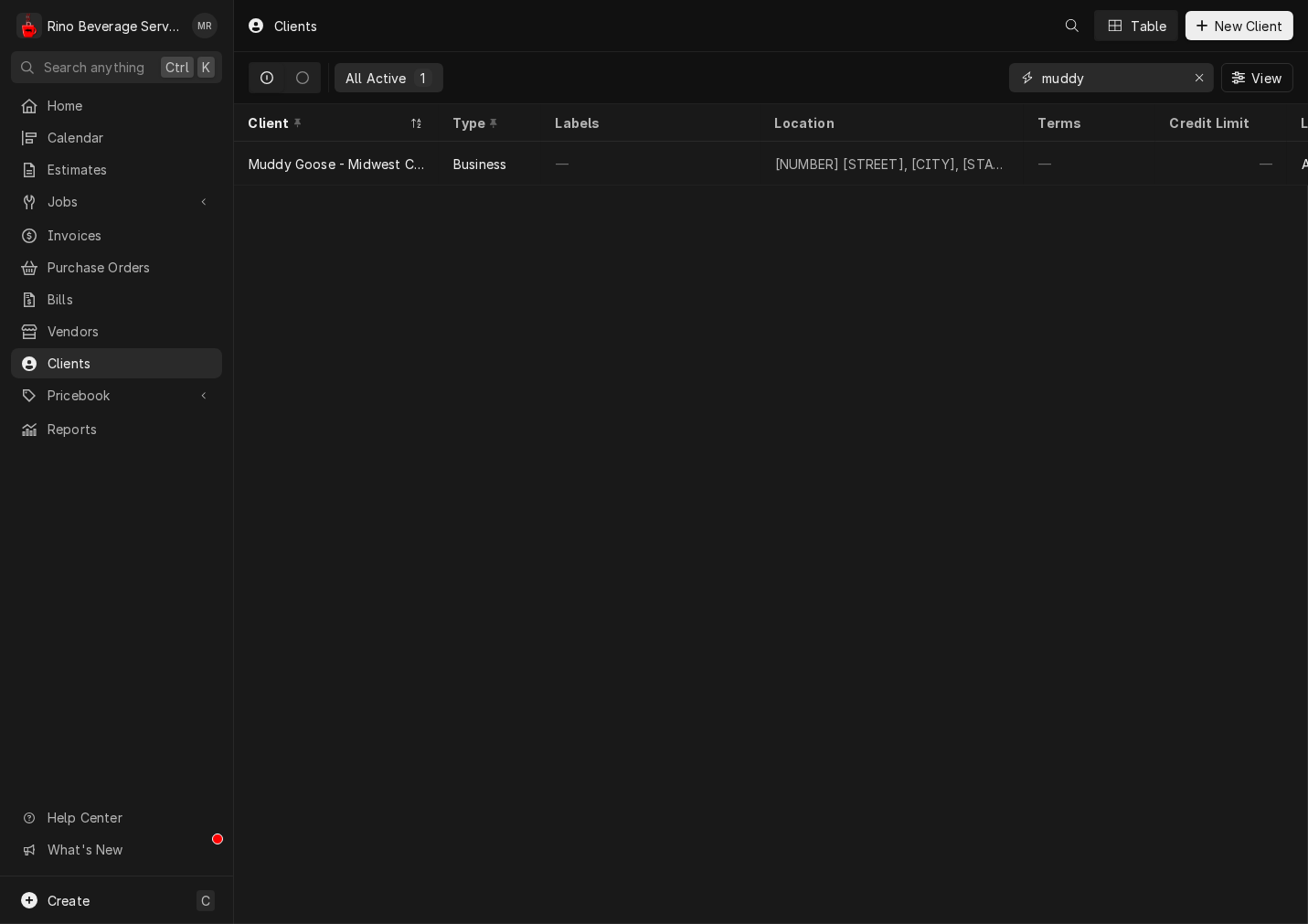 click on "muddy" at bounding box center [1111, 78] 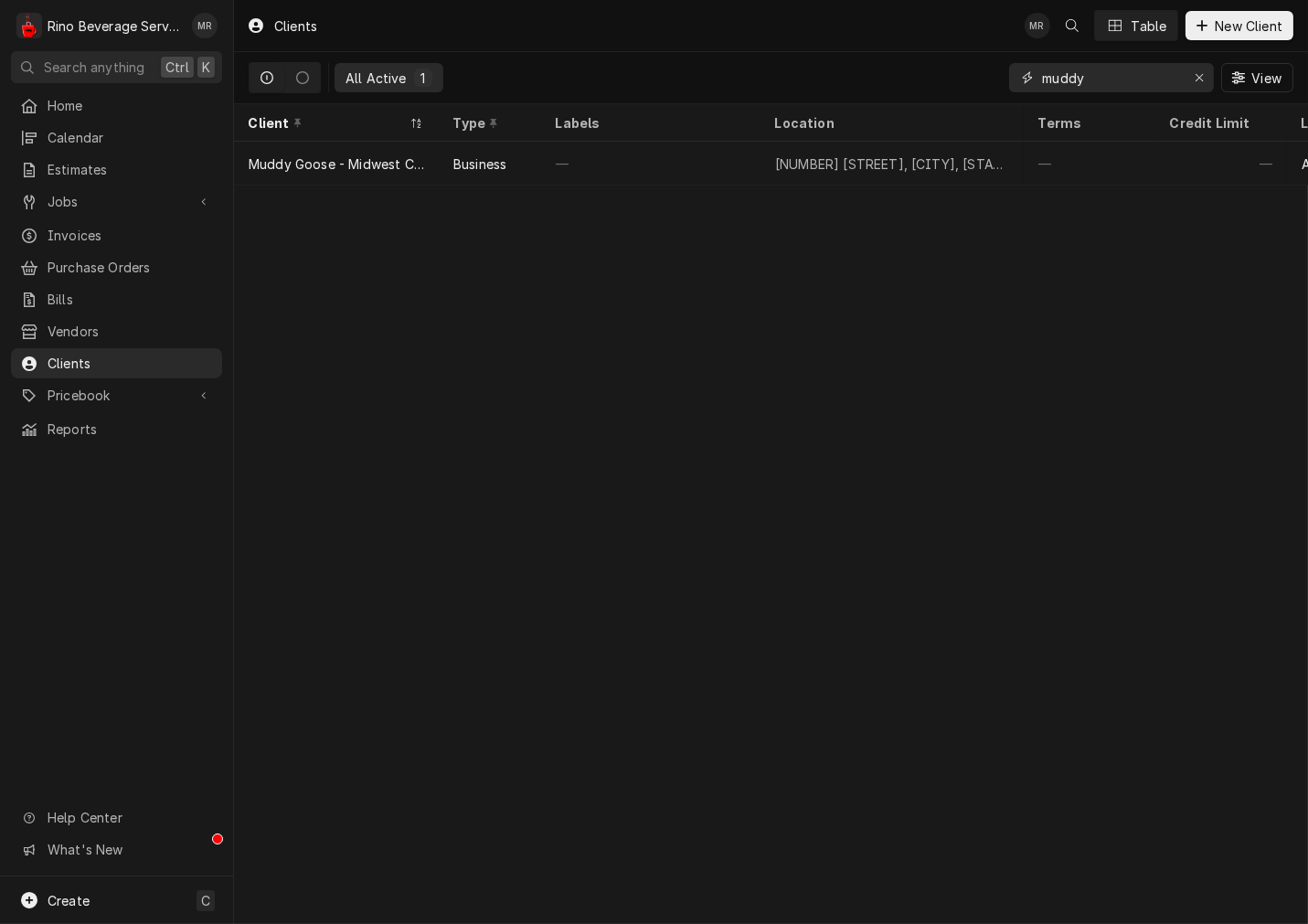 click on "muddy" at bounding box center [1111, 78] 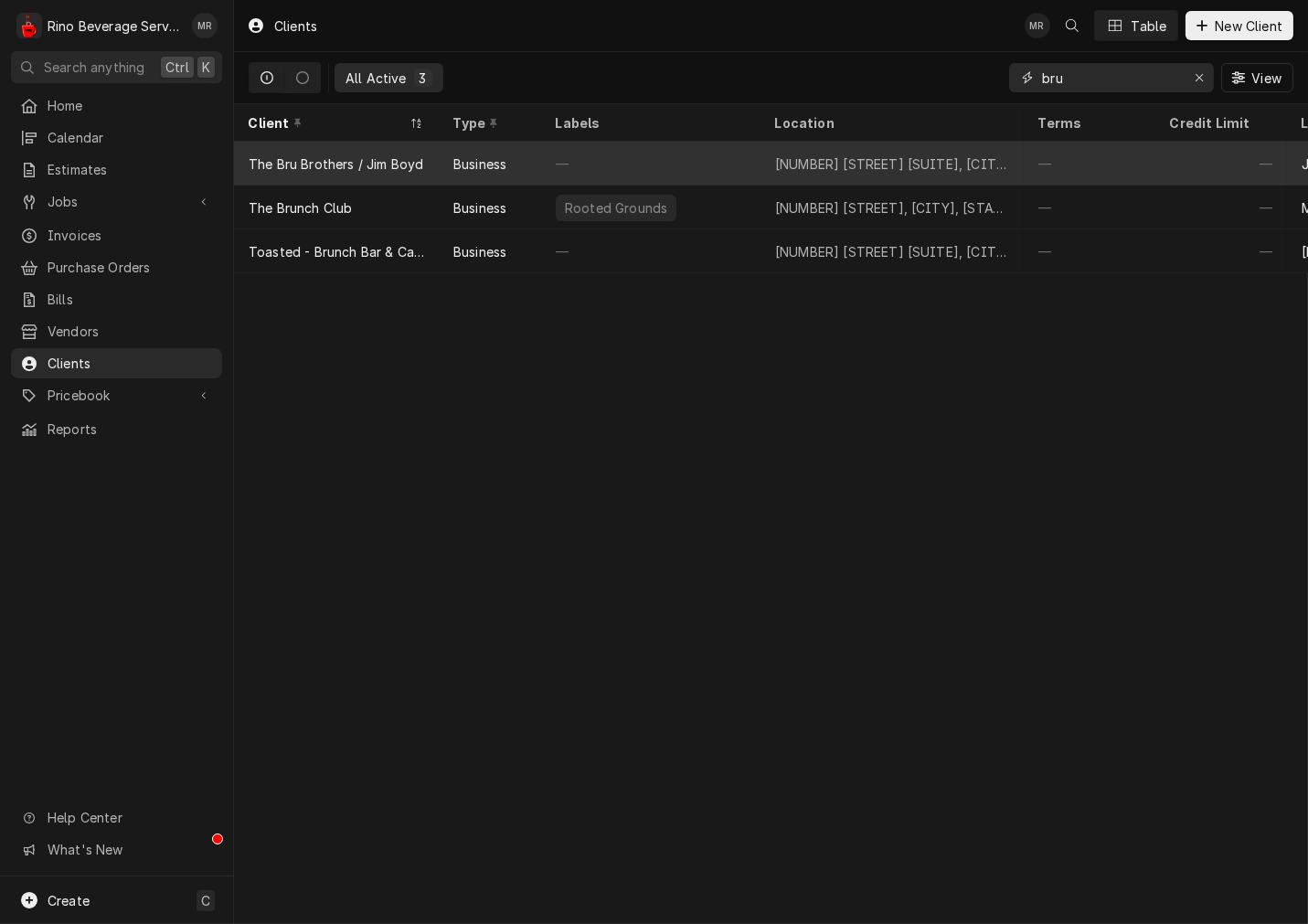 type on "bru" 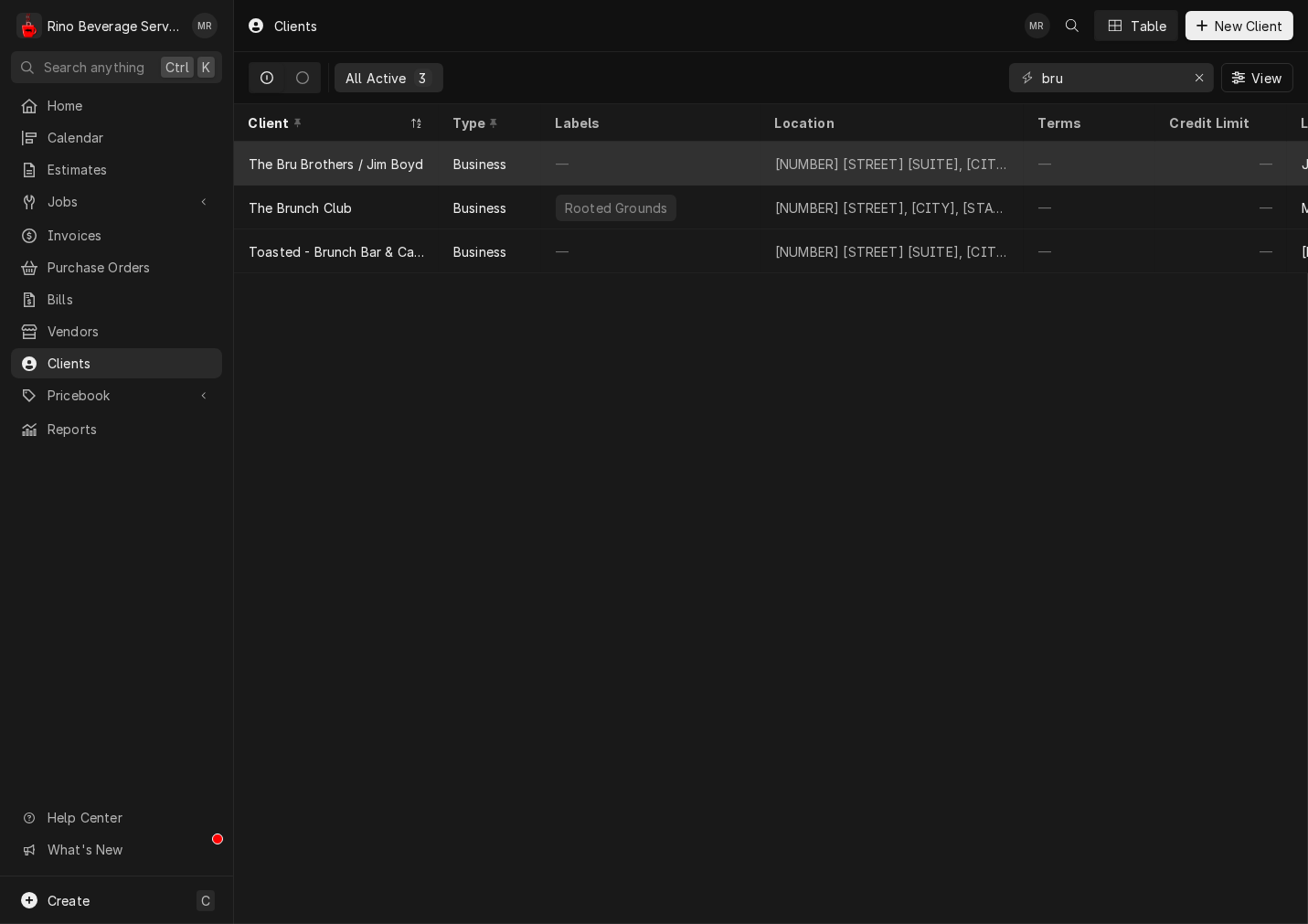 click on "[NUMBER] [STREET] [SUITE], [CITY], [STATE]" at bounding box center (892, 164) 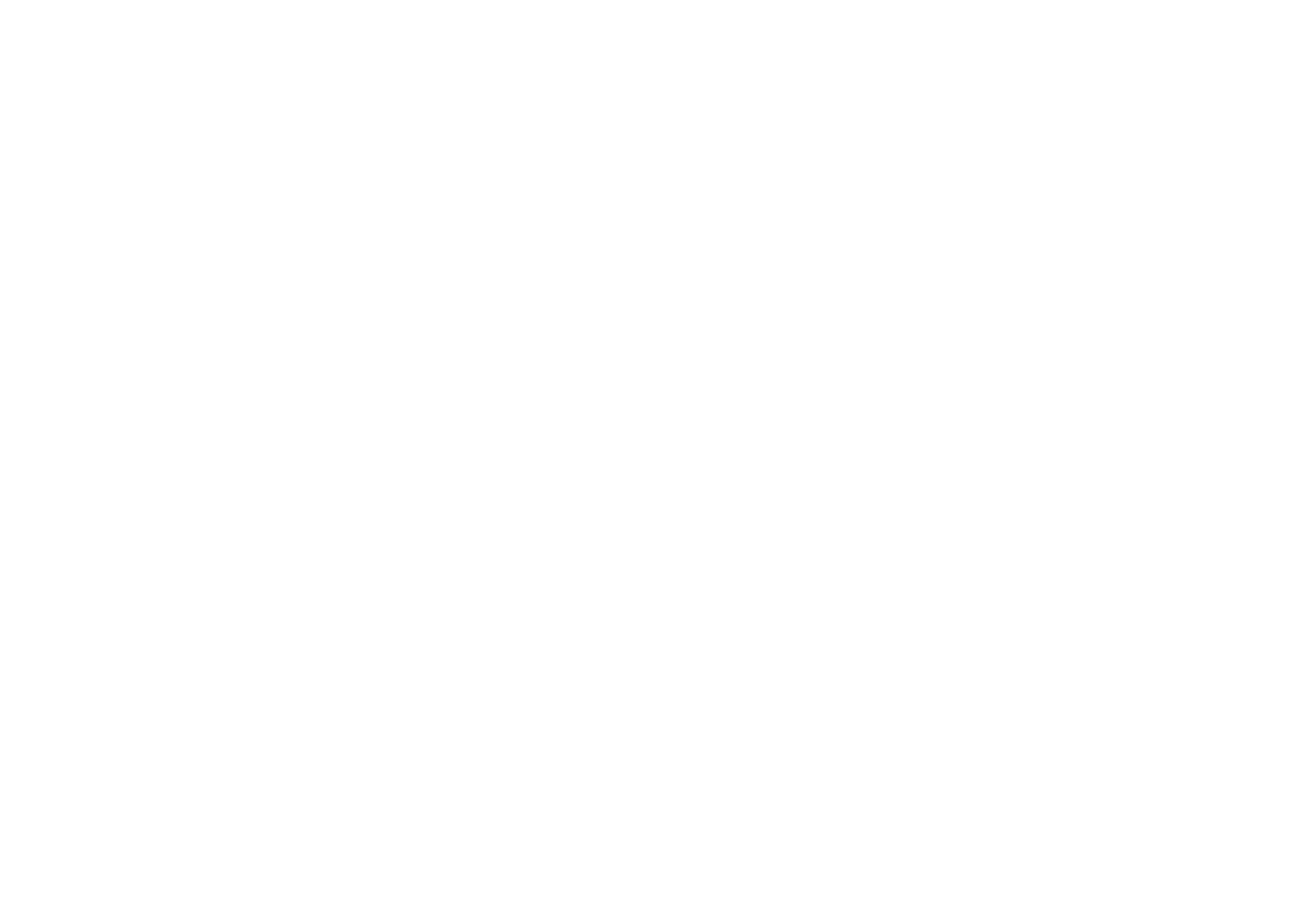scroll, scrollTop: 0, scrollLeft: 0, axis: both 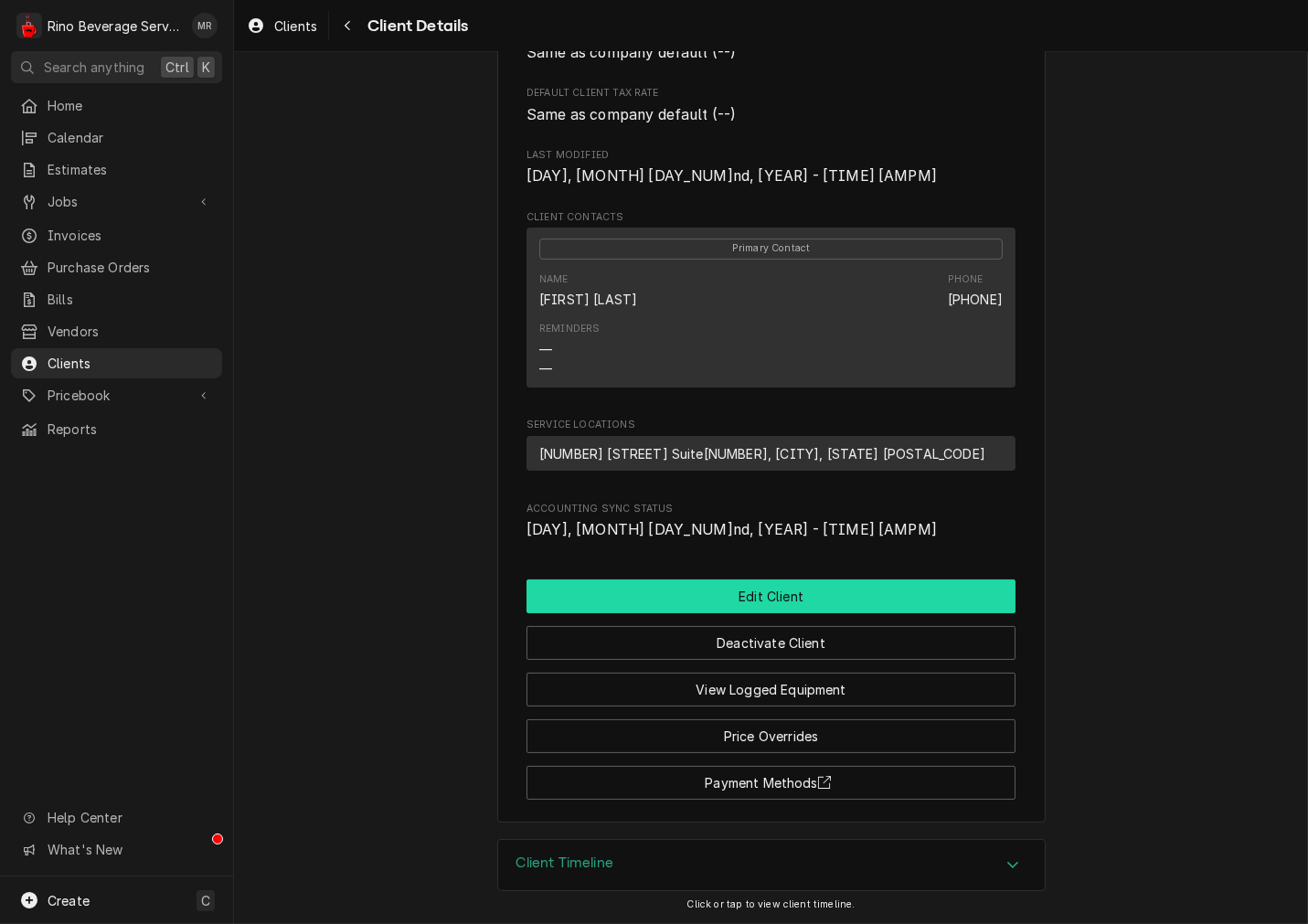 click on "Edit Client" at bounding box center (771, 596) 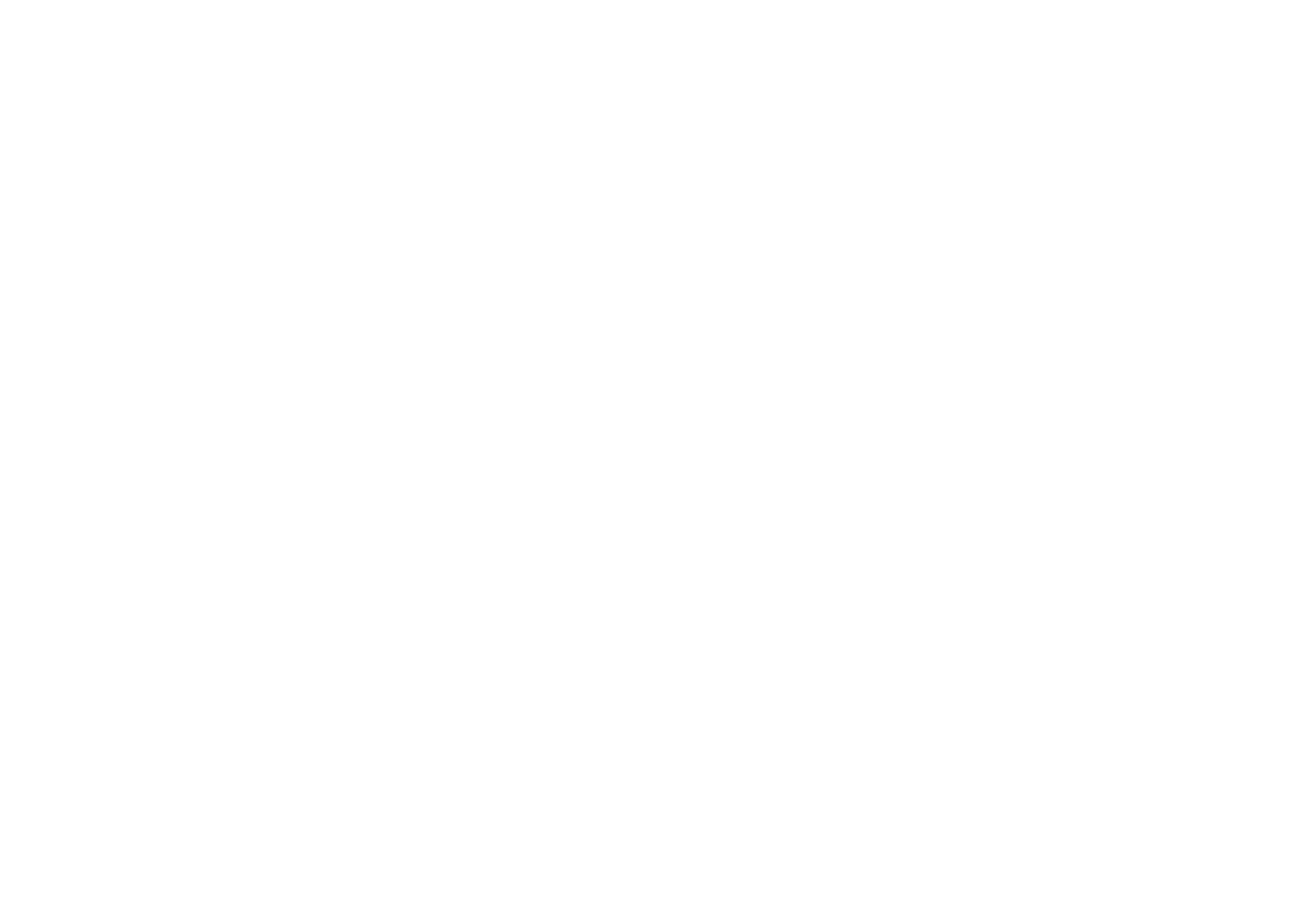 scroll, scrollTop: 0, scrollLeft: 0, axis: both 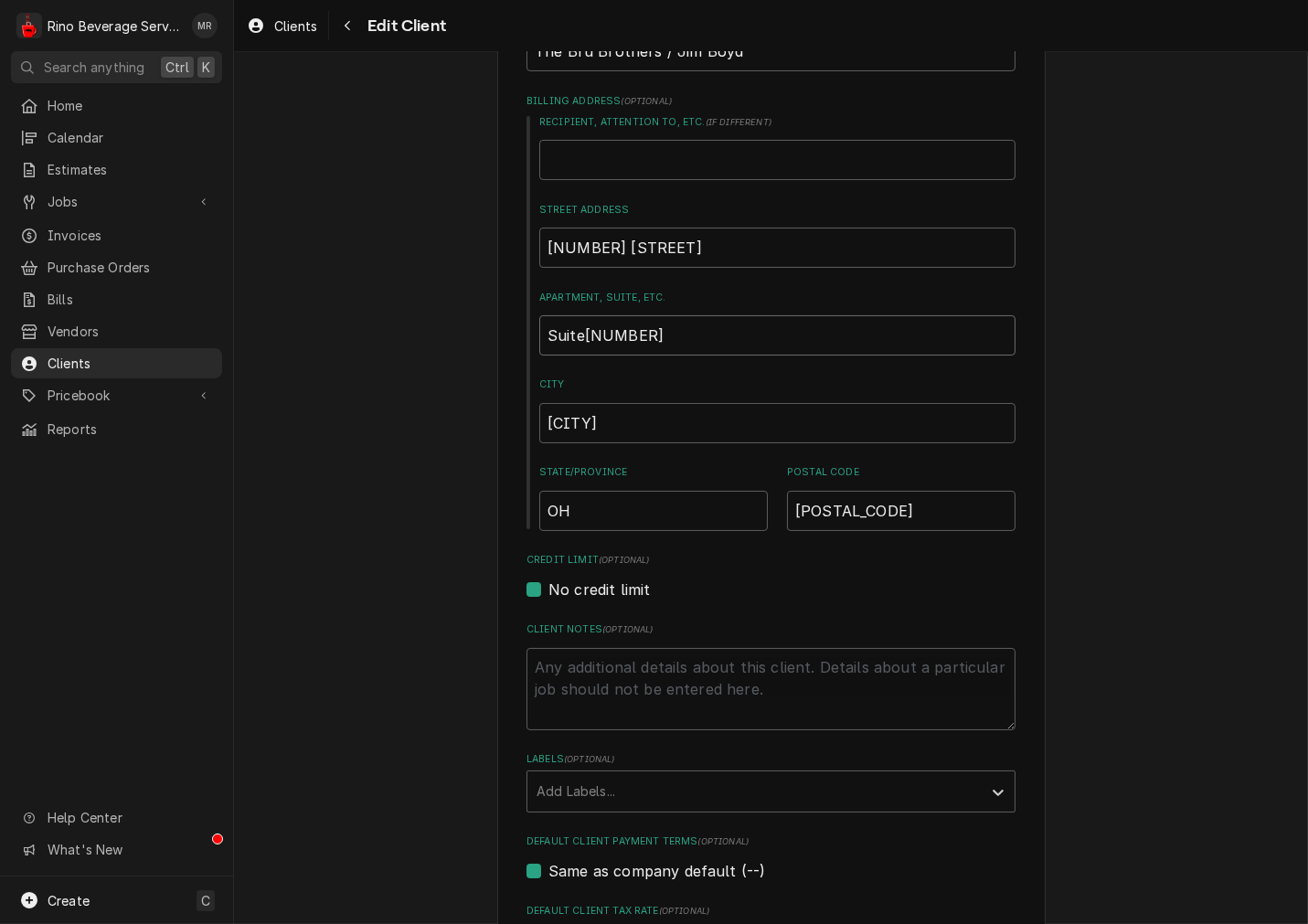 click on "Suite510" at bounding box center (777, 335) 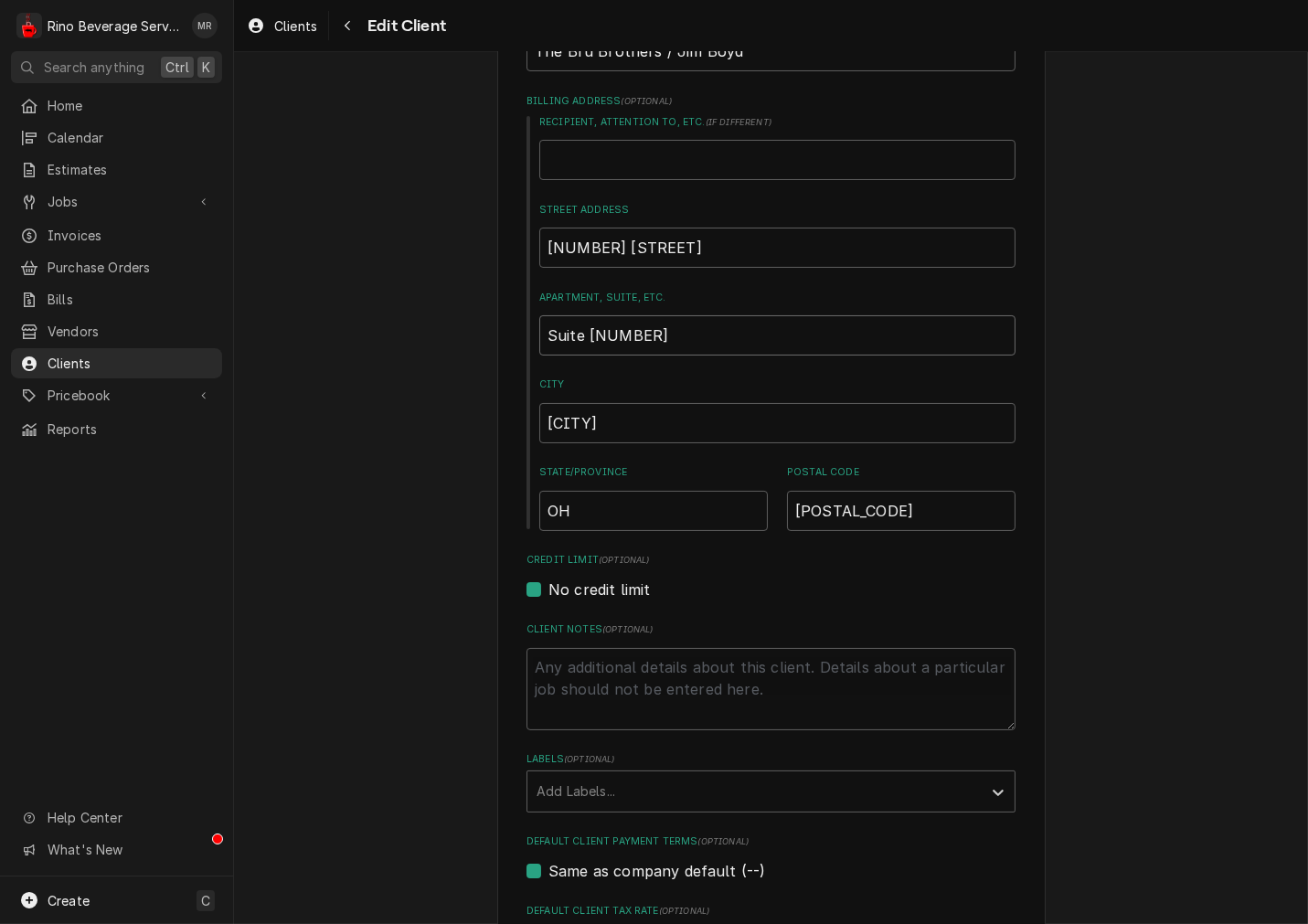 type on "Suite 510" 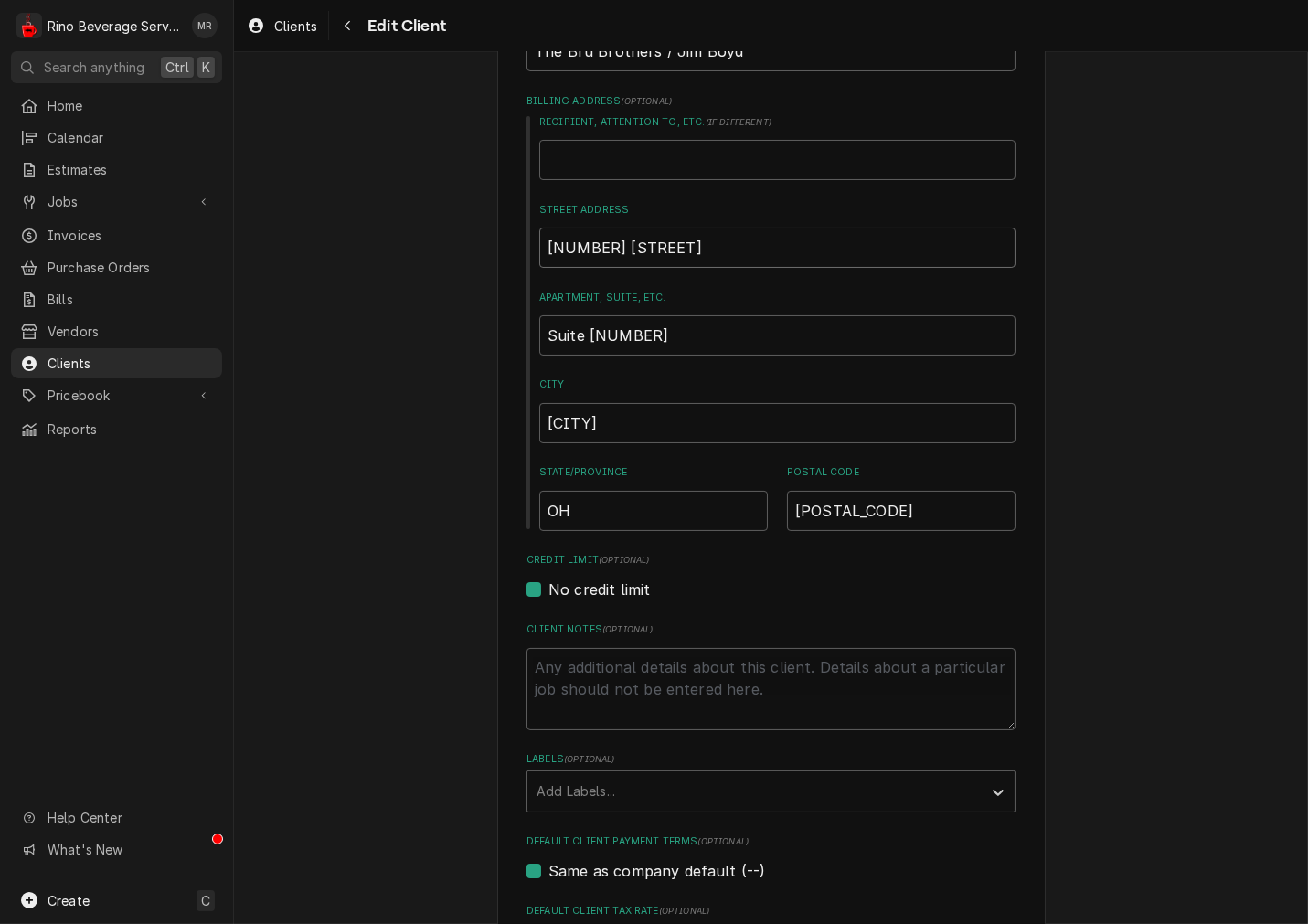 drag, startPoint x: 738, startPoint y: 245, endPoint x: -233, endPoint y: 212, distance: 971.56 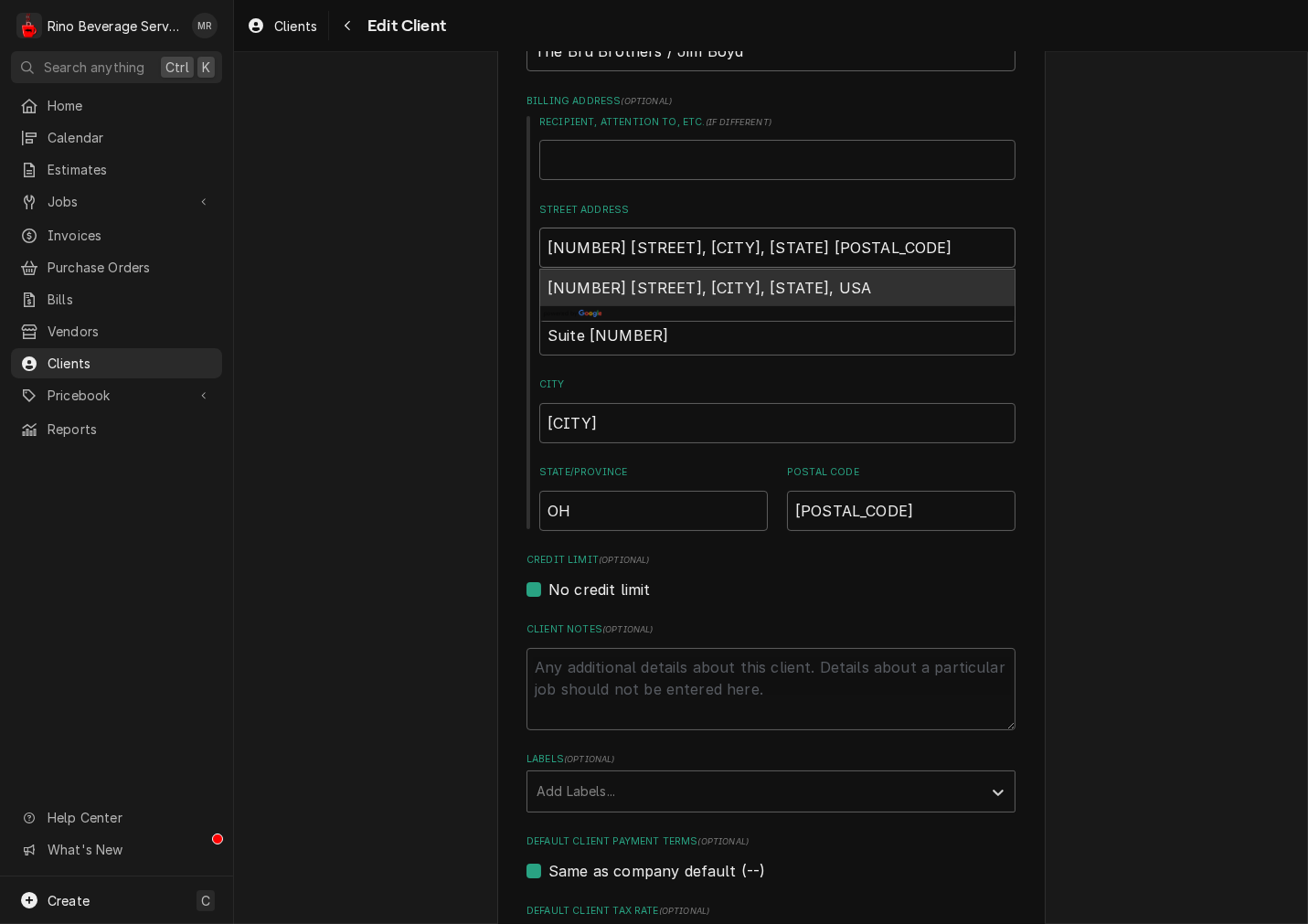click on "757 Reading Rd, Mason, OH 45040, USA" at bounding box center [777, 288] 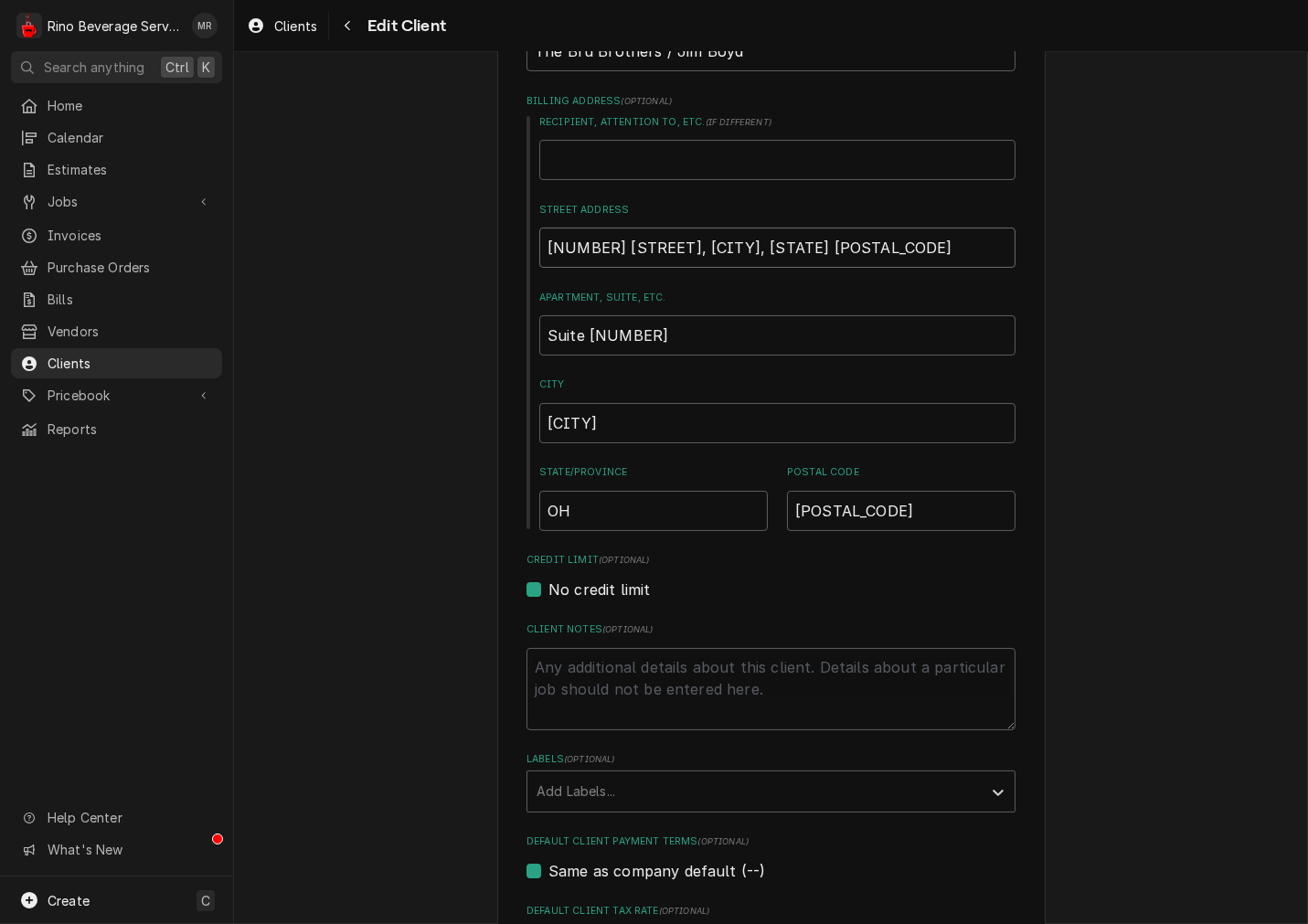 type on "x" 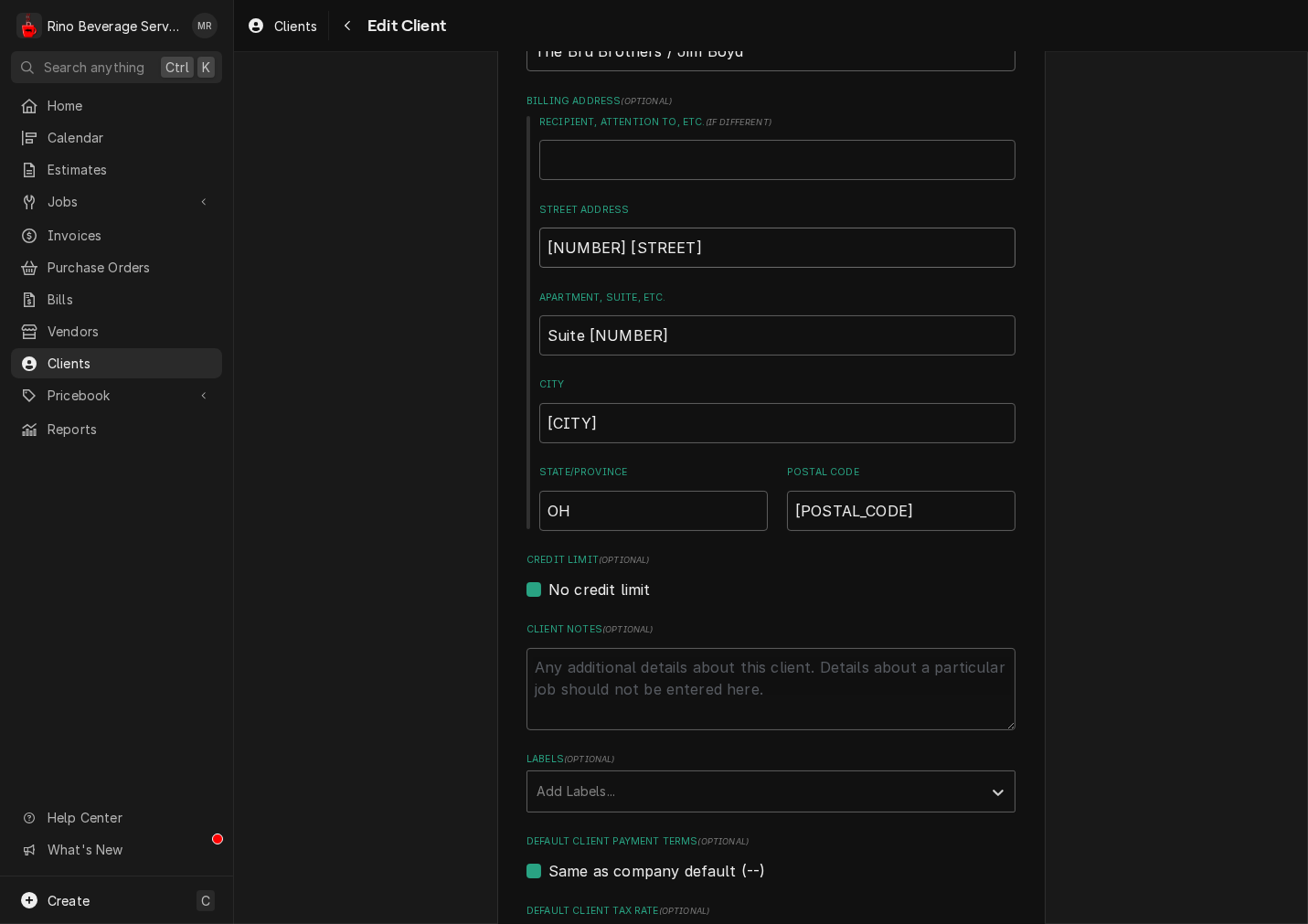type on "757 Reading Rd" 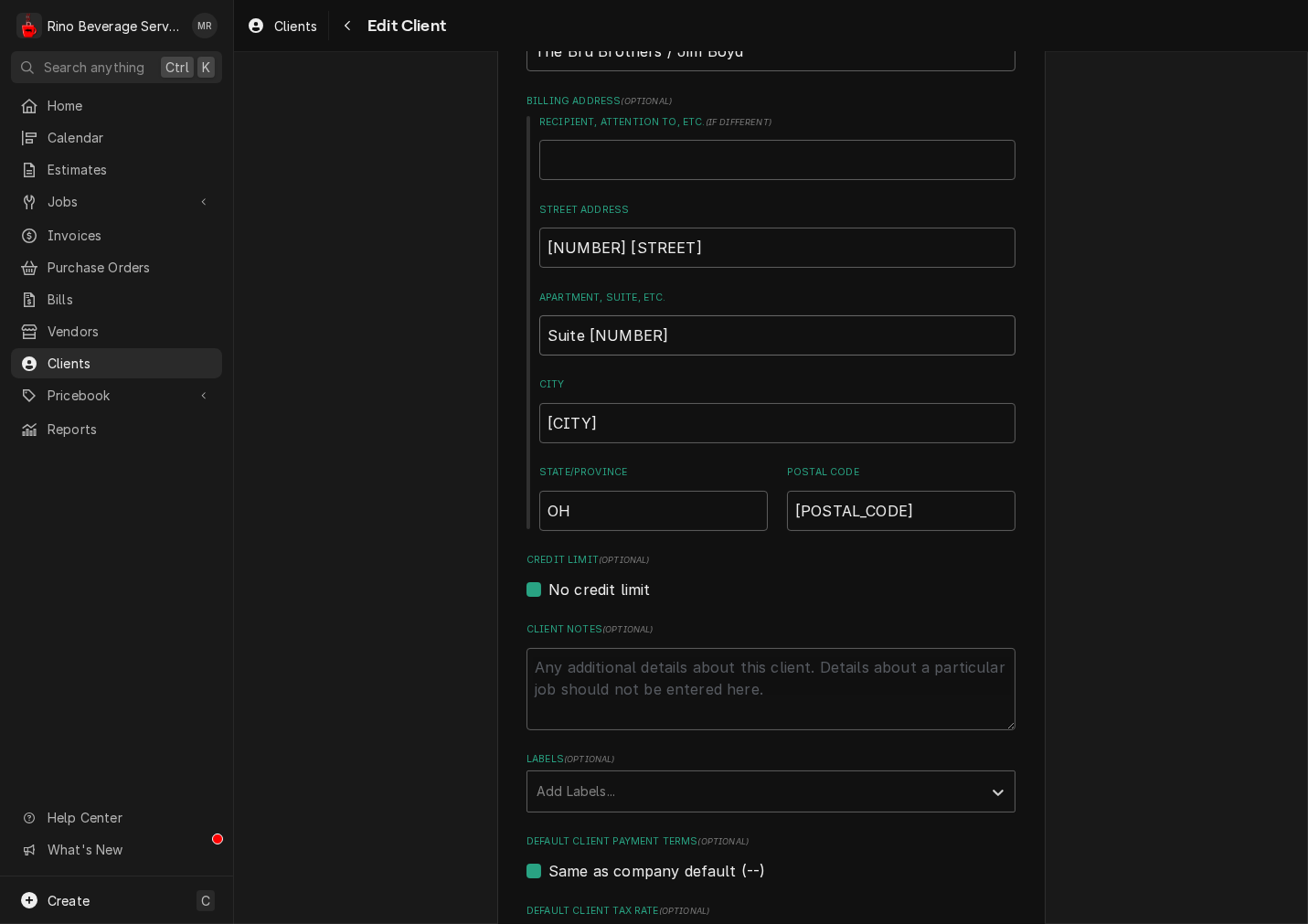 drag, startPoint x: 620, startPoint y: 335, endPoint x: -90, endPoint y: 318, distance: 710.2035 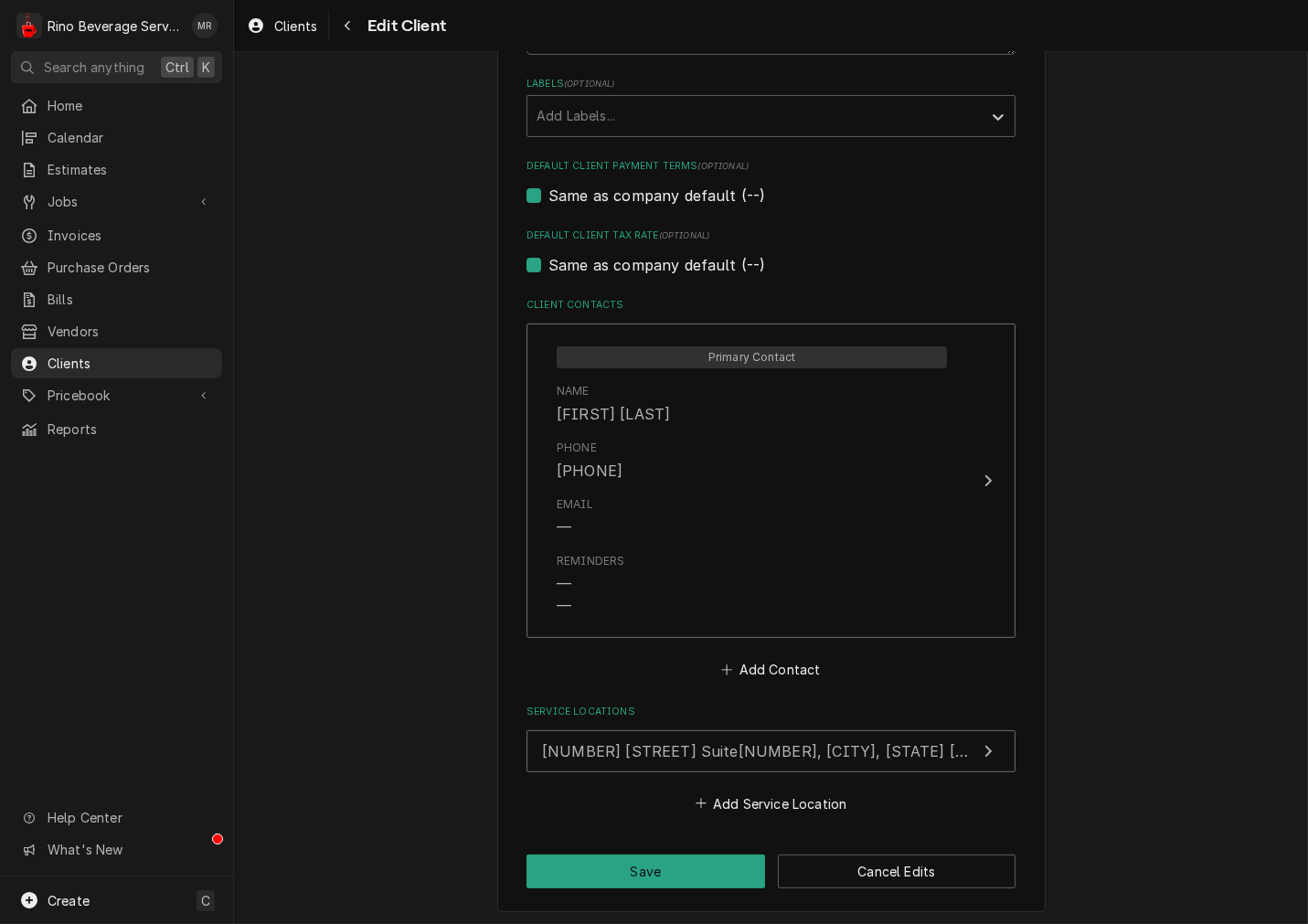 scroll, scrollTop: 998, scrollLeft: 0, axis: vertical 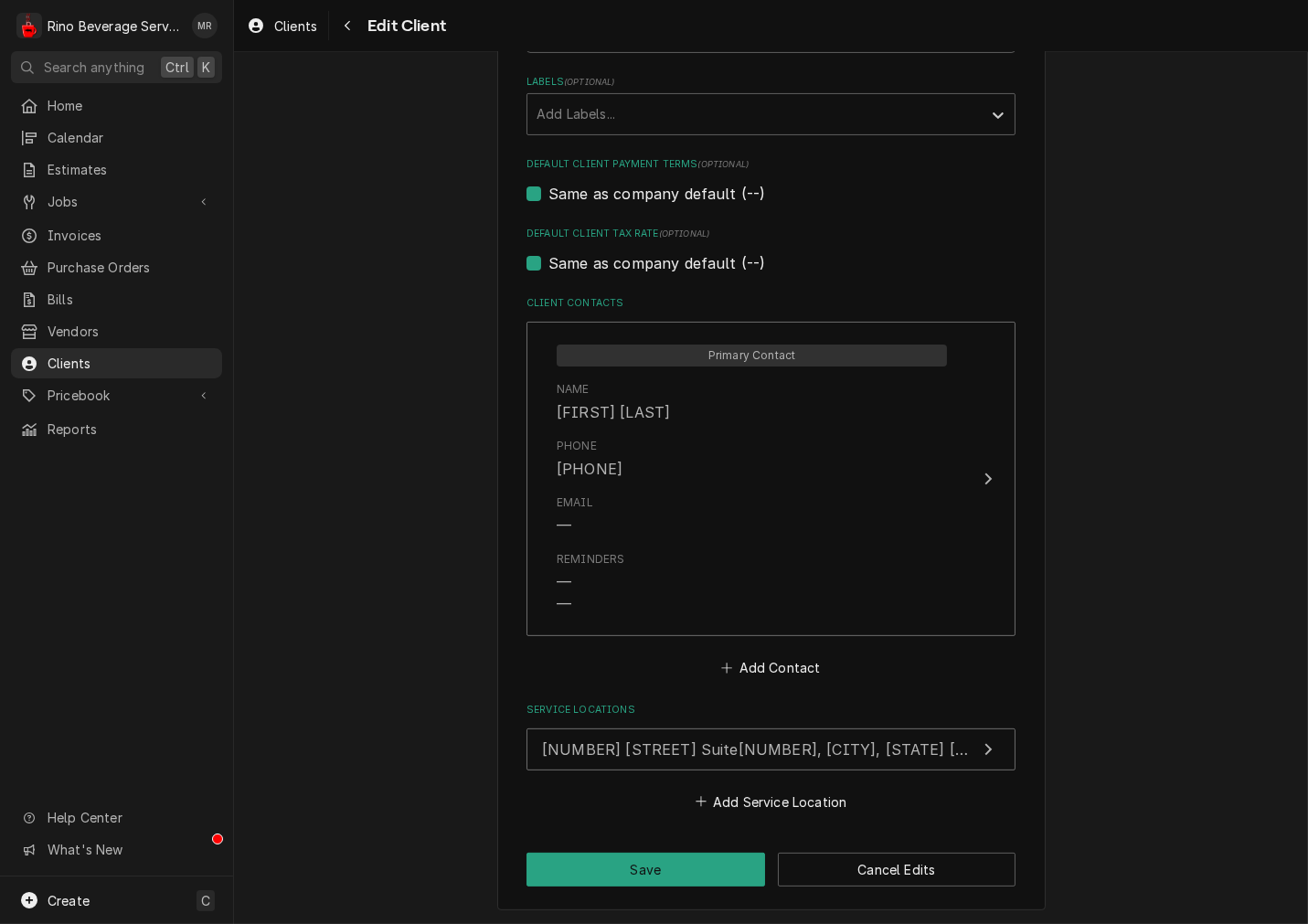 type 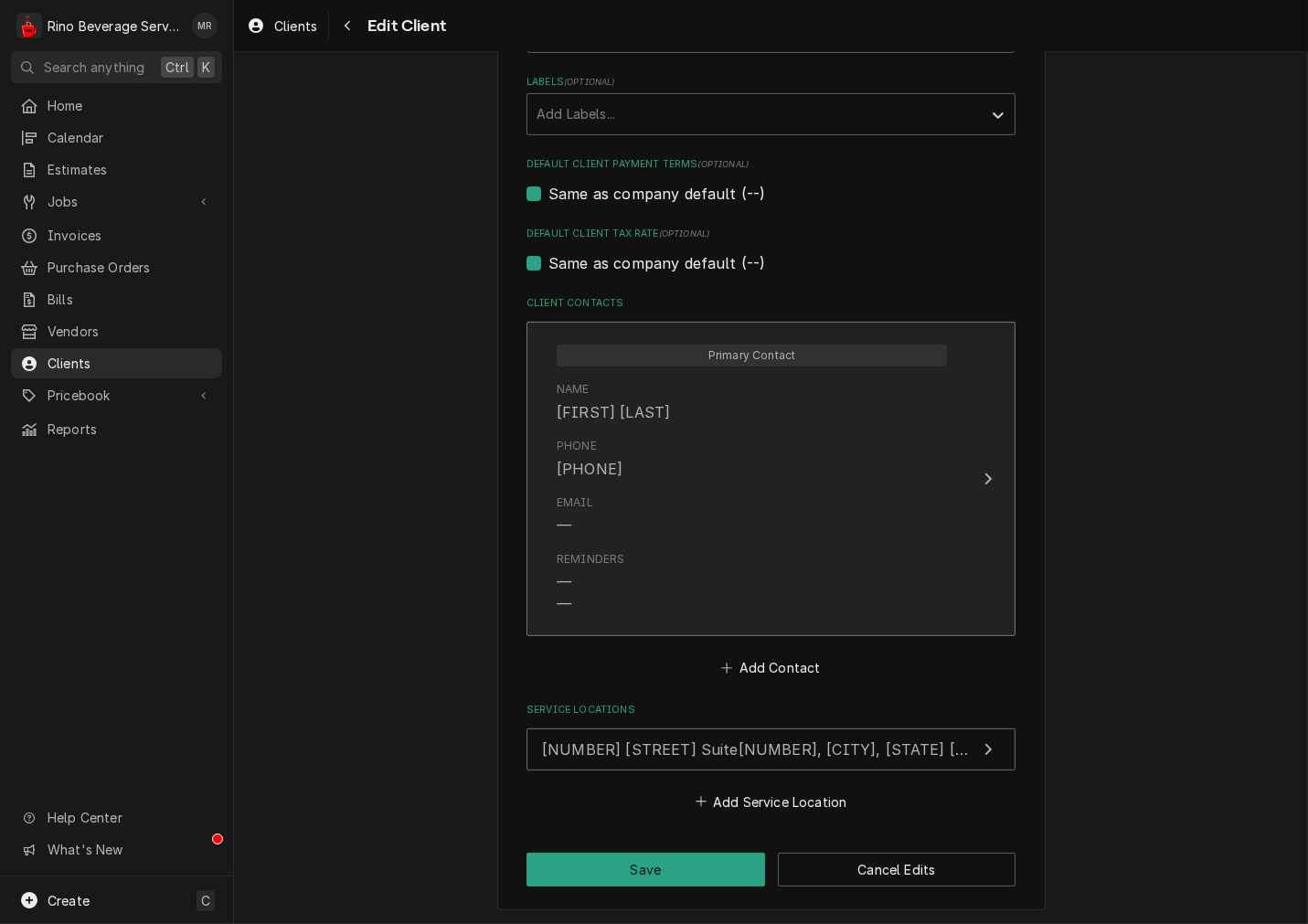 click on "Email —" at bounding box center (751, 515) 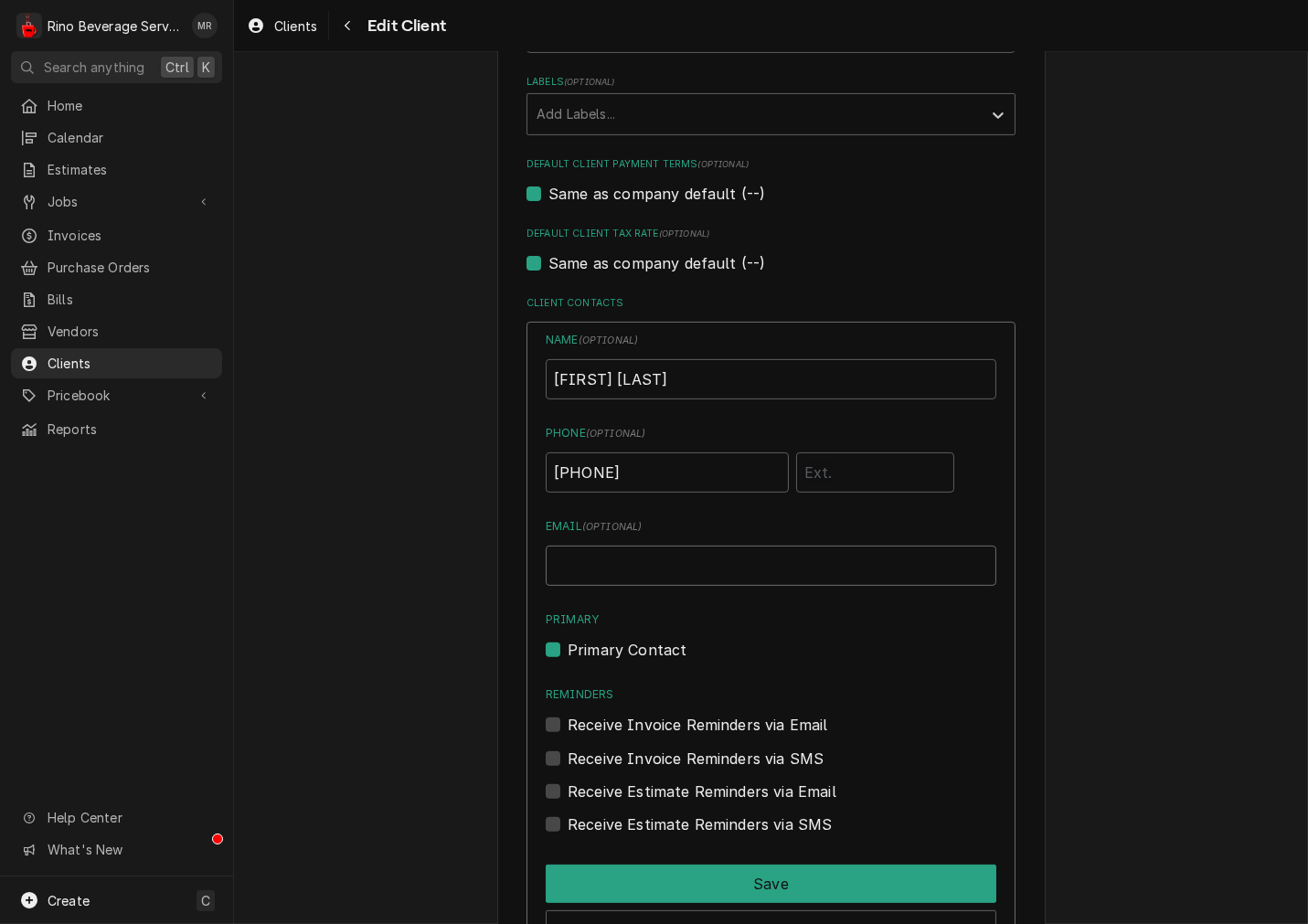 click on "Email  ( optional )" at bounding box center (771, 566) 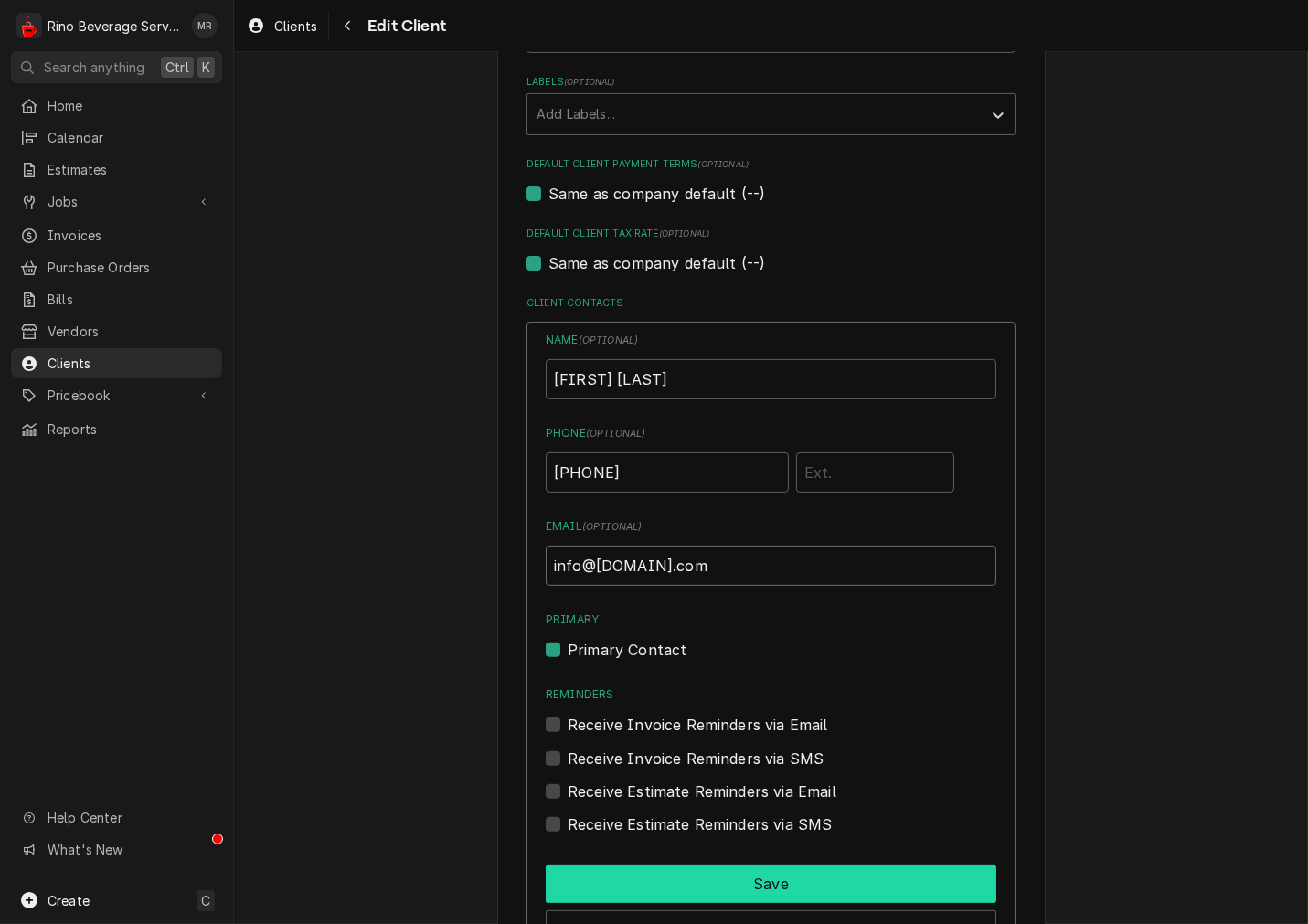 type on "info@brubrotherscincy.com" 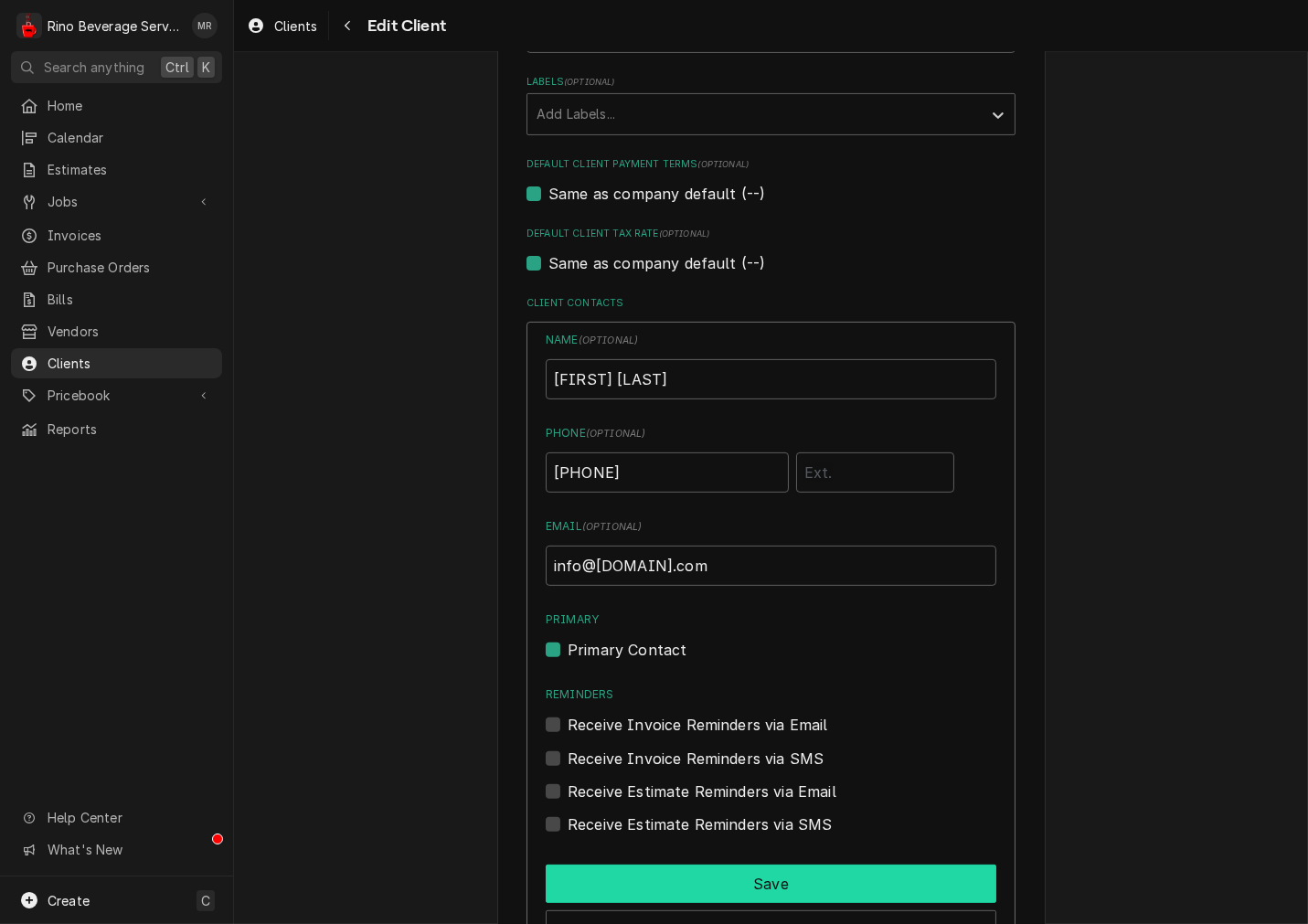 click on "Save" at bounding box center [771, 884] 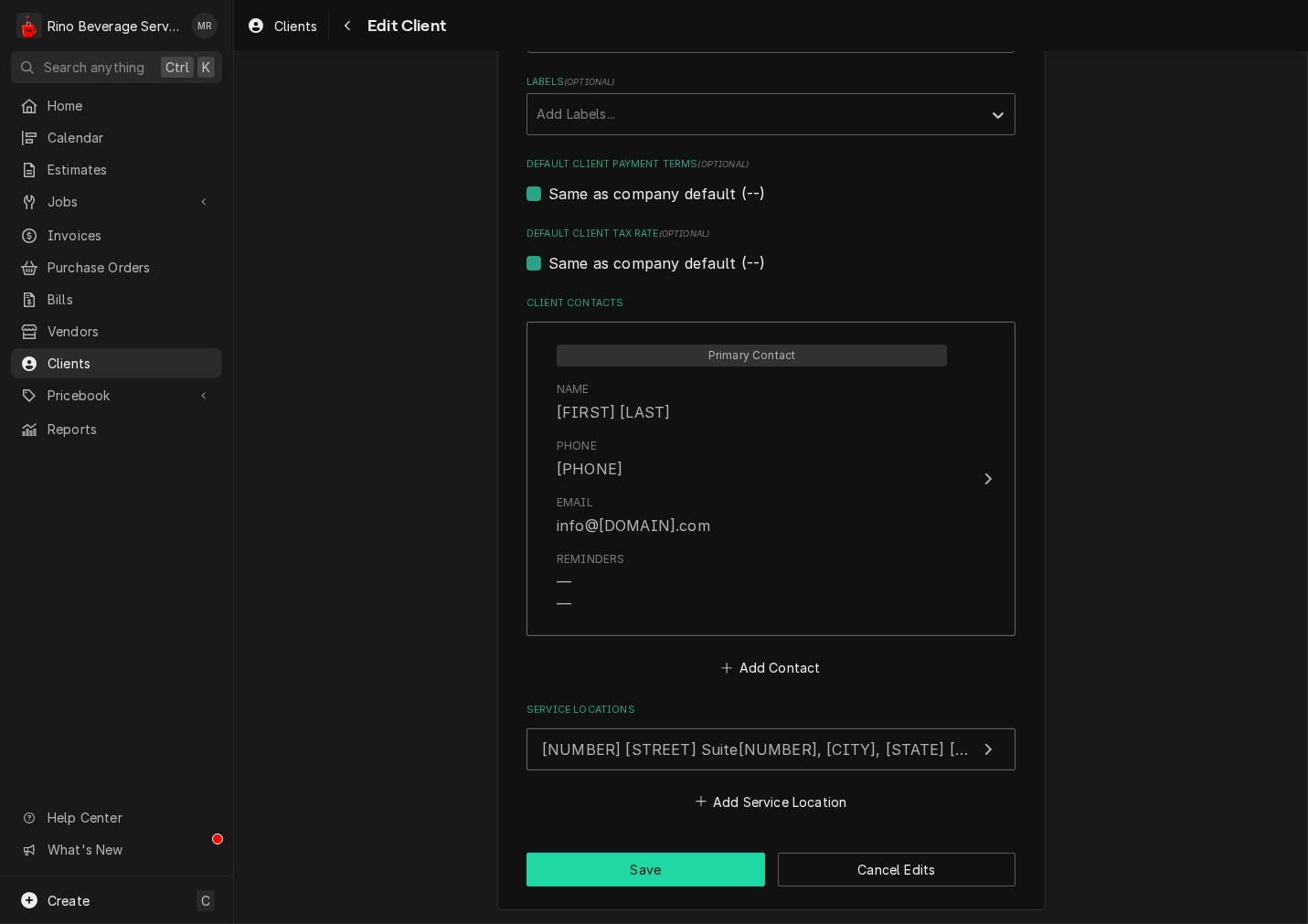 click on "Save" at bounding box center (645, 869) 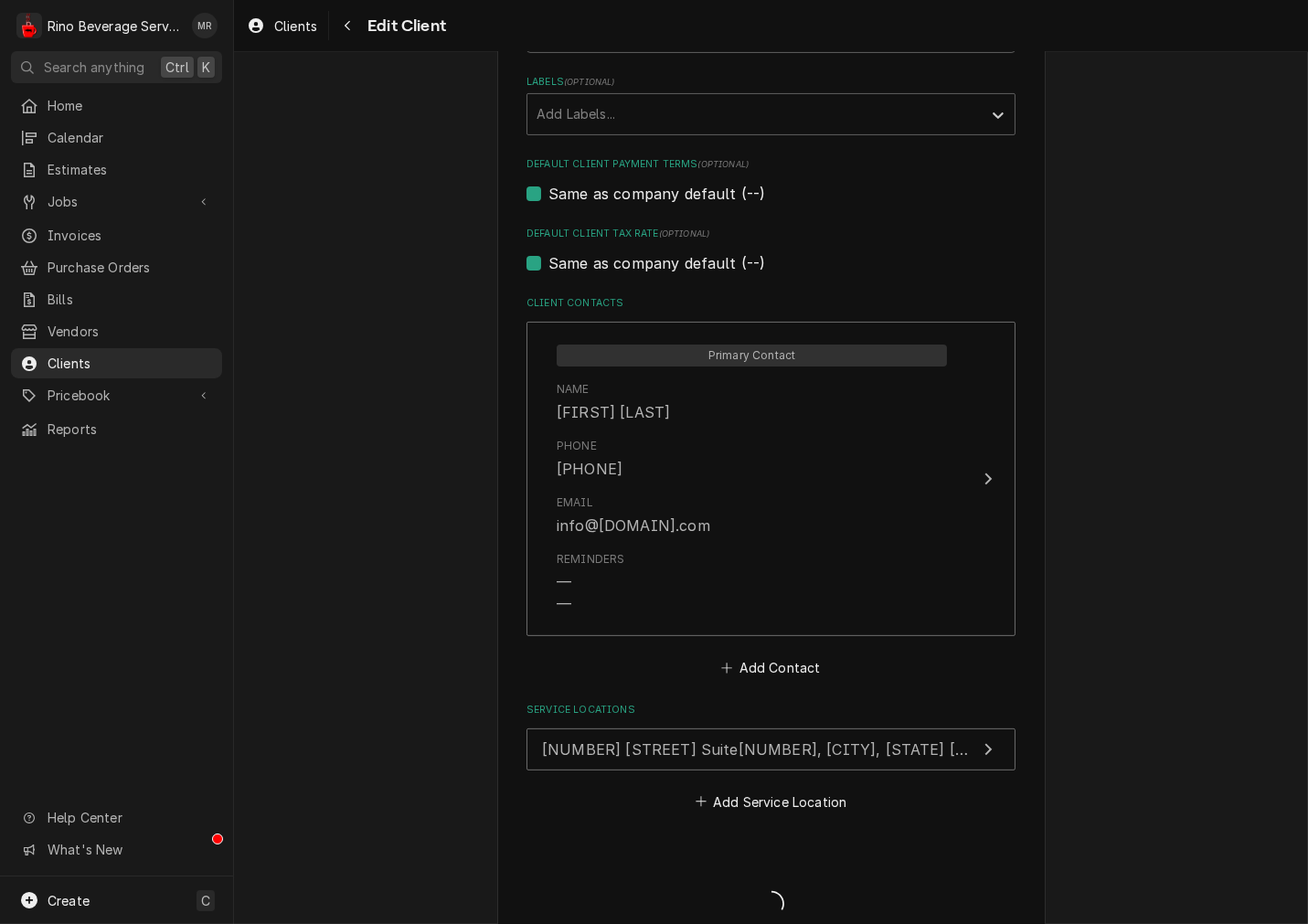 type on "x" 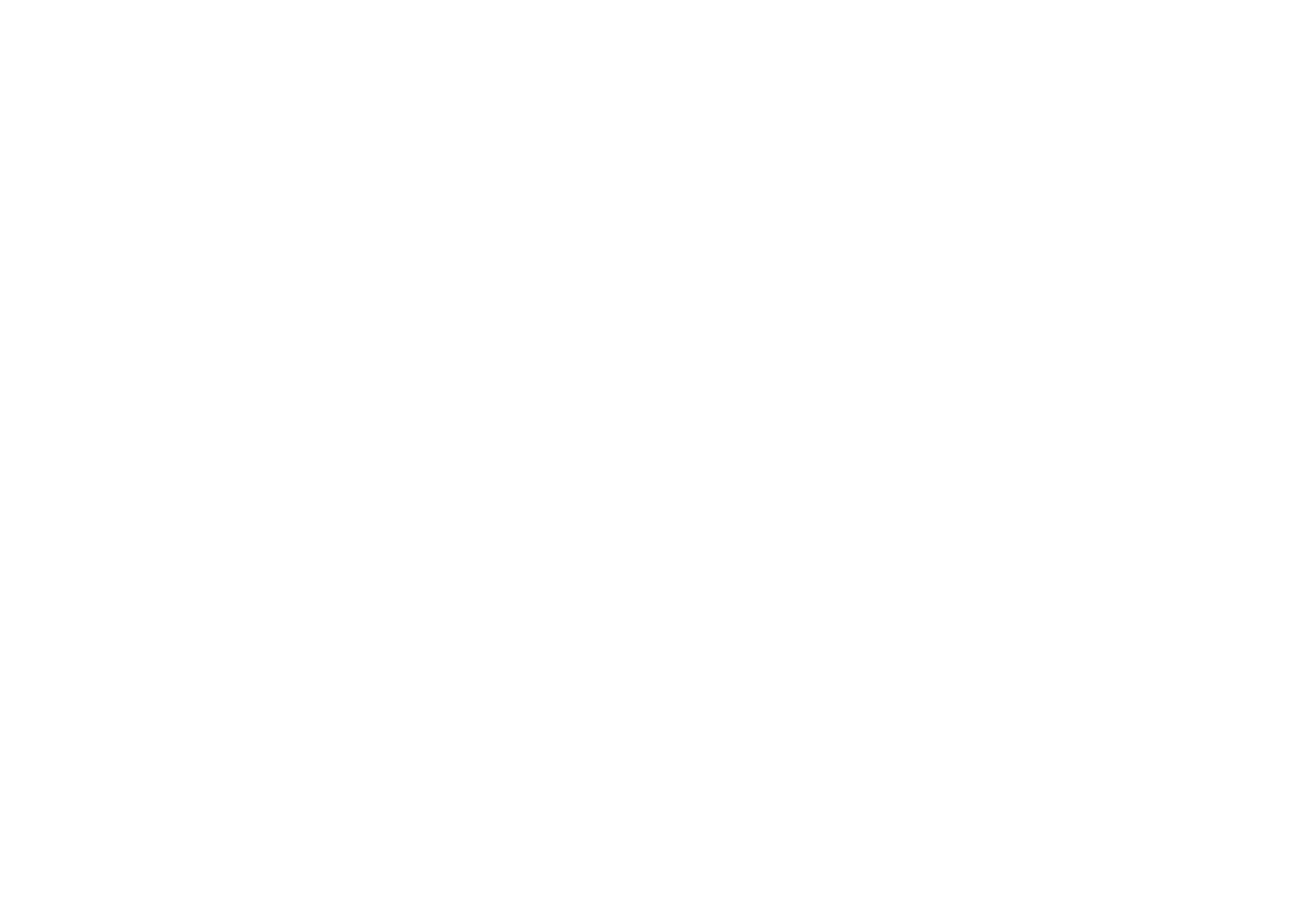 scroll, scrollTop: 0, scrollLeft: 0, axis: both 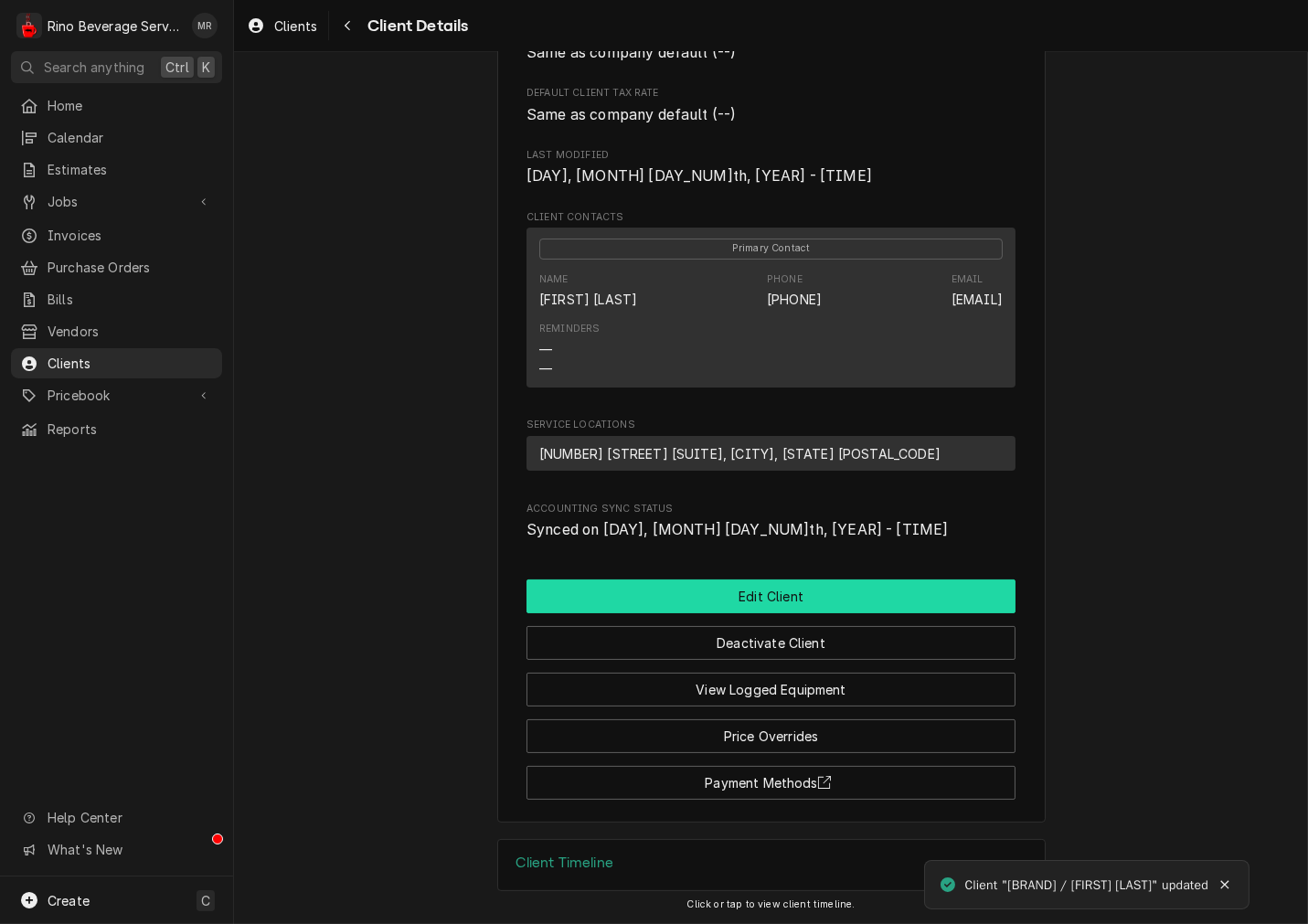 click on "Edit Client" at bounding box center (771, 596) 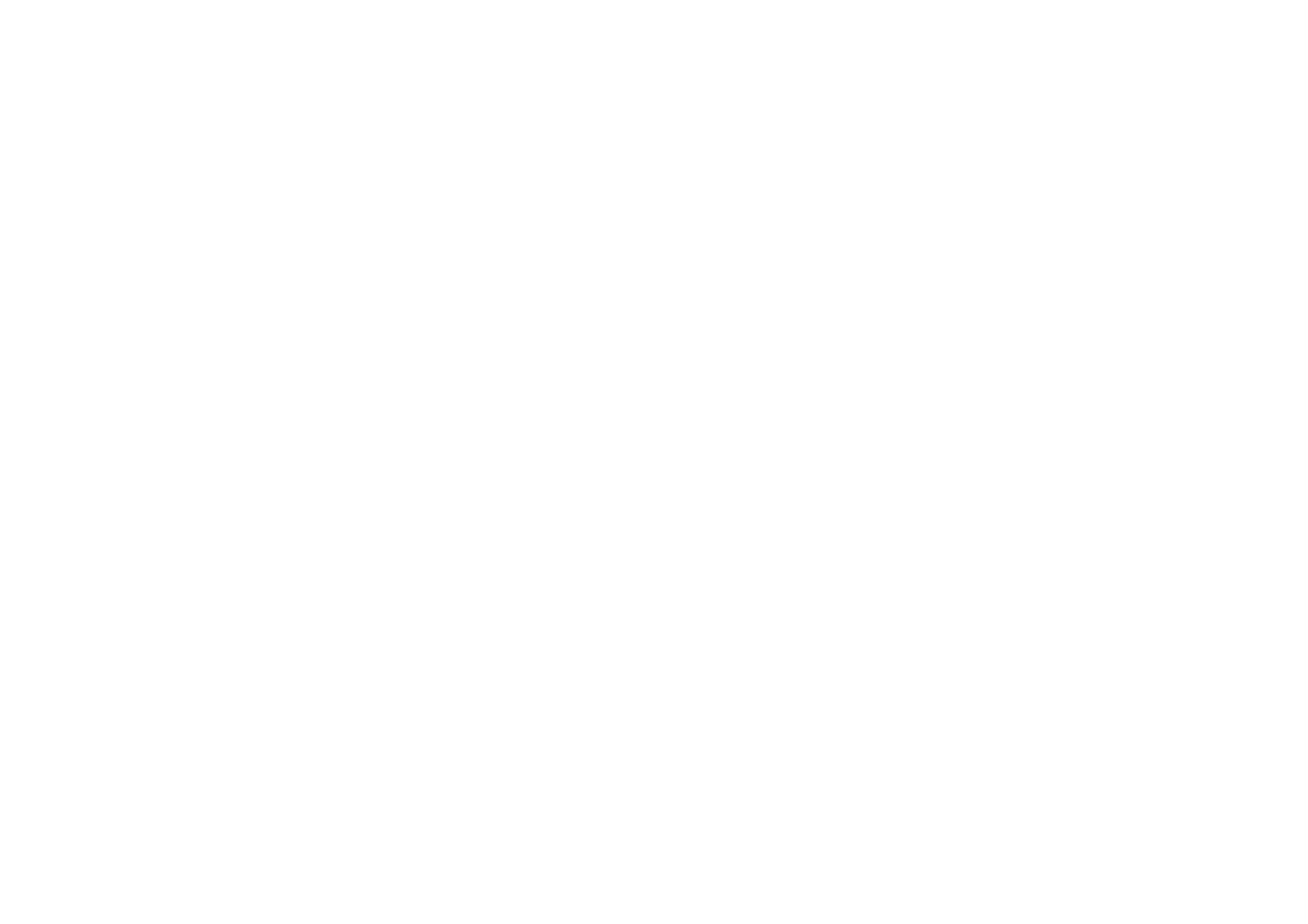 scroll, scrollTop: 0, scrollLeft: 0, axis: both 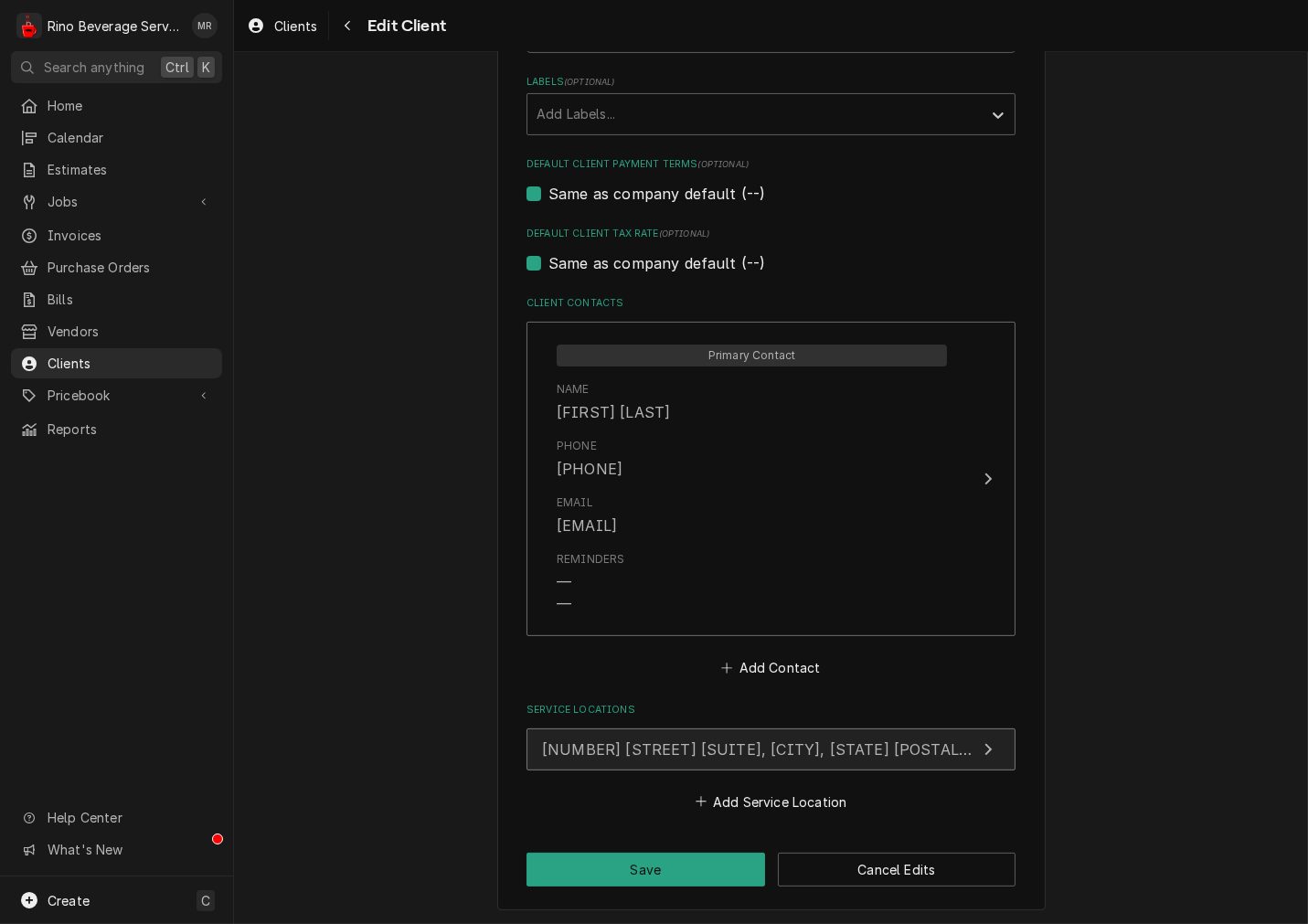 click on "757 Reading Rd Suite510, Mason, OH 45040" at bounding box center [771, 749] 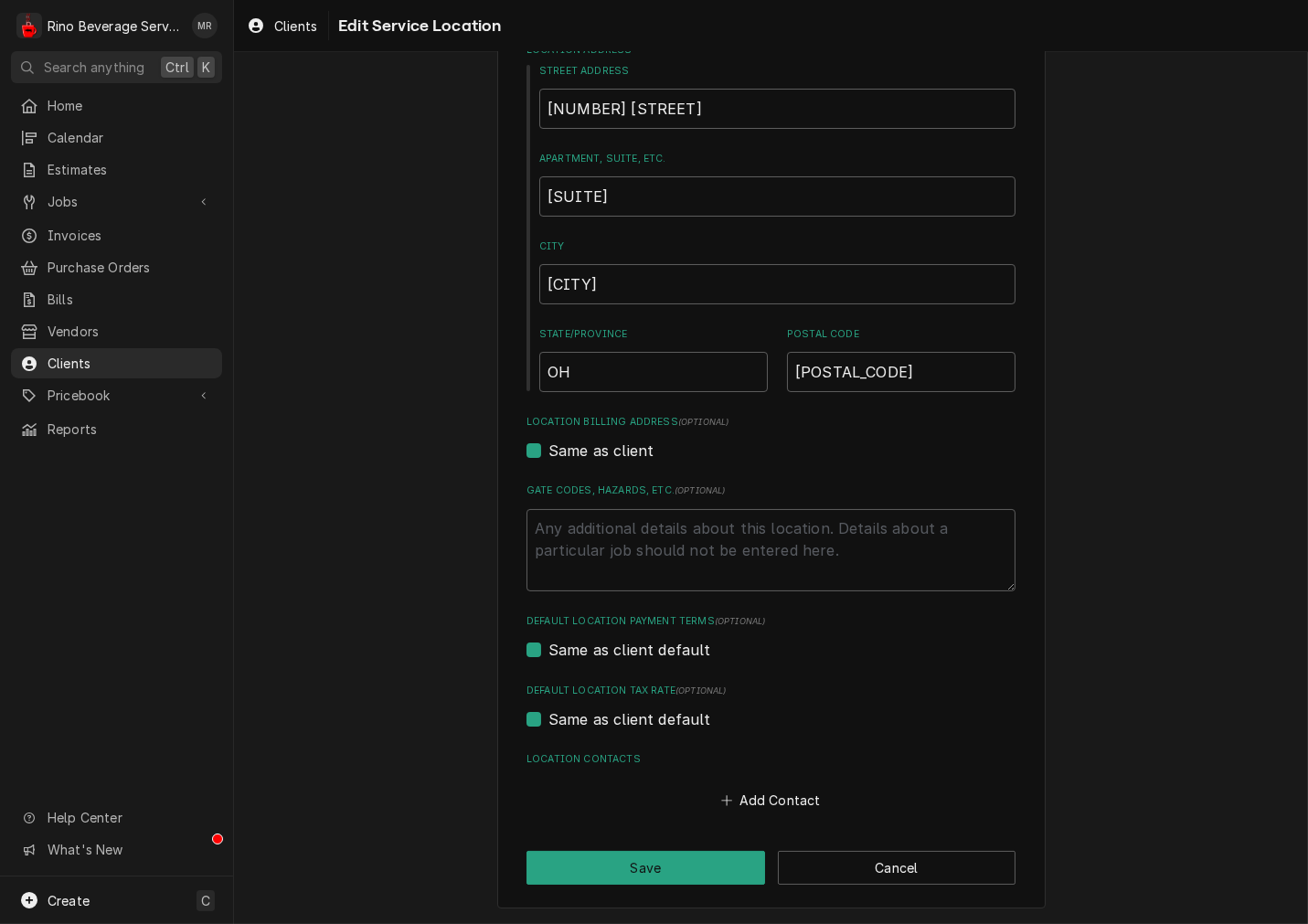 scroll, scrollTop: 0, scrollLeft: 0, axis: both 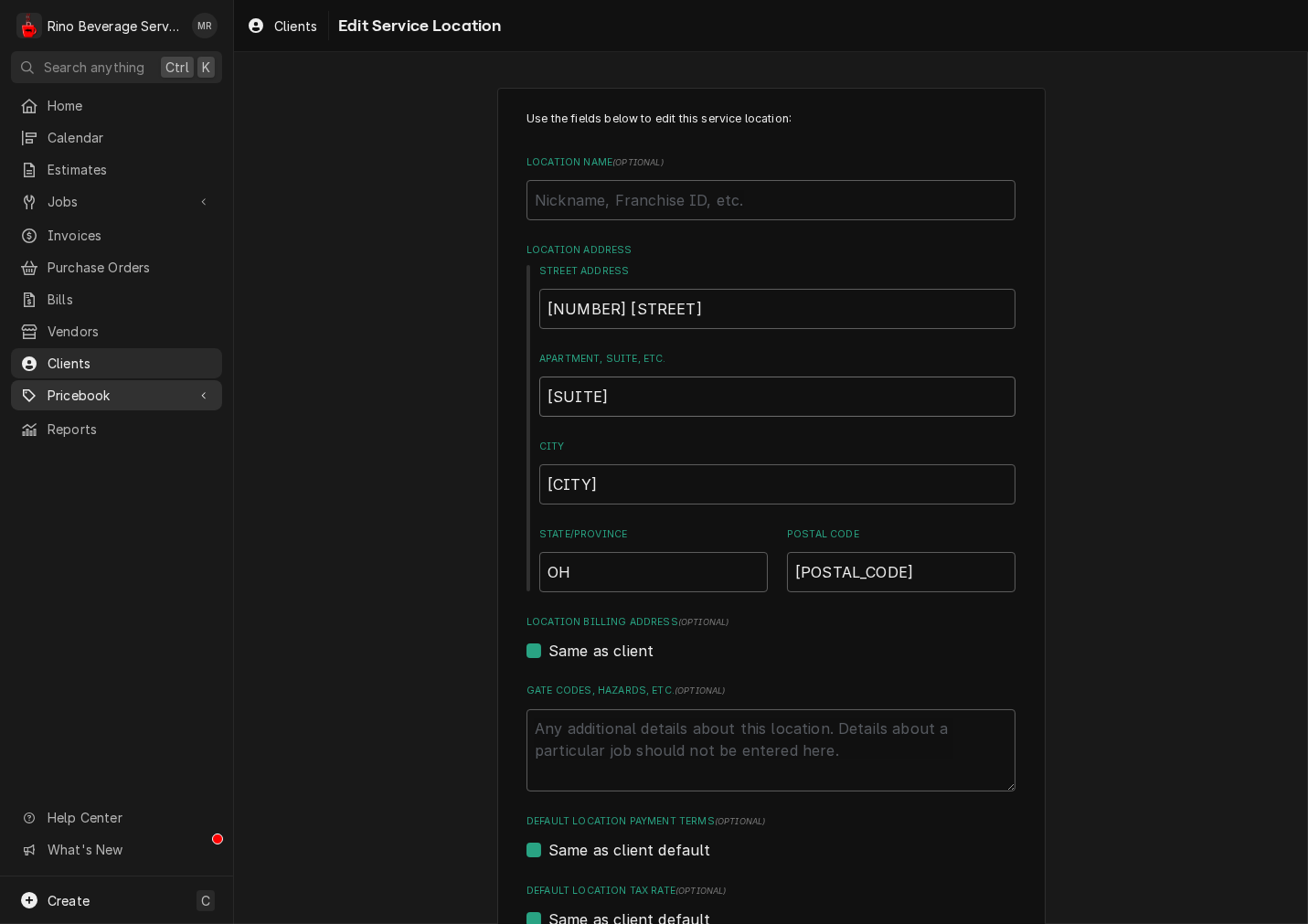 drag, startPoint x: 651, startPoint y: 404, endPoint x: 165, endPoint y: 387, distance: 486.2972 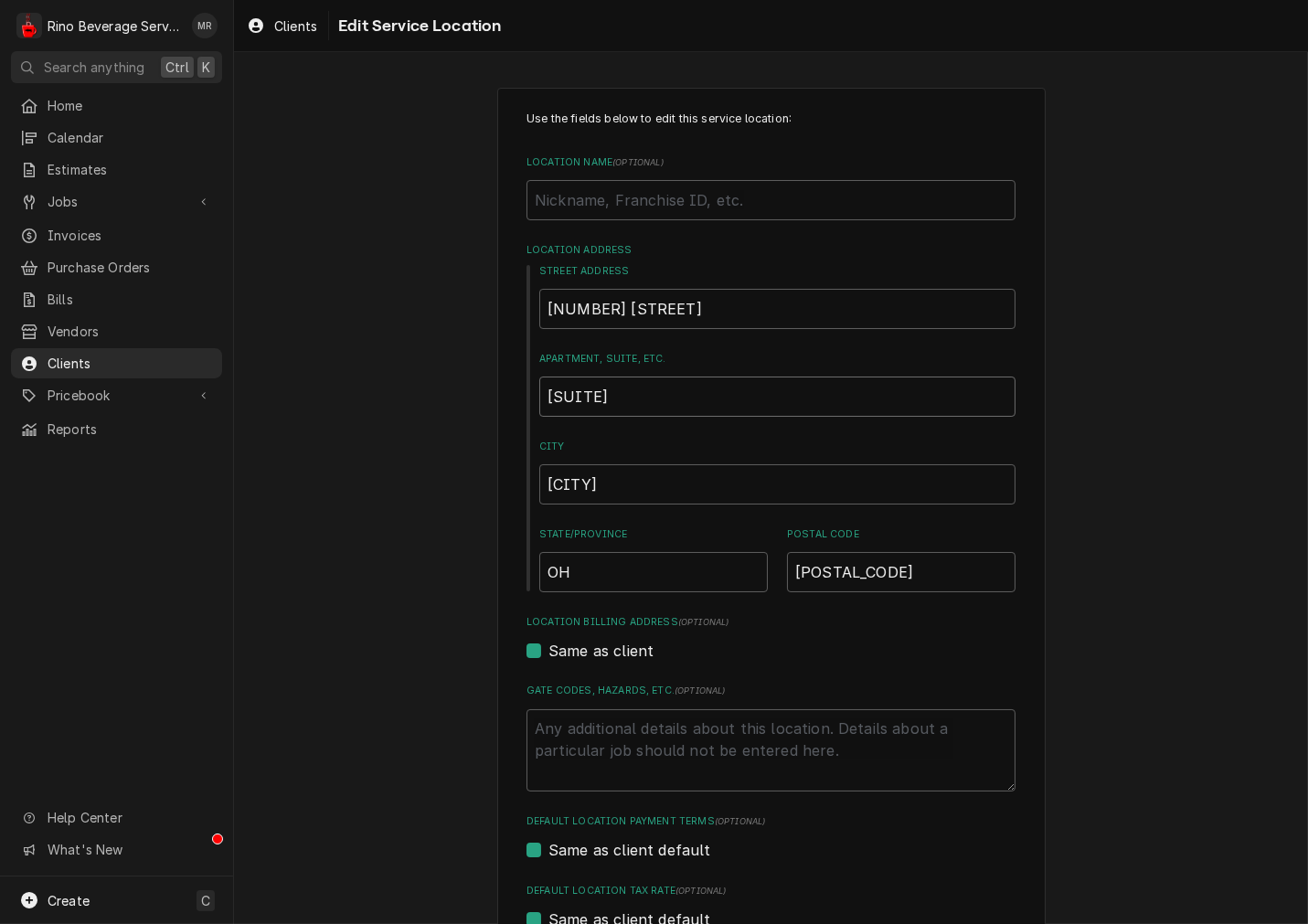type on "x" 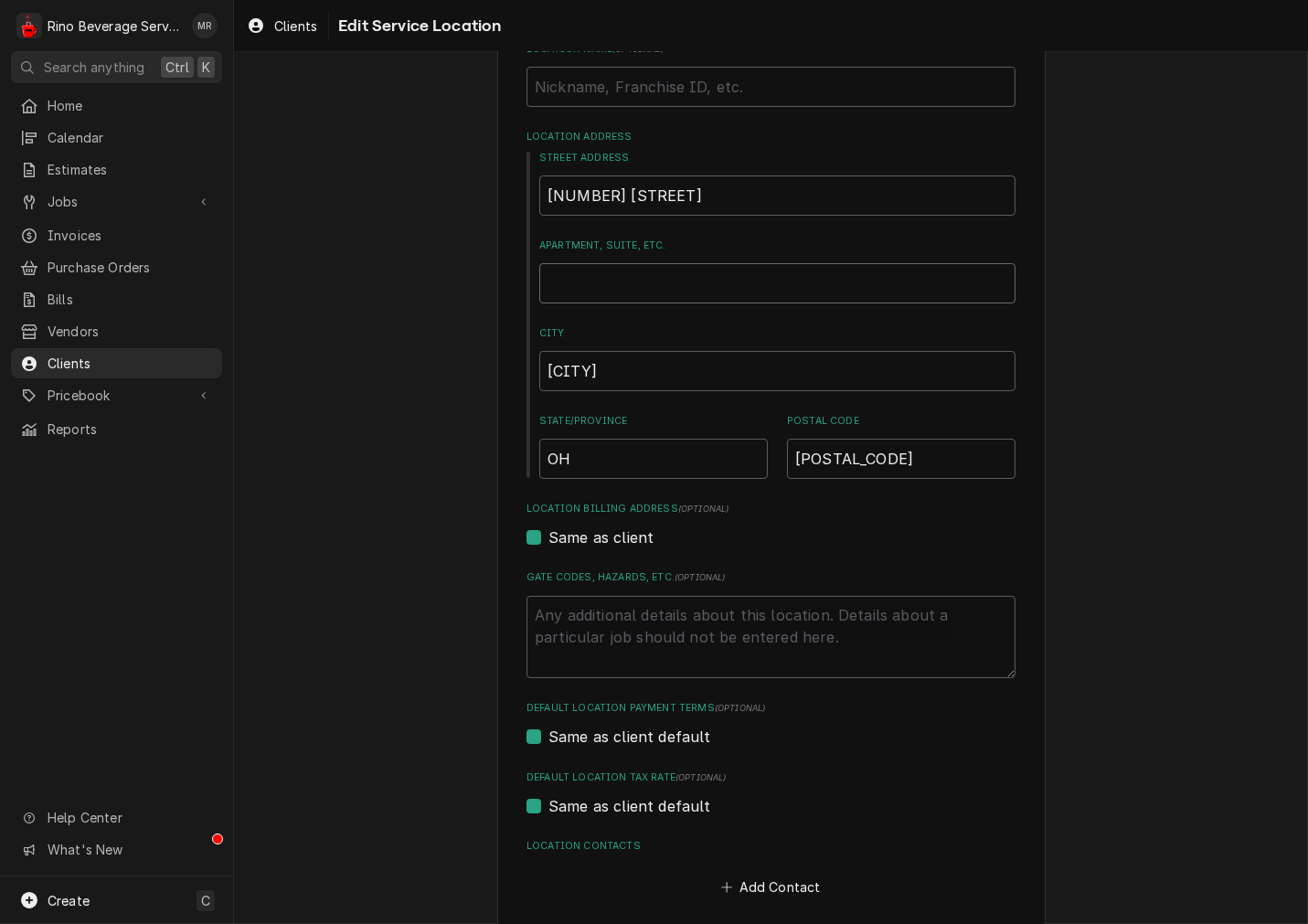 scroll, scrollTop: 199, scrollLeft: 0, axis: vertical 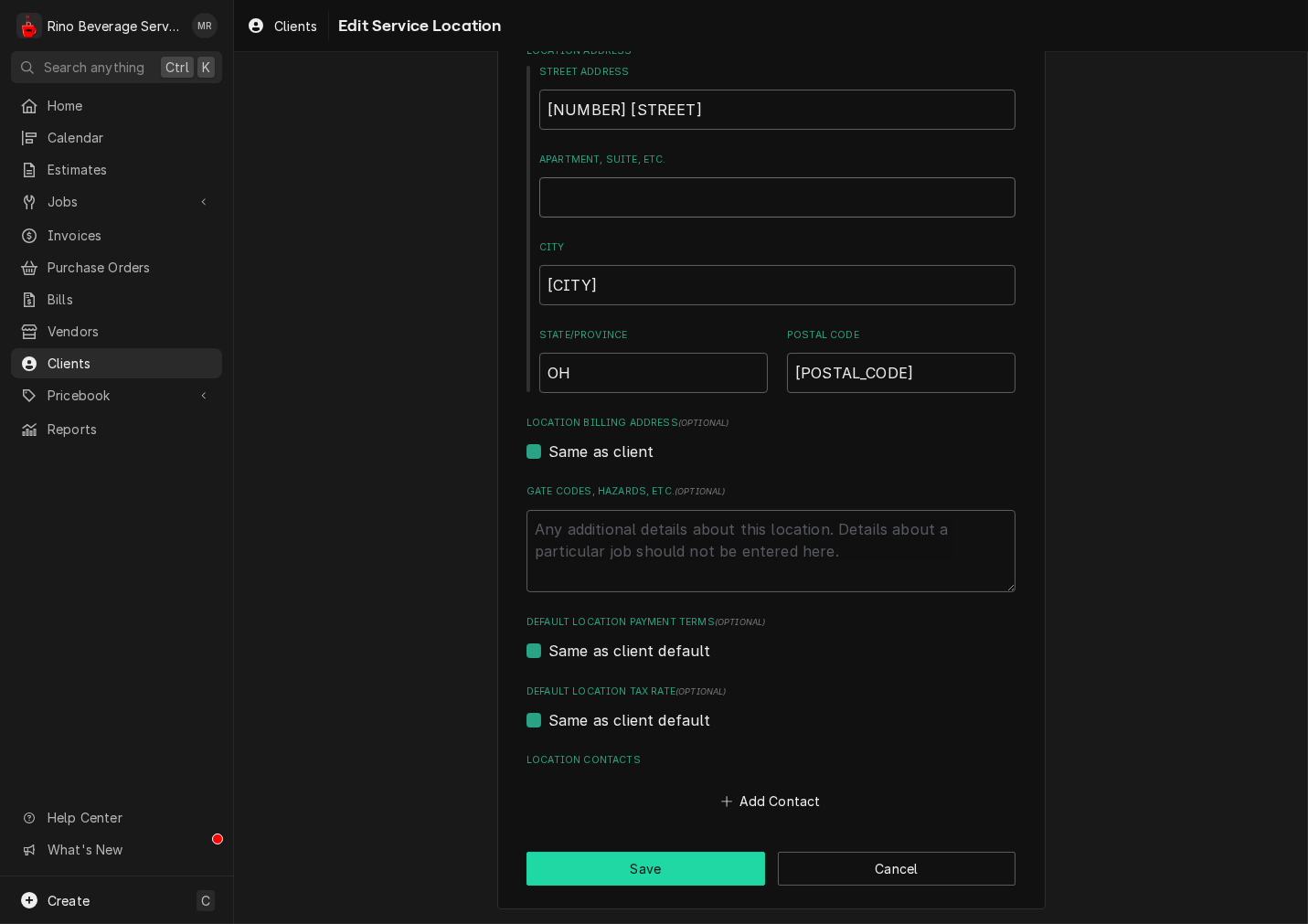 type 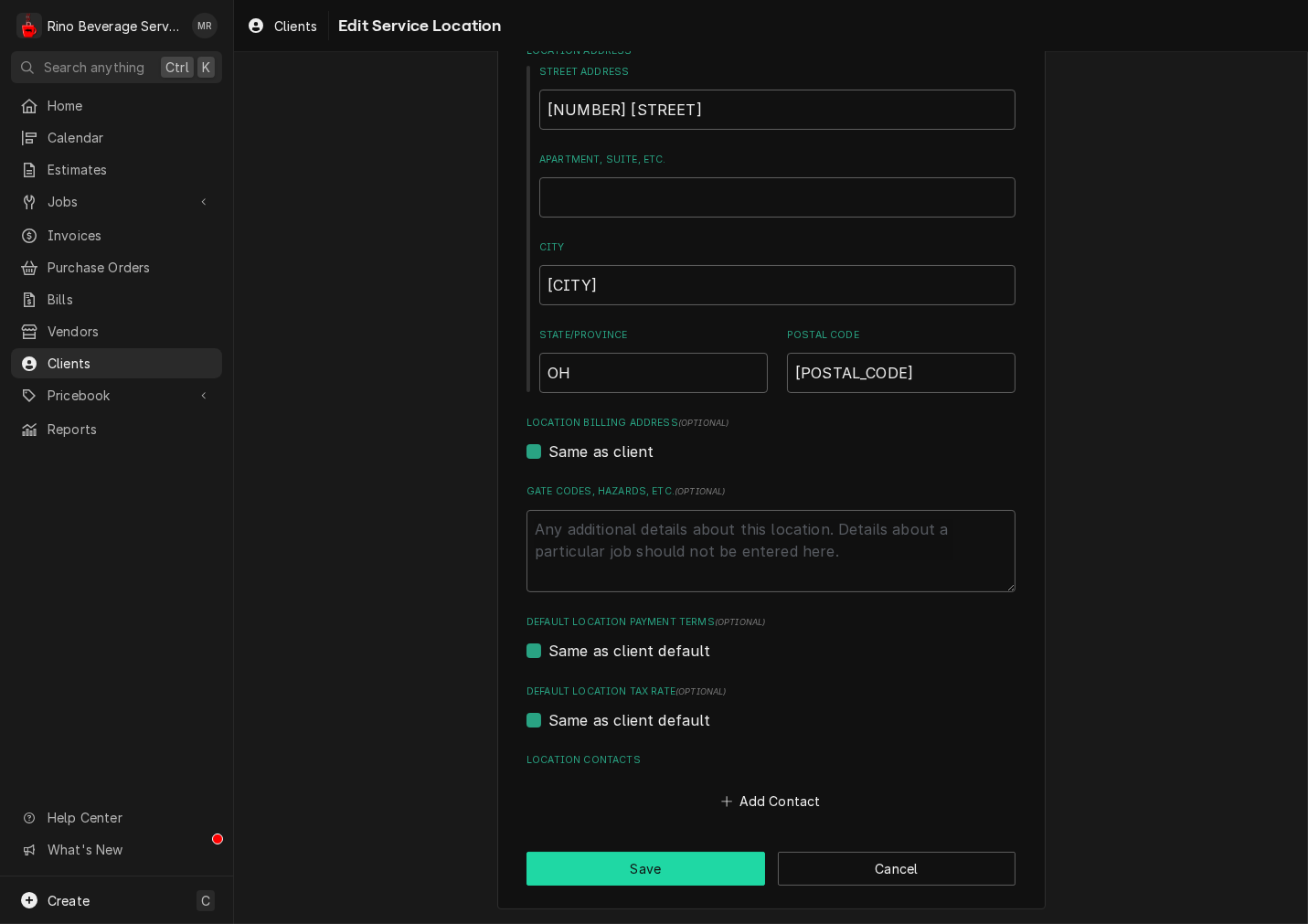 click on "Save" at bounding box center [645, 868] 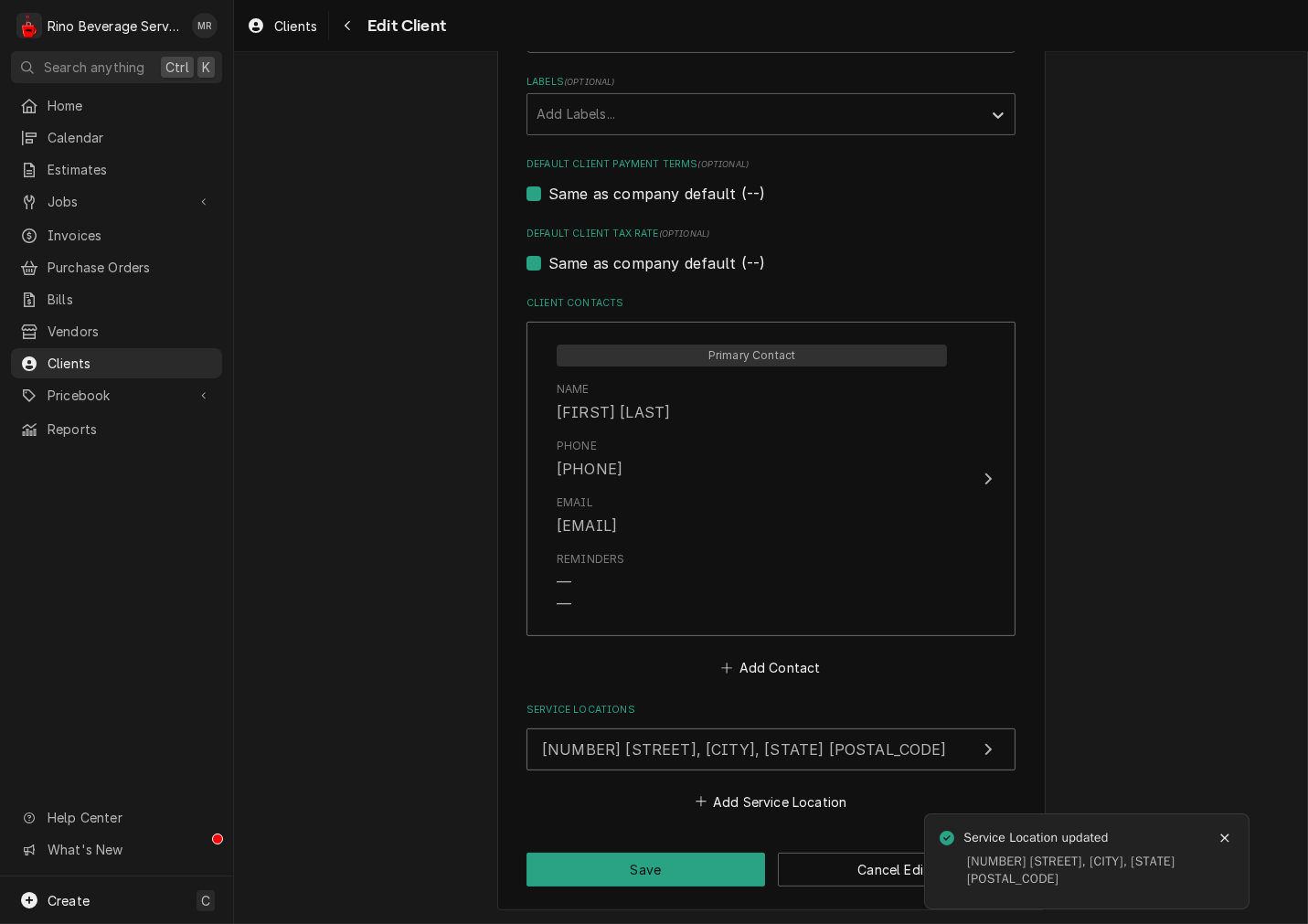 scroll, scrollTop: 998, scrollLeft: 0, axis: vertical 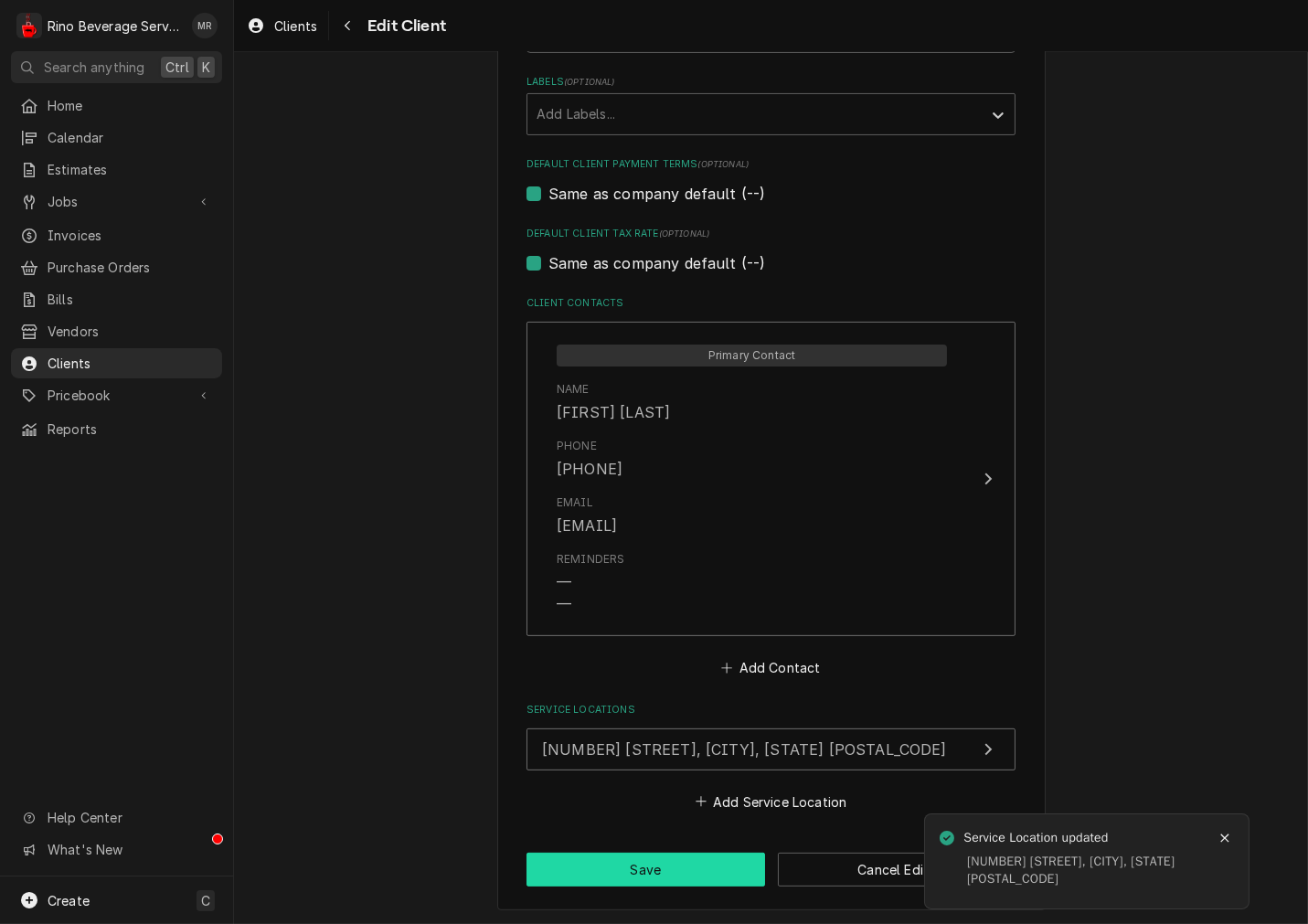 click on "Save" at bounding box center (645, 869) 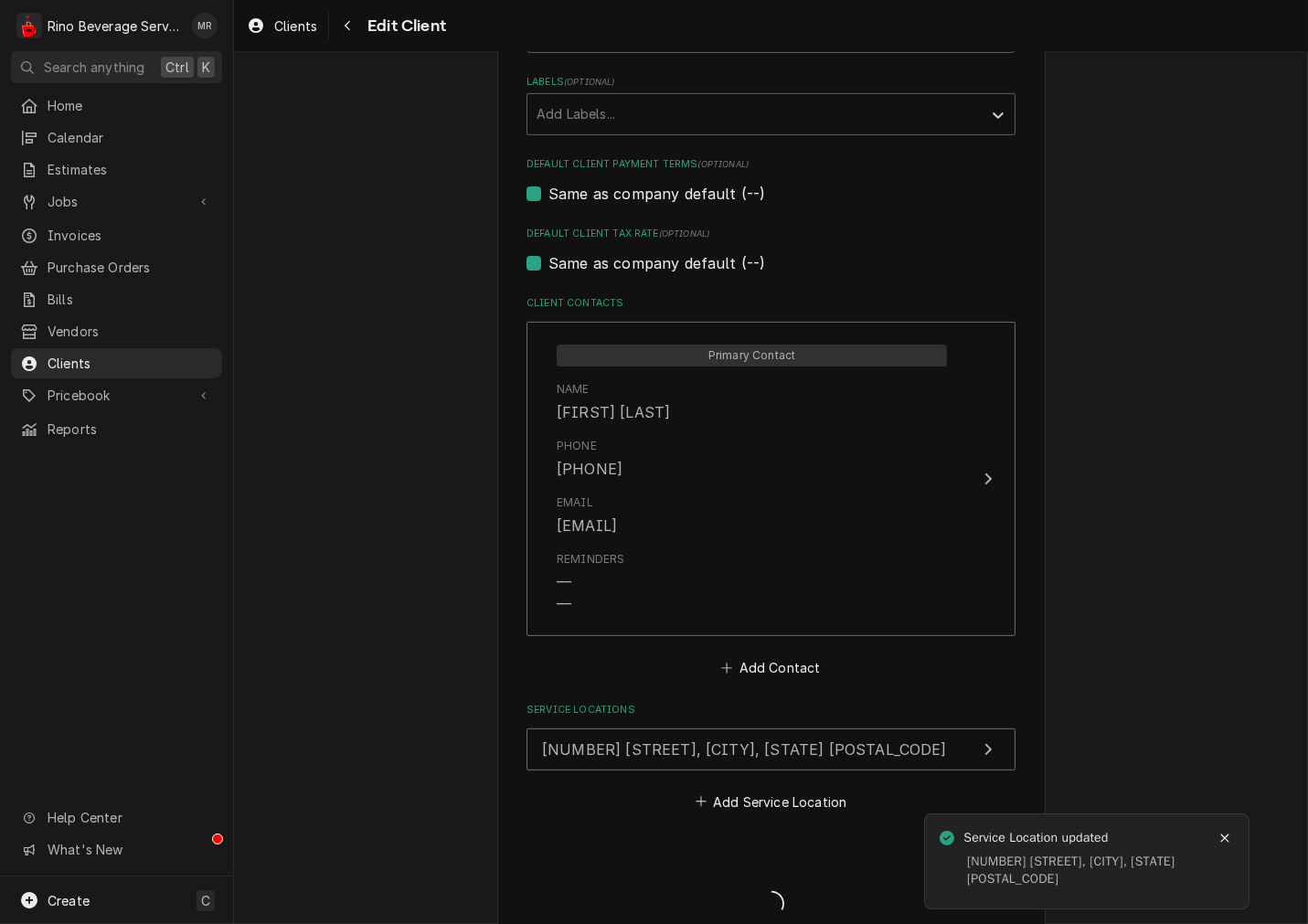 type on "x" 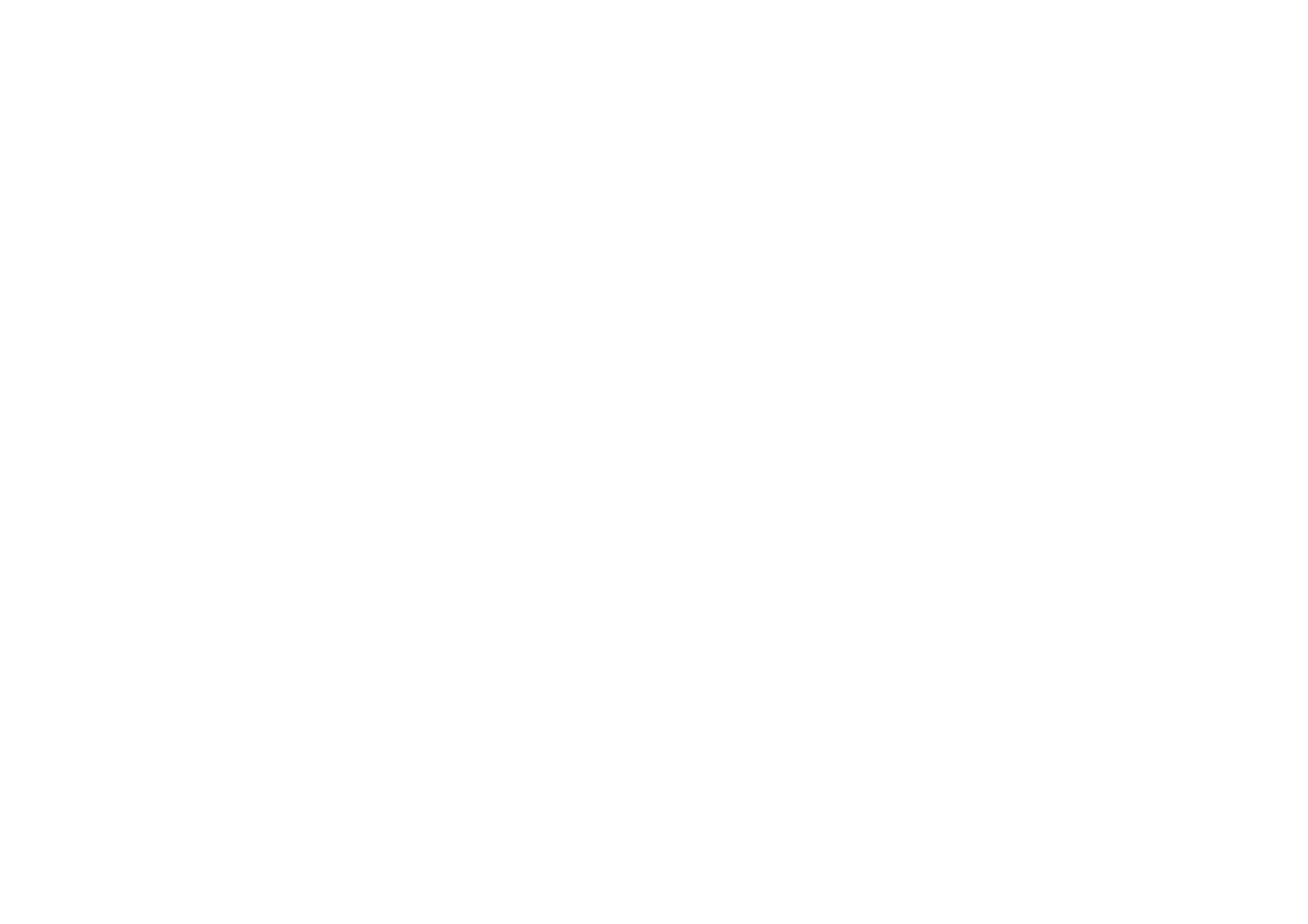 scroll, scrollTop: 0, scrollLeft: 0, axis: both 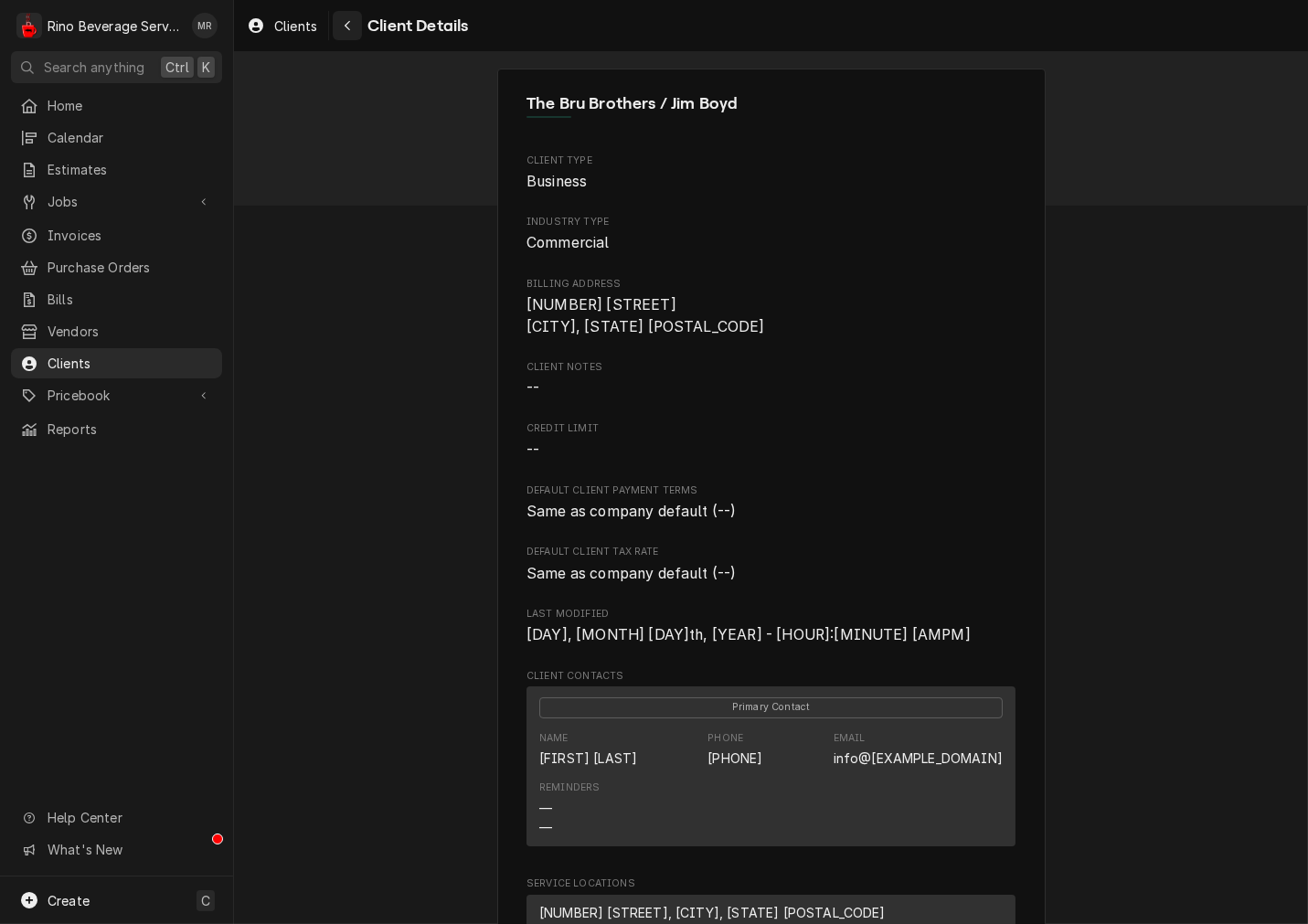 click at bounding box center (347, 26) 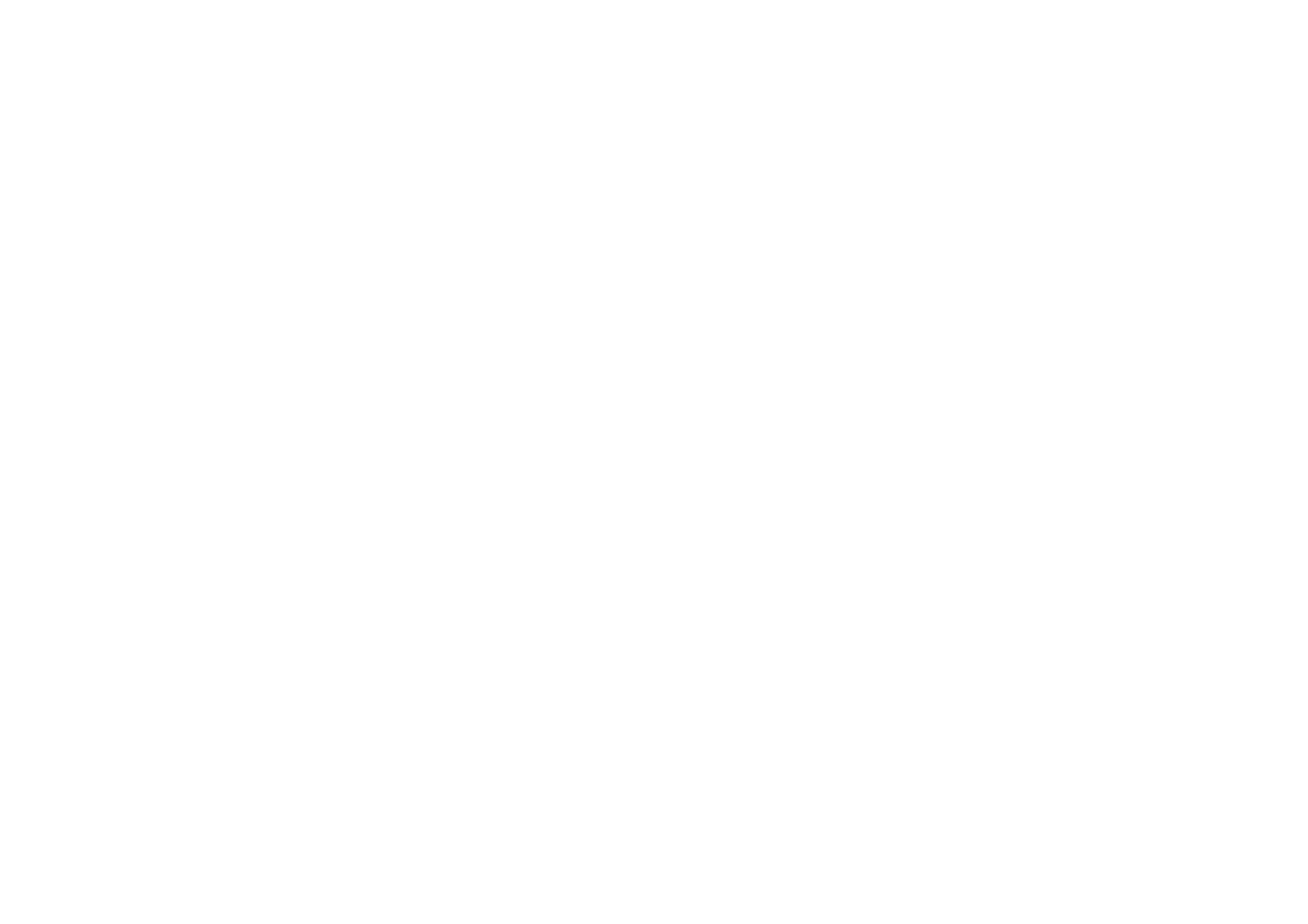 scroll, scrollTop: 0, scrollLeft: 0, axis: both 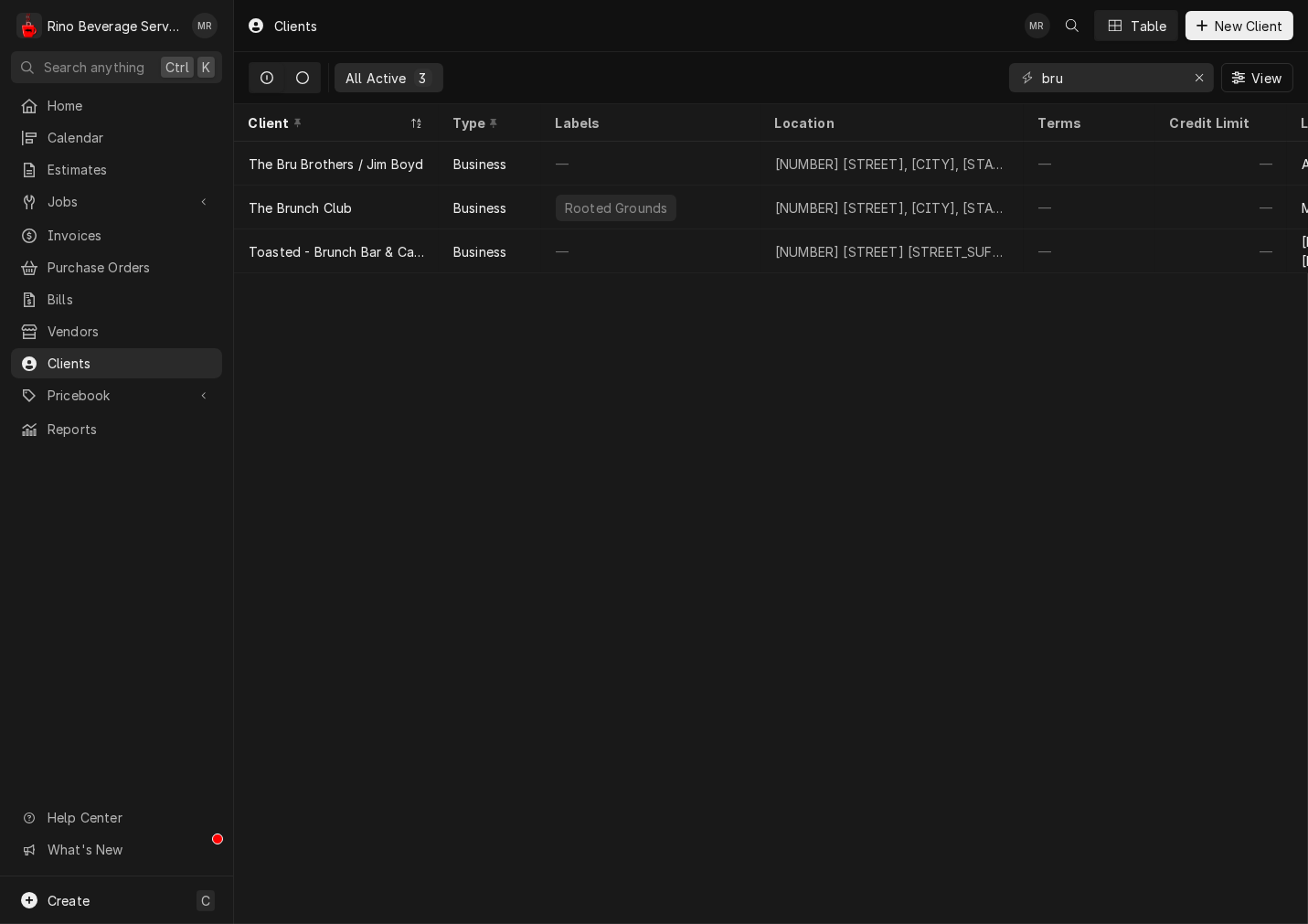 click at bounding box center [303, 78] 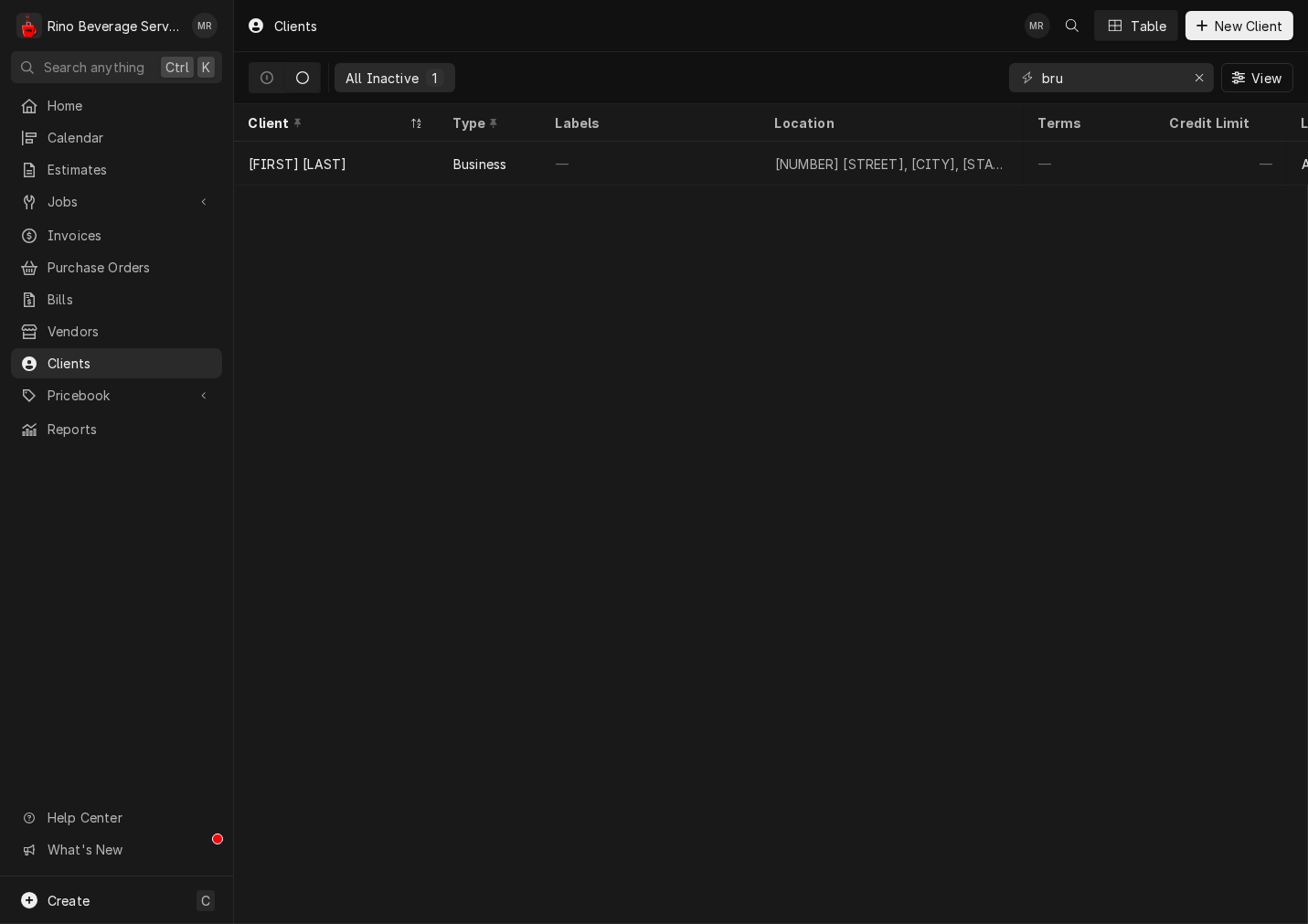 click on "All Inactive 1 bru View" at bounding box center [771, 78] 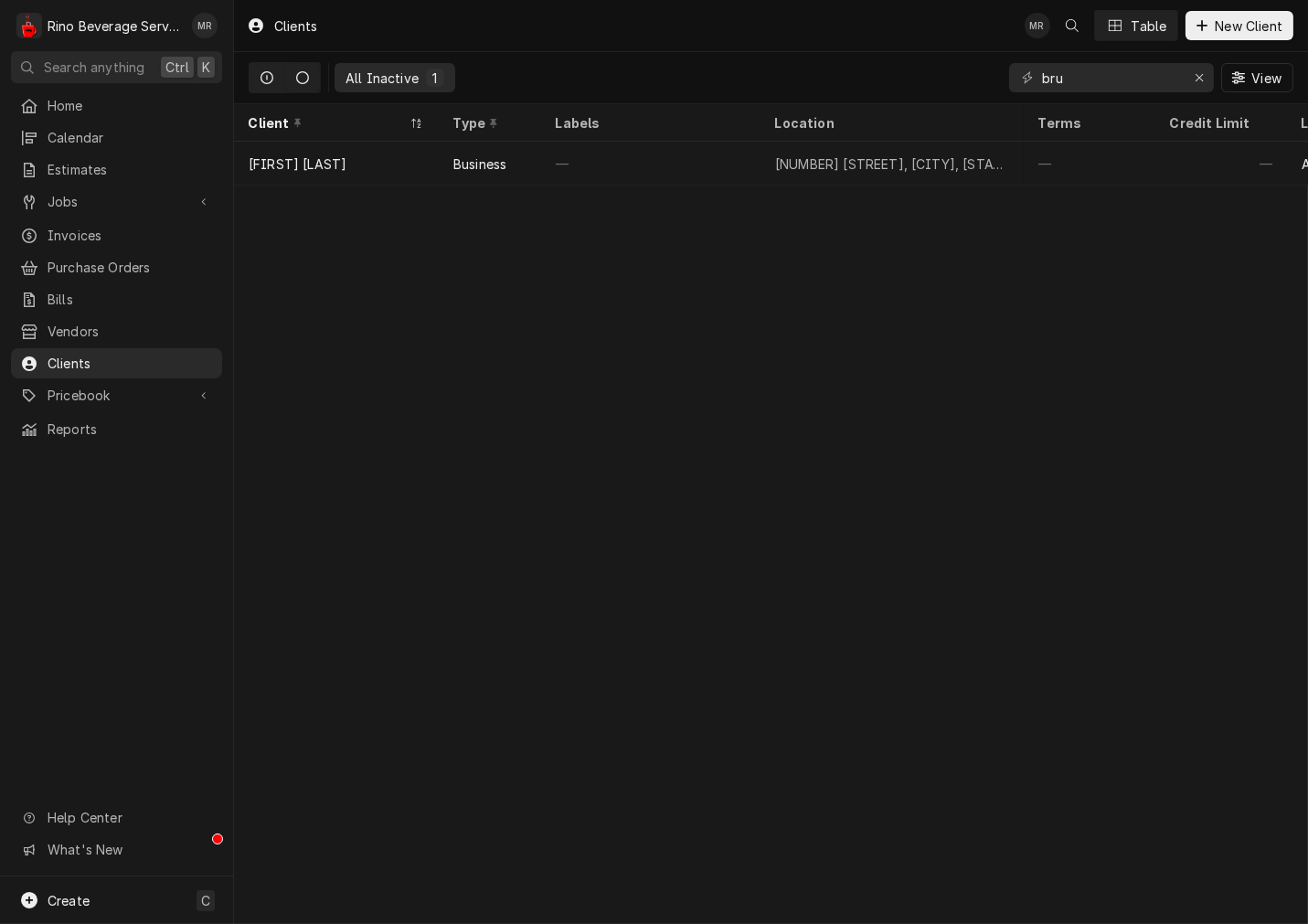 click at bounding box center (267, 78) 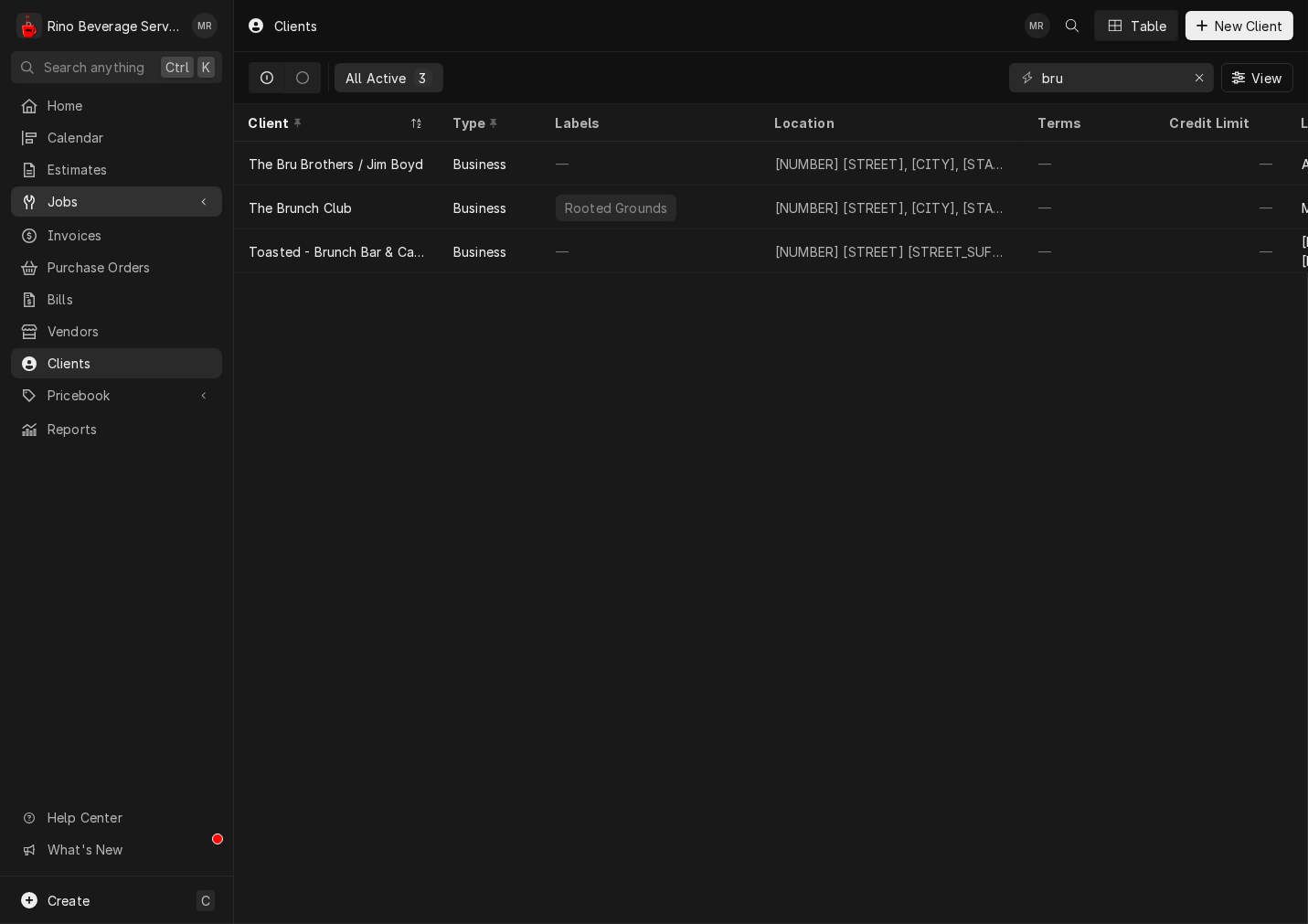 click on "Jobs" at bounding box center [116, 201] 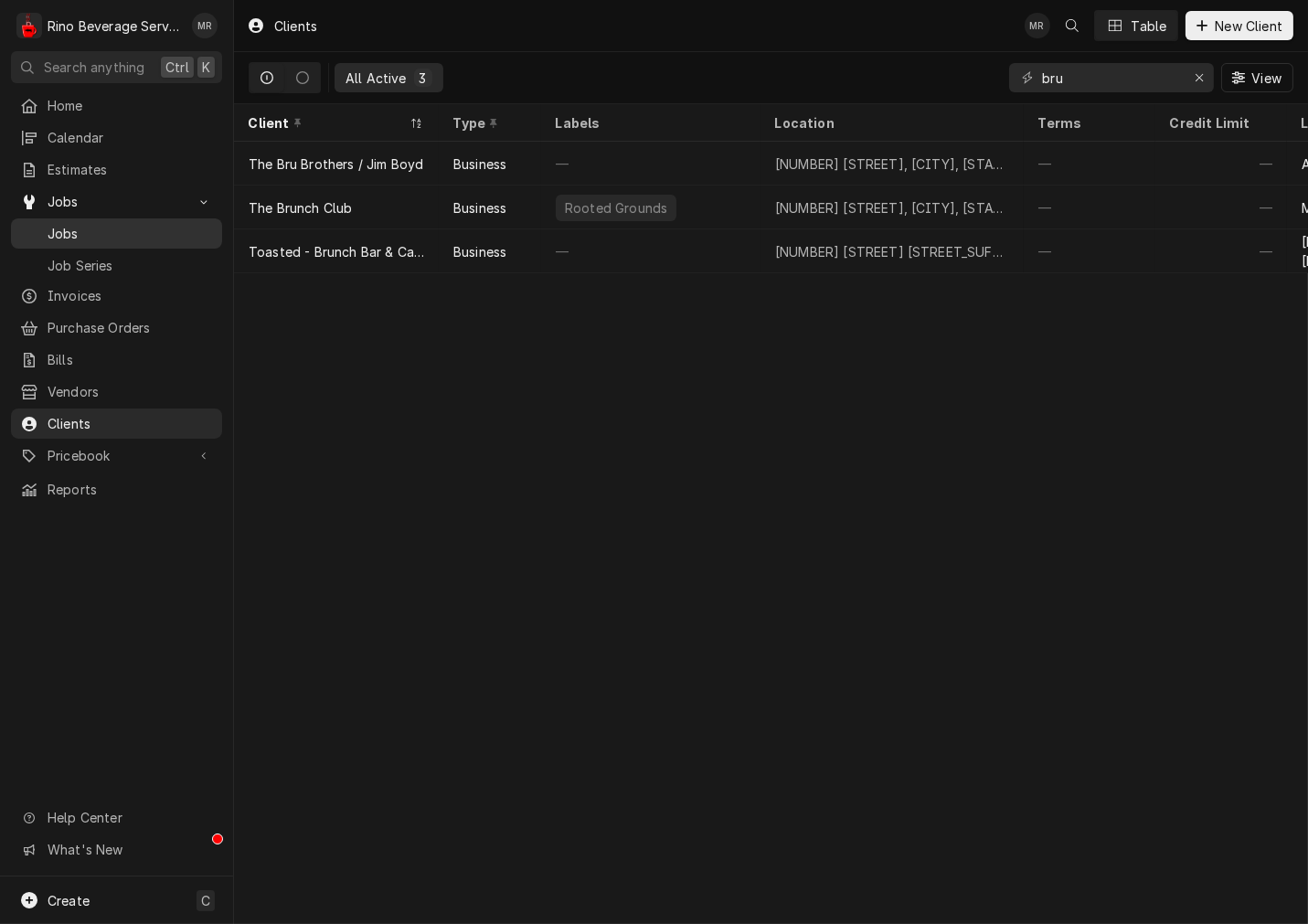 click on "Jobs" at bounding box center [130, 233] 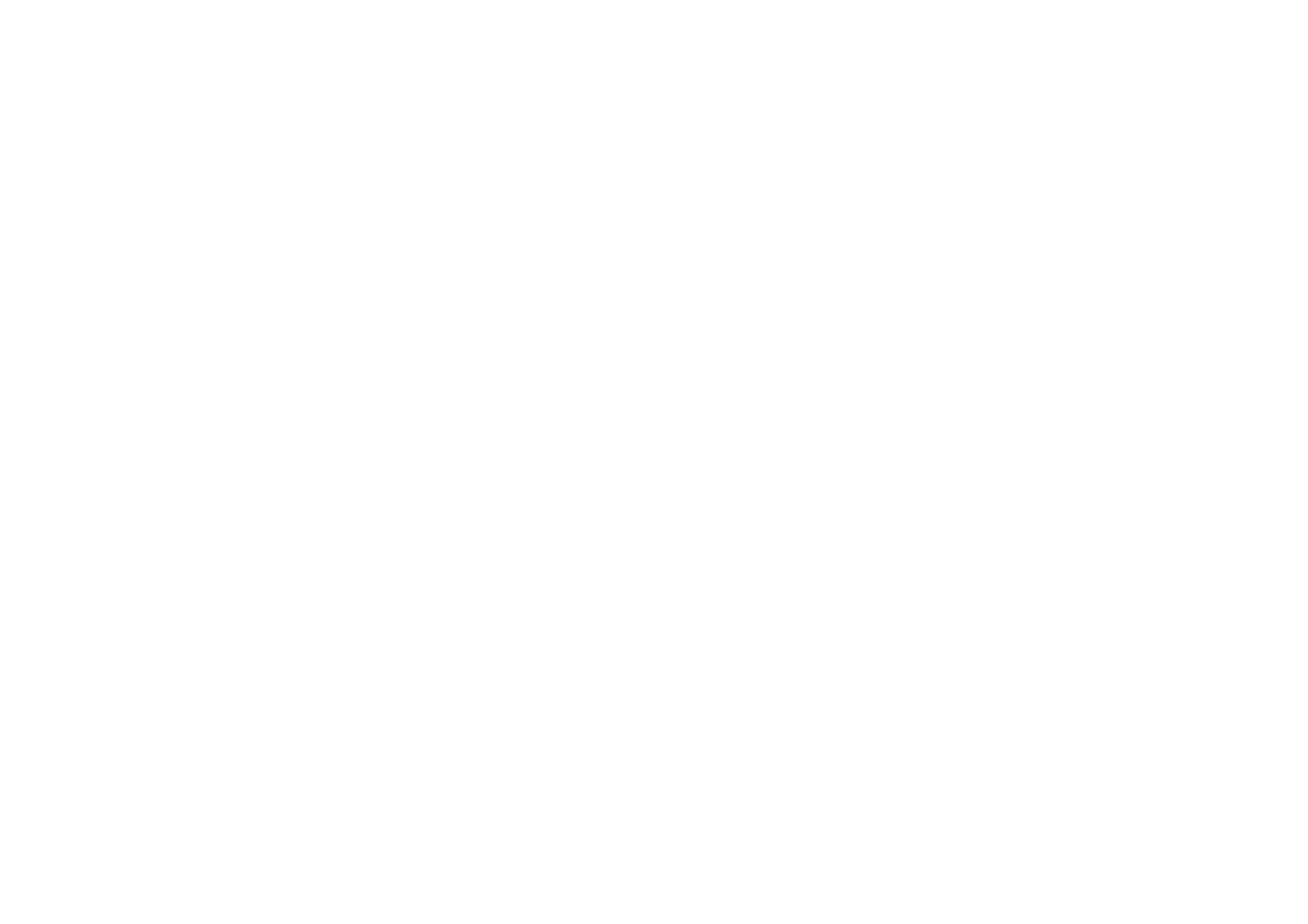 scroll, scrollTop: 0, scrollLeft: 0, axis: both 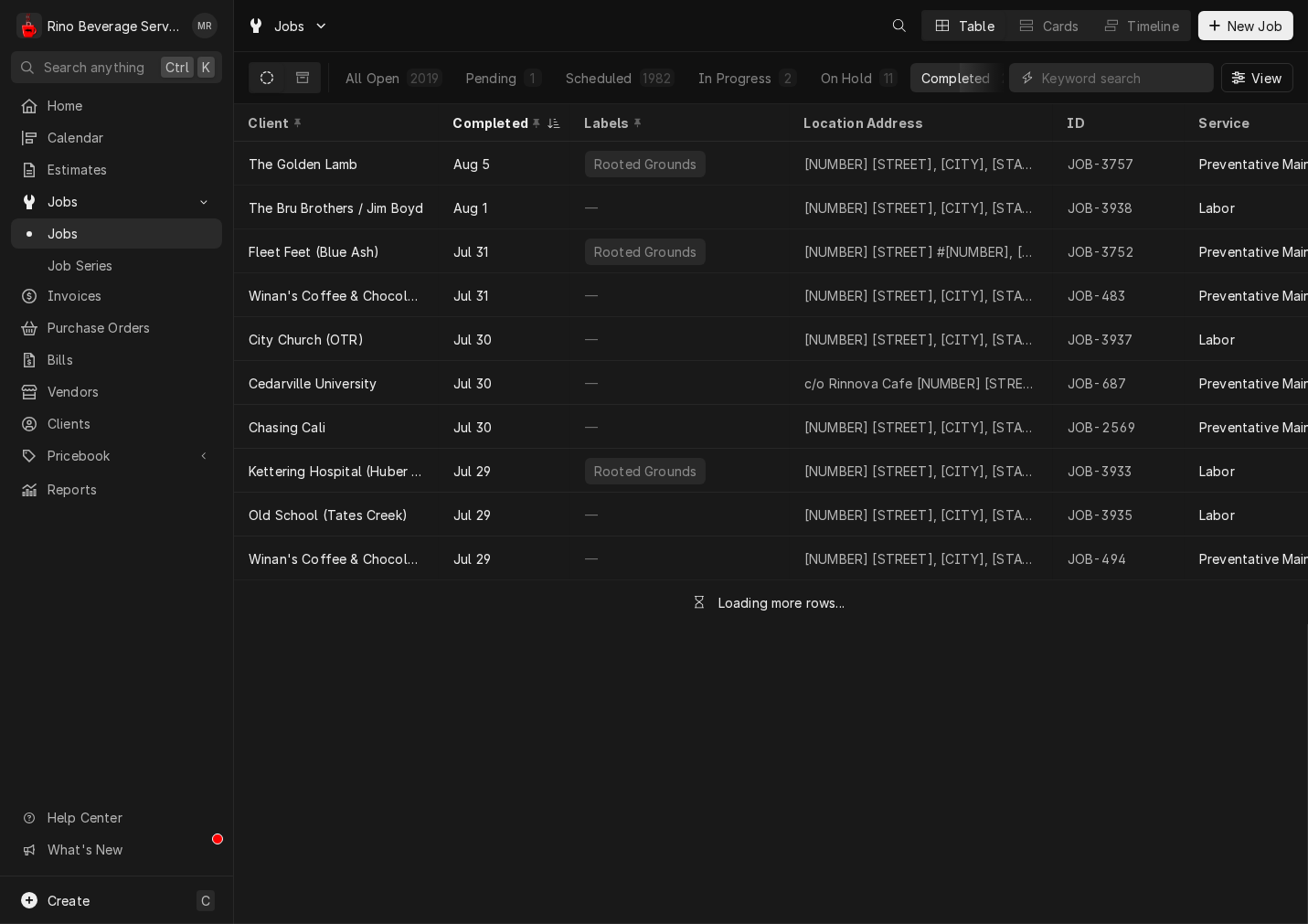 click on "Completed" at bounding box center [955, 78] 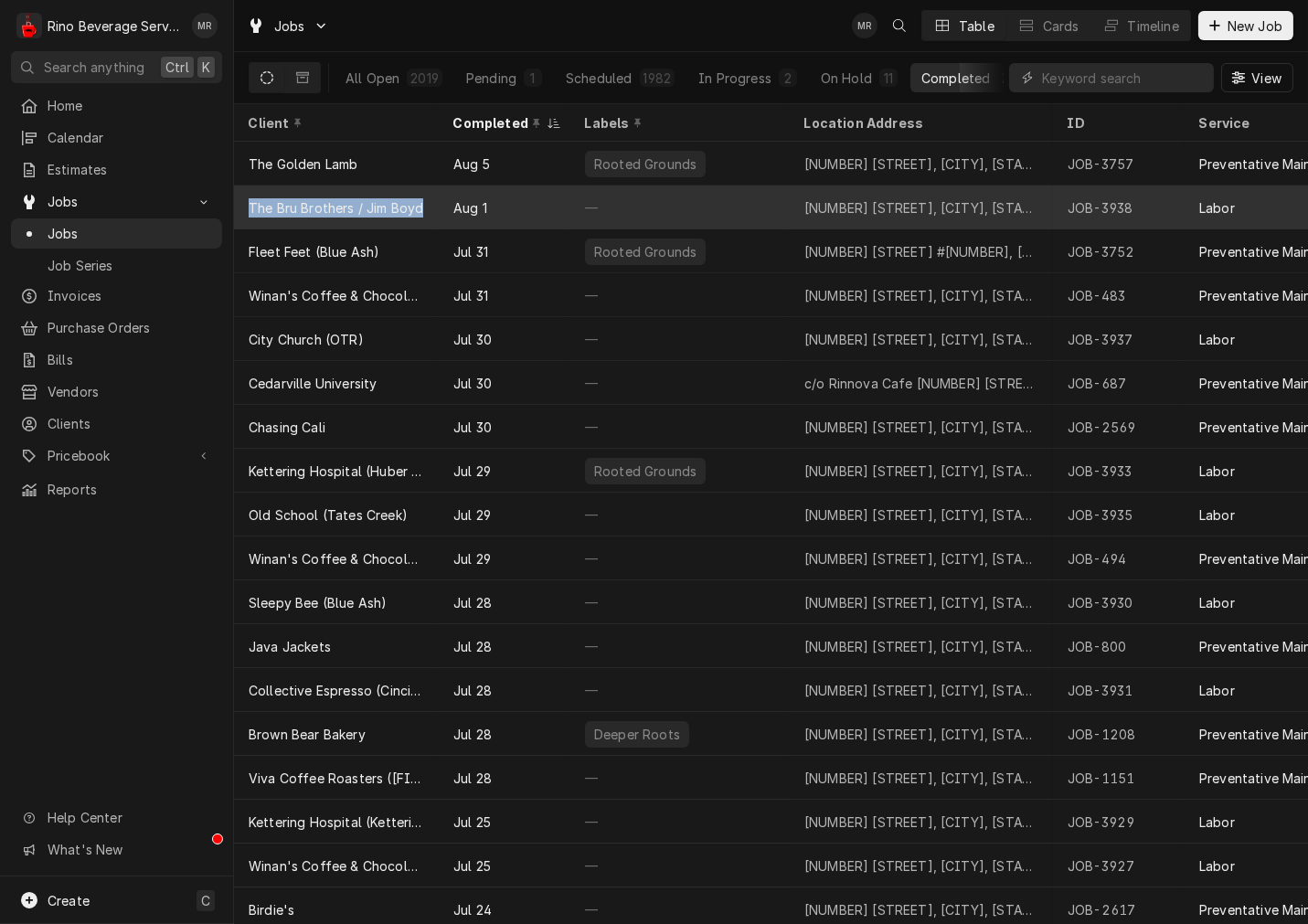 click on "The Bru Brothers / [FIRST] [LAST] [DATE] — [NUMBER] [STREET], [CITY], [STATE] [POSTAL_CODE] JOB-[NUMBER] Labor GW Uninvoiced [DATE] Service High — [NUMBER]h" at bounding box center [1331, 207] 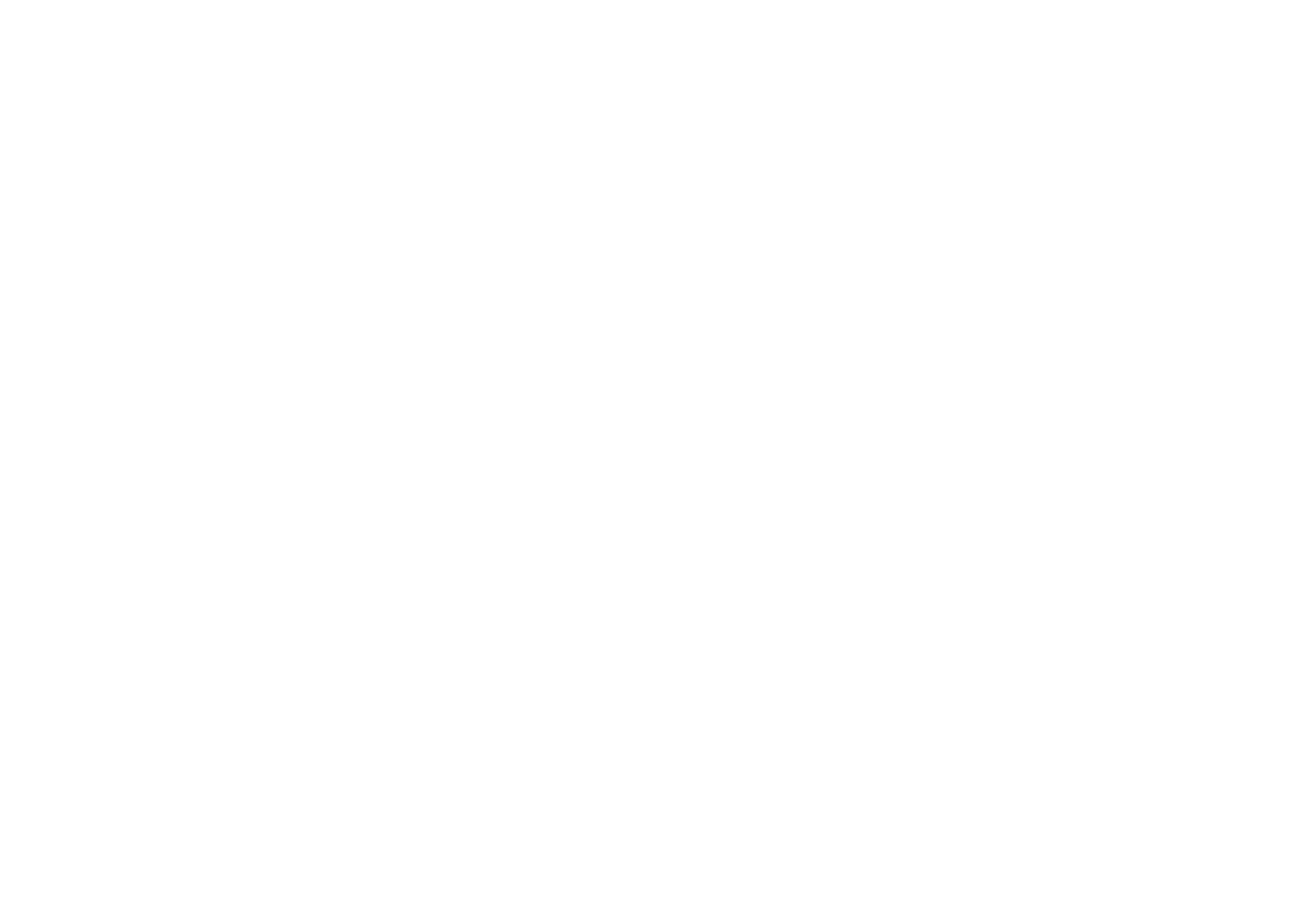scroll, scrollTop: 0, scrollLeft: 0, axis: both 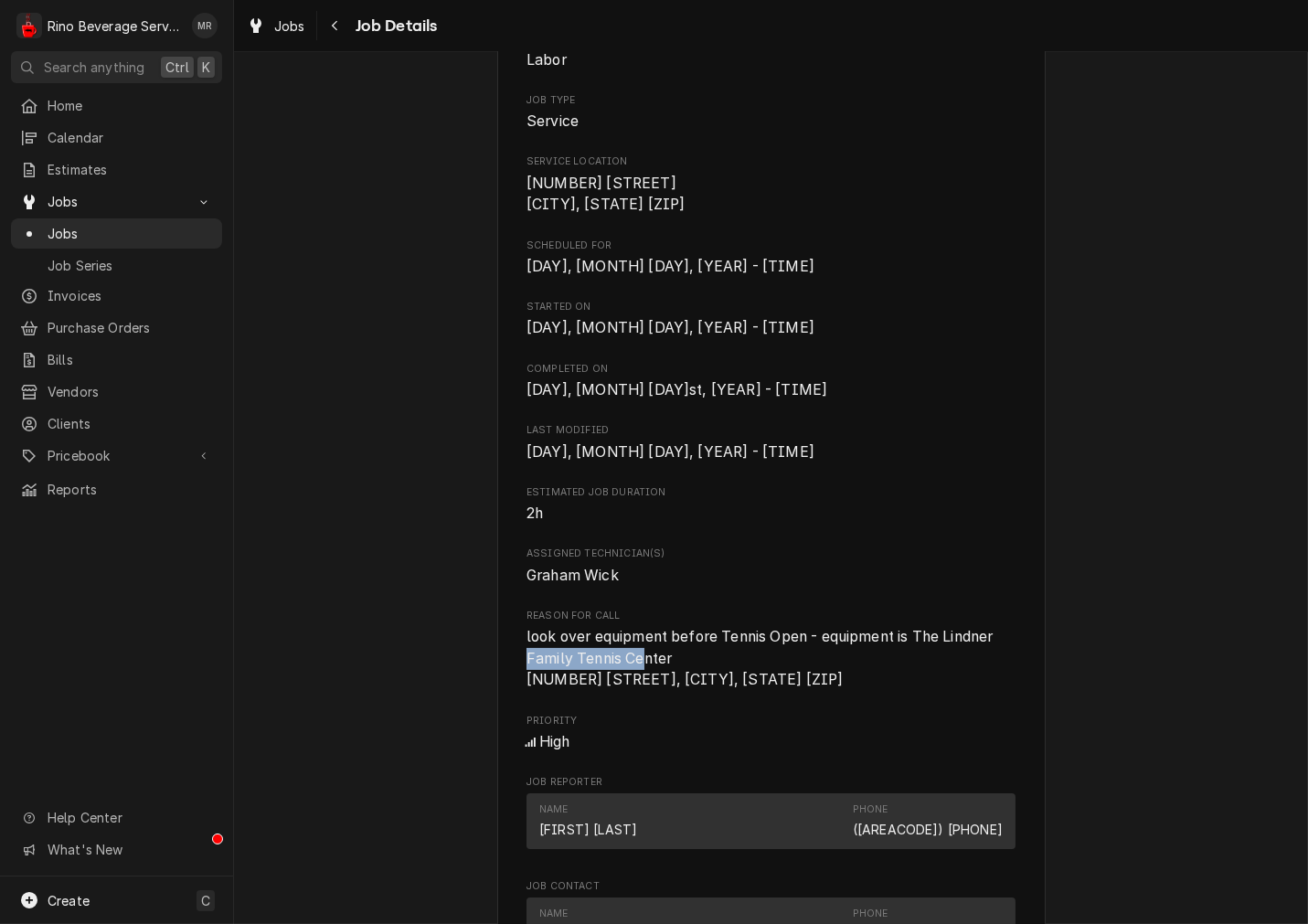 drag, startPoint x: 558, startPoint y: 655, endPoint x: 497, endPoint y: 655, distance: 61 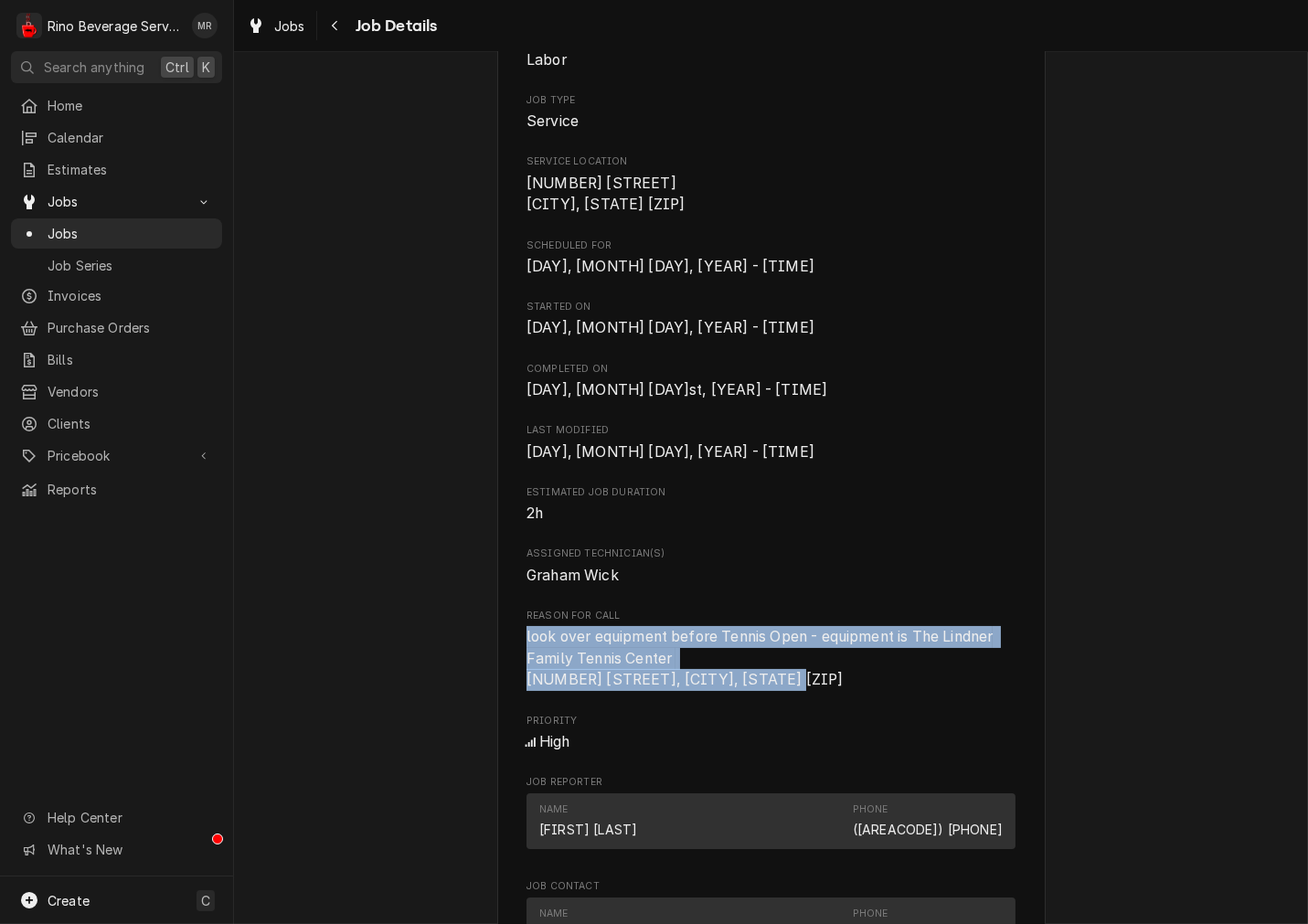 drag, startPoint x: 838, startPoint y: 680, endPoint x: 462, endPoint y: 628, distance: 379.5787 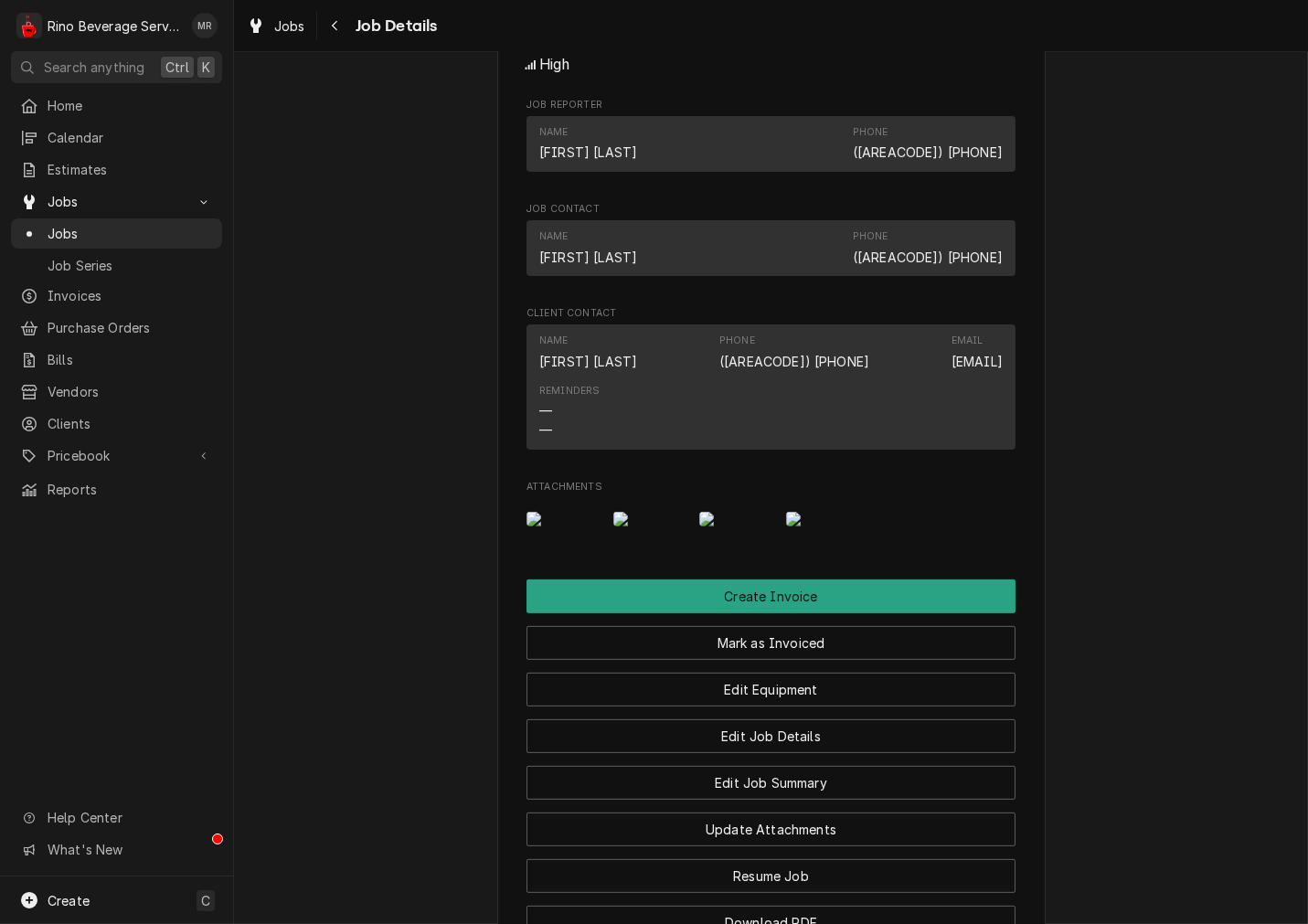 scroll, scrollTop: 1523, scrollLeft: 0, axis: vertical 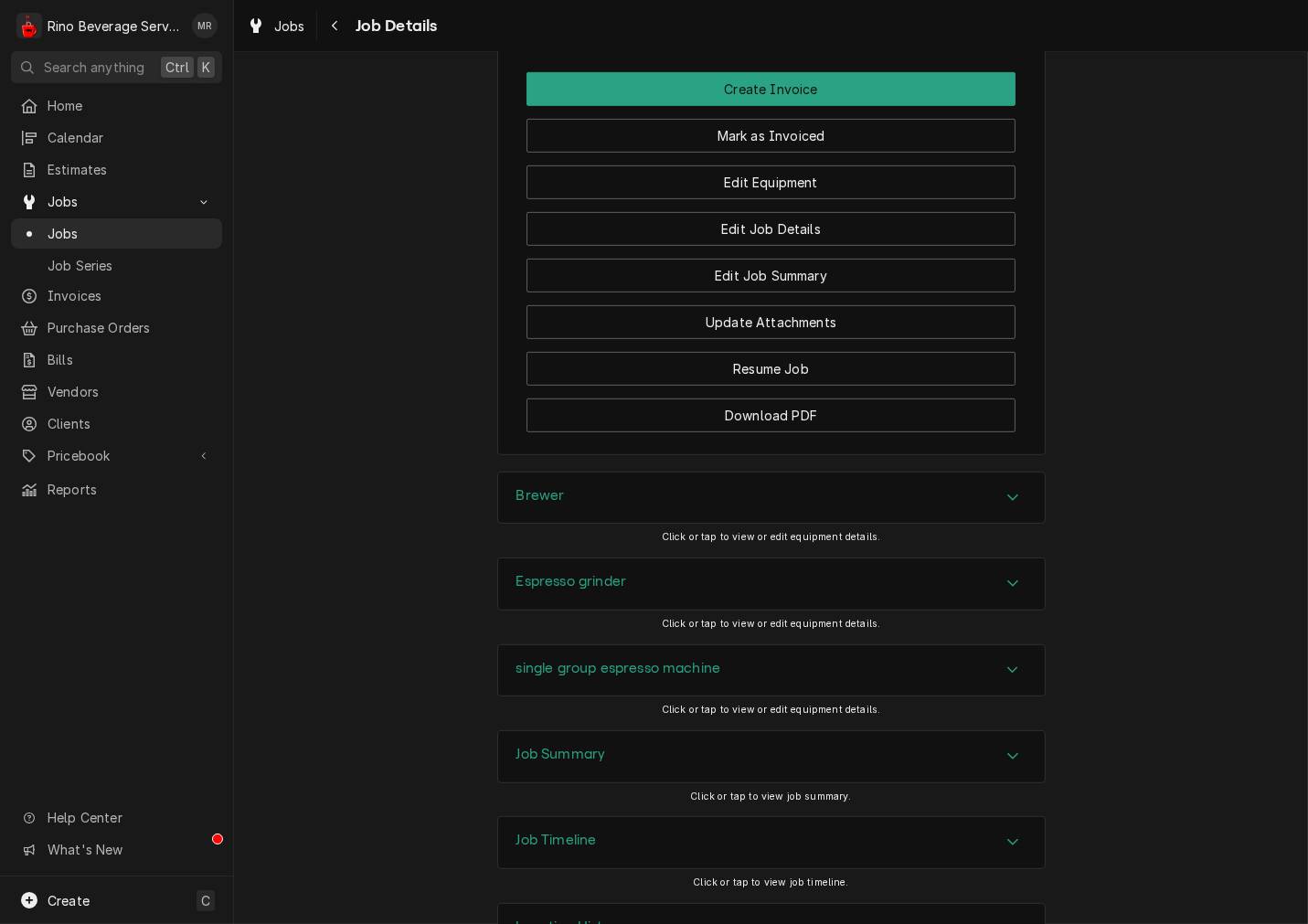 click on "Brewer" at bounding box center [771, 498] 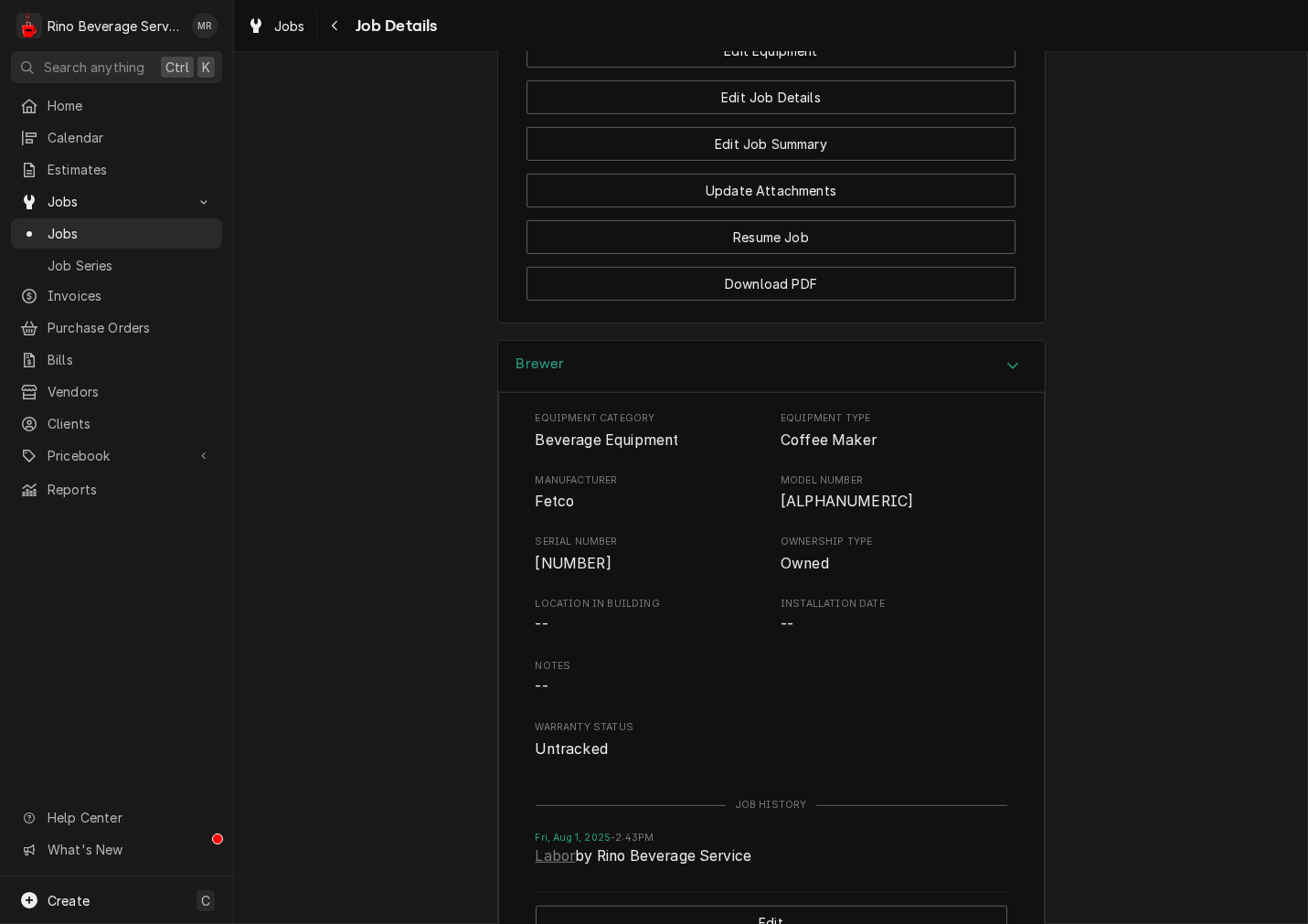 scroll, scrollTop: 1861, scrollLeft: 0, axis: vertical 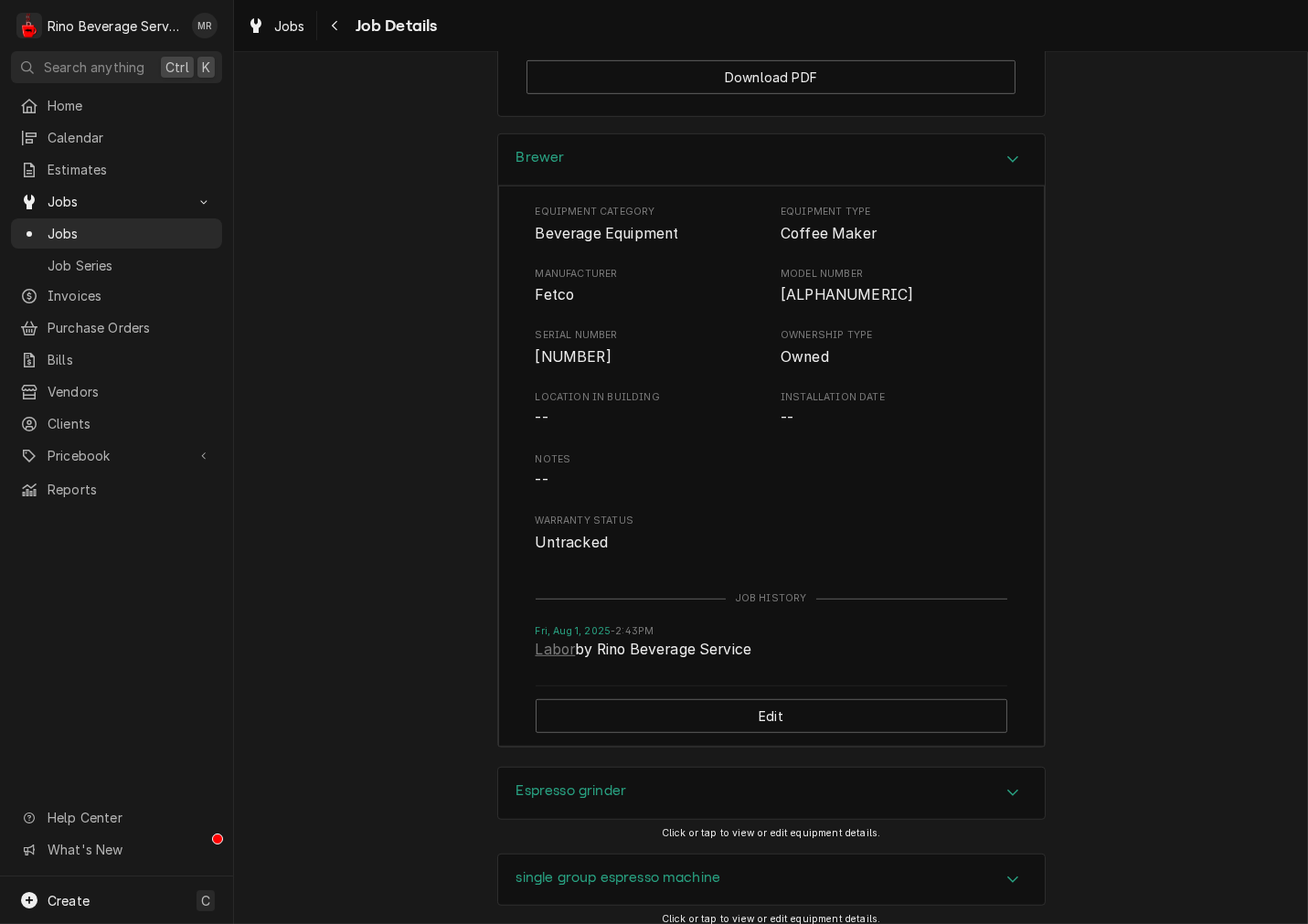 click on "21525250173018" at bounding box center [573, 356] 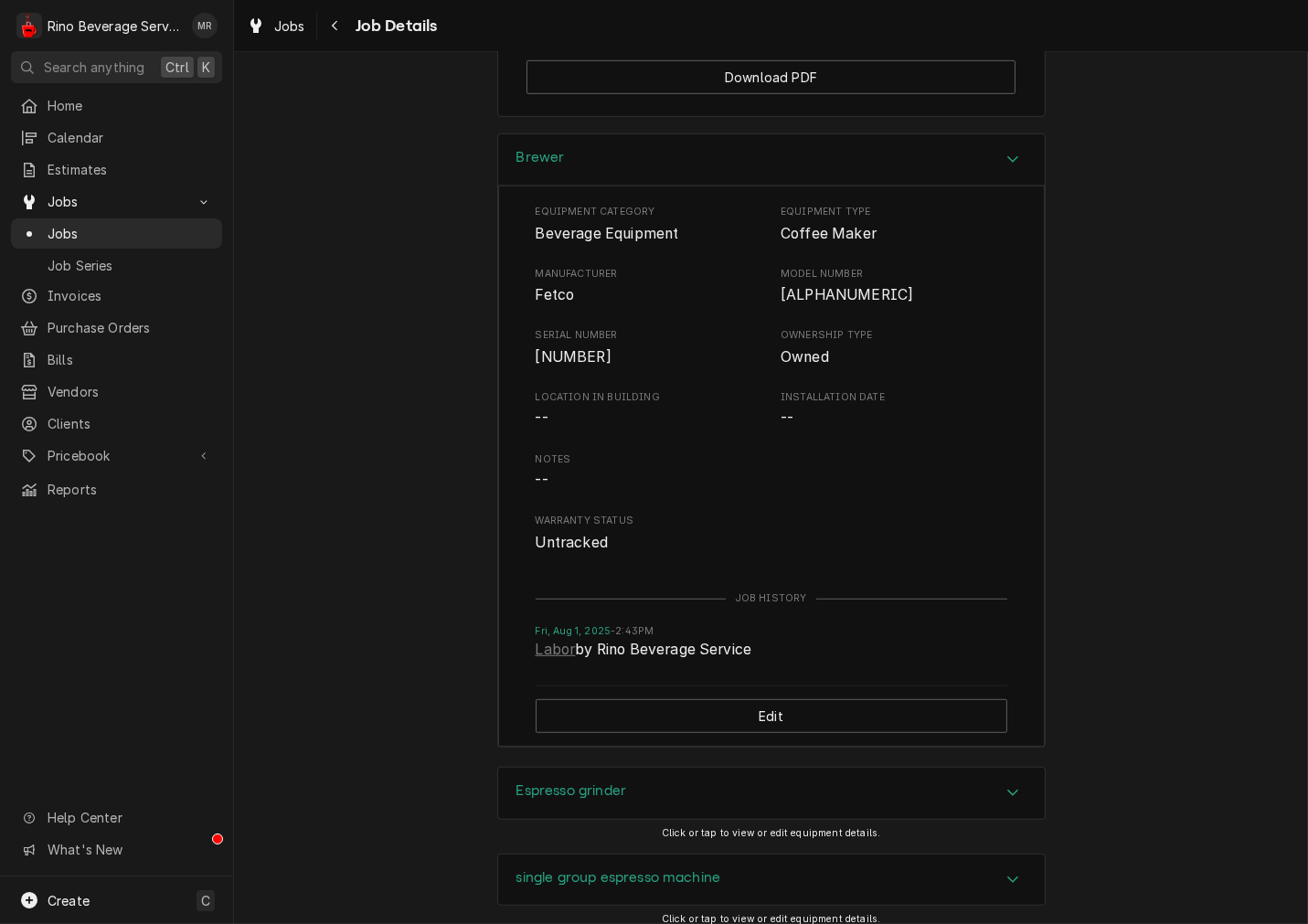 click on "Brewer" at bounding box center [771, 160] 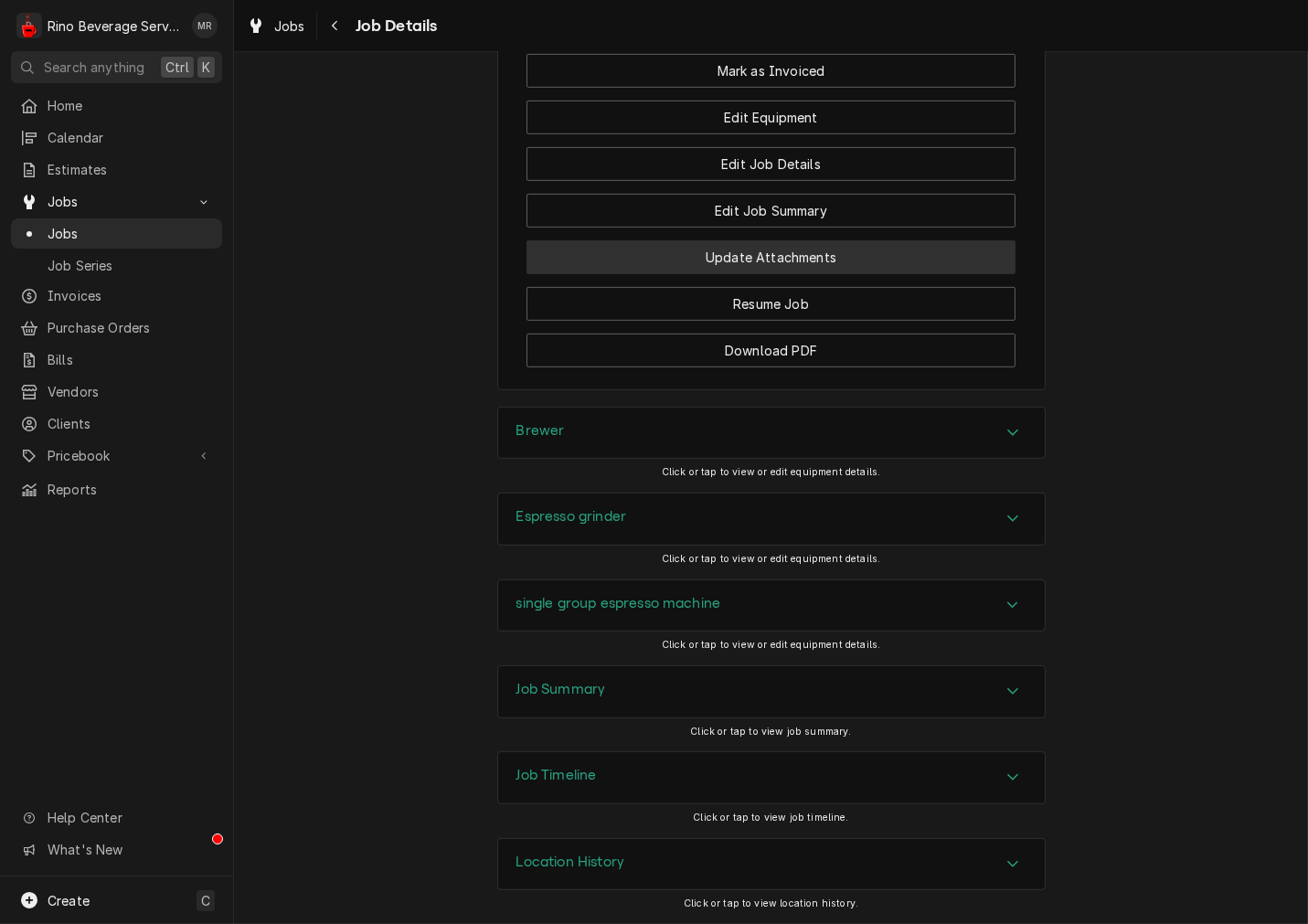 scroll, scrollTop: 1670, scrollLeft: 0, axis: vertical 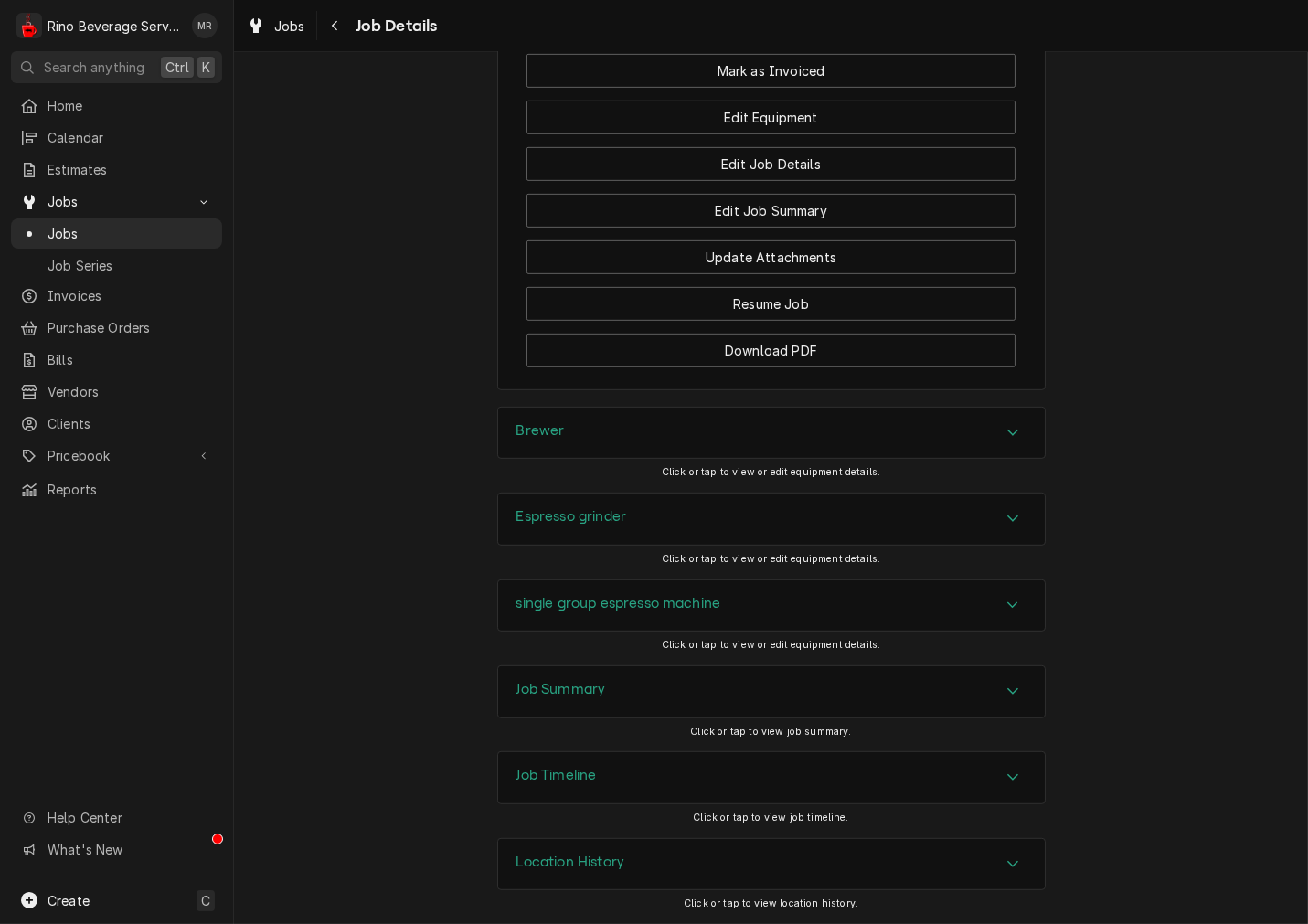 click on "Espresso grinder" at bounding box center [571, 516] 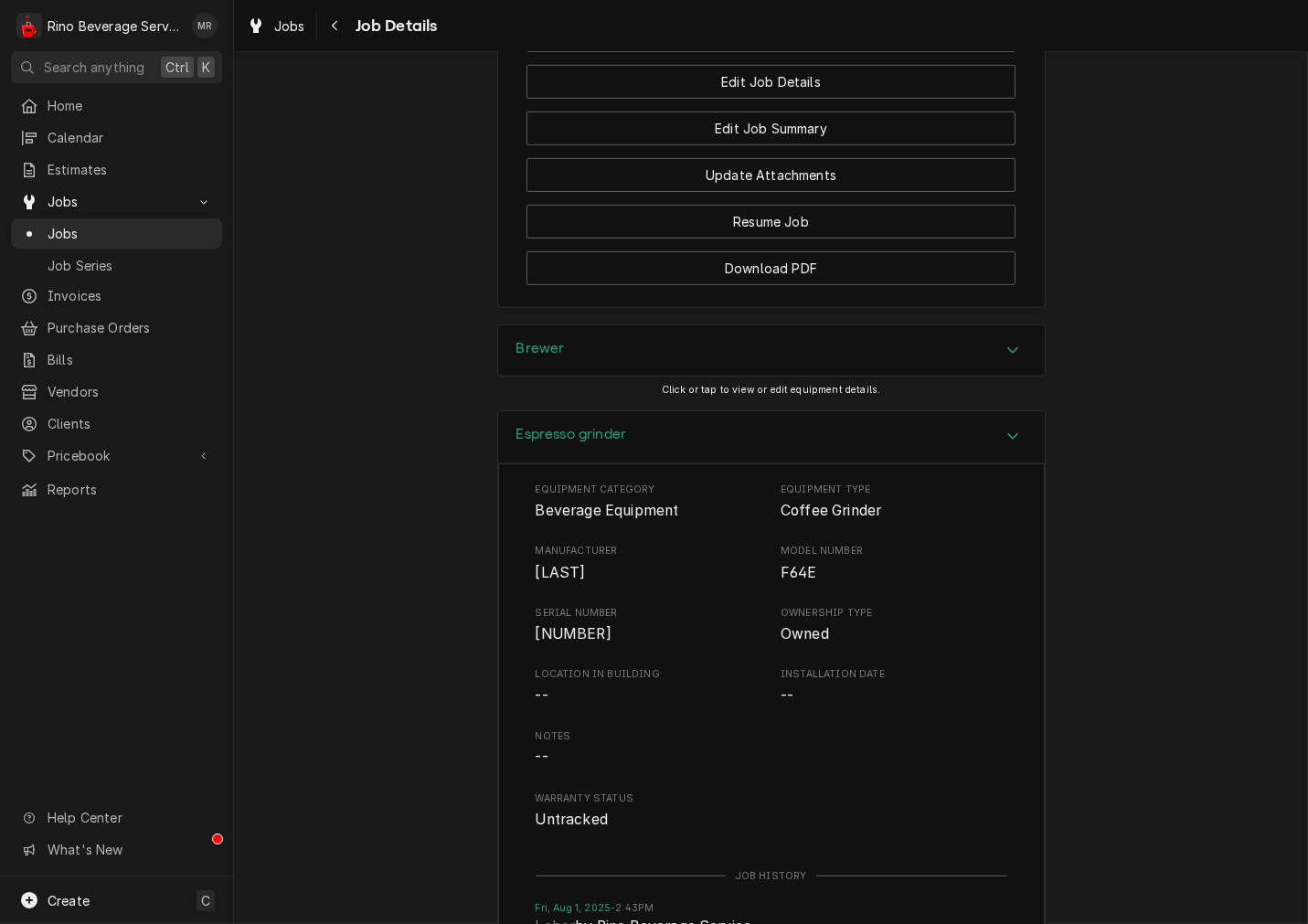 click on "Fiorengato" at bounding box center [560, 572] 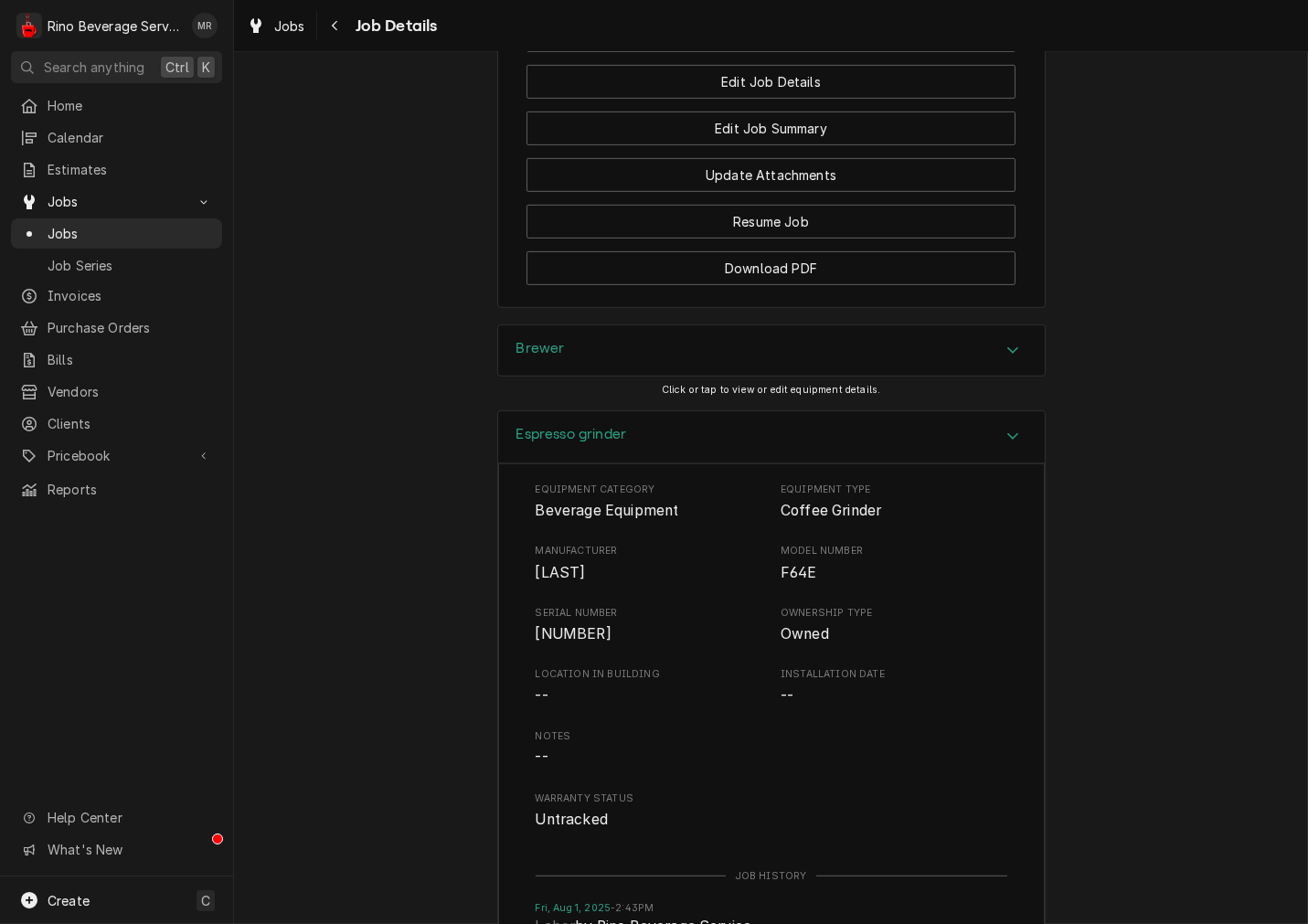 click on "Espresso grinder" at bounding box center (771, 437) 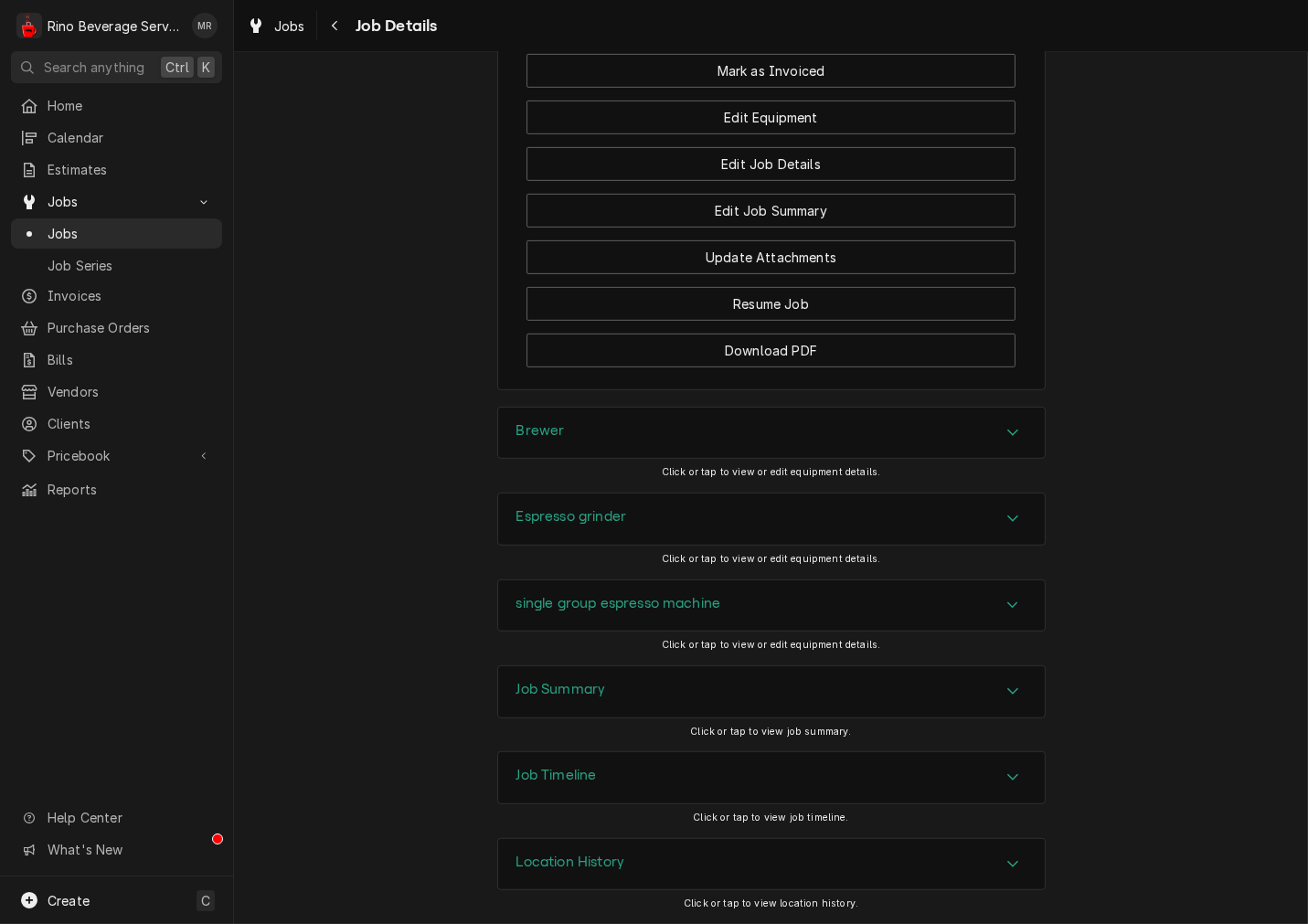click on "single group espresso machine" at bounding box center [619, 603] 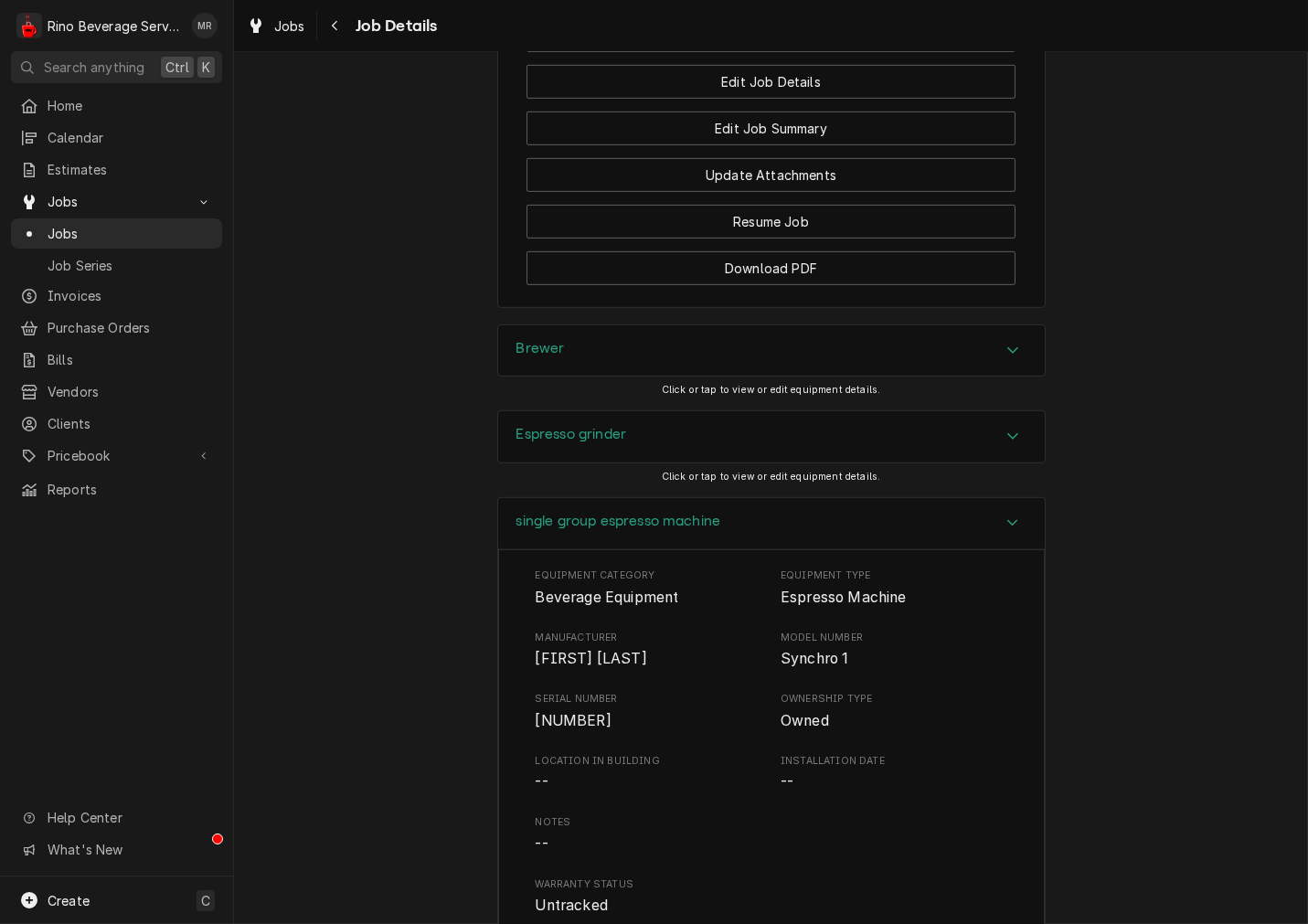 click on "Rosito Bisani" at bounding box center [591, 658] 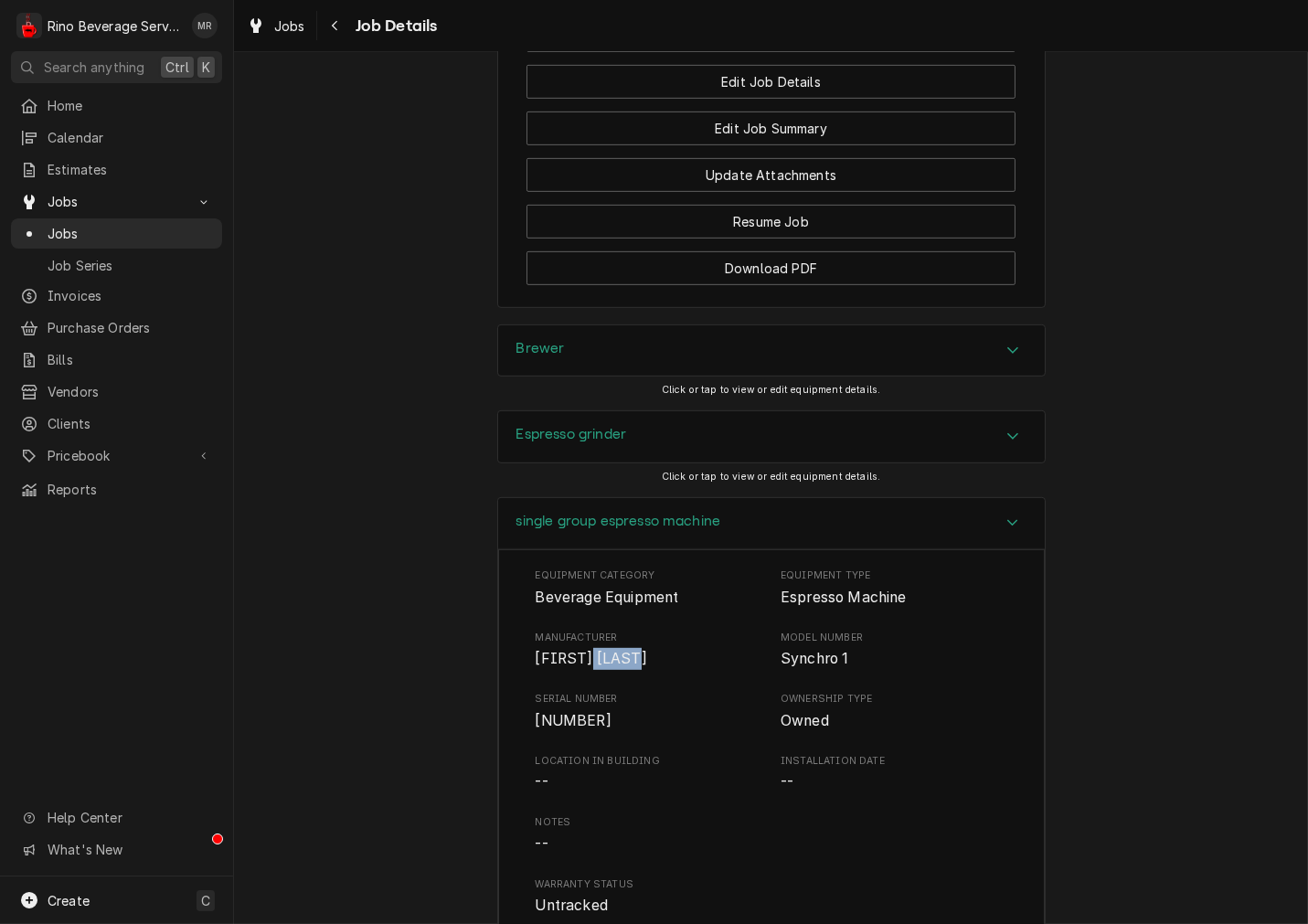 click on "Rosito Bisani" at bounding box center (591, 658) 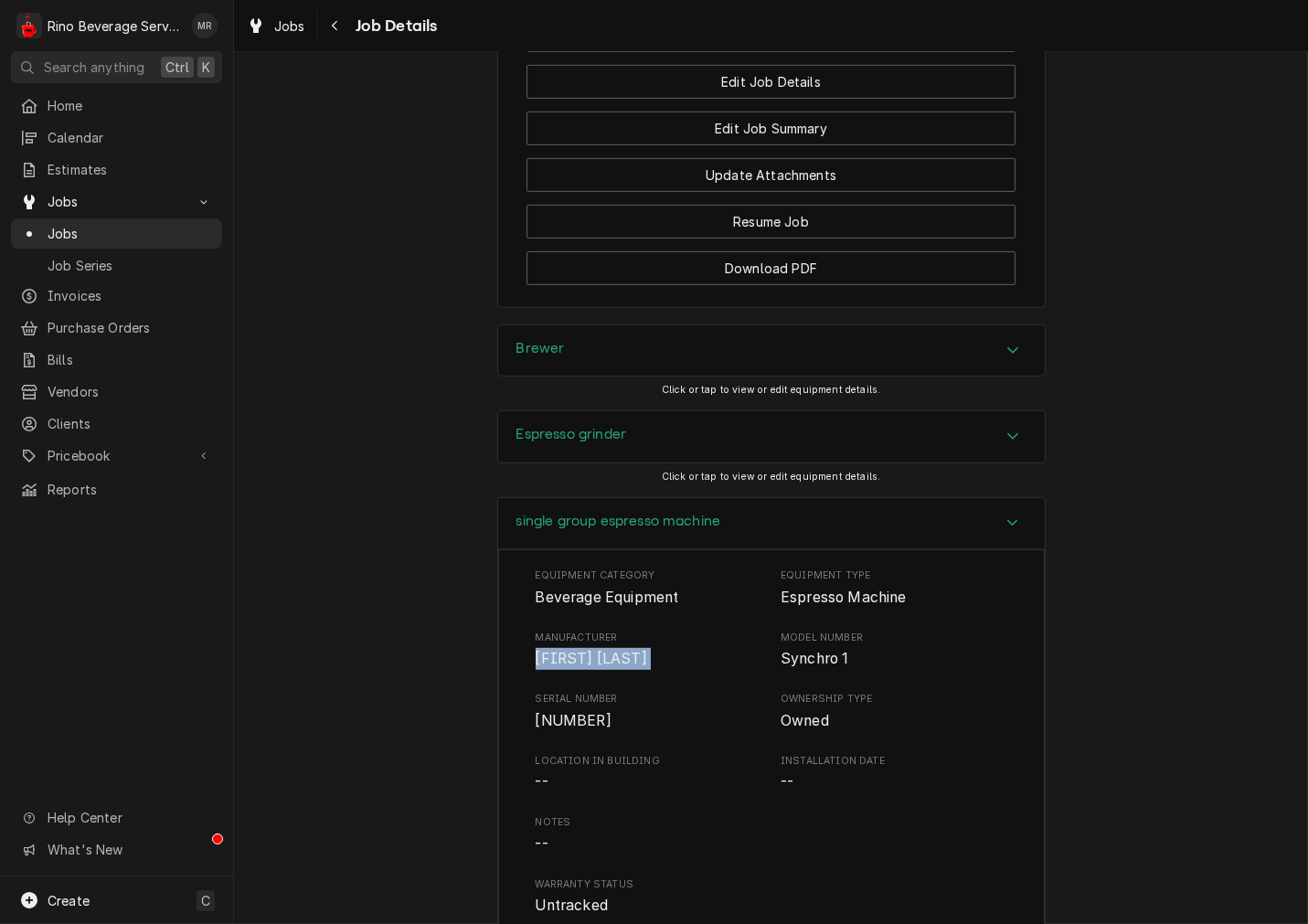 click on "Rosito Bisani" at bounding box center (591, 658) 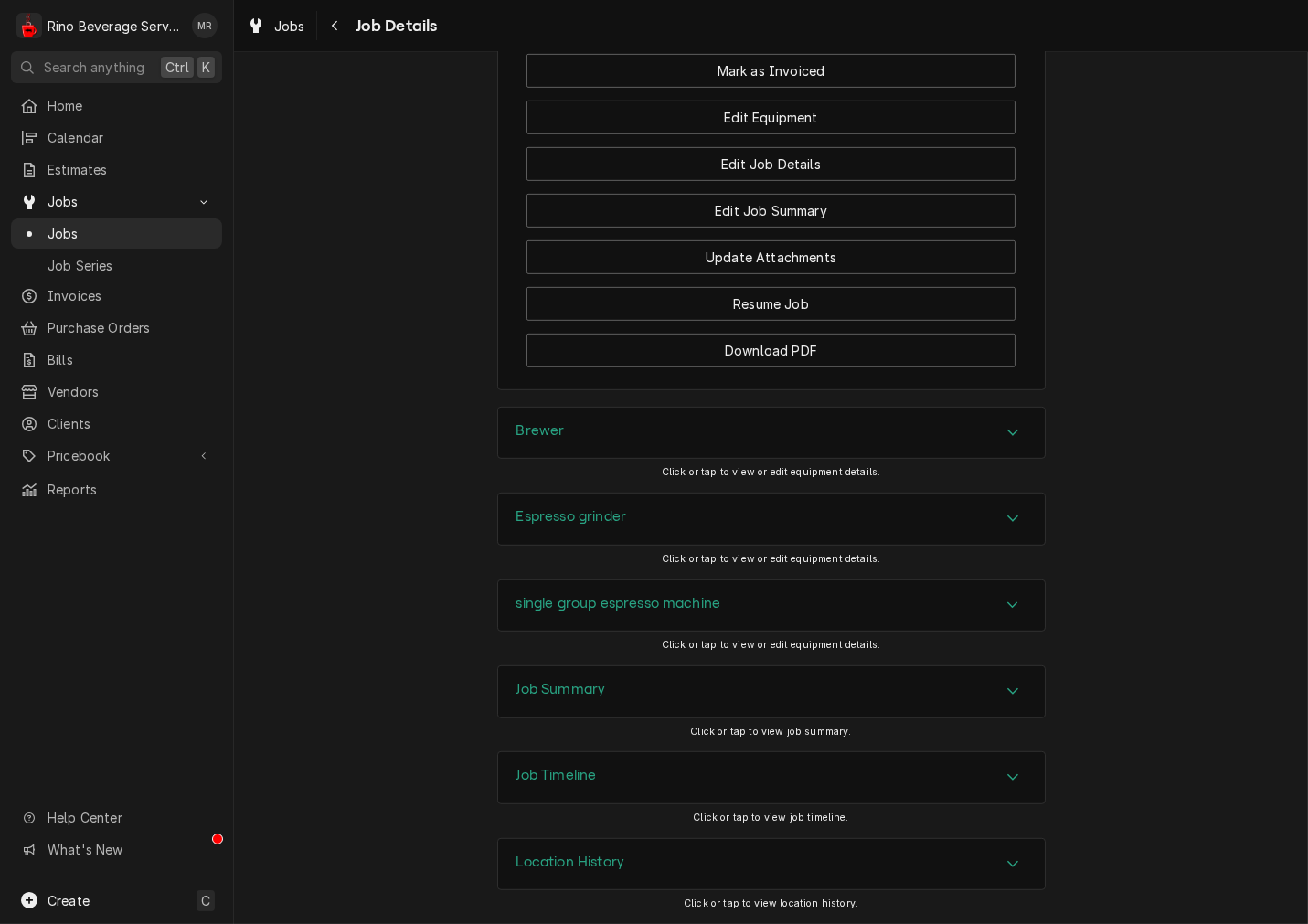 click on "Job Summary" at bounding box center (561, 692) 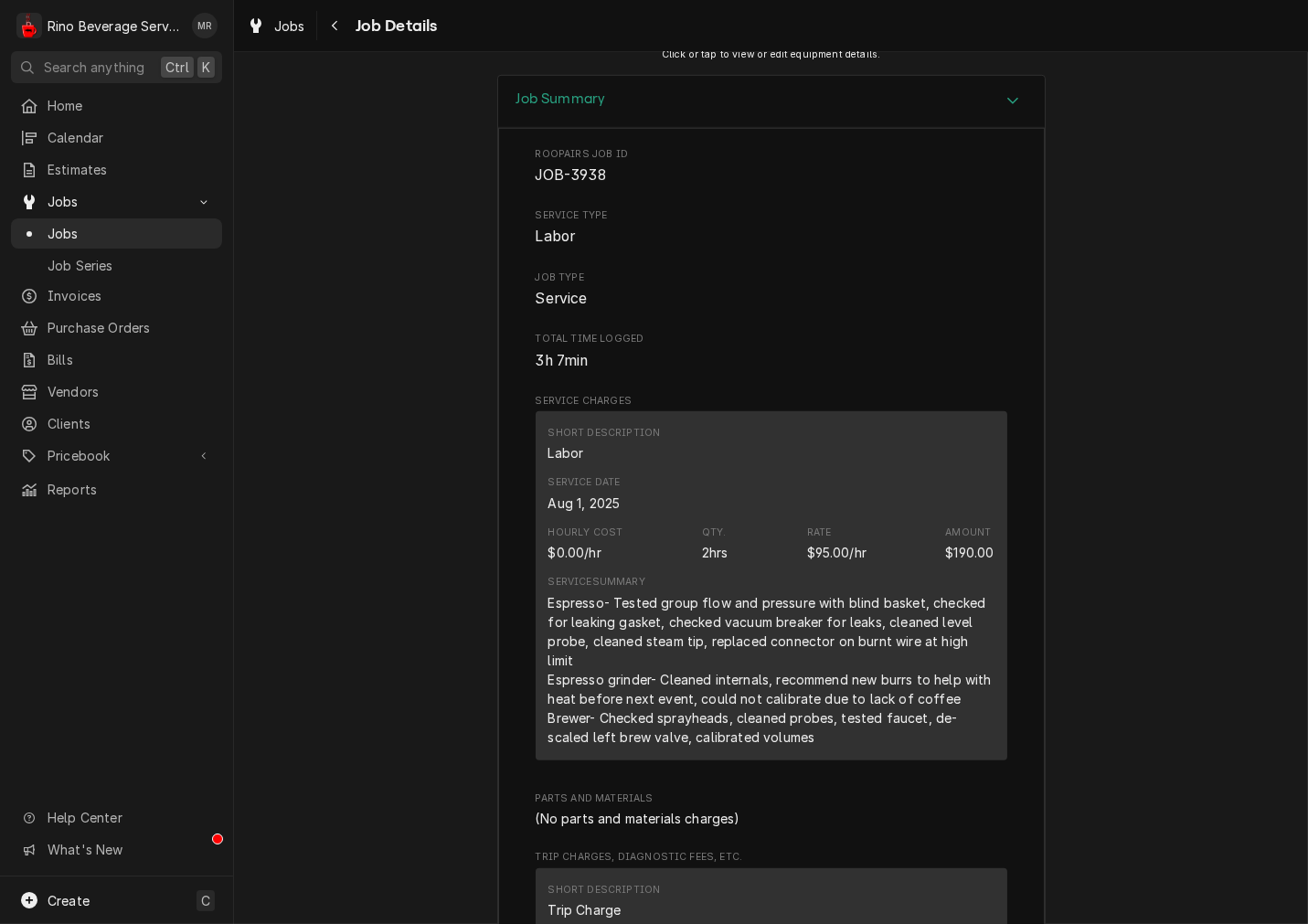 scroll, scrollTop: 2517, scrollLeft: 0, axis: vertical 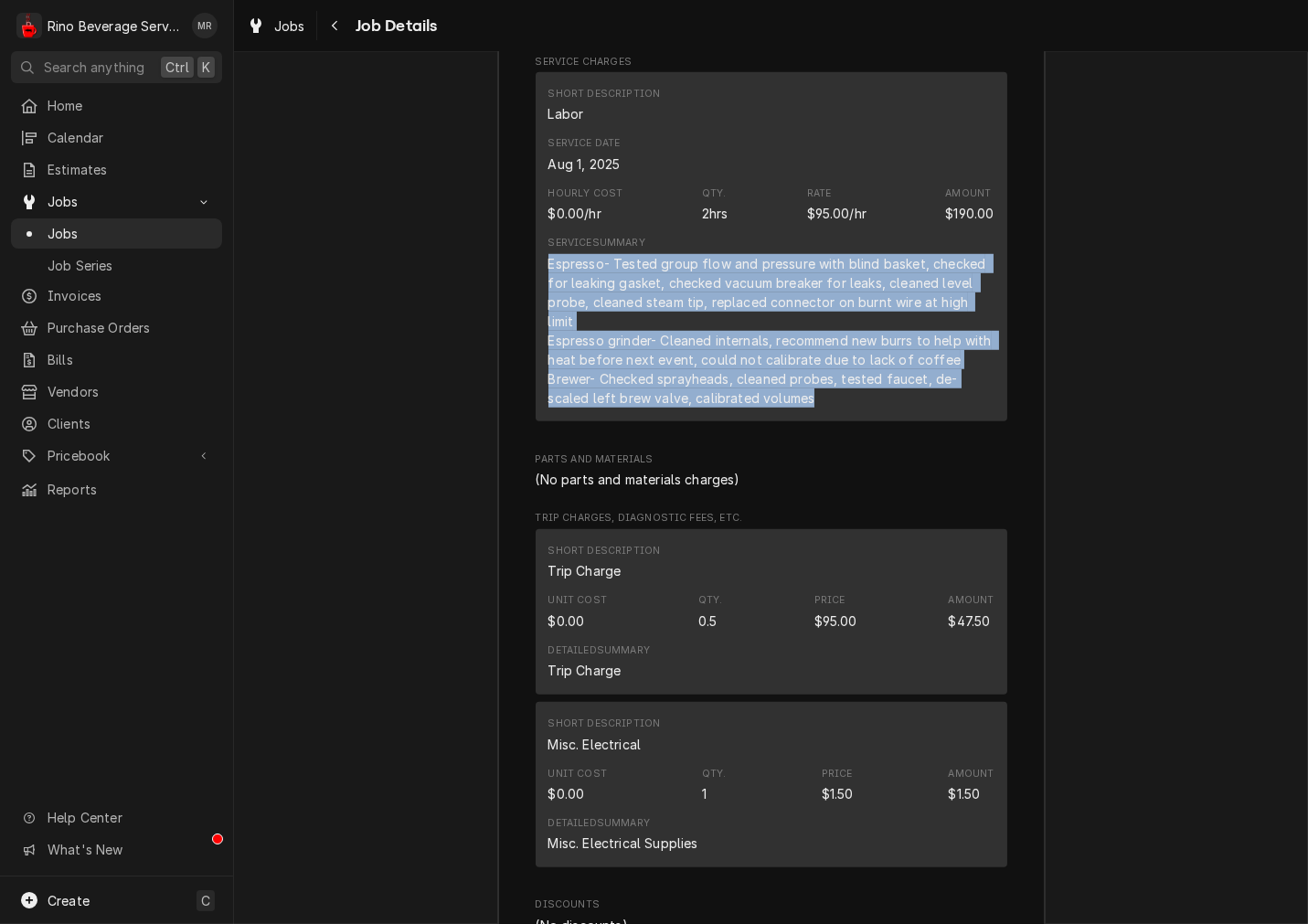 drag, startPoint x: 825, startPoint y: 452, endPoint x: 539, endPoint y: 345, distance: 305.36044 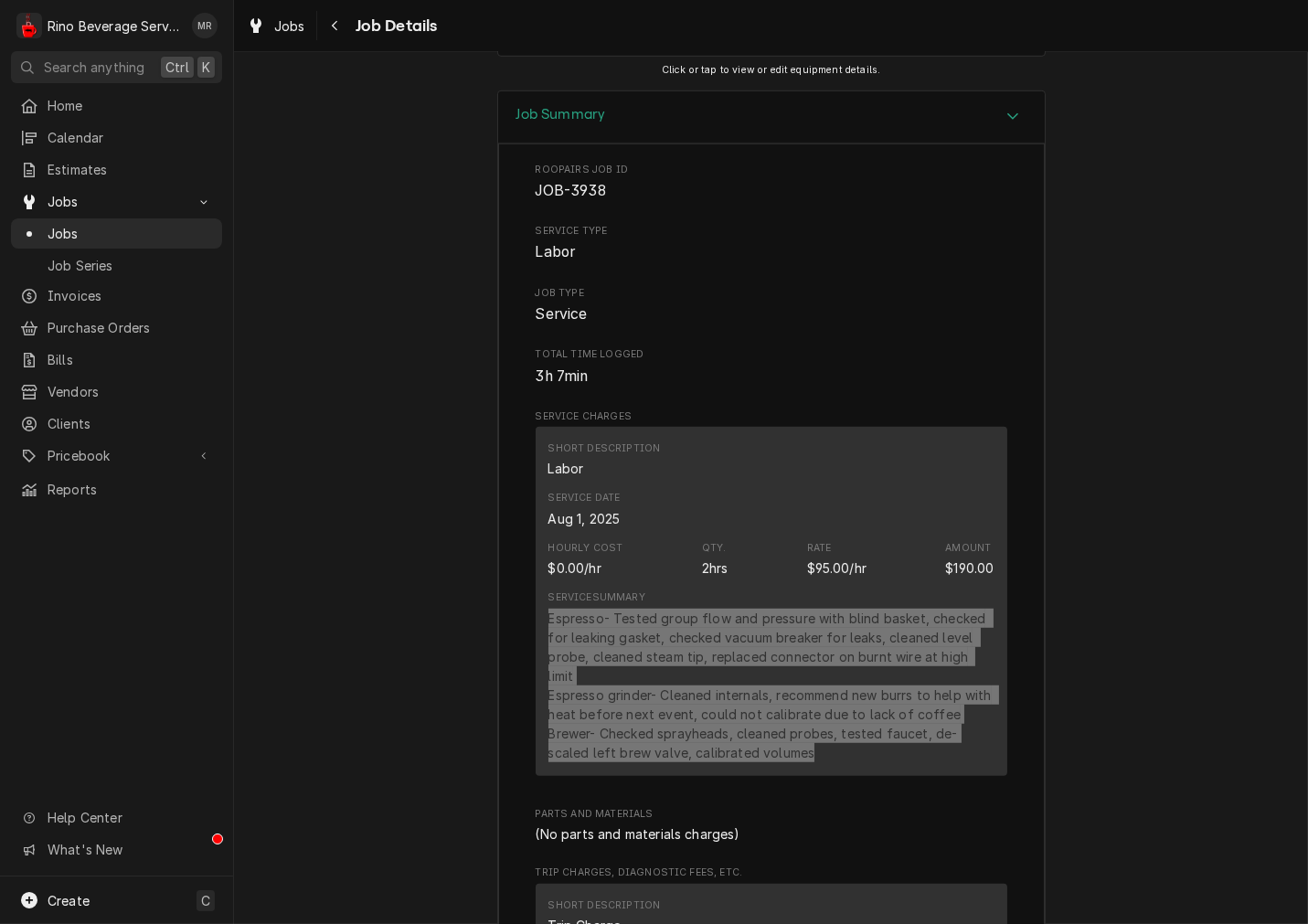 scroll, scrollTop: 1147, scrollLeft: 0, axis: vertical 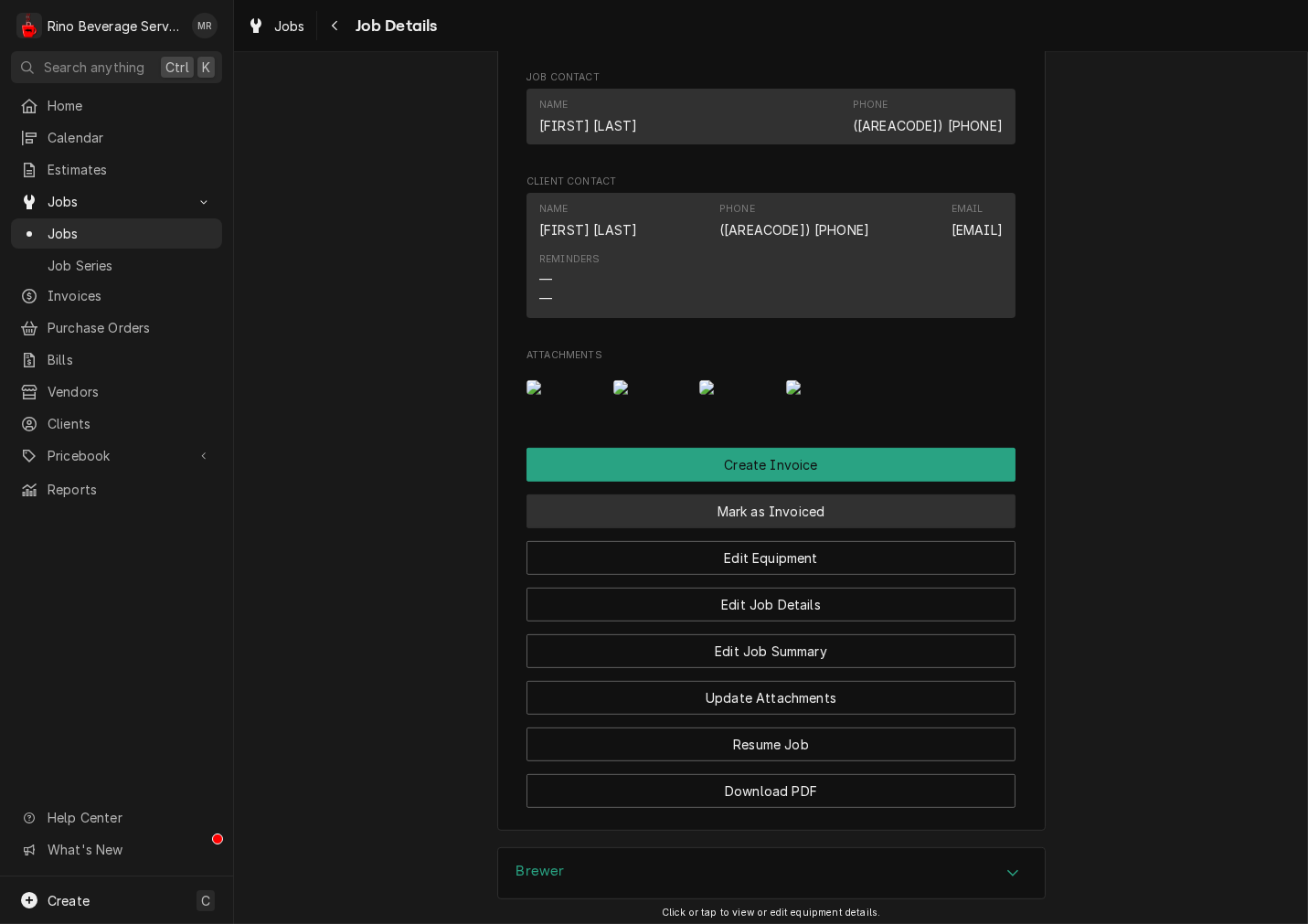 click on "Mark as Invoiced" at bounding box center (771, 511) 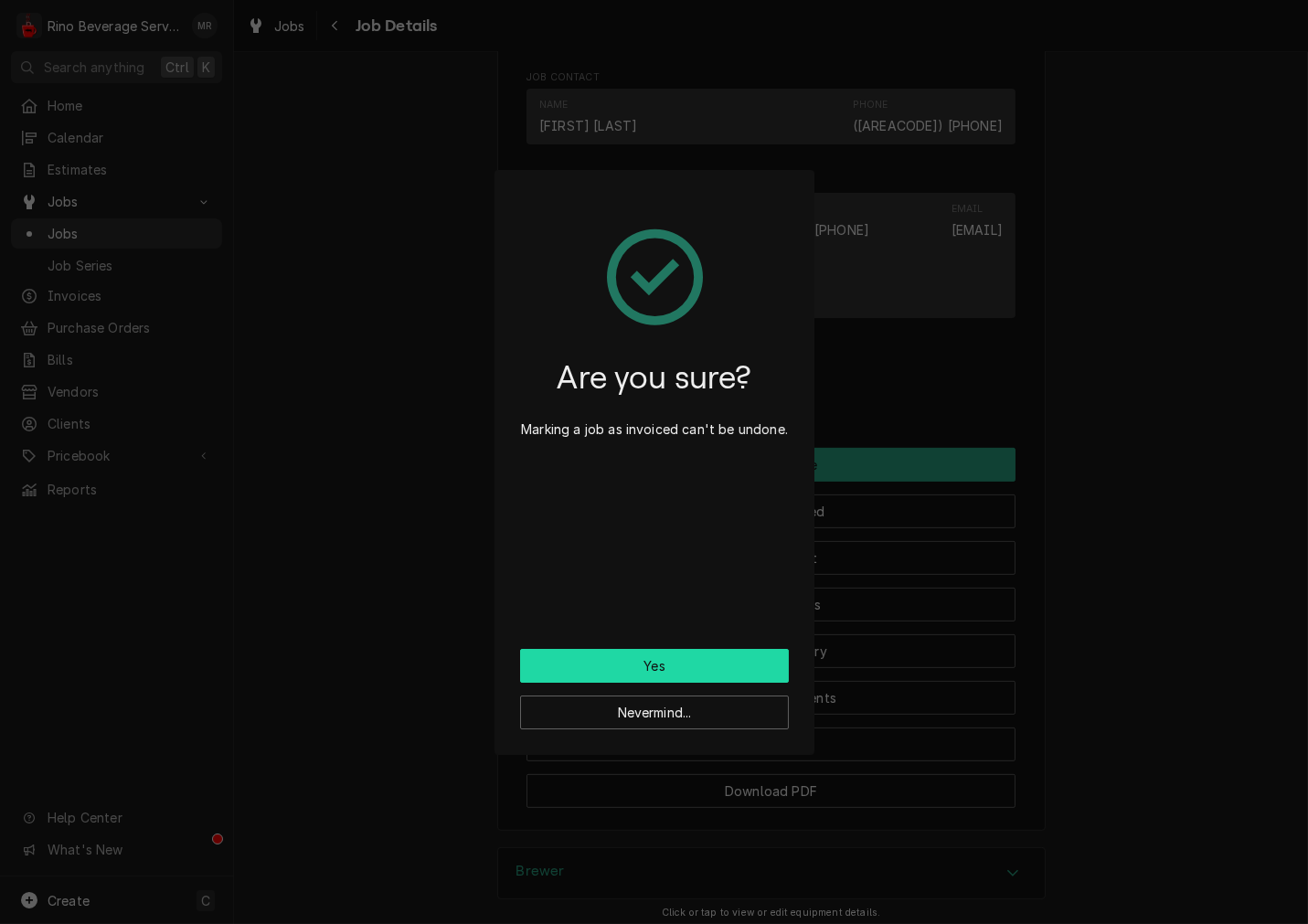click on "Yes" at bounding box center (654, 665) 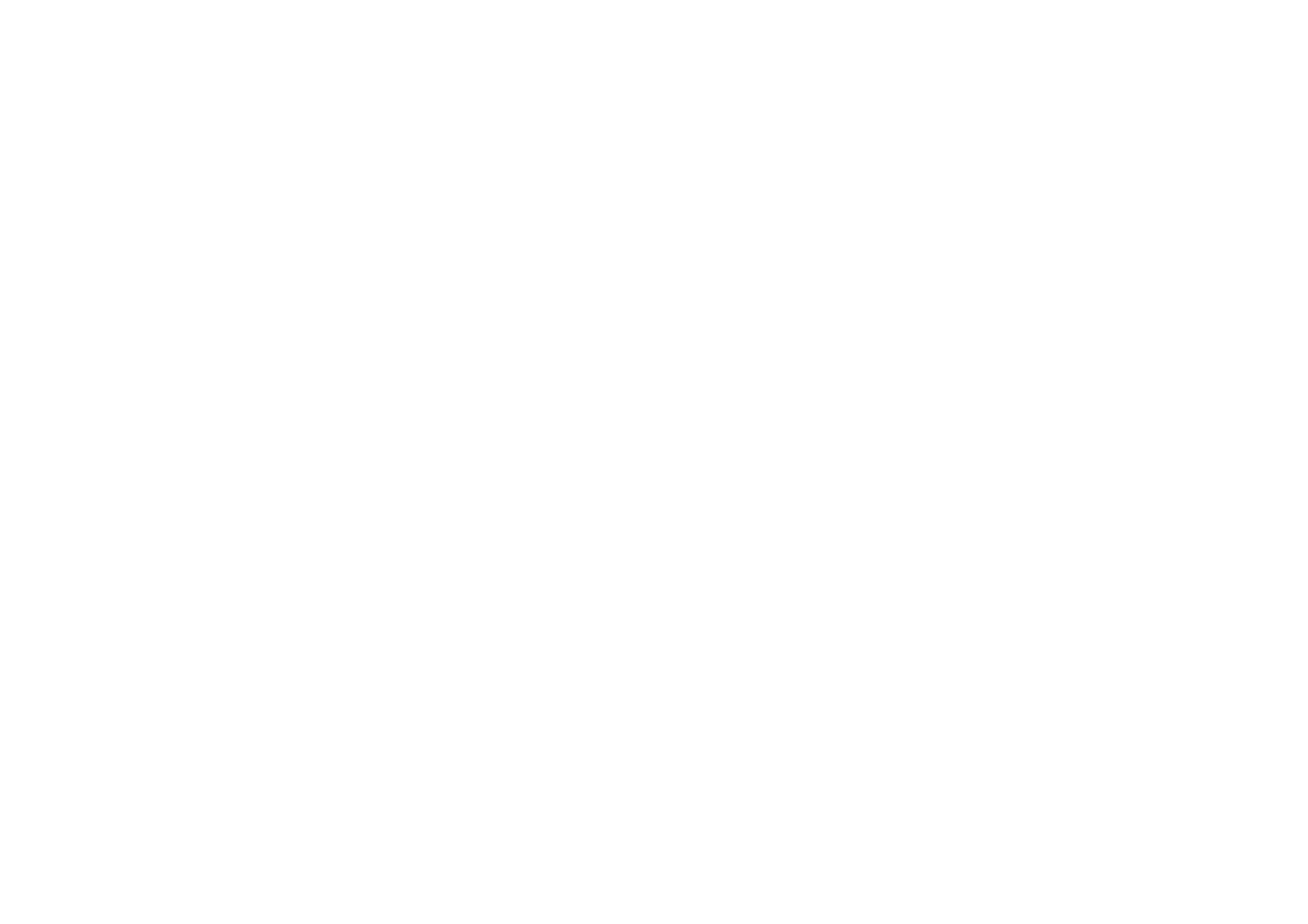 scroll, scrollTop: 0, scrollLeft: 0, axis: both 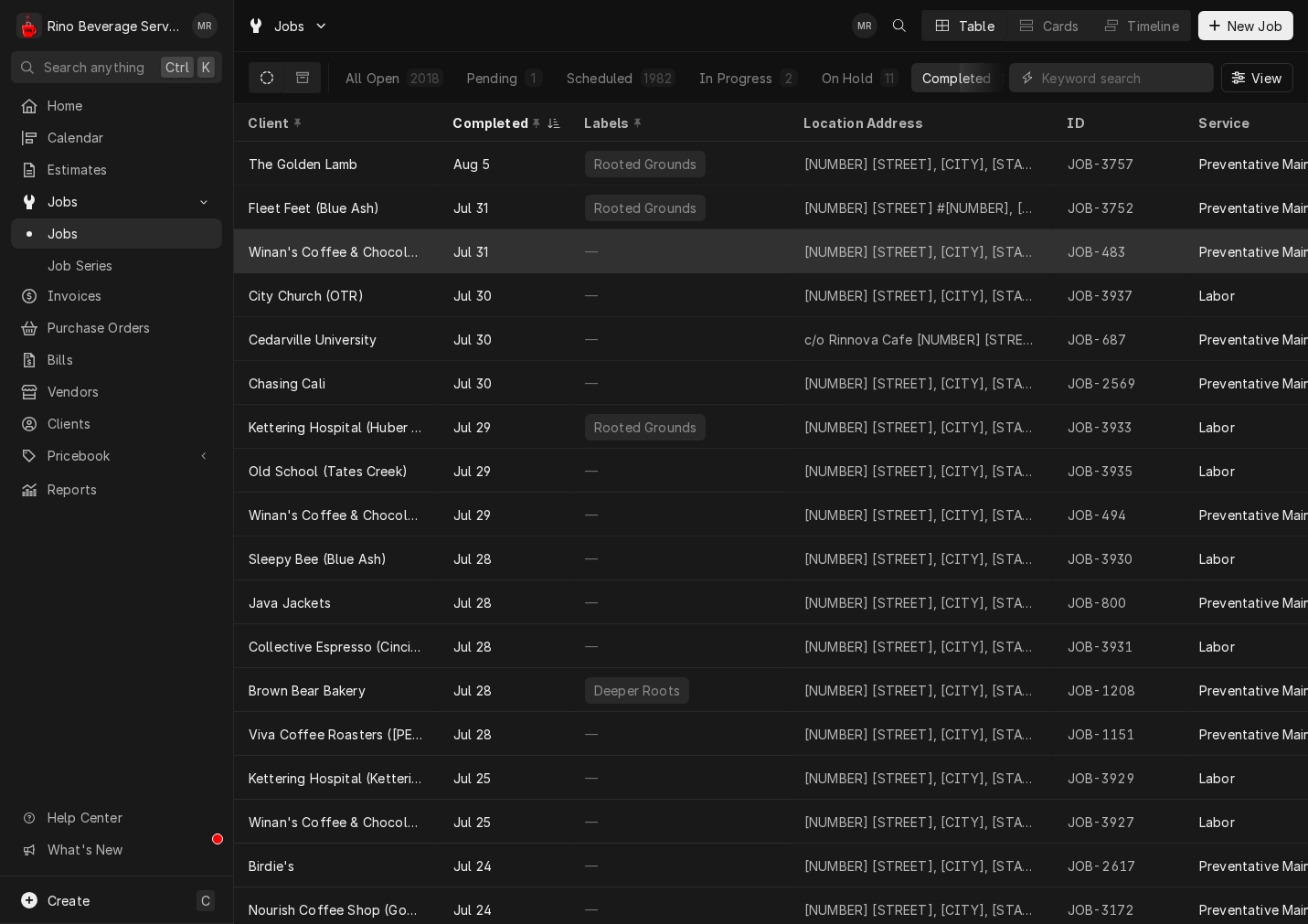 click on "Winan's Coffee & Chocolate (Troy Bookstore)" at bounding box center (336, 251) 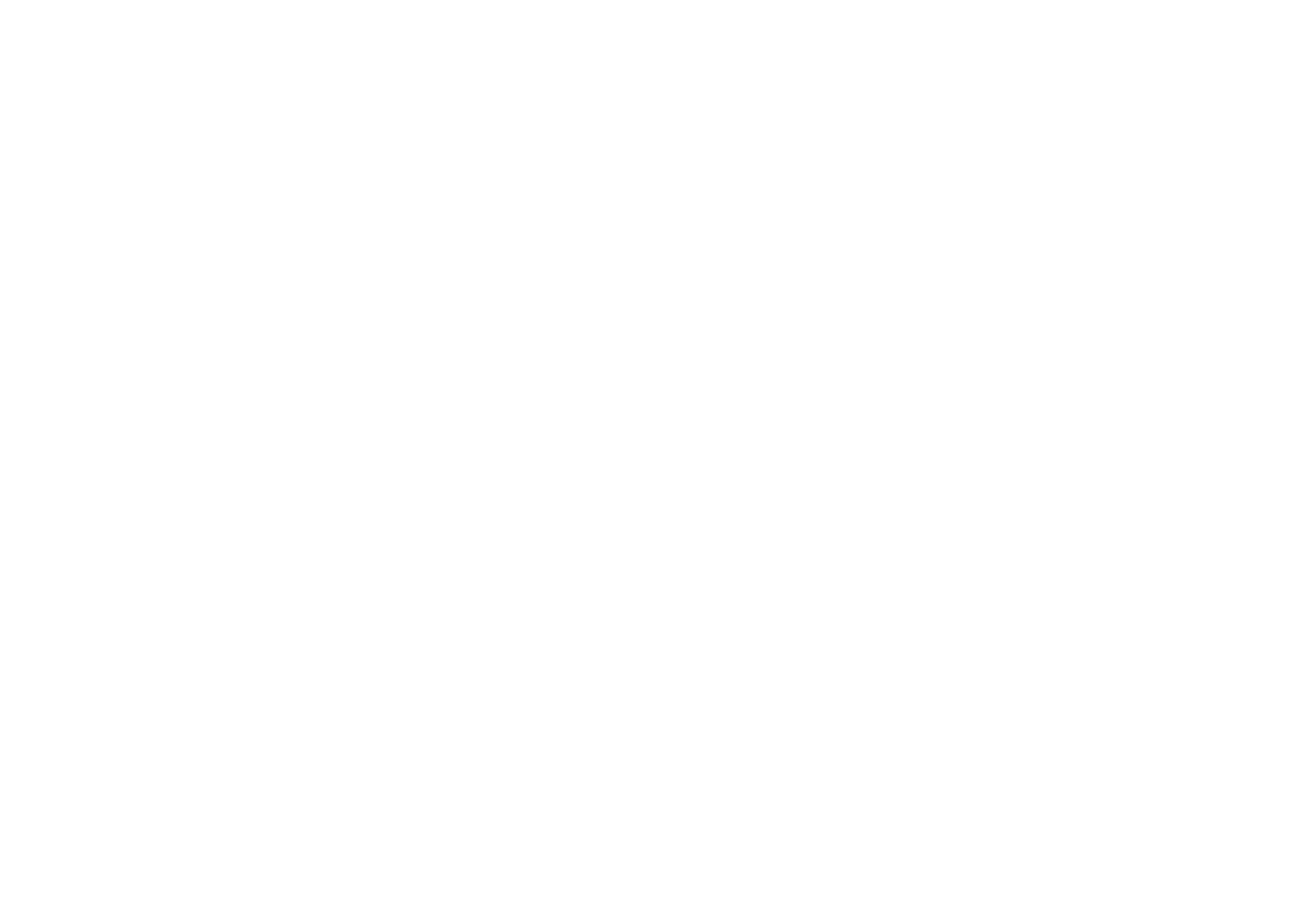 scroll, scrollTop: 0, scrollLeft: 0, axis: both 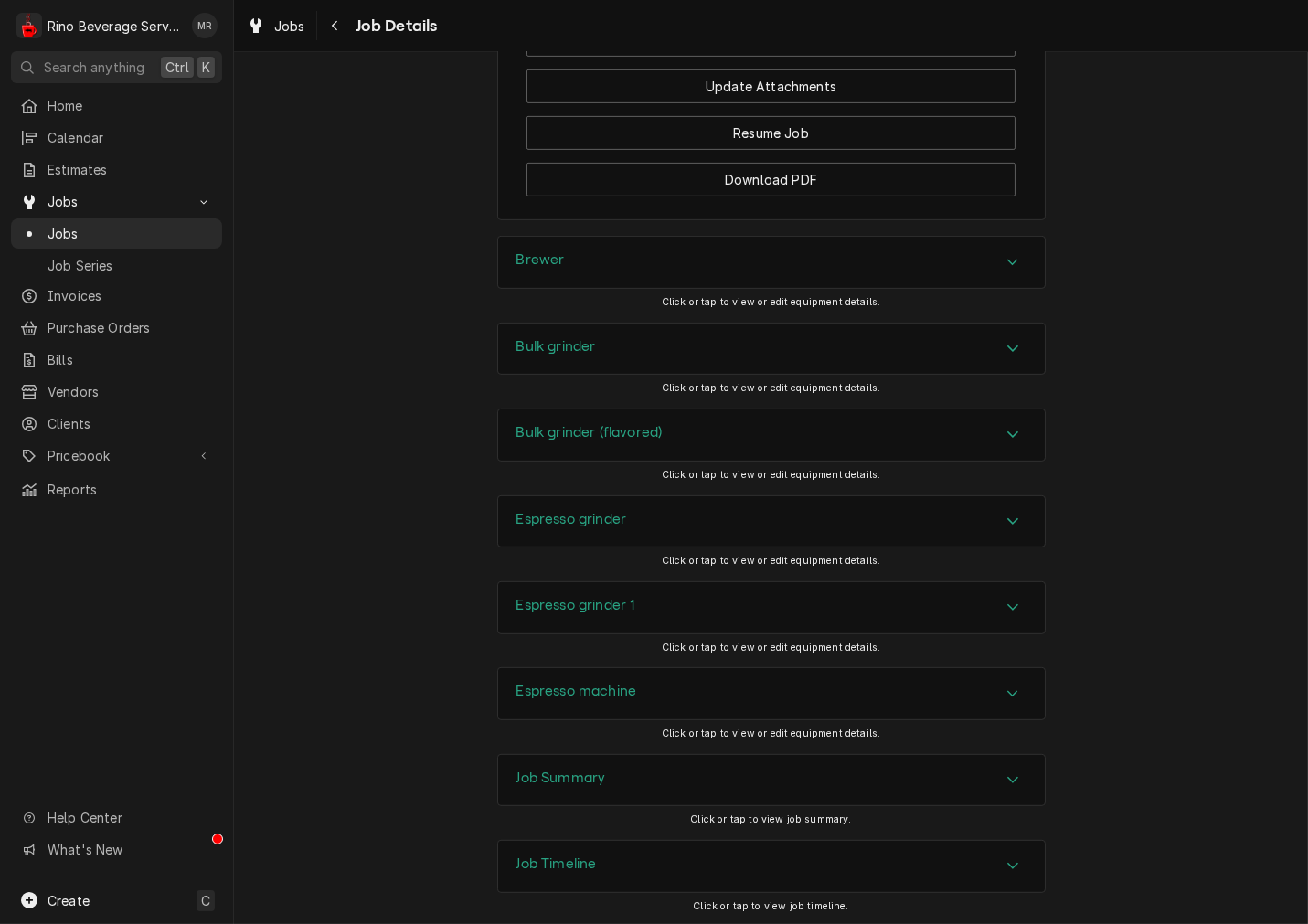 click on "Brewer" at bounding box center [771, 262] 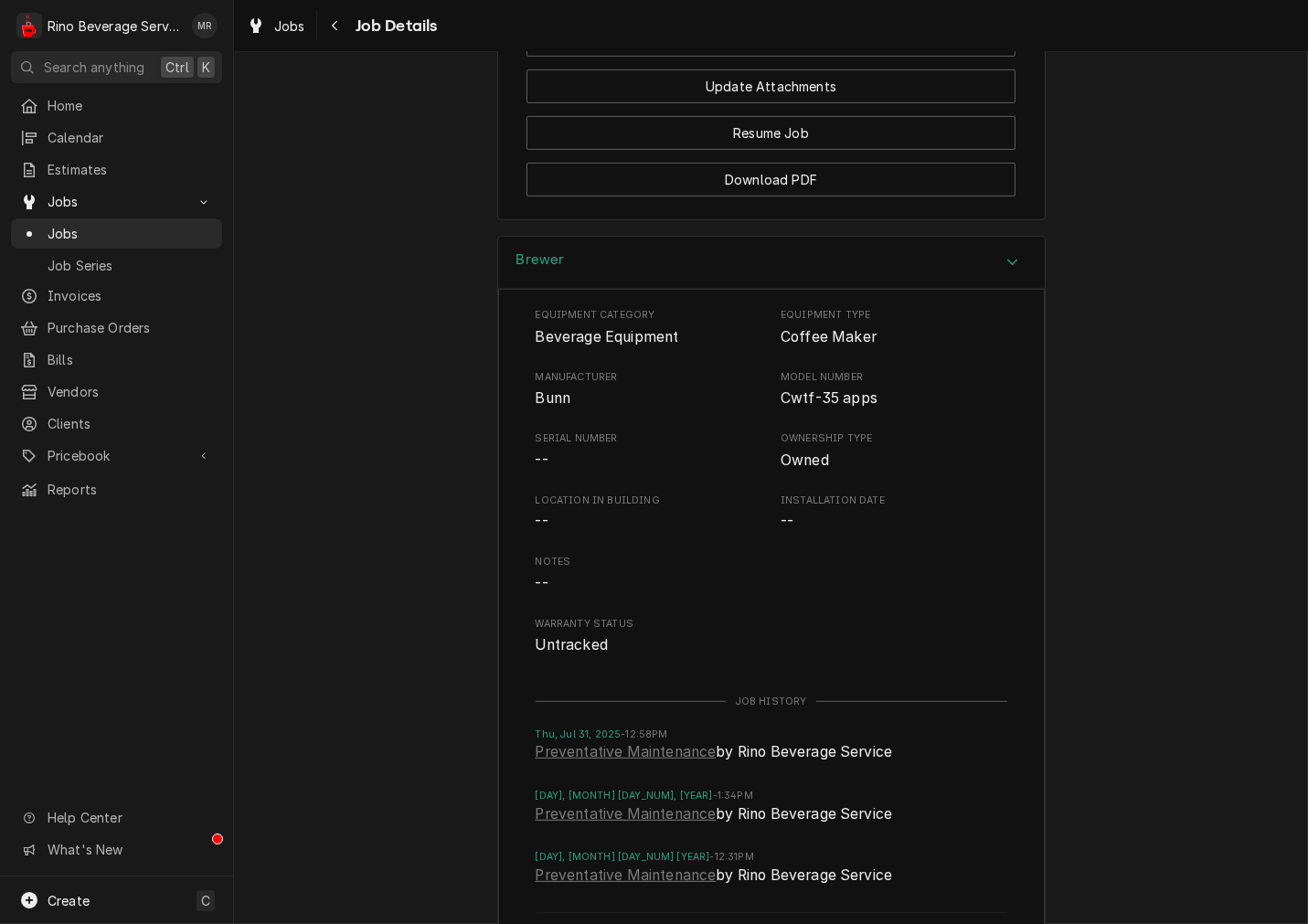 click on "Bunn" at bounding box center [553, 398] 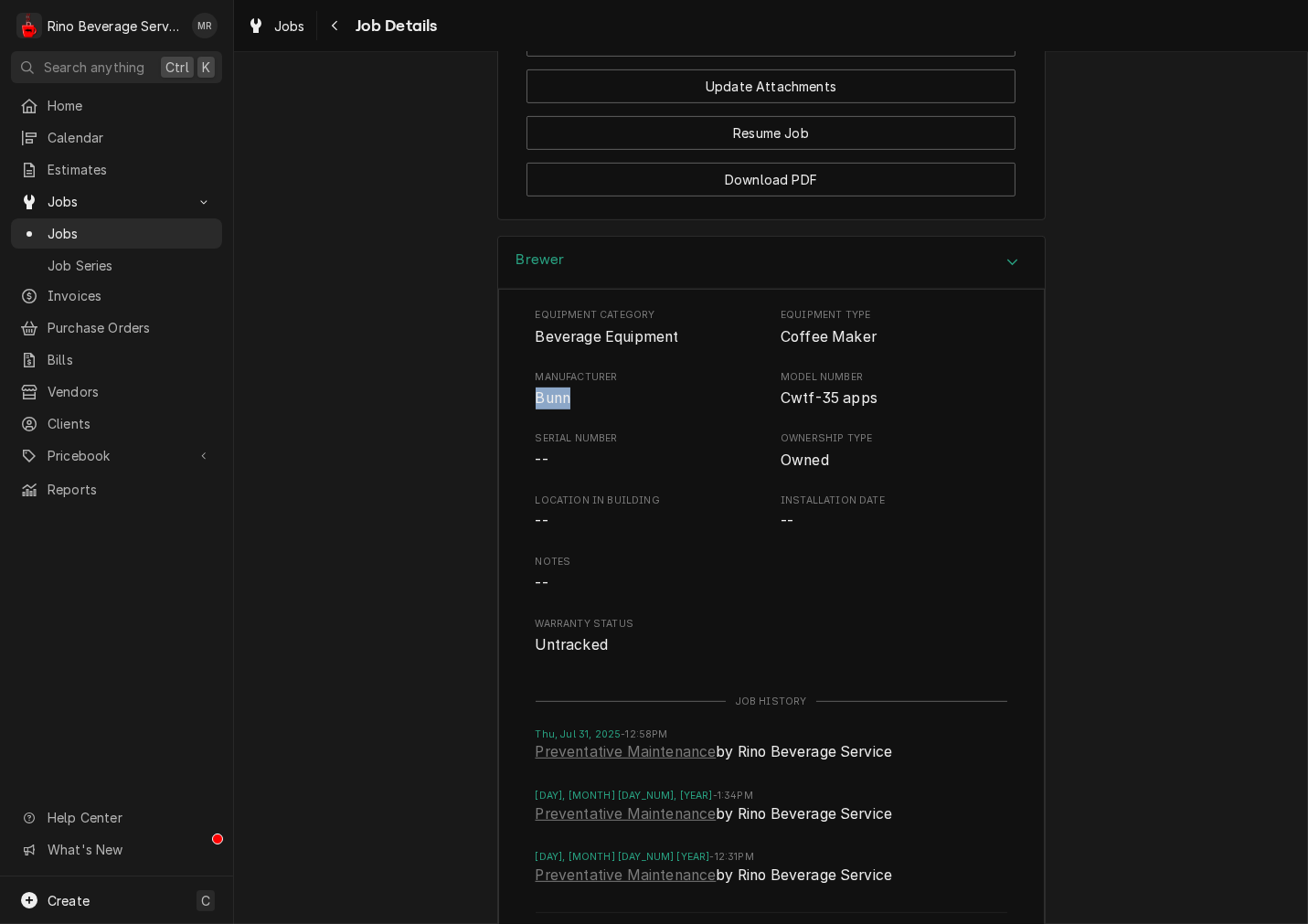 click on "Bunn" at bounding box center [553, 398] 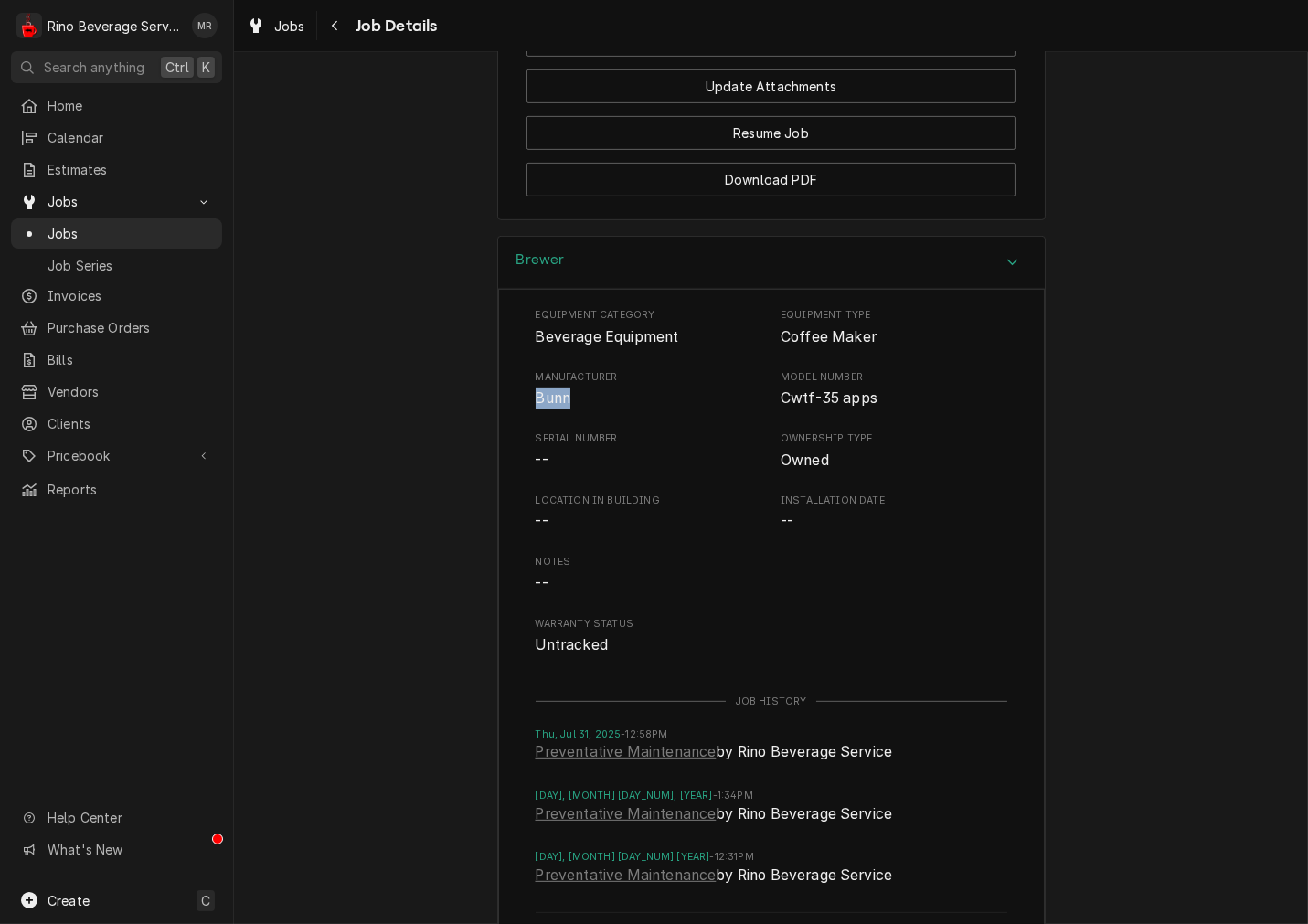 click on "Brewer" at bounding box center (771, 262) 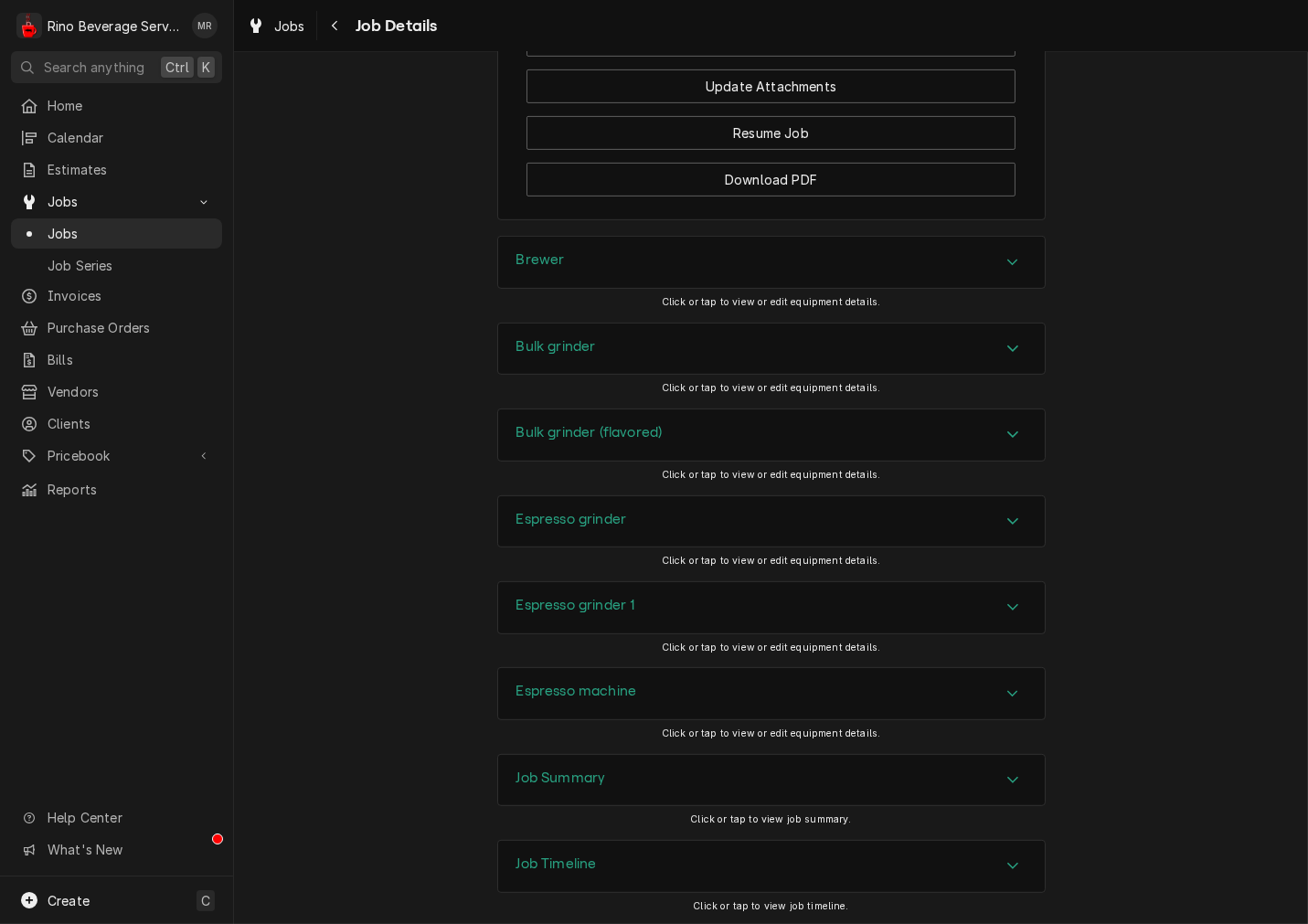 click on "Bulk grinder" at bounding box center (556, 349) 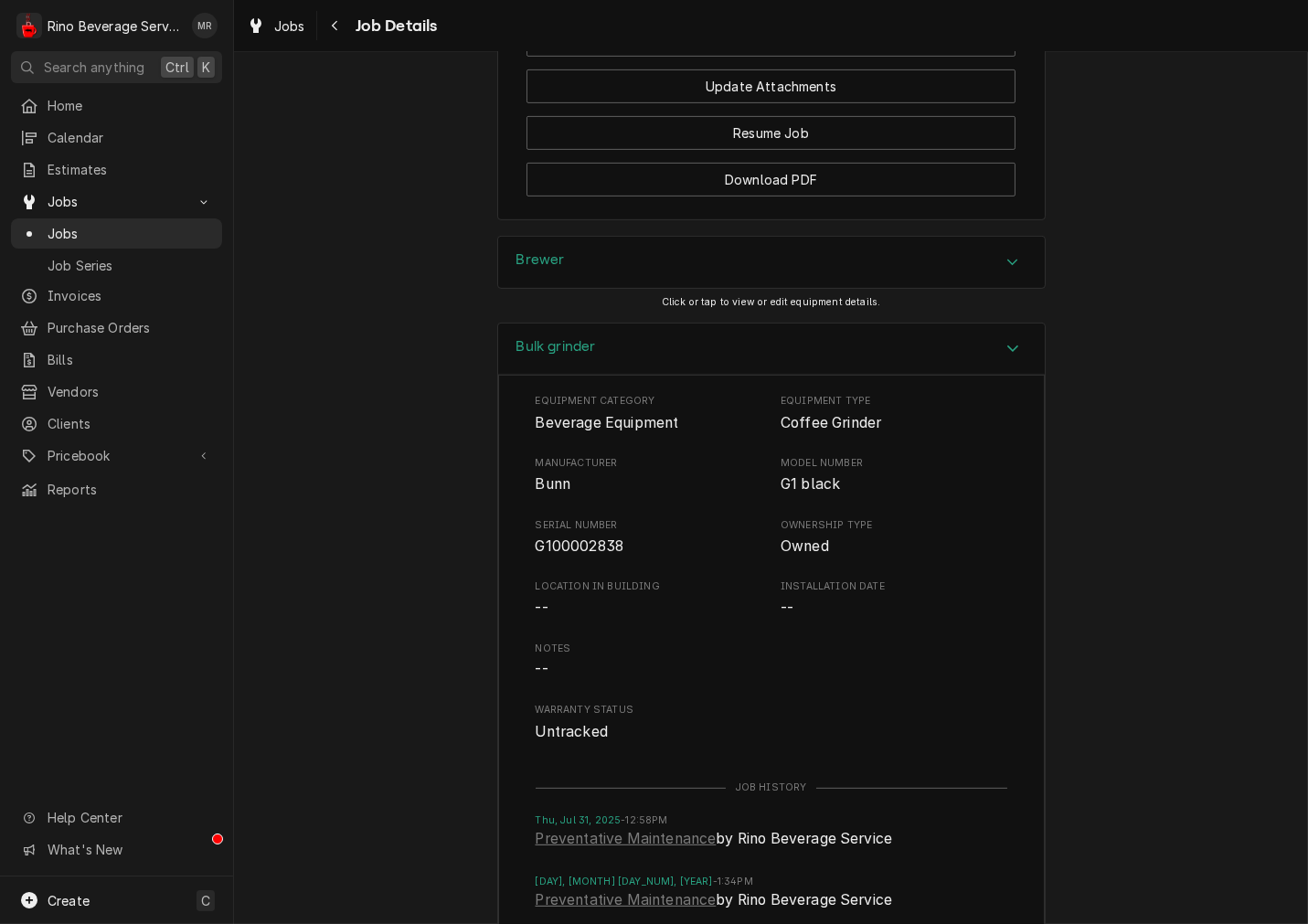 click on "G100002838" at bounding box center (580, 546) 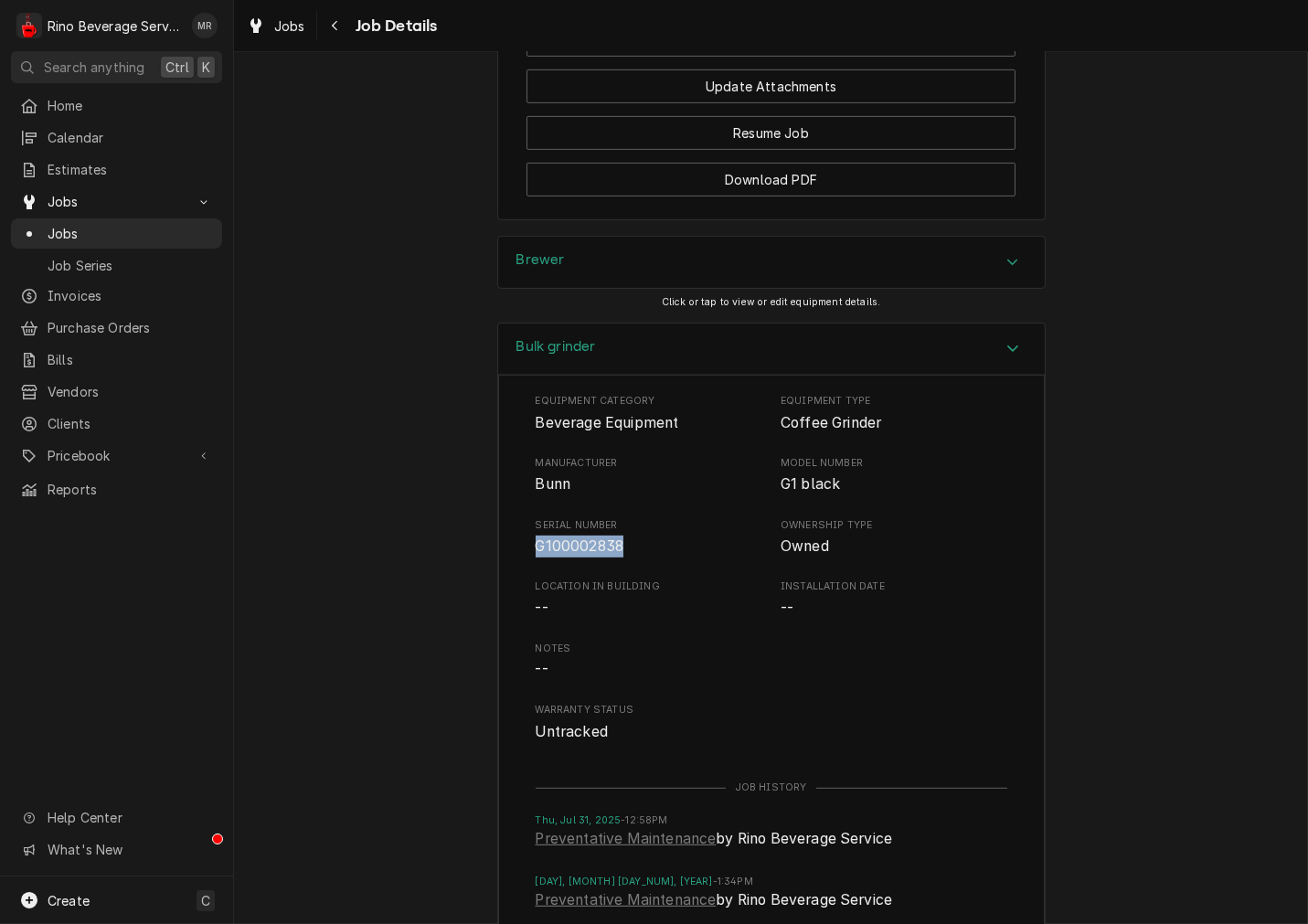 click on "G100002838" at bounding box center (580, 546) 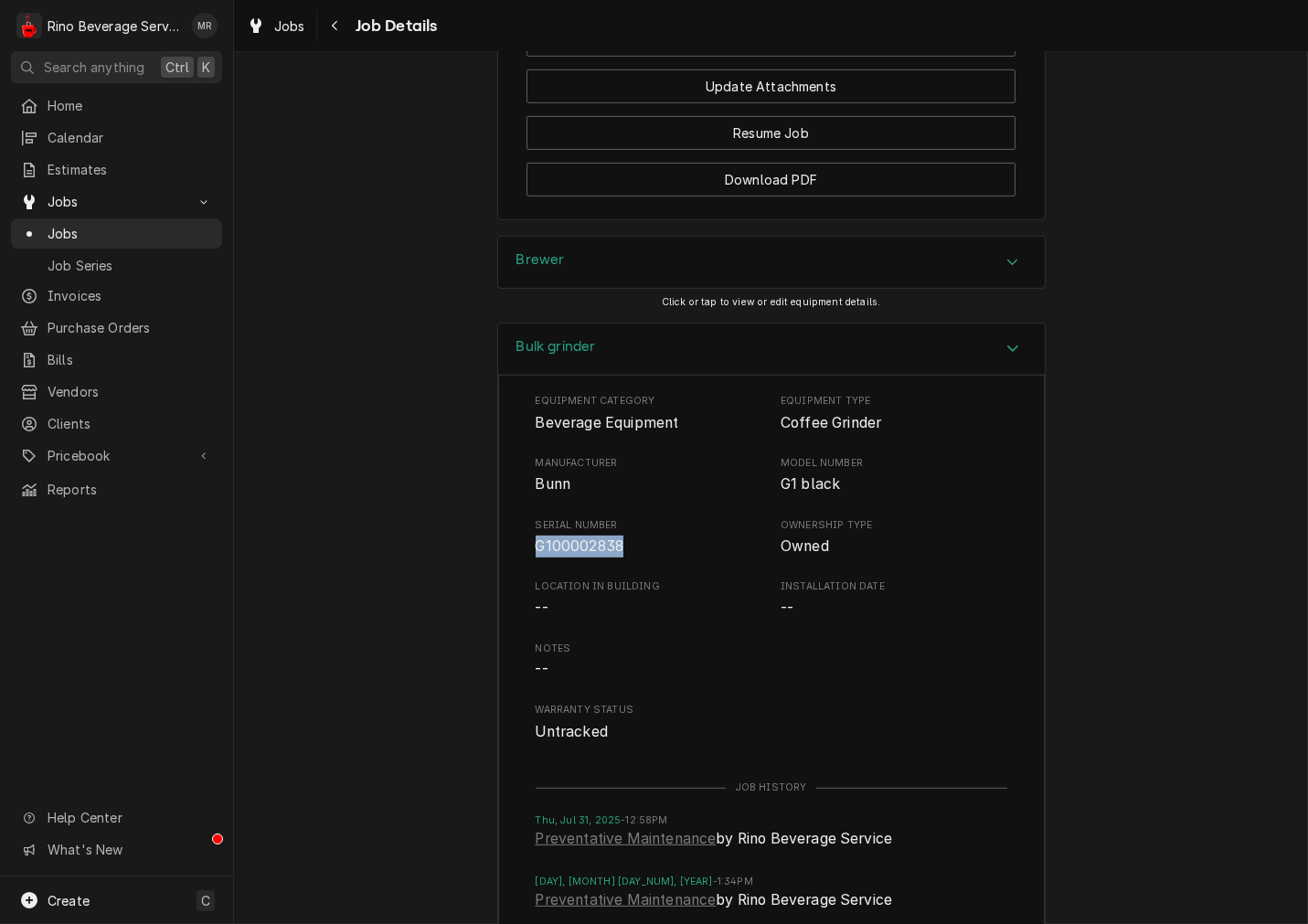 click on "Bulk grinder" at bounding box center [771, 349] 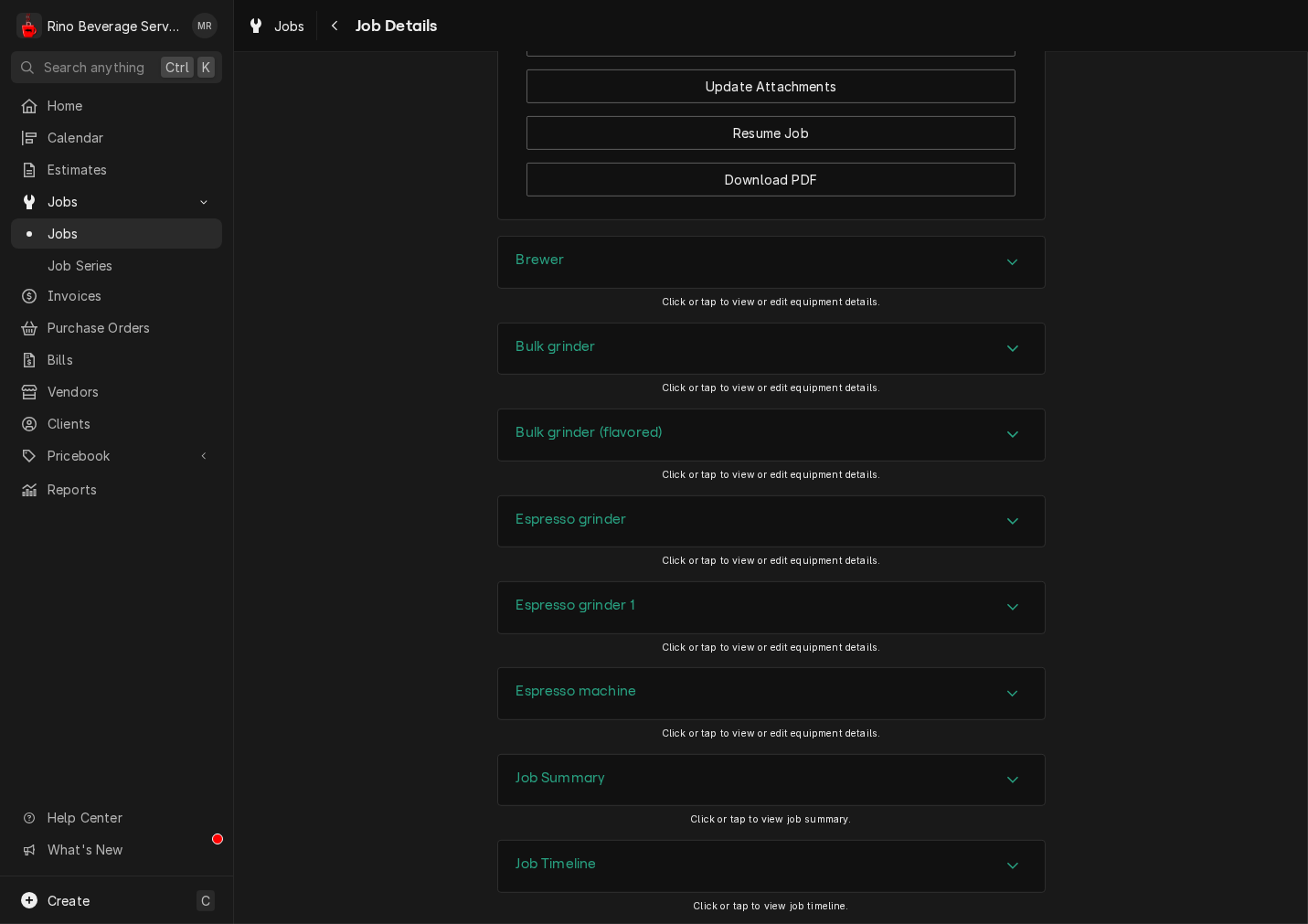 click on "Bulk grinder (flavored)" at bounding box center [590, 432] 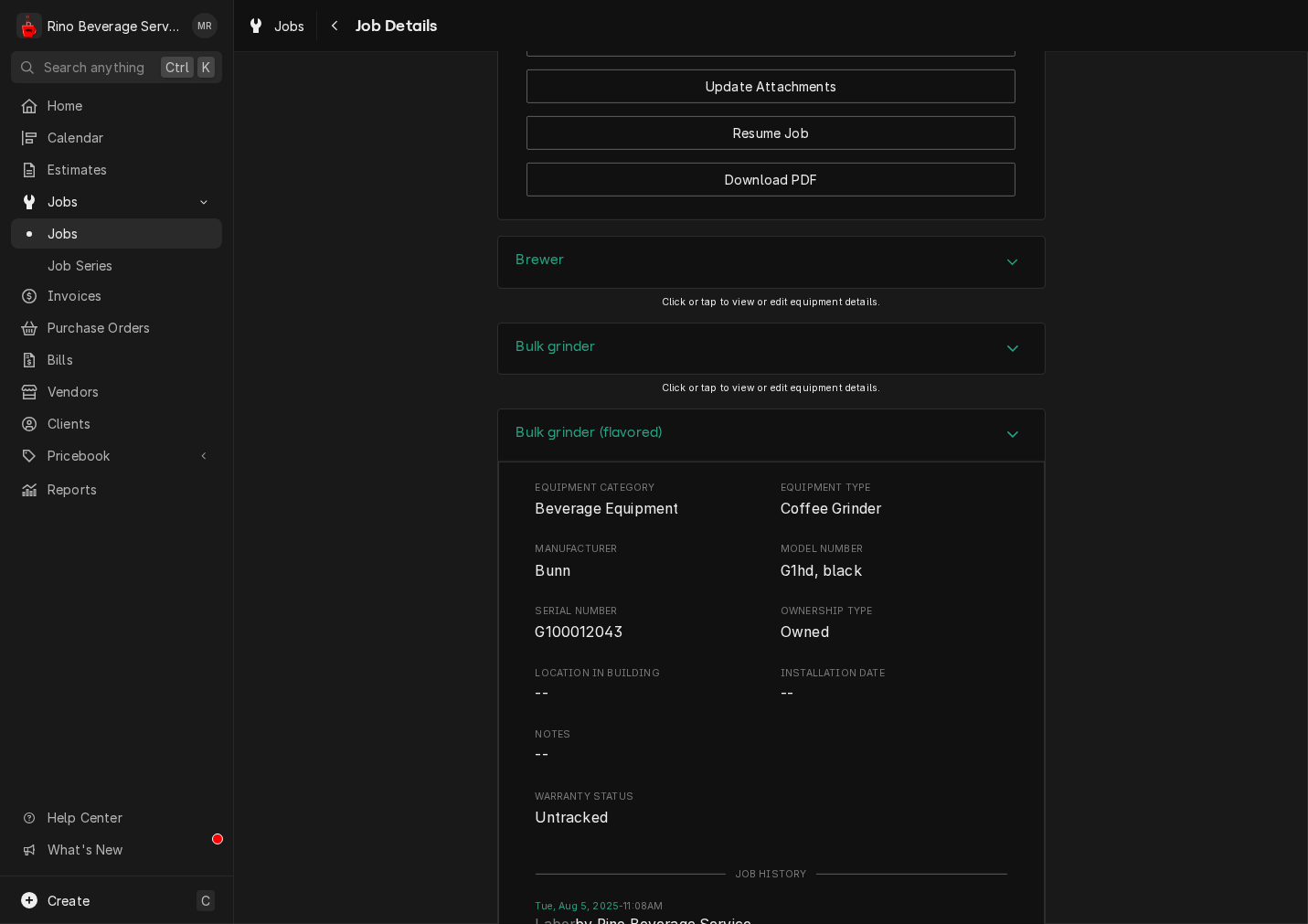 click on "Equipment Category Beverage Equipment Equipment Type Coffee Grinder Manufacturer Bunn Model Number G1hd, black Serial Number G100012043 Ownership Type Owned Location in Building -- Installation Date -- Notes -- Warranty Status Untracked" at bounding box center [771, 654] 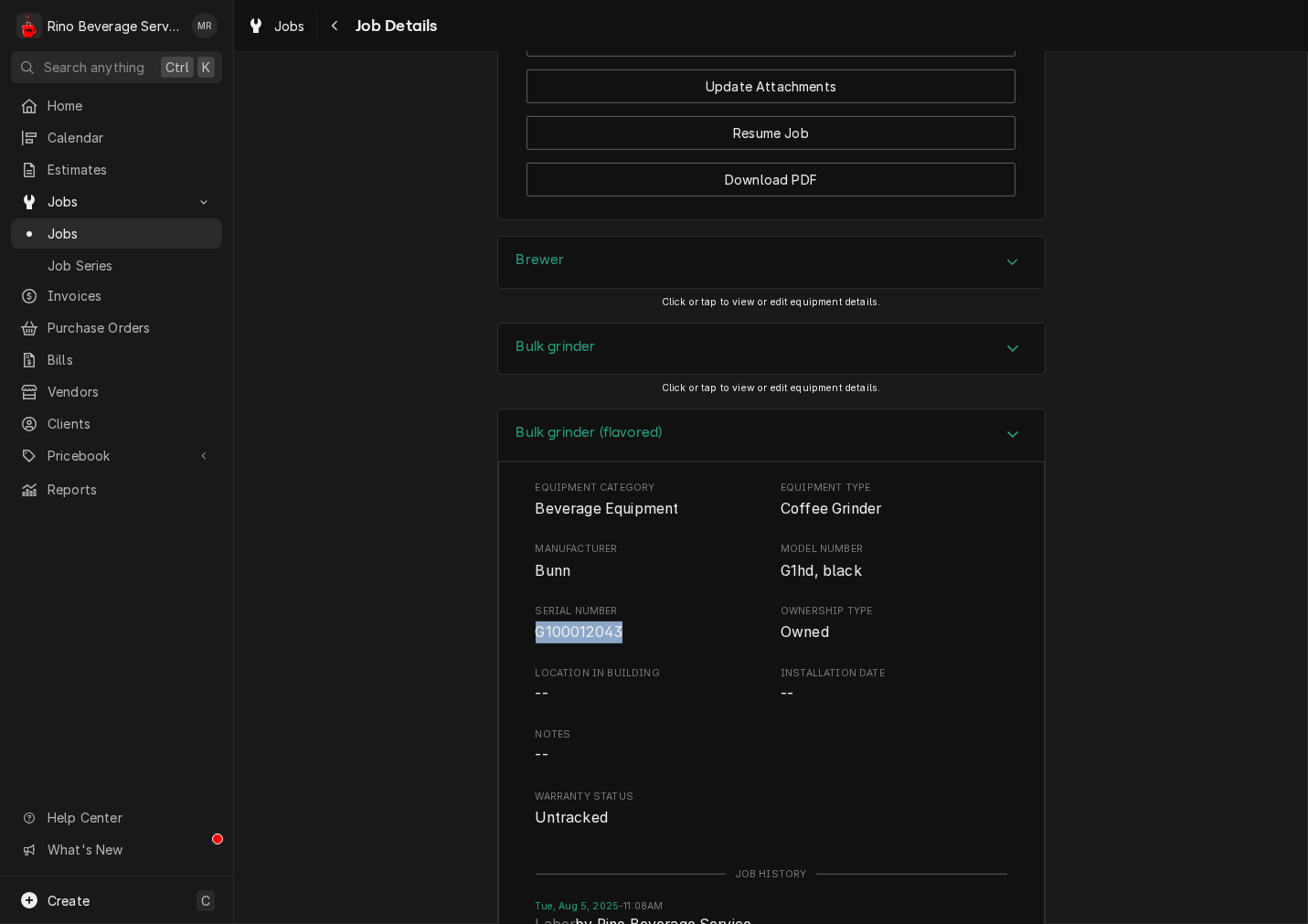 click on "G100012043" at bounding box center (580, 632) 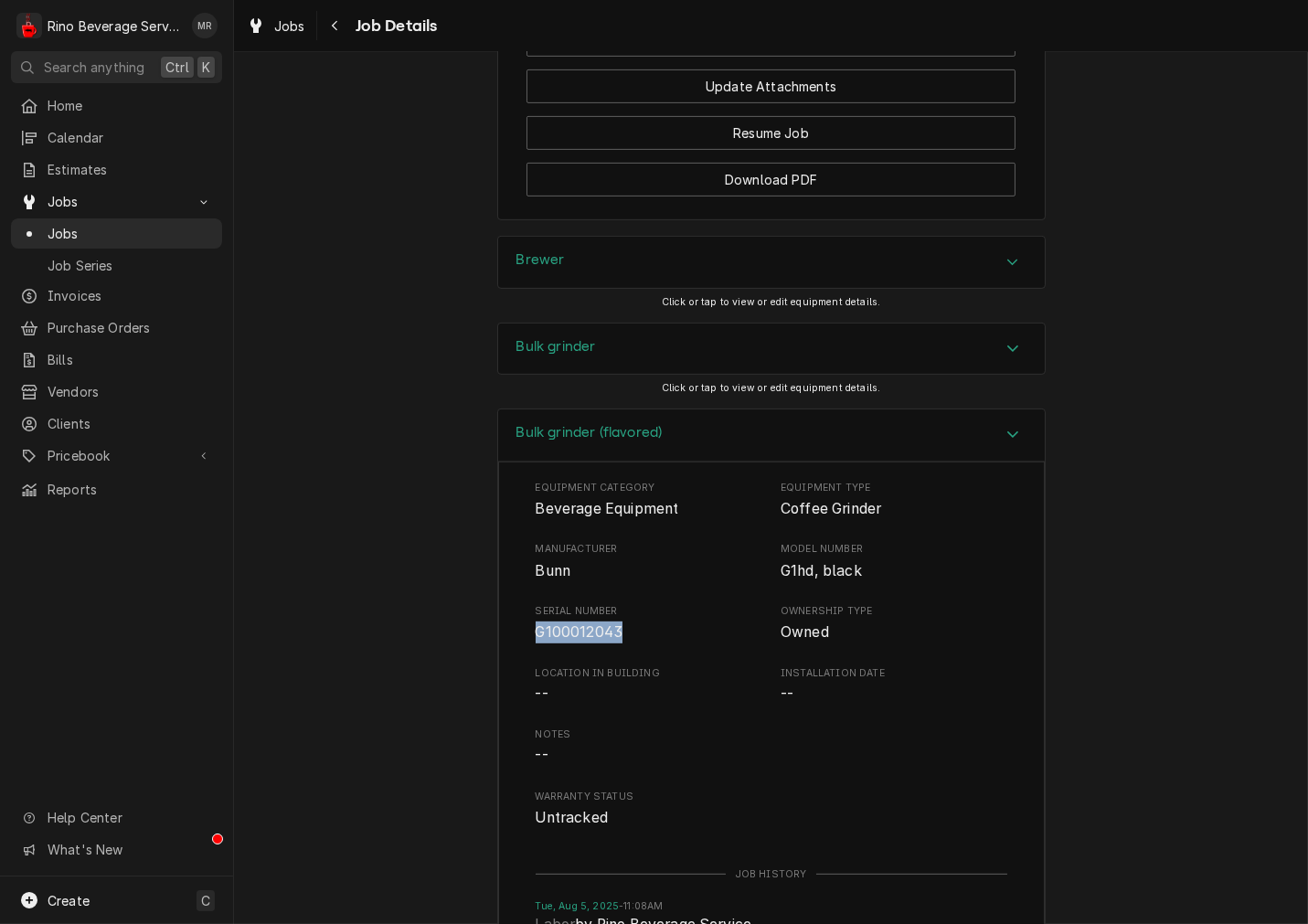 click on "Bulk grinder (flavored)" at bounding box center (590, 432) 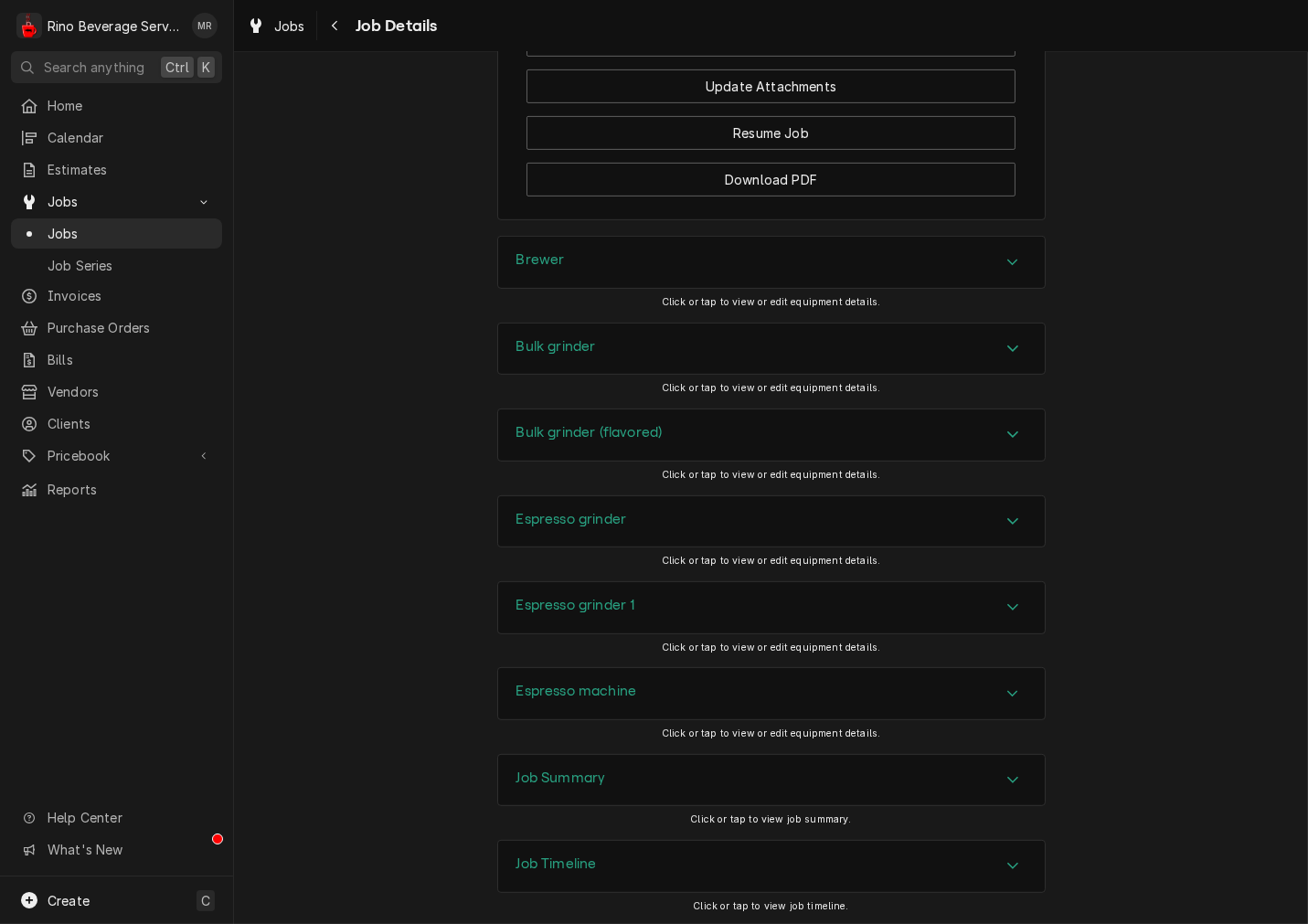click on "Espresso grinder" at bounding box center [771, 522] 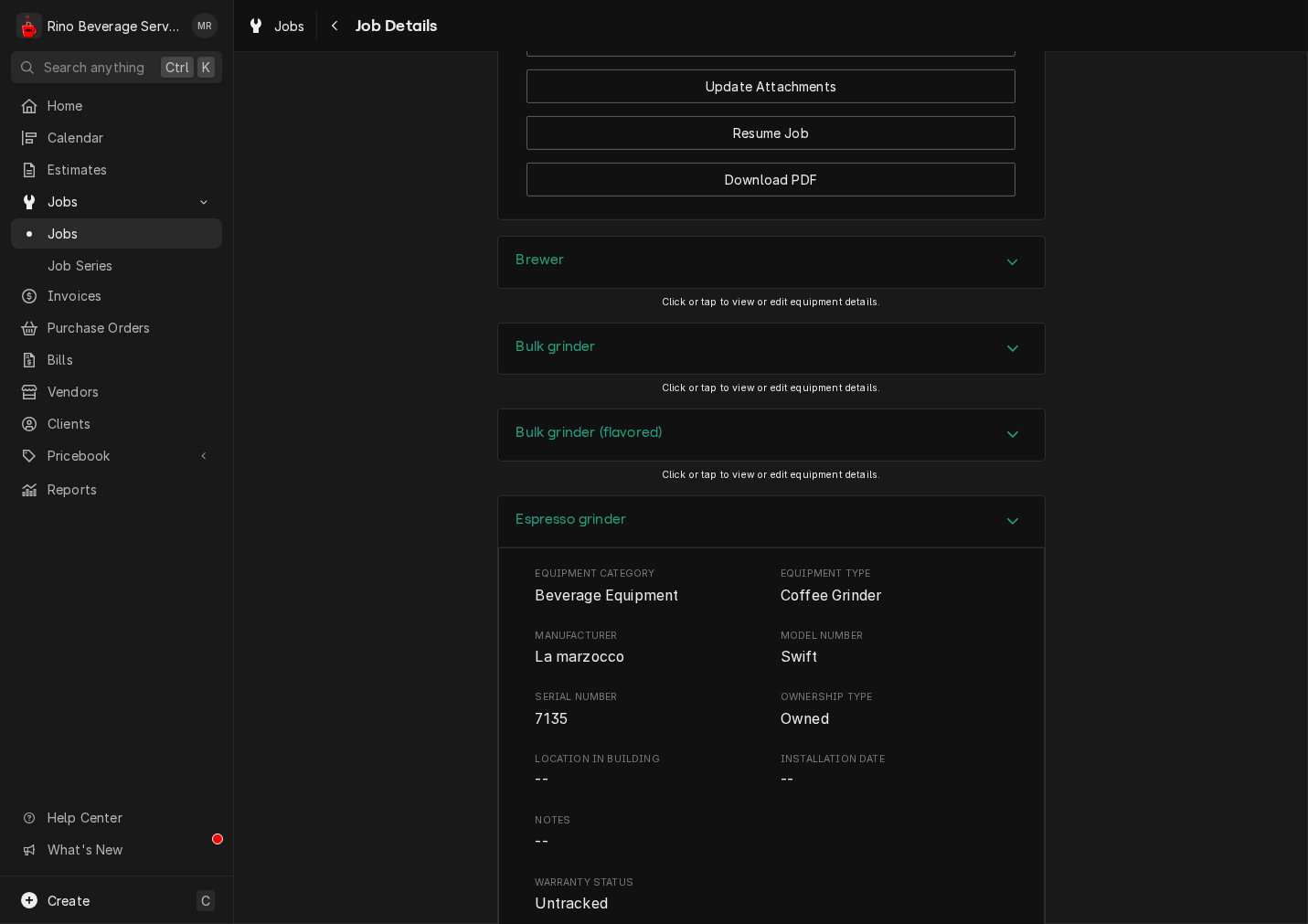 click on "La marzocco" at bounding box center (580, 656) 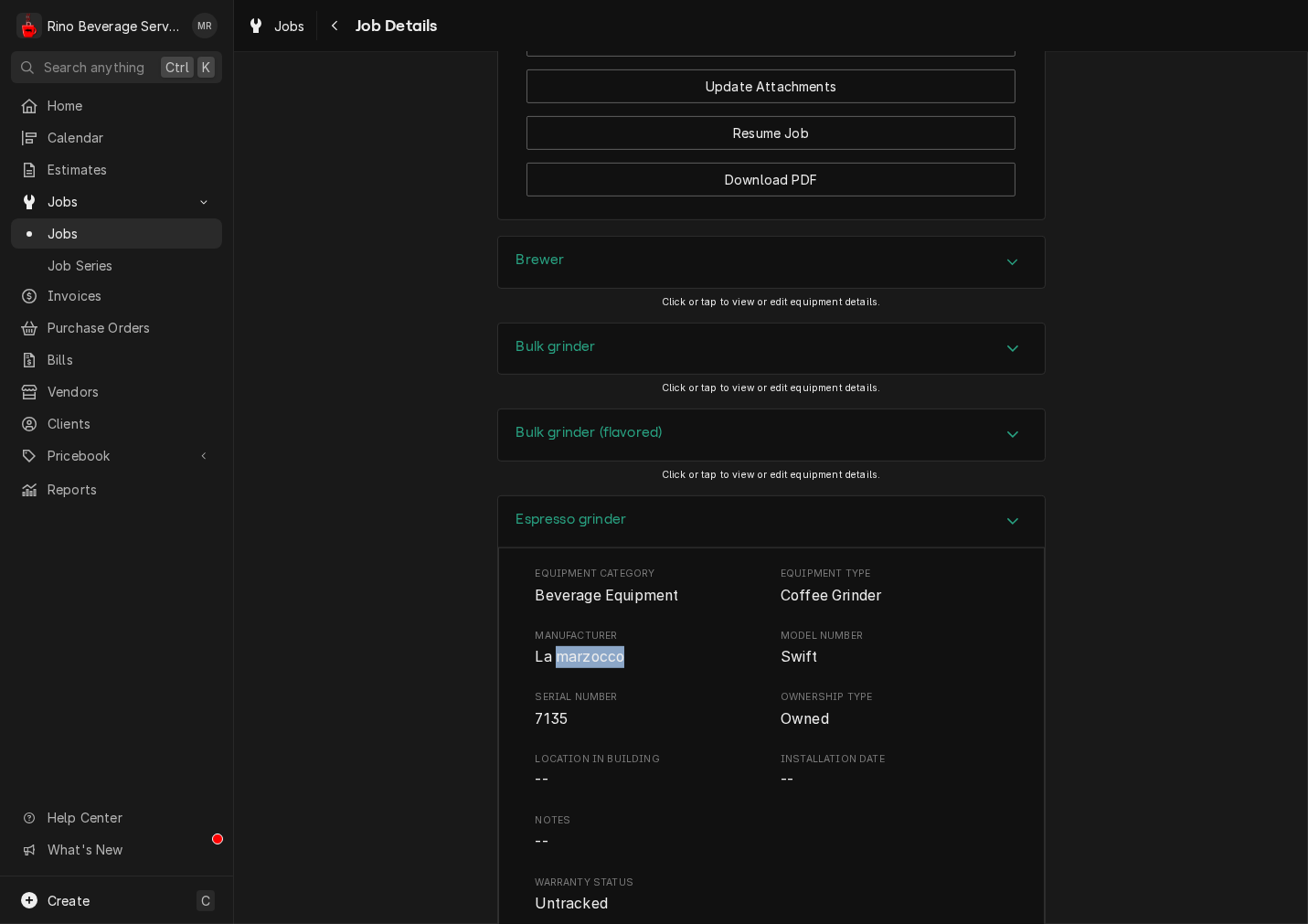 click on "La marzocco" at bounding box center [580, 656] 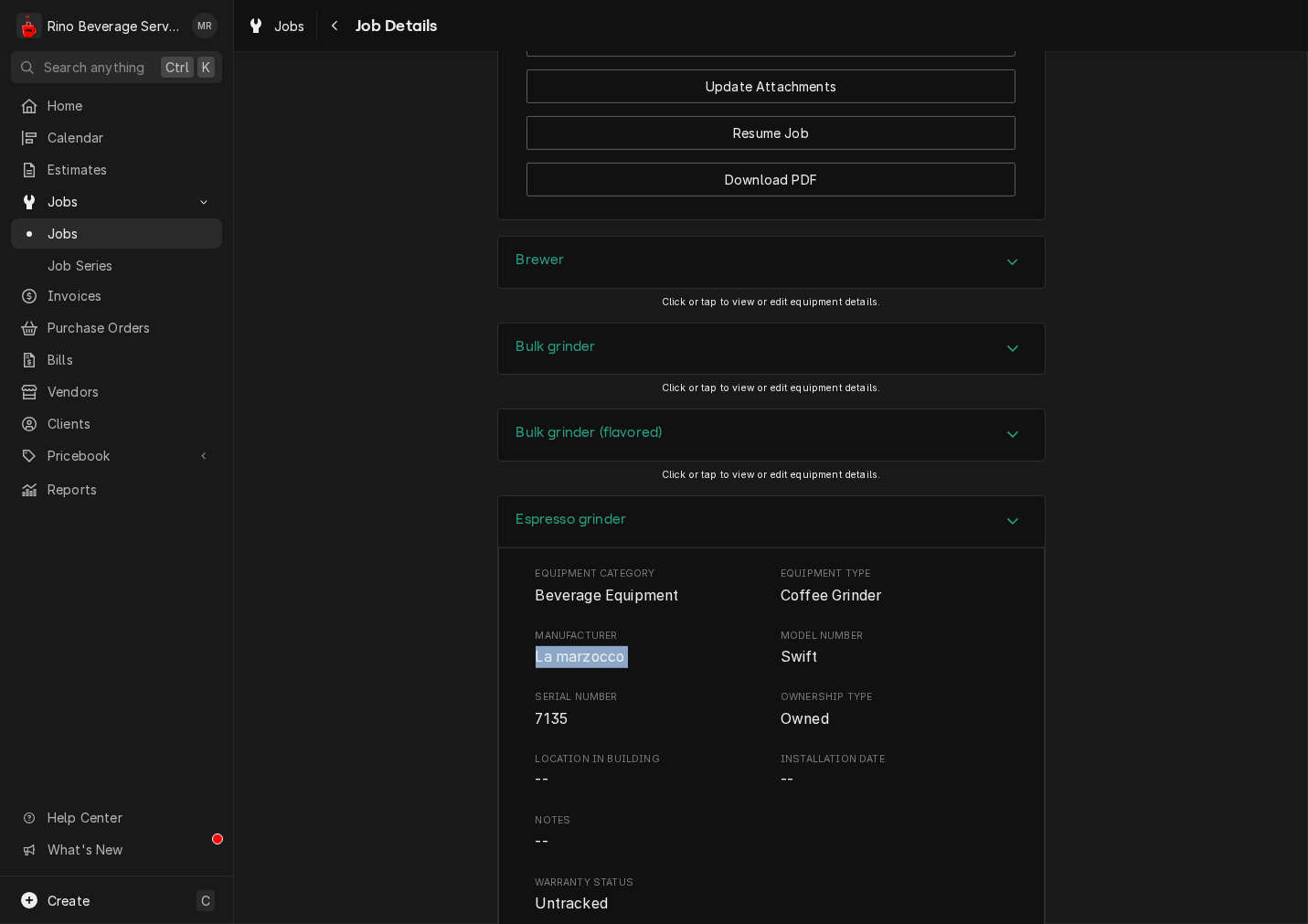 click on "Equipment Category Beverage Equipment Equipment Type Coffee Grinder Manufacturer La marzocco Model Number Swift Serial Number 7135 Ownership Type Owned Location in Building -- Installation Date -- Notes -- Warranty Status Untracked" at bounding box center (771, 740) 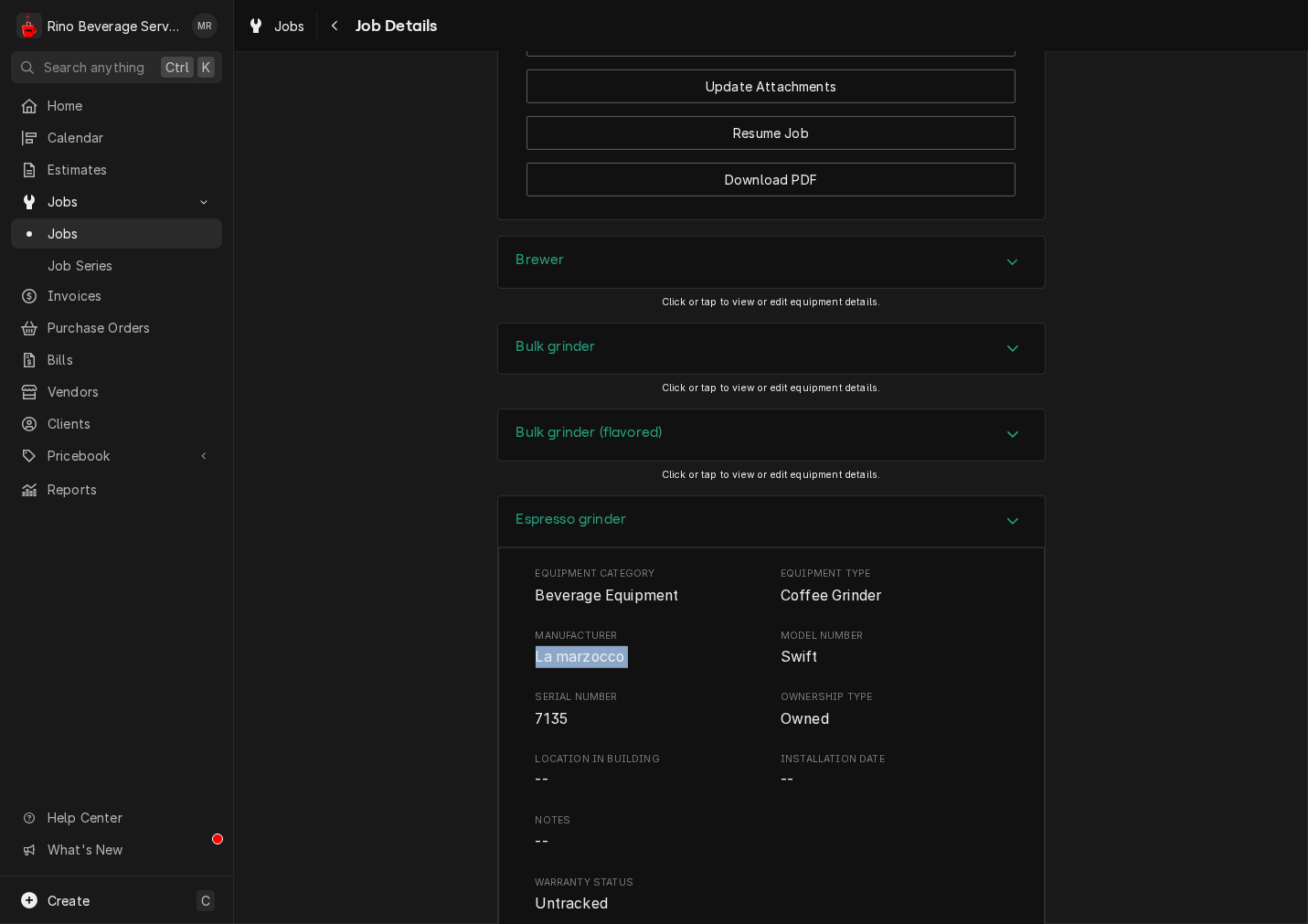click on "Espresso grinder" at bounding box center [771, 522] 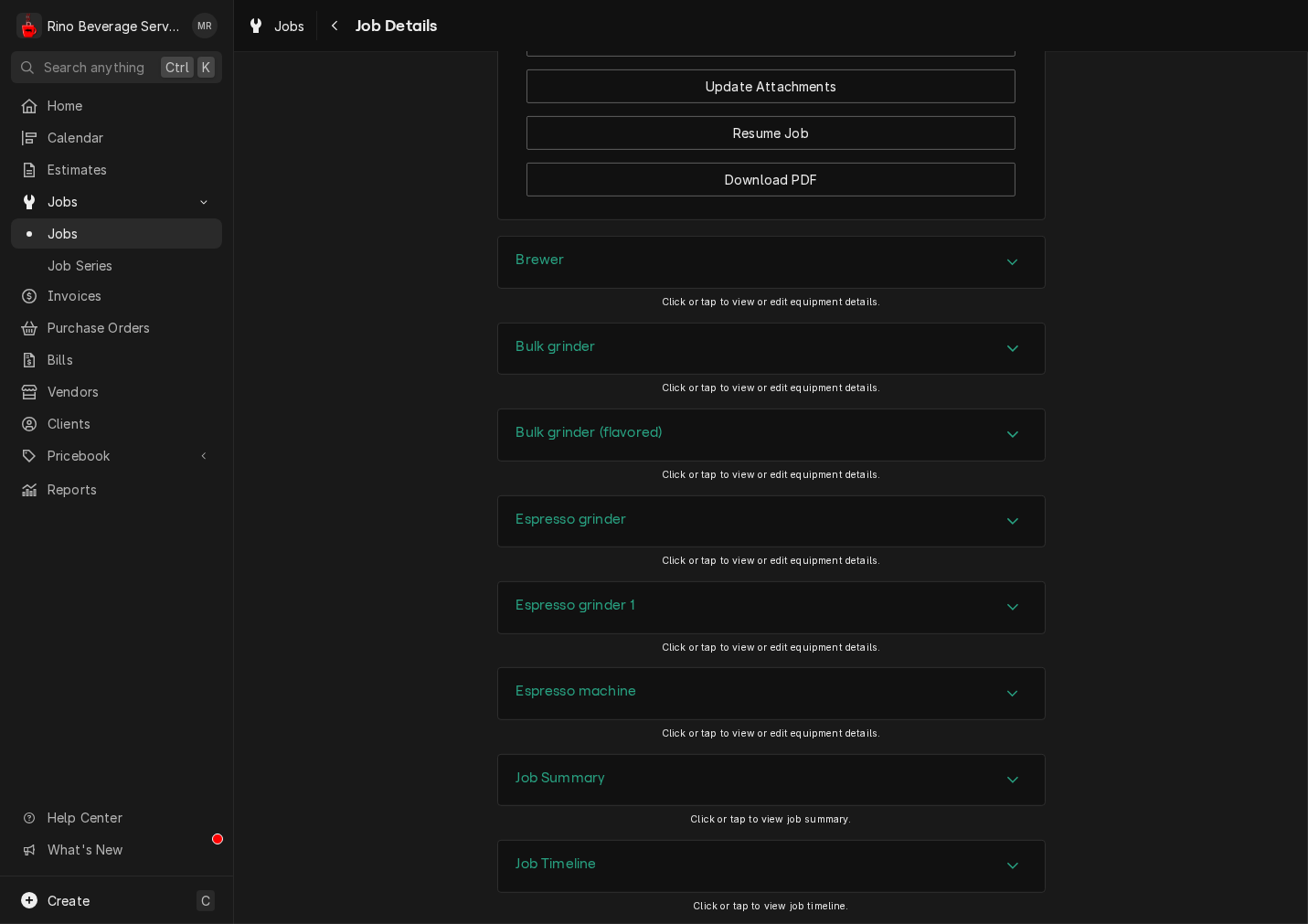 click on "Espresso grinder 1" at bounding box center [771, 608] 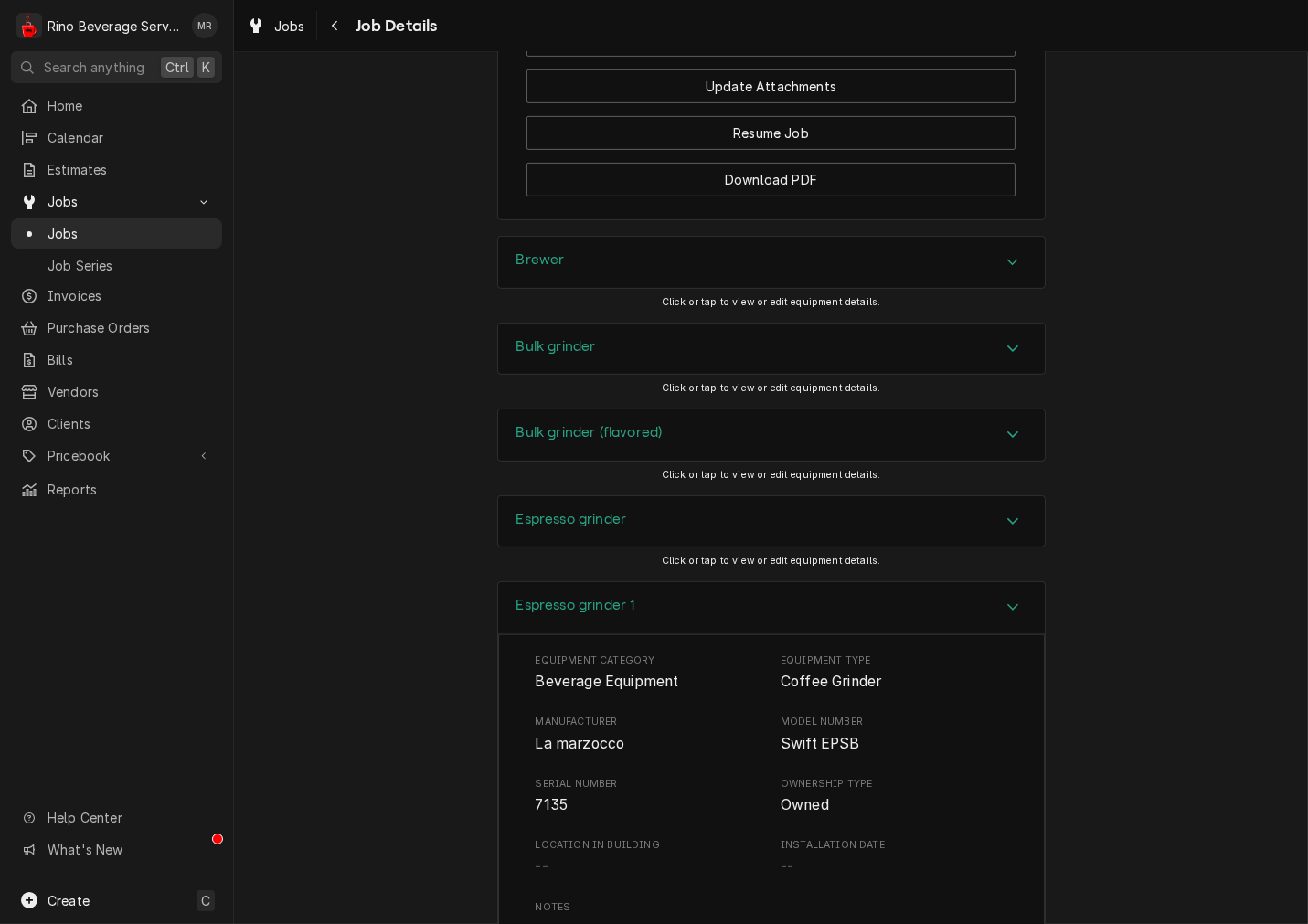 click on "La marzocco" at bounding box center [580, 743] 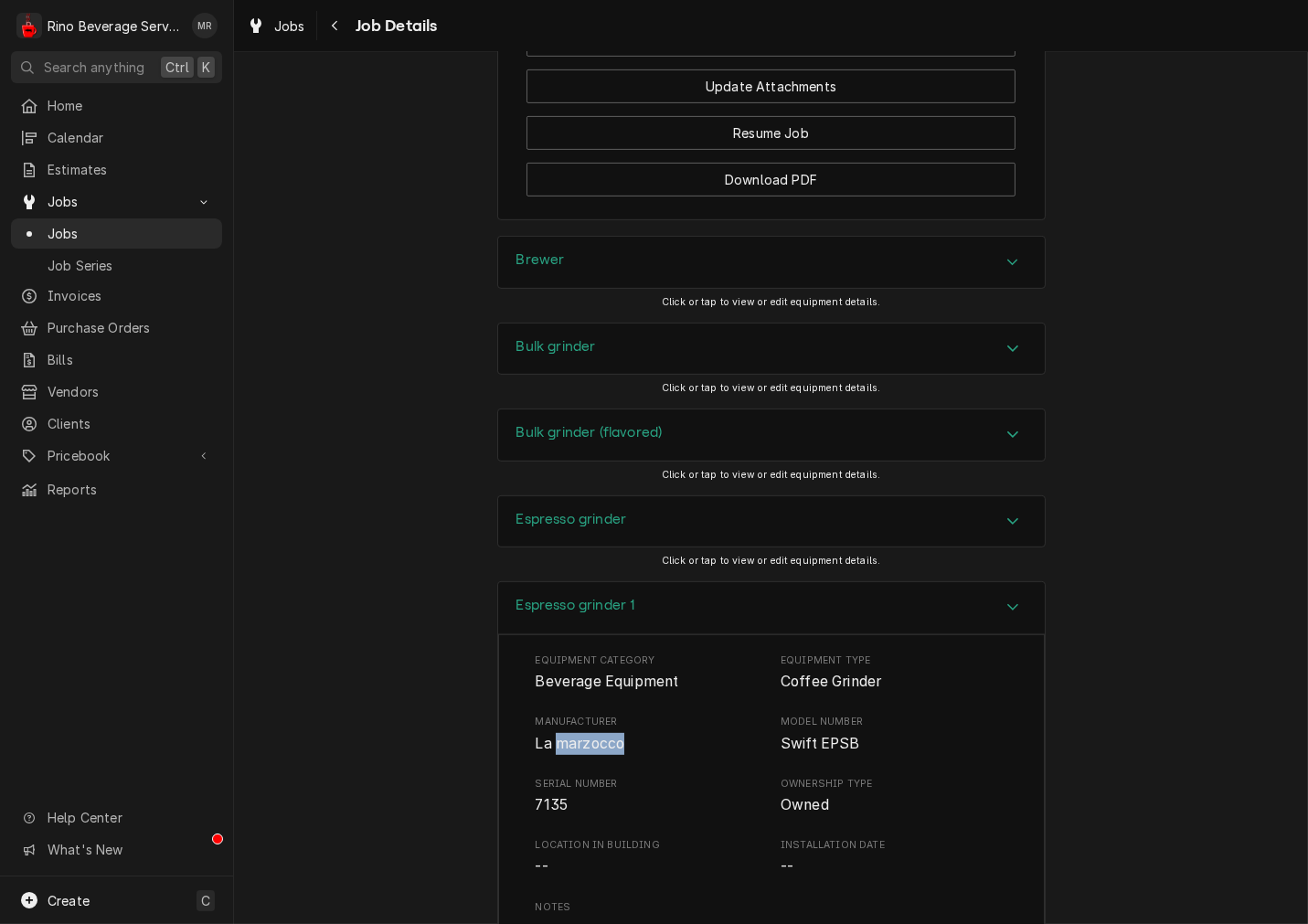 click on "La marzocco" at bounding box center [580, 743] 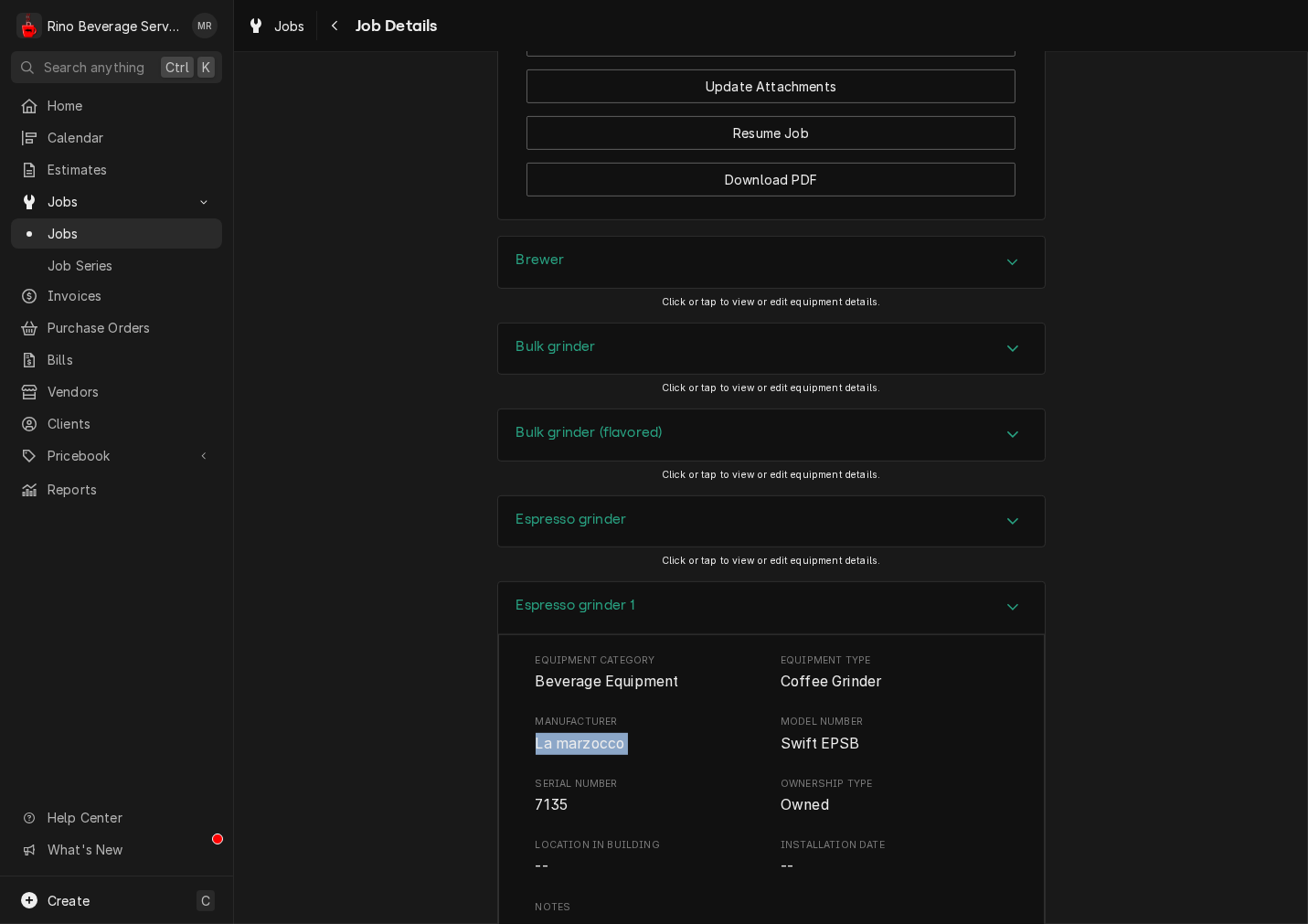 click on "La marzocco" at bounding box center [580, 743] 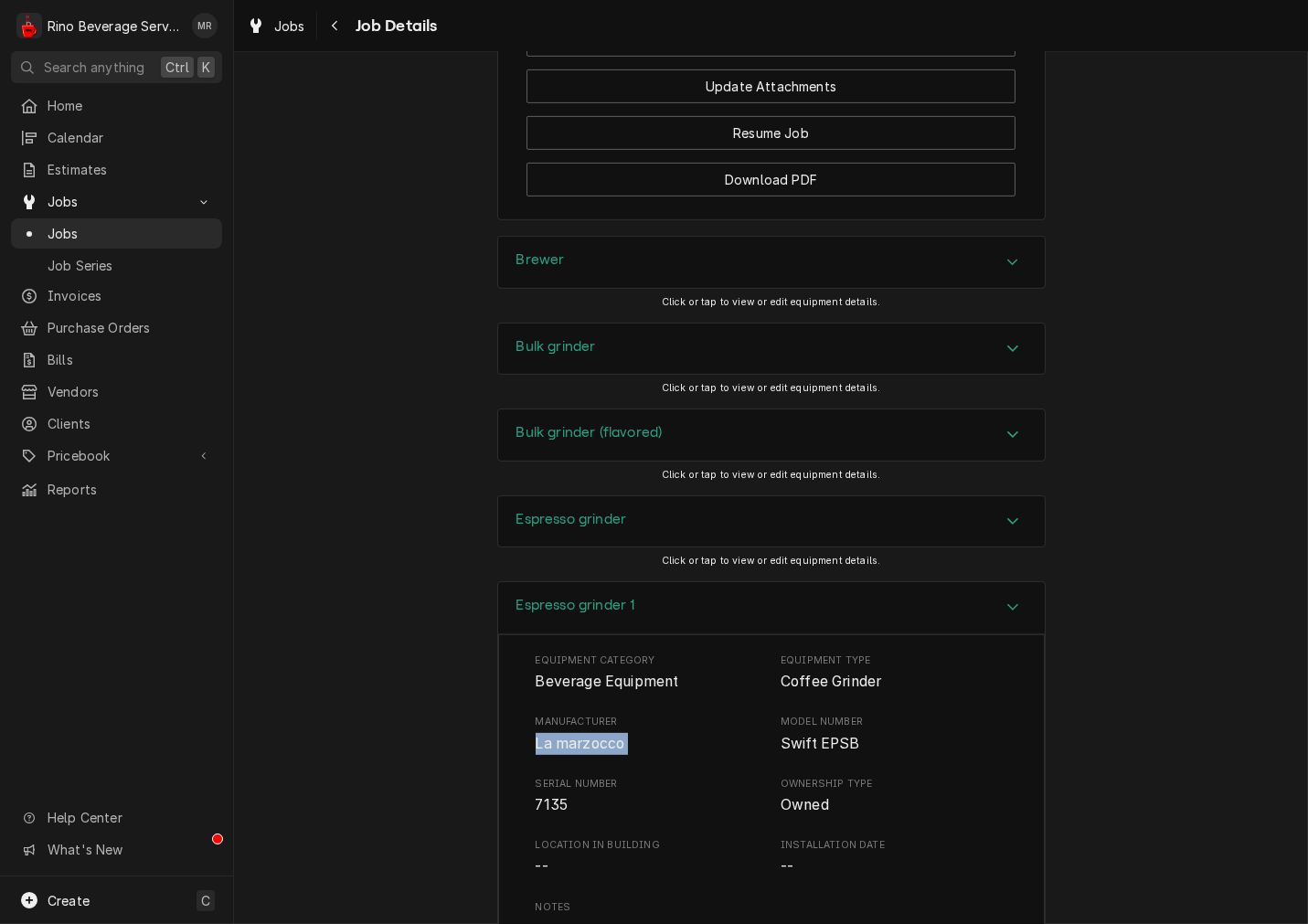 click on "Espresso grinder 1" at bounding box center [771, 608] 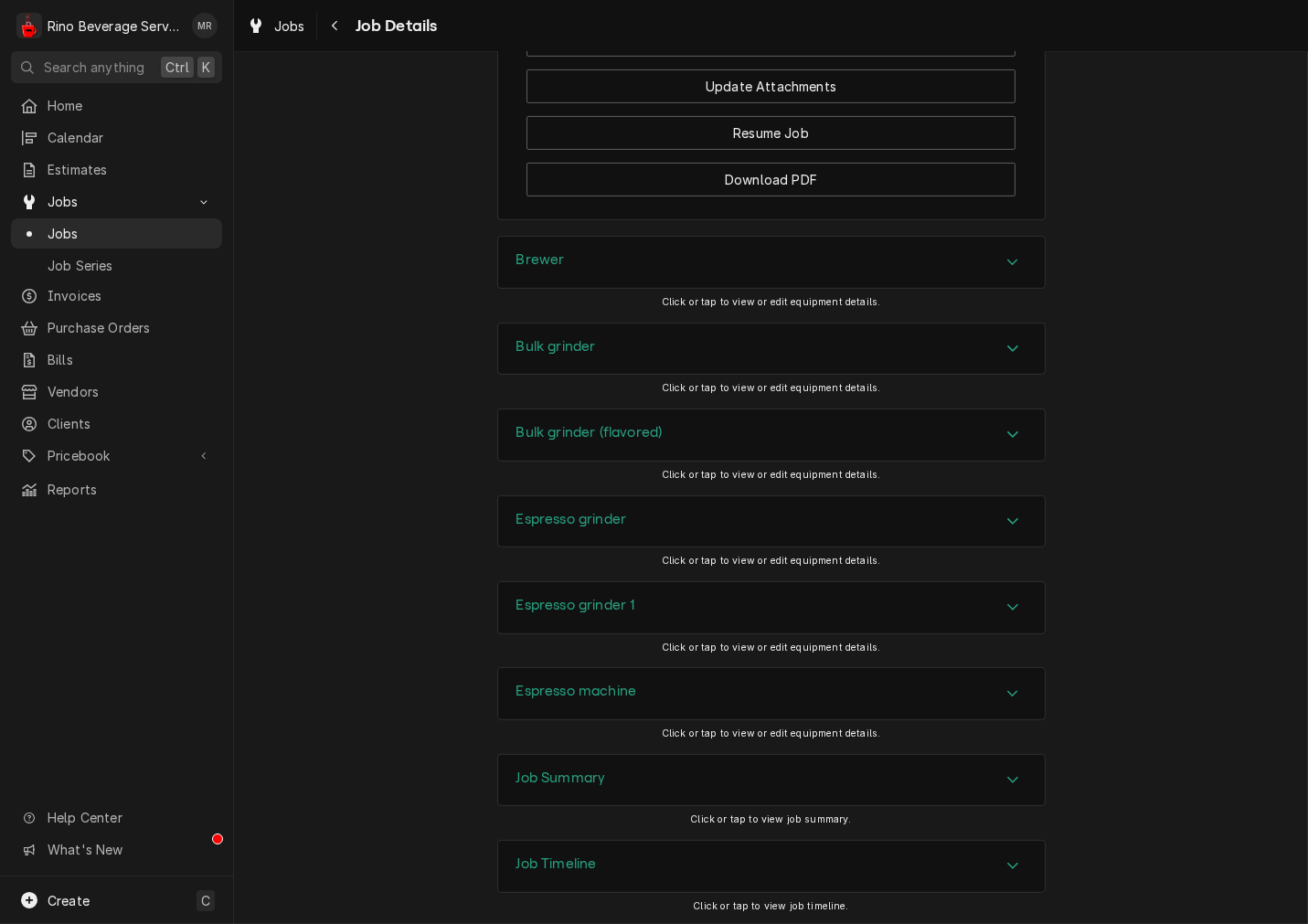 click on "Espresso machine" at bounding box center [577, 691] 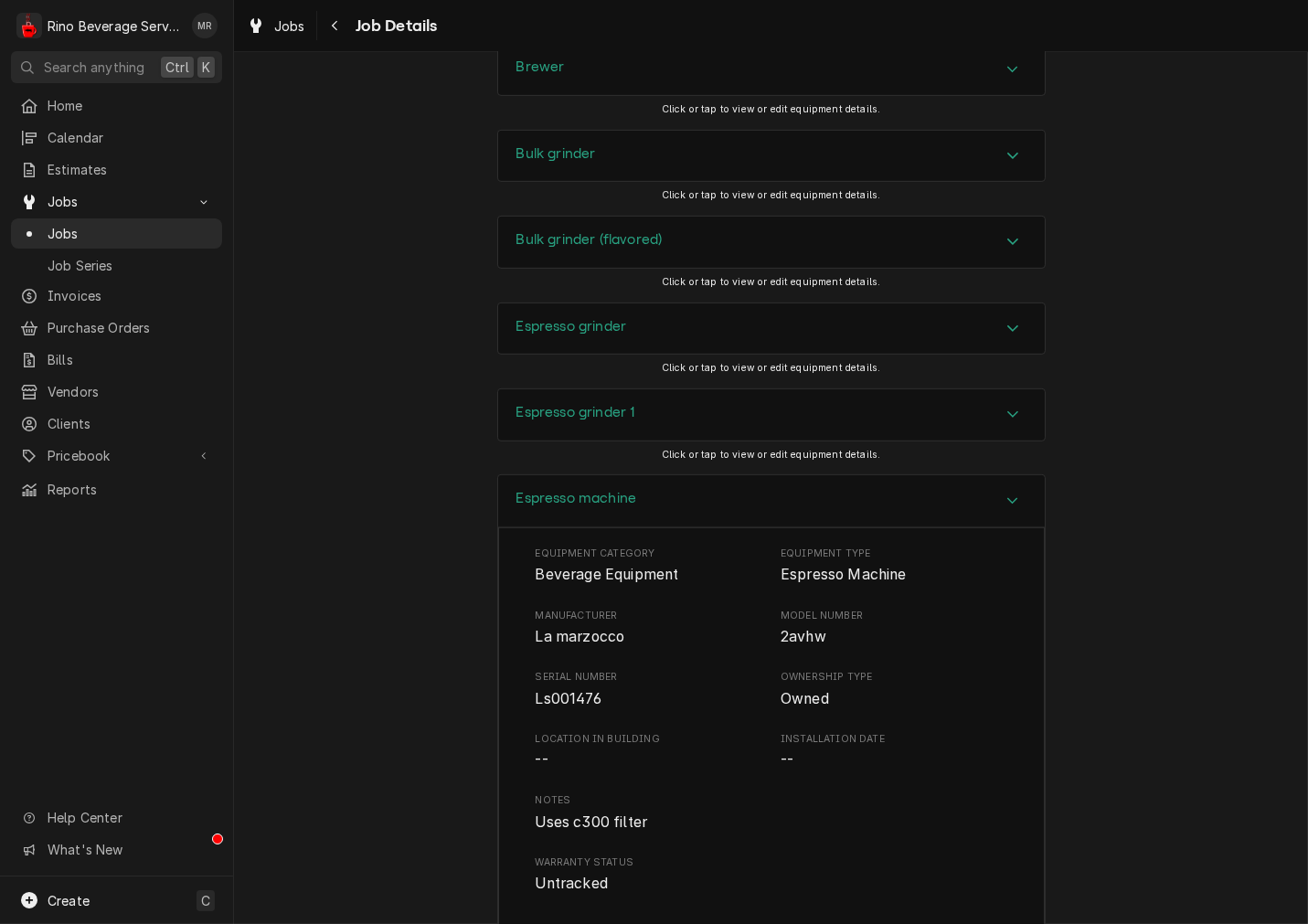 scroll, scrollTop: 1693, scrollLeft: 0, axis: vertical 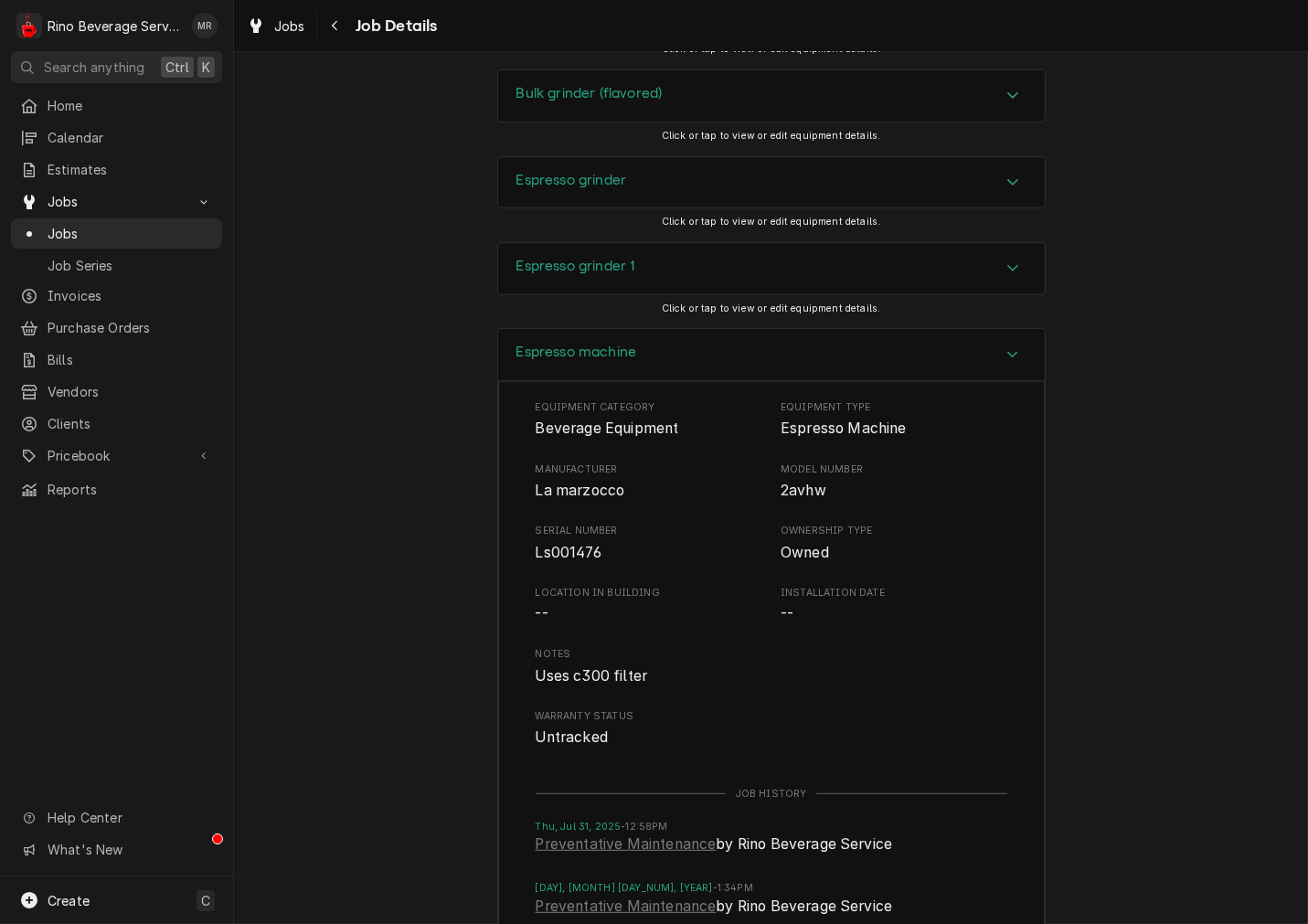 click on "La marzocco" at bounding box center (580, 490) 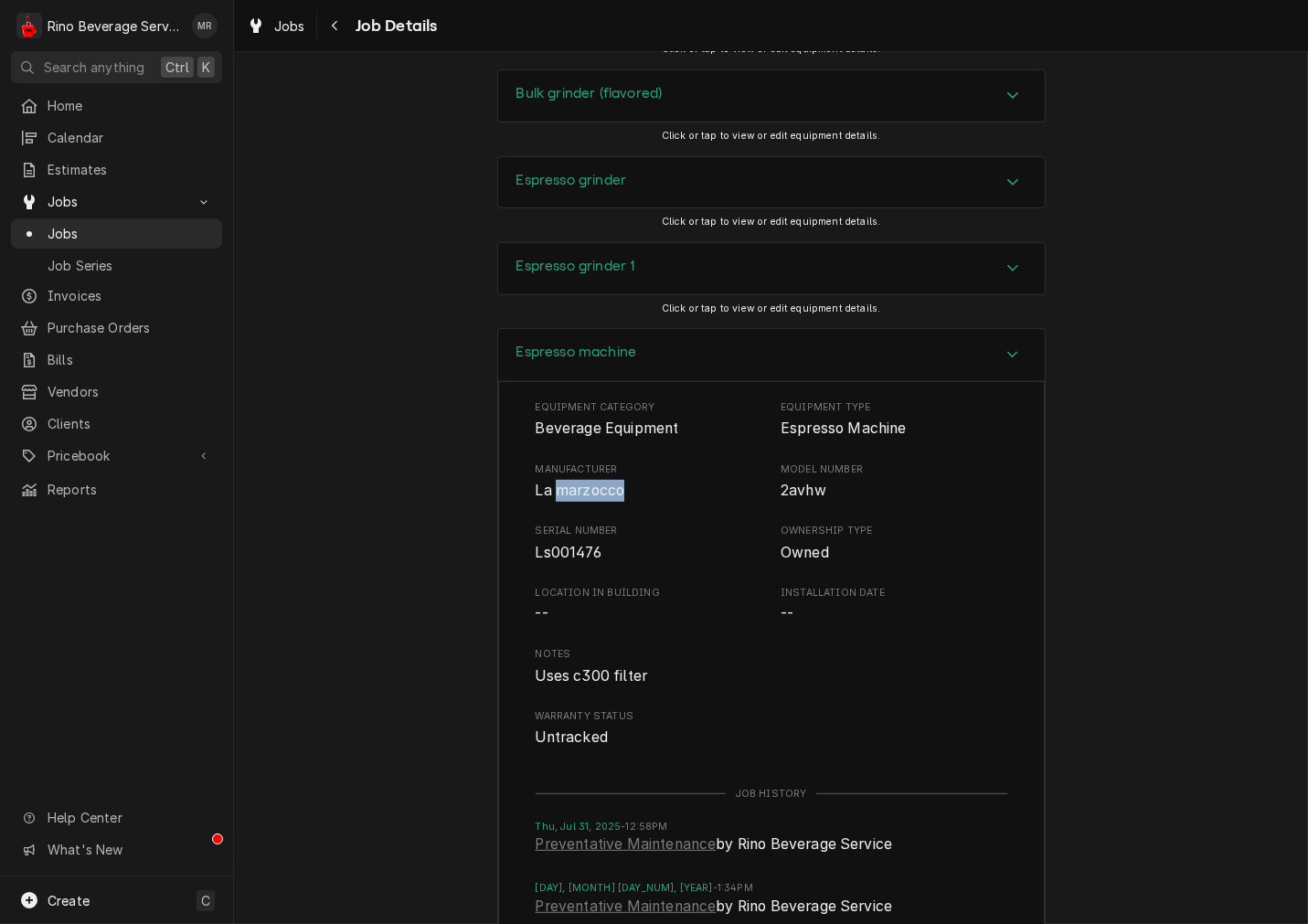 click on "La marzocco" at bounding box center (580, 490) 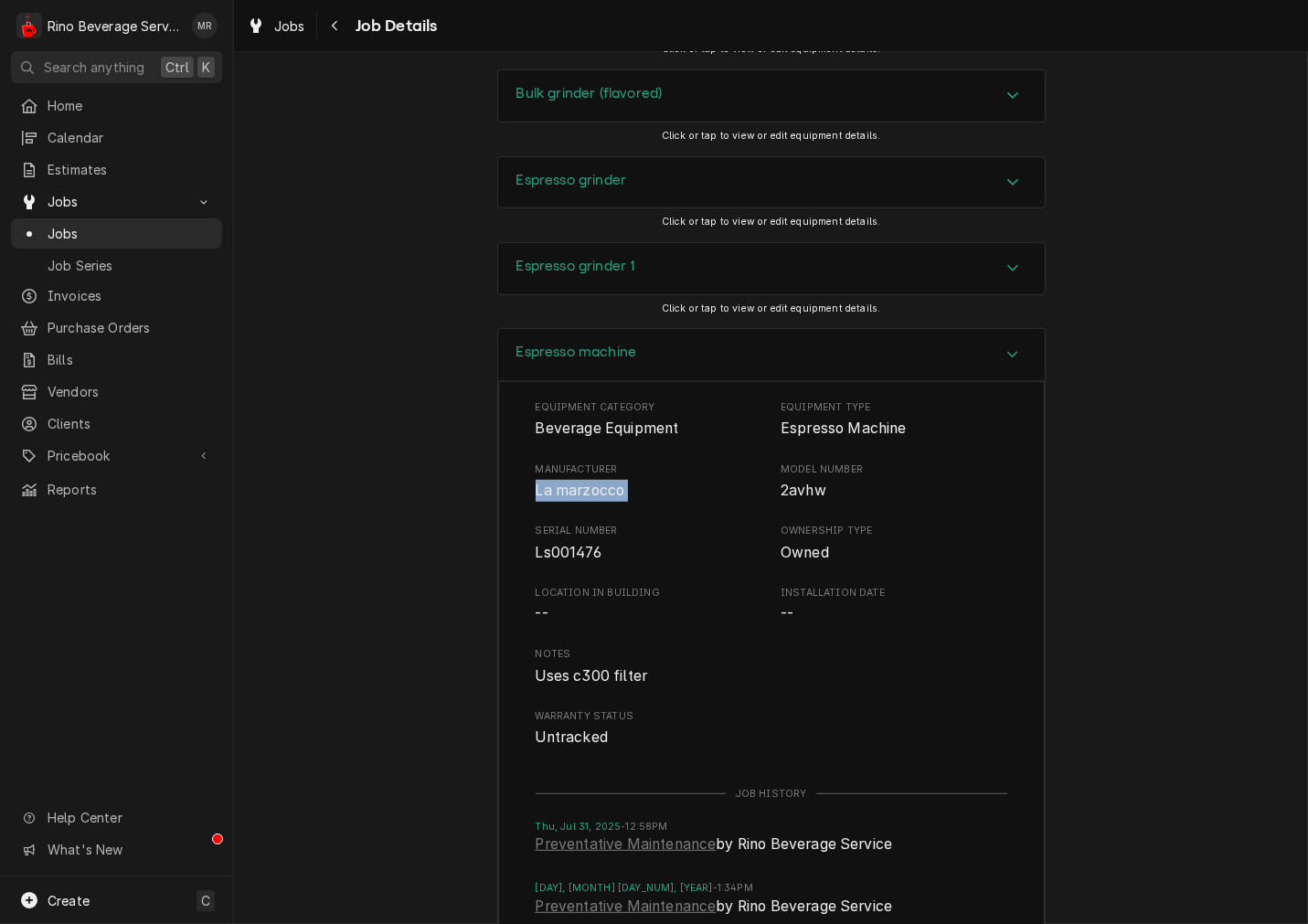 click on "La marzocco" at bounding box center [580, 490] 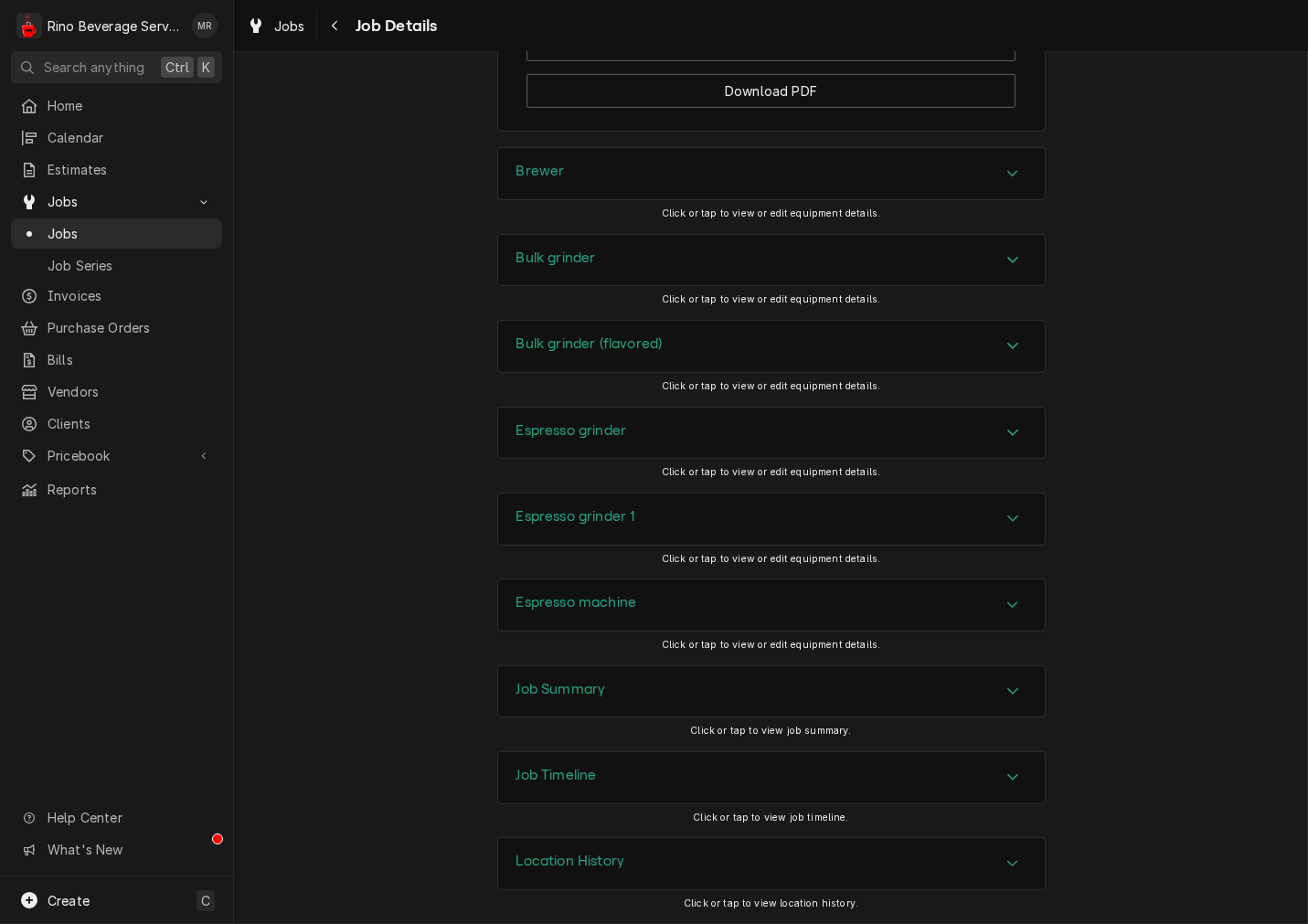 click on "Job Summary" at bounding box center (561, 689) 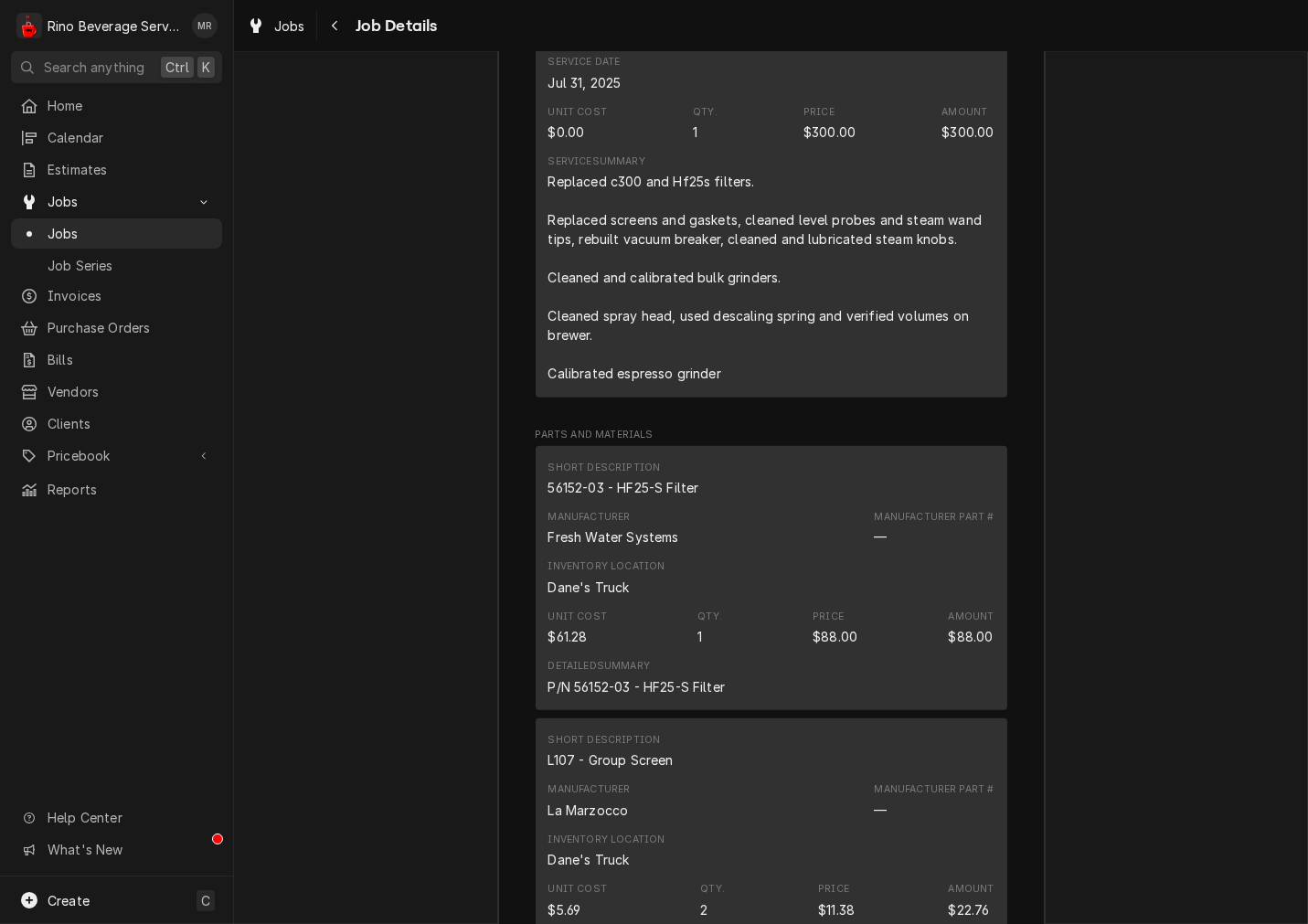 scroll, scrollTop: 2459, scrollLeft: 0, axis: vertical 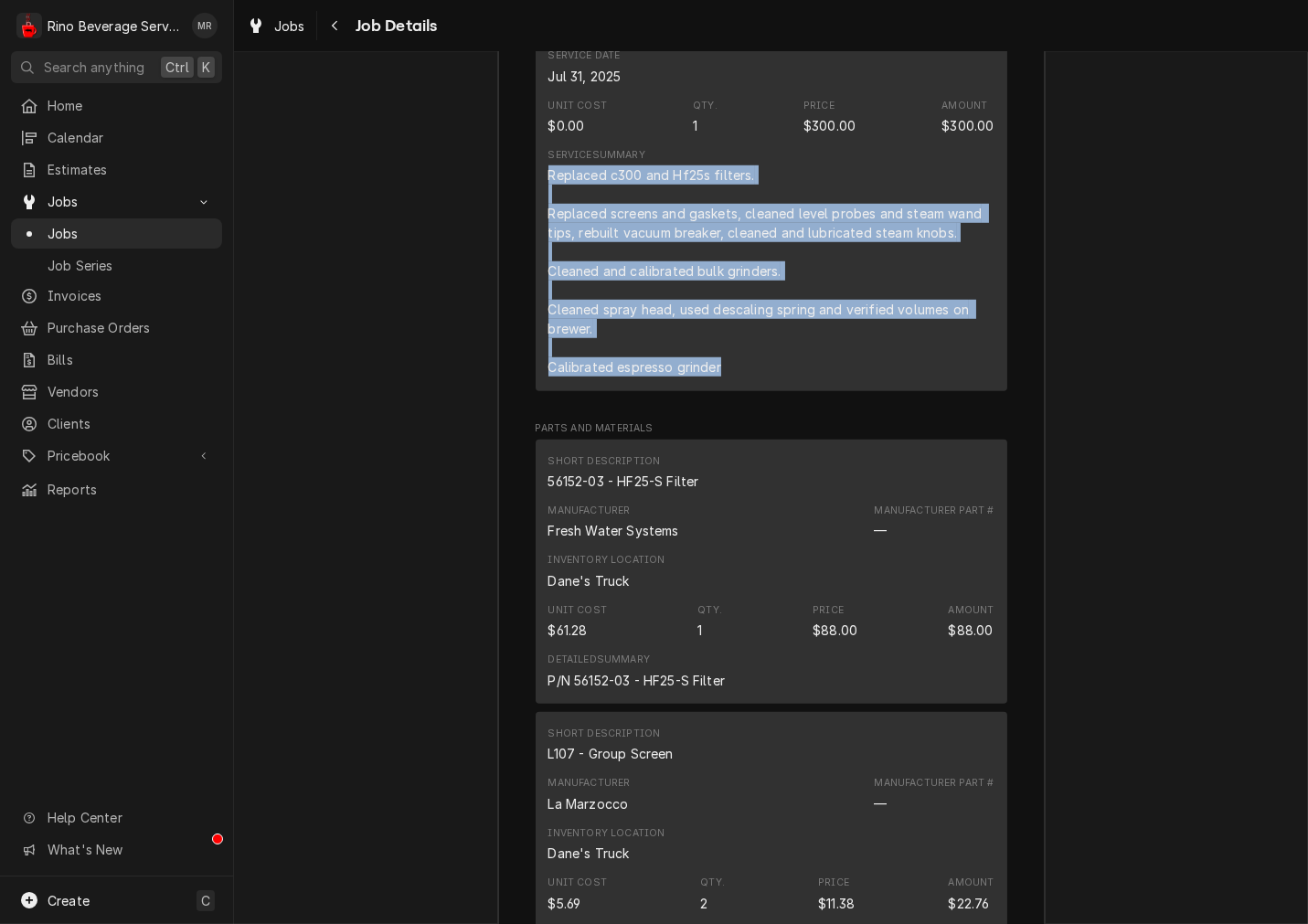 drag, startPoint x: 725, startPoint y: 361, endPoint x: 545, endPoint y: 186, distance: 251.0478 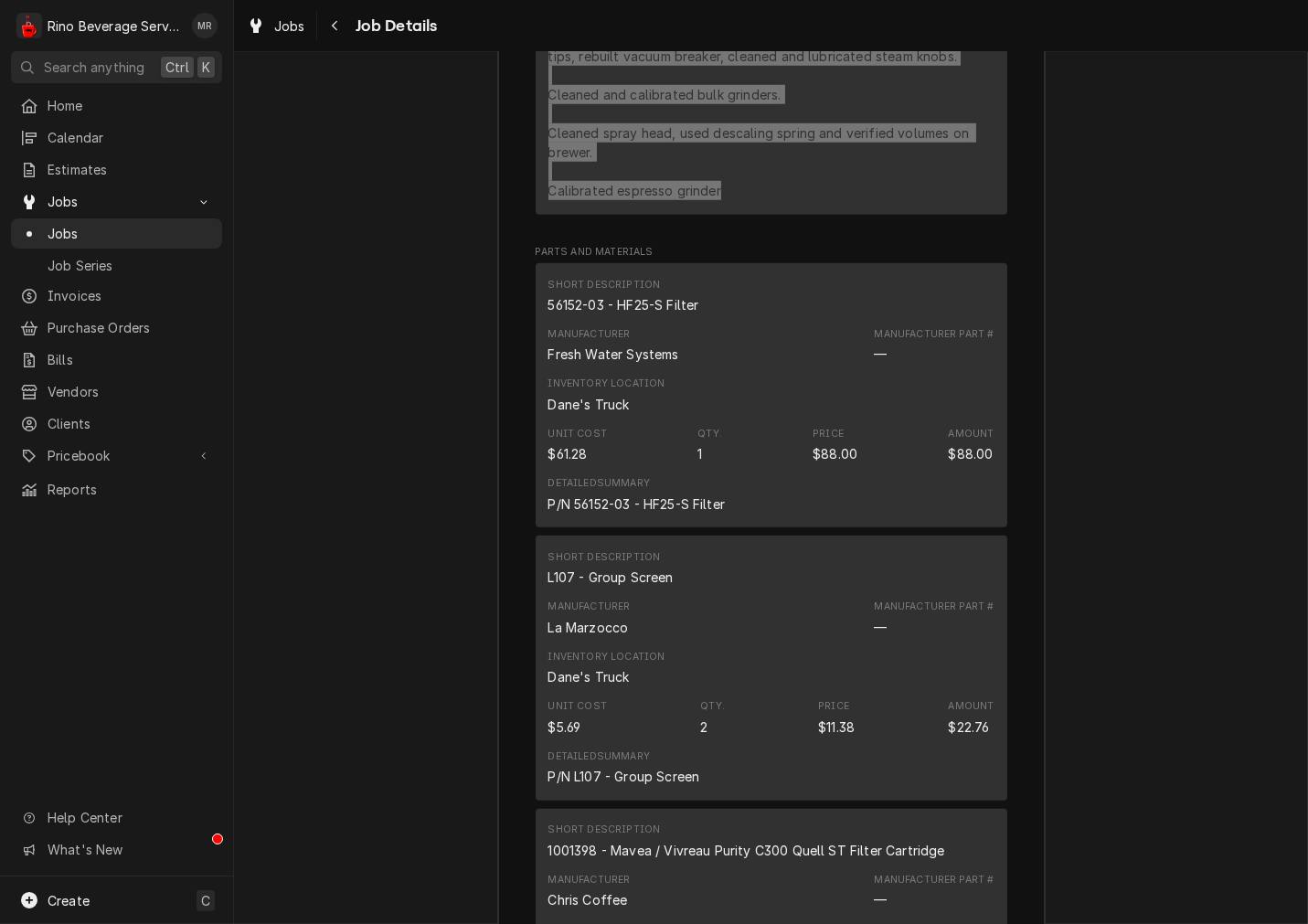 scroll, scrollTop: 2629, scrollLeft: 0, axis: vertical 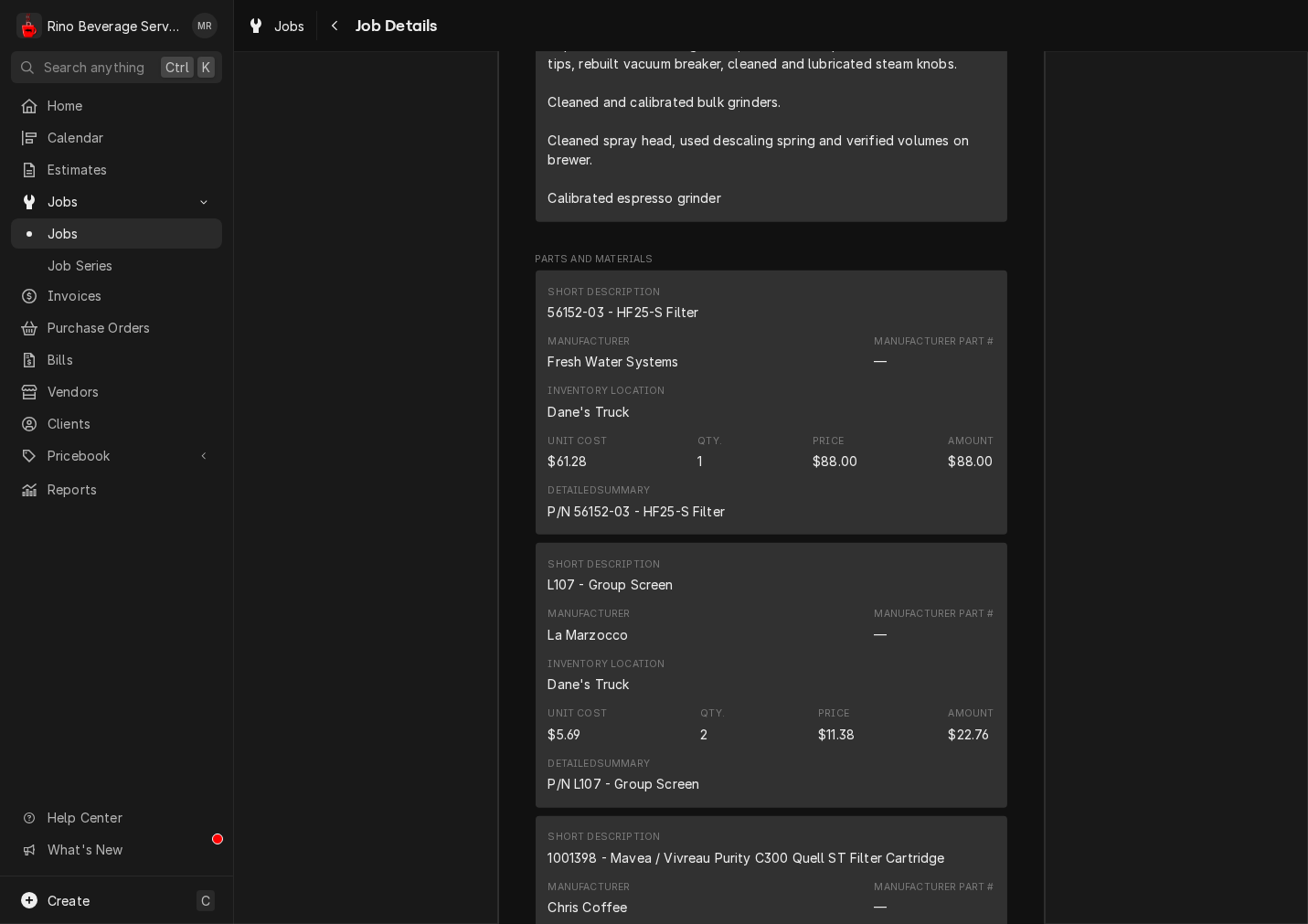 click on "56152-03 - HF25-S Filter" at bounding box center (623, 312) 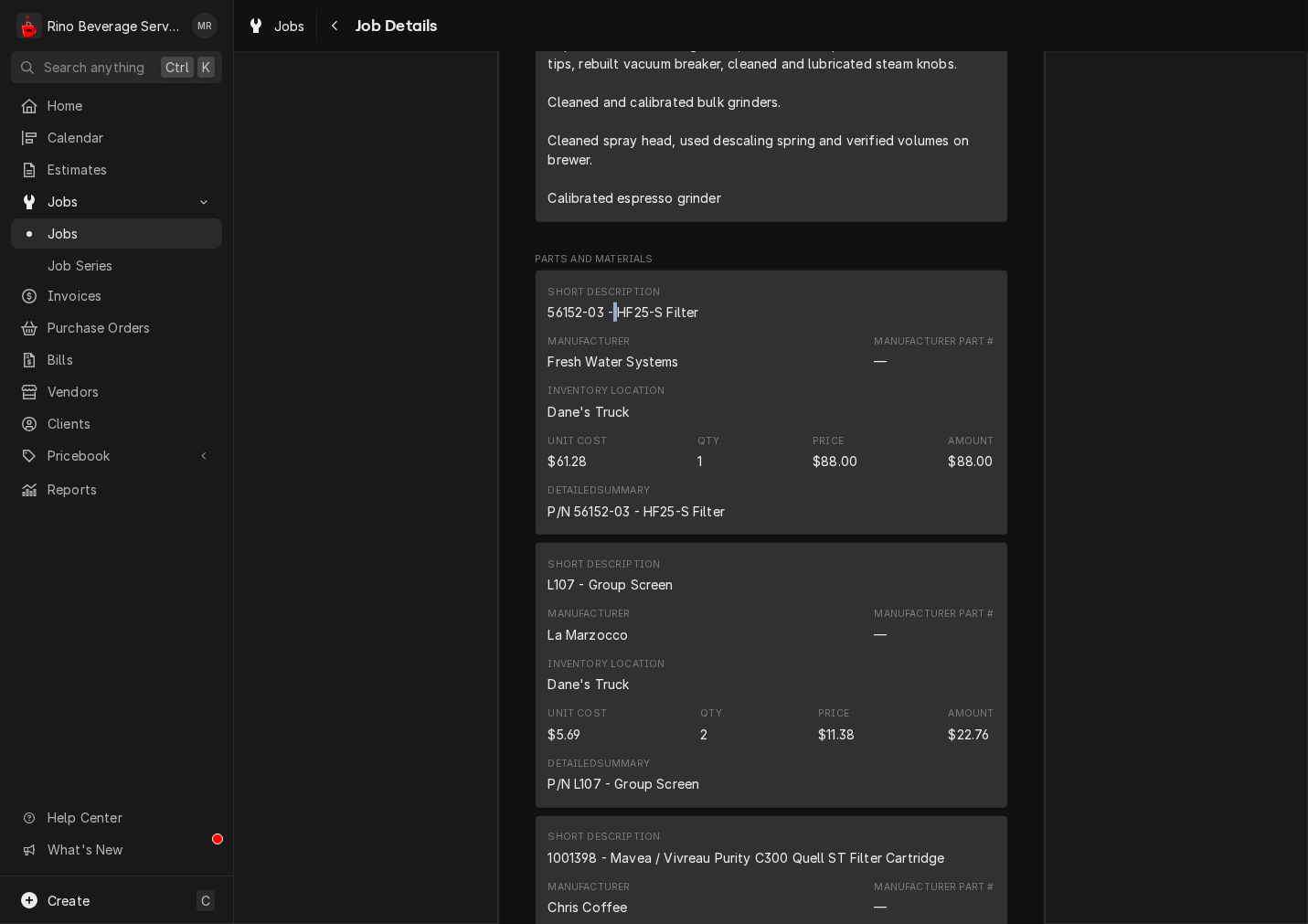 click on "56152-03 - HF25-S Filter" at bounding box center (623, 312) 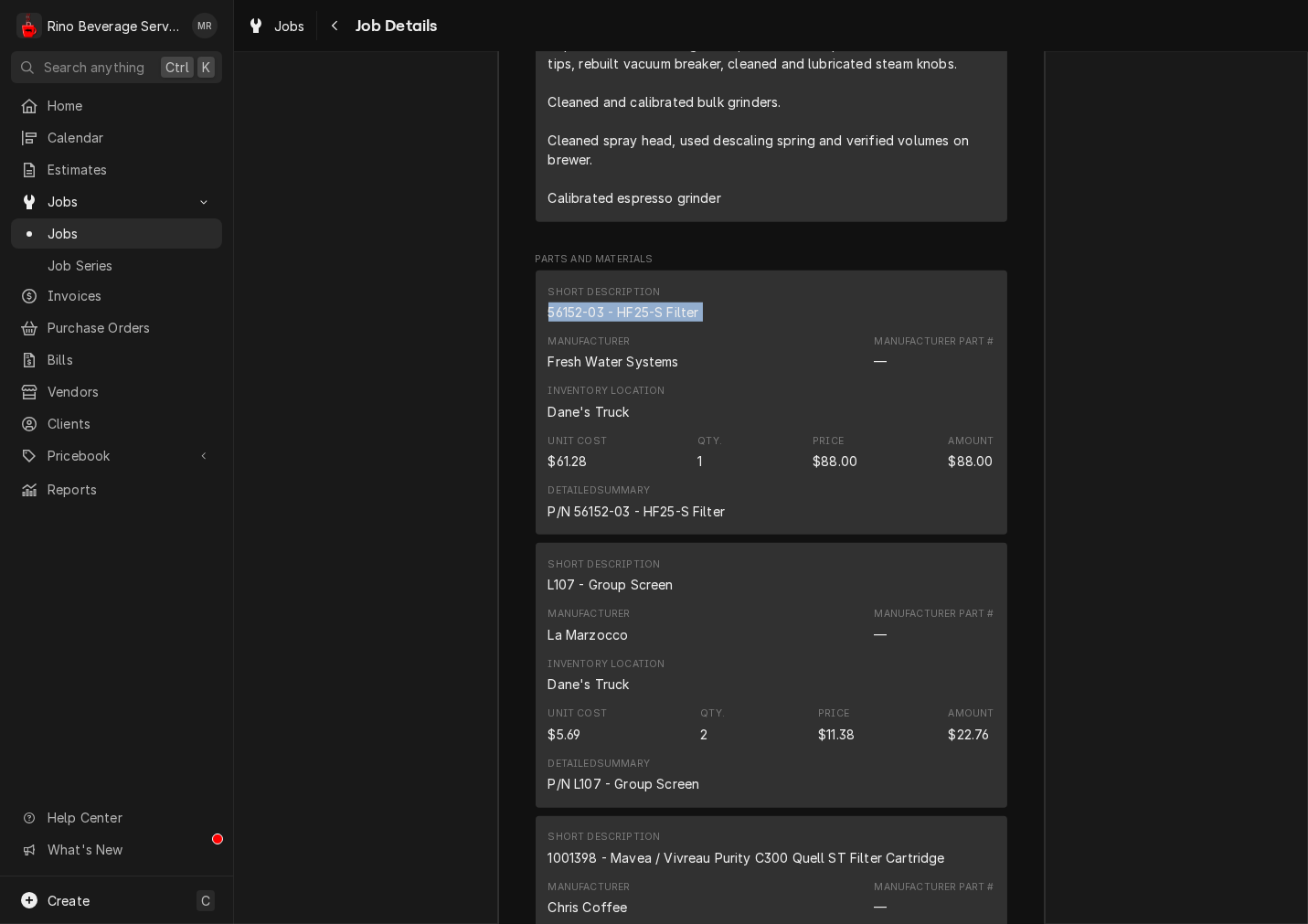 click on "56152-03 - HF25-S Filter" at bounding box center [623, 312] 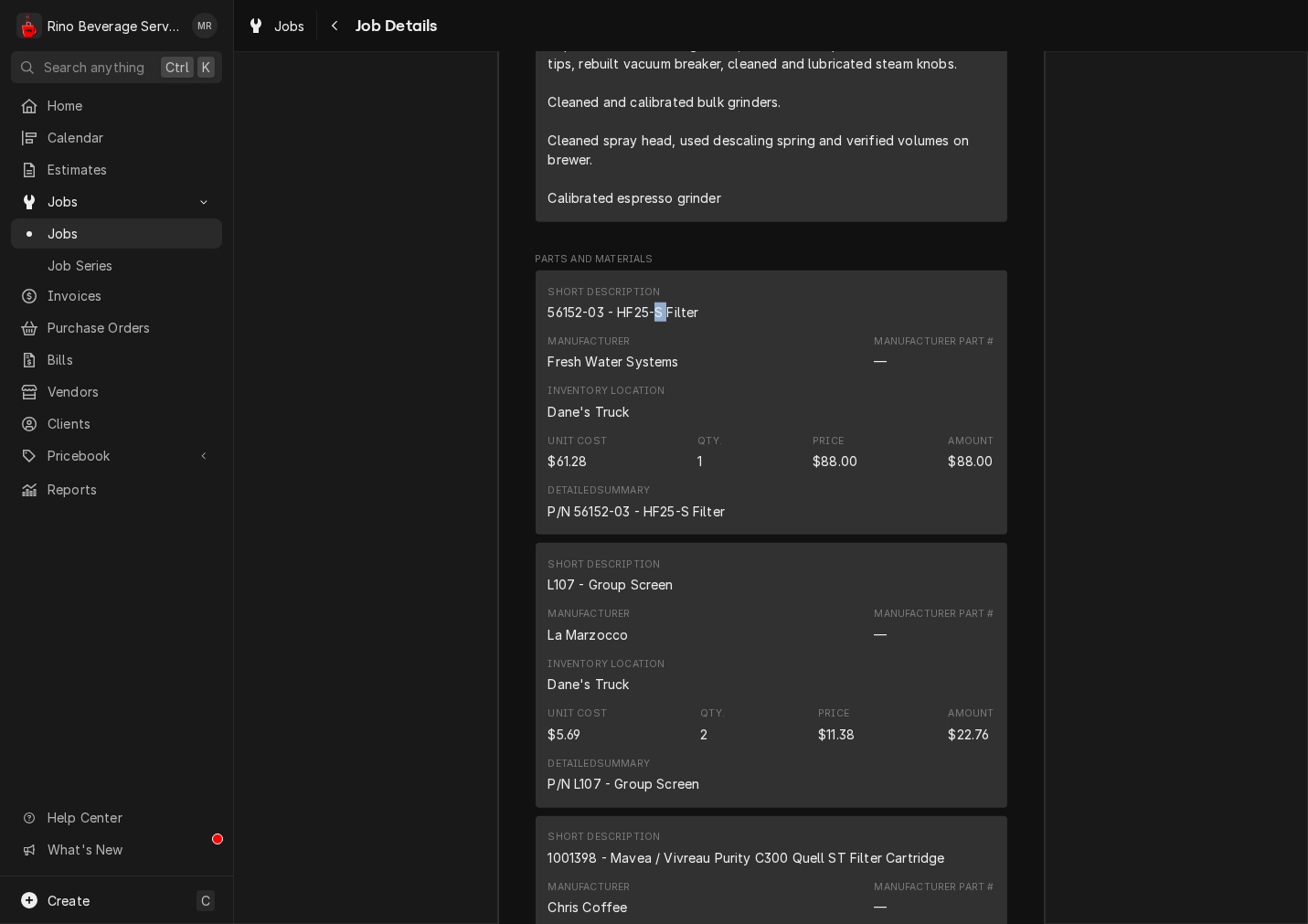 click on "56152-03 - HF25-S Filter" at bounding box center (623, 312) 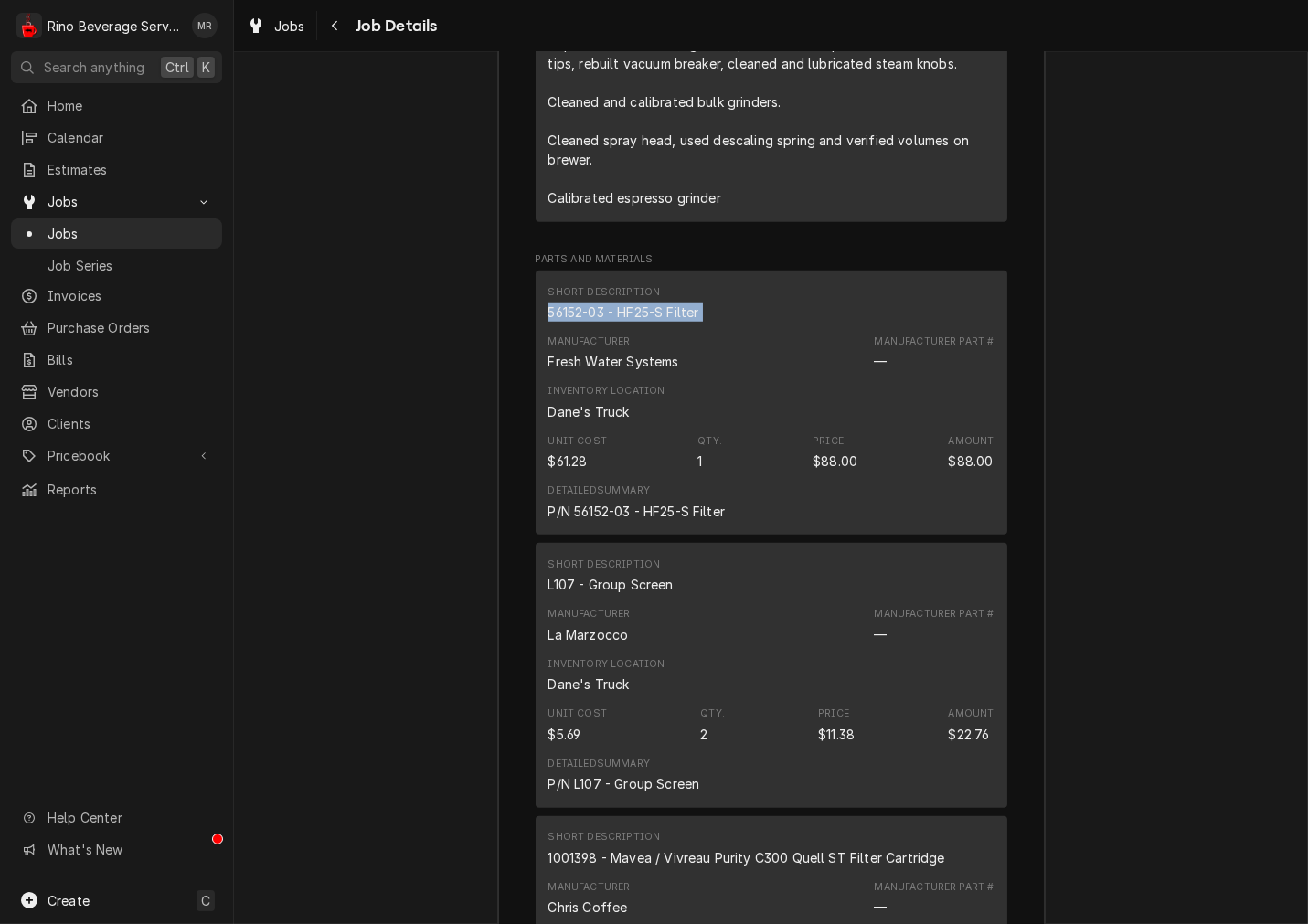 click on "56152-03 - HF25-S Filter" at bounding box center (623, 312) 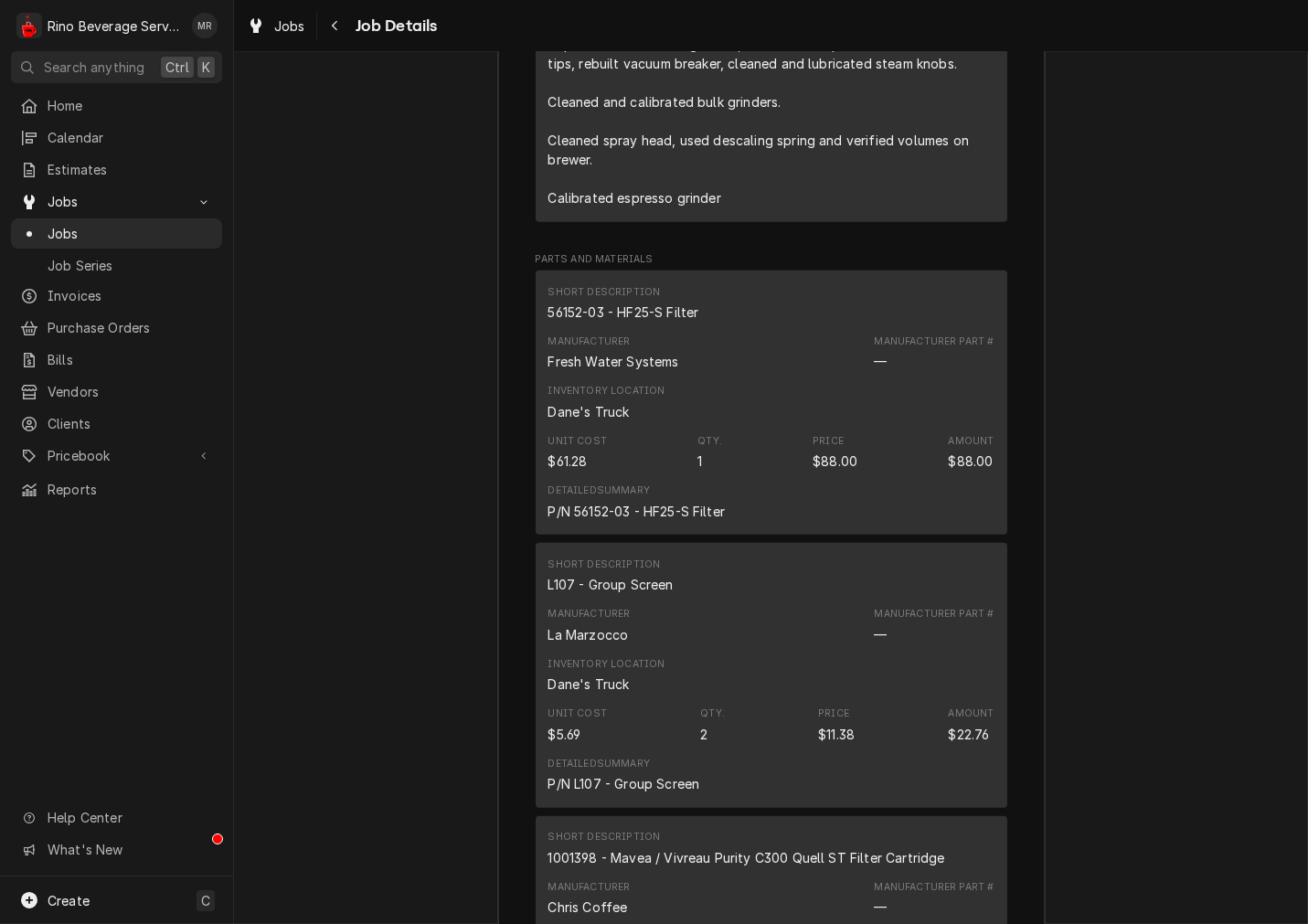 click on "L107 - Group Screen" at bounding box center (611, 584) 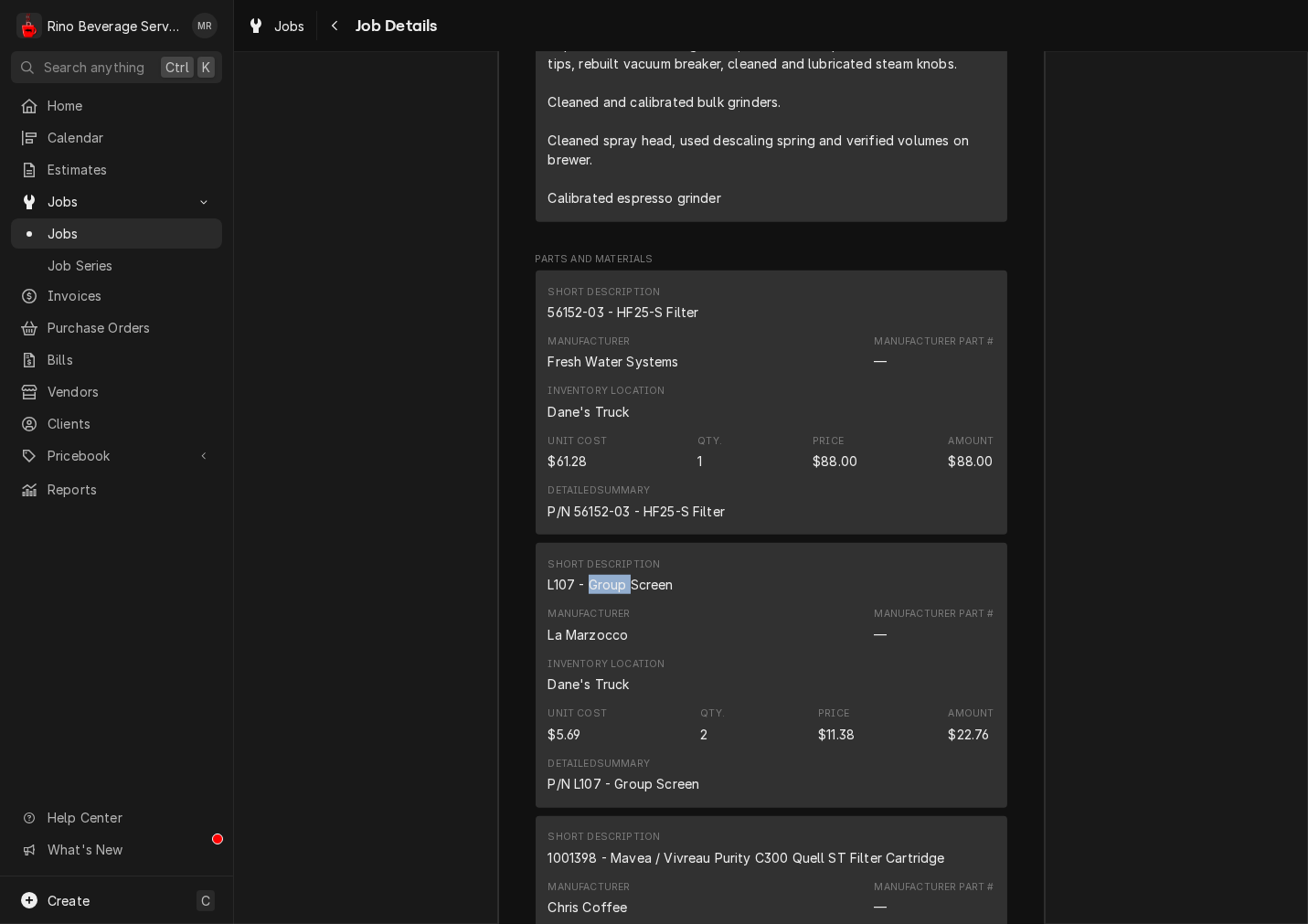 click on "L107 - Group Screen" at bounding box center [611, 584] 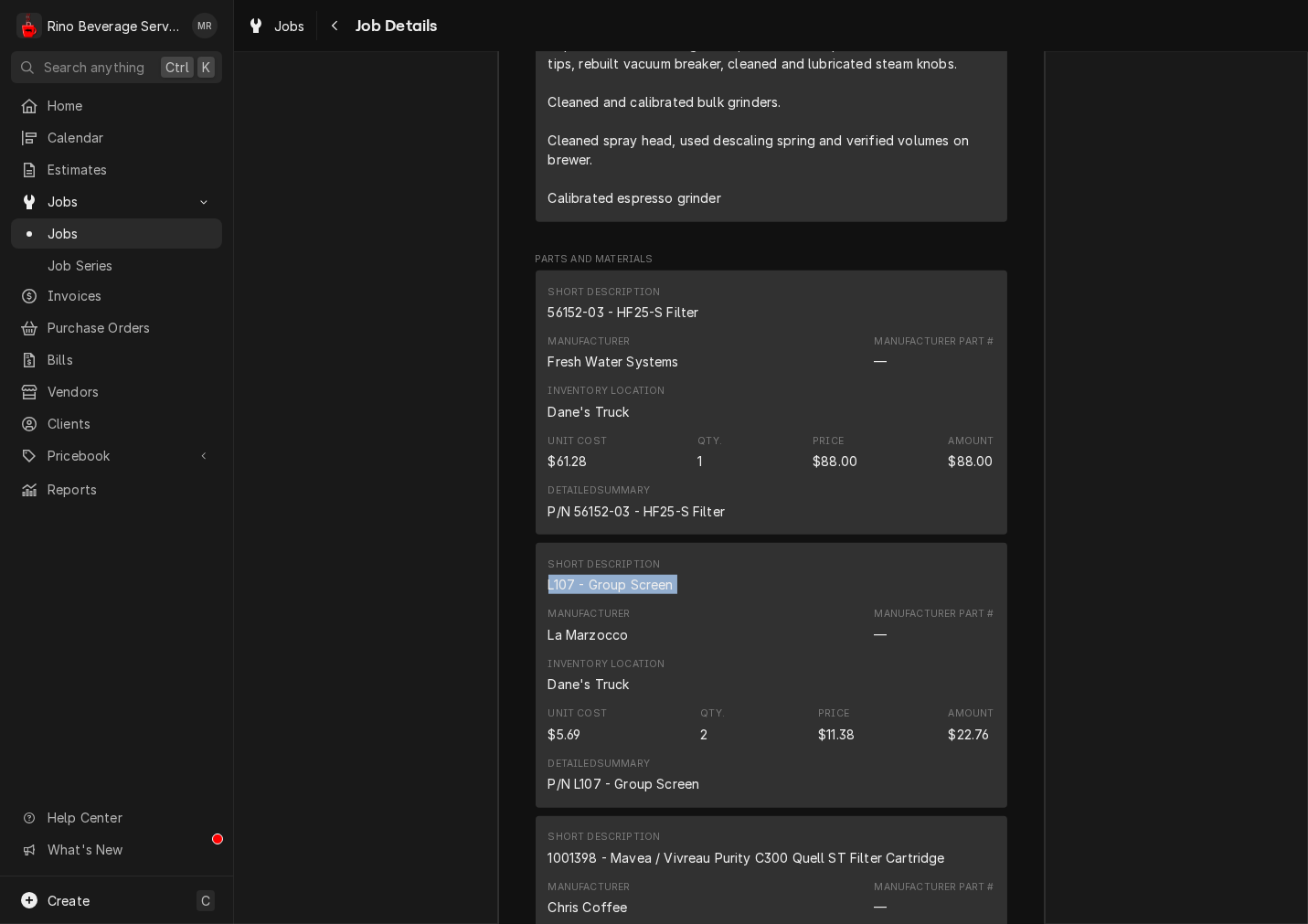 click on "L107 - Group Screen" at bounding box center [611, 584] 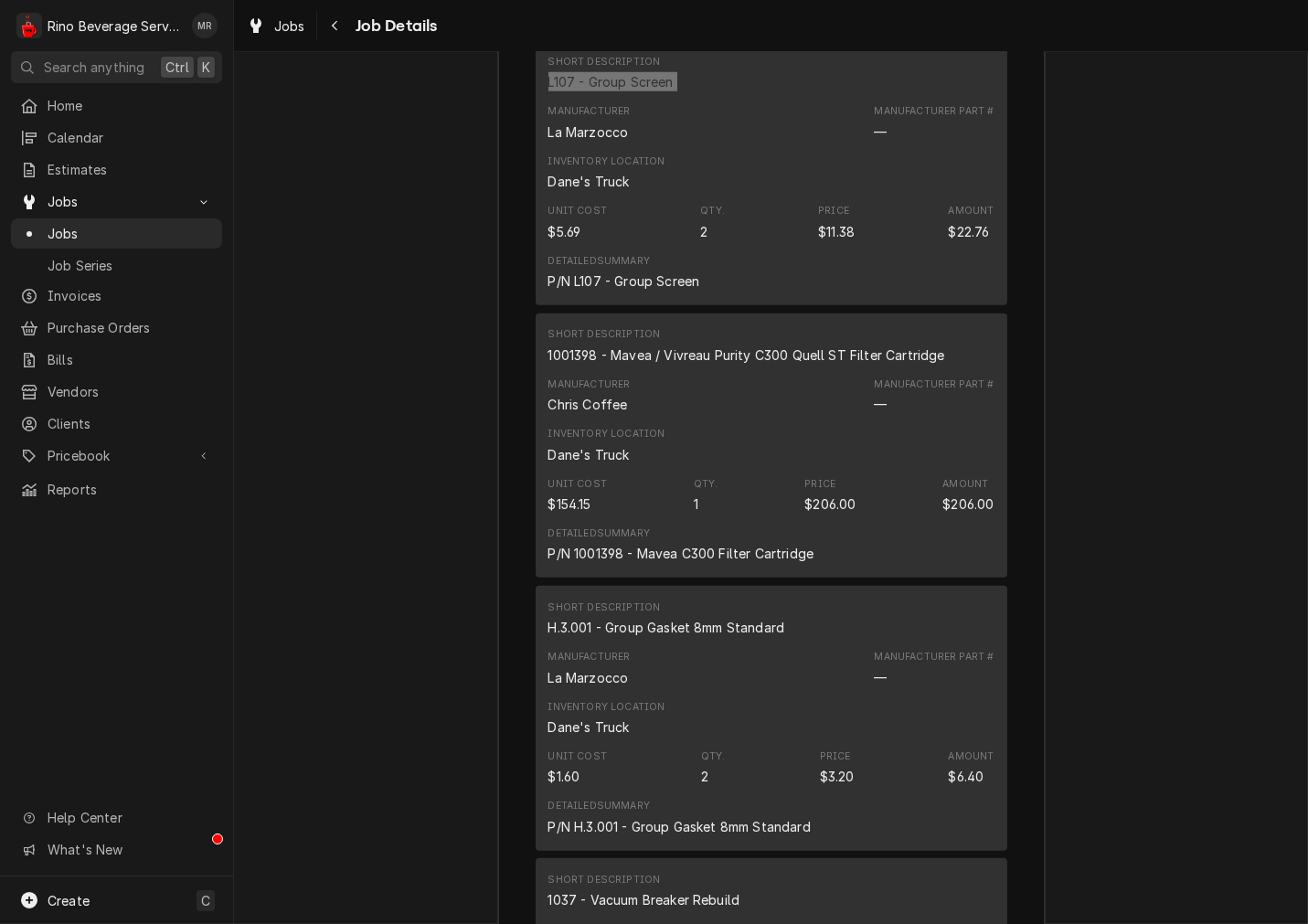 scroll, scrollTop: 3137, scrollLeft: 0, axis: vertical 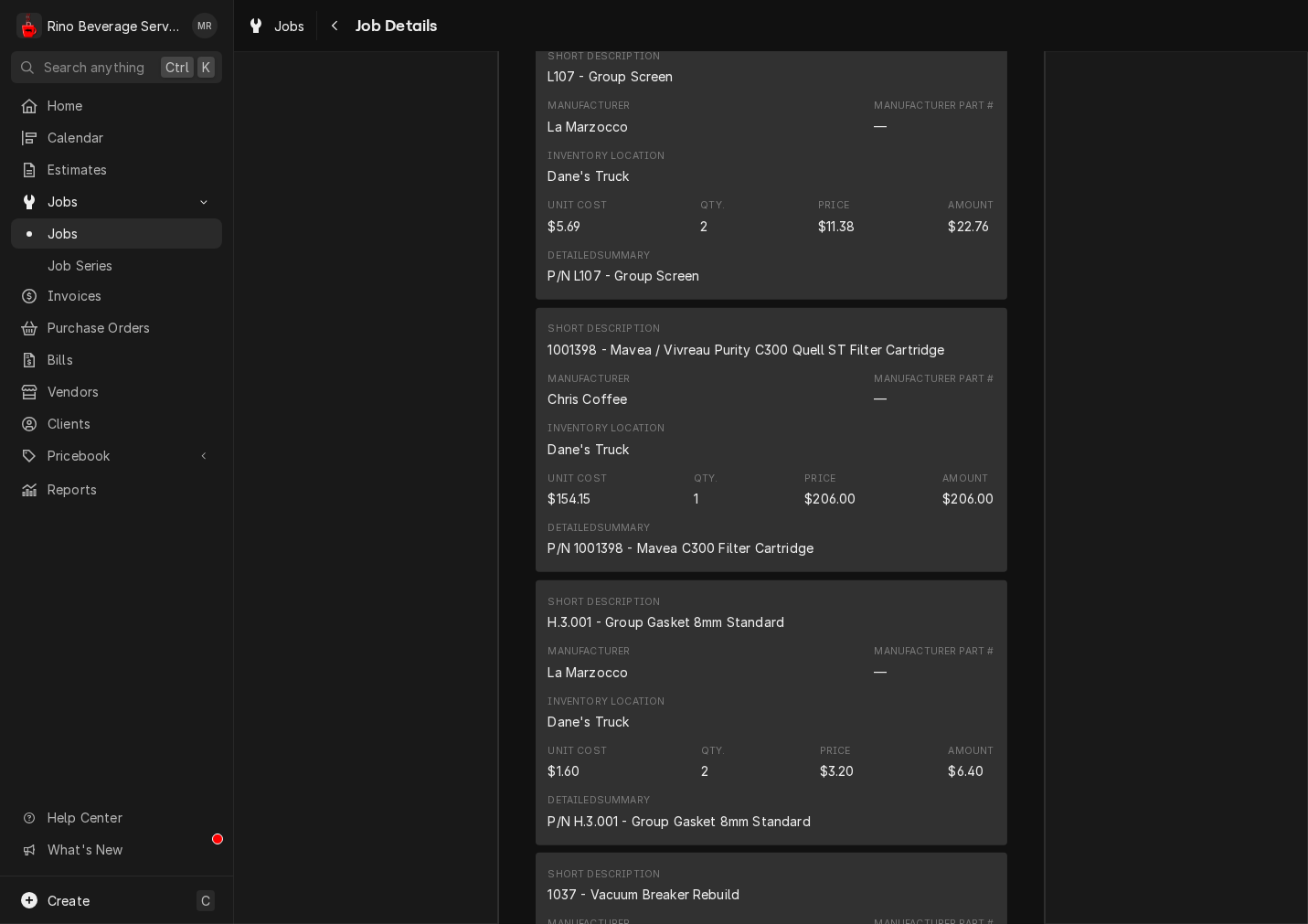 click on "1001398 - Mavea / Vivreau Purity C300 Quell ST Filter Cartridge" at bounding box center (747, 349) 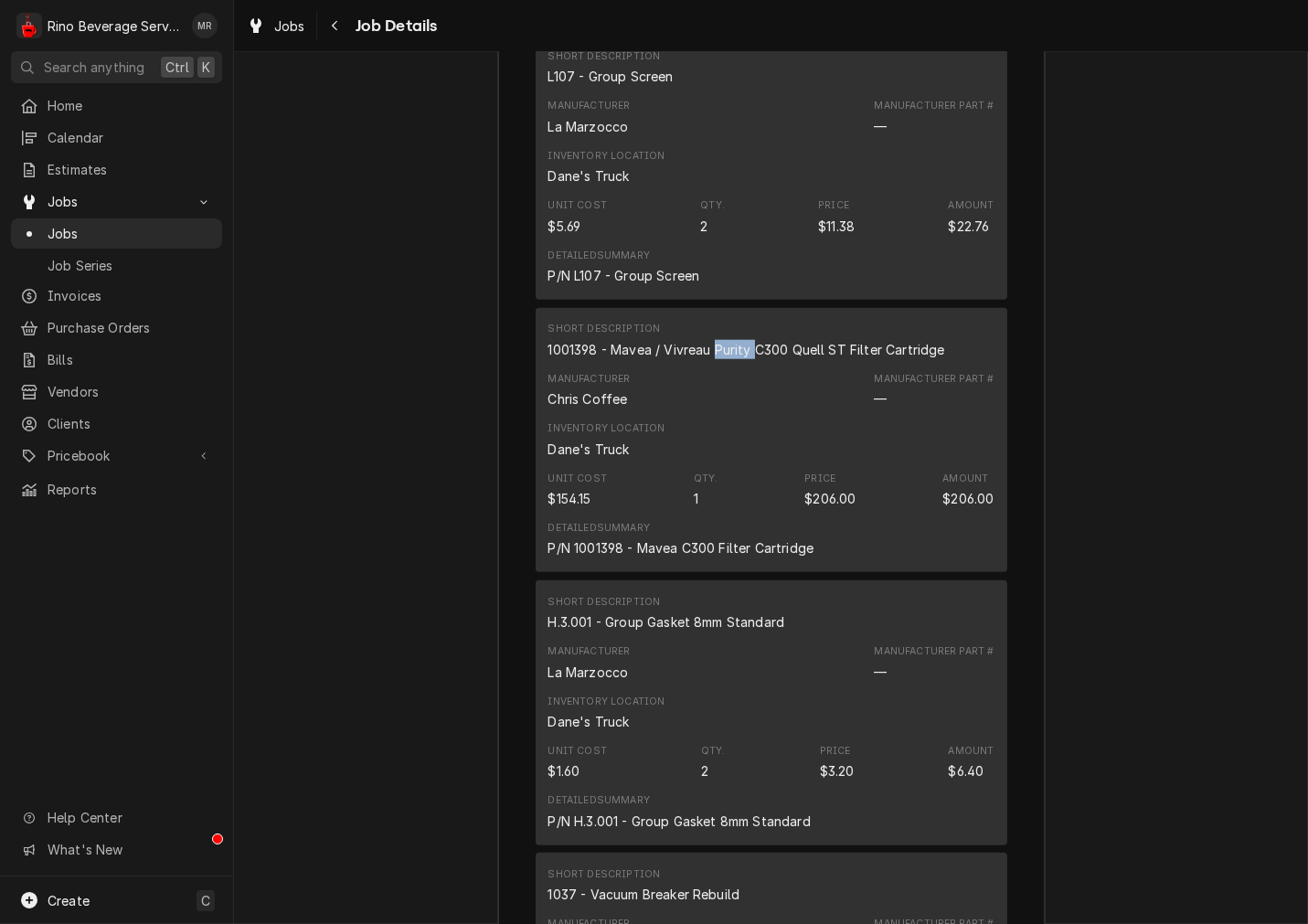 click on "1001398 - Mavea / Vivreau Purity C300 Quell ST Filter Cartridge" at bounding box center [747, 349] 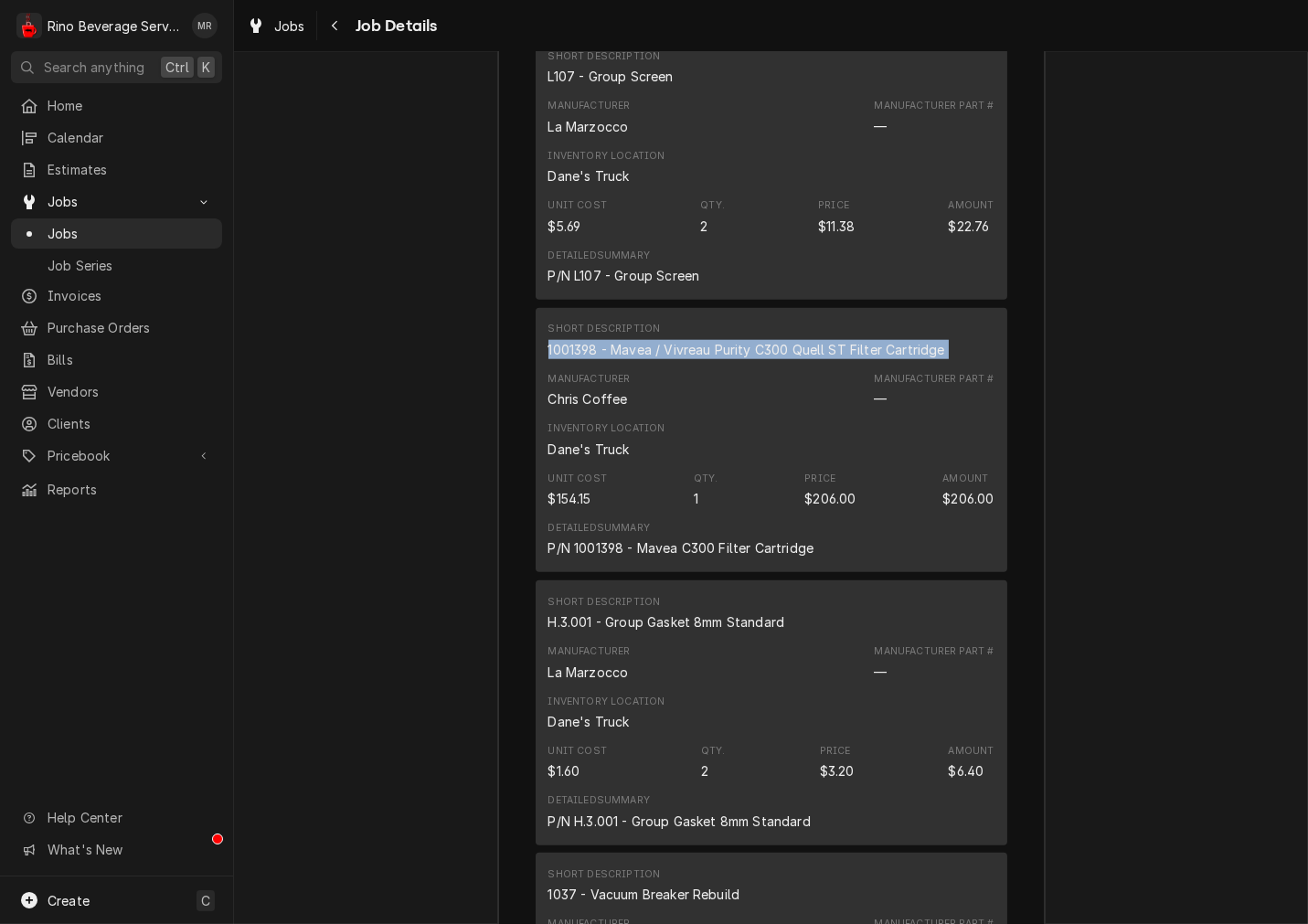 drag, startPoint x: 713, startPoint y: 349, endPoint x: 760, endPoint y: 349, distance: 47 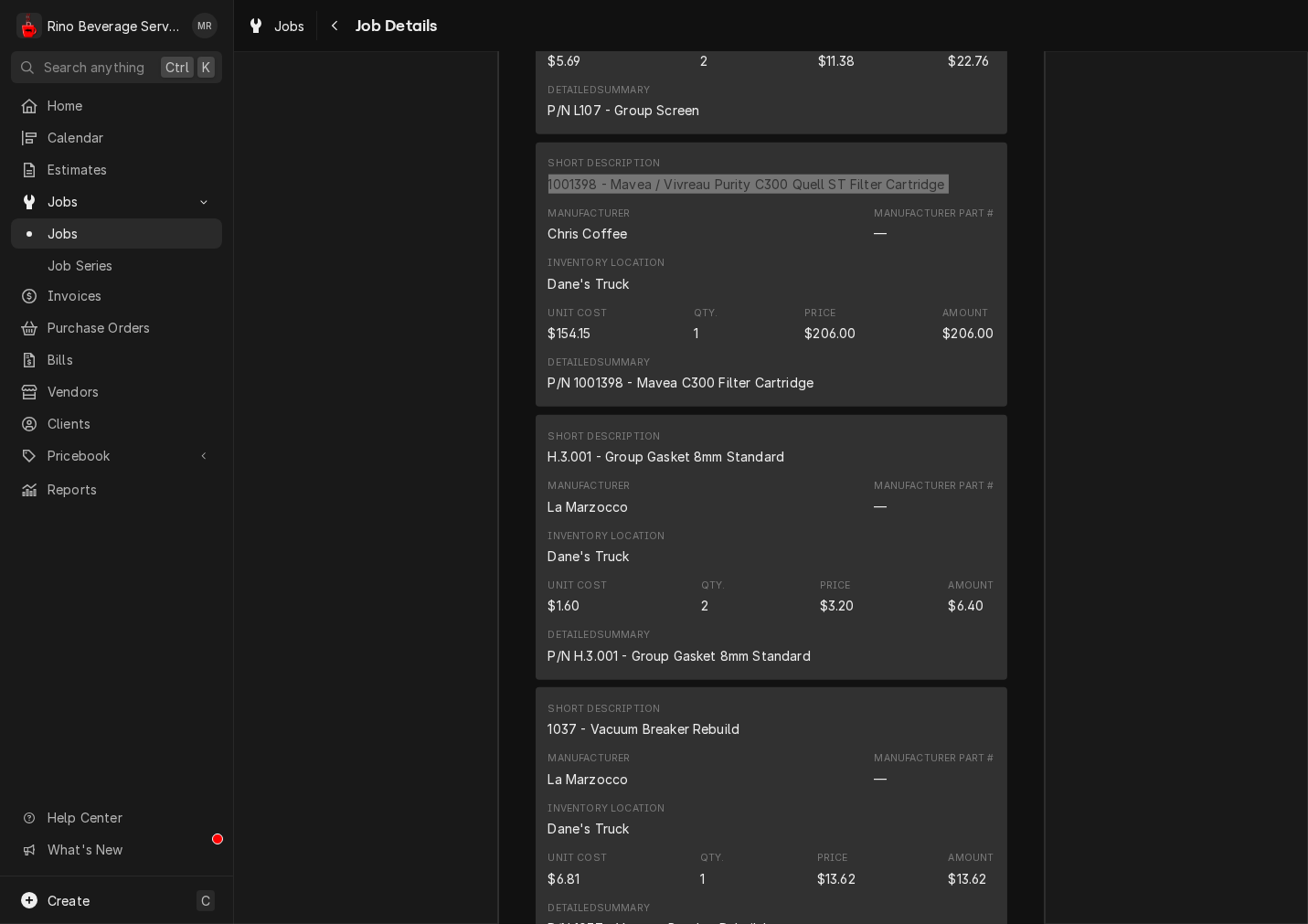 scroll, scrollTop: 3475, scrollLeft: 0, axis: vertical 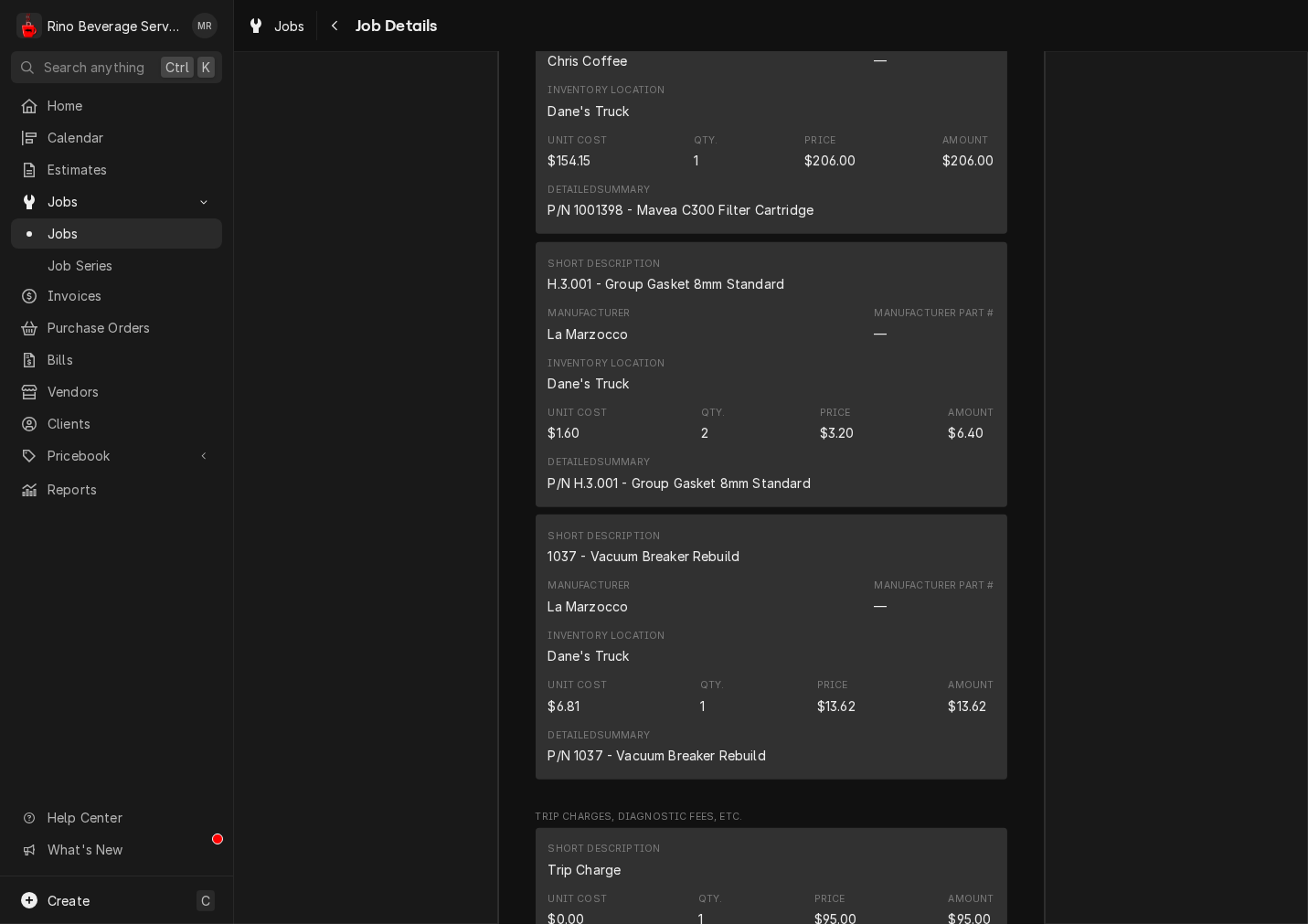 click on "H.3.001 - Group Gasket 8mm Standard" at bounding box center (666, 283) 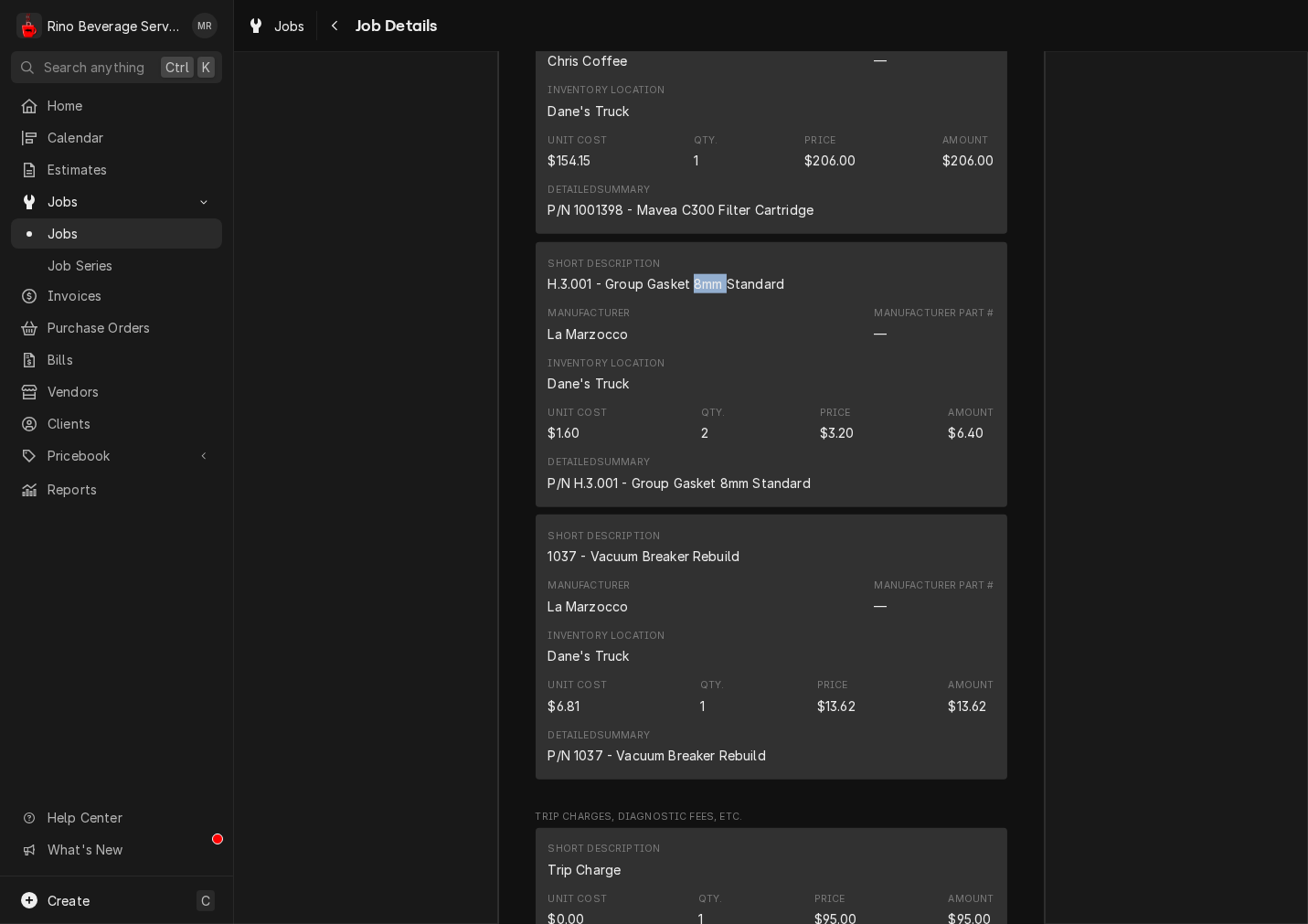 click on "H.3.001 - Group Gasket 8mm Standard" at bounding box center (666, 283) 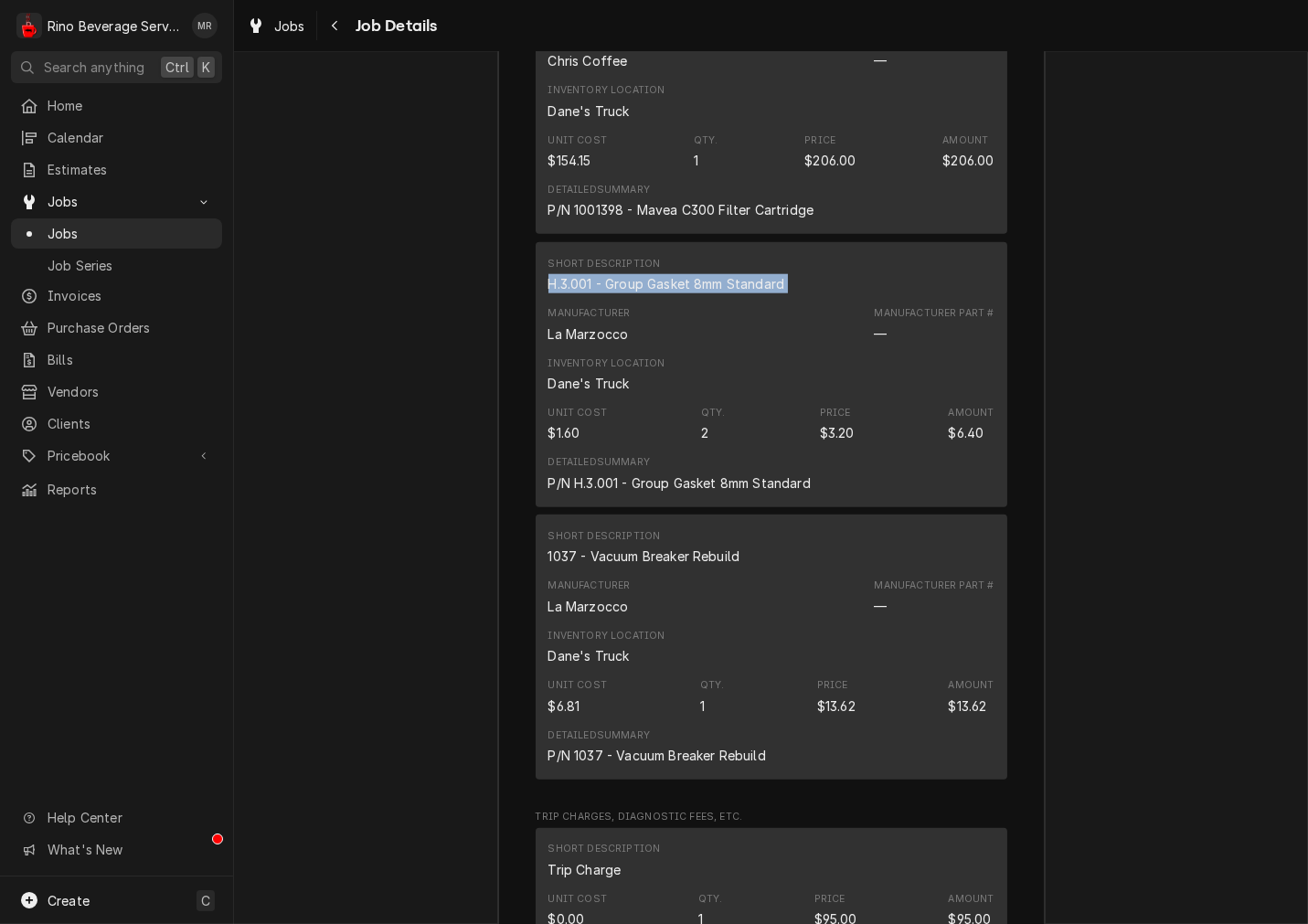 click on "H.3.001 - Group Gasket 8mm Standard" at bounding box center [666, 283] 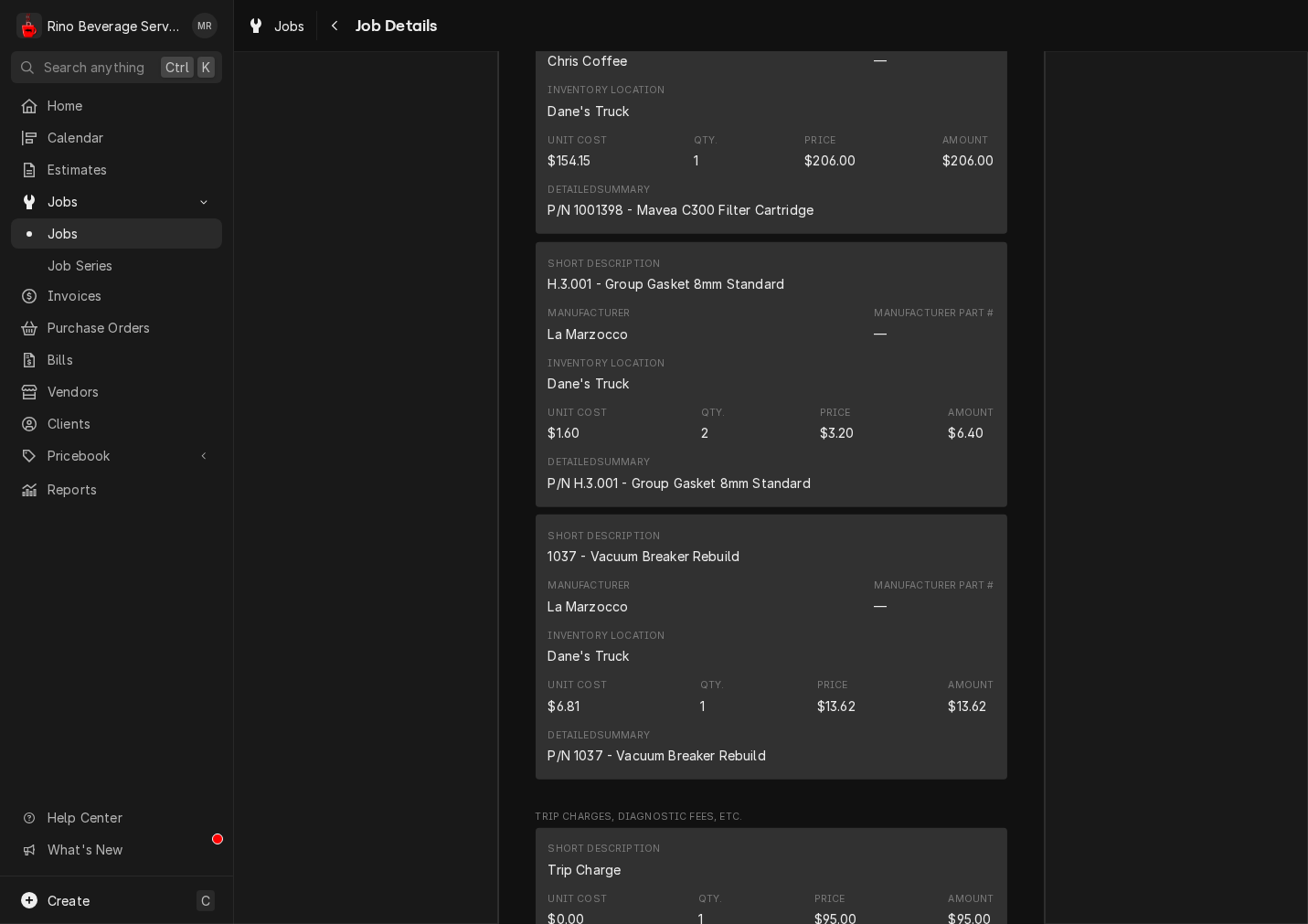 click on "1037 - Vacuum Breaker Rebuild" at bounding box center (644, 556) 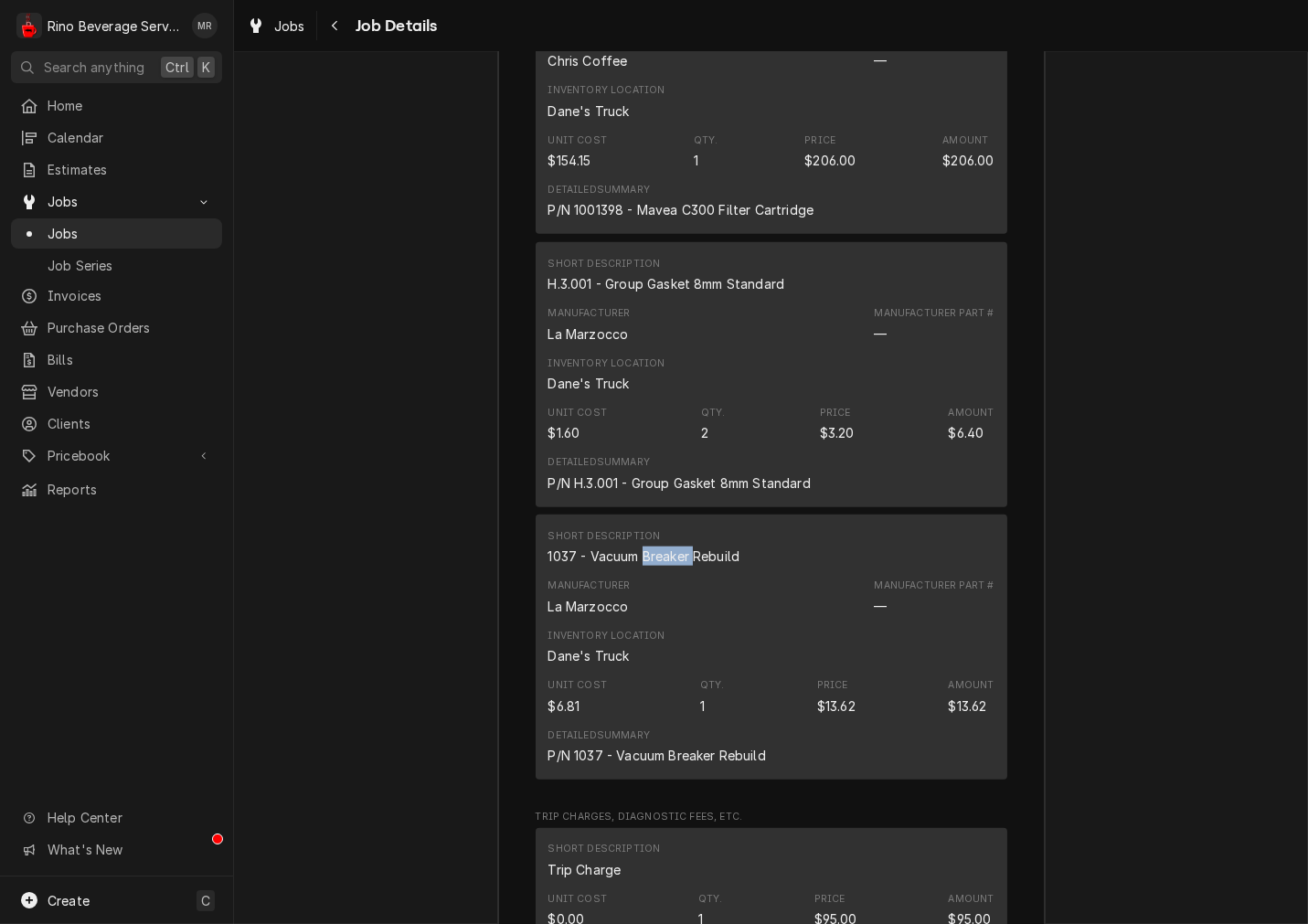 click on "1037 - Vacuum Breaker Rebuild" at bounding box center [644, 556] 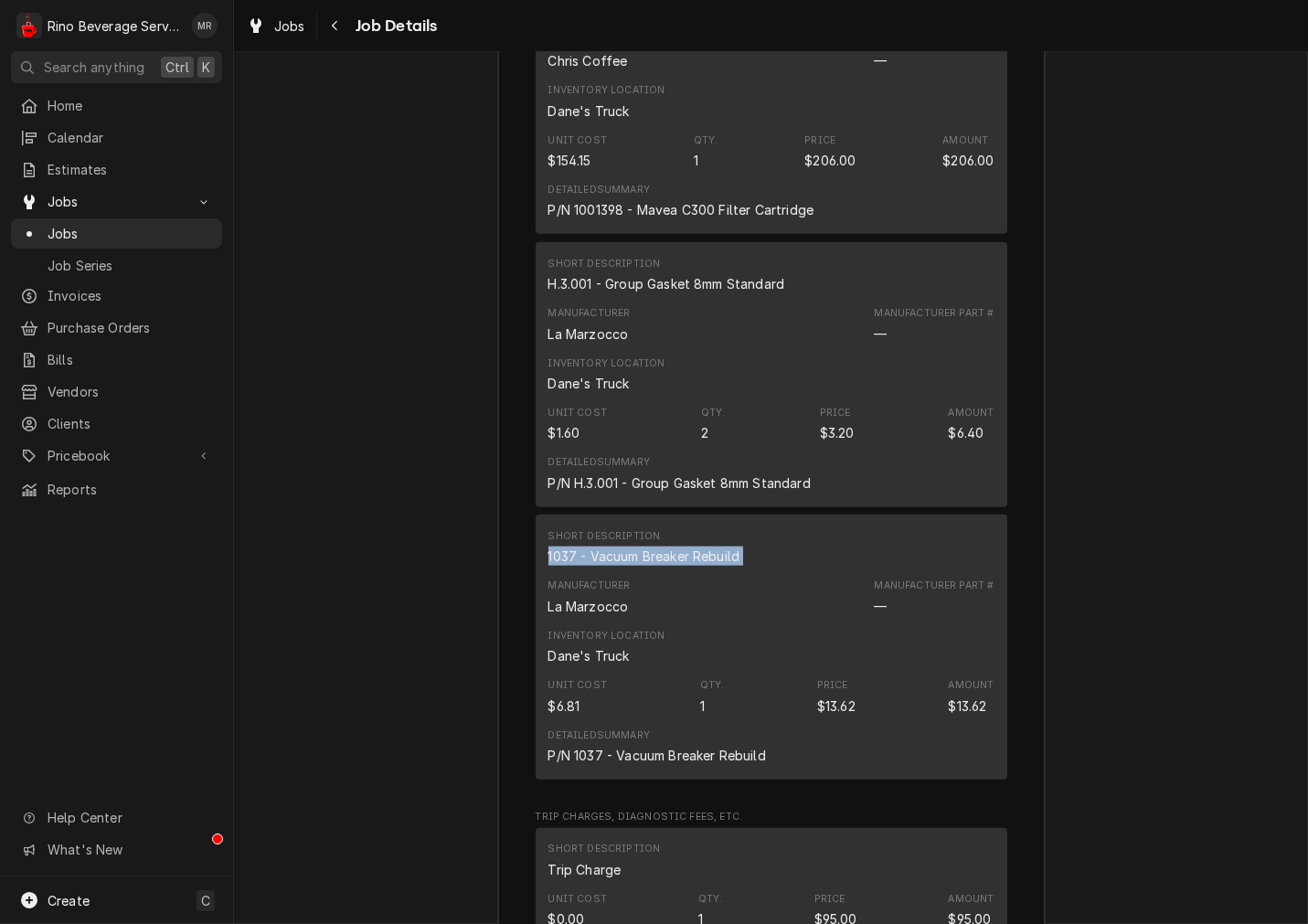 click on "1037 - Vacuum Breaker Rebuild" at bounding box center (644, 556) 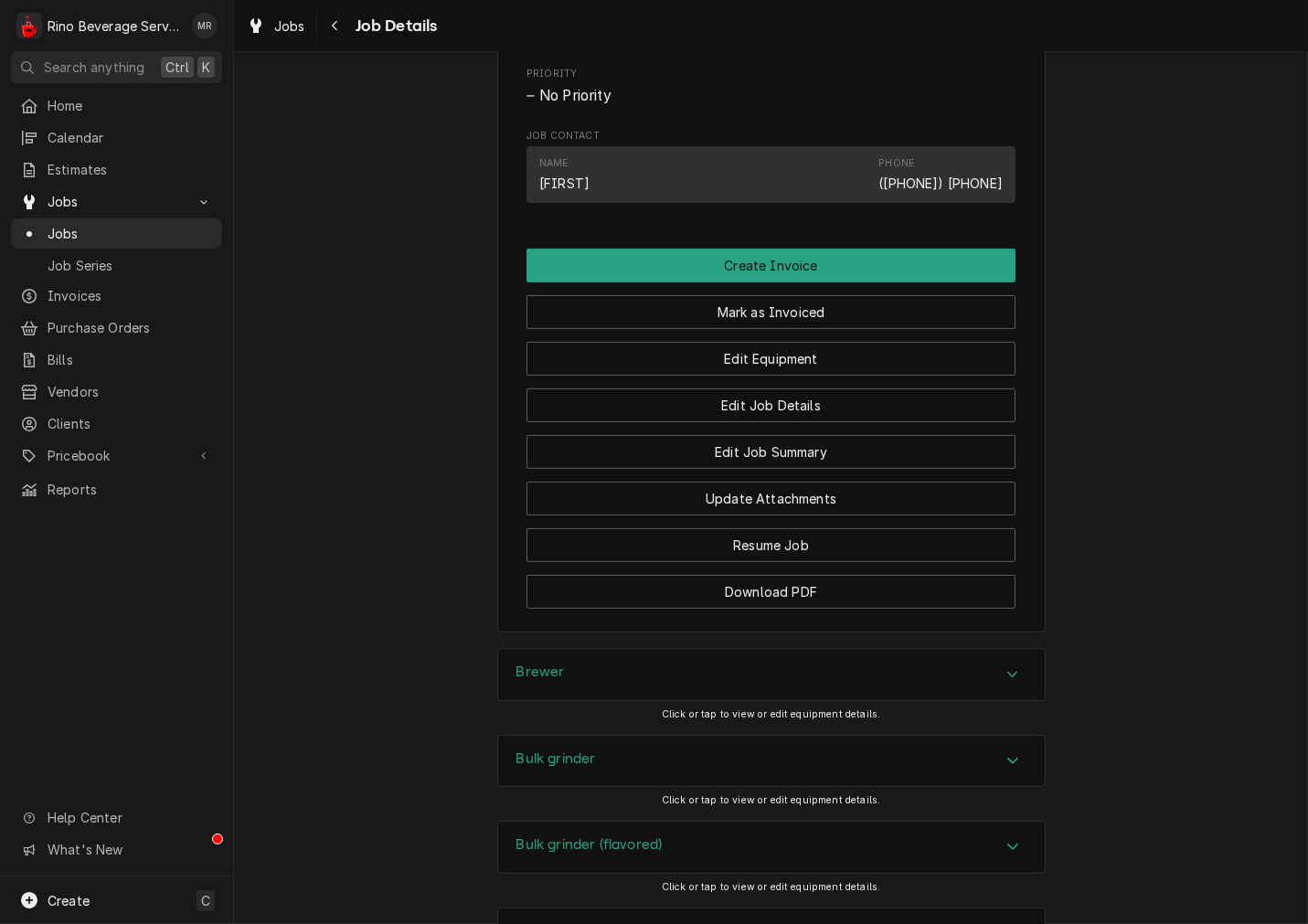 scroll, scrollTop: 598, scrollLeft: 0, axis: vertical 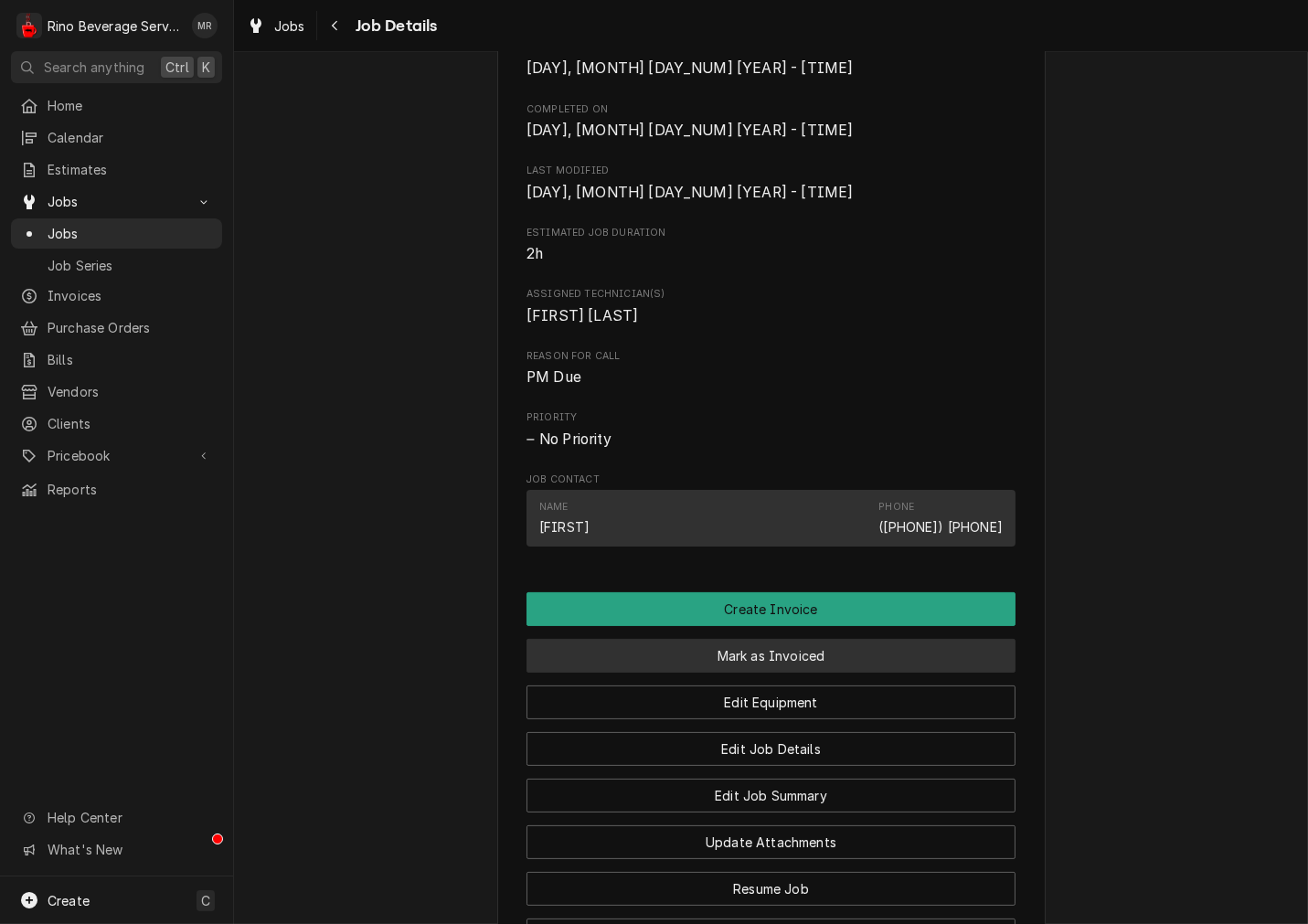click on "Mark as Invoiced" at bounding box center (771, 655) 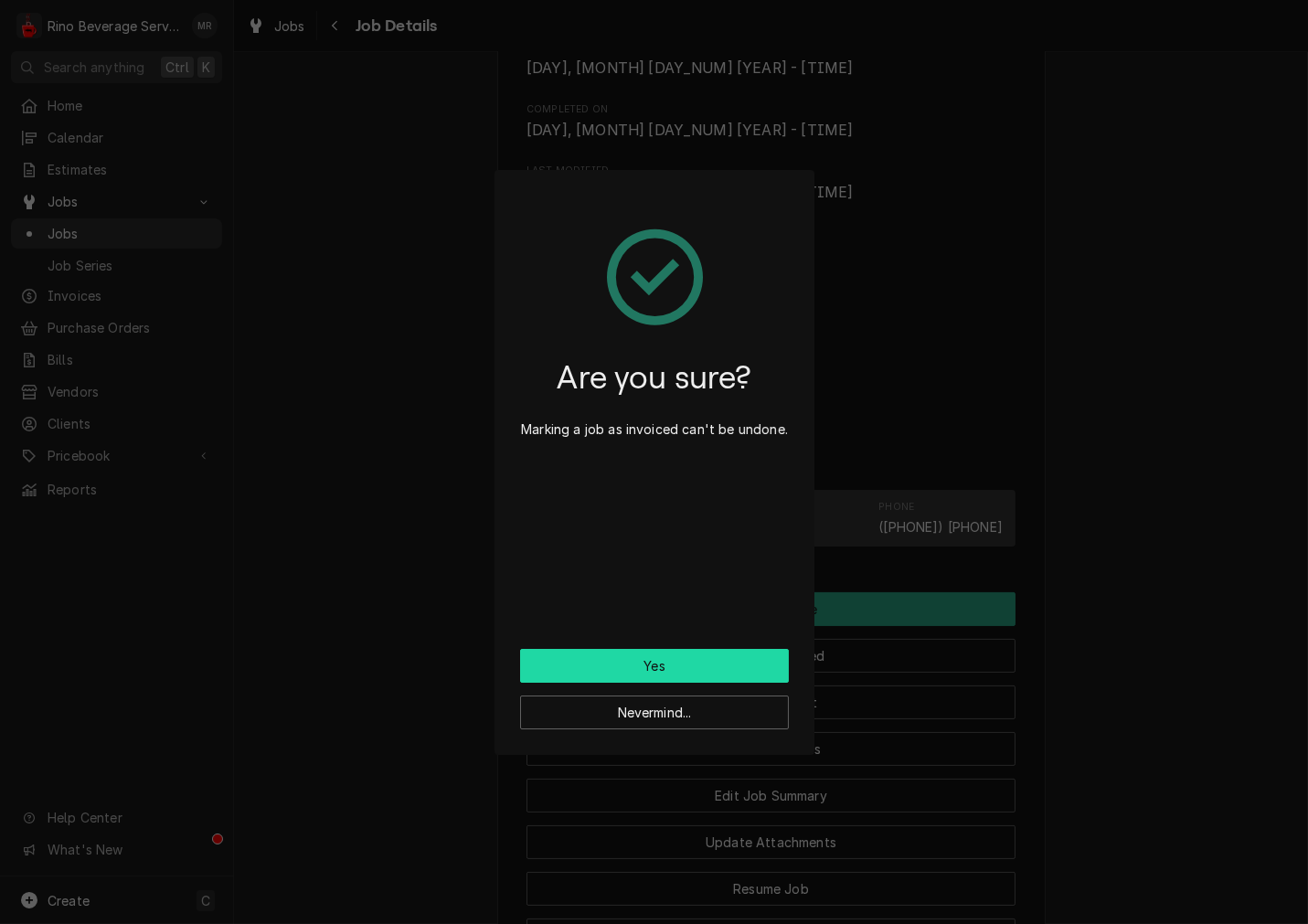 drag, startPoint x: 708, startPoint y: 653, endPoint x: 194, endPoint y: 686, distance: 515.0582 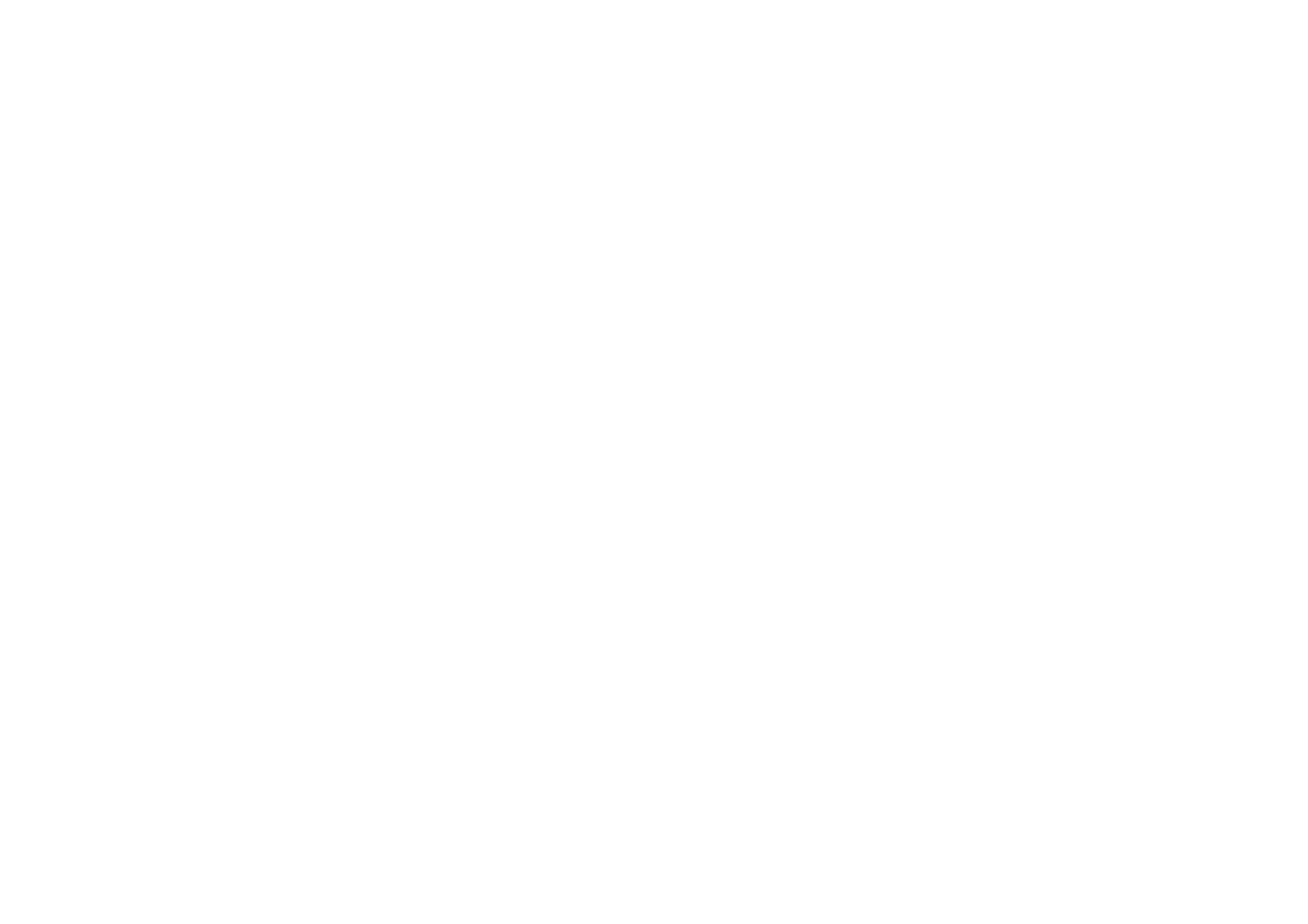 scroll, scrollTop: 0, scrollLeft: 0, axis: both 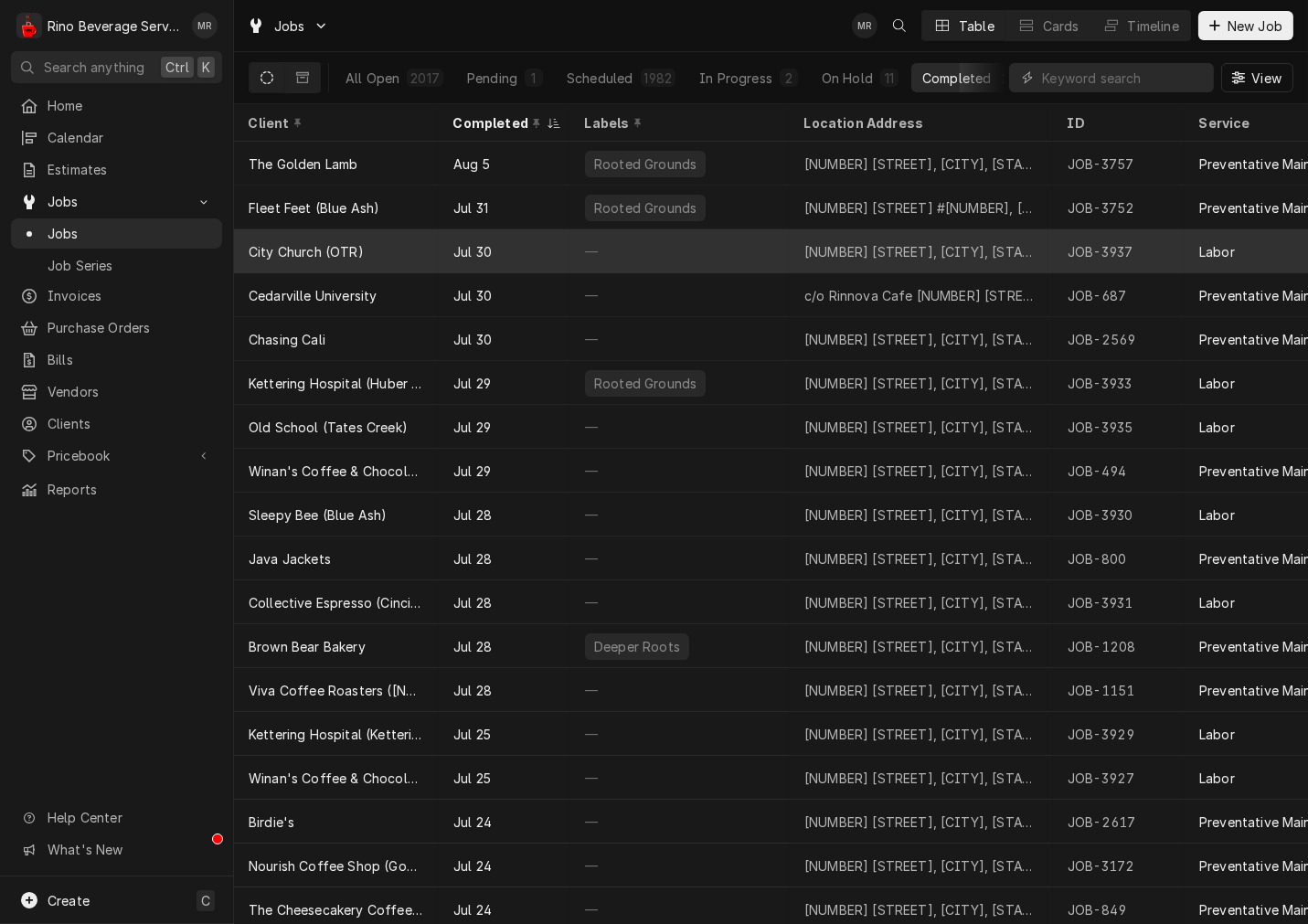 drag, startPoint x: 293, startPoint y: 227, endPoint x: 322, endPoint y: 235, distance: 30.083218 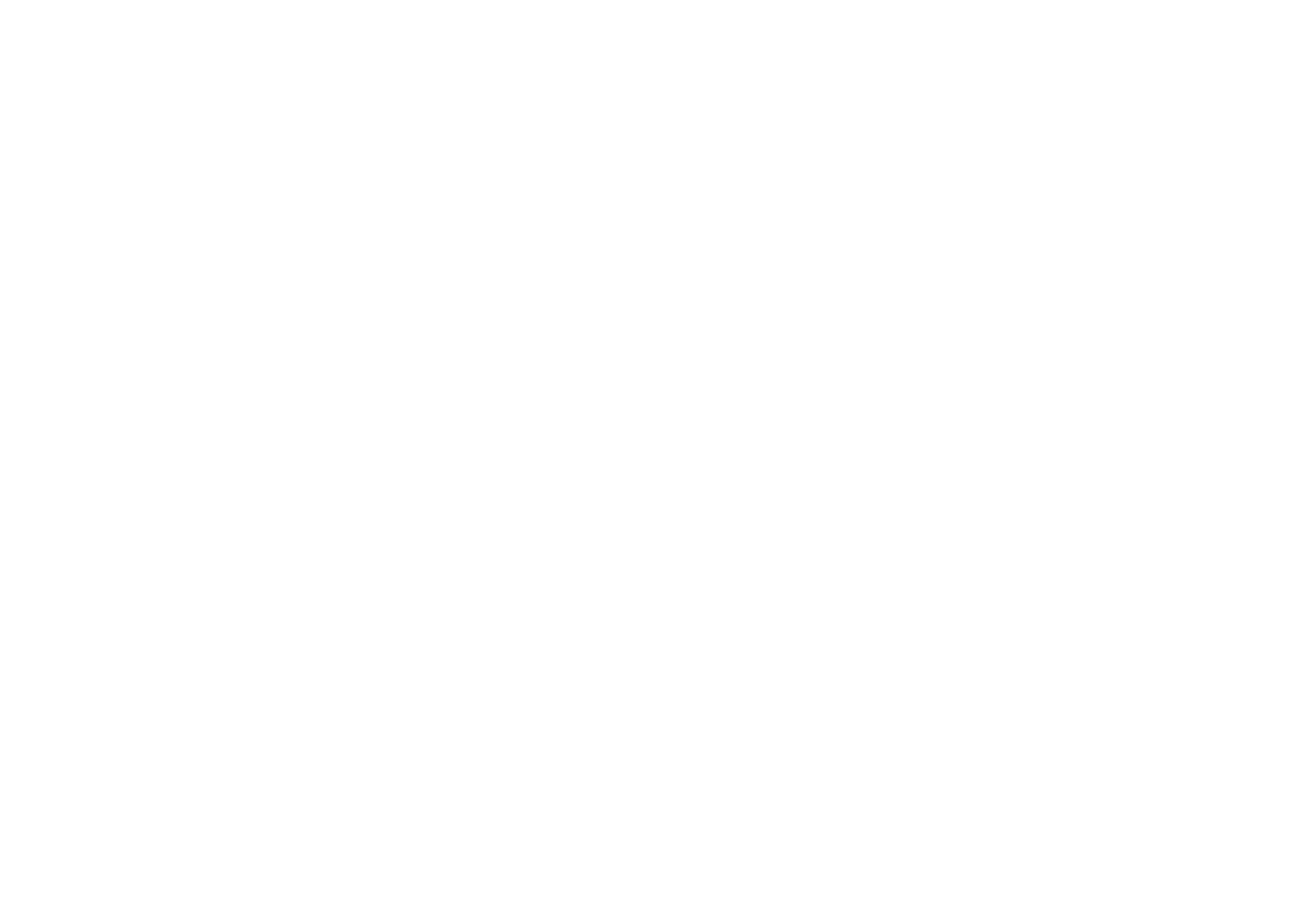 scroll, scrollTop: 0, scrollLeft: 0, axis: both 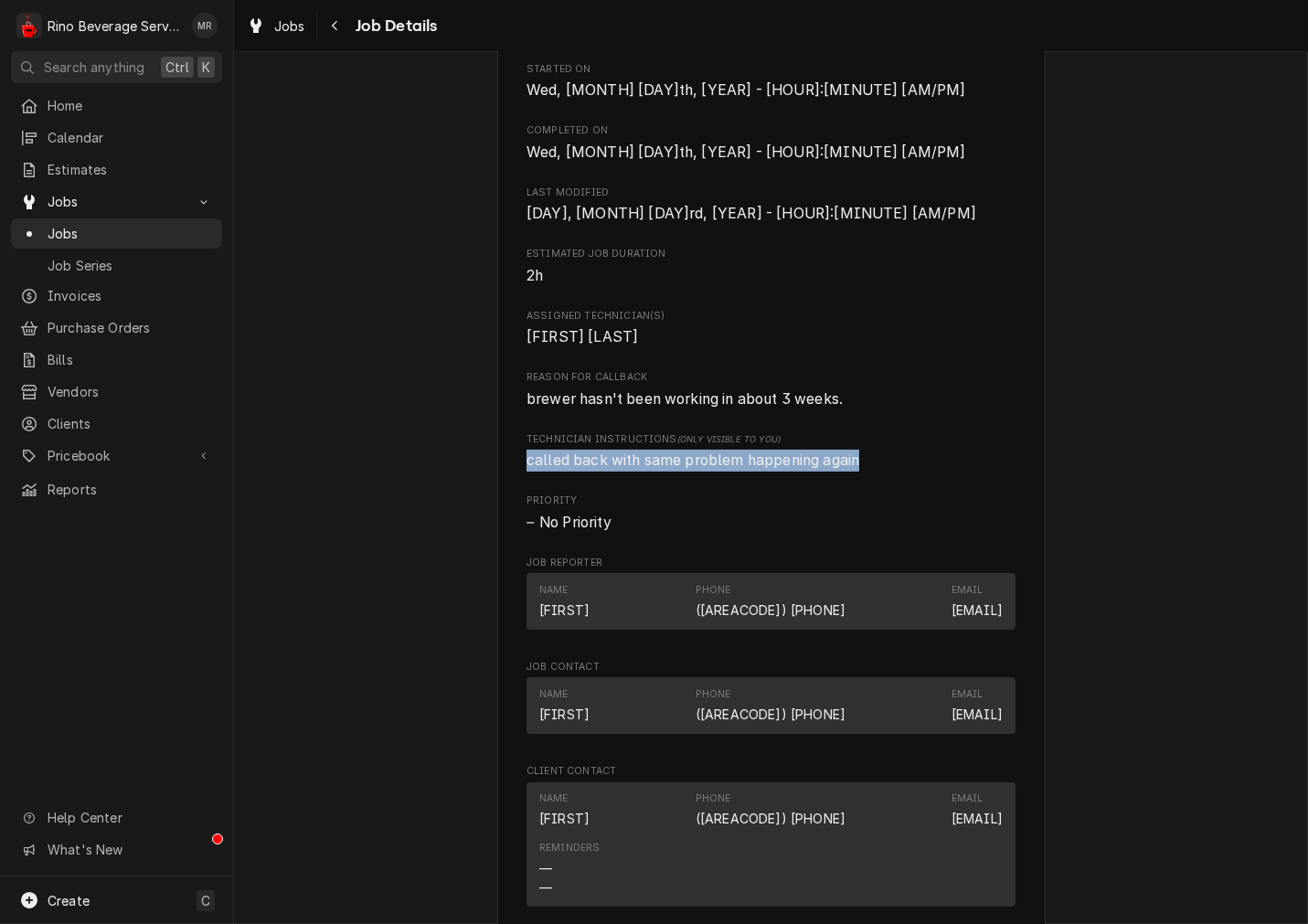 drag, startPoint x: 876, startPoint y: 461, endPoint x: 505, endPoint y: 468, distance: 371.066 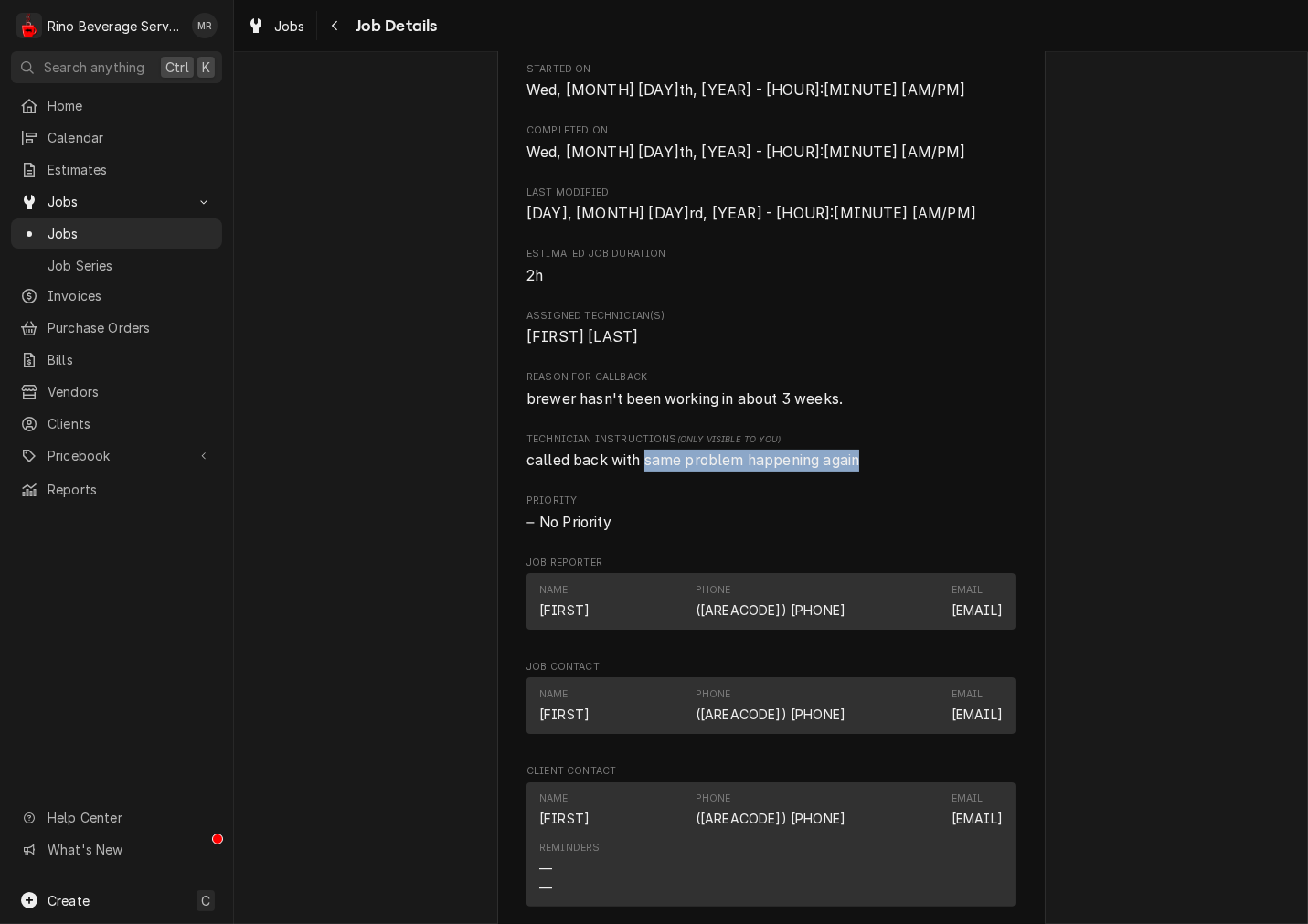 drag, startPoint x: 879, startPoint y: 455, endPoint x: 638, endPoint y: 467, distance: 241.2986 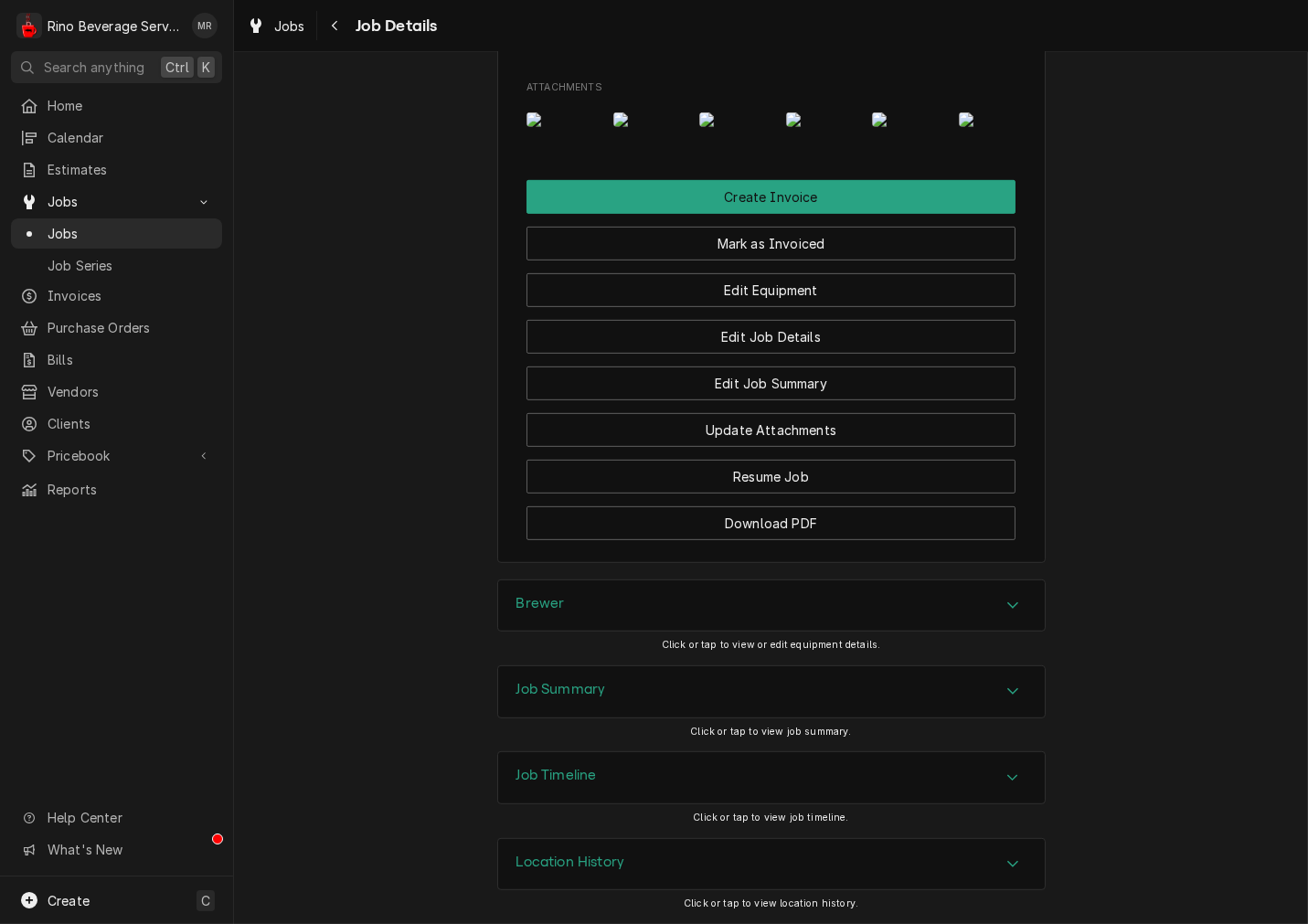 scroll, scrollTop: 1693, scrollLeft: 0, axis: vertical 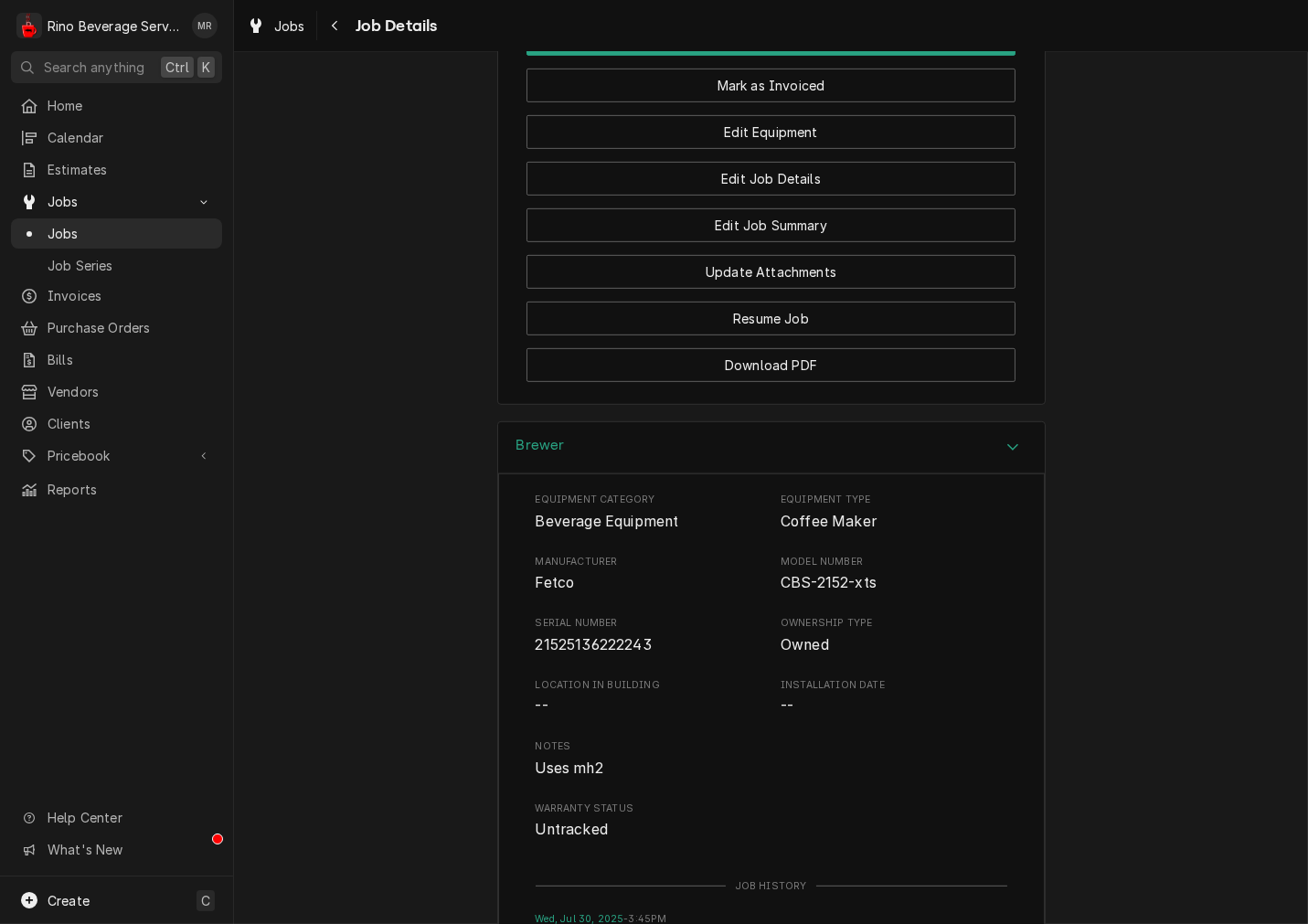 click on "21525136222243" at bounding box center (593, 644) 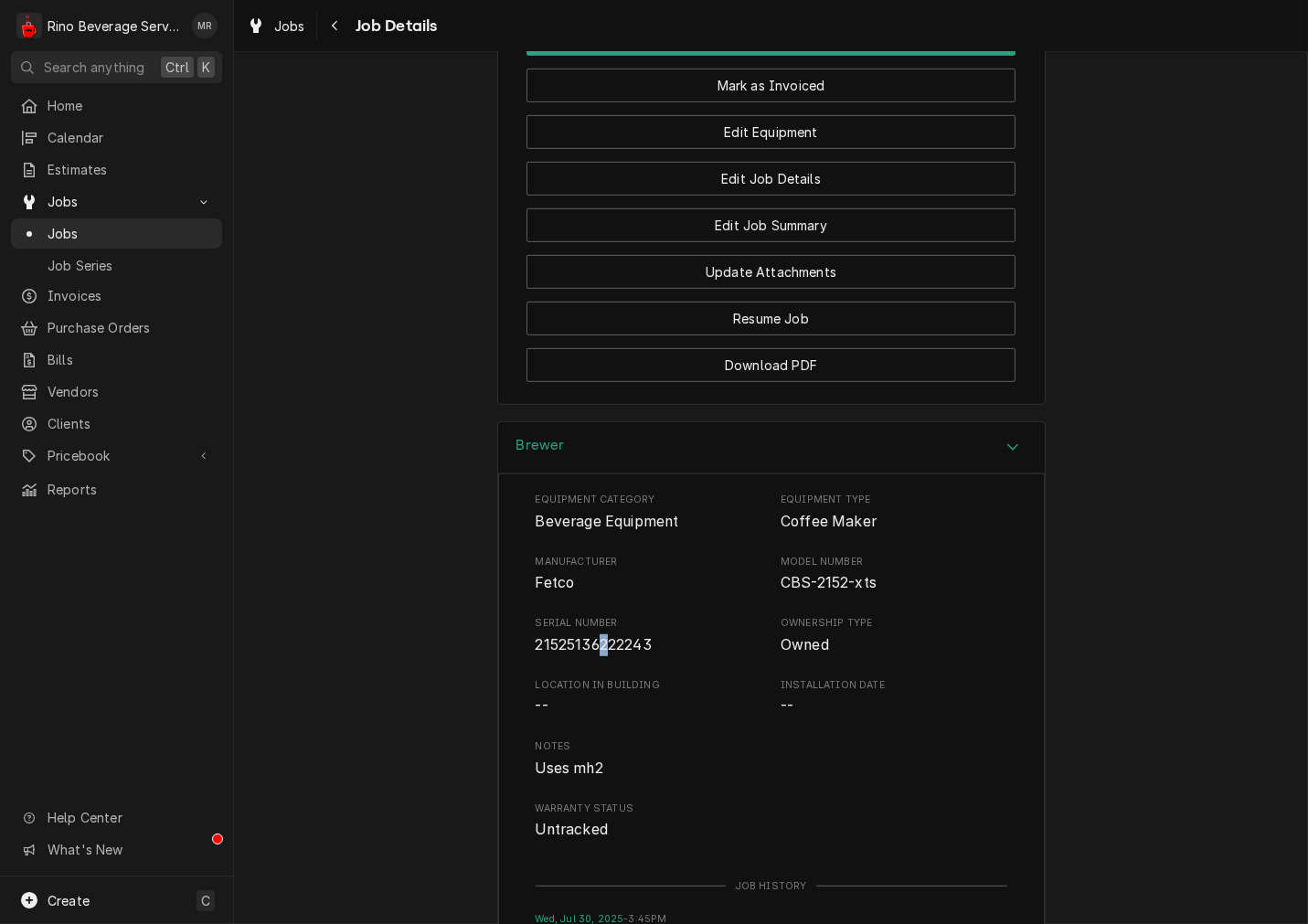 click on "21525136222243" at bounding box center (593, 644) 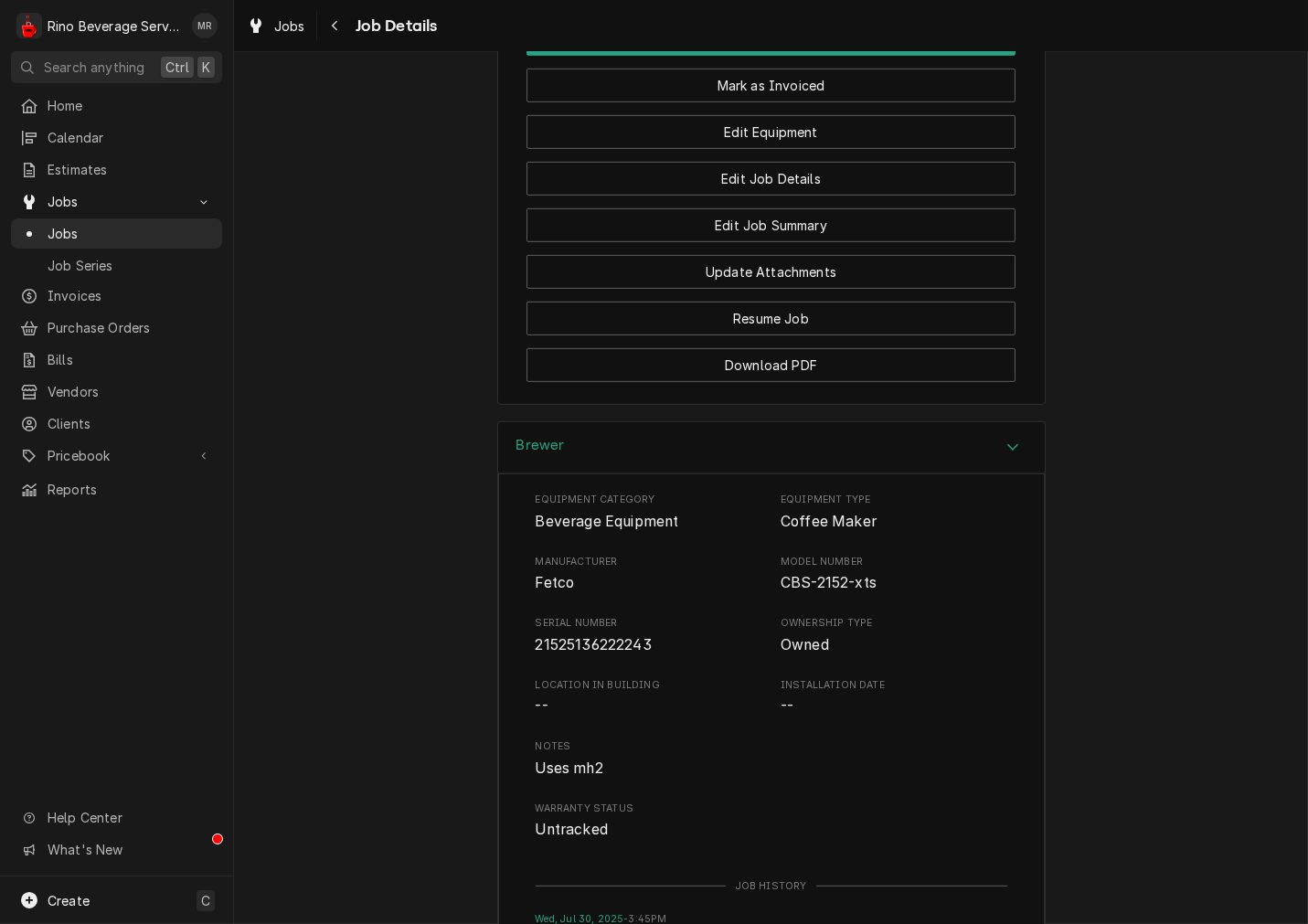 click on "21525136222243" at bounding box center (593, 644) 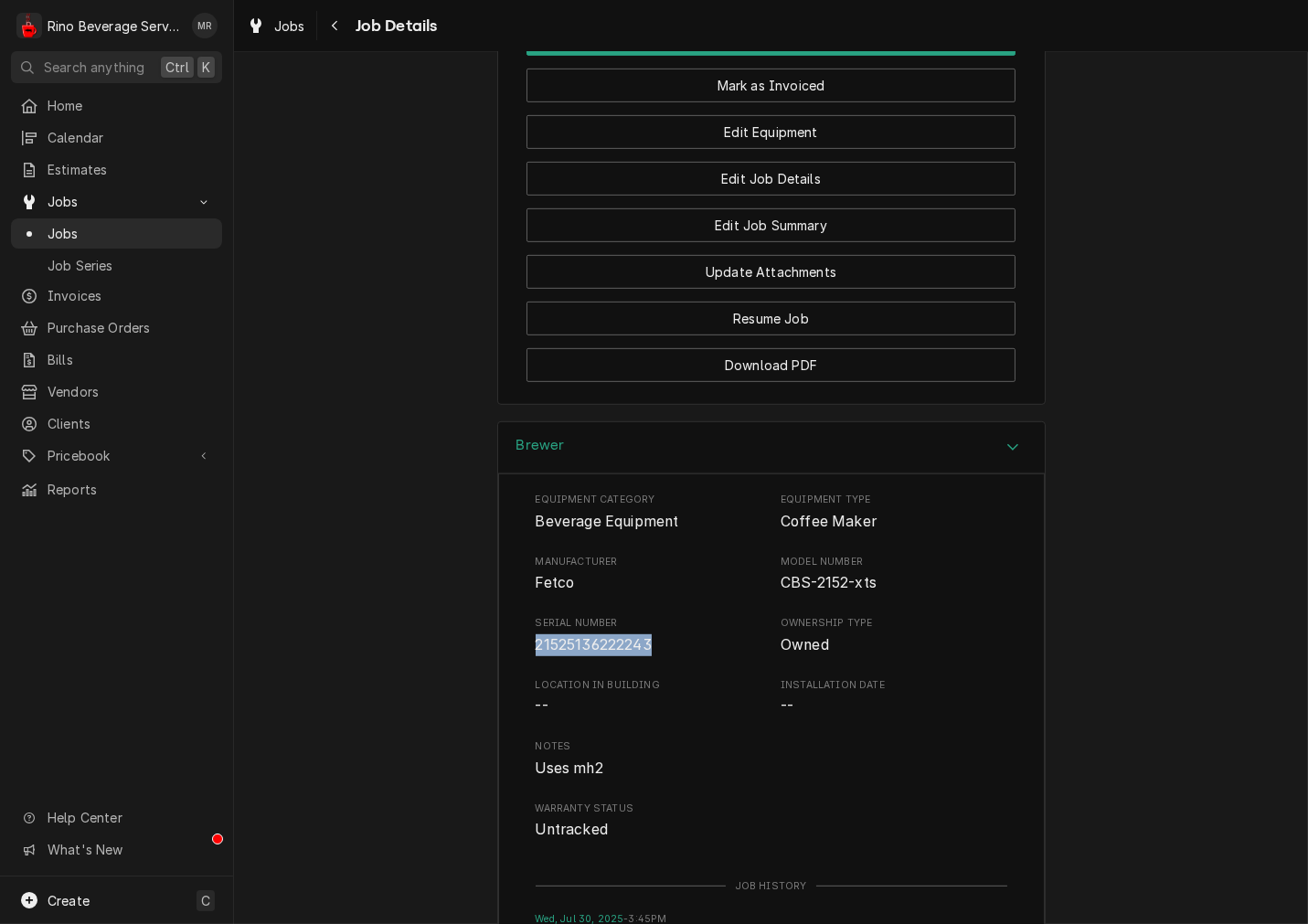 click on "21525136222243" at bounding box center (593, 644) 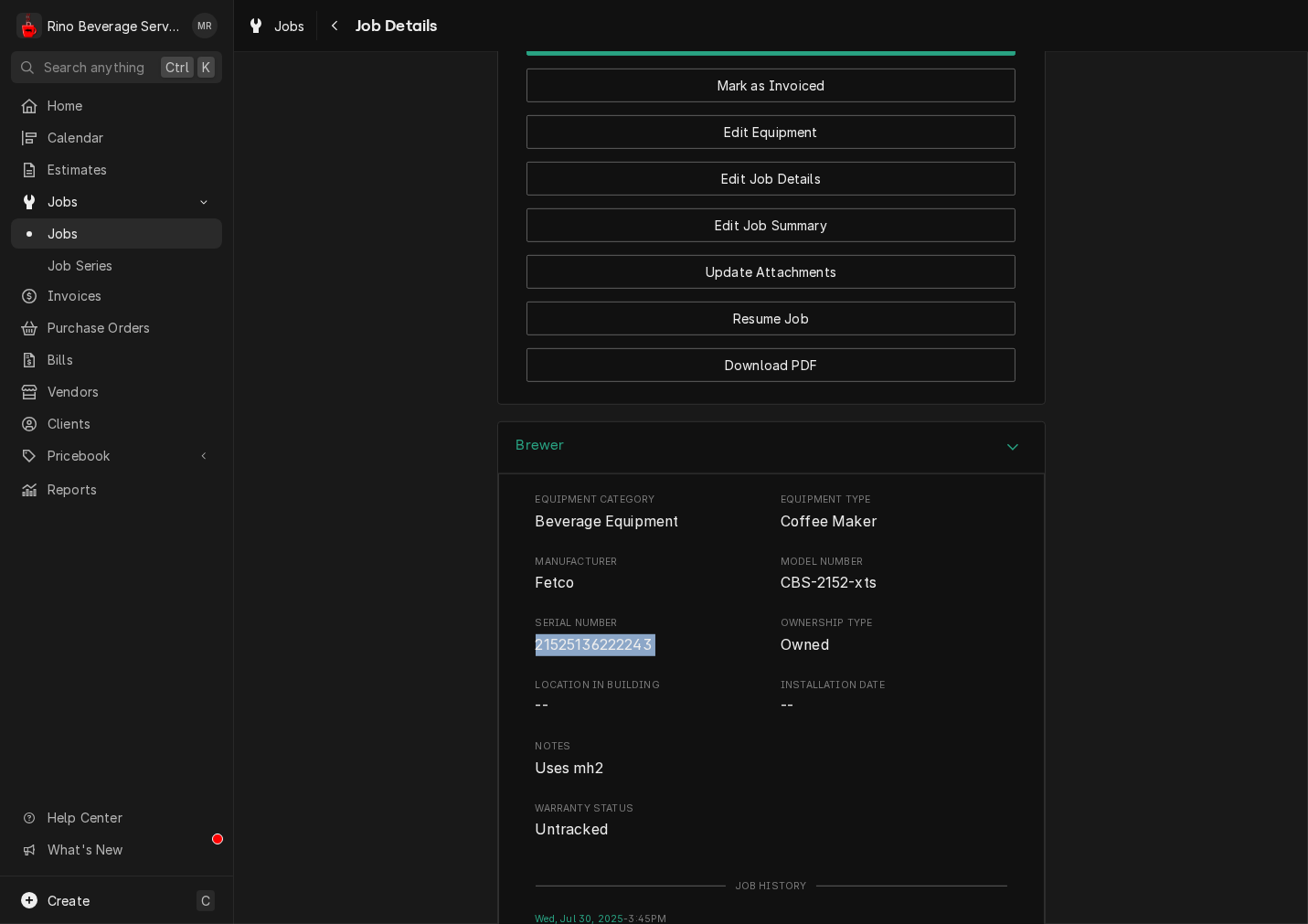 click on "21525136222243" at bounding box center [593, 644] 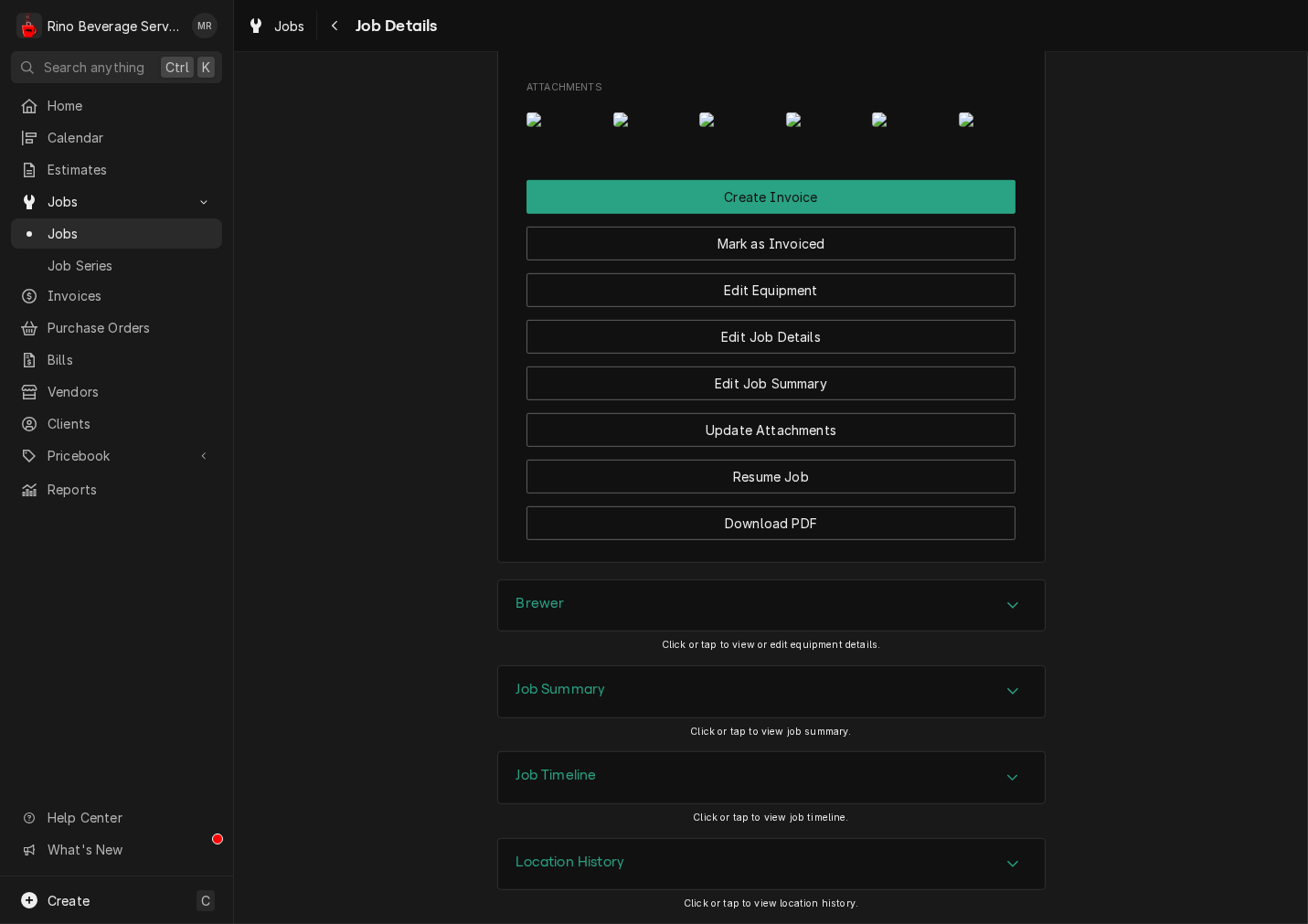 click on "Job Summary Click or tap to view job summary." at bounding box center (771, 708) 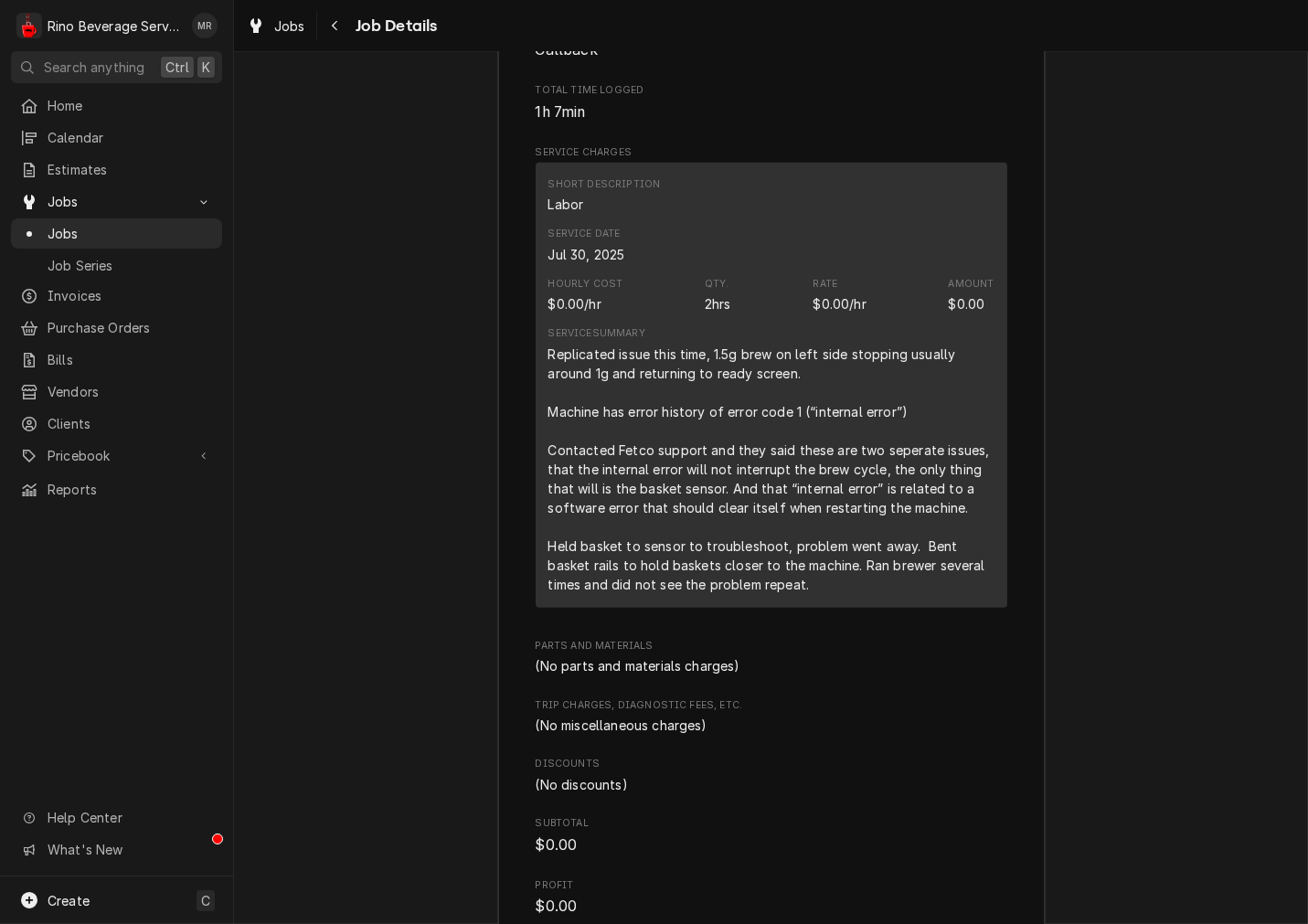 scroll, scrollTop: 2538, scrollLeft: 0, axis: vertical 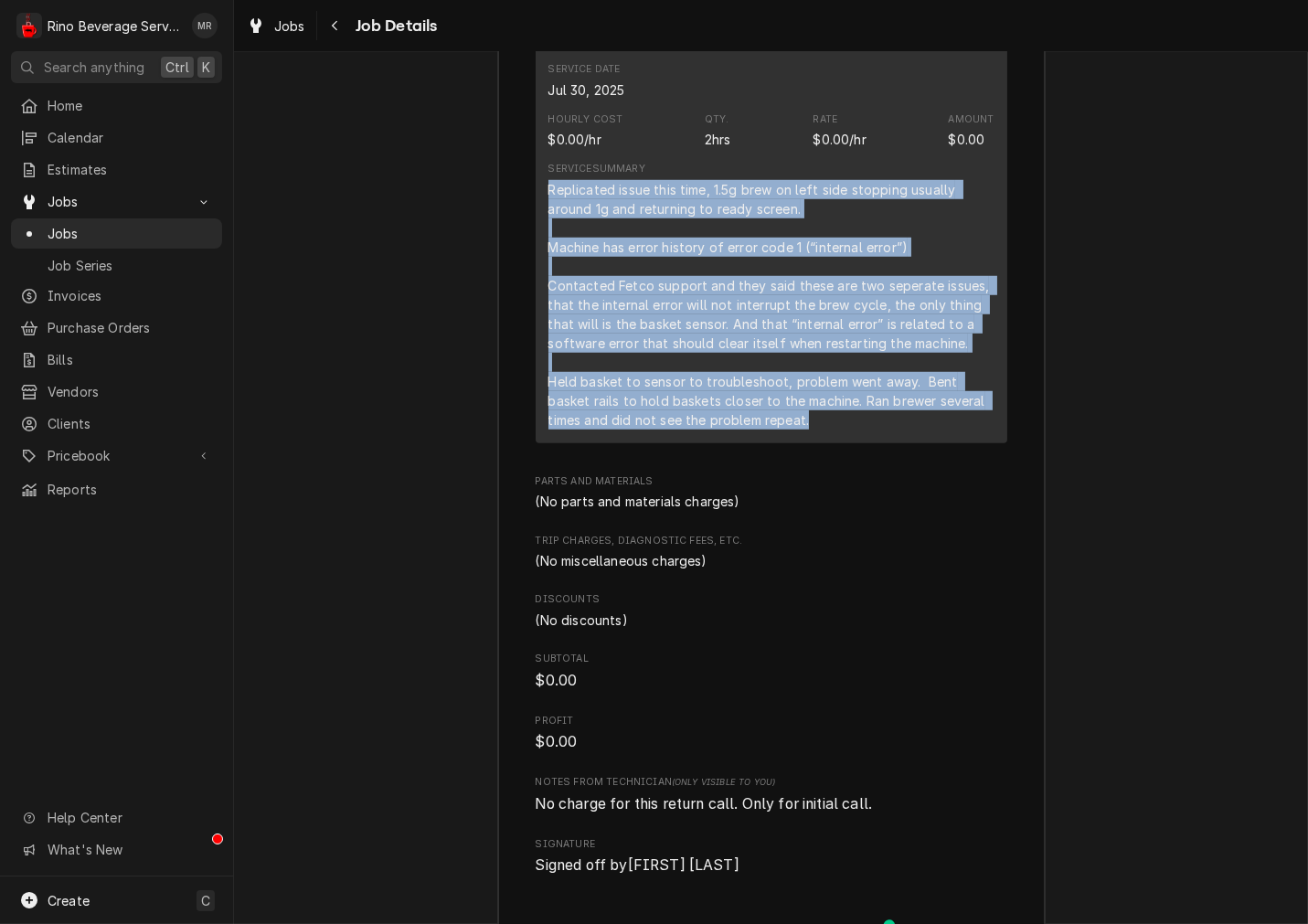 drag, startPoint x: 786, startPoint y: 585, endPoint x: 532, endPoint y: 345, distance: 349.451 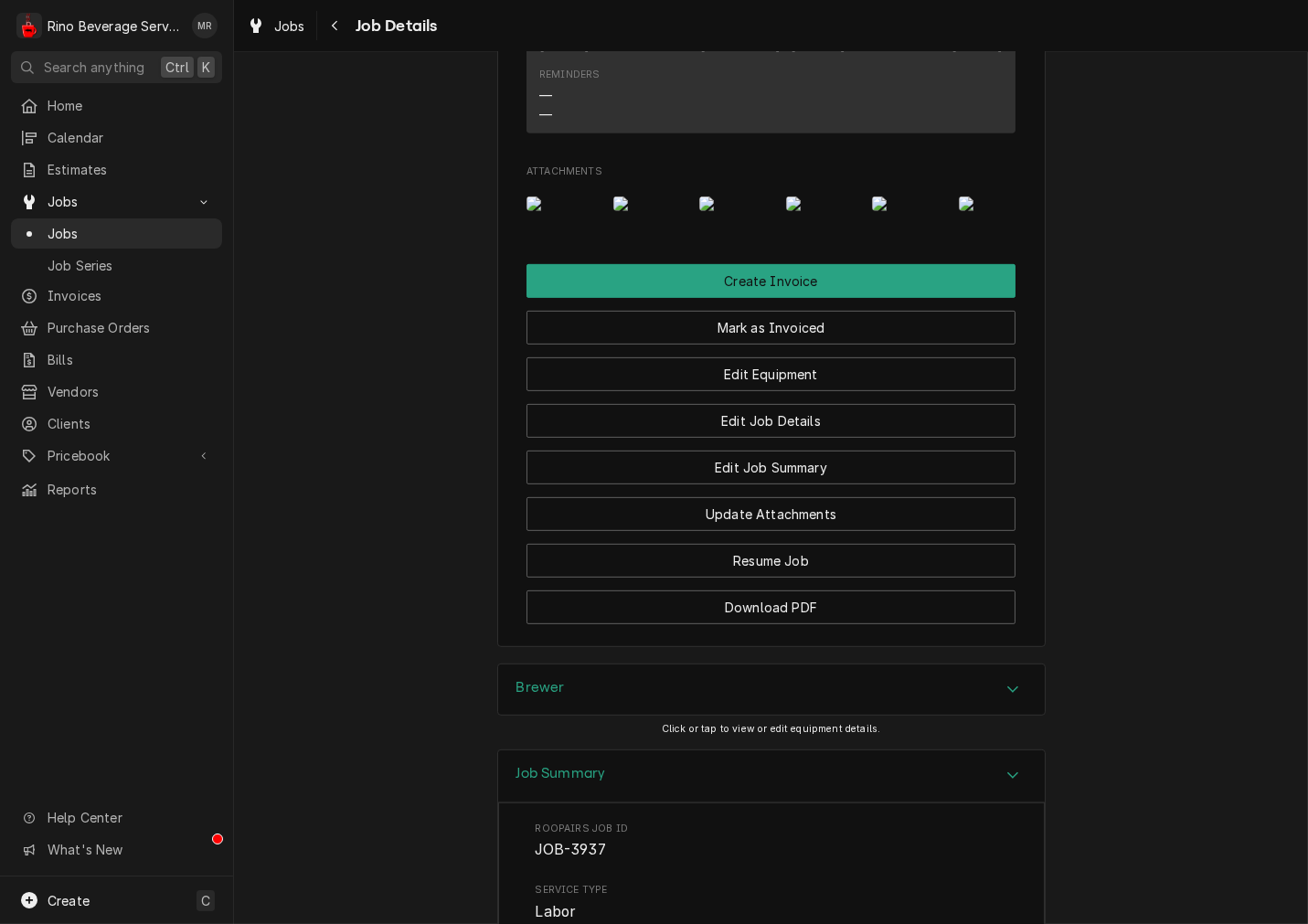 scroll, scrollTop: 1354, scrollLeft: 0, axis: vertical 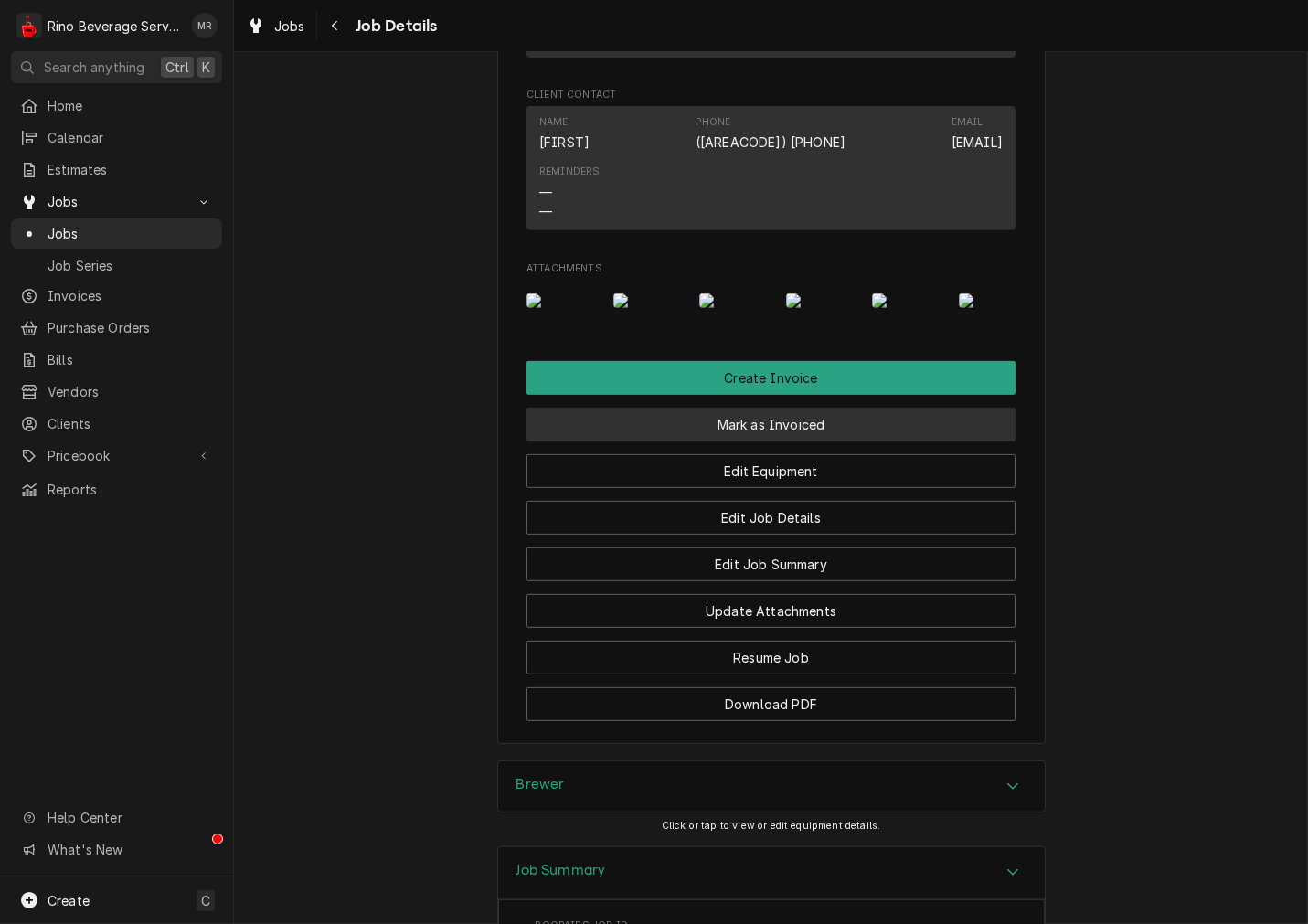 click on "Mark as Invoiced" at bounding box center (771, 424) 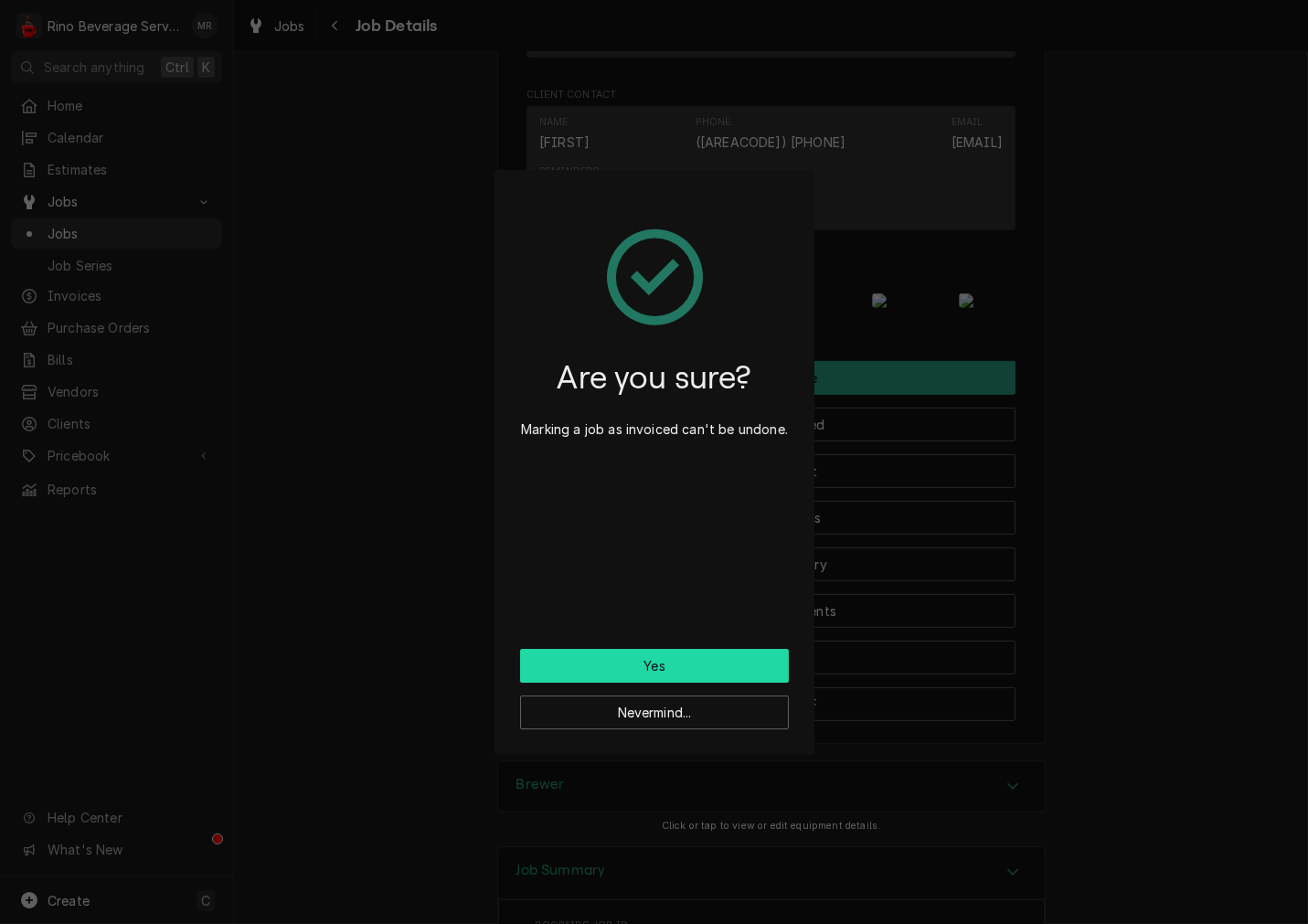 click on "Yes" at bounding box center (654, 665) 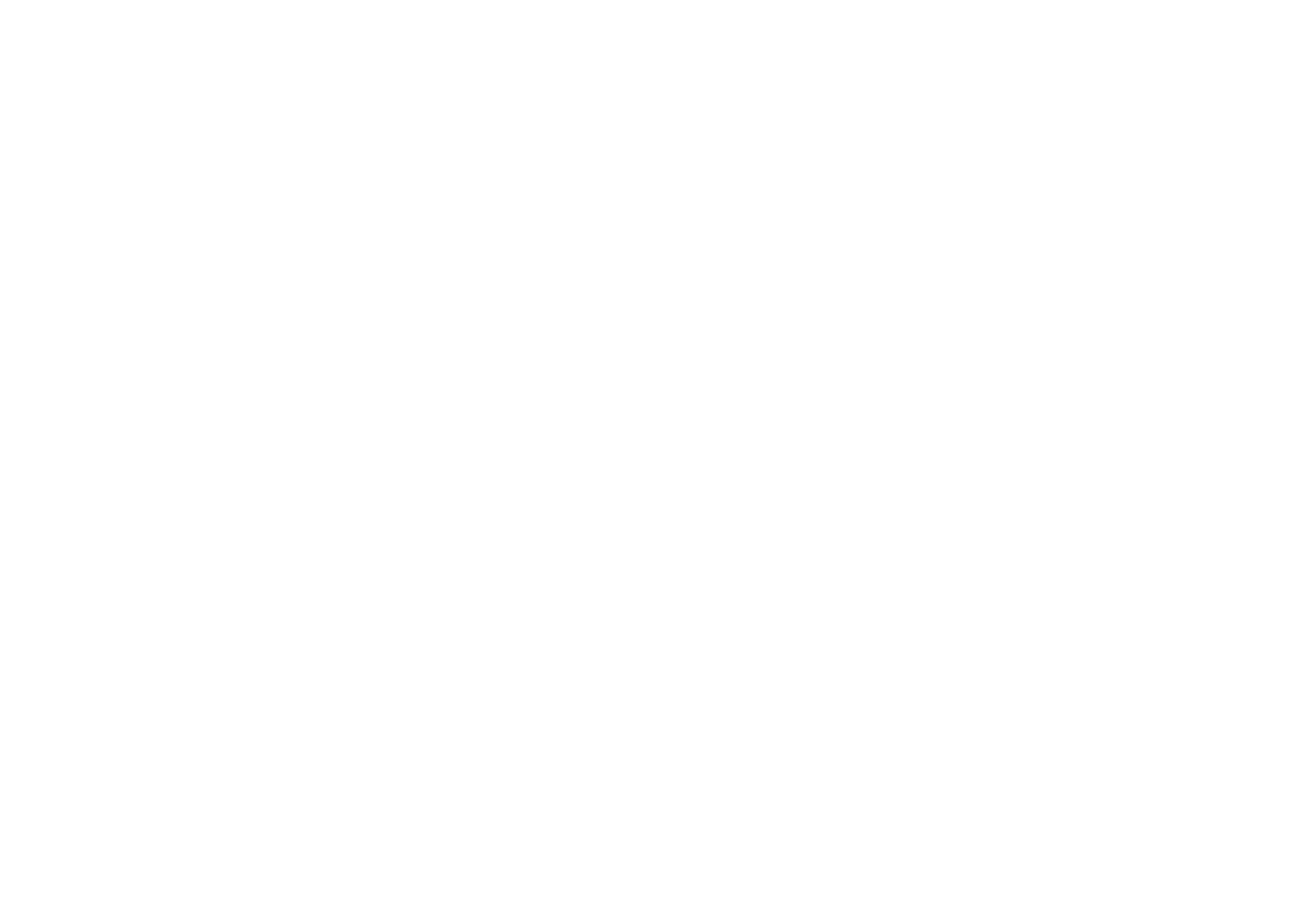 scroll, scrollTop: 0, scrollLeft: 0, axis: both 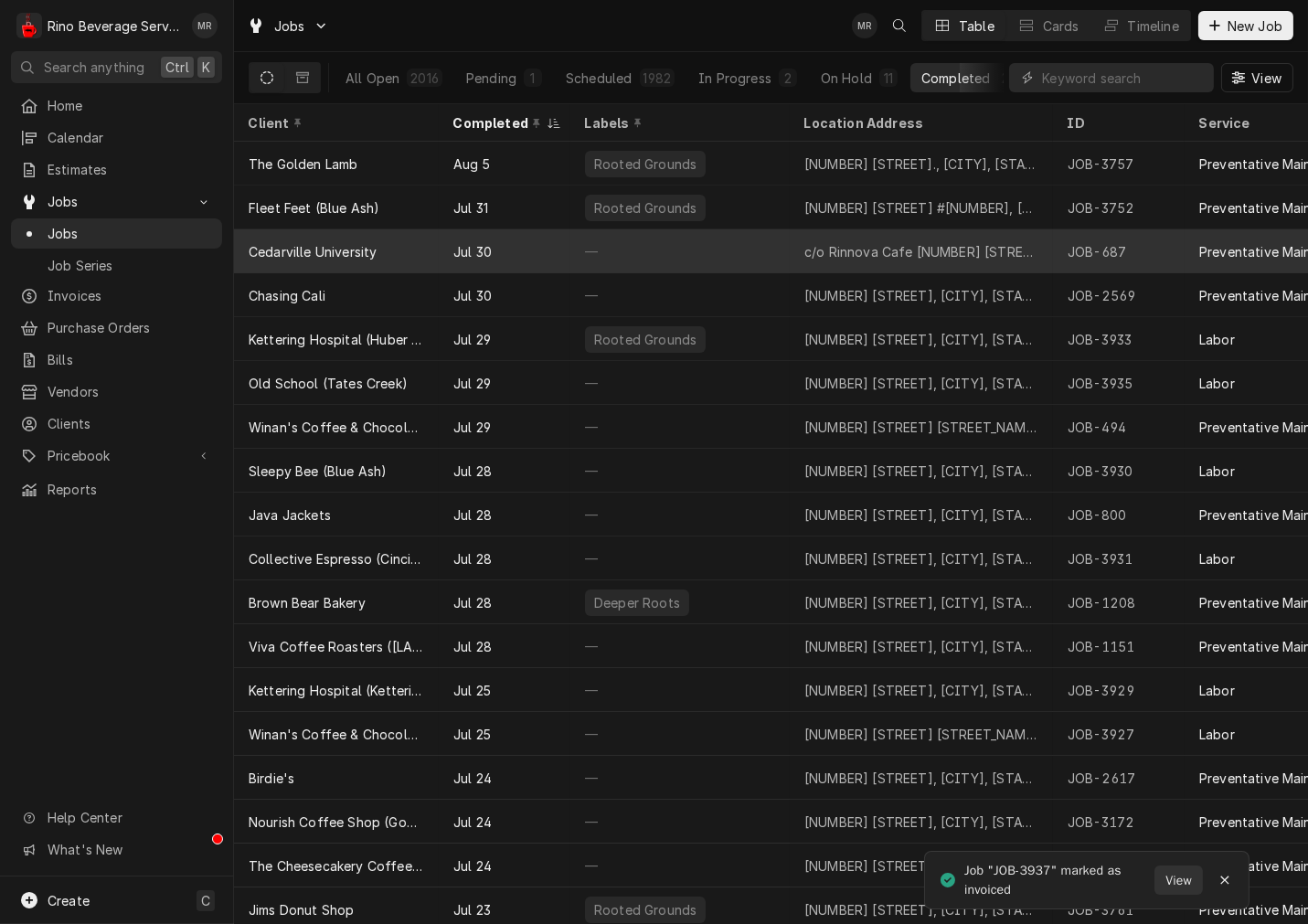 click on "Cedarville University" at bounding box center (313, 251) 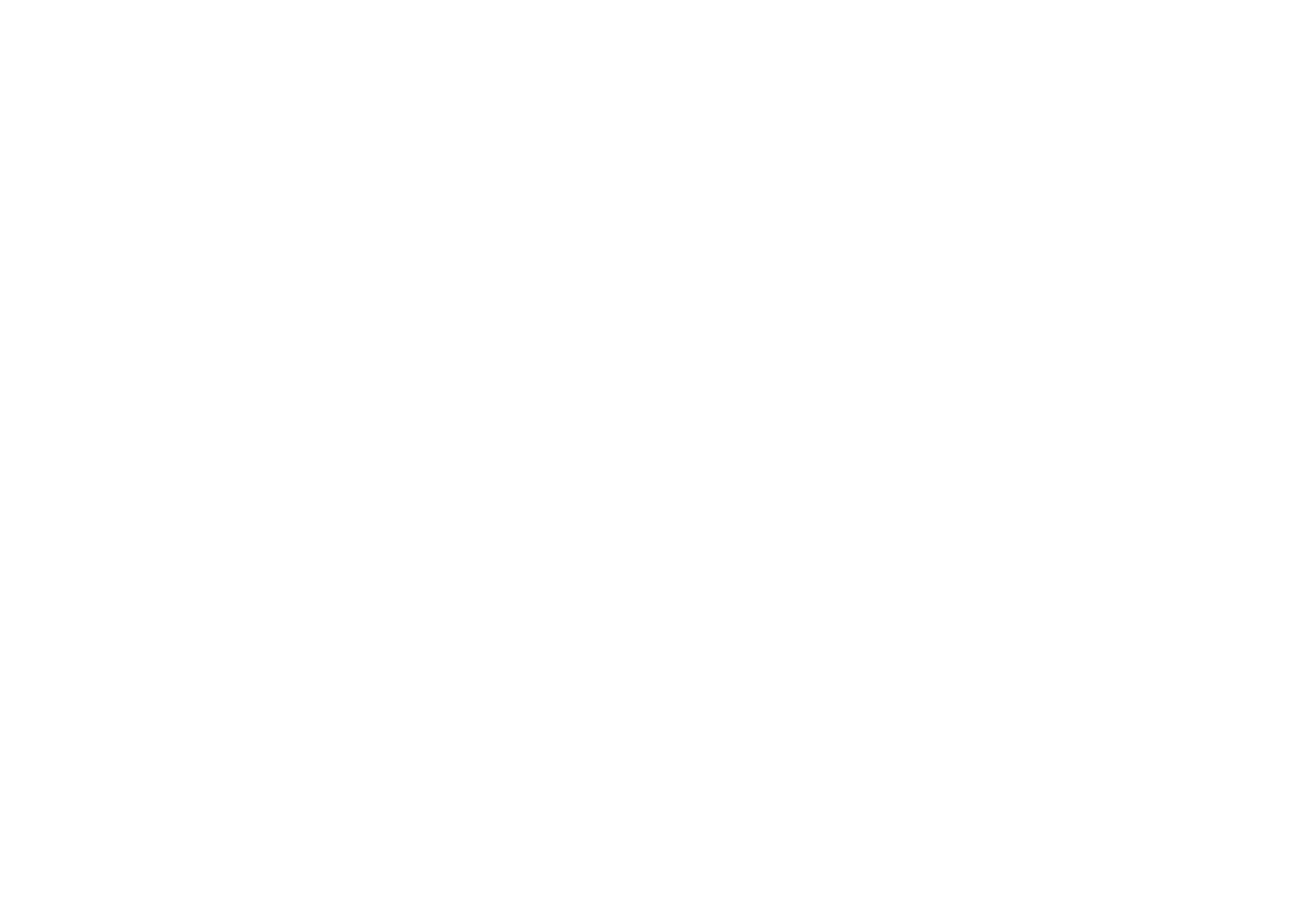 scroll, scrollTop: 0, scrollLeft: 0, axis: both 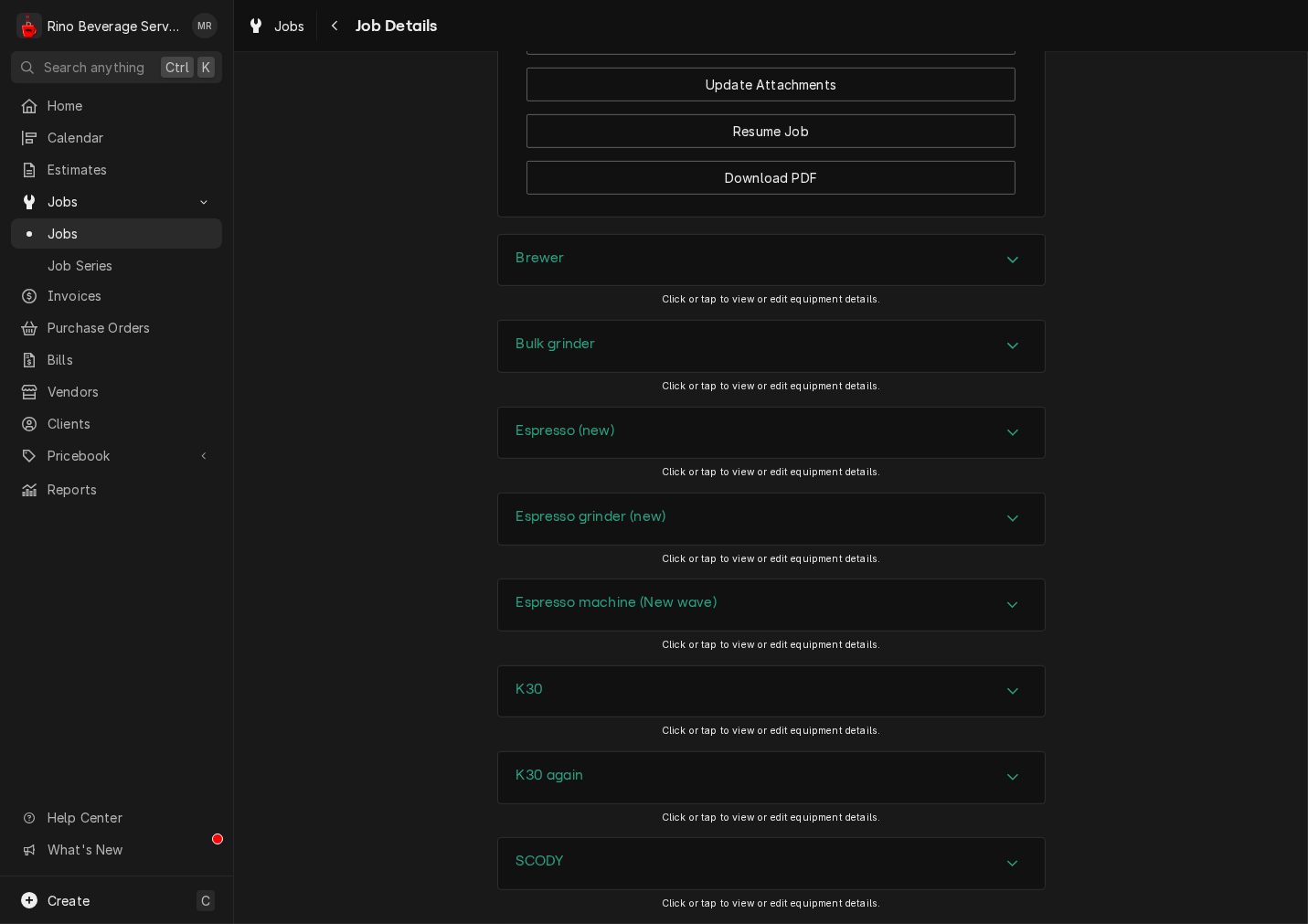 click on "Brewer" at bounding box center [771, 260] 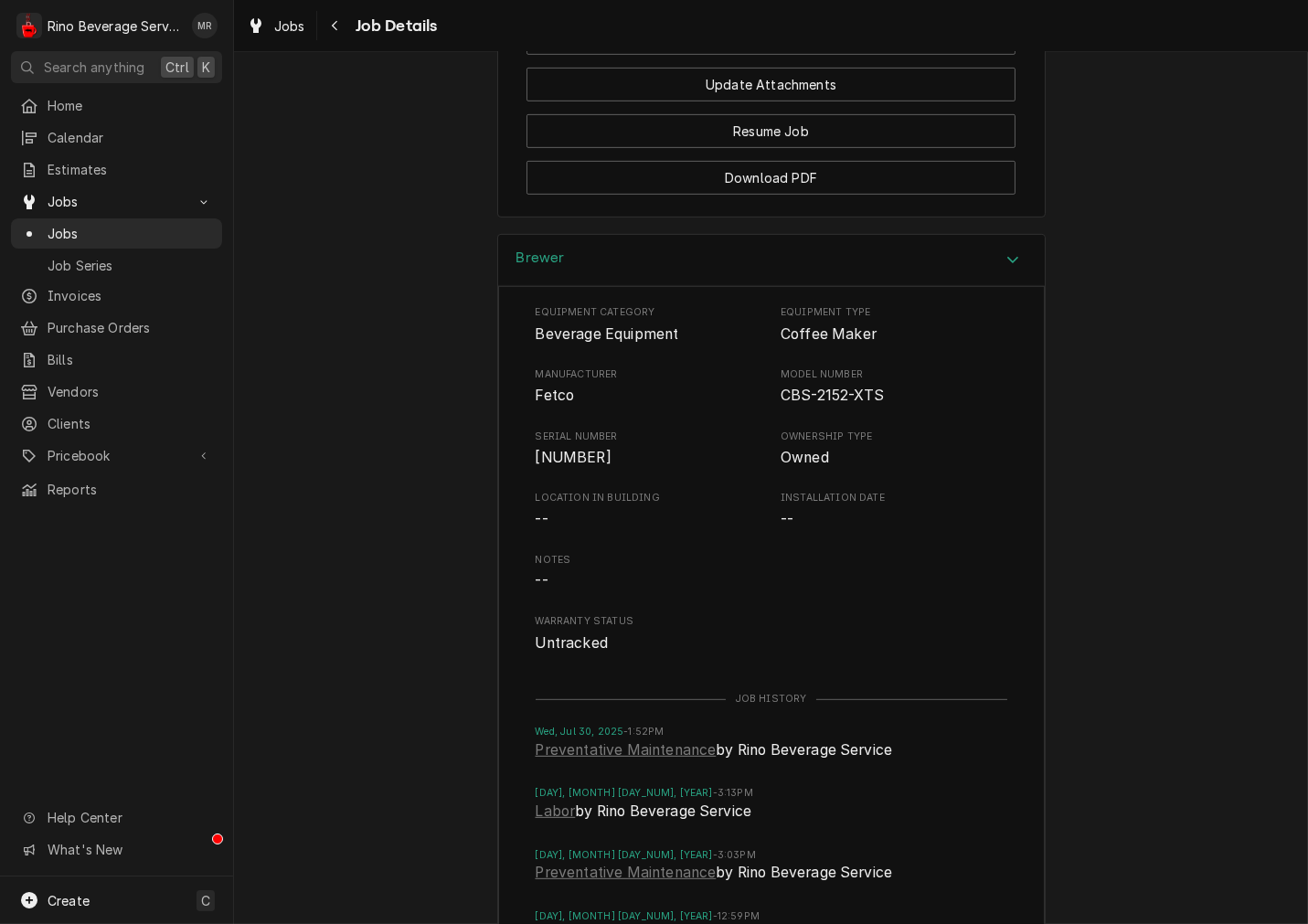 click on "[NUMBER]" at bounding box center [573, 457] 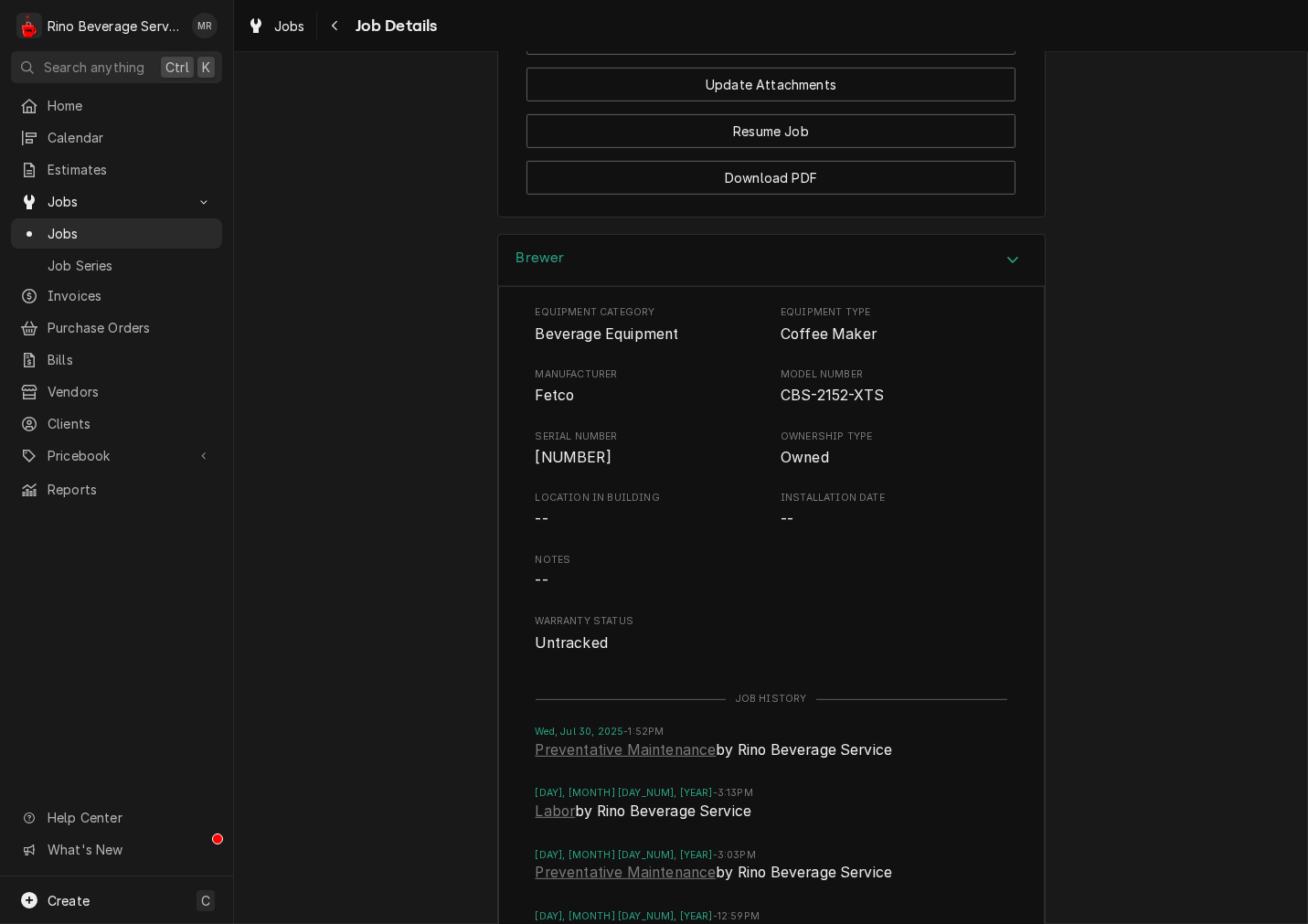click on "Brewer" at bounding box center [771, 260] 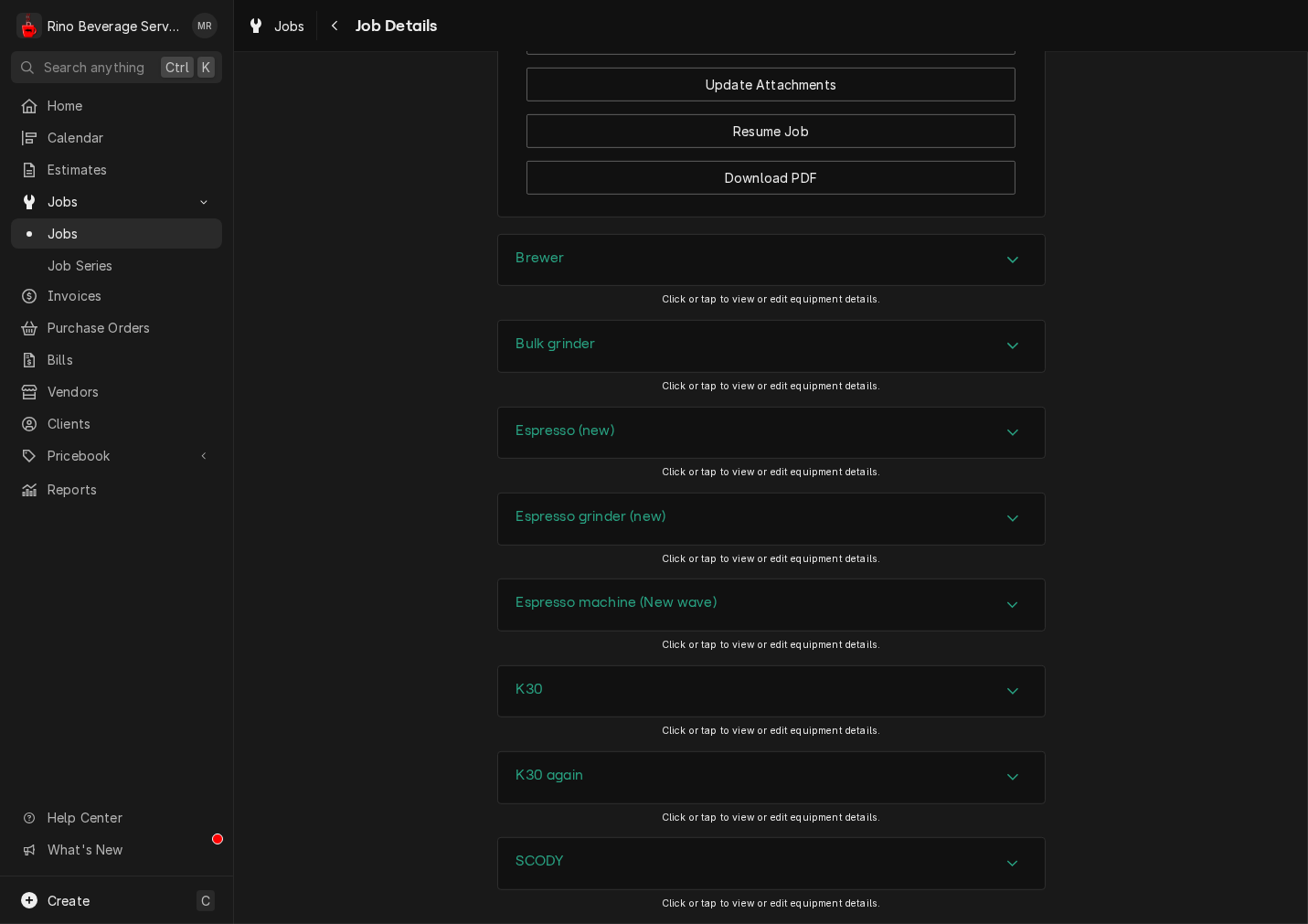 drag, startPoint x: 535, startPoint y: 336, endPoint x: 535, endPoint y: 347, distance: 11 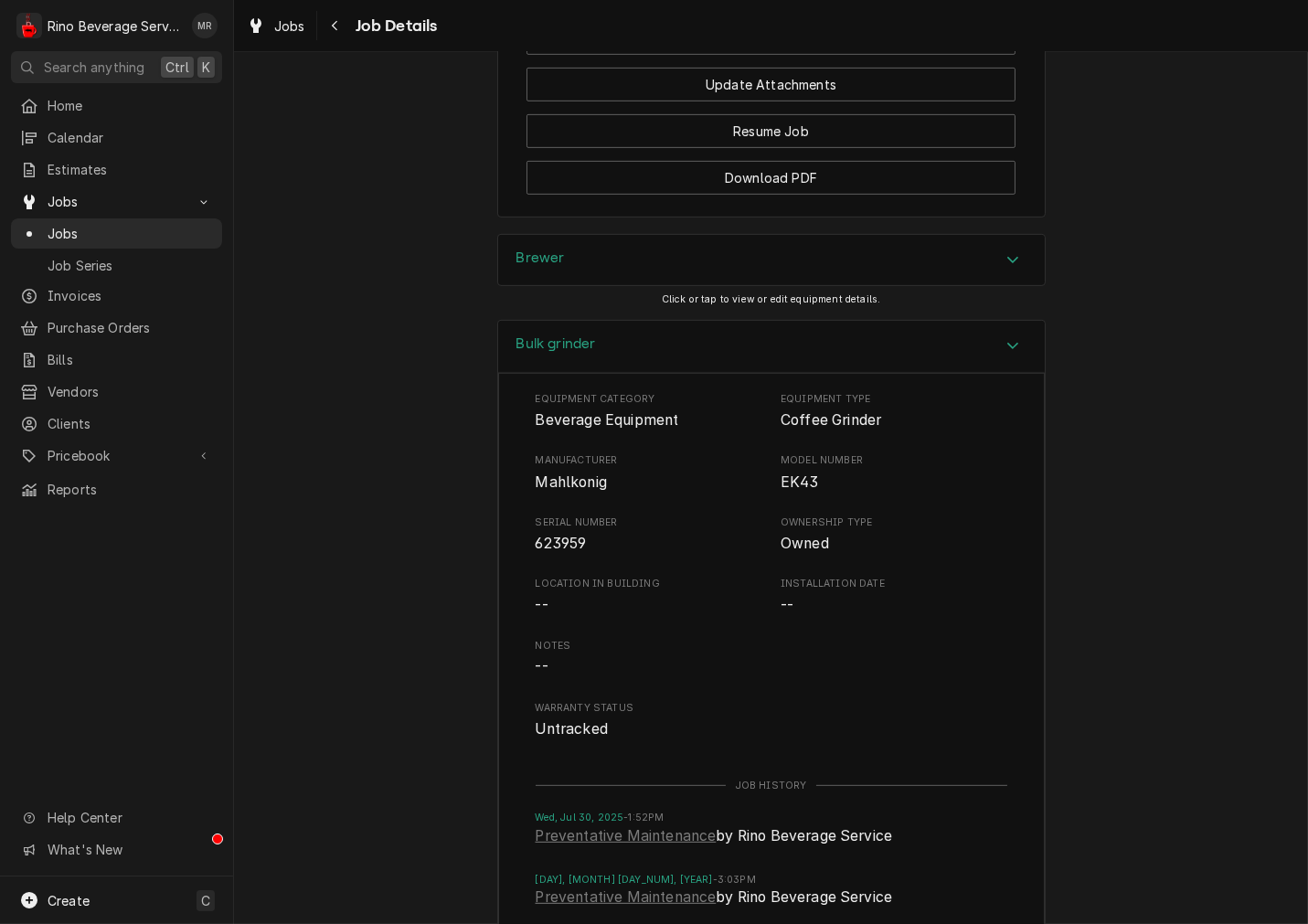 click on "623959" at bounding box center (561, 543) 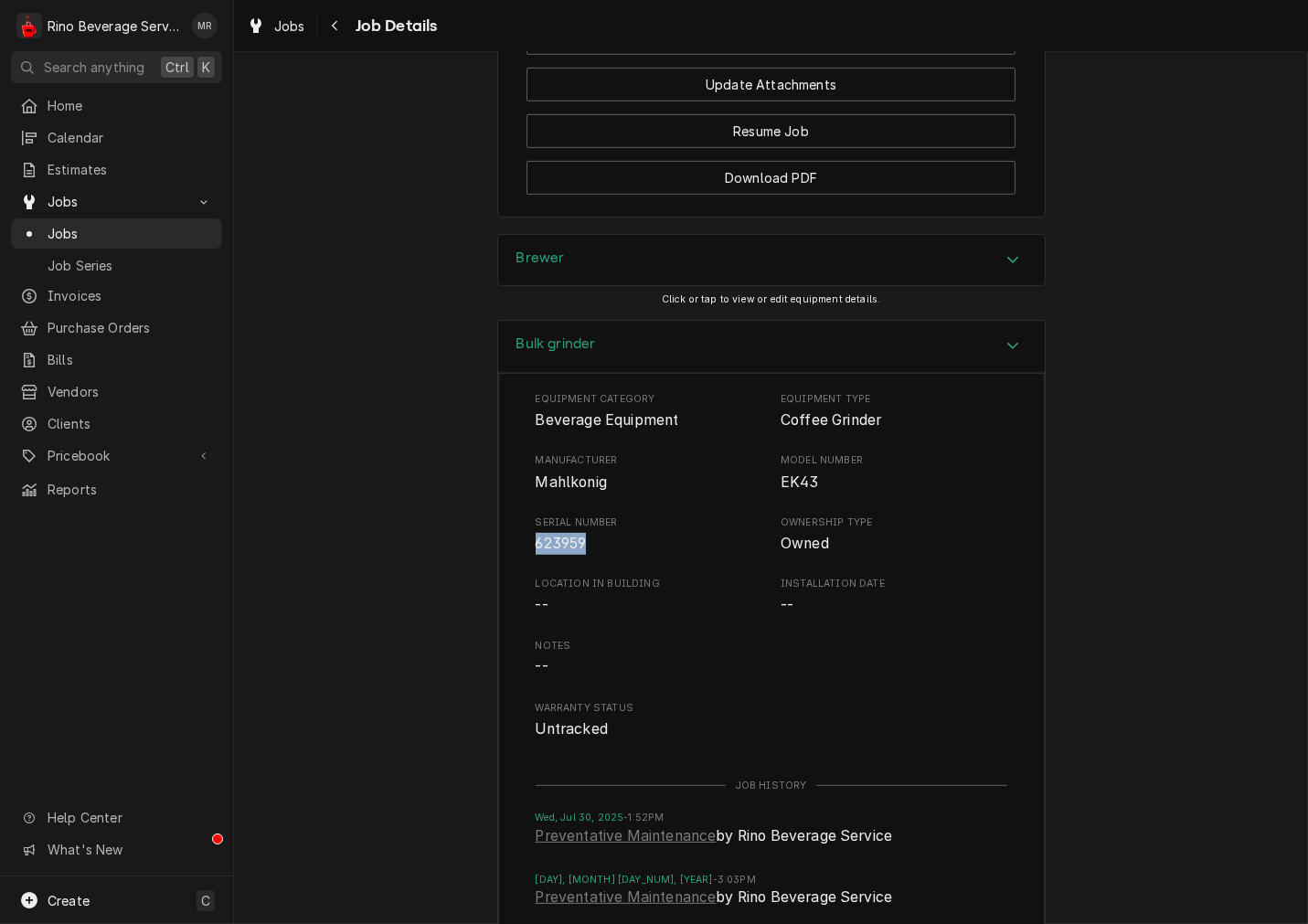 click on "623959" at bounding box center [561, 543] 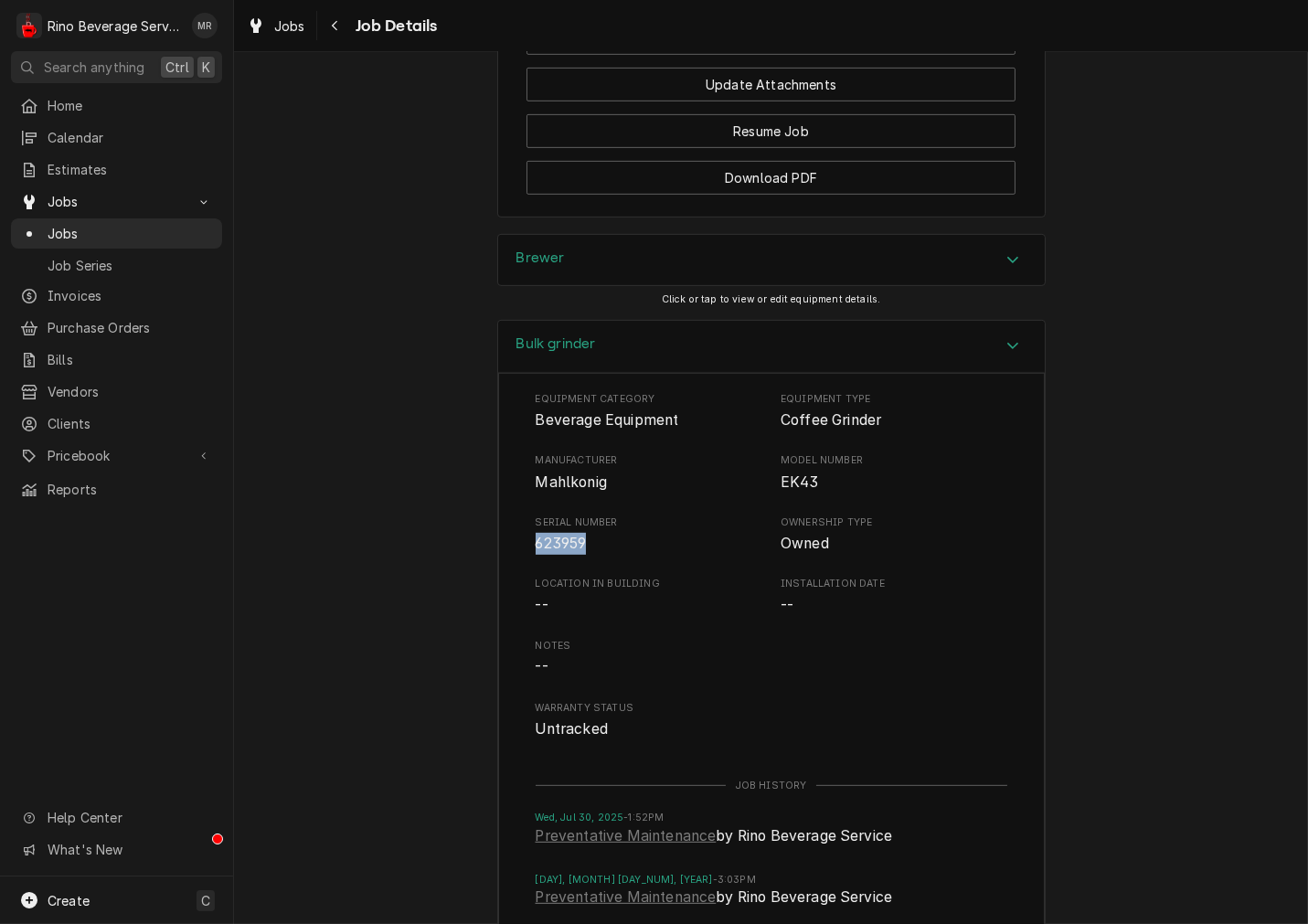 click on "Bulk grinder" at bounding box center (771, 346) 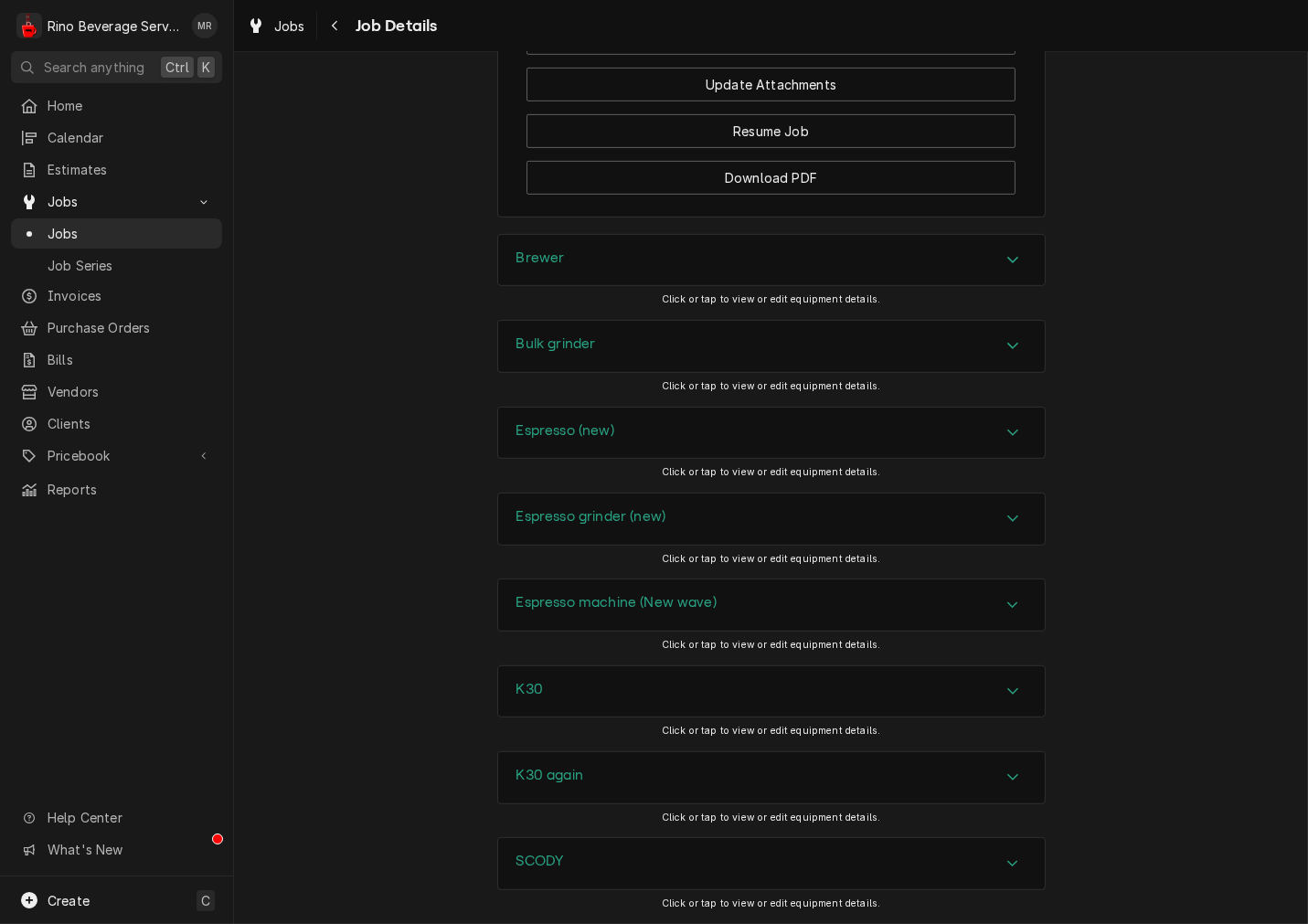 click on "Espresso (new)" at bounding box center [771, 433] 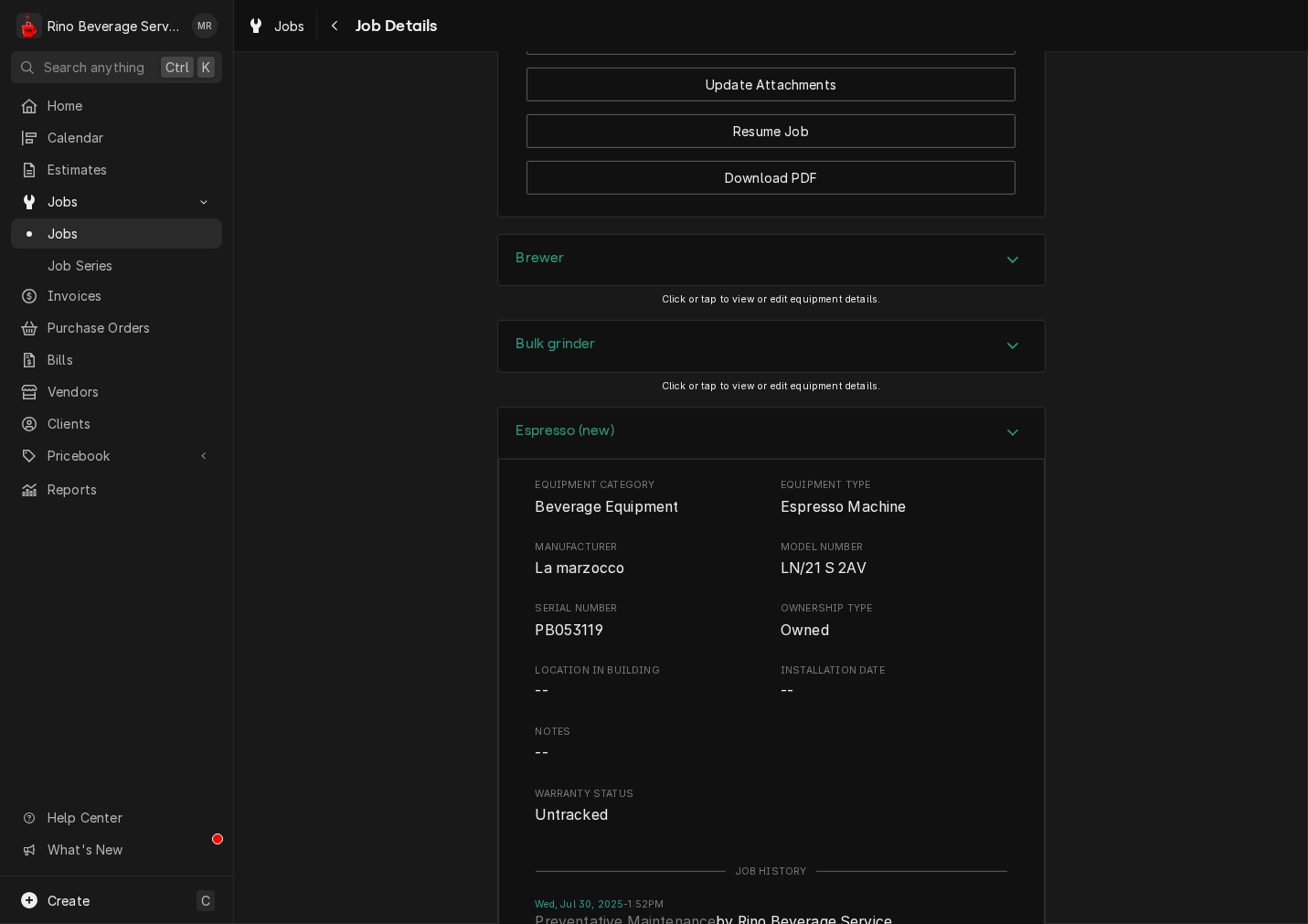 click on "La marzocco" at bounding box center [580, 568] 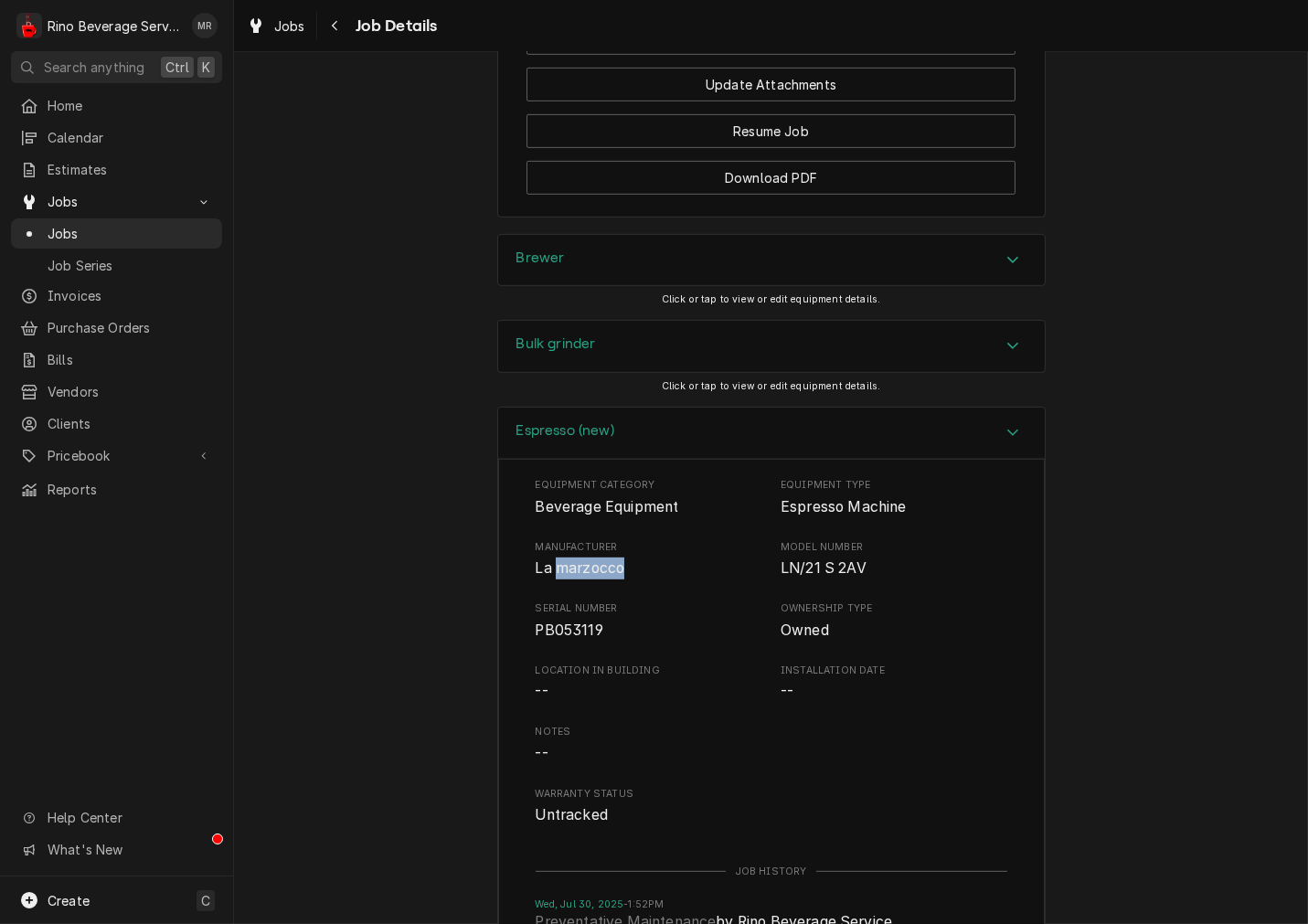 click on "La marzocco" at bounding box center [580, 568] 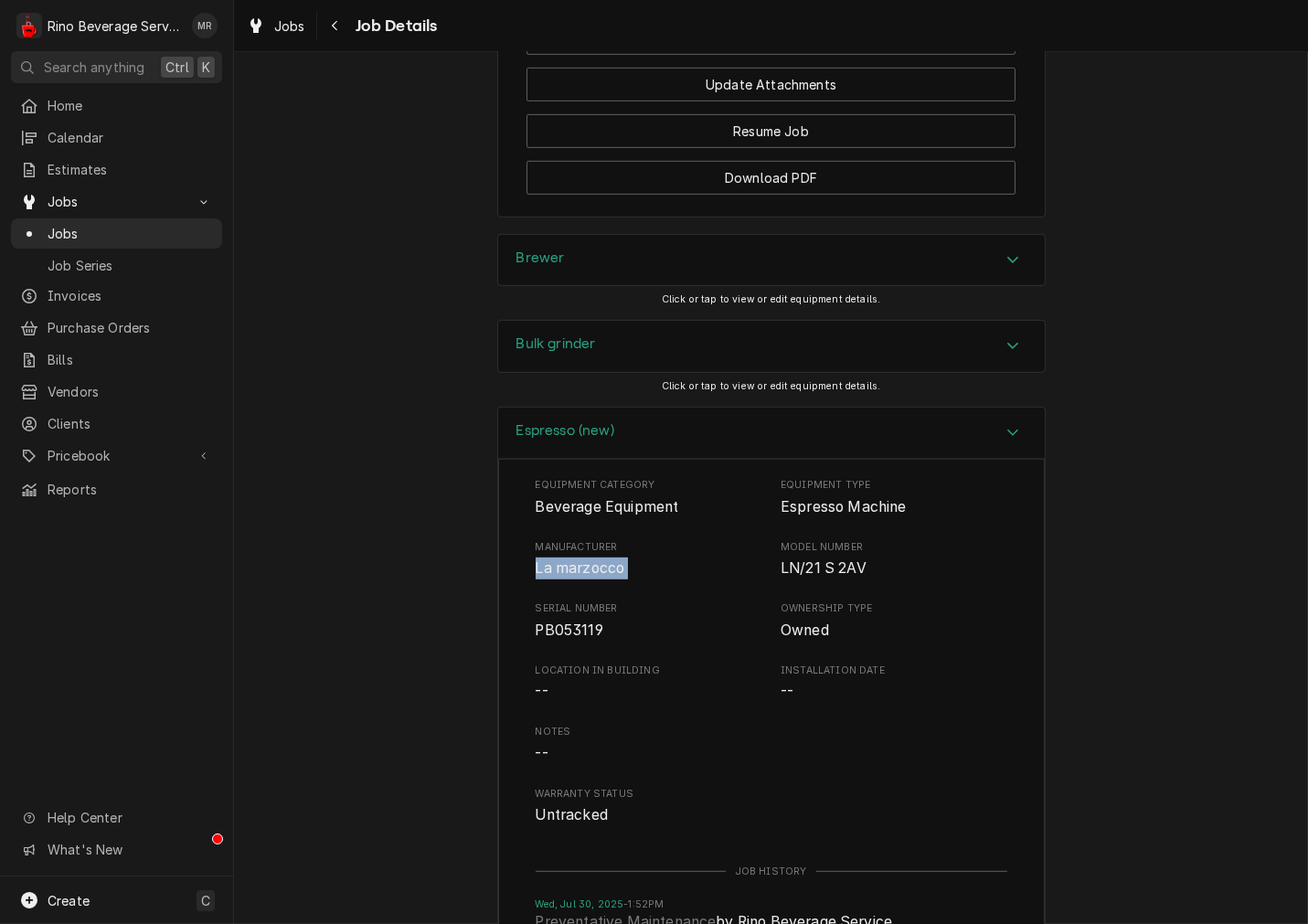 click on "La marzocco" at bounding box center (580, 568) 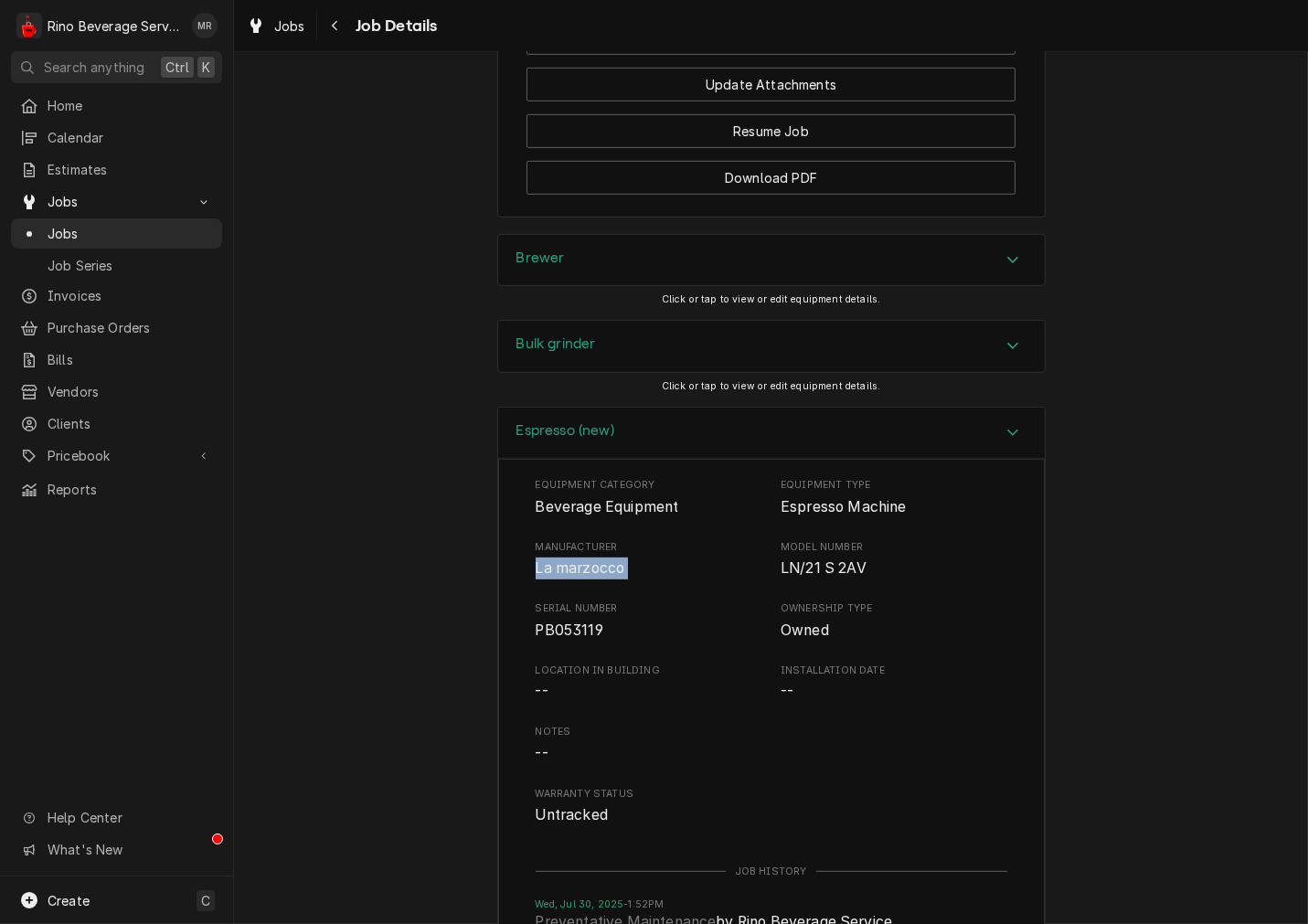 click on "Espresso (new)" at bounding box center [771, 433] 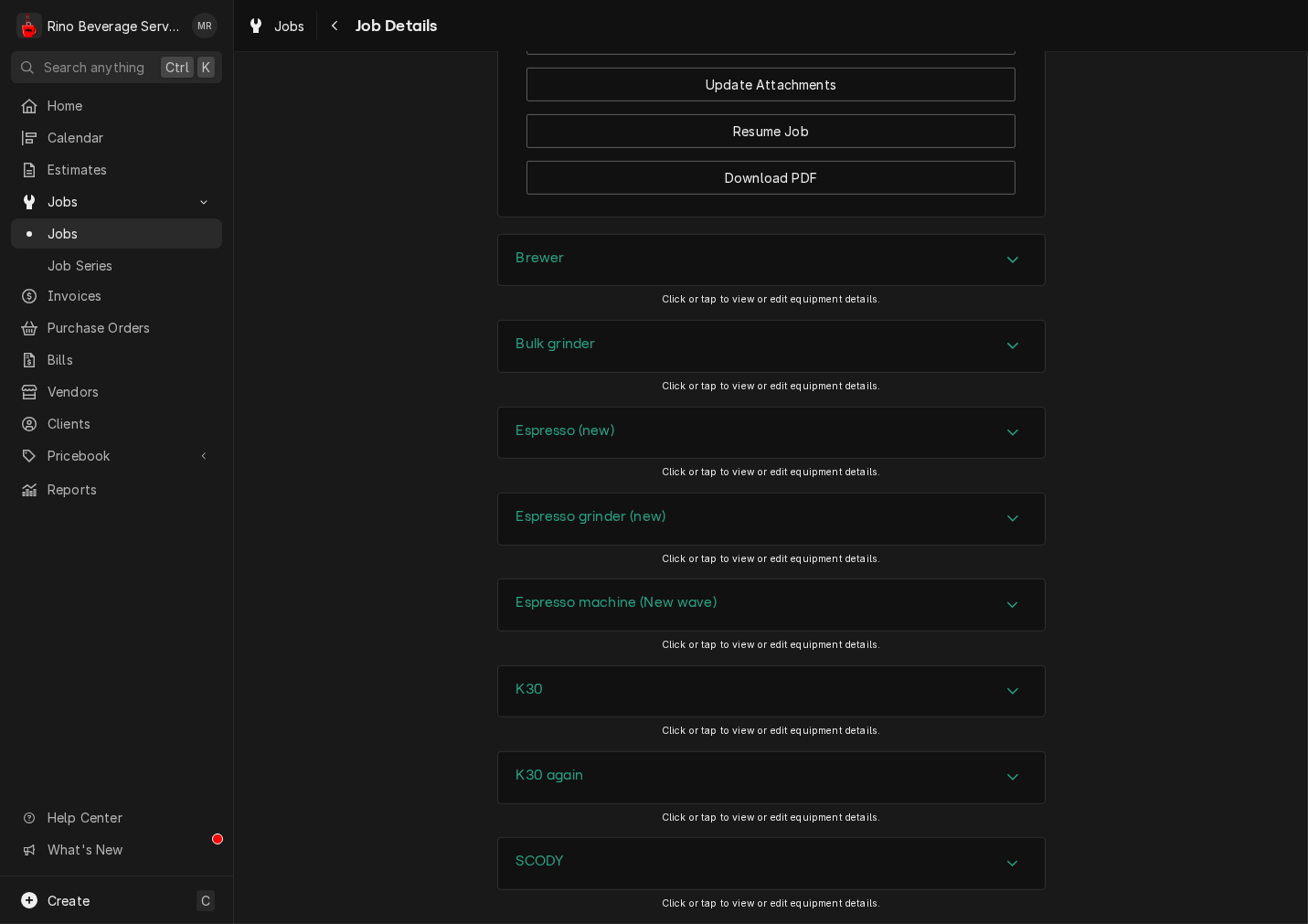 click on "Espresso grinder (new)" at bounding box center [591, 516] 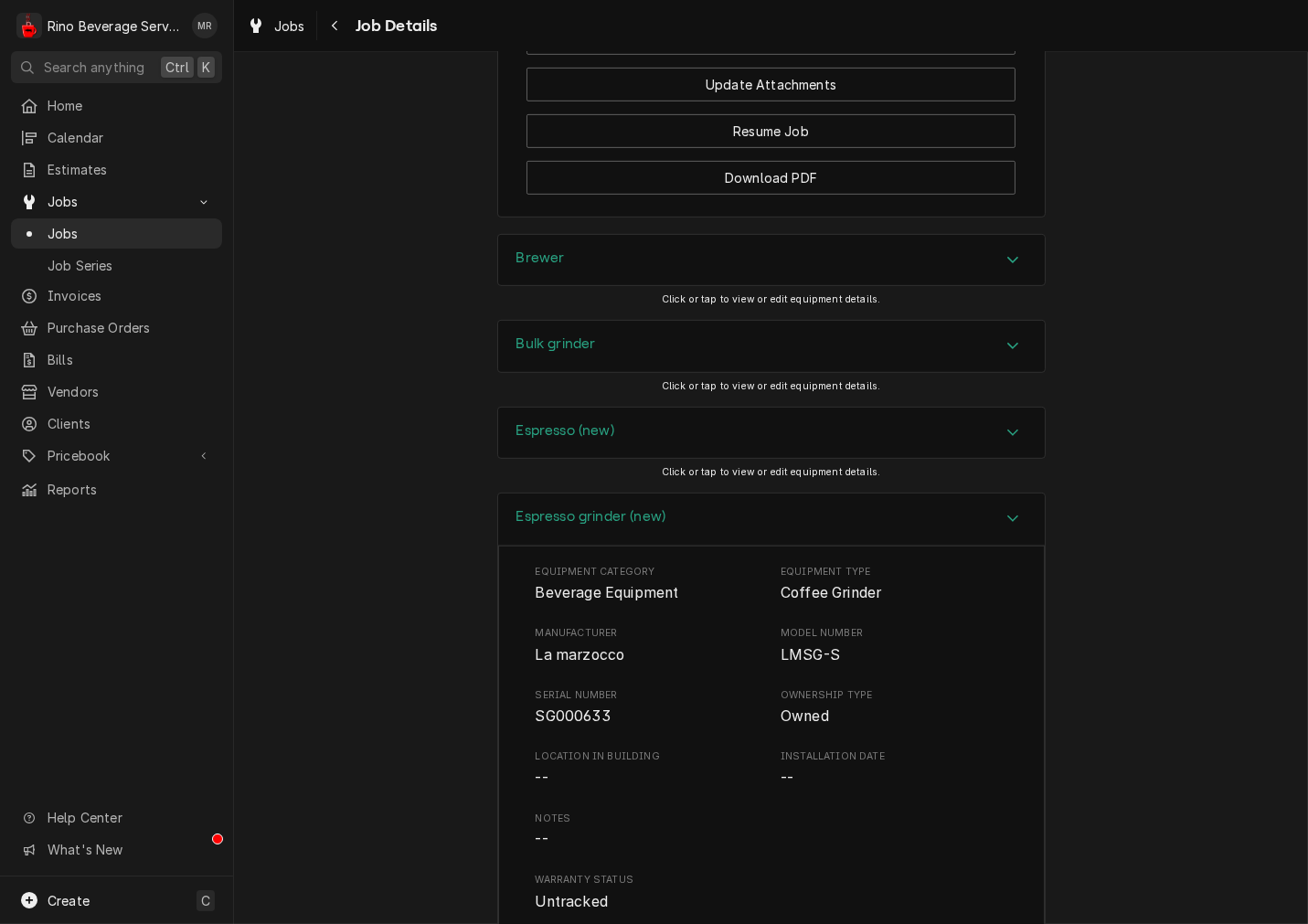 click on "SG000633" at bounding box center [573, 716] 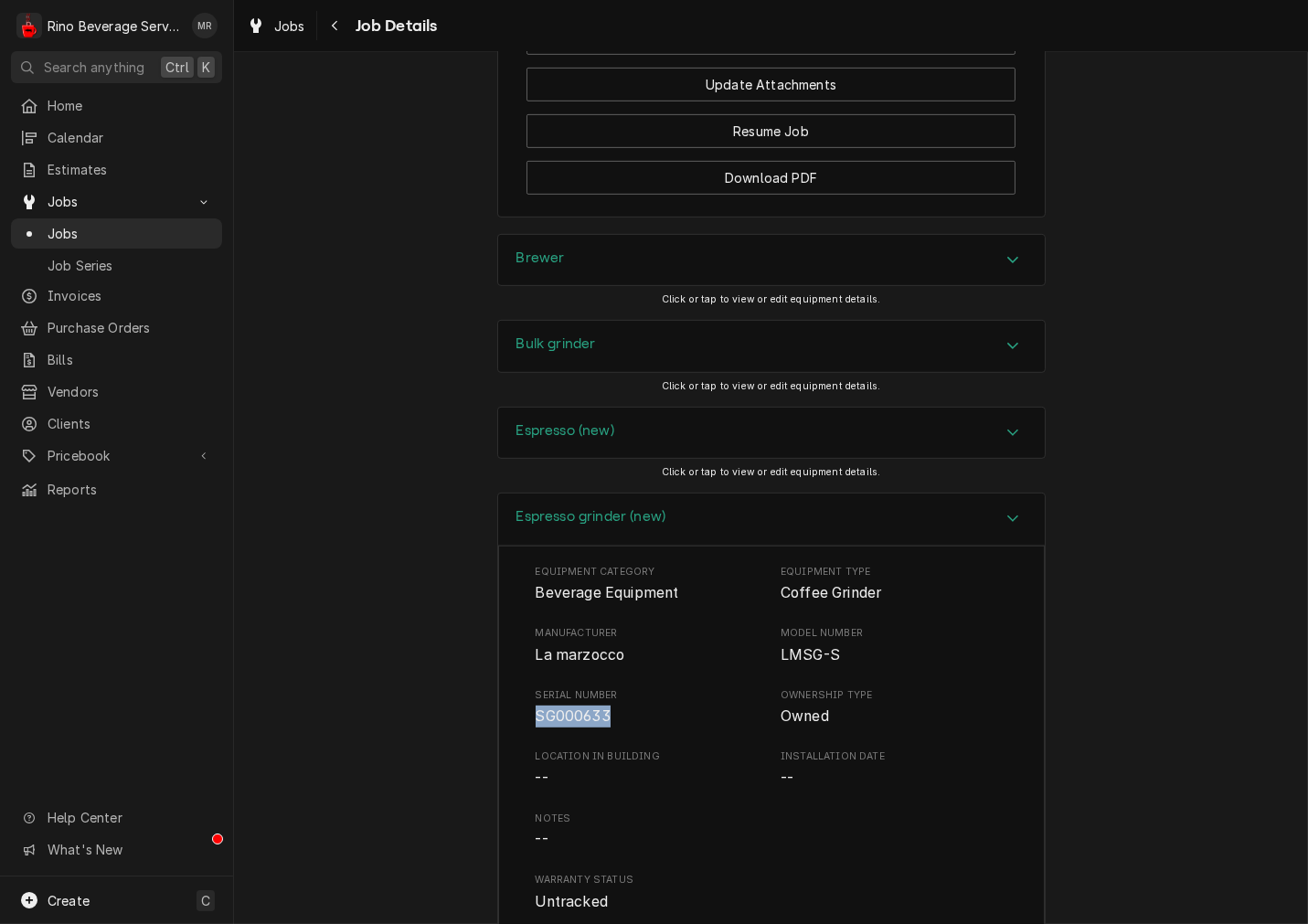click on "SG000633" at bounding box center [573, 716] 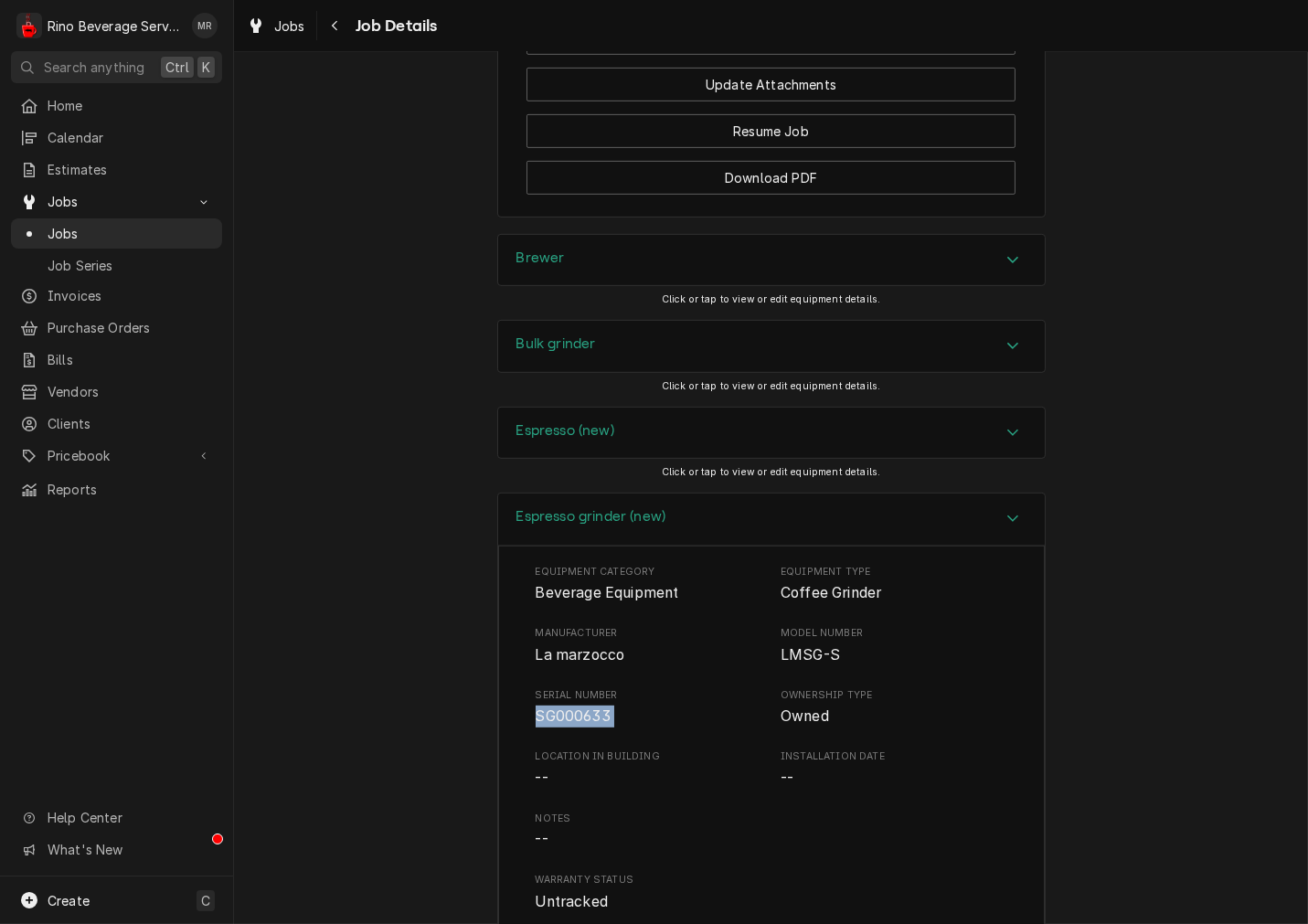 drag, startPoint x: 573, startPoint y: 719, endPoint x: 550, endPoint y: 728, distance: 24.698178 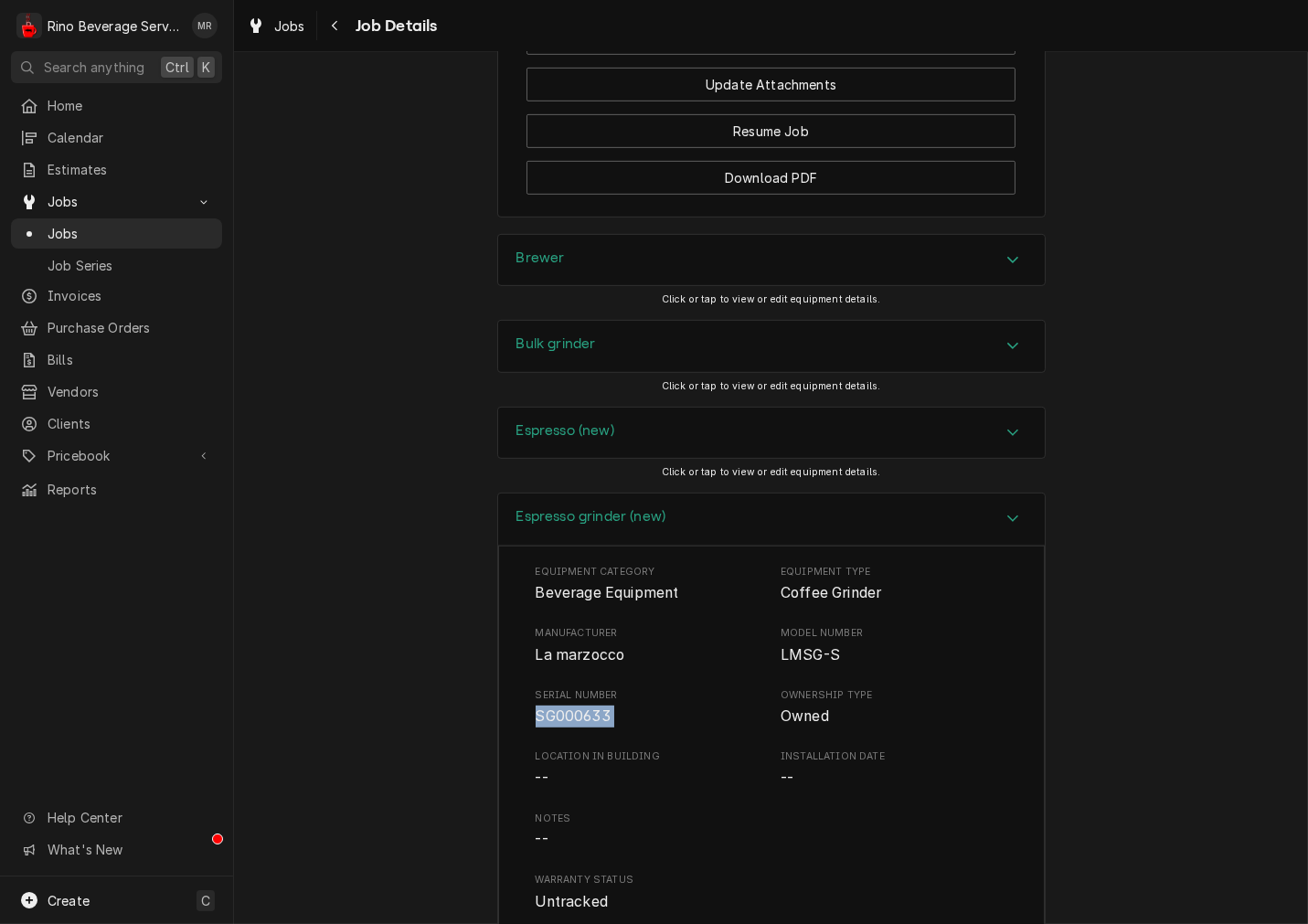 click on "Espresso grinder (new)" at bounding box center [591, 516] 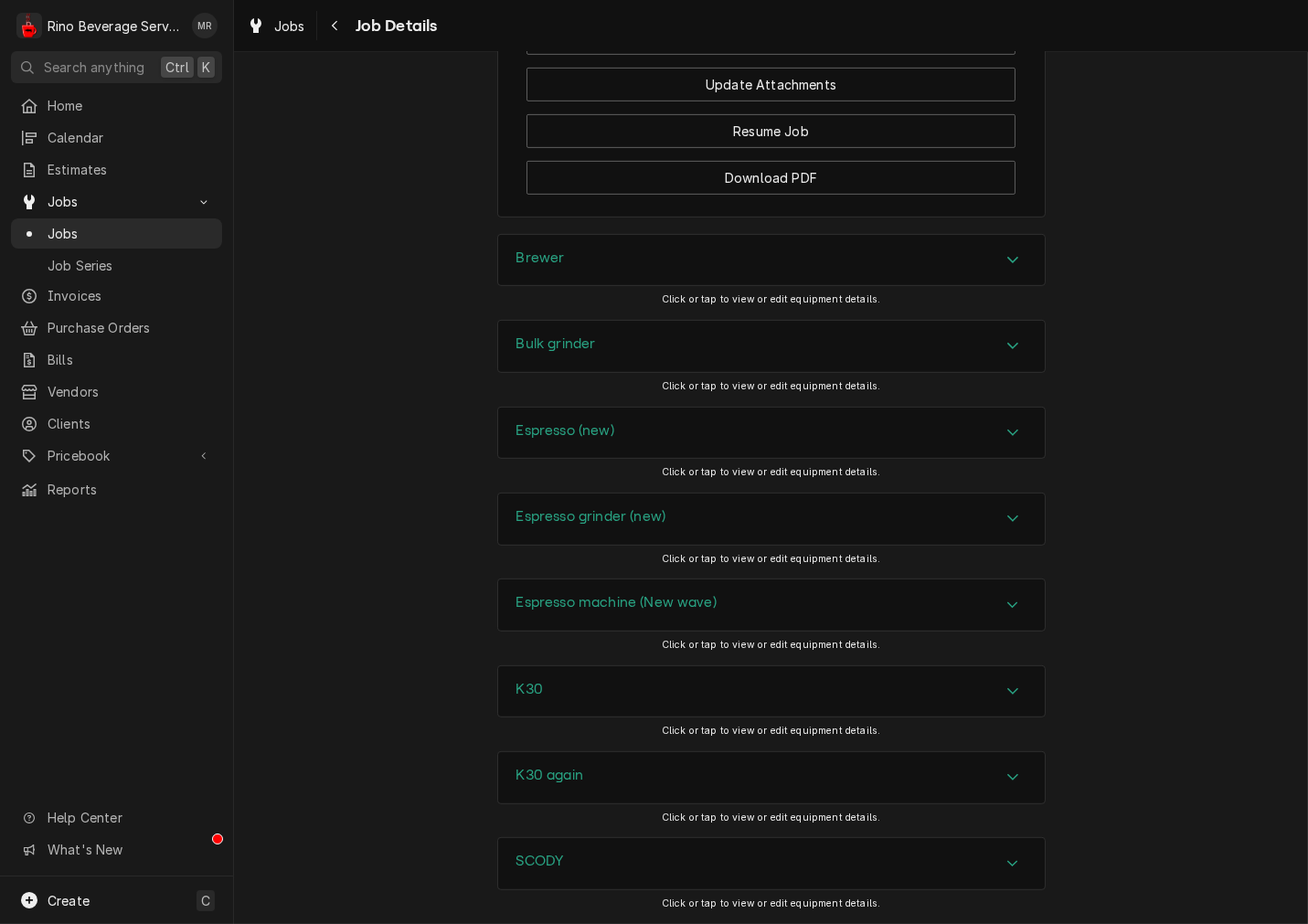 click on "Espresso machine (New wave)" at bounding box center [616, 605] 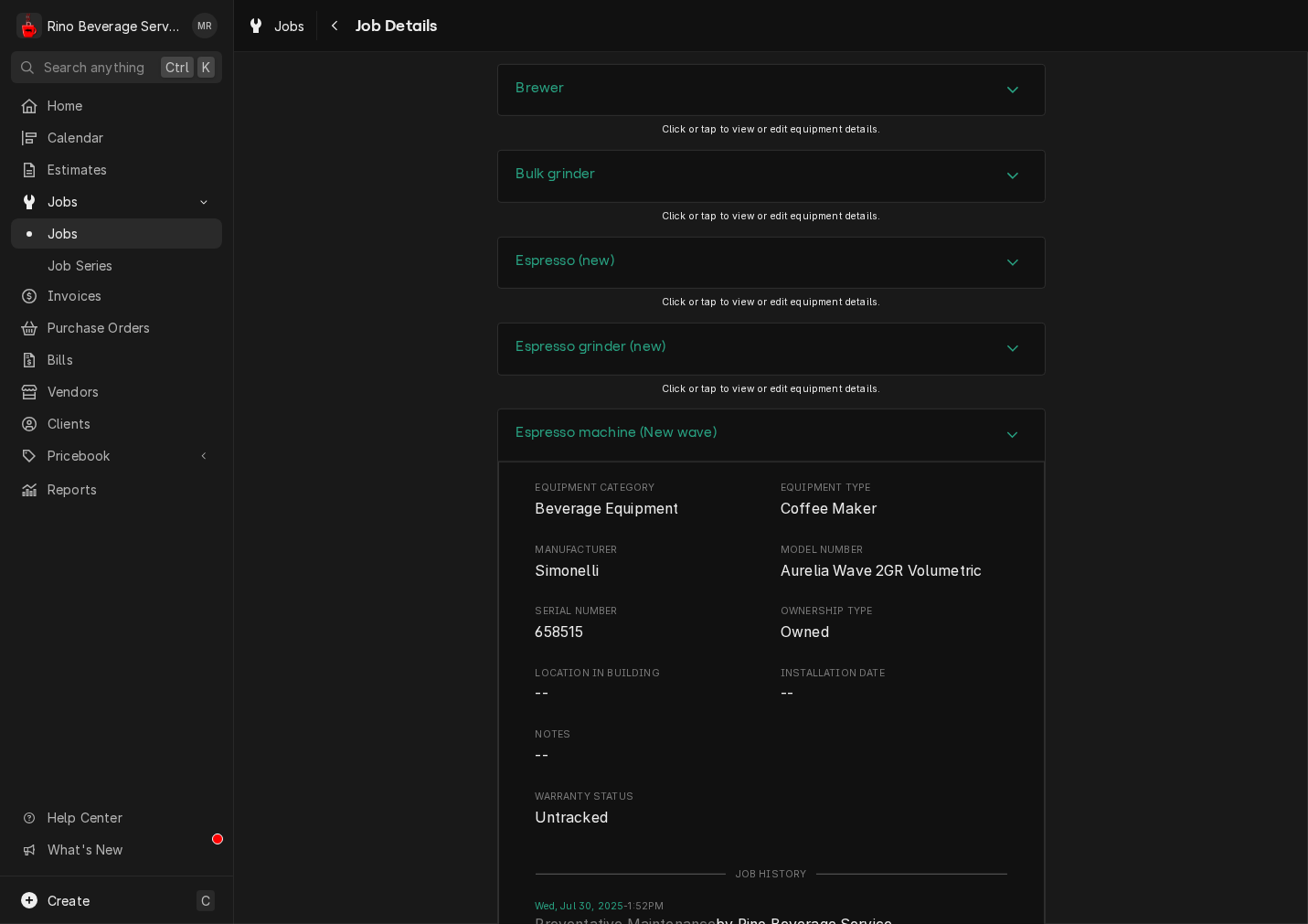 scroll, scrollTop: 2031, scrollLeft: 0, axis: vertical 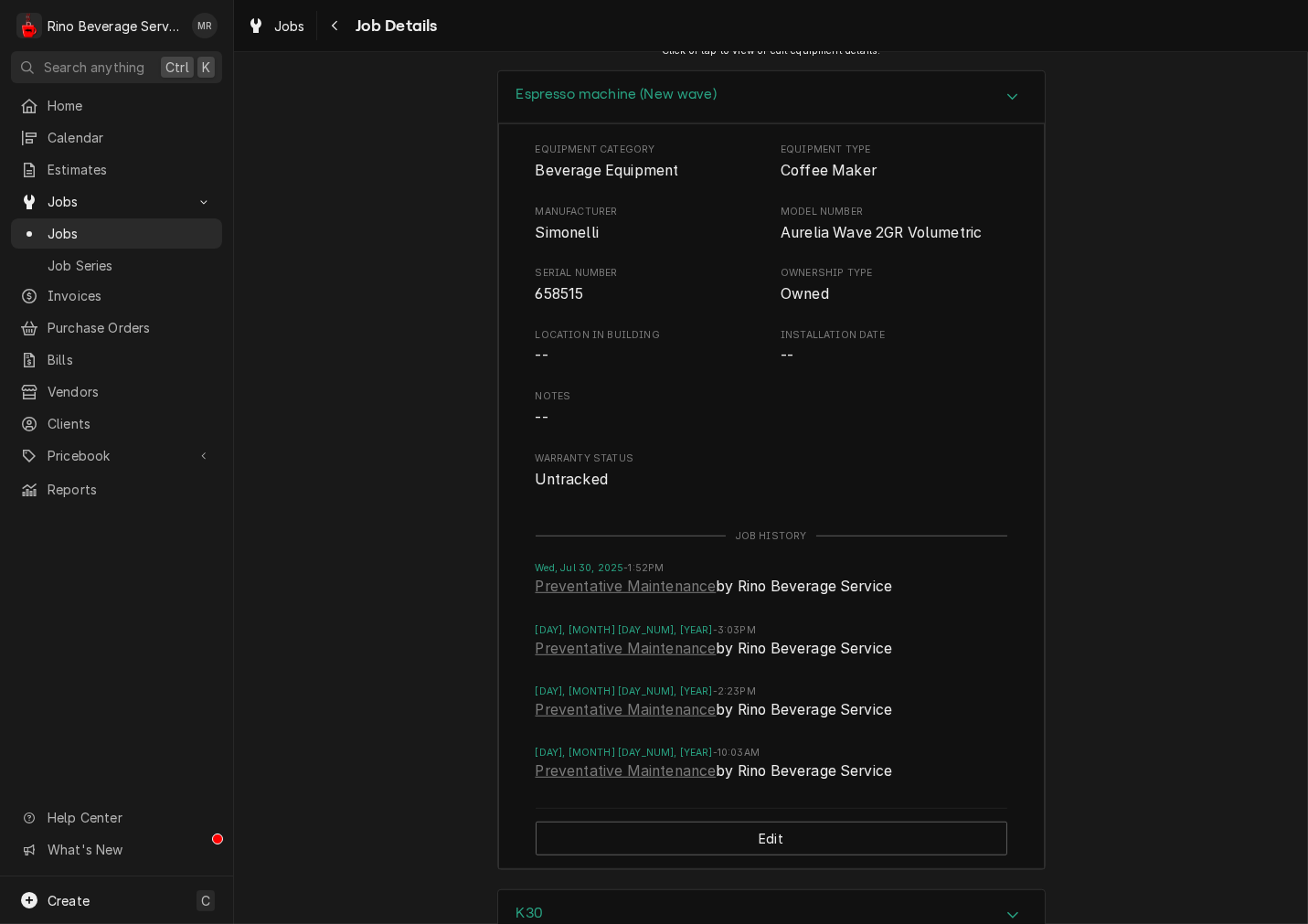 click on "Espresso machine (New wave)" at bounding box center [771, 97] 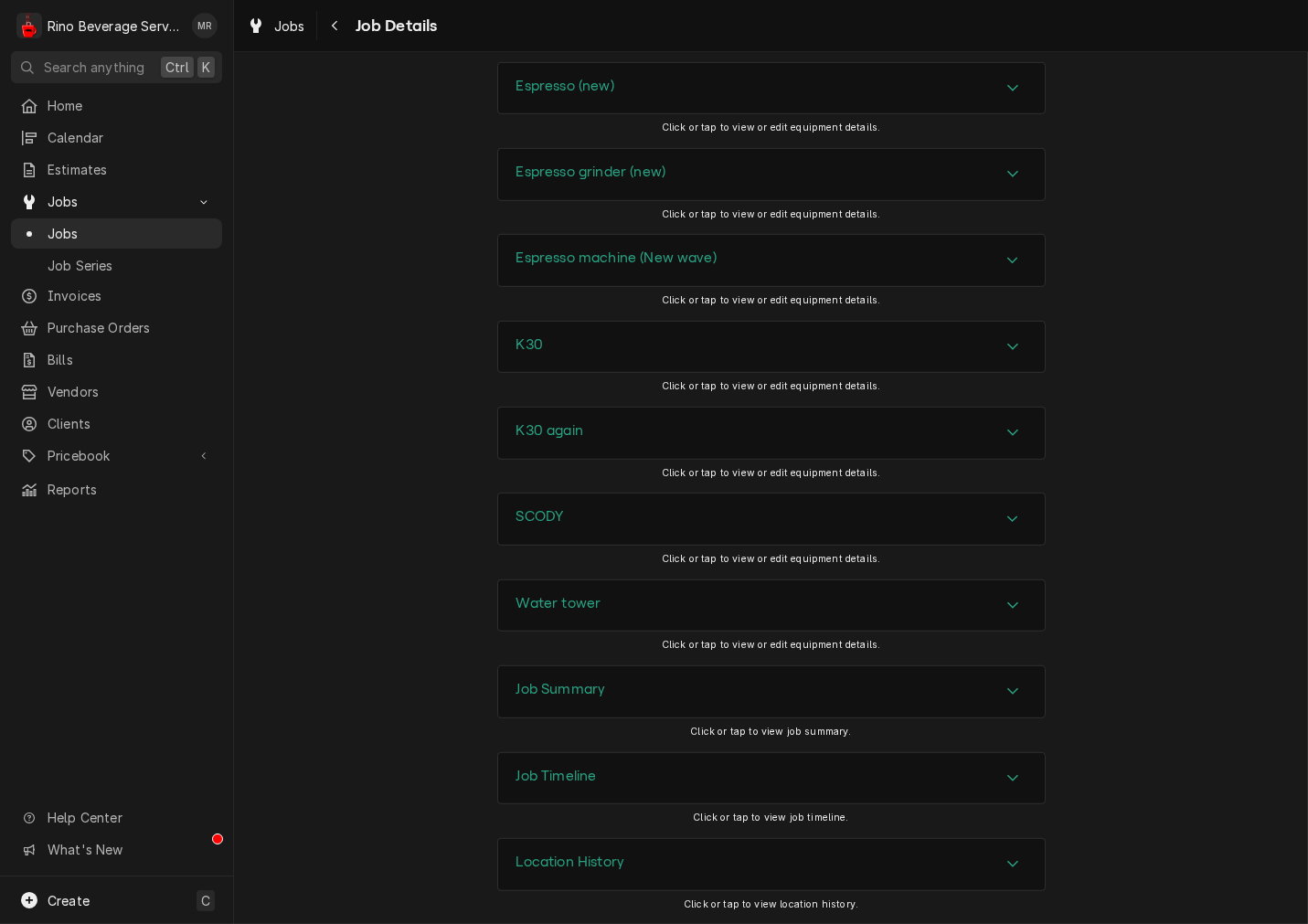 click on "K30" at bounding box center (771, 347) 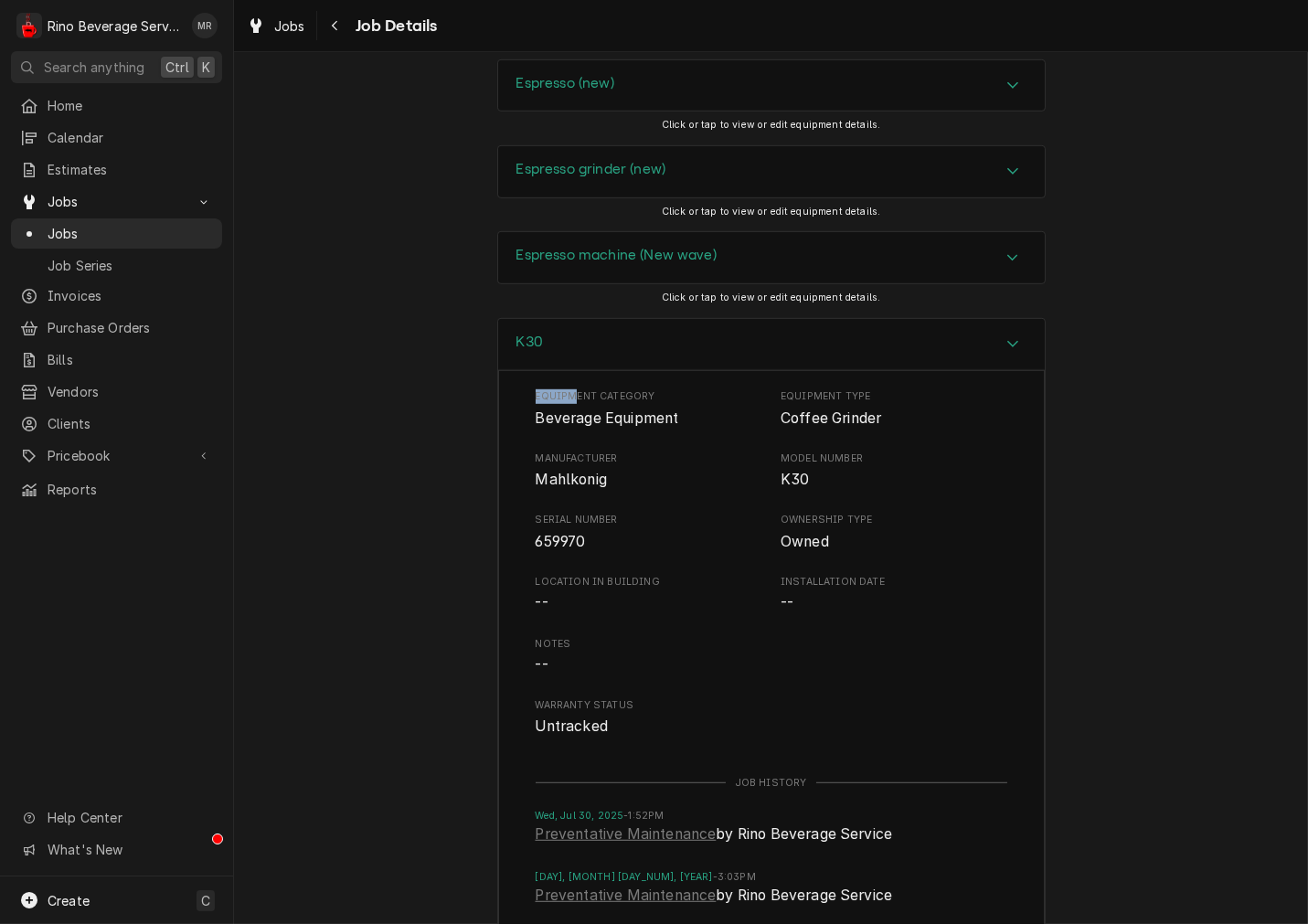 drag, startPoint x: 567, startPoint y: 371, endPoint x: 571, endPoint y: 348, distance: 23.345235 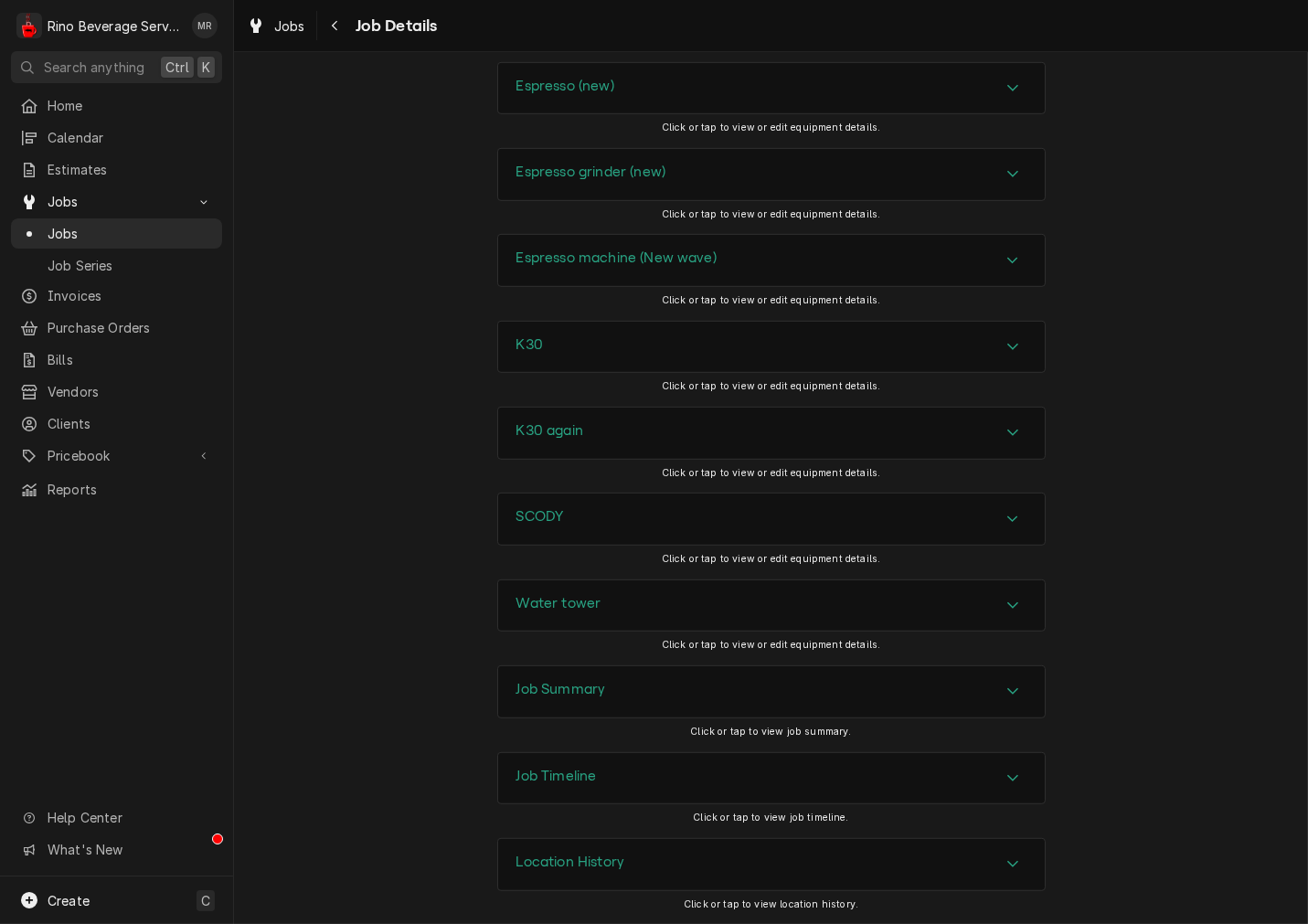click on "K30 again" at bounding box center (549, 430) 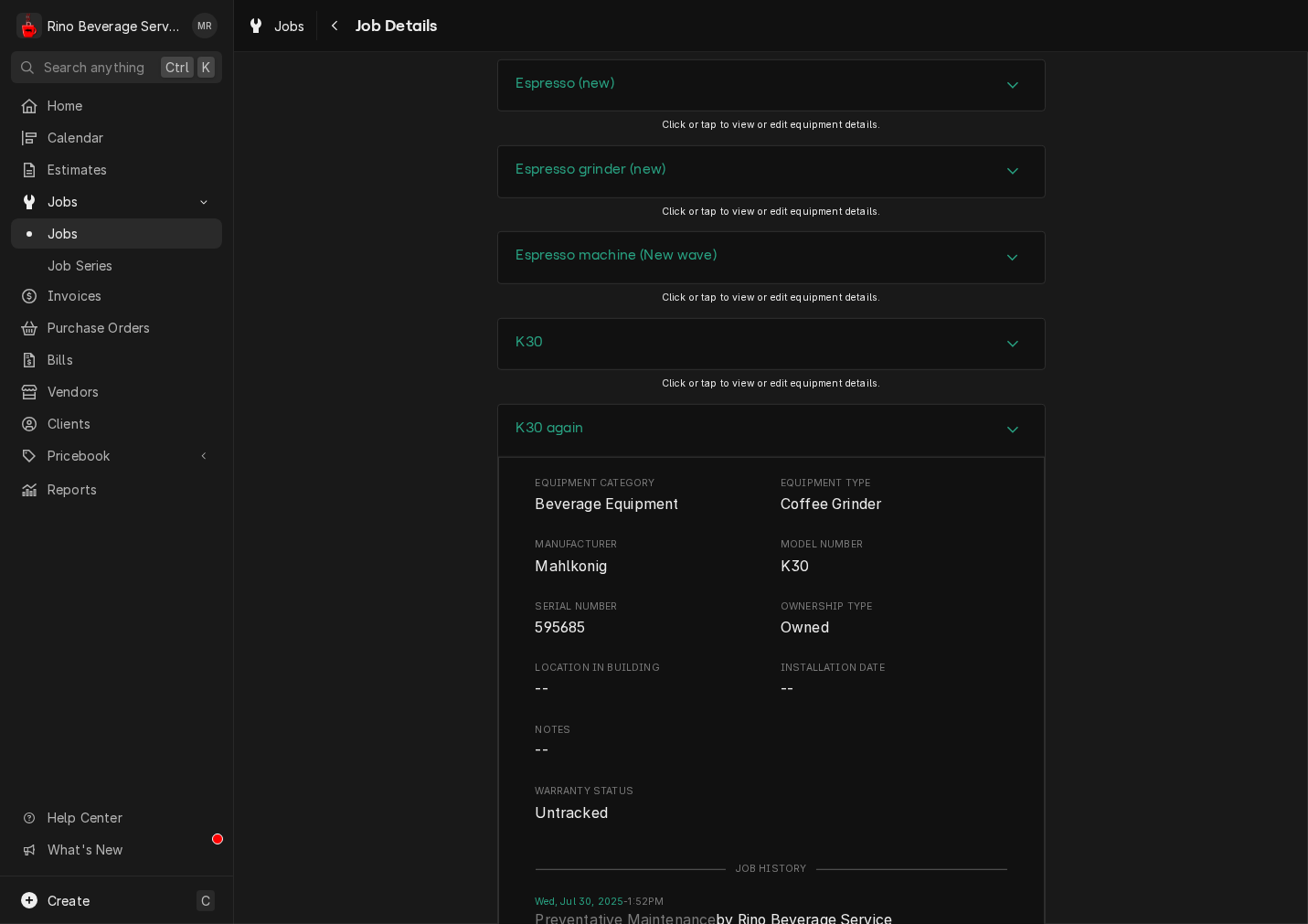 click on "595685" at bounding box center [560, 627] 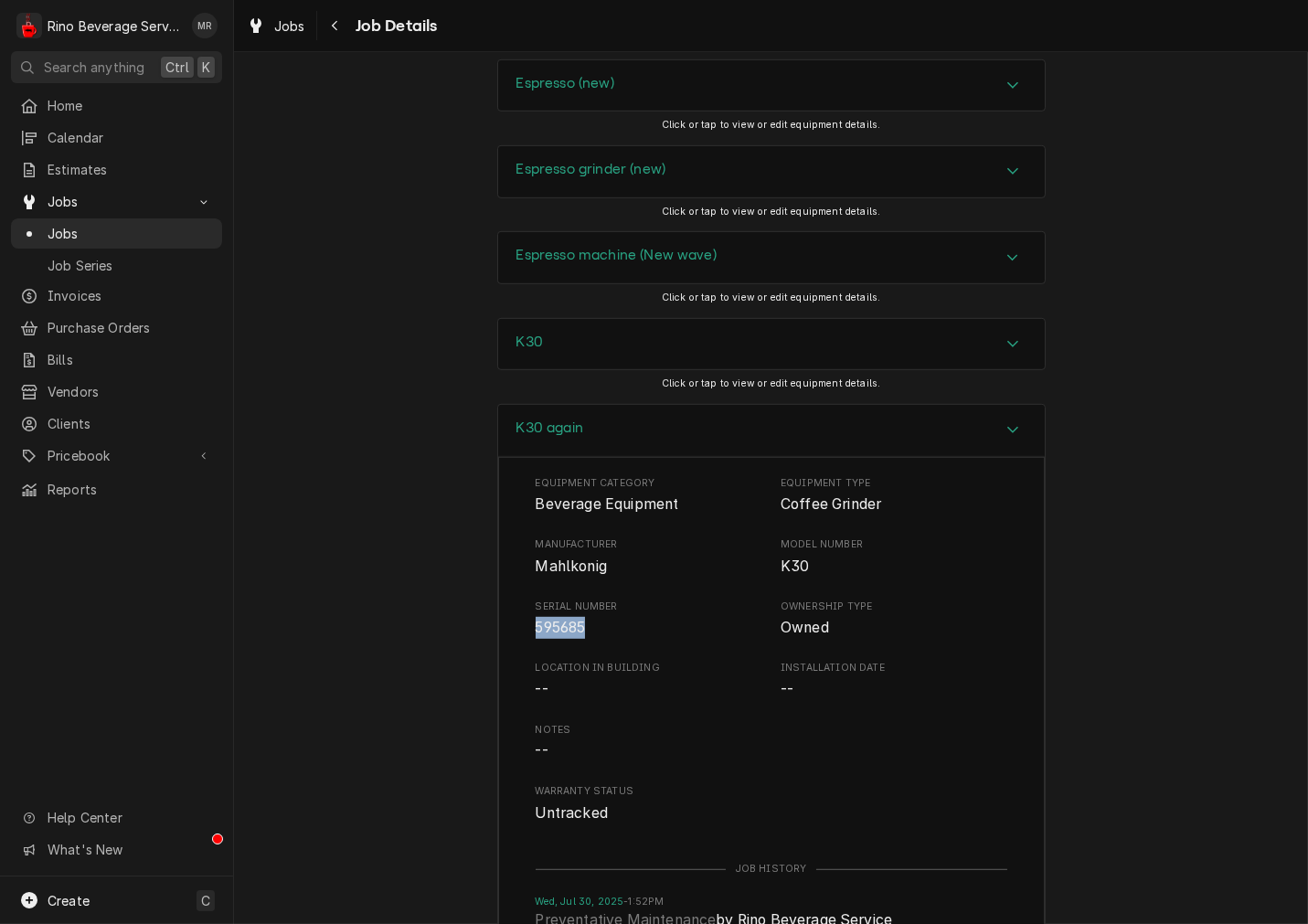click on "595685" at bounding box center (560, 627) 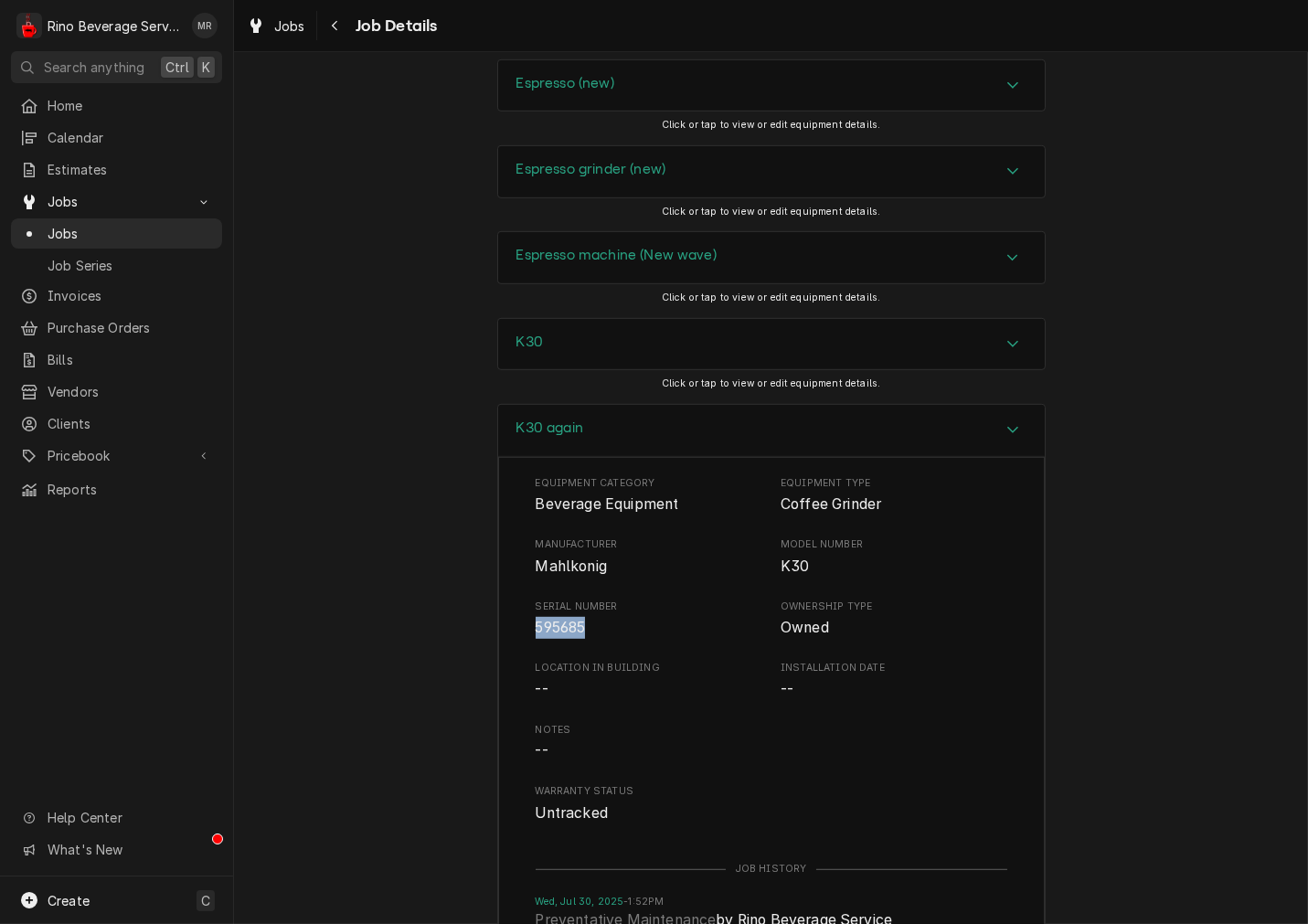 click on "K30 again" at bounding box center [771, 430] 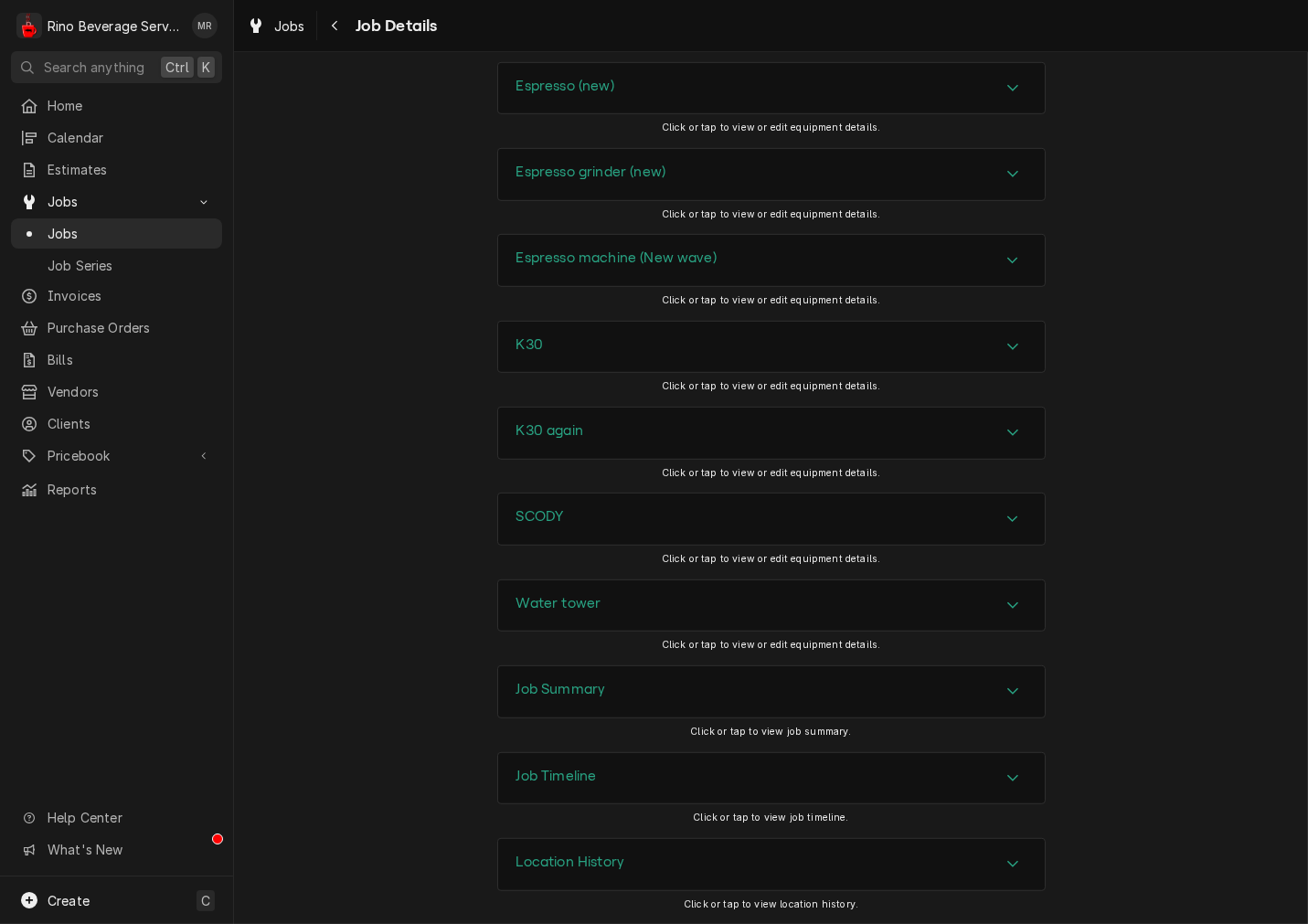 click on "SCODY" at bounding box center (771, 519) 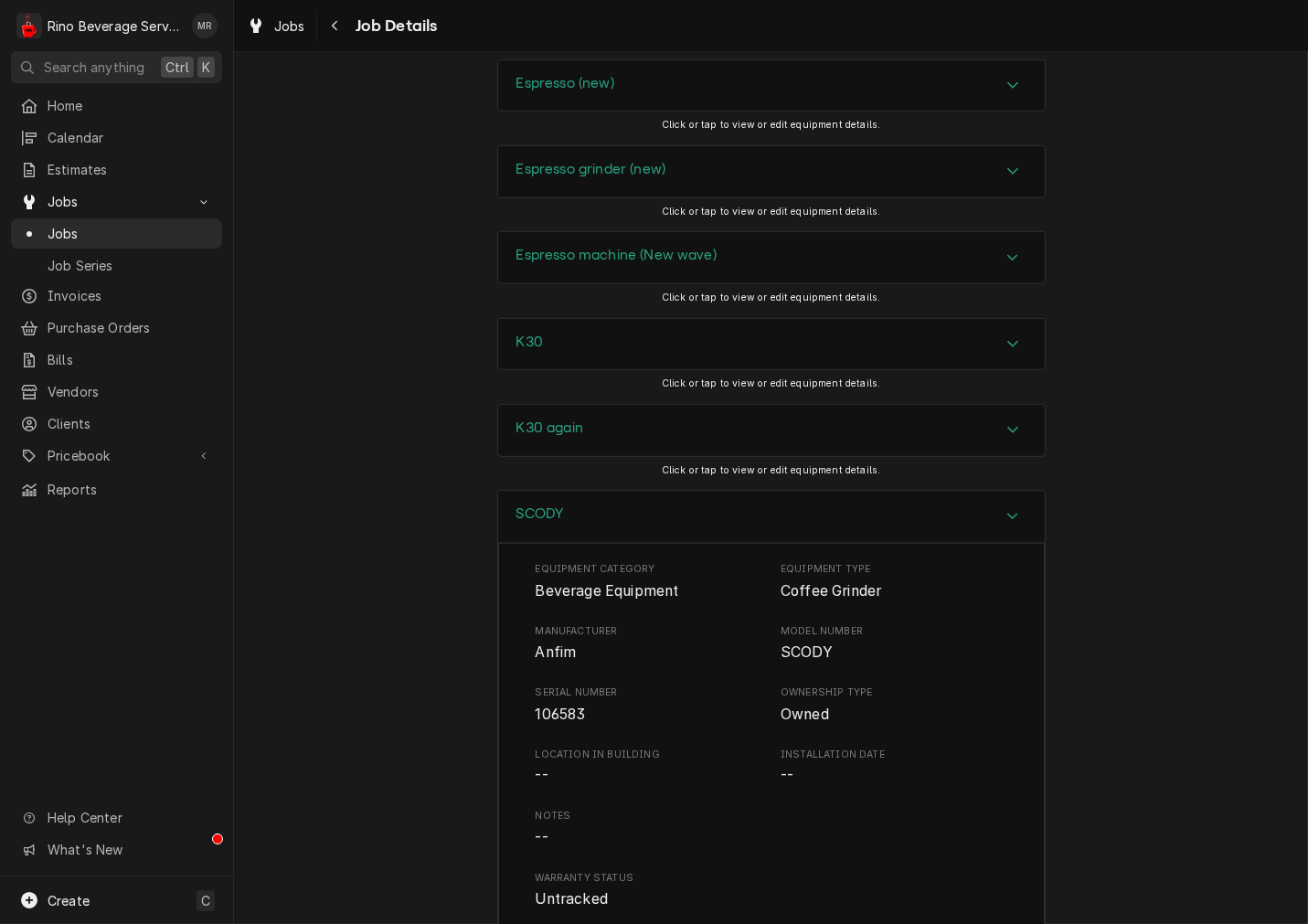 click on "106583" at bounding box center [560, 714] 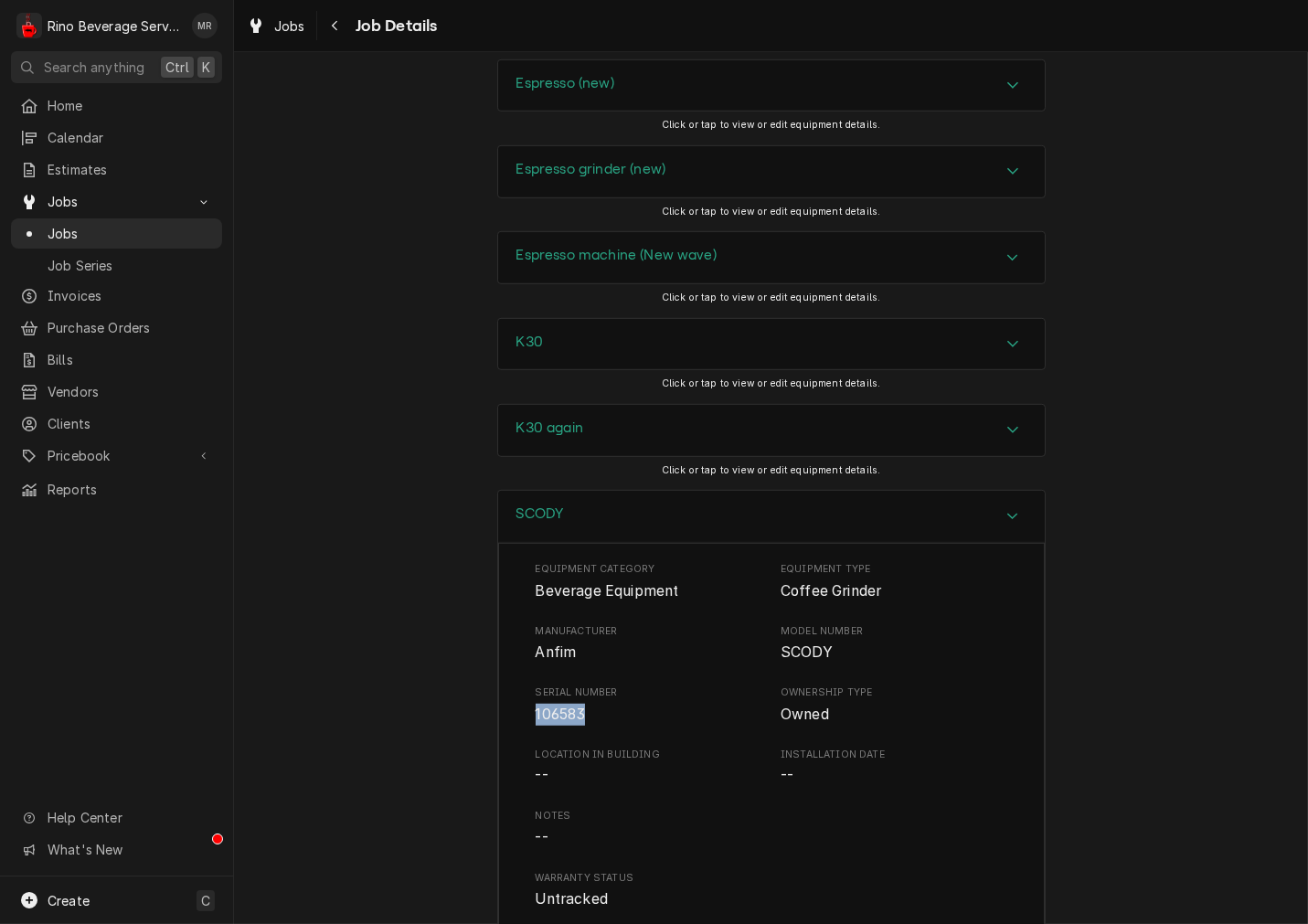 click on "106583" at bounding box center (560, 714) 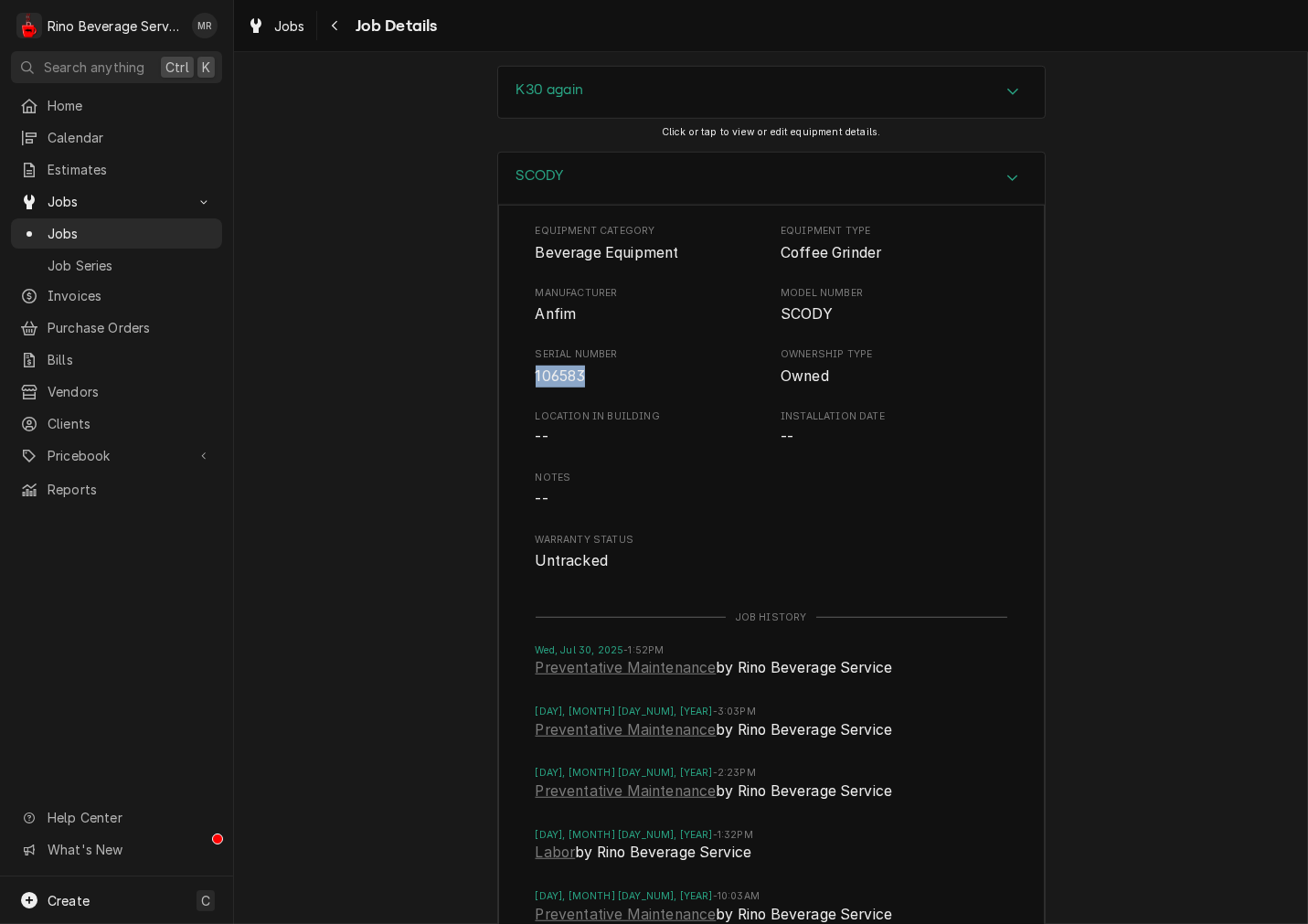 click on "SCODY" at bounding box center [771, 178] 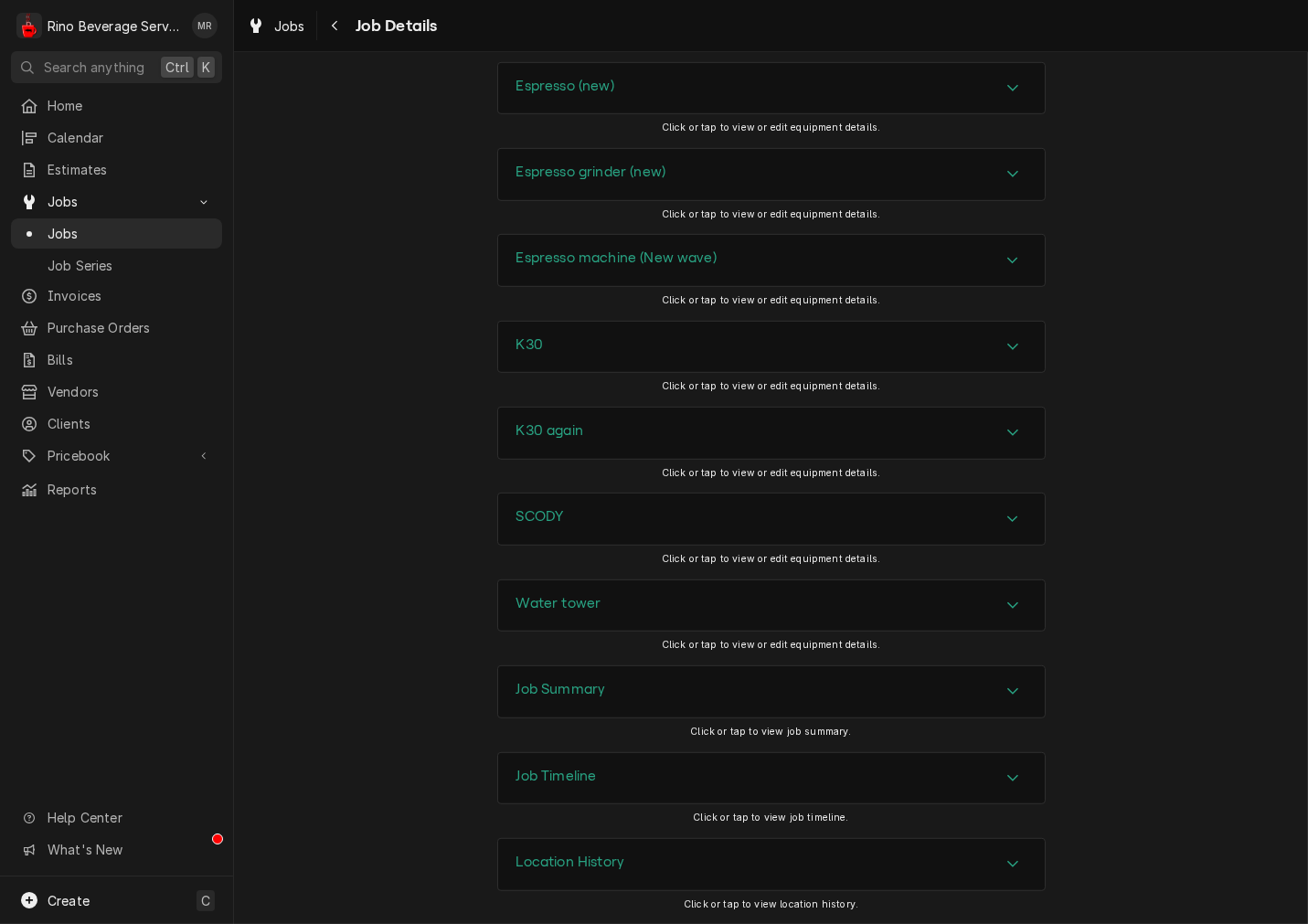 scroll, scrollTop: 1870, scrollLeft: 0, axis: vertical 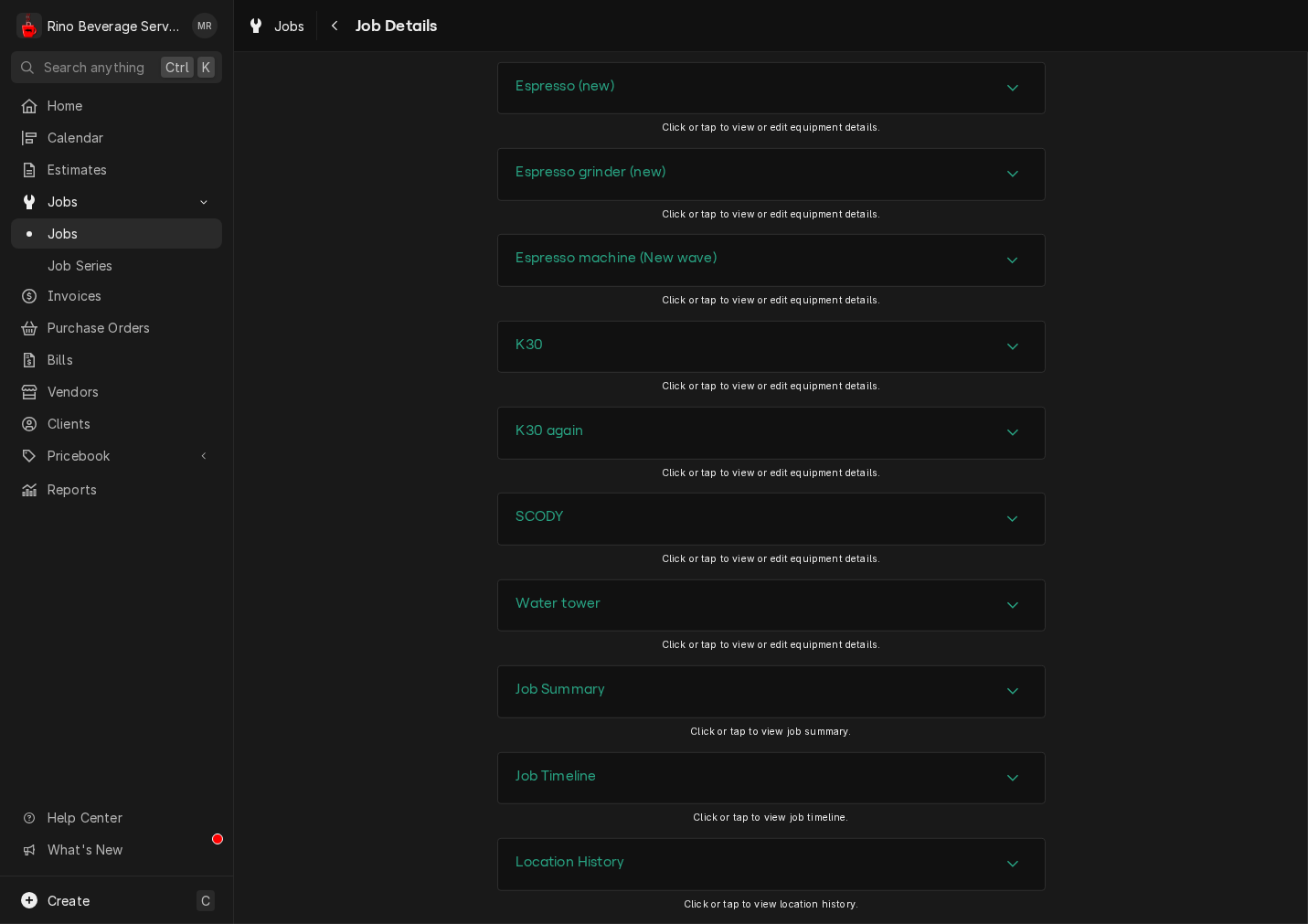 click on "Water tower" at bounding box center (771, 606) 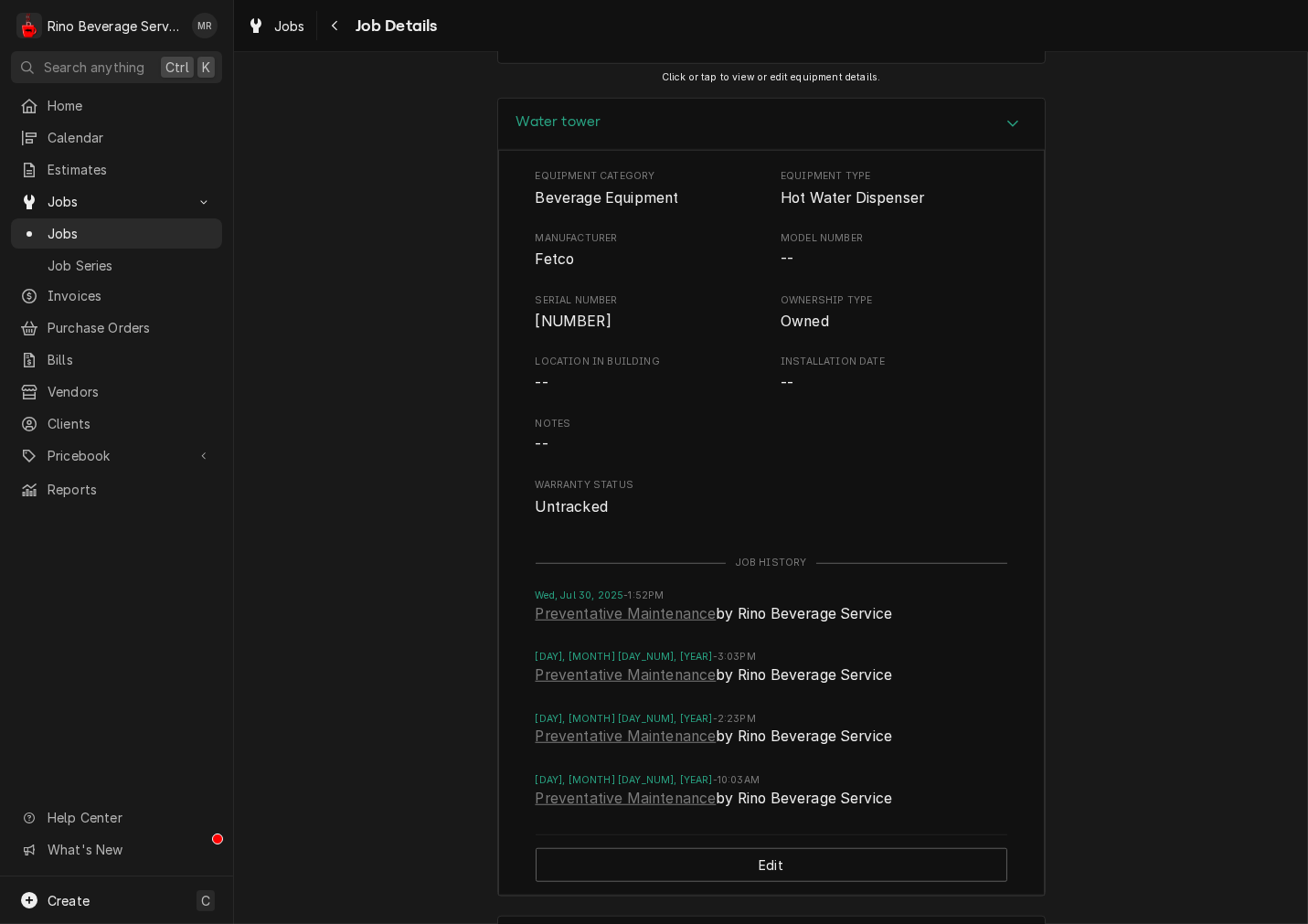 scroll, scrollTop: 2378, scrollLeft: 0, axis: vertical 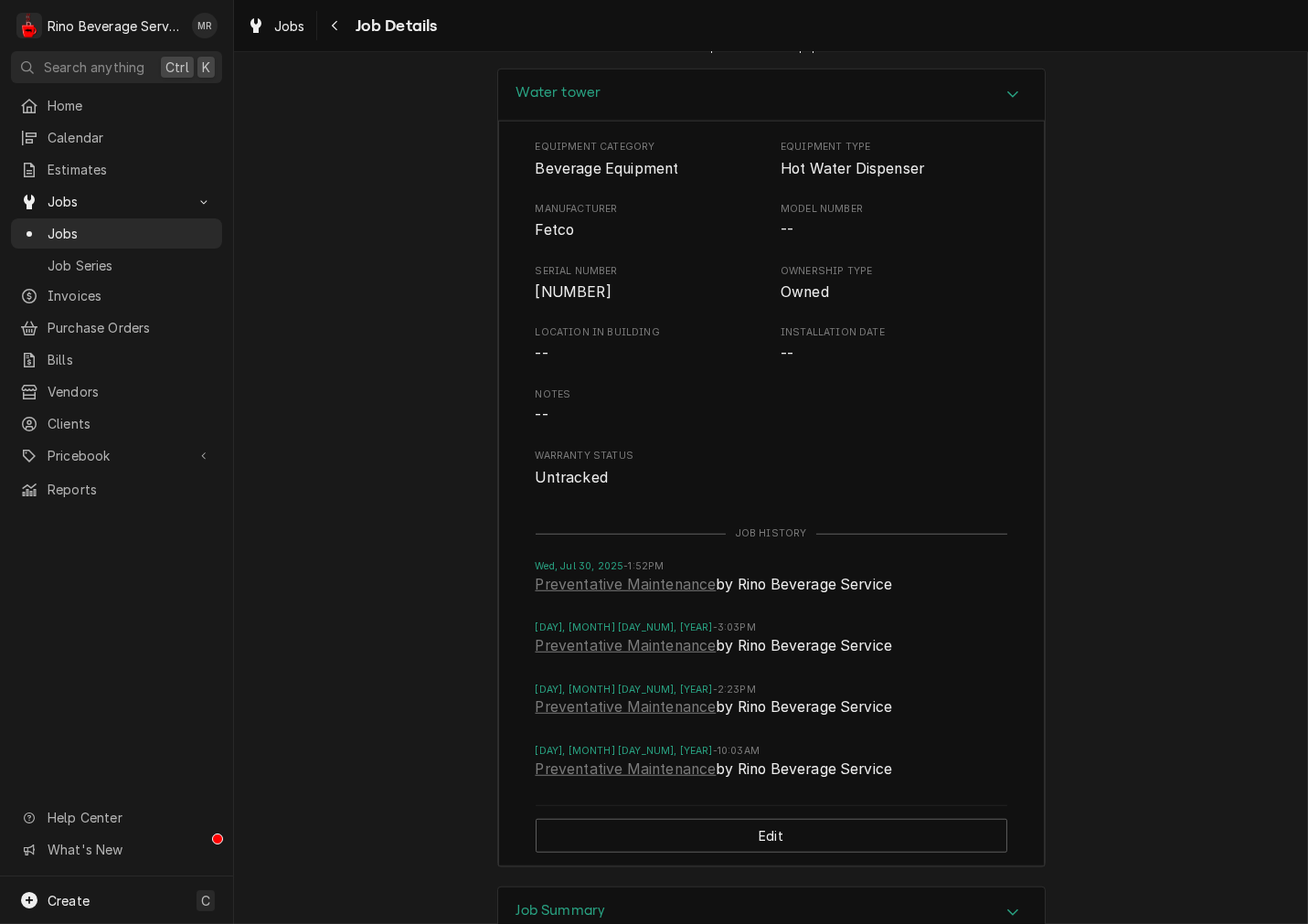 click on "21051025183425" at bounding box center (573, 292) 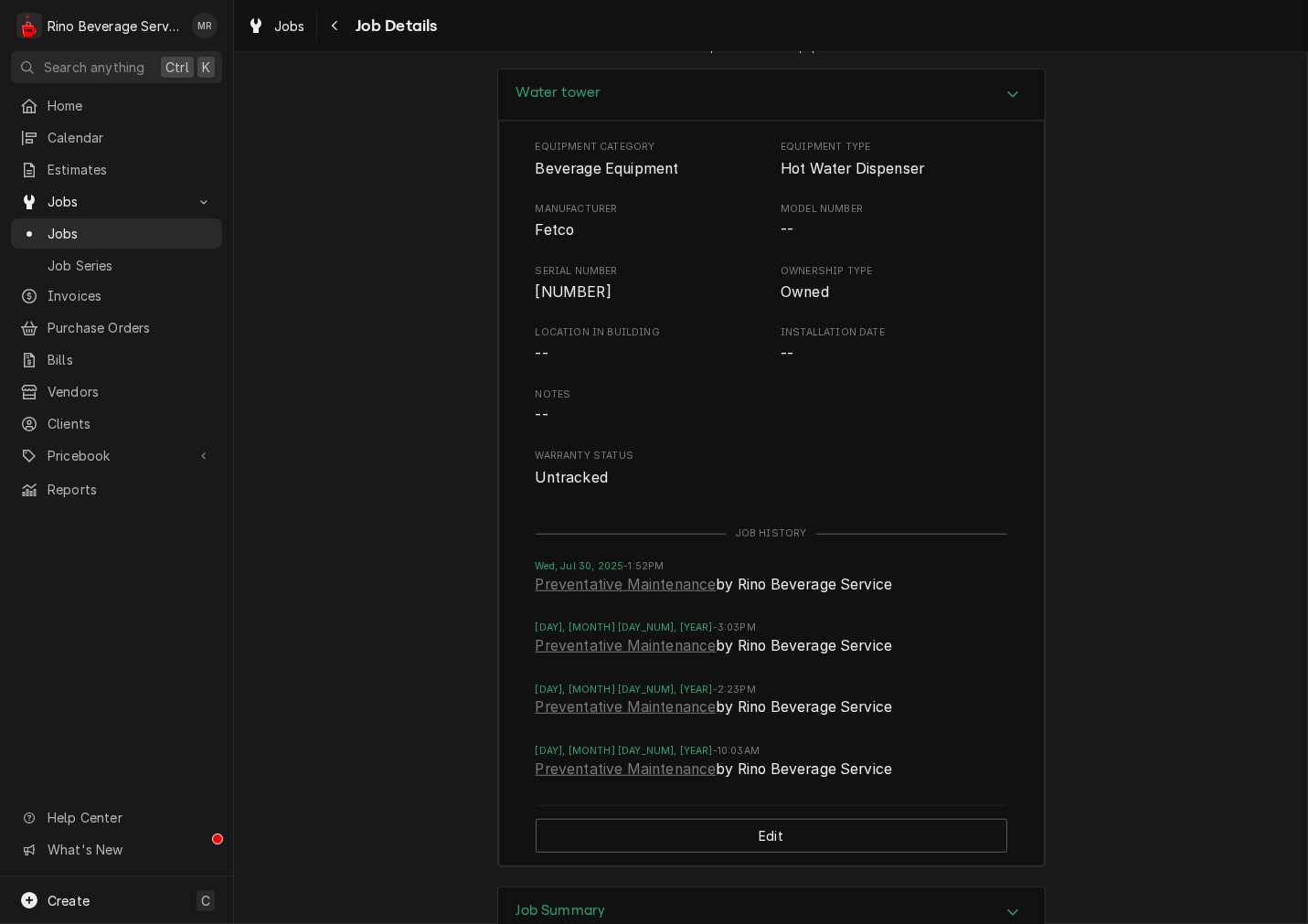 click on "Water tower" at bounding box center (771, 95) 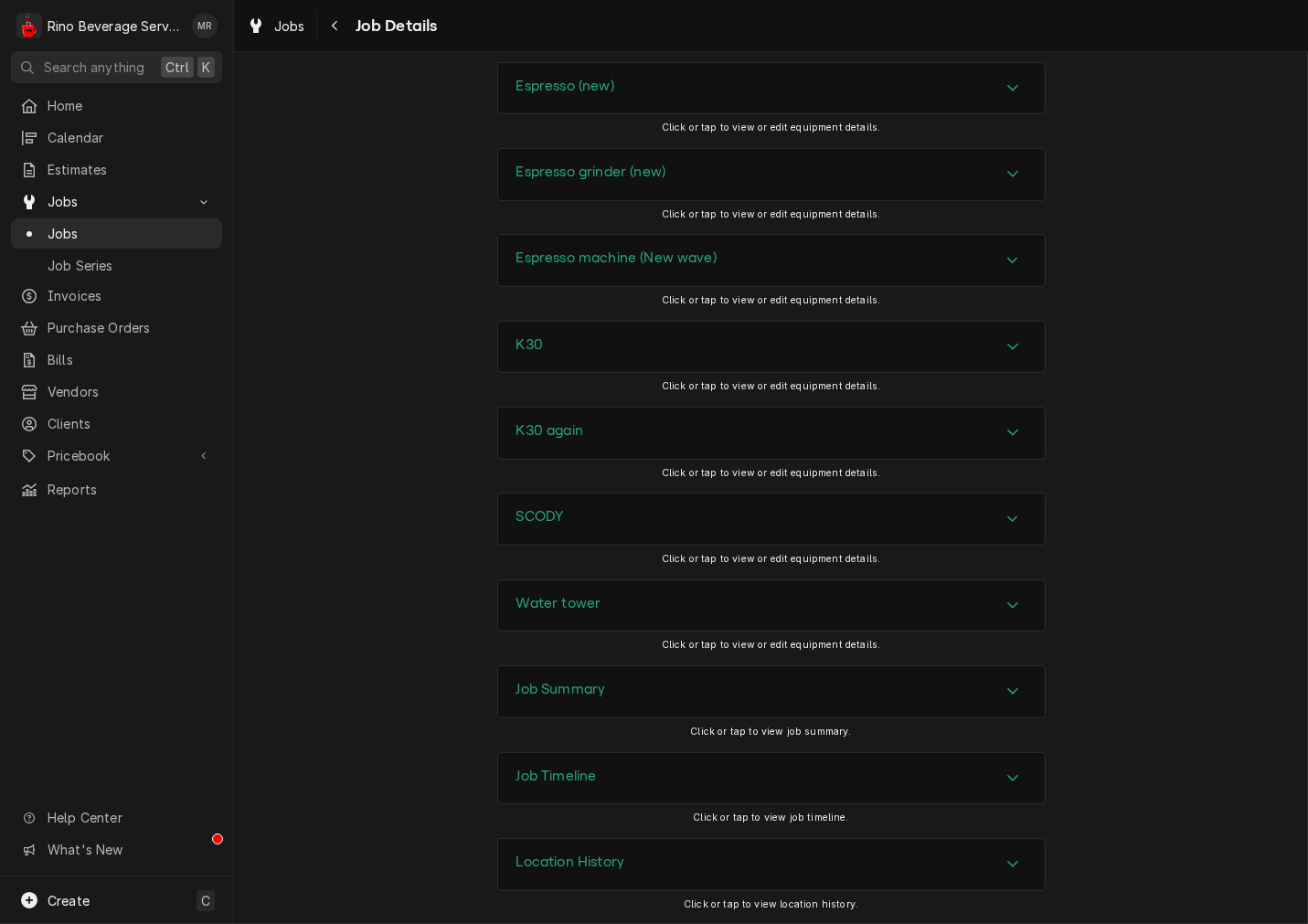click on "Job Summary" at bounding box center [561, 692] 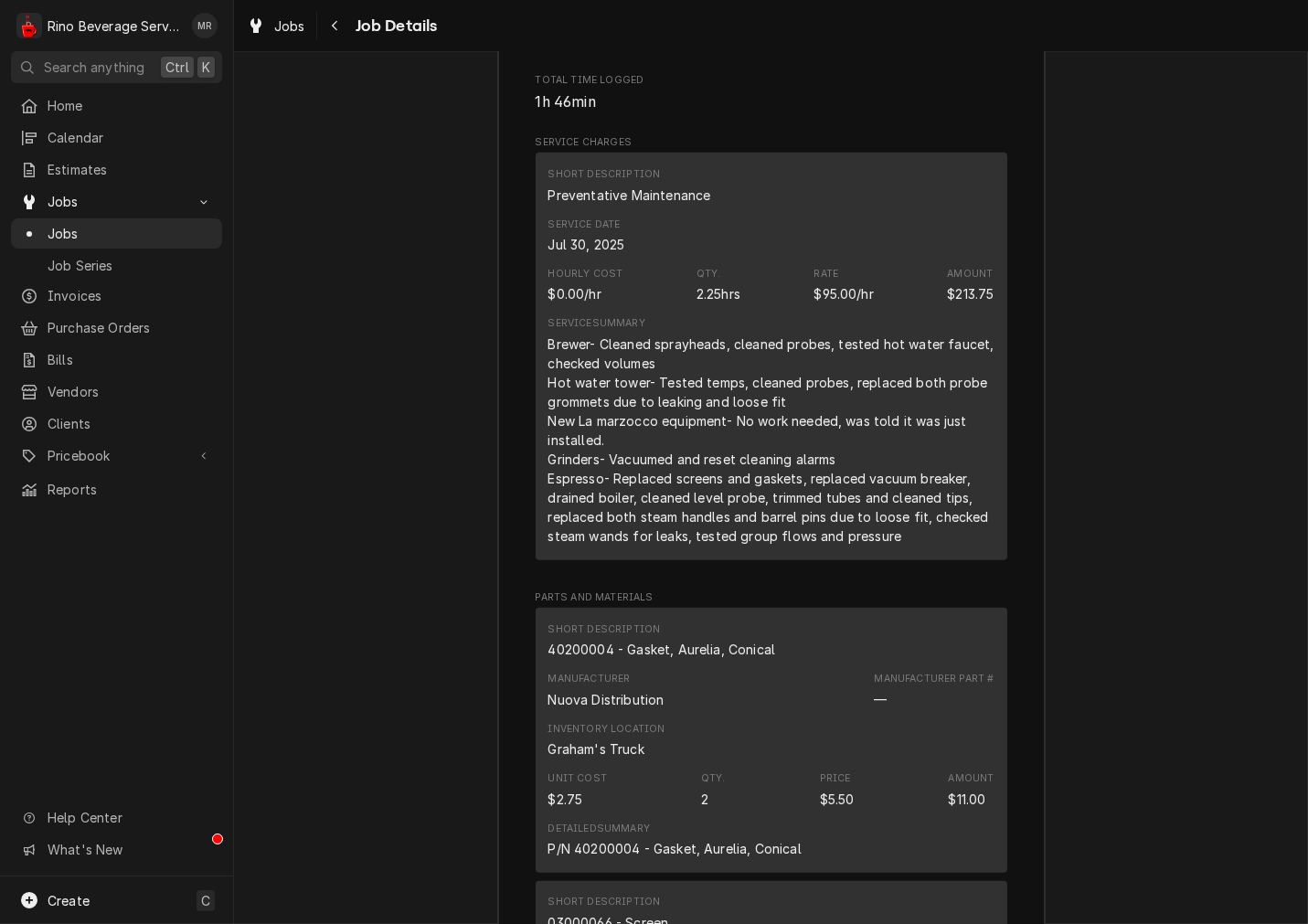 scroll, scrollTop: 2717, scrollLeft: 0, axis: vertical 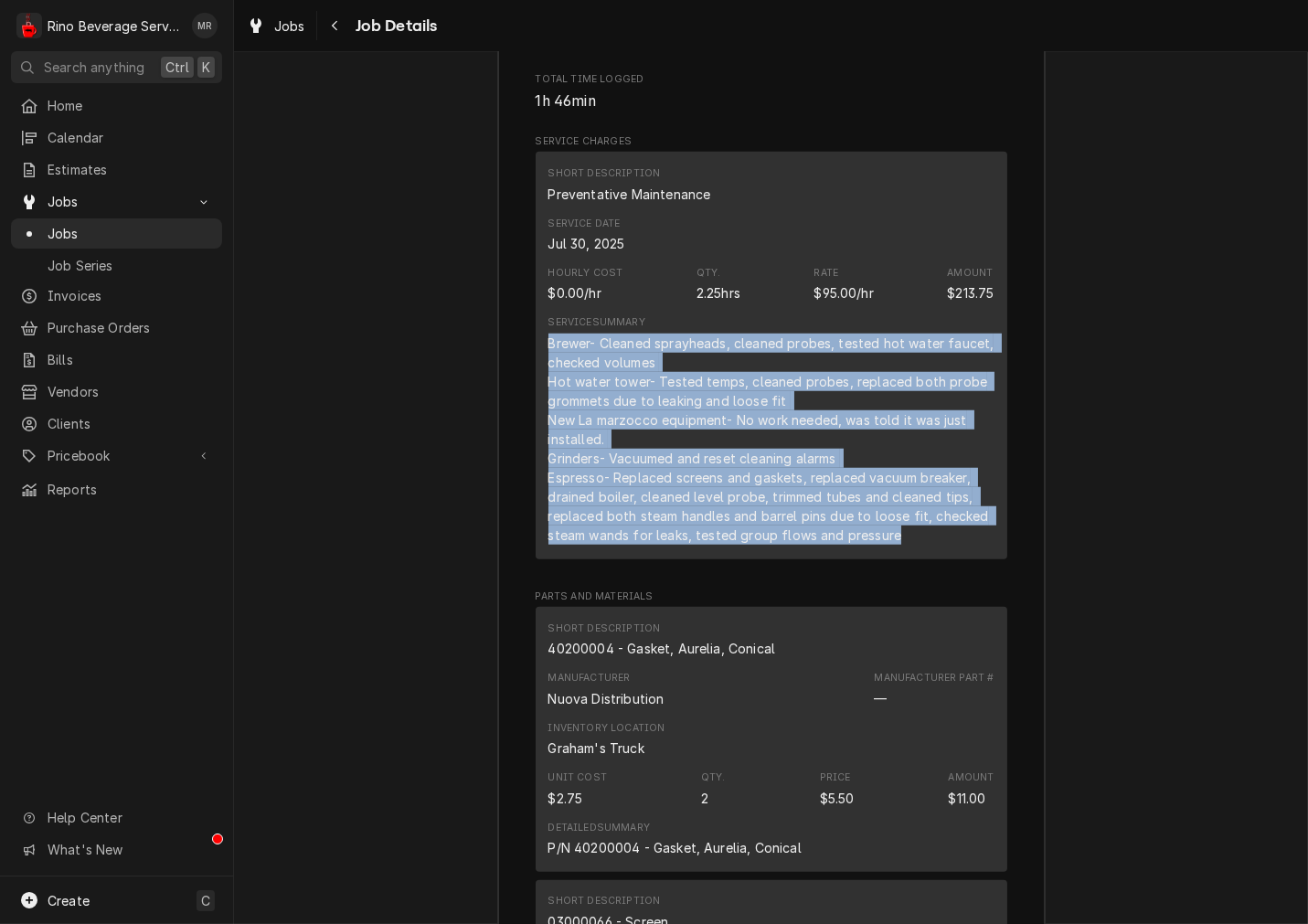 drag, startPoint x: 910, startPoint y: 545, endPoint x: 532, endPoint y: 344, distance: 428.11797 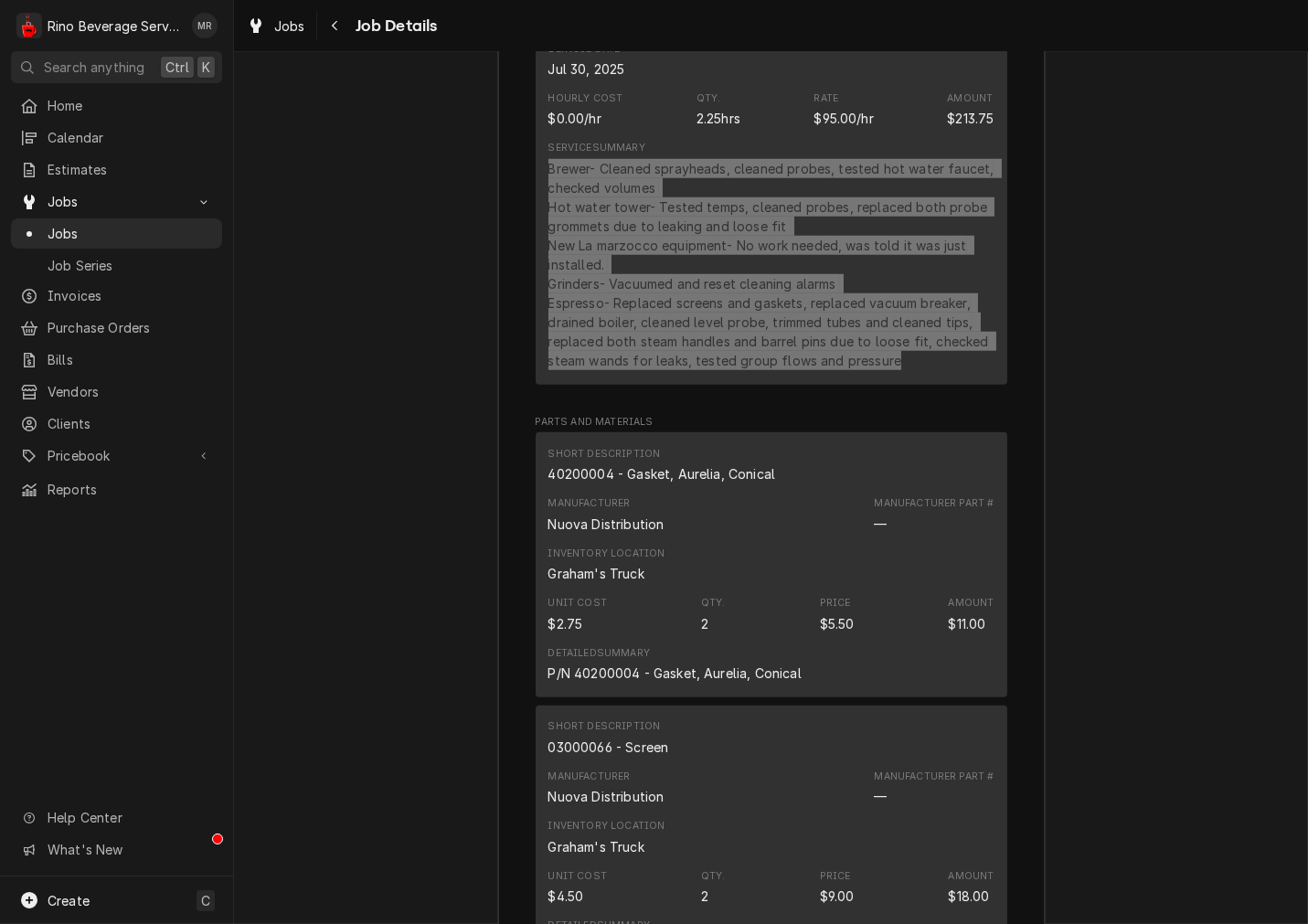scroll, scrollTop: 2885, scrollLeft: 0, axis: vertical 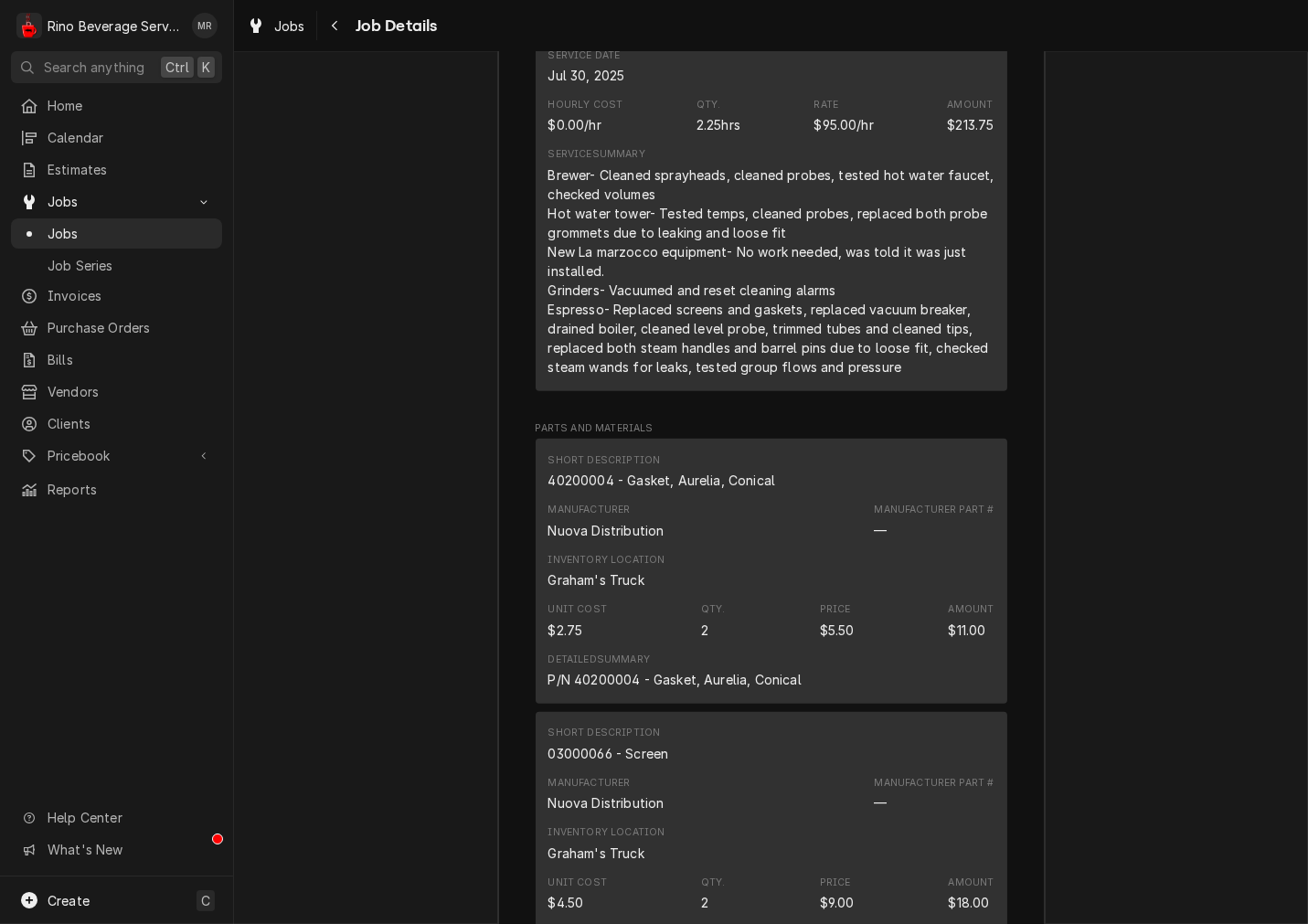 click on "40200004 - Gasket, Aurelia, Conical" at bounding box center (662, 480) 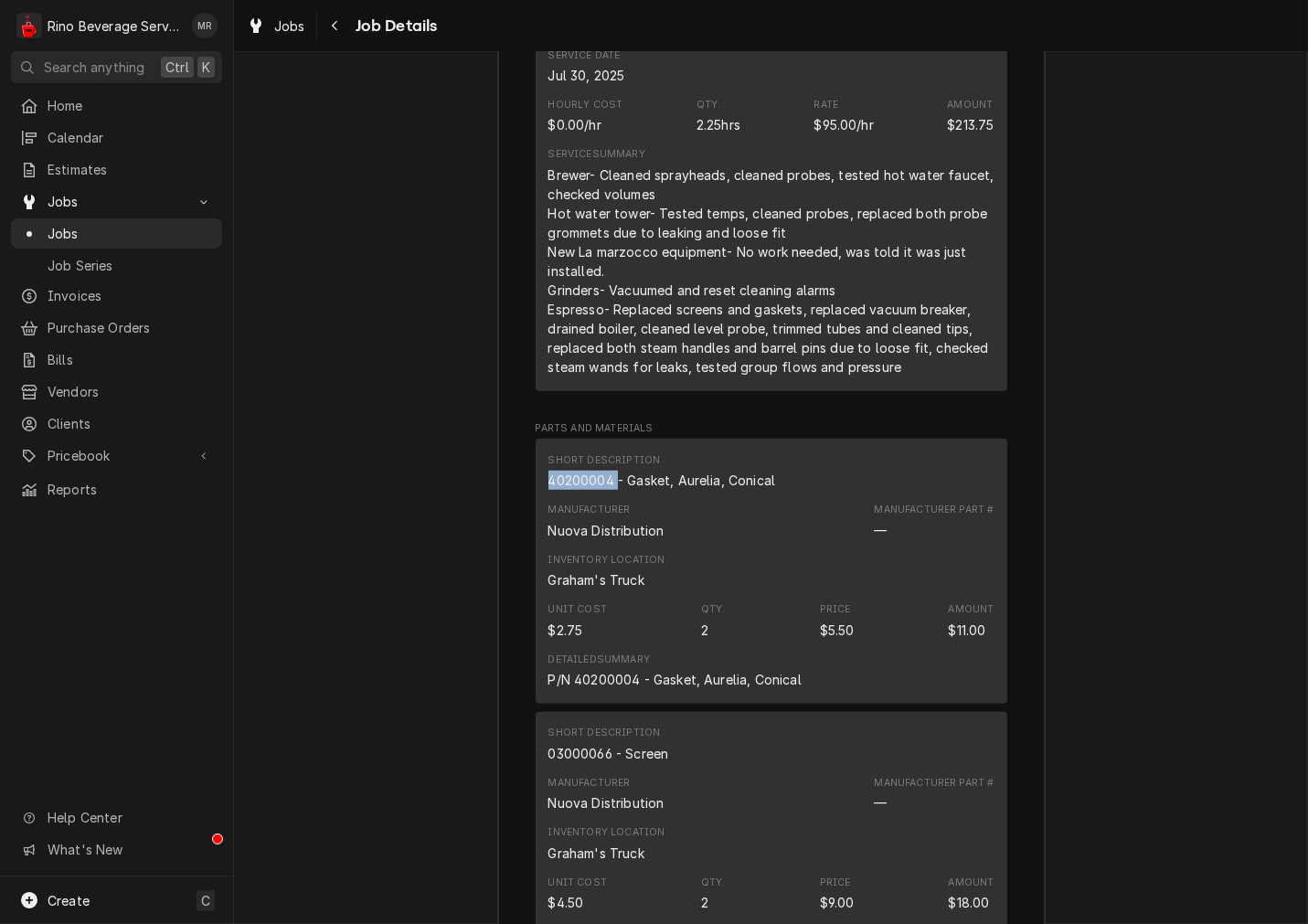 click on "40200004 - Gasket, Aurelia, Conical" at bounding box center (662, 480) 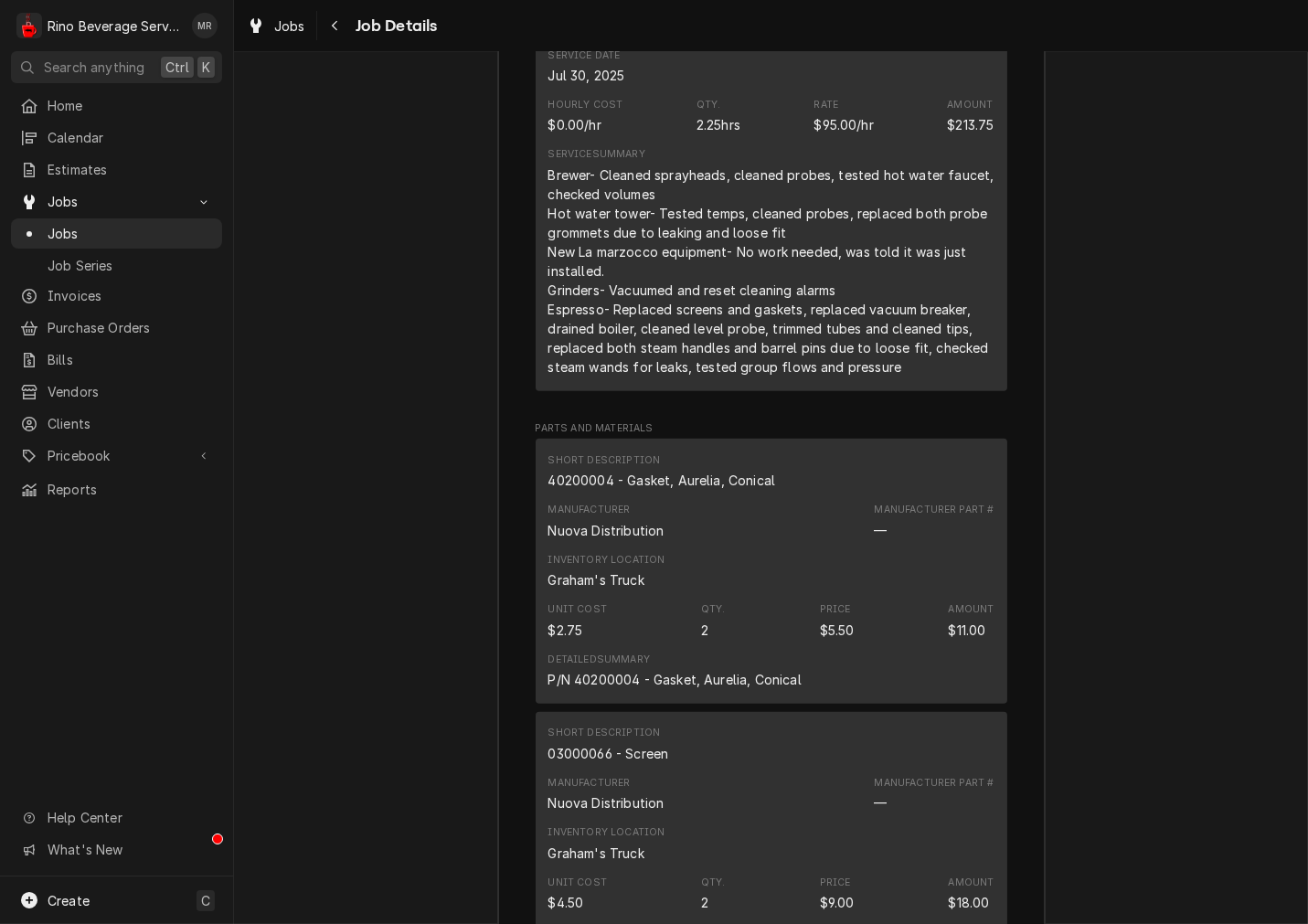 click on "40200004 - Gasket, Aurelia, Conical" at bounding box center [662, 480] 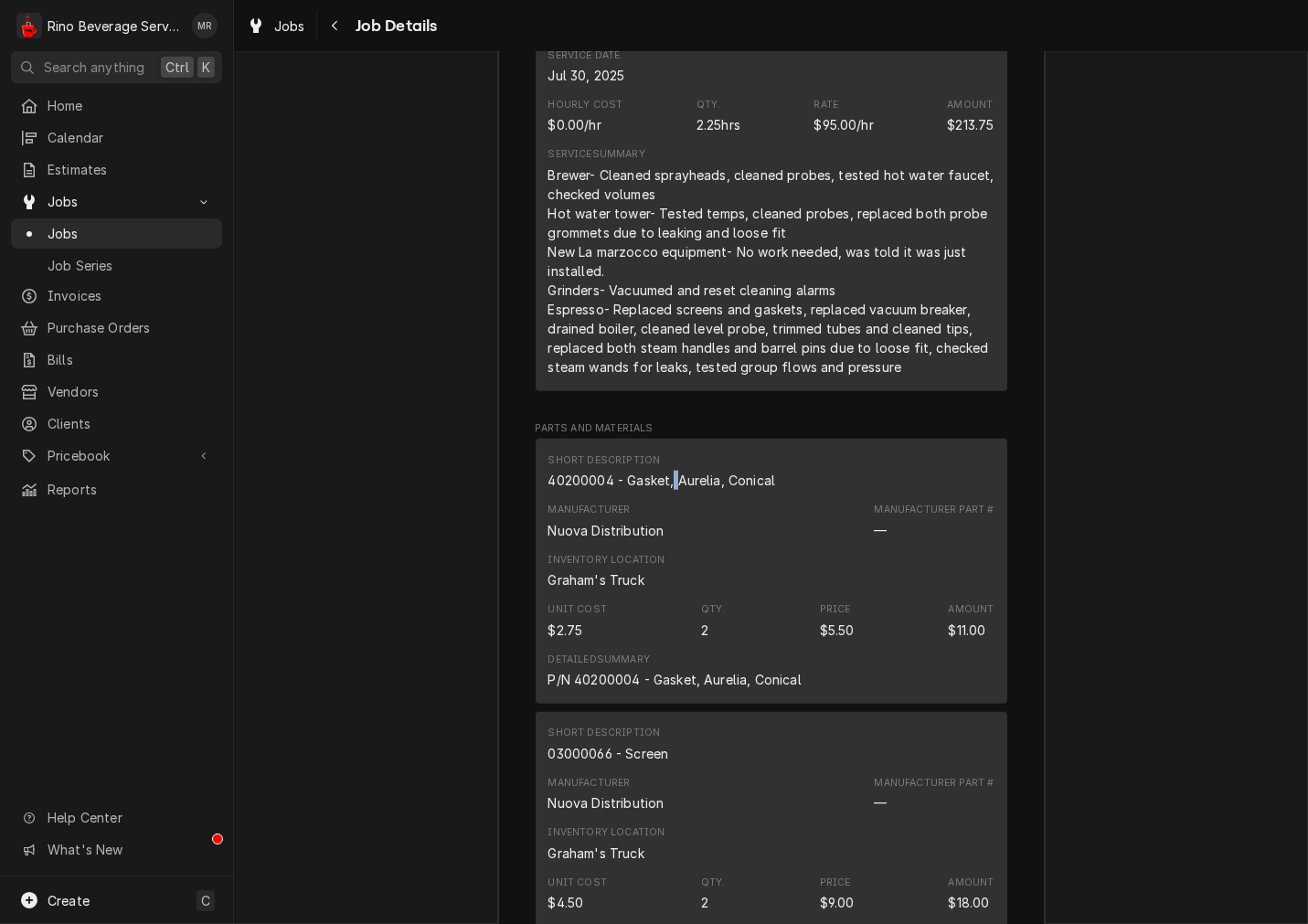 click on "40200004 - Gasket, Aurelia, Conical" at bounding box center (662, 480) 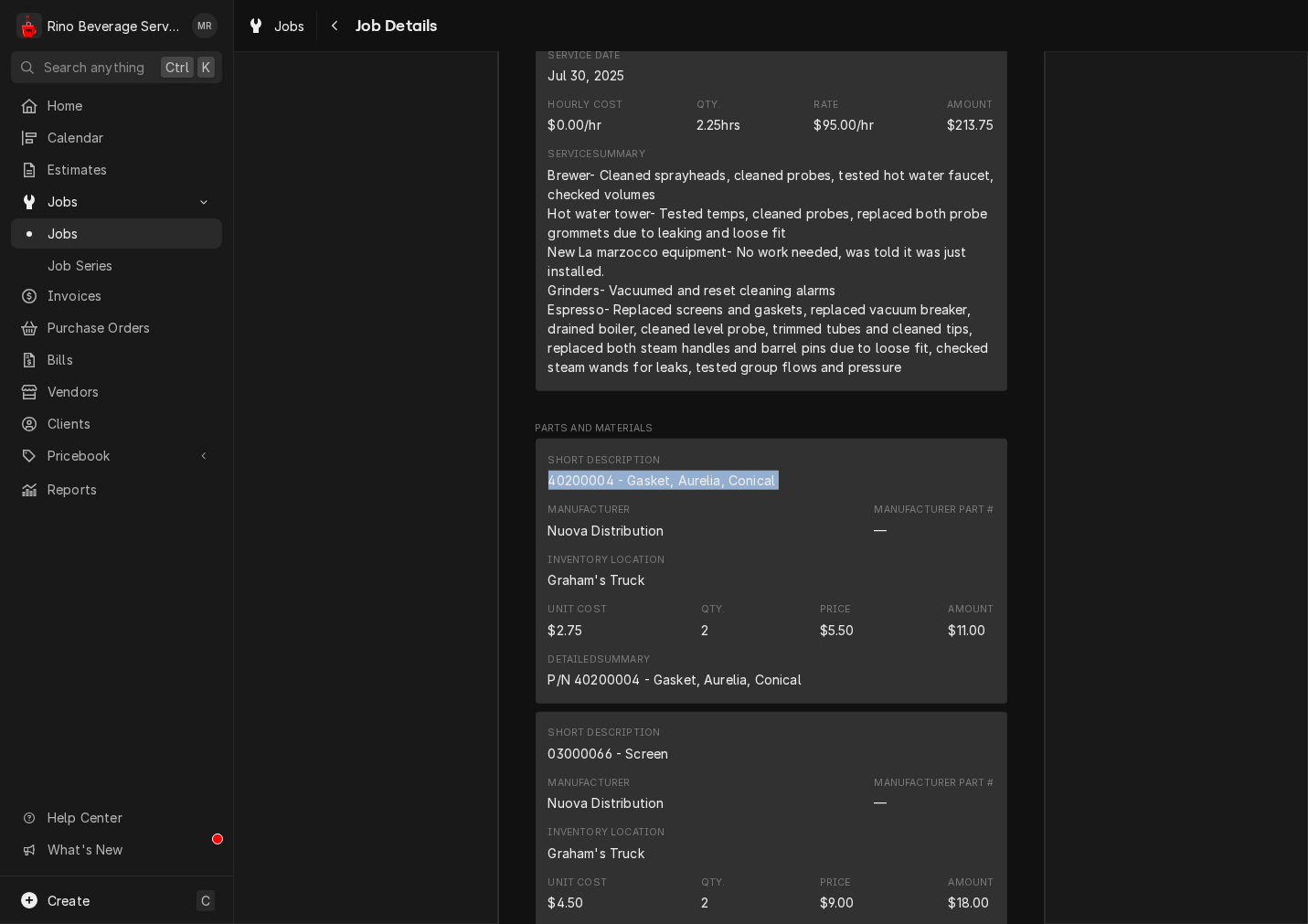 click on "40200004 - Gasket, Aurelia, Conical" at bounding box center (662, 480) 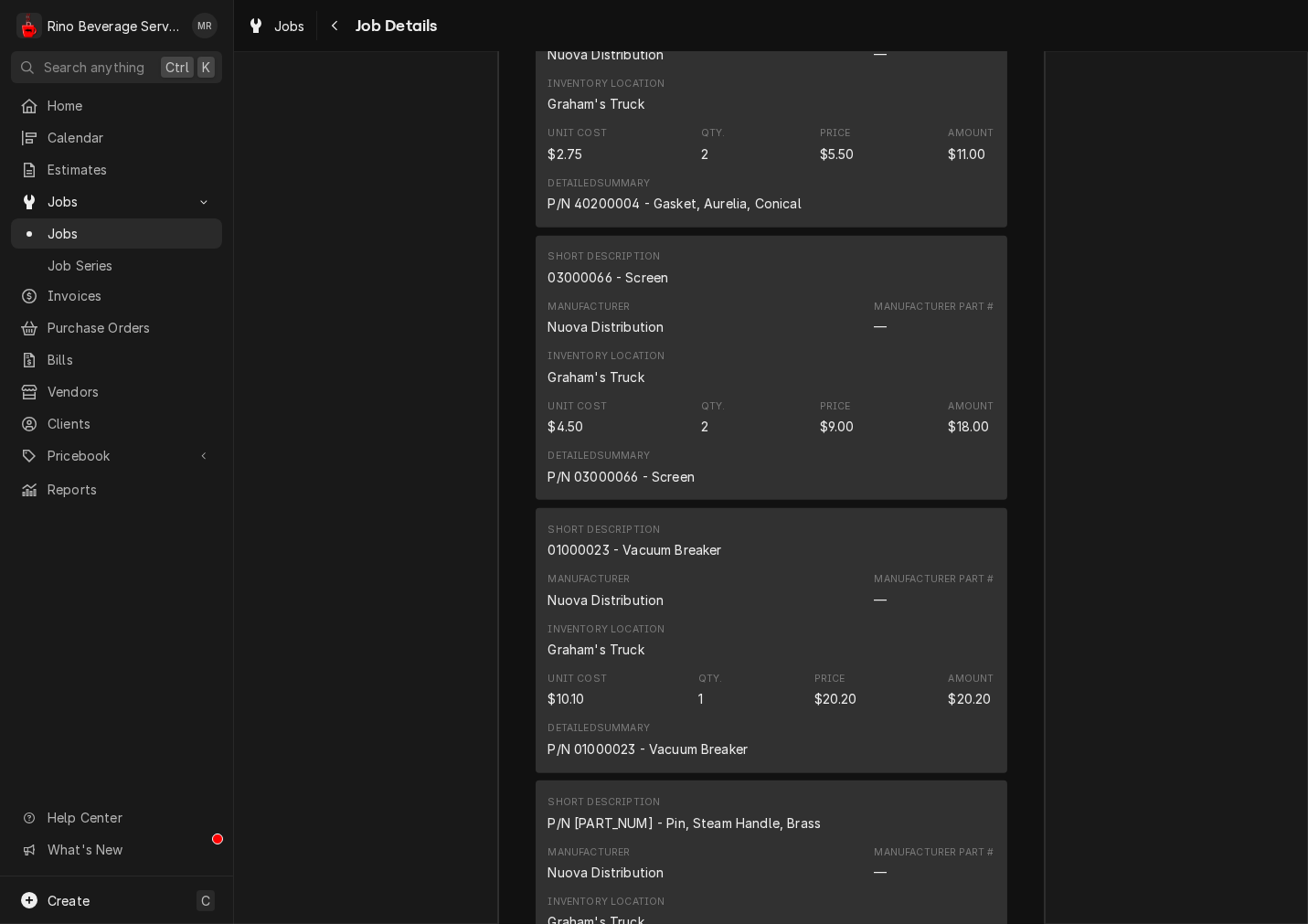 scroll, scrollTop: 3393, scrollLeft: 0, axis: vertical 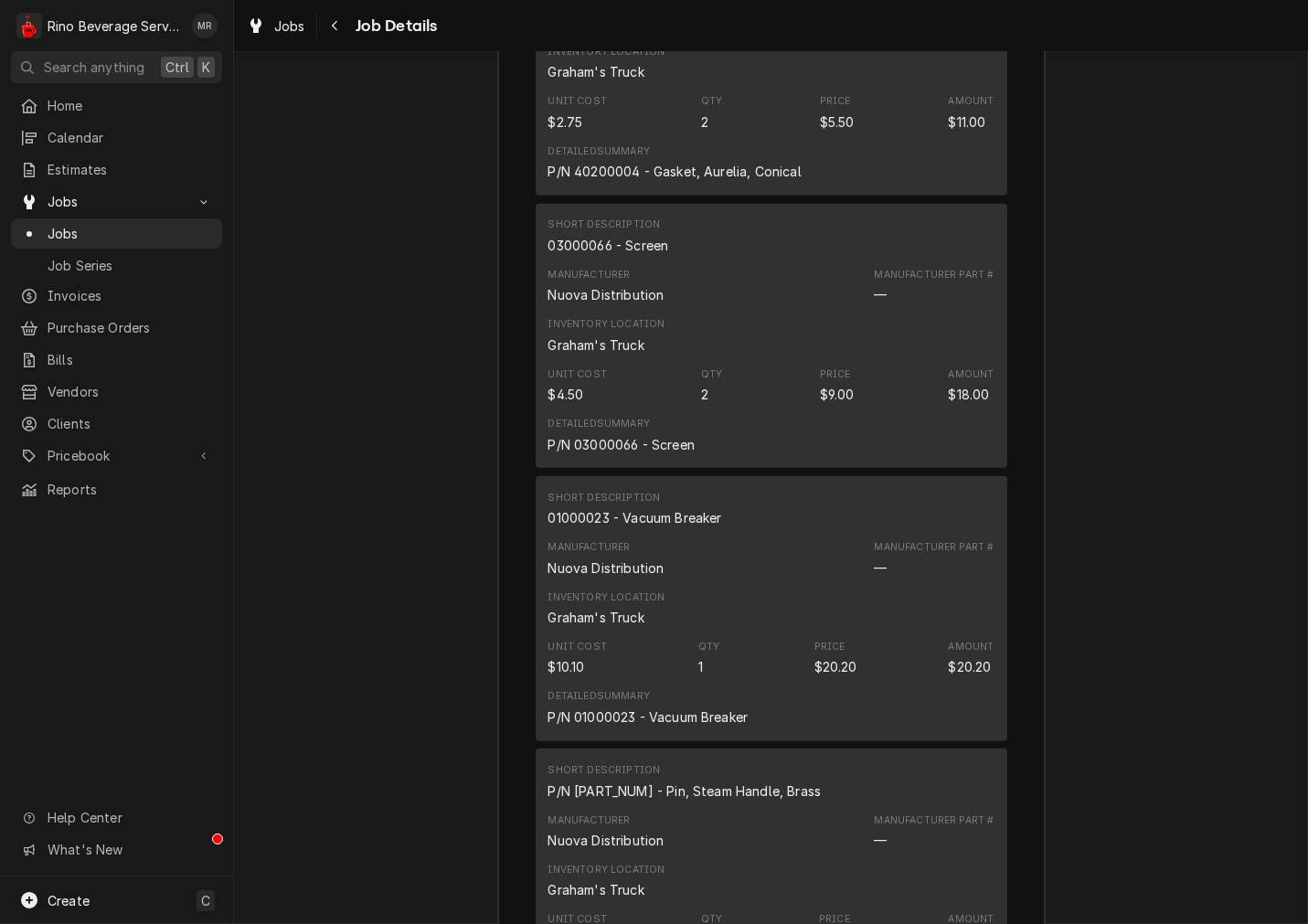 click on "03000066 - Screen" at bounding box center [609, 245] 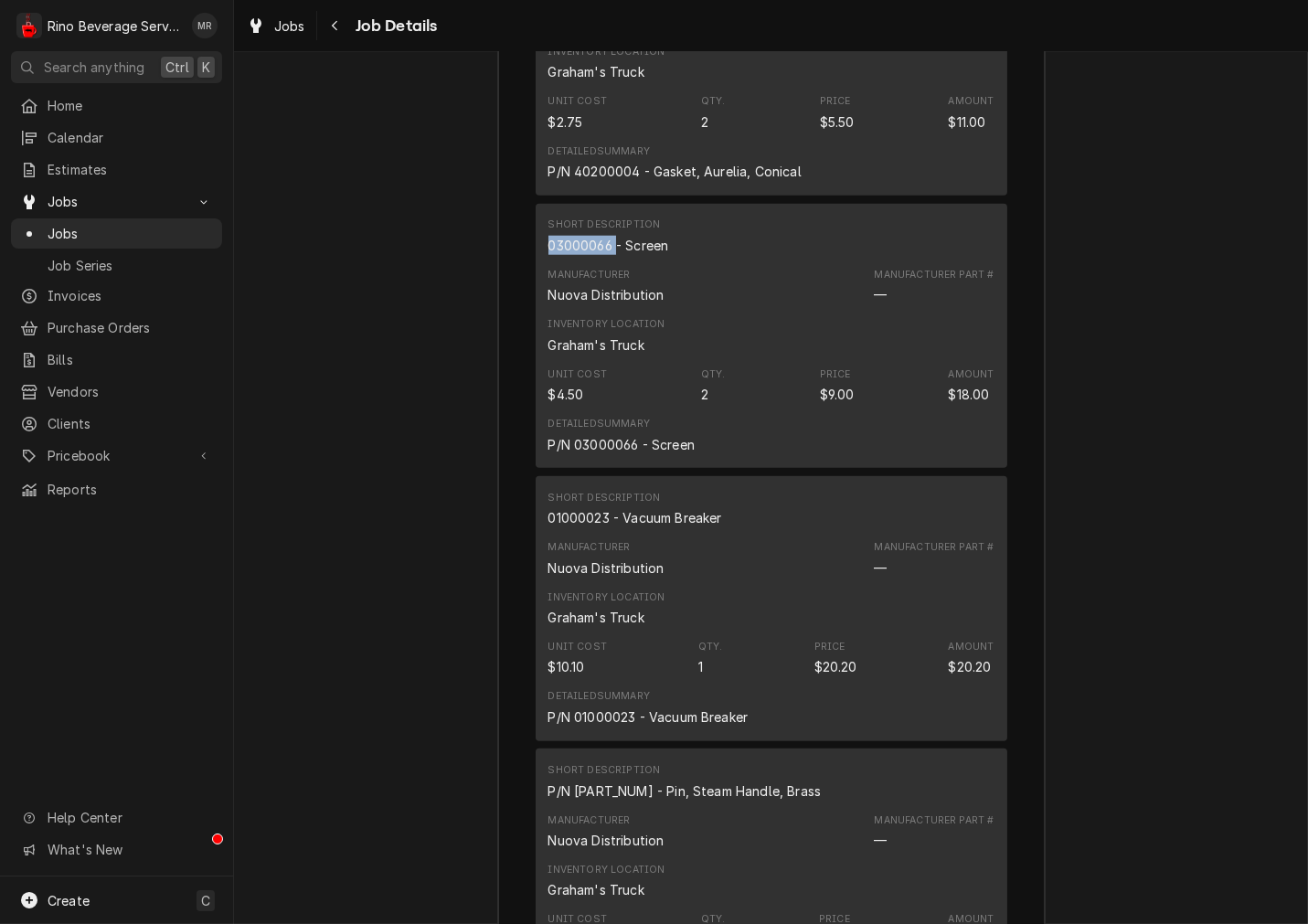 click on "03000066 - Screen" at bounding box center [609, 245] 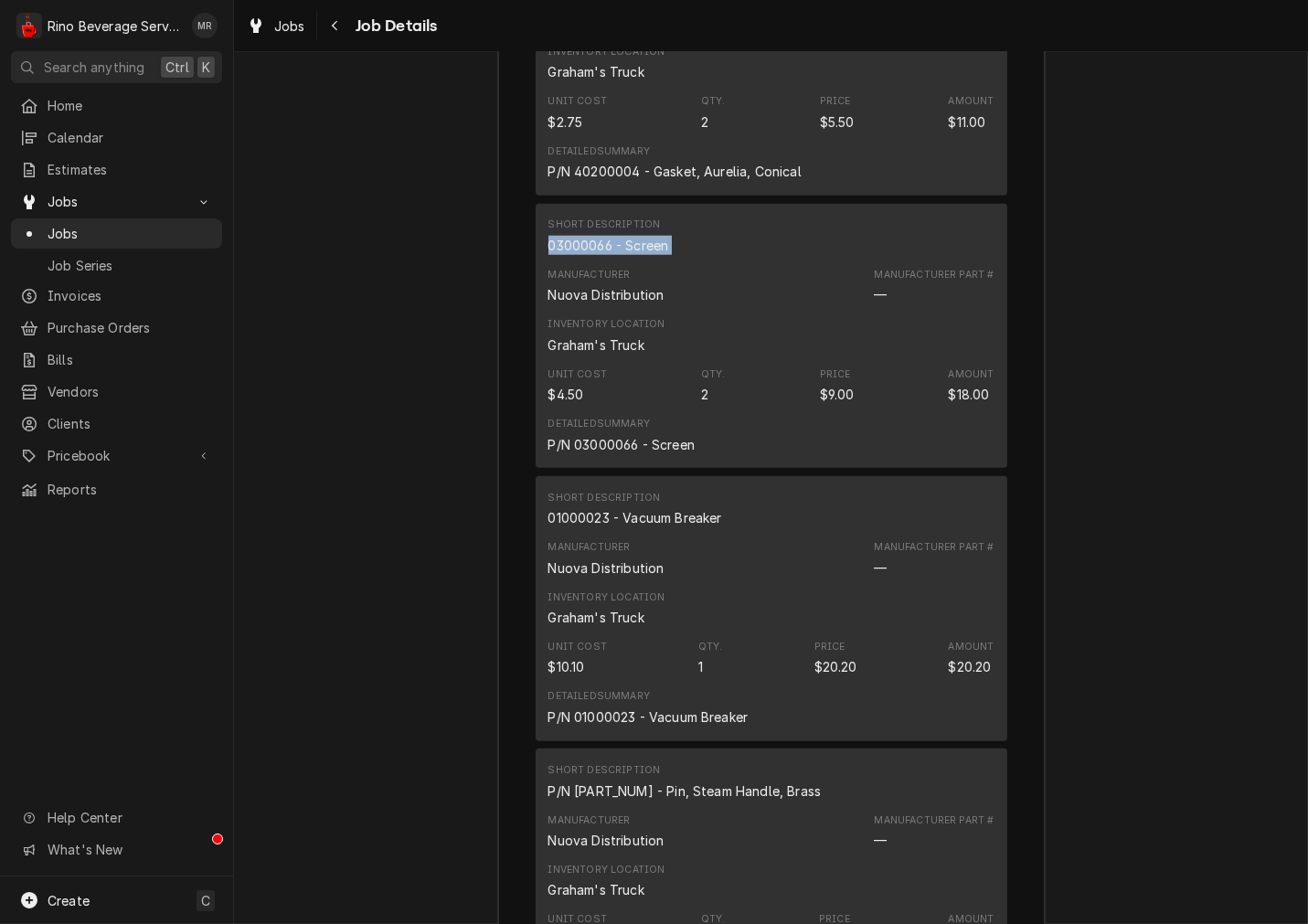 click on "03000066 - Screen" at bounding box center [609, 245] 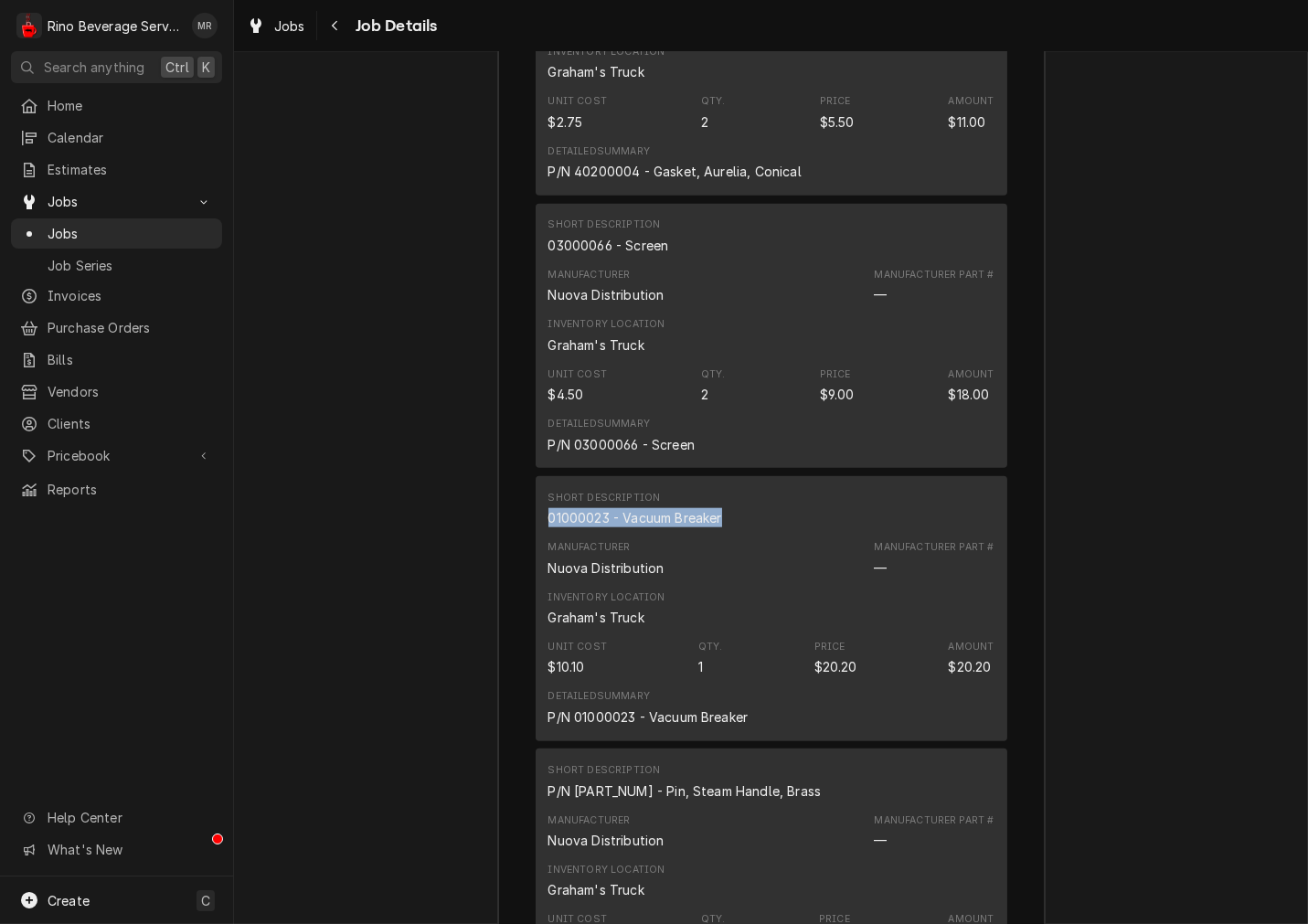 drag, startPoint x: 736, startPoint y: 504, endPoint x: 495, endPoint y: 516, distance: 241.2986 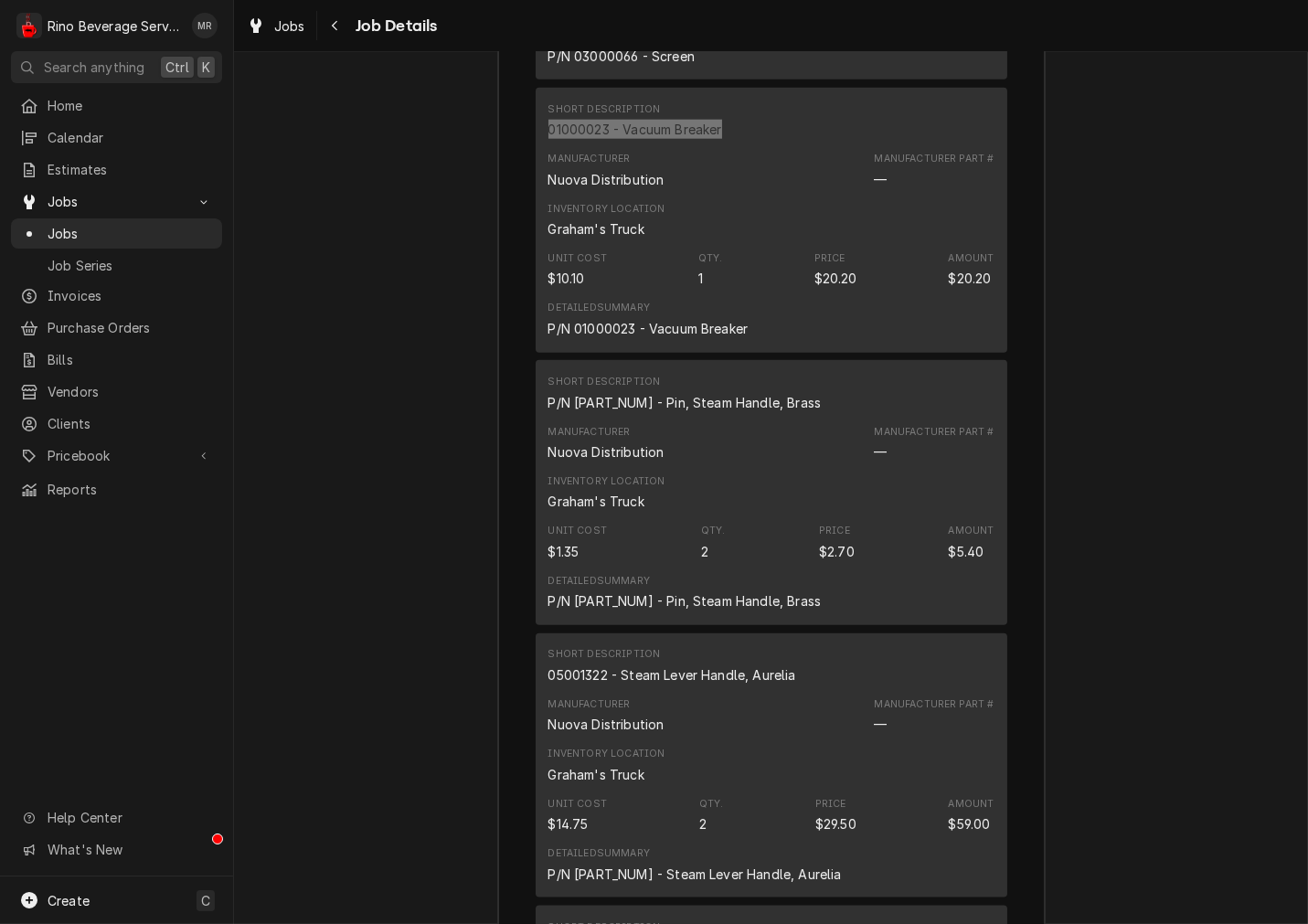 scroll, scrollTop: 3733, scrollLeft: 0, axis: vertical 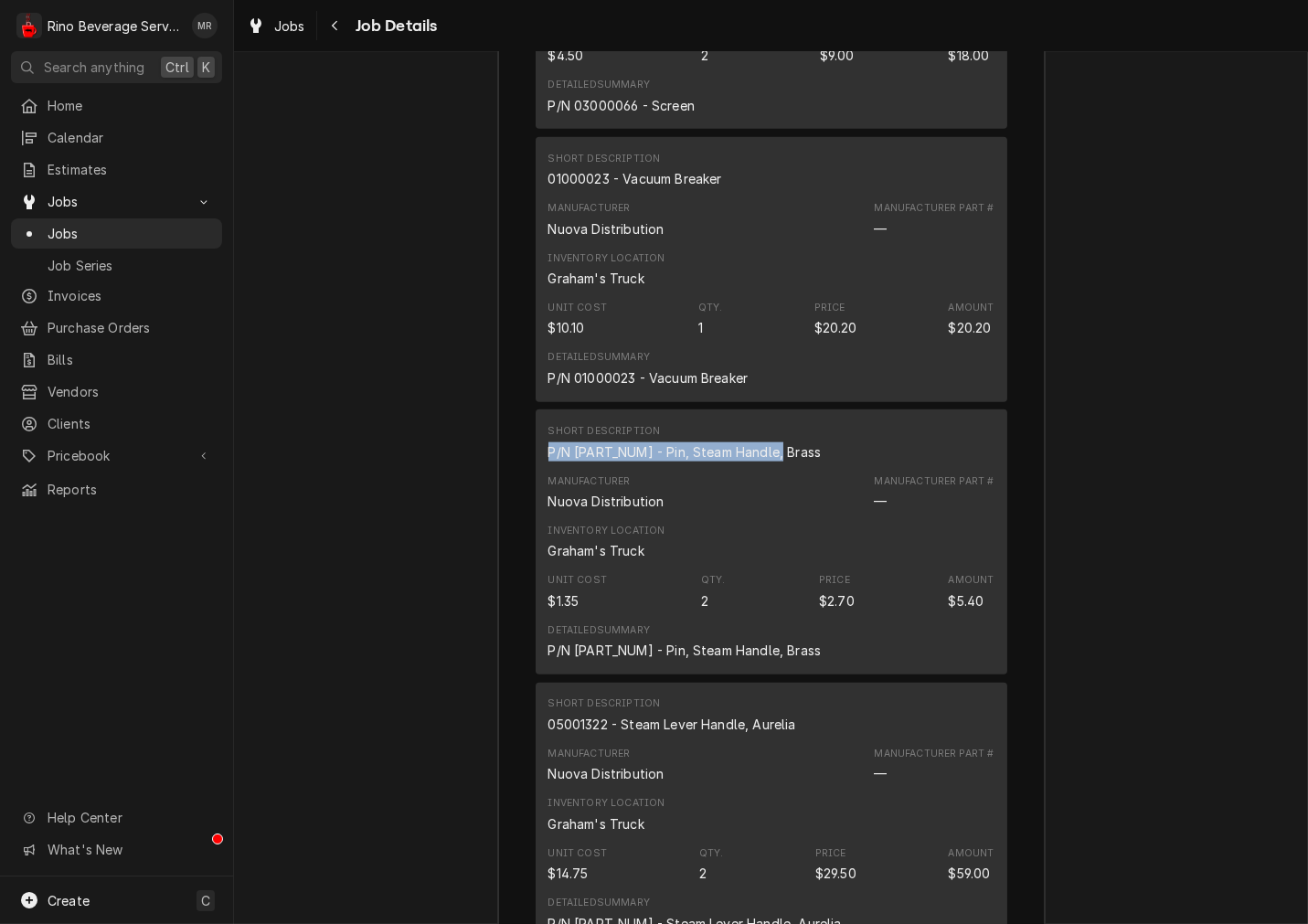 drag, startPoint x: 782, startPoint y: 443, endPoint x: 535, endPoint y: 460, distance: 247.58433 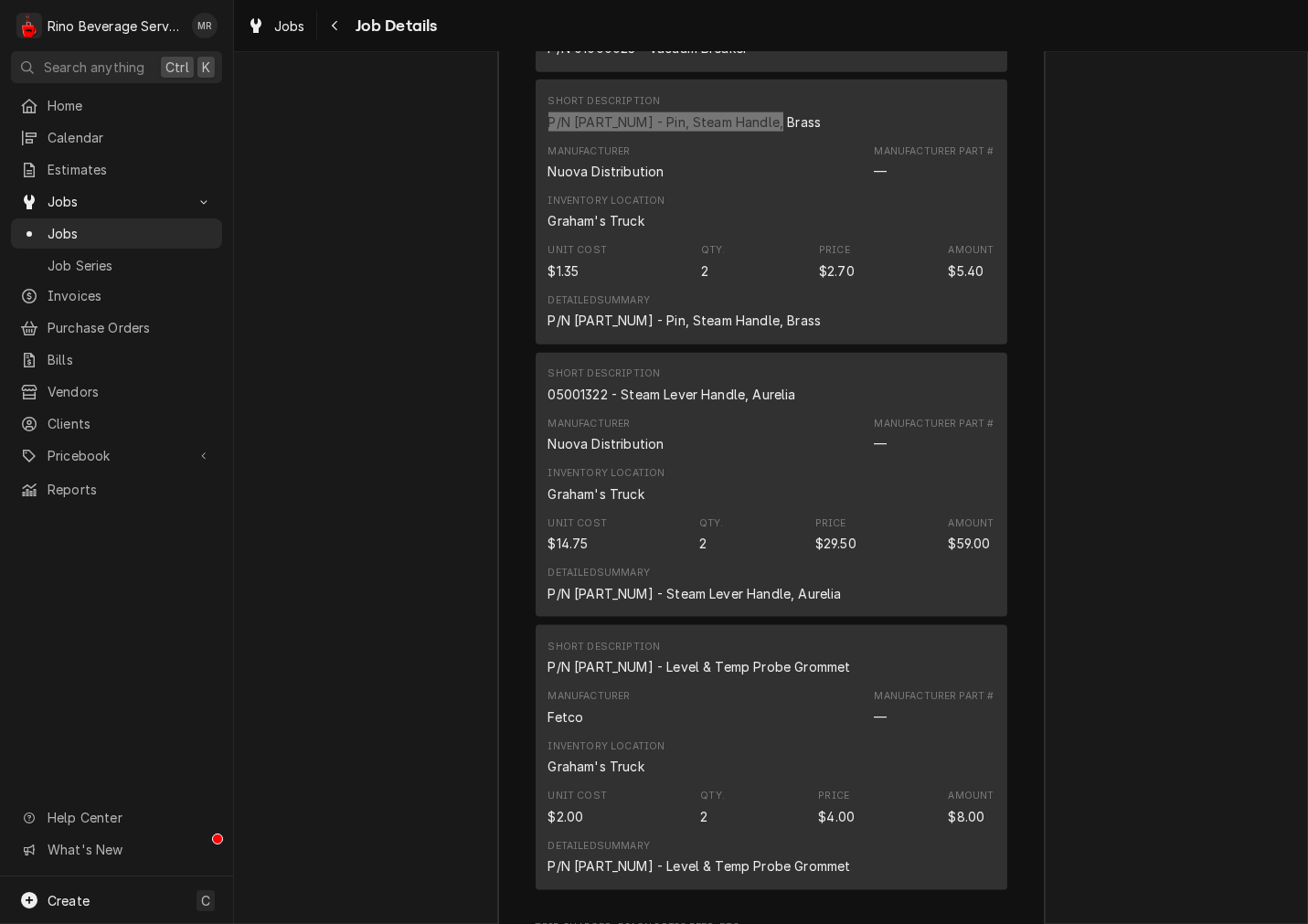 scroll, scrollTop: 4071, scrollLeft: 0, axis: vertical 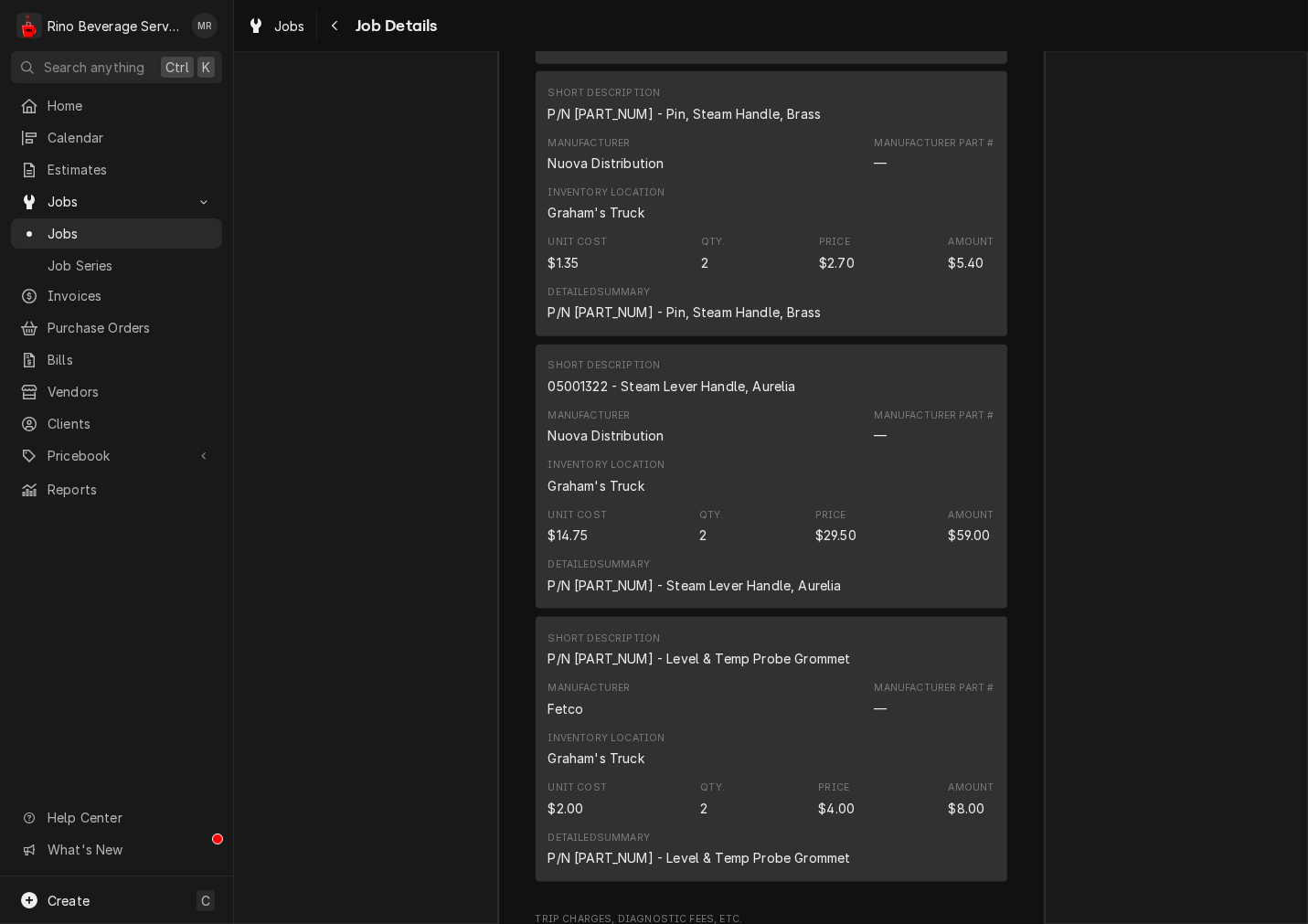 click on "05001322 - Steam Lever Handle, Aurelia" at bounding box center (672, 386) 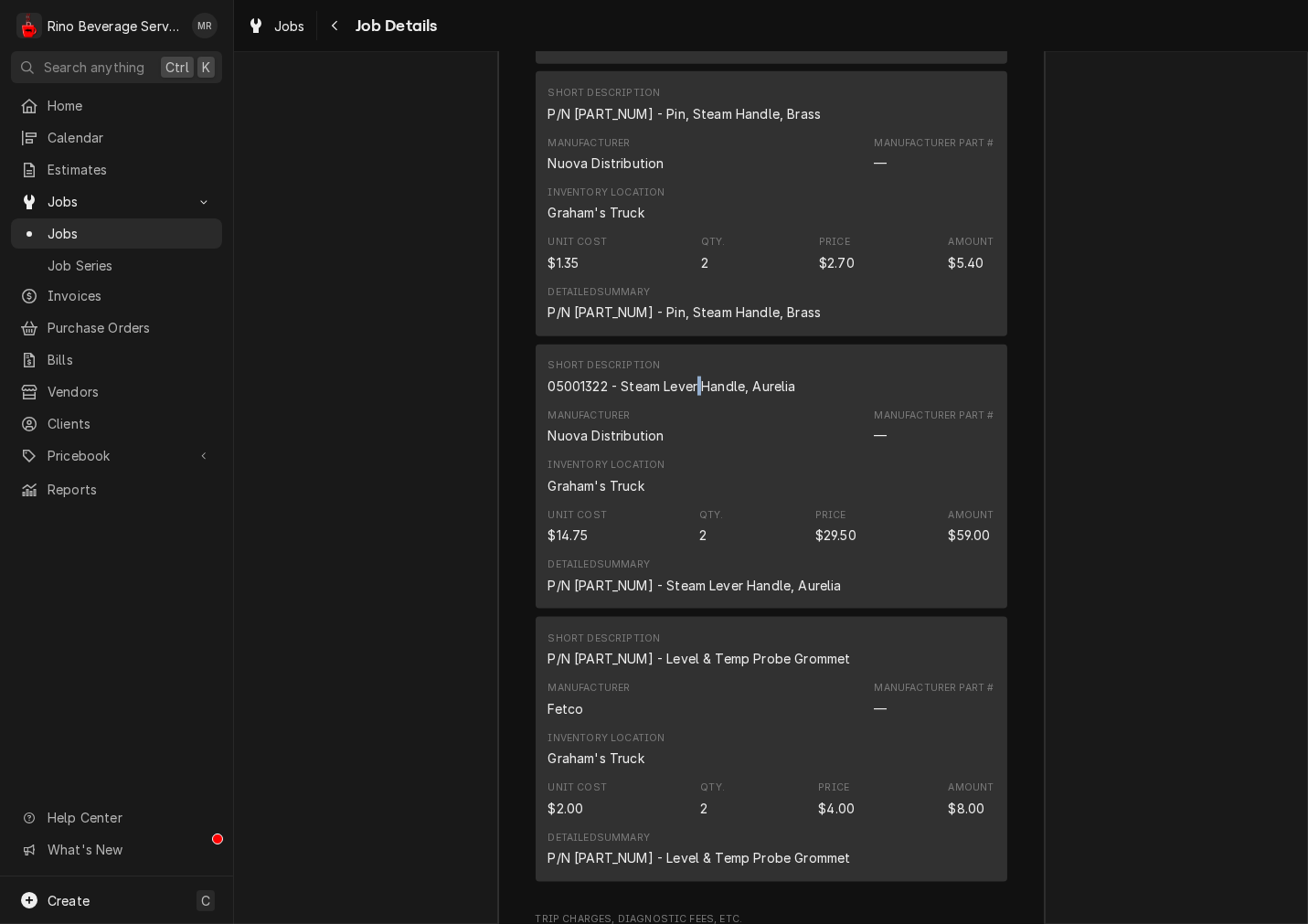 click on "05001322 - Steam Lever Handle, Aurelia" at bounding box center (672, 386) 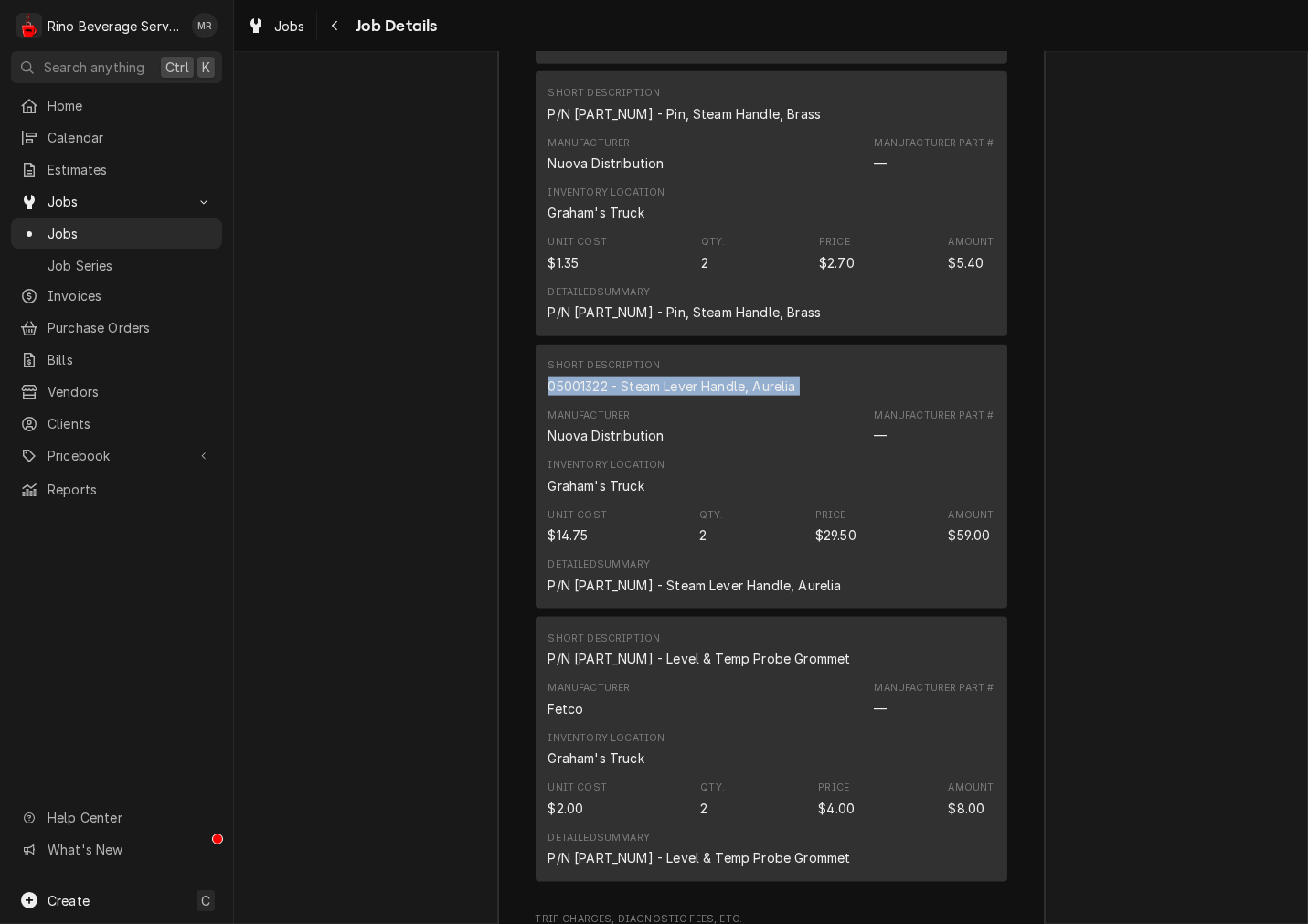 click on "05001322 - Steam Lever Handle, Aurelia" at bounding box center [672, 386] 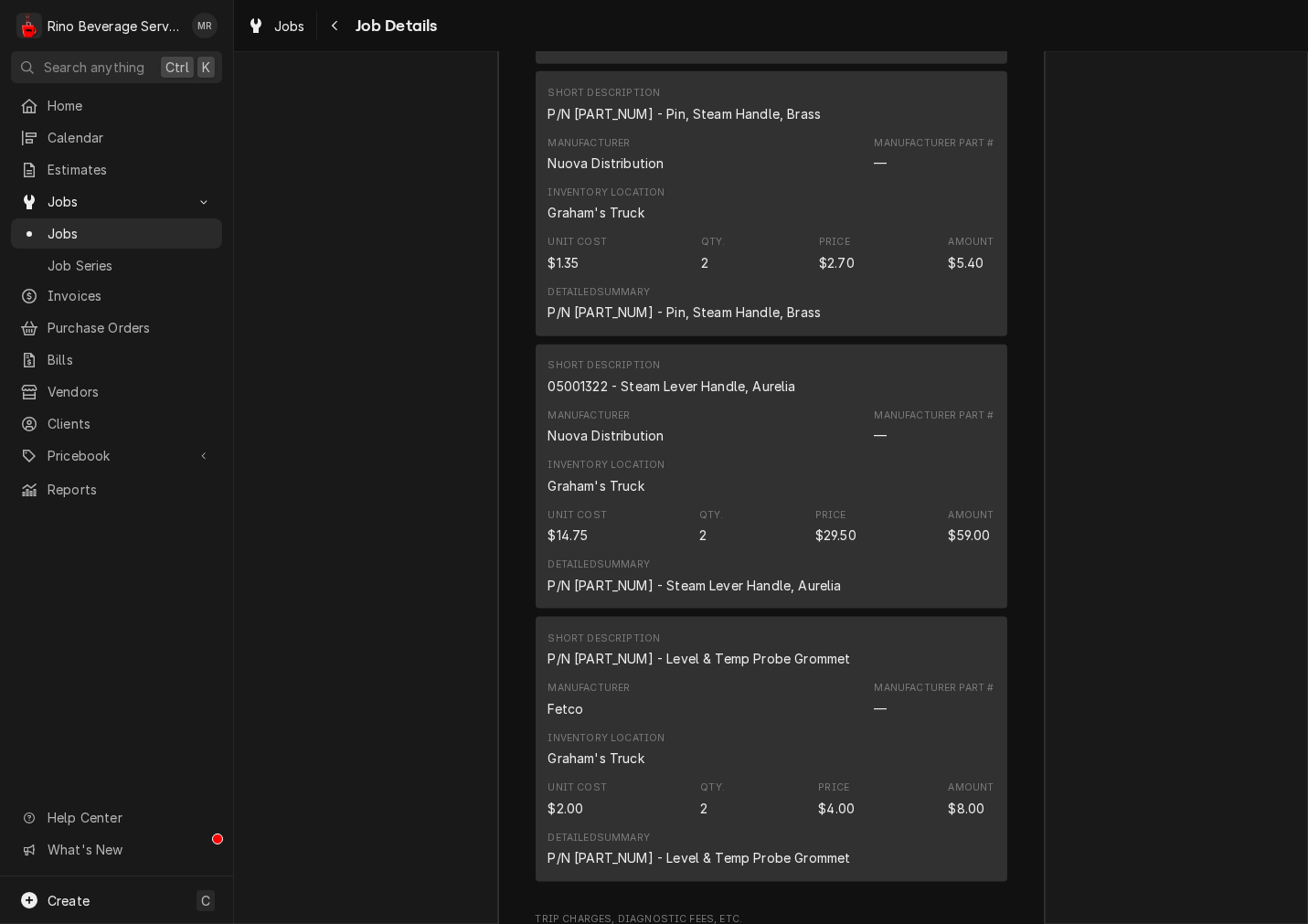 click on "1024.00053.00 - Level & Temp Probe Grommet" at bounding box center [699, 658] 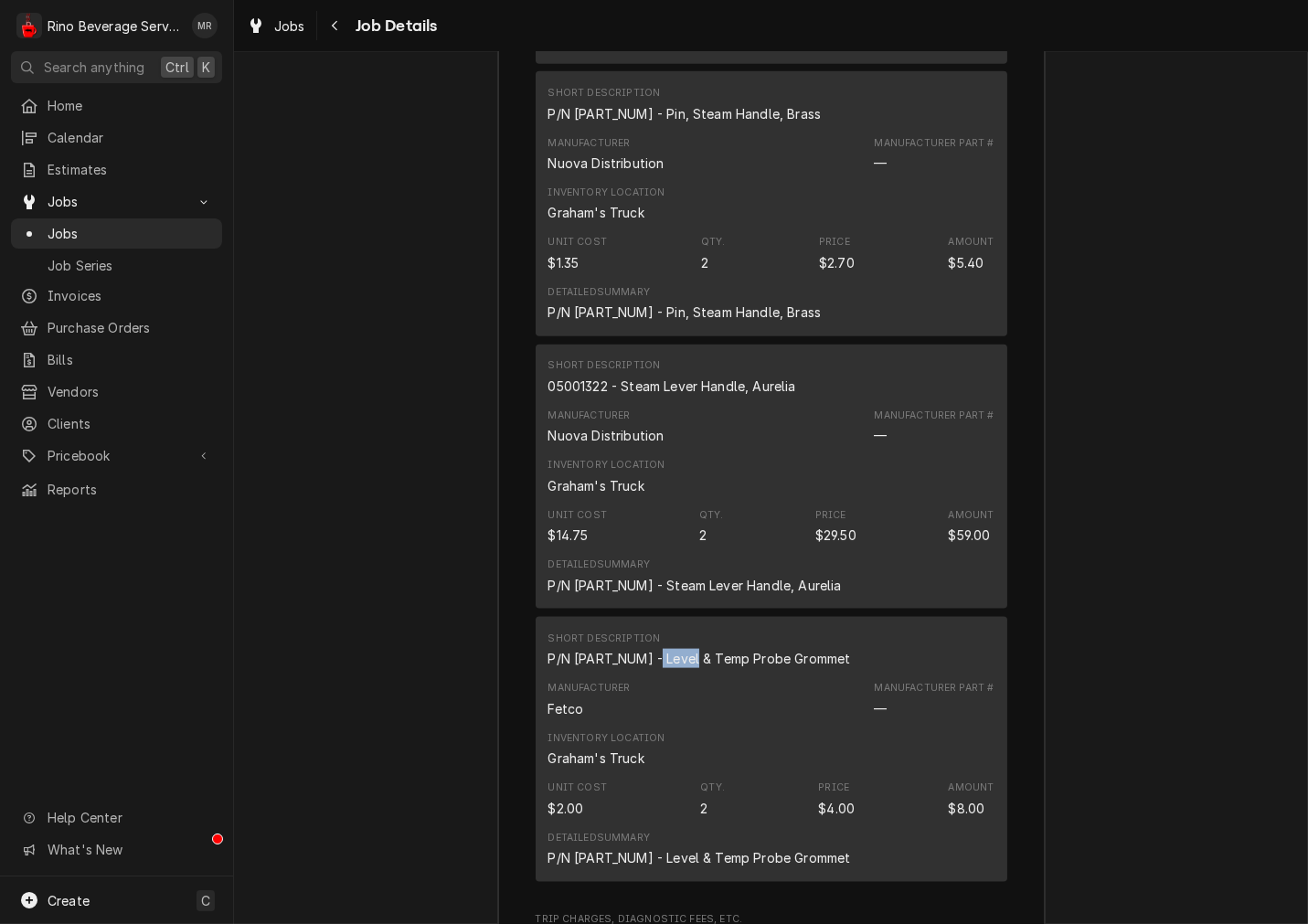click on "1024.00053.00 - Level & Temp Probe Grommet" at bounding box center (699, 658) 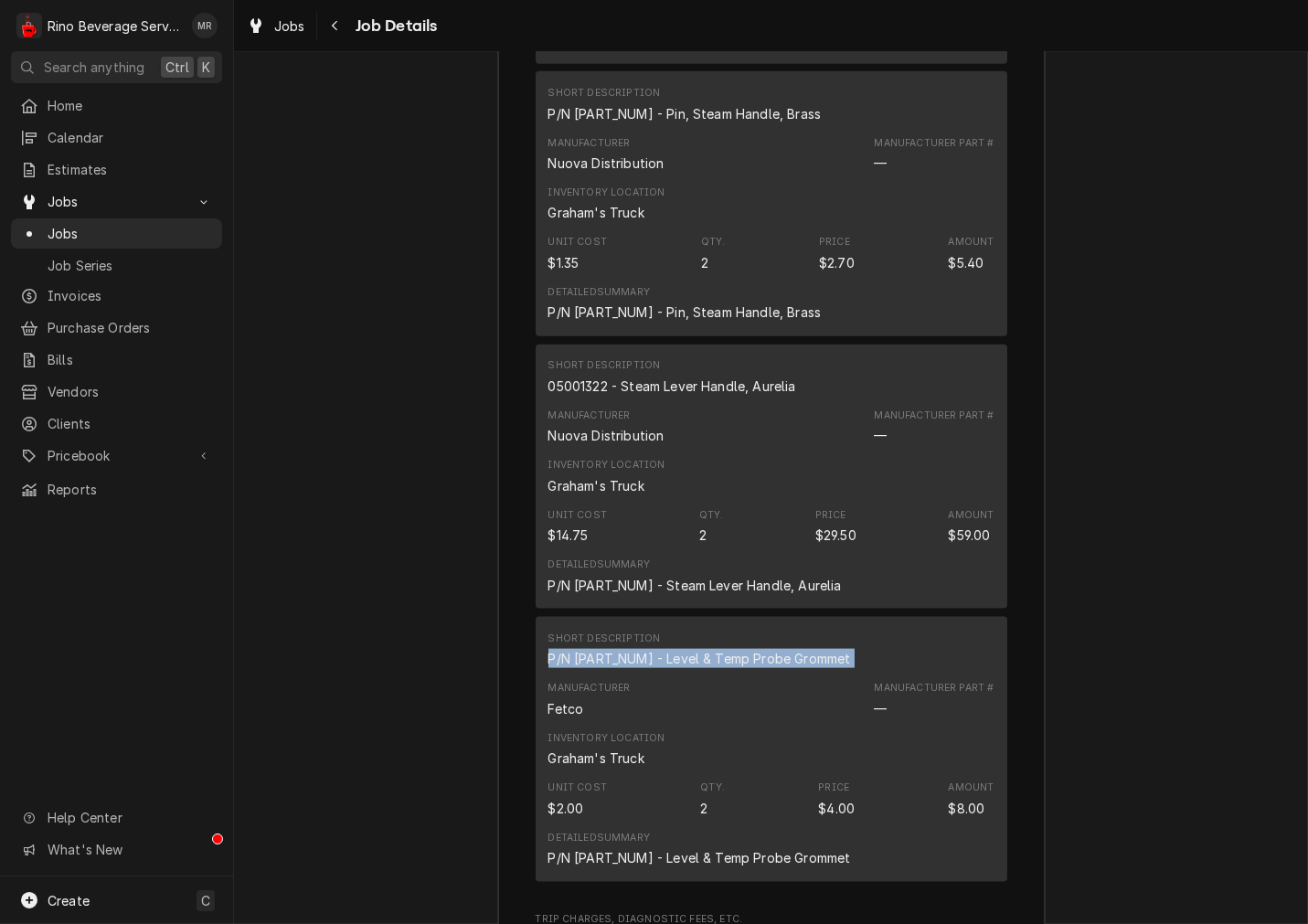 click on "1024.00053.00 - Level & Temp Probe Grommet" at bounding box center [699, 658] 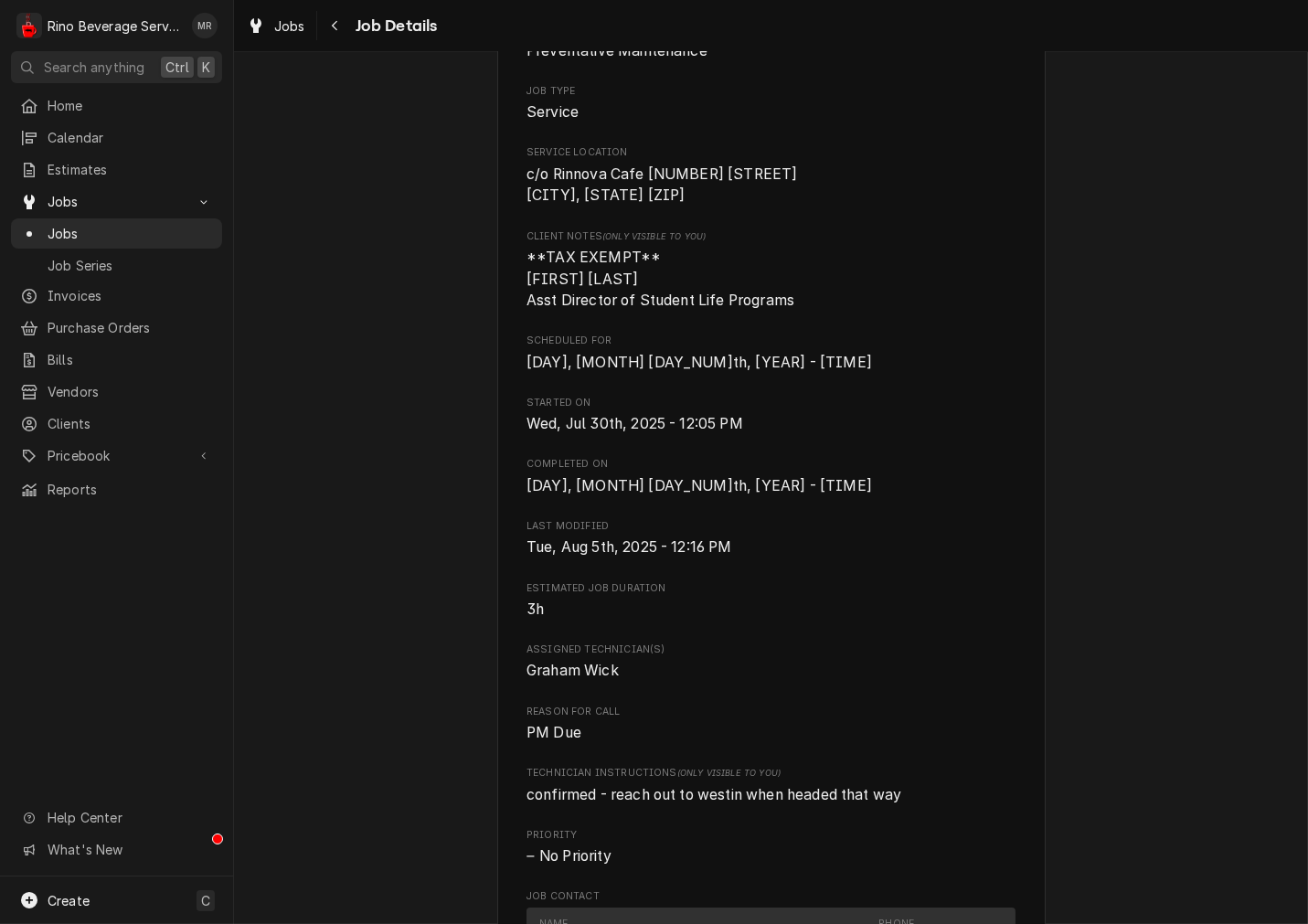 scroll, scrollTop: 1025, scrollLeft: 0, axis: vertical 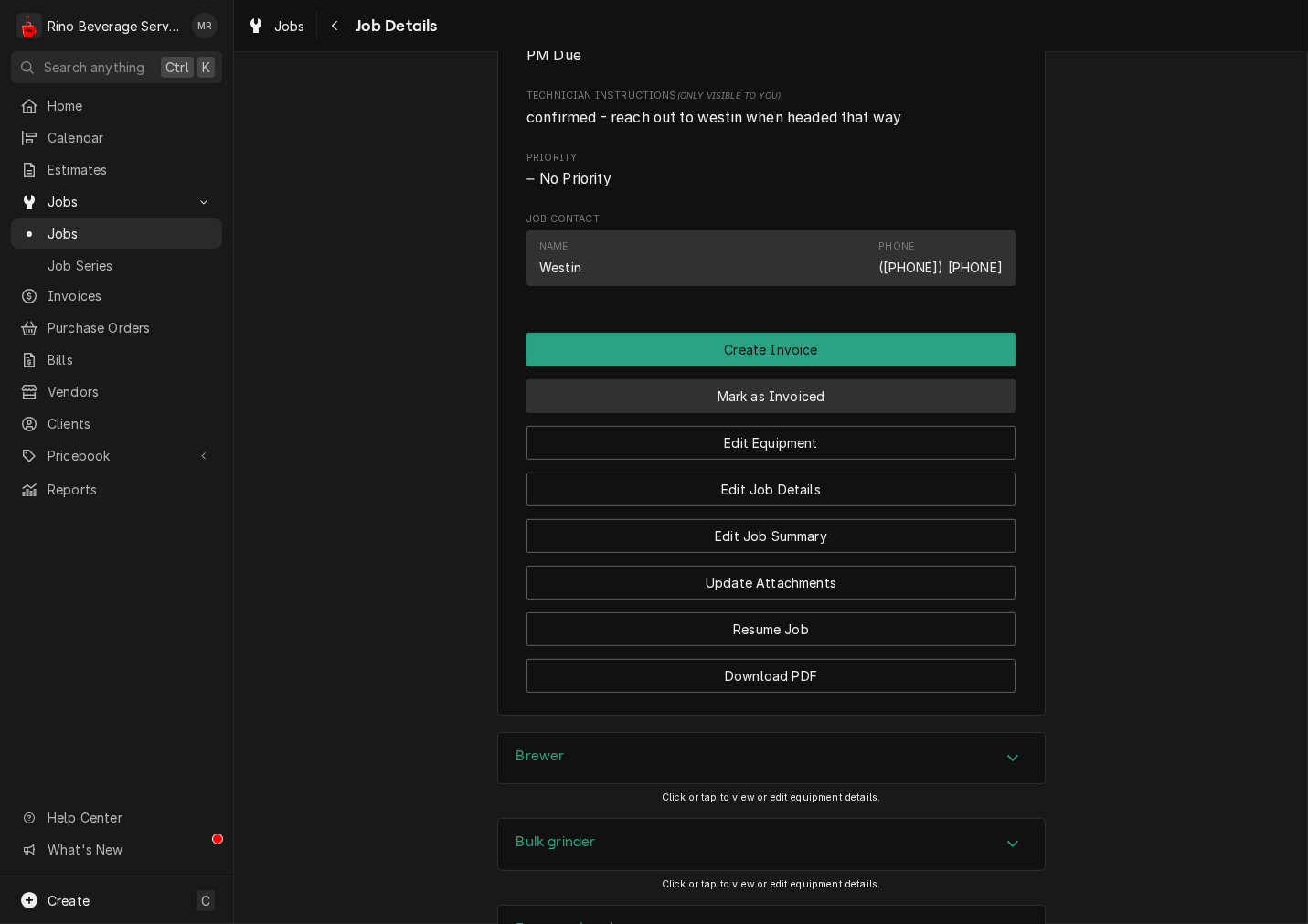 click on "Mark as Invoiced" at bounding box center (771, 396) 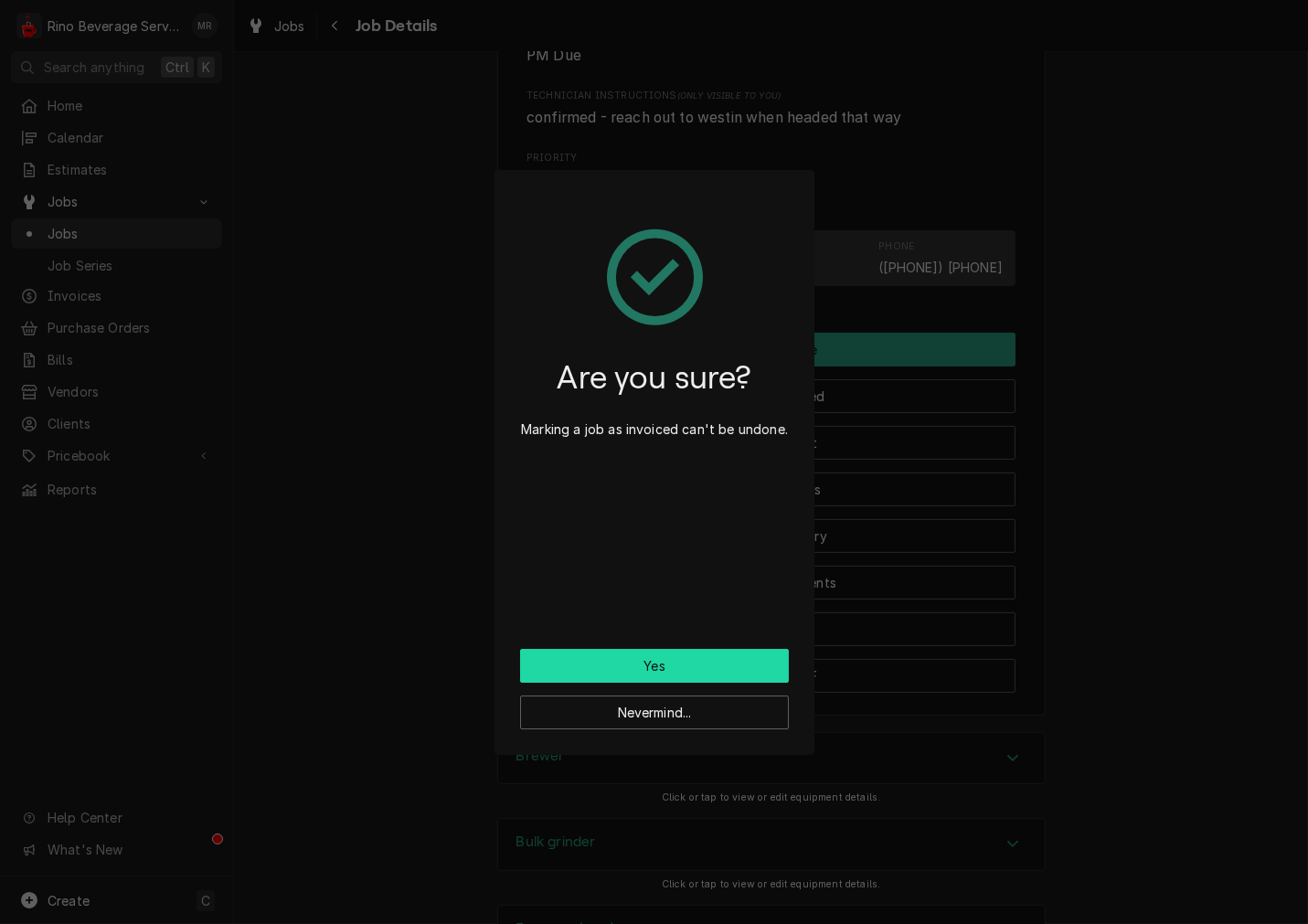 click on "Yes" at bounding box center (654, 665) 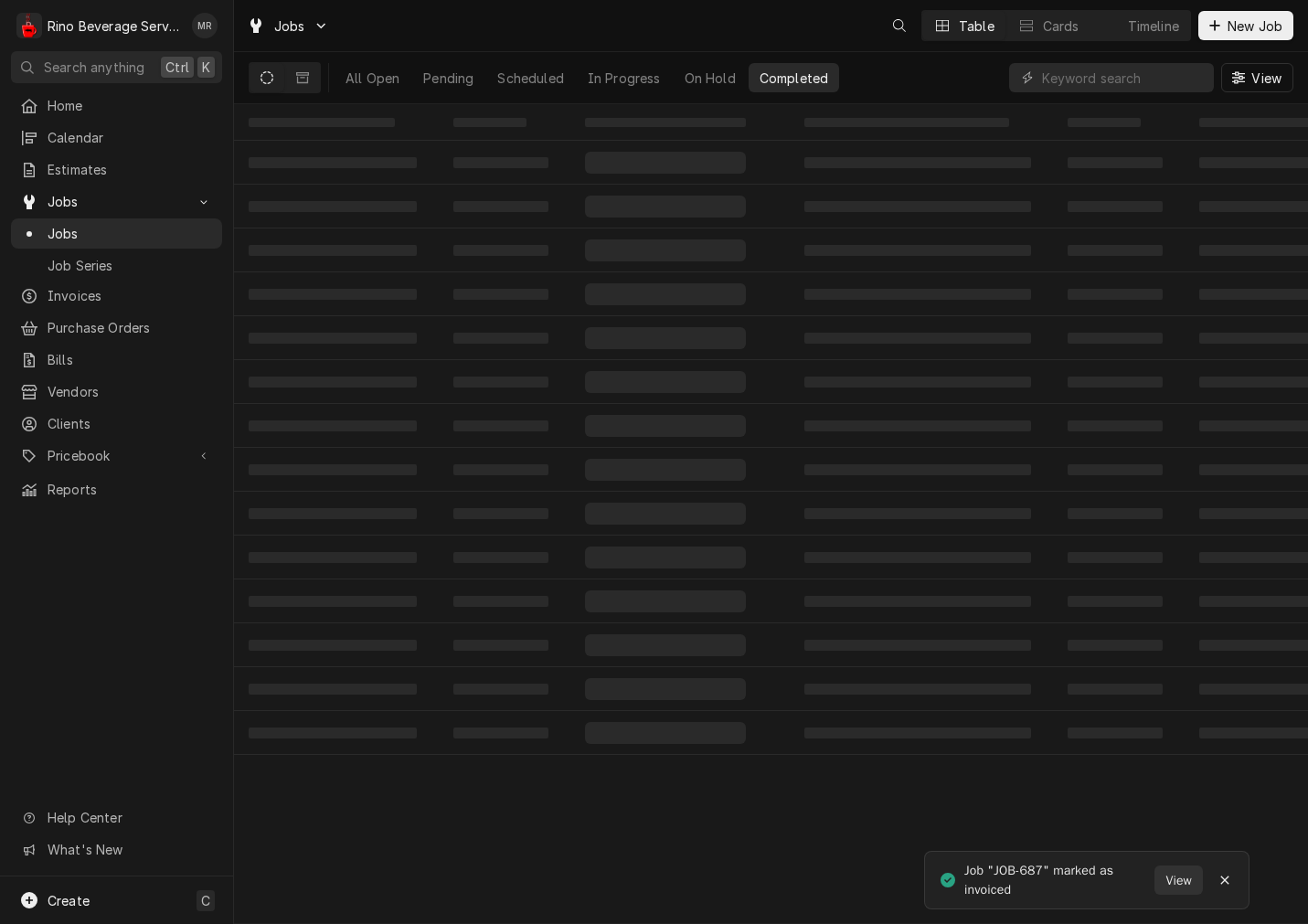 scroll, scrollTop: 0, scrollLeft: 0, axis: both 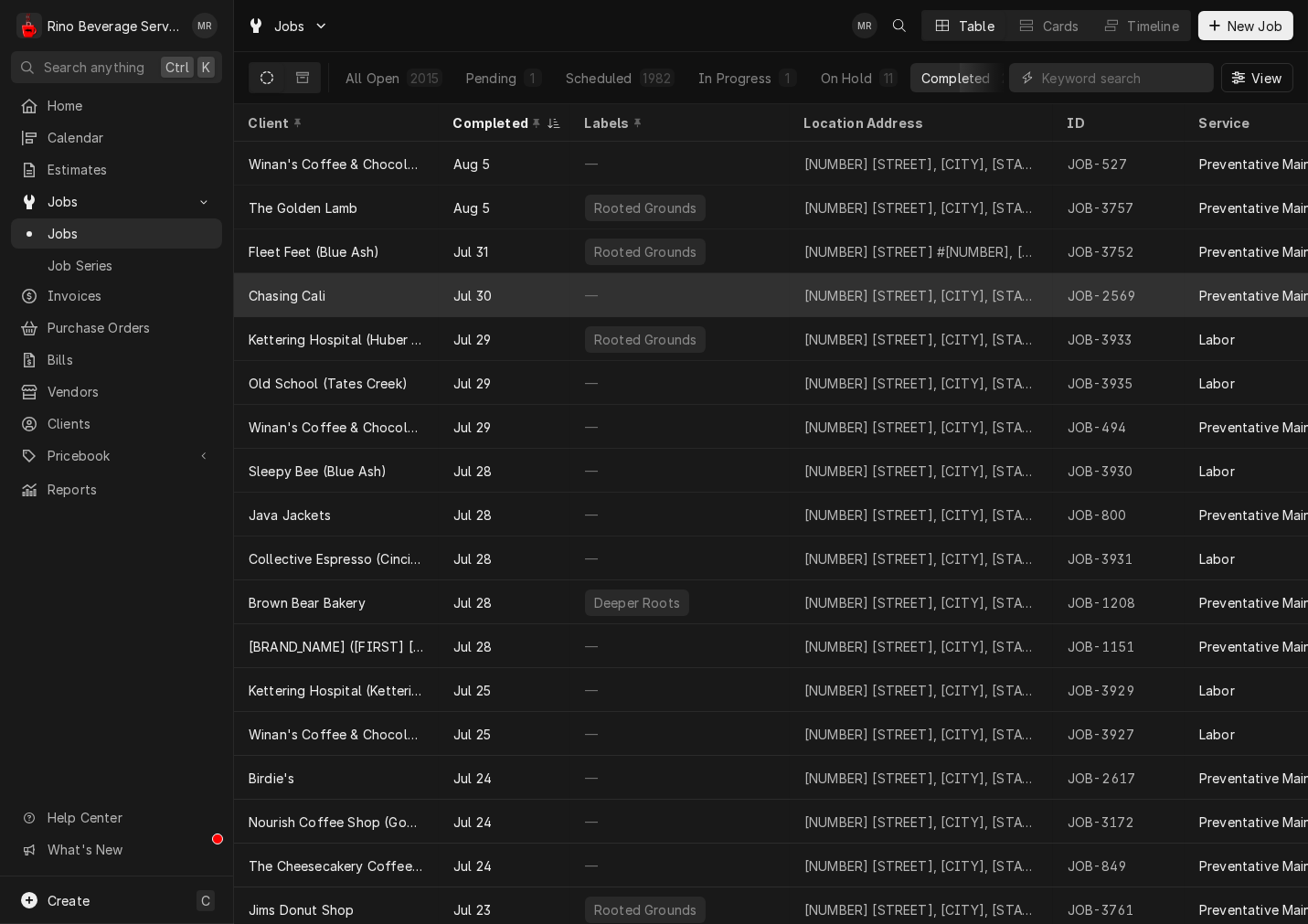 click on "Chasing Cali" at bounding box center [336, 295] 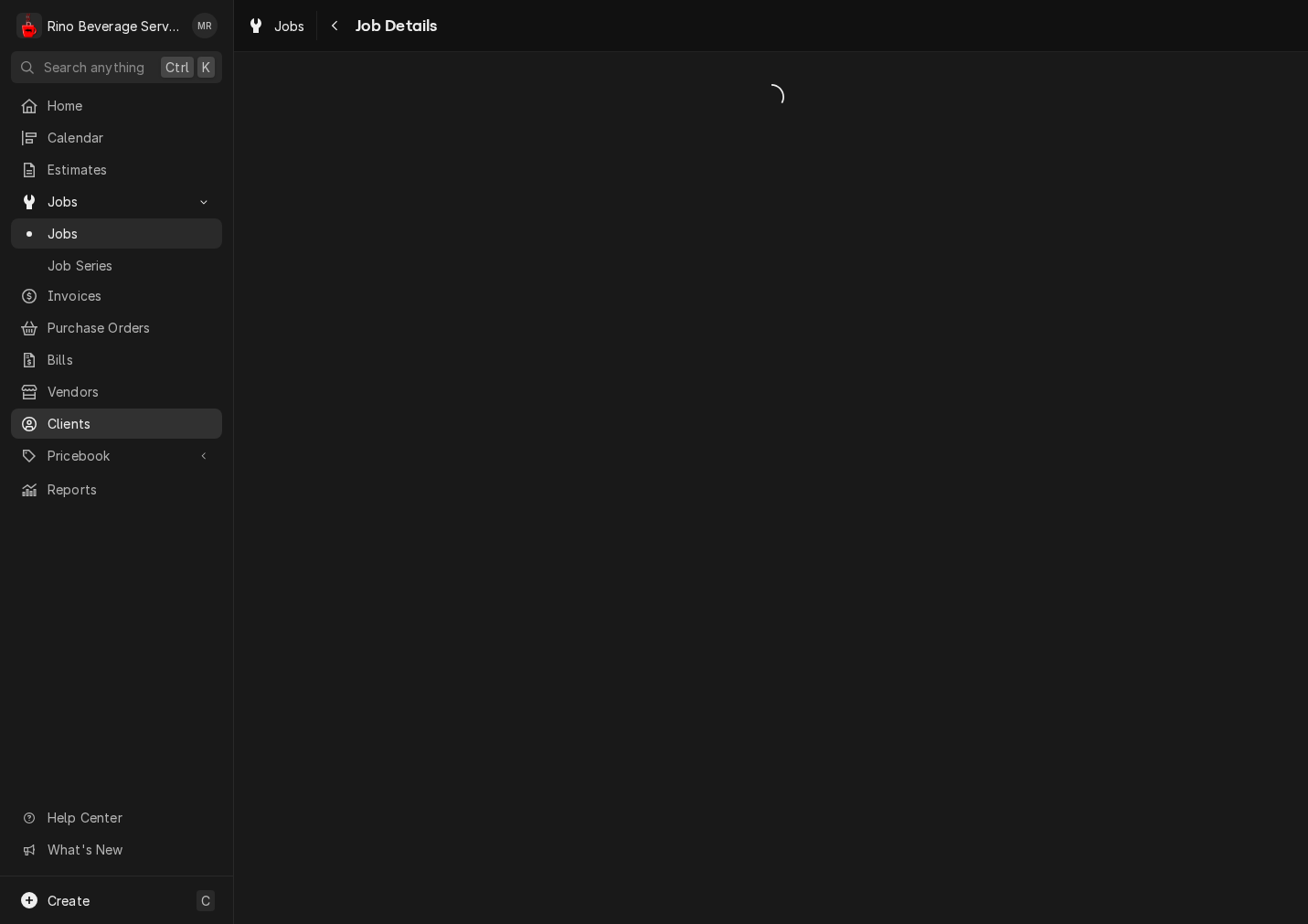 scroll, scrollTop: 0, scrollLeft: 0, axis: both 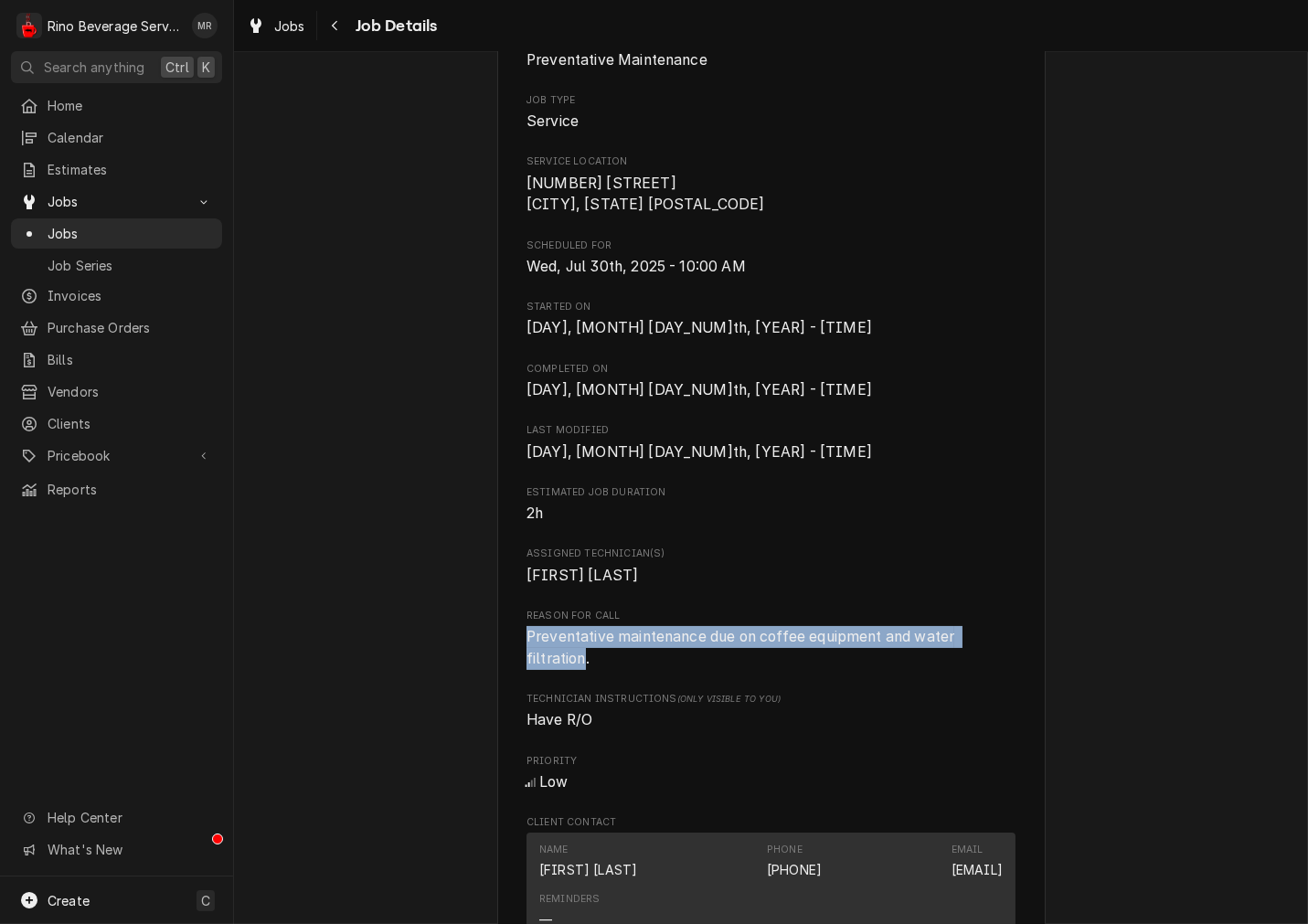 drag, startPoint x: 578, startPoint y: 660, endPoint x: 513, endPoint y: 642, distance: 67.44627 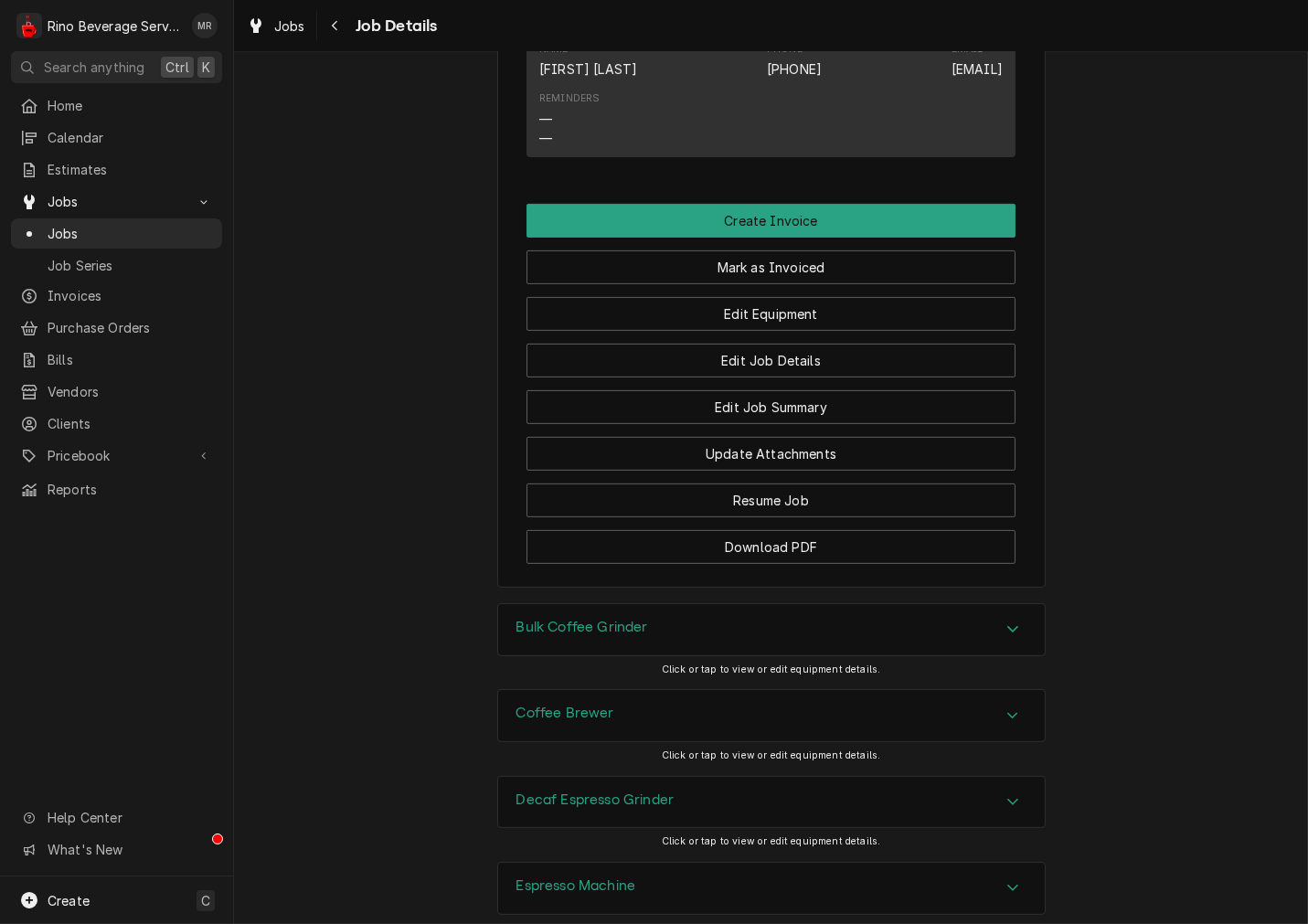 scroll, scrollTop: 1354, scrollLeft: 0, axis: vertical 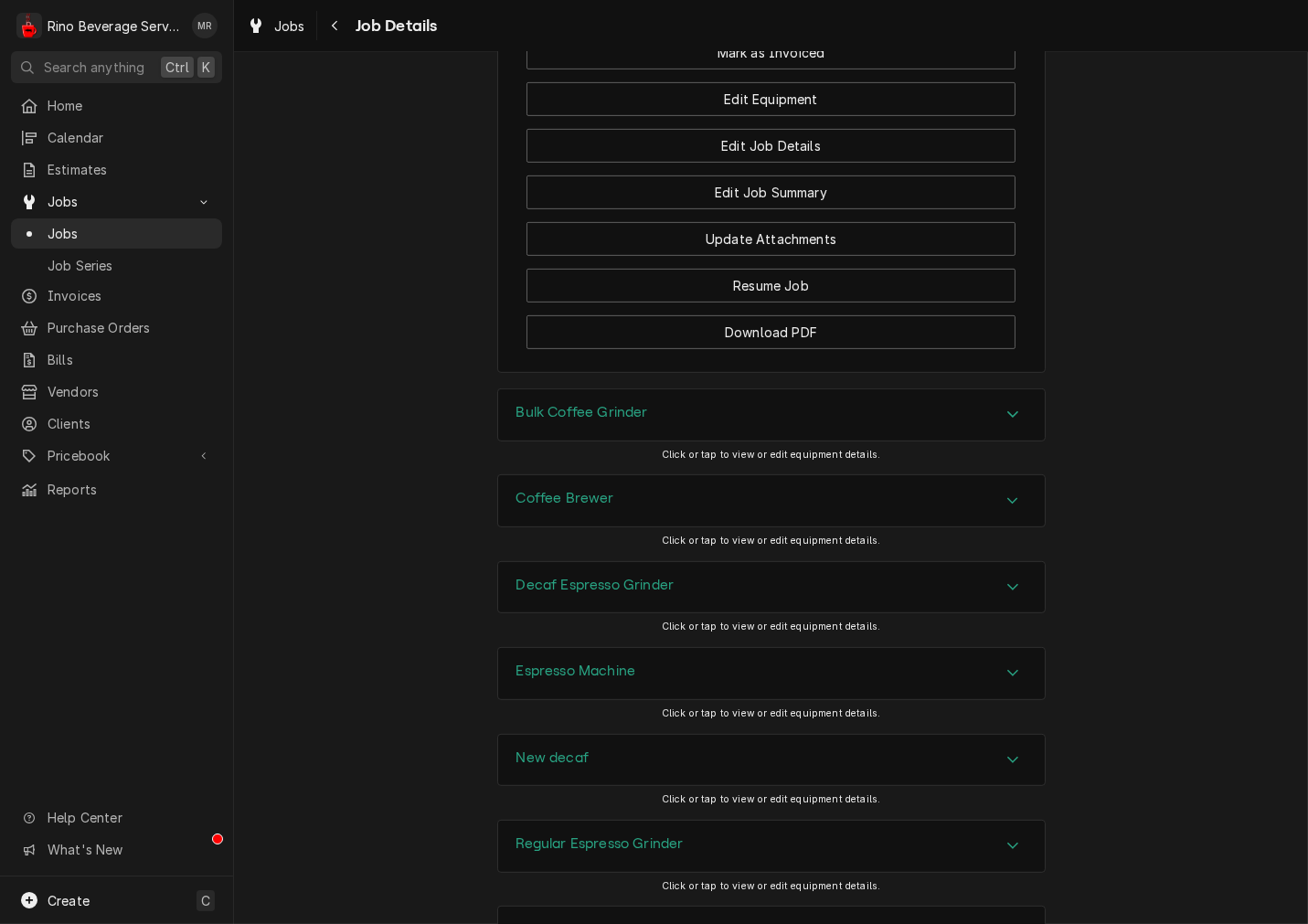 click on "Bulk Coffee Grinder" at bounding box center [771, 415] 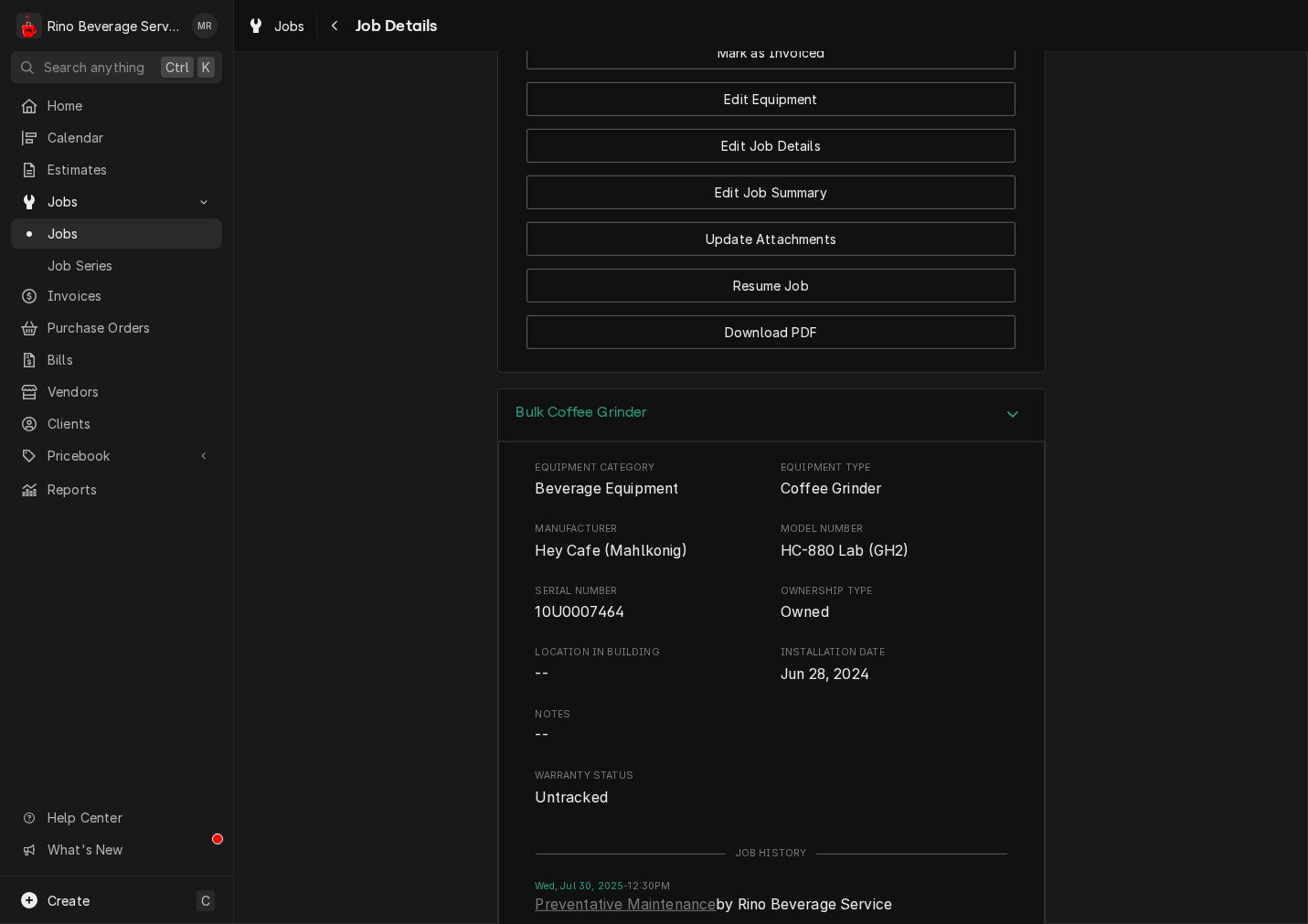 click on "Hey Cafe (Mahlkonig)" at bounding box center (611, 550) 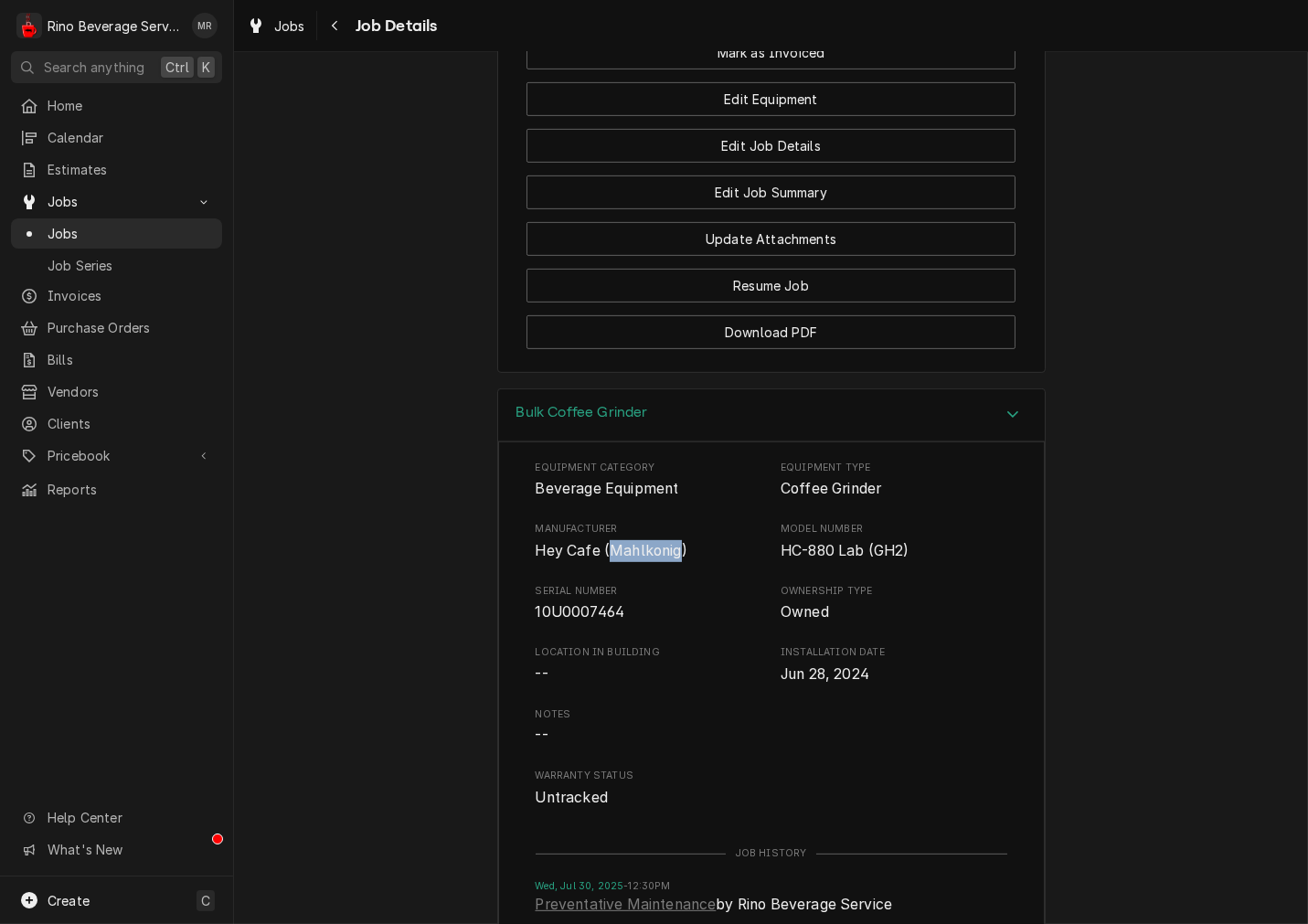 click on "Hey Cafe (Mahlkonig)" at bounding box center (611, 550) 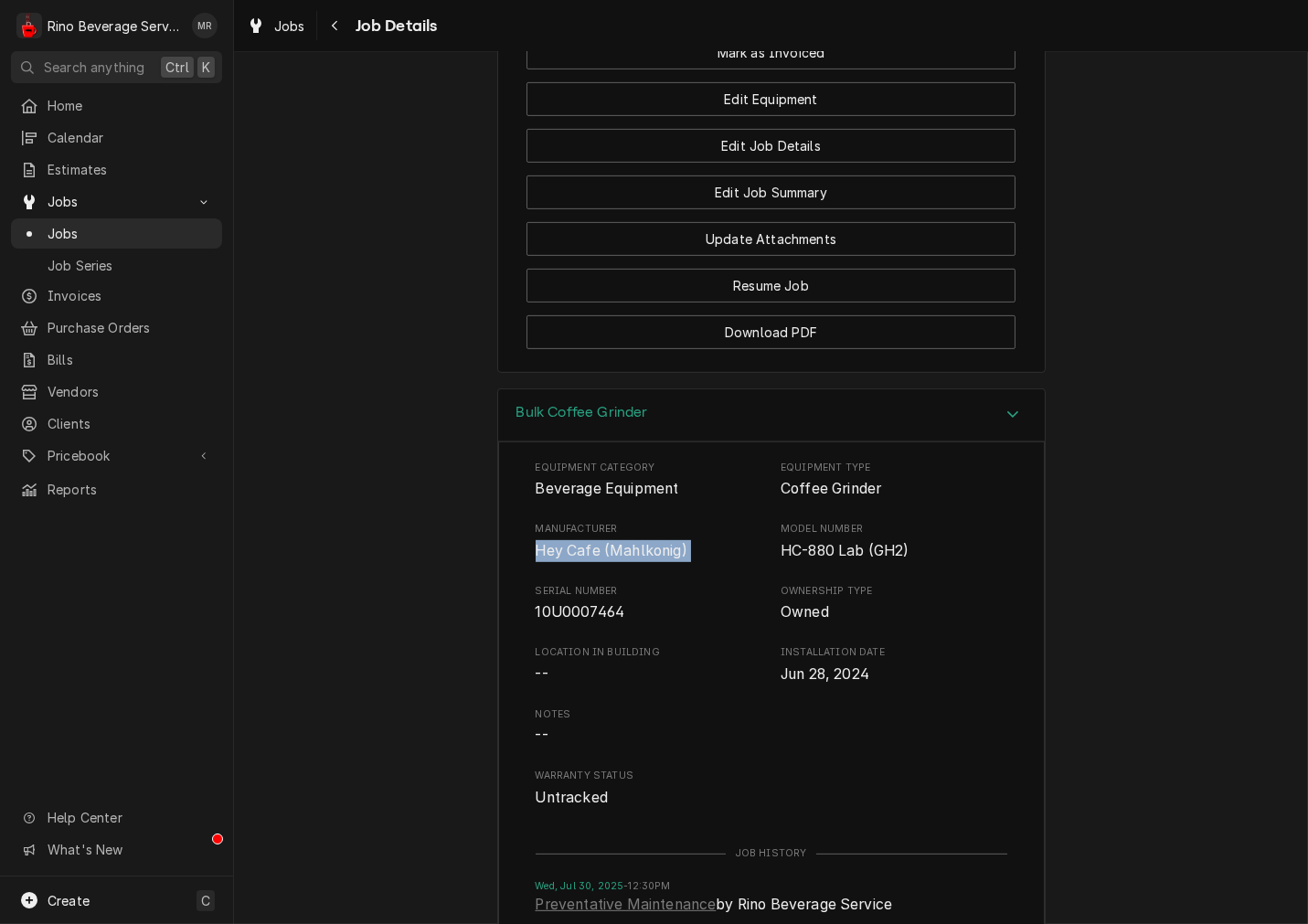 click on "Hey Cafe (Mahlkonig)" at bounding box center (611, 550) 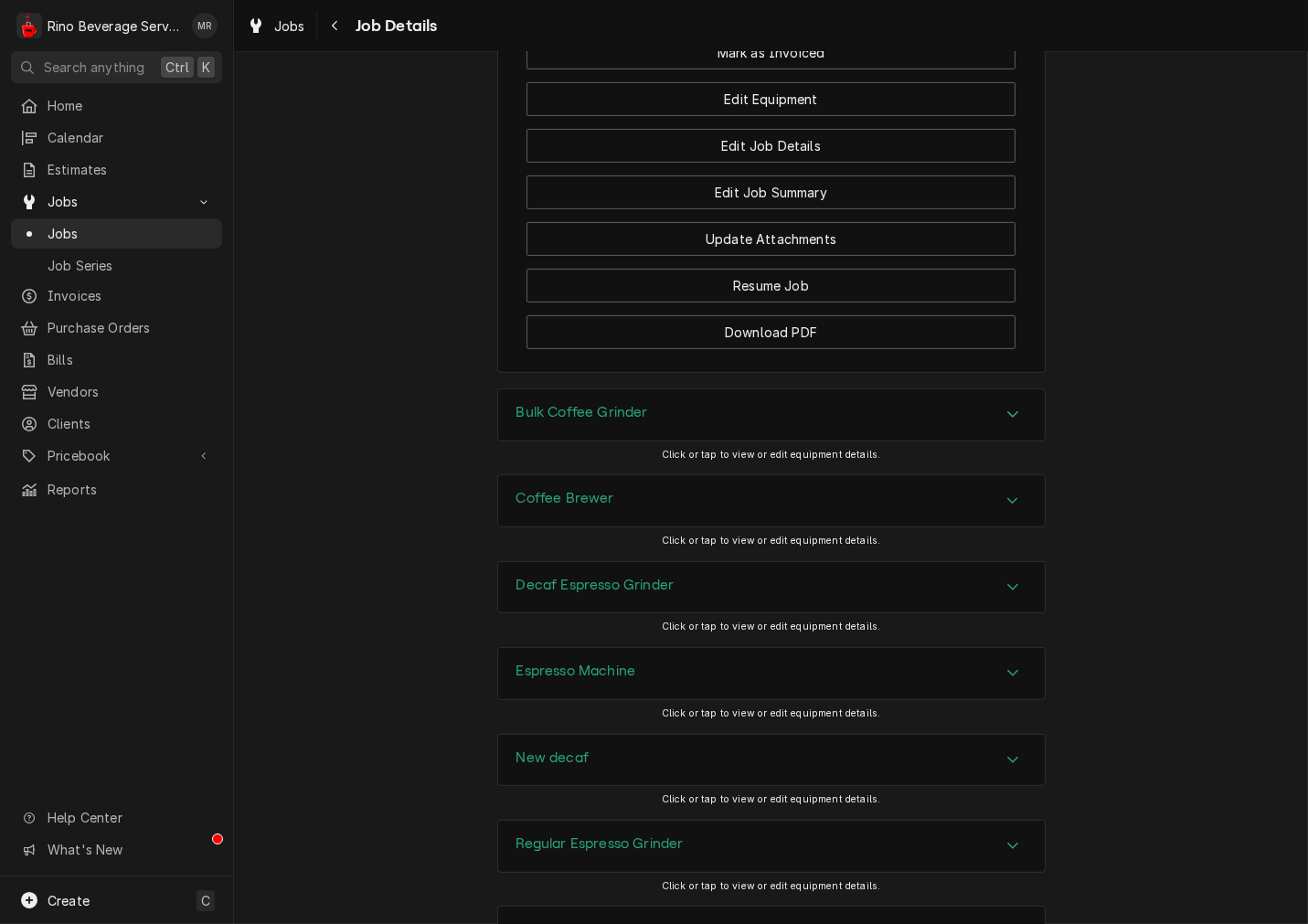 click on "Coffee Brewer" at bounding box center (565, 498) 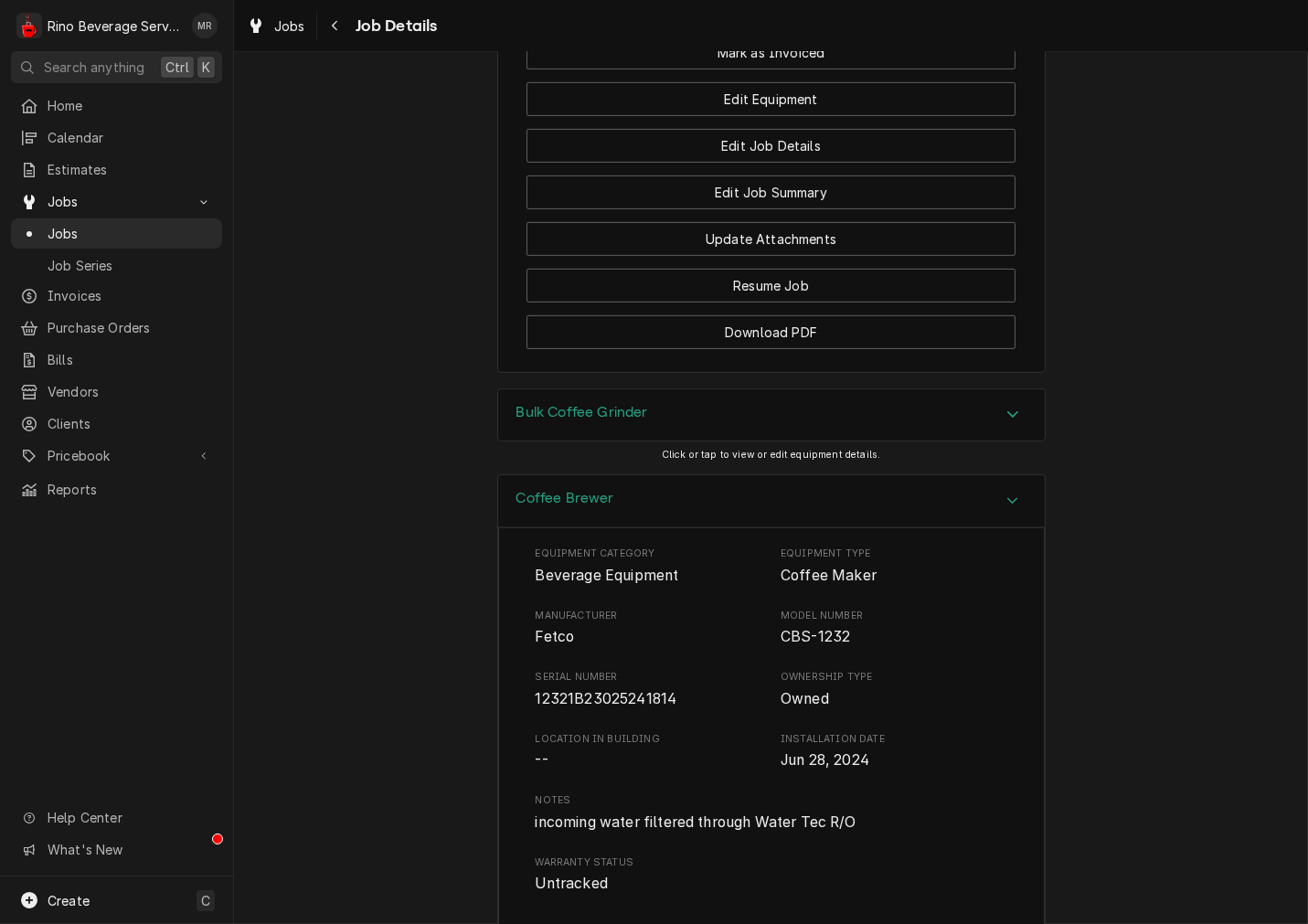 click on "12321B23025241814" at bounding box center (606, 698) 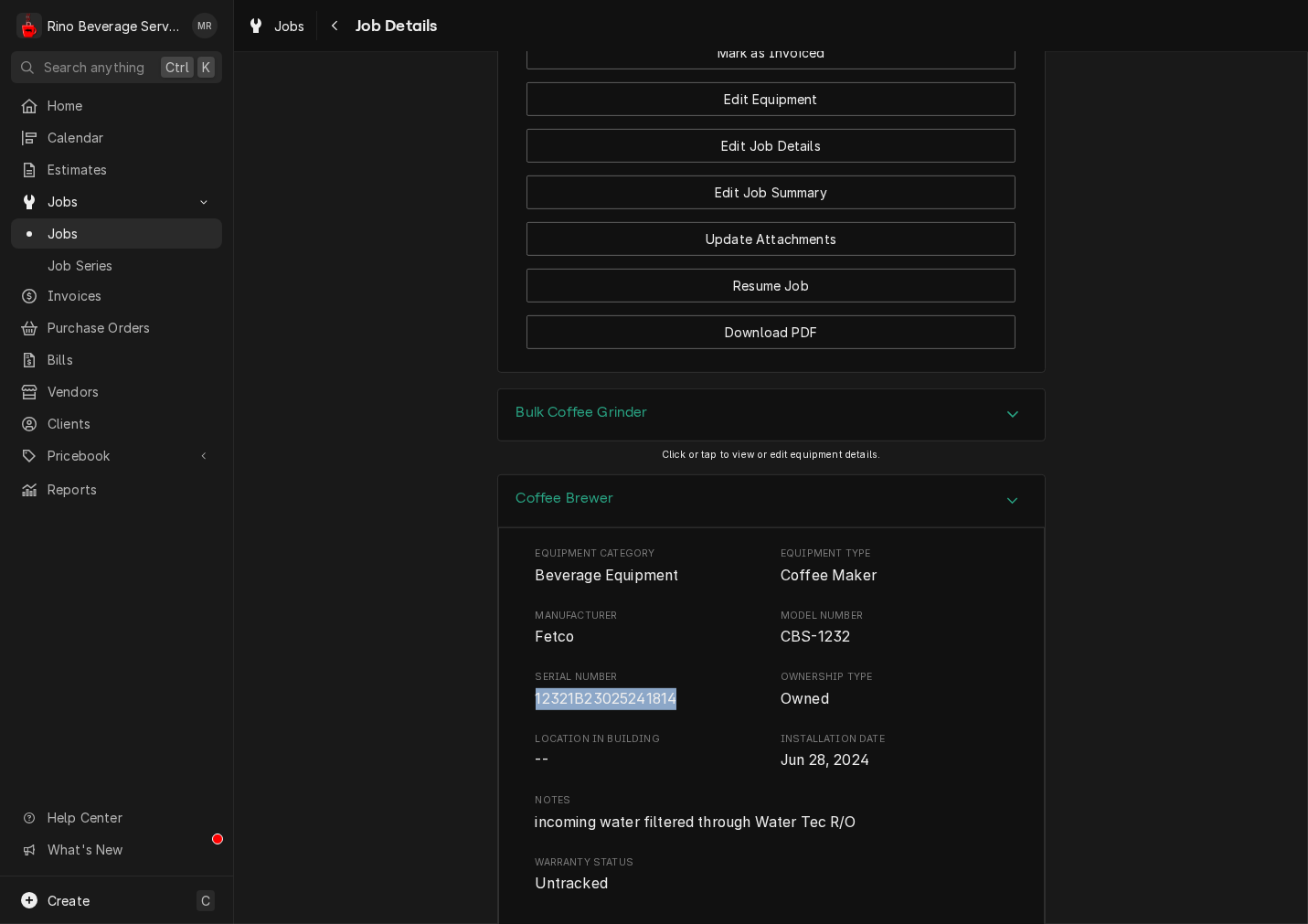 click on "12321B23025241814" at bounding box center (606, 698) 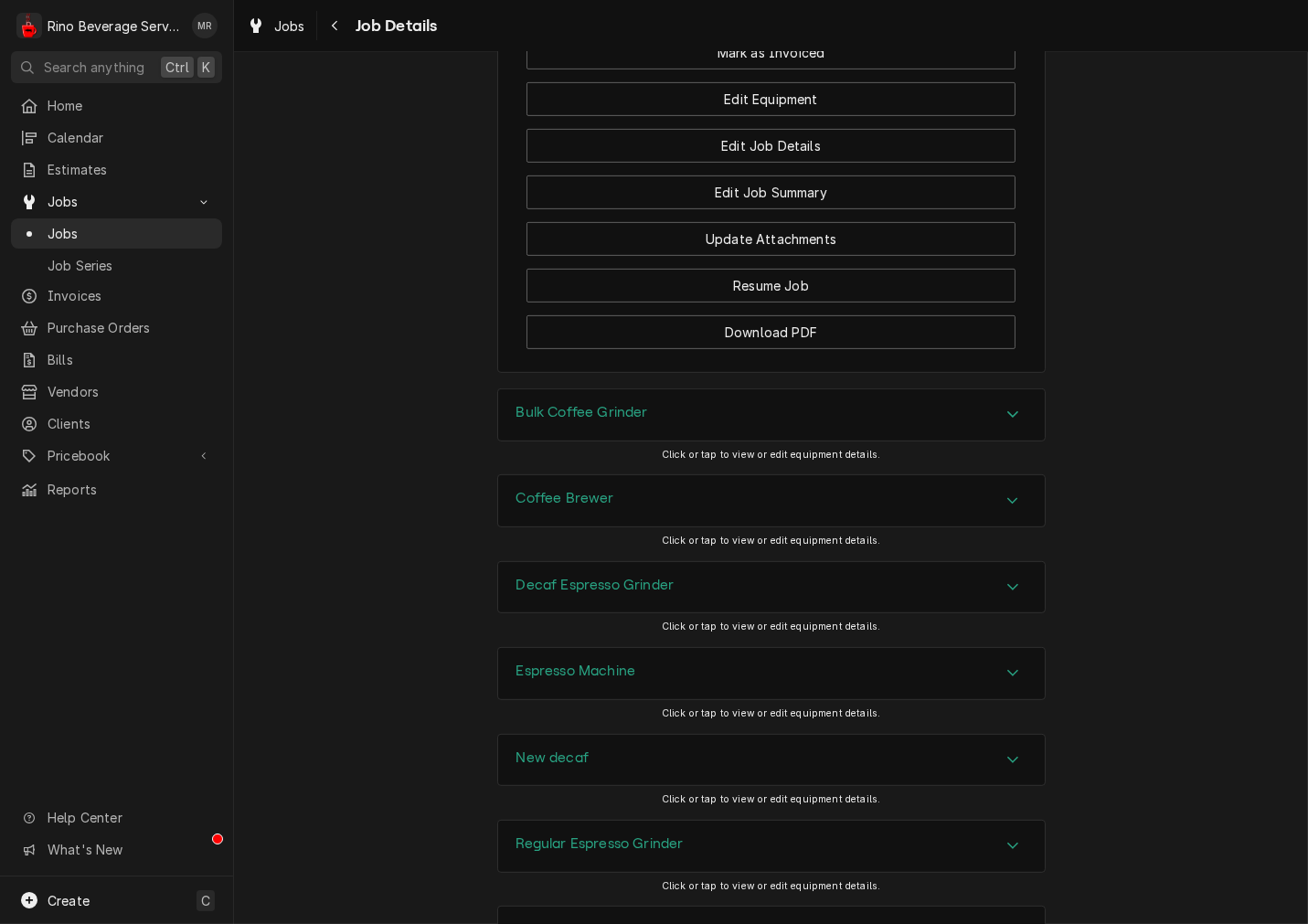 click on "Decaf Espresso Grinder" at bounding box center [595, 585] 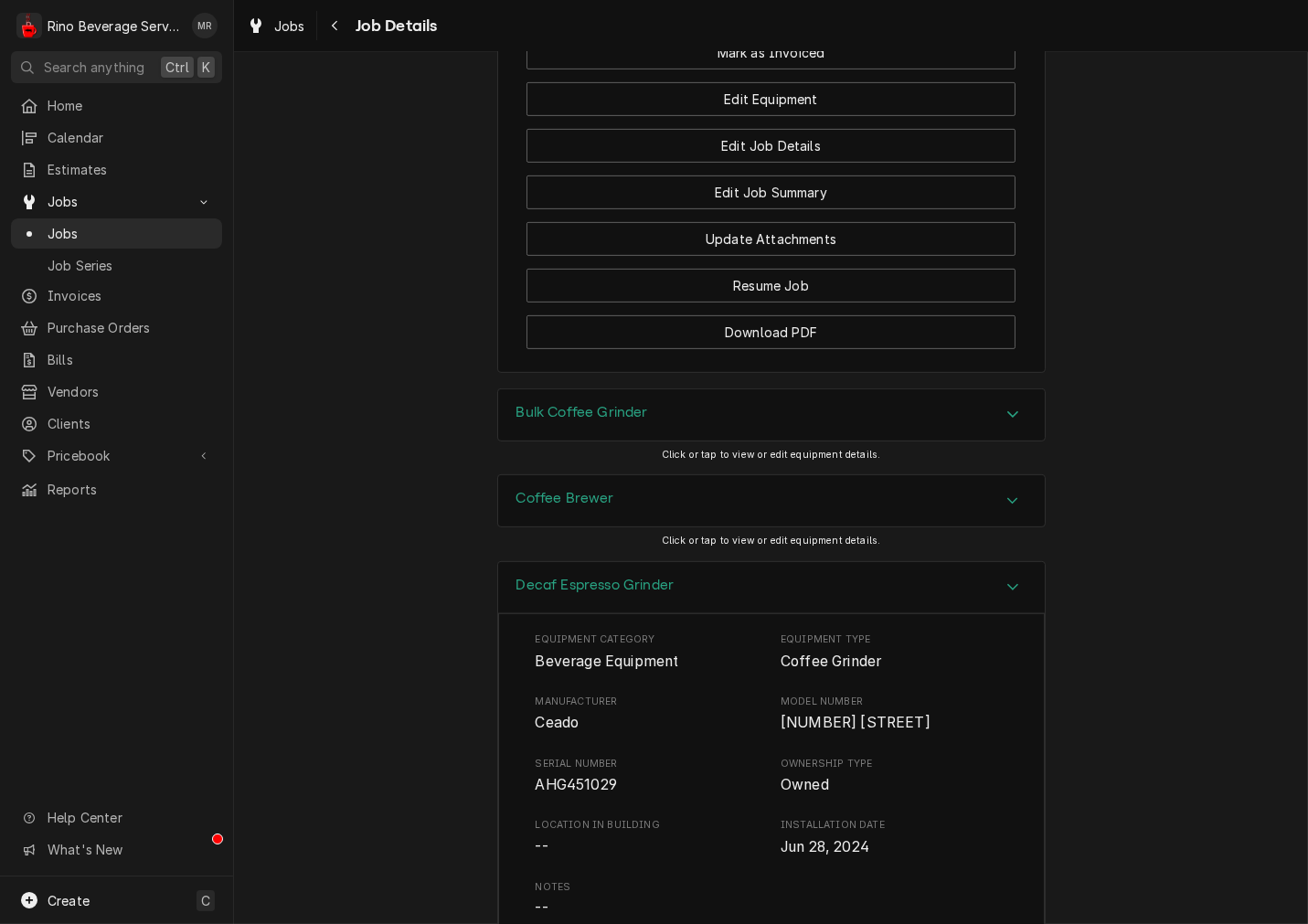 click on "Manufacturer Ceado" at bounding box center [649, 714] 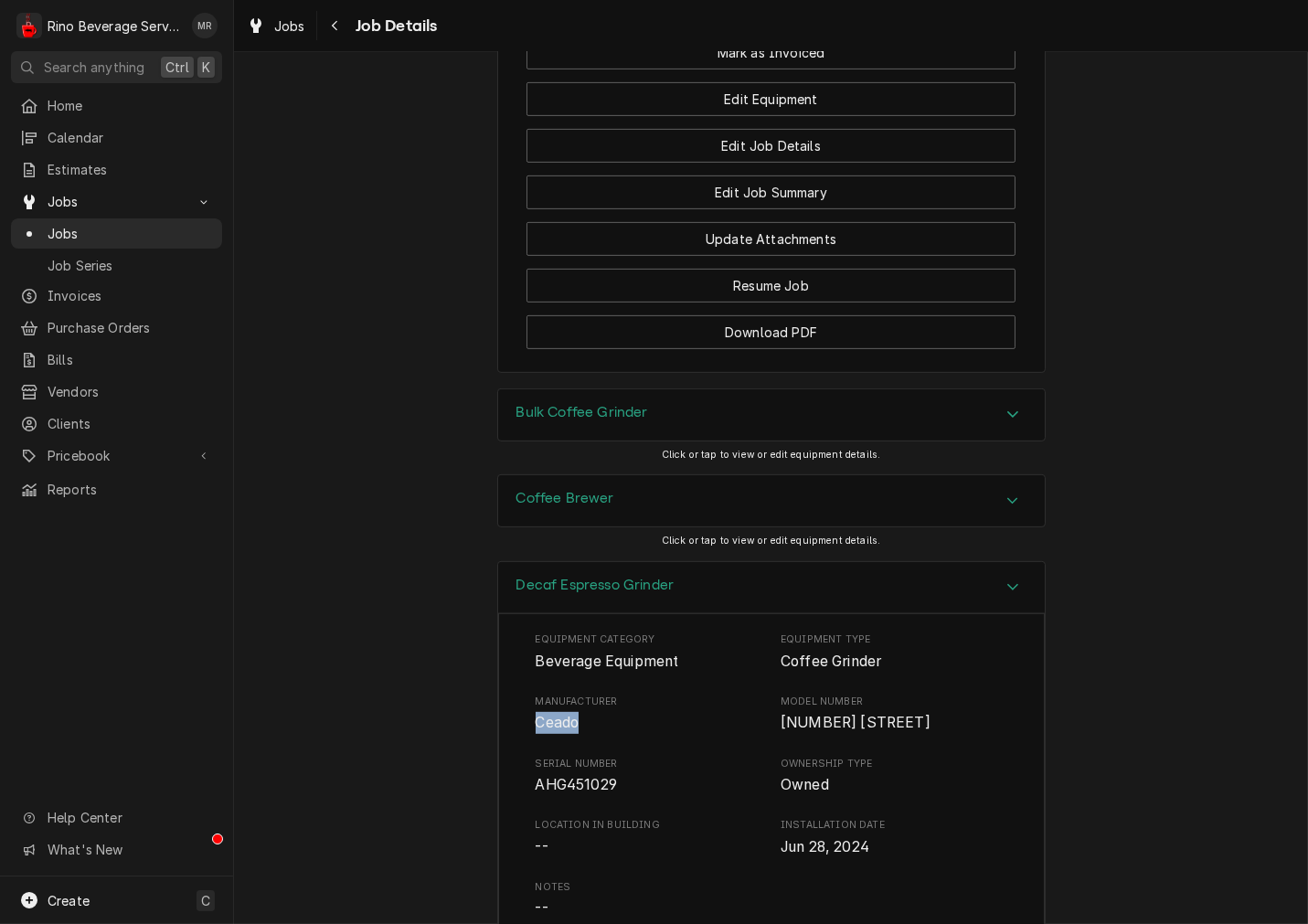click on "Ceado" at bounding box center [558, 722] 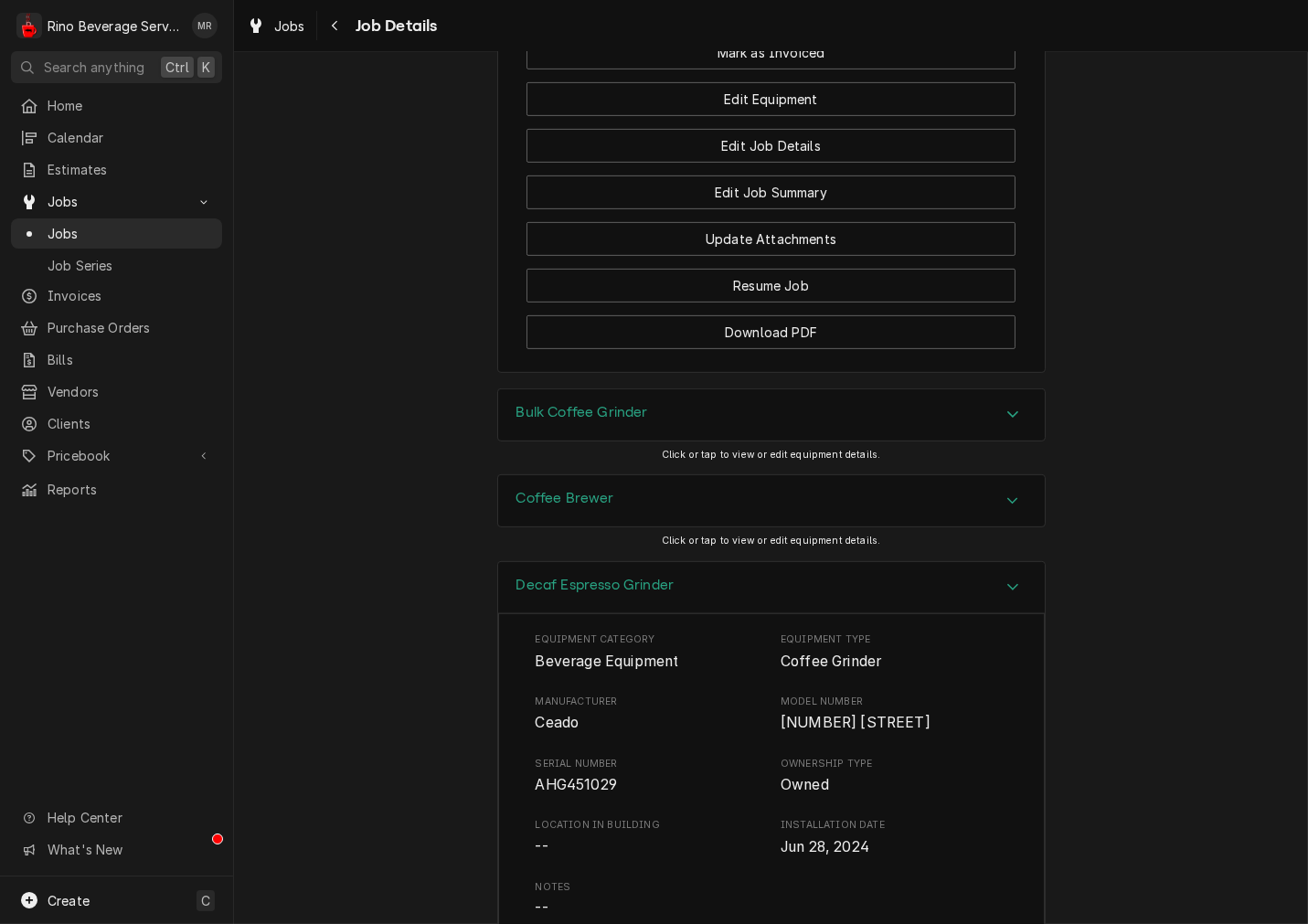 click on "AHG451029" at bounding box center [576, 784] 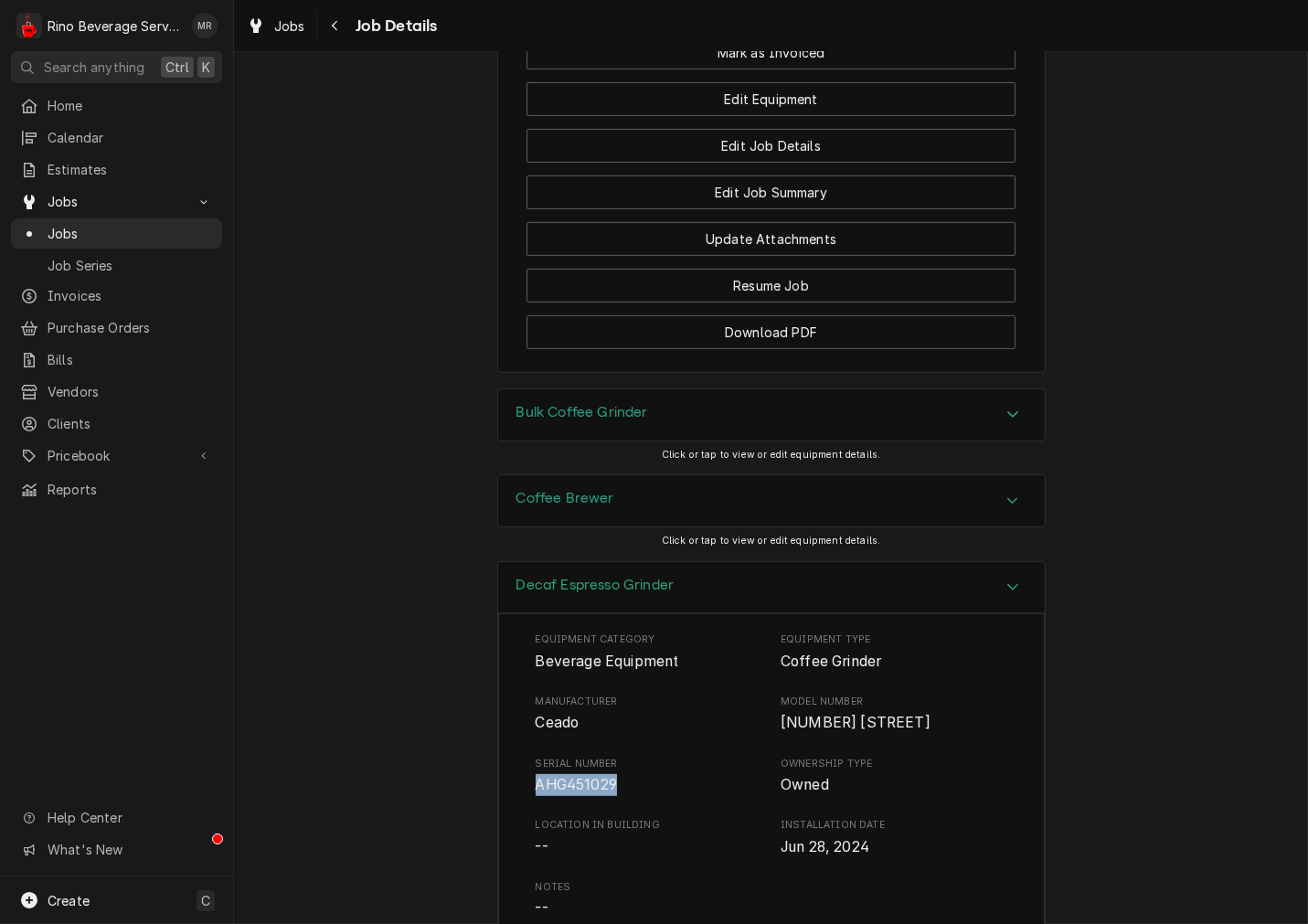 click on "AHG451029" at bounding box center (576, 784) 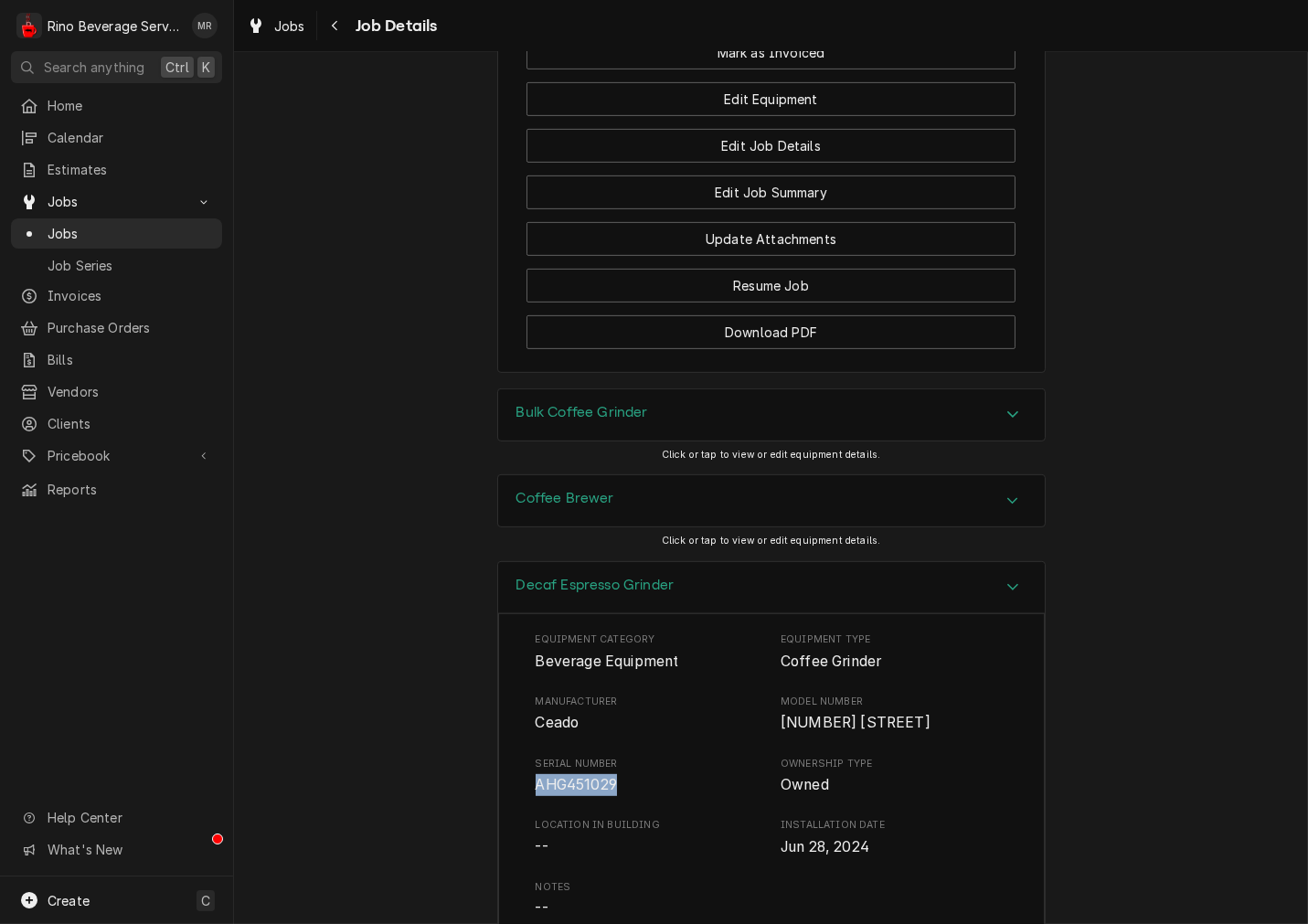 click on "Decaf Espresso Grinder" at bounding box center [771, 588] 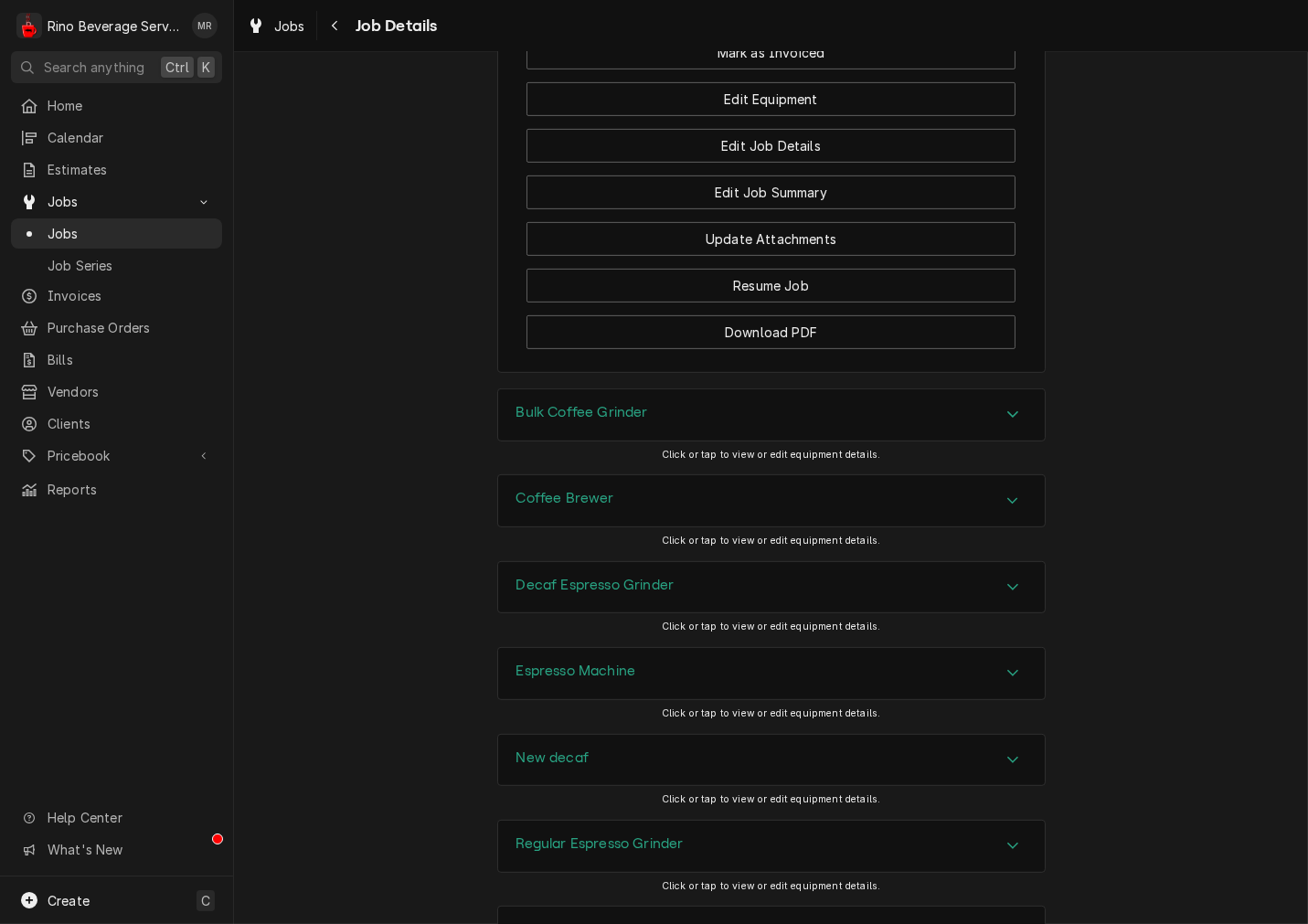 click on "Espresso Machine" at bounding box center (771, 674) 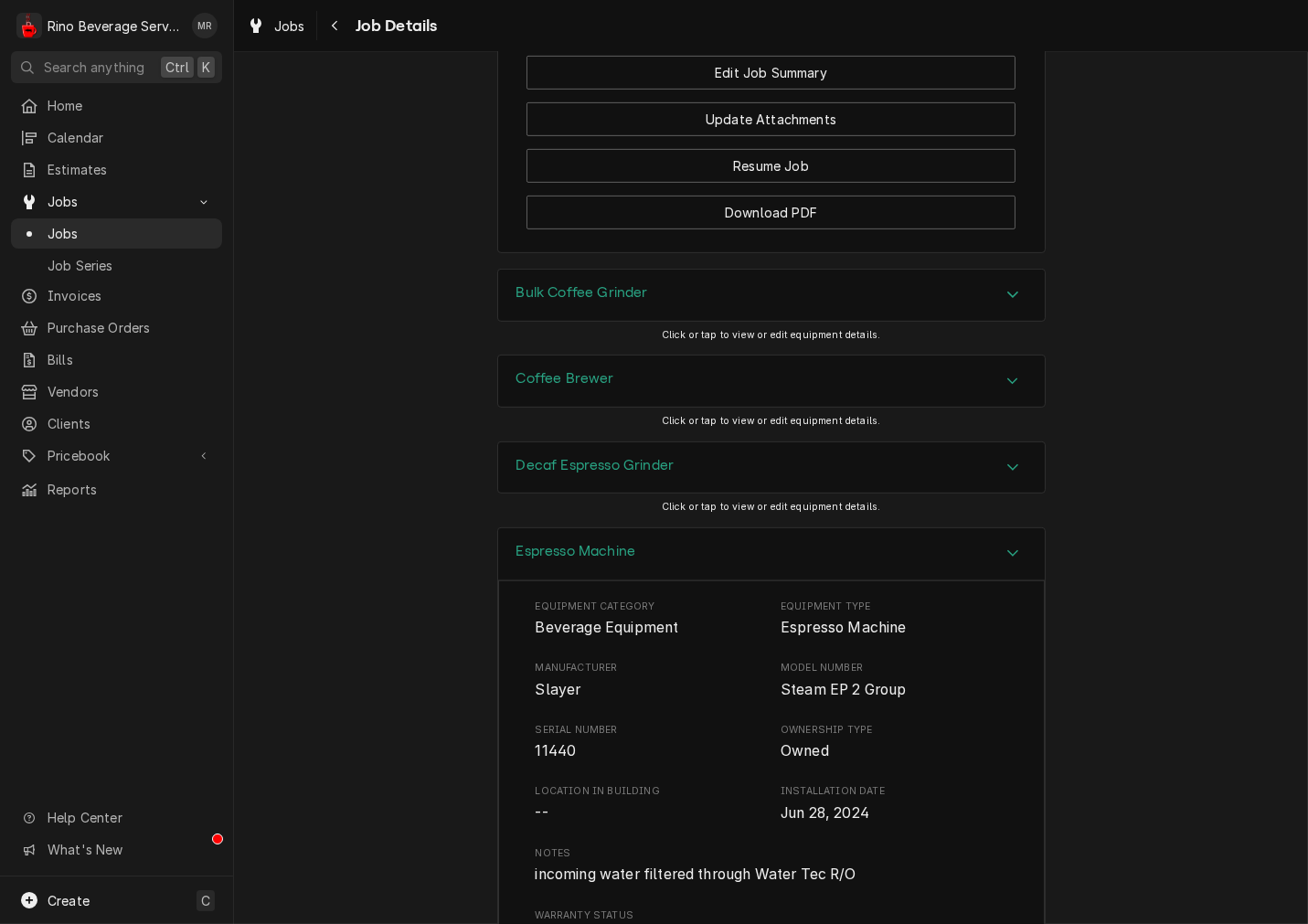 scroll, scrollTop: 1523, scrollLeft: 0, axis: vertical 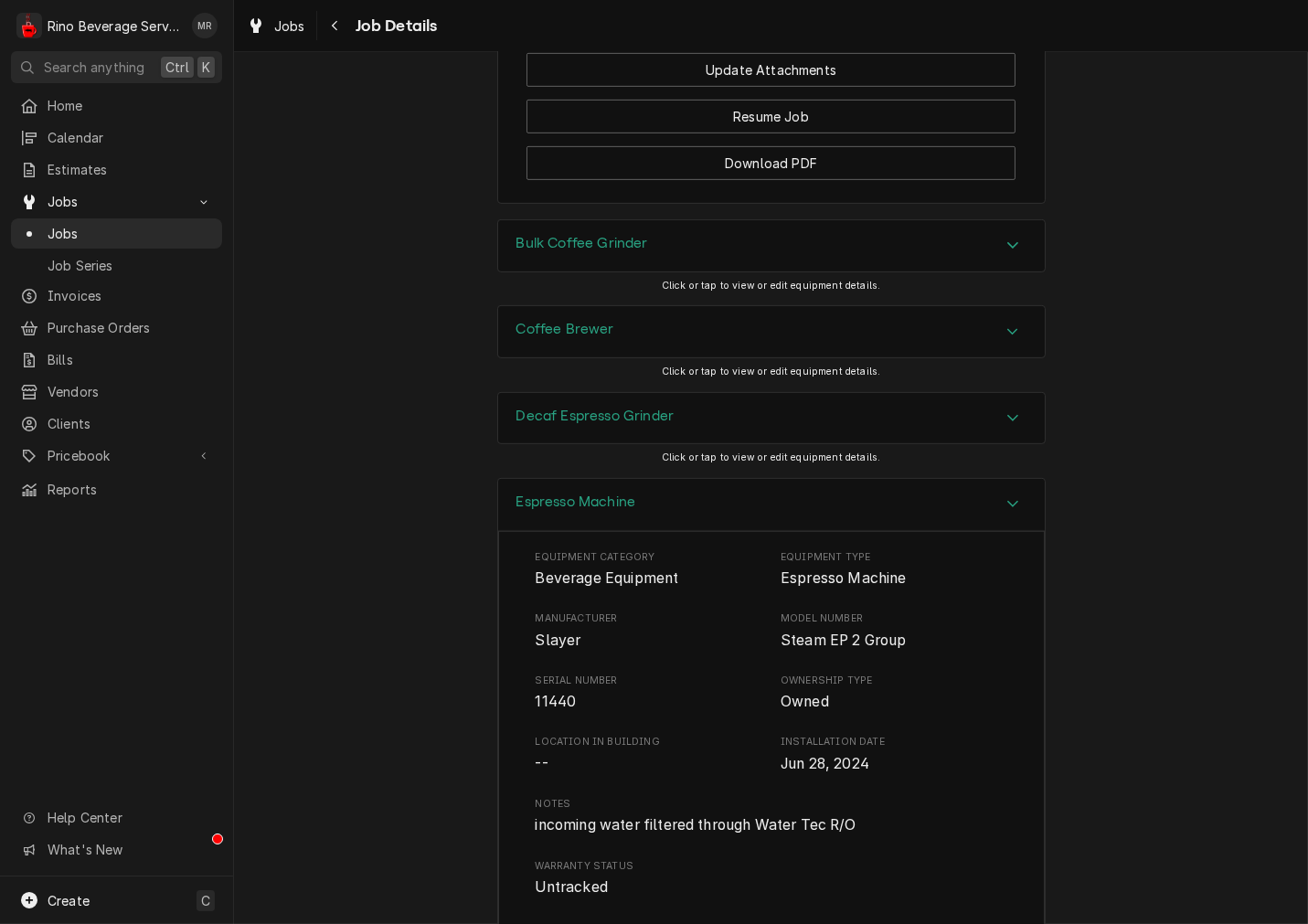 click on "Slayer" at bounding box center [558, 640] 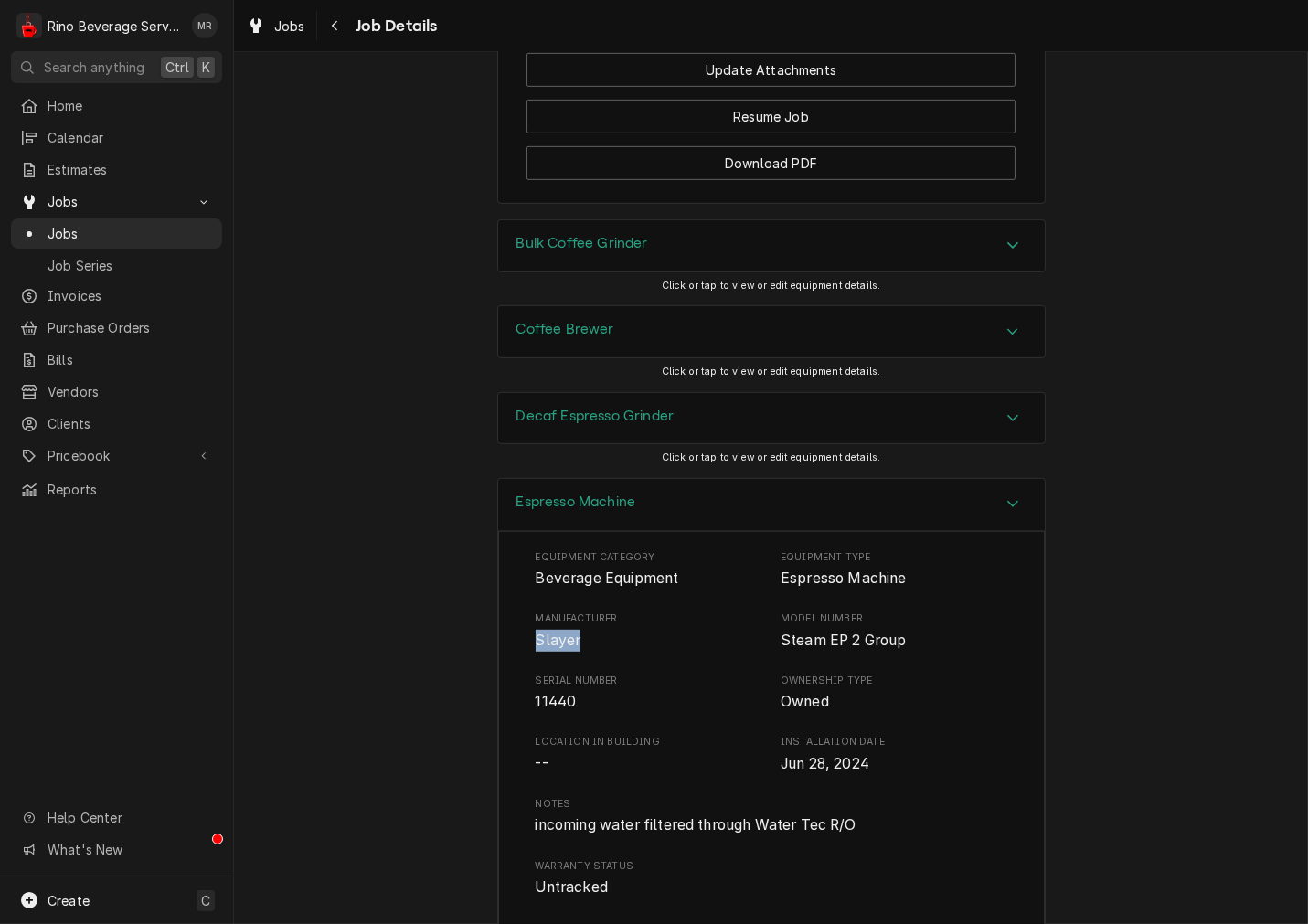 click on "Slayer" at bounding box center (558, 640) 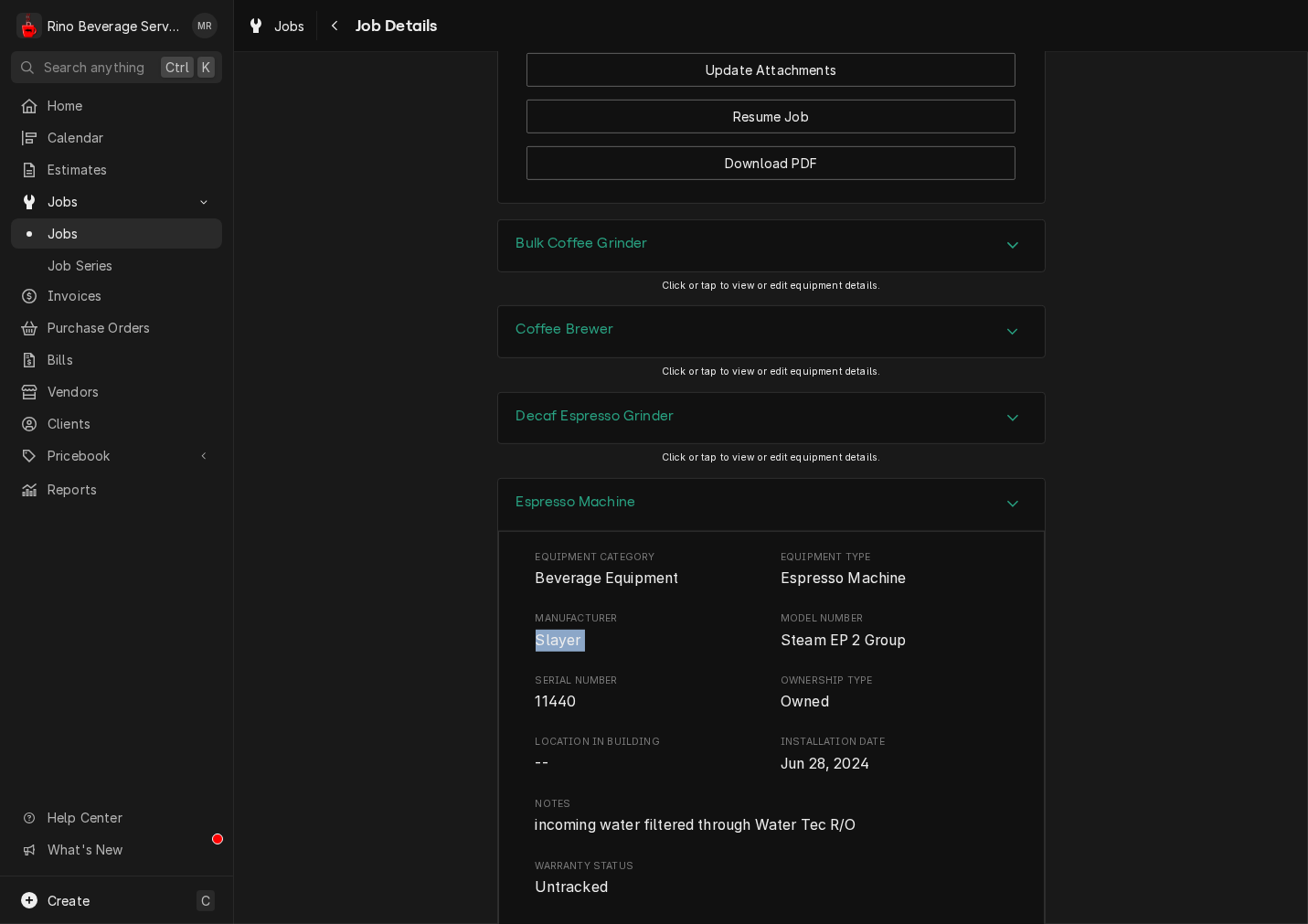 drag, startPoint x: 548, startPoint y: 635, endPoint x: 559, endPoint y: 636, distance: 11.045361 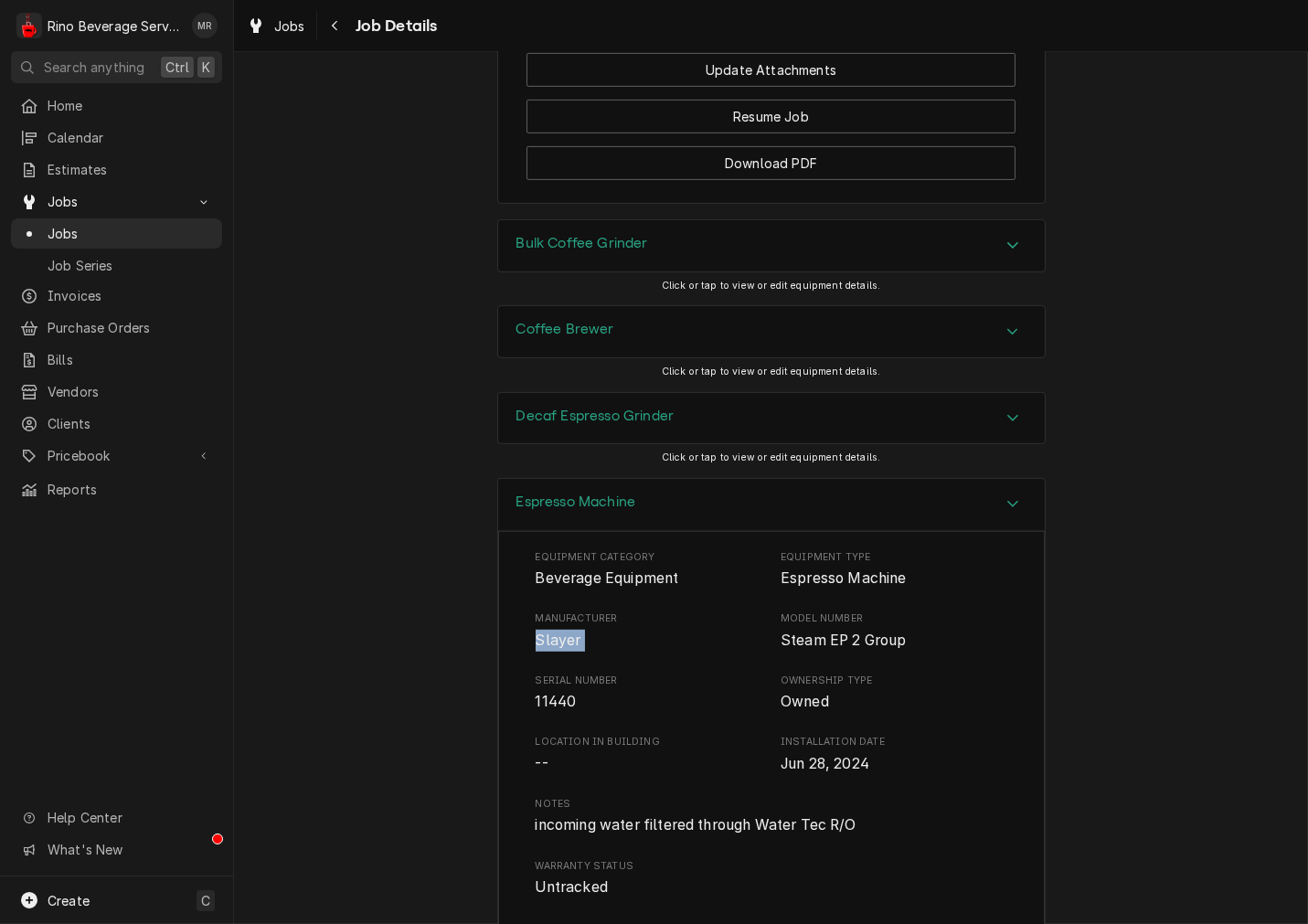 click on "Espresso Machine" at bounding box center [771, 504] 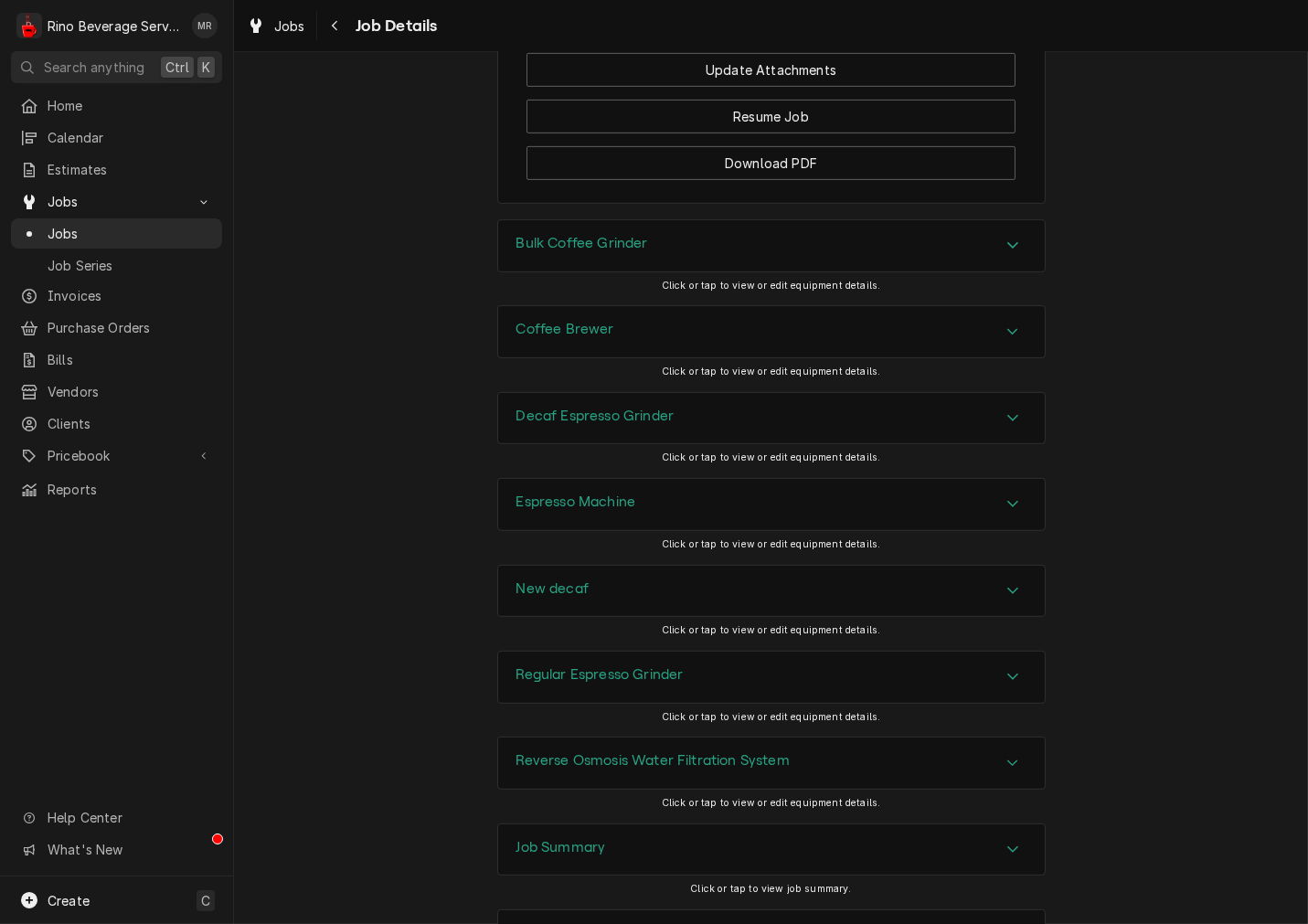 click on "New decaf" at bounding box center (552, 589) 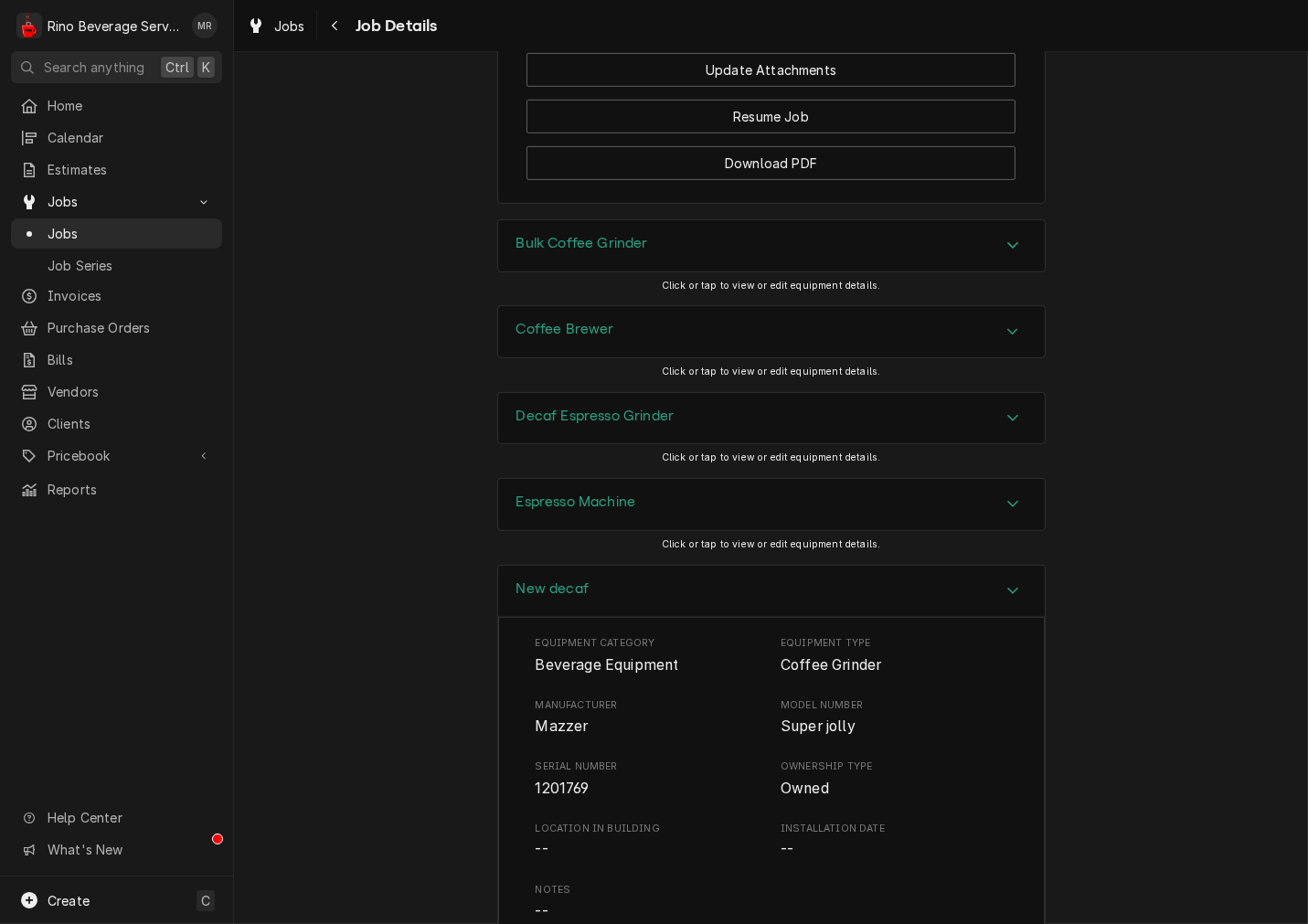 click on "Equipment Category Beverage Equipment Equipment Type Coffee Grinder Manufacturer Mazzer Model Number Super jolly Serial Number 1201769 Ownership Type Owned Location in Building -- Installation Date -- Notes -- Warranty Status Untracked" at bounding box center (771, 810) 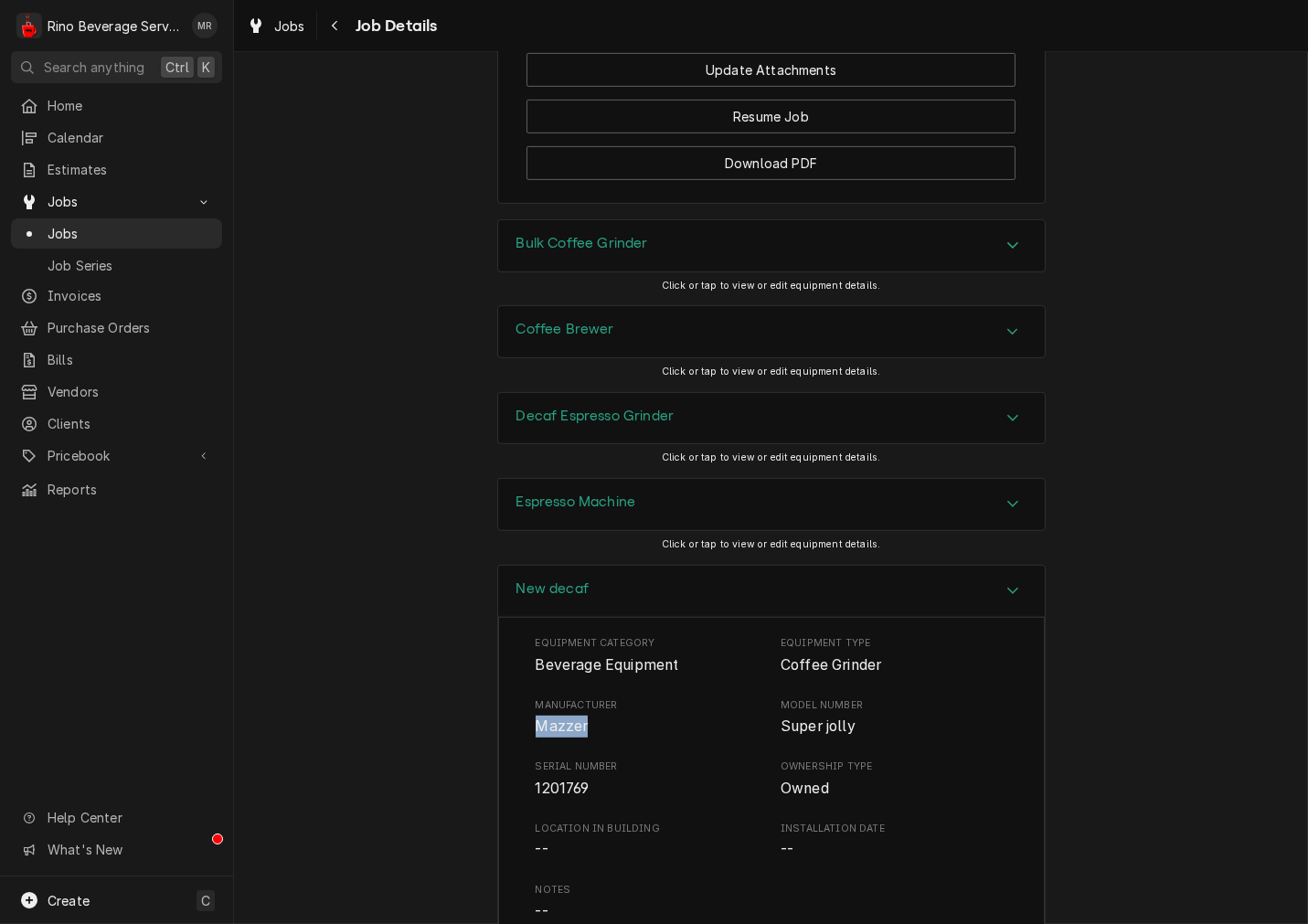 click on "Mazzer" at bounding box center (649, 727) 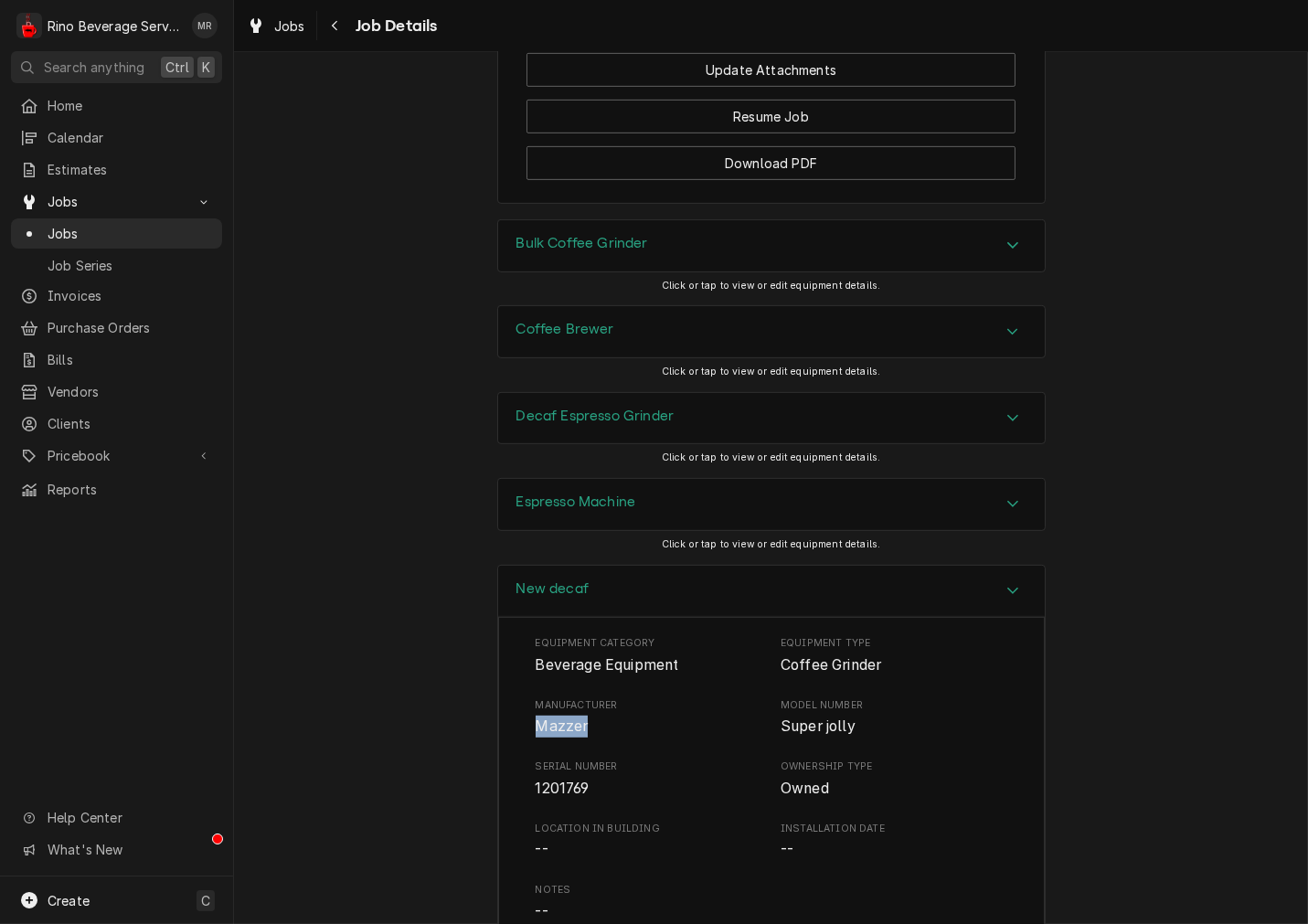 click on "New decaf" at bounding box center [771, 591] 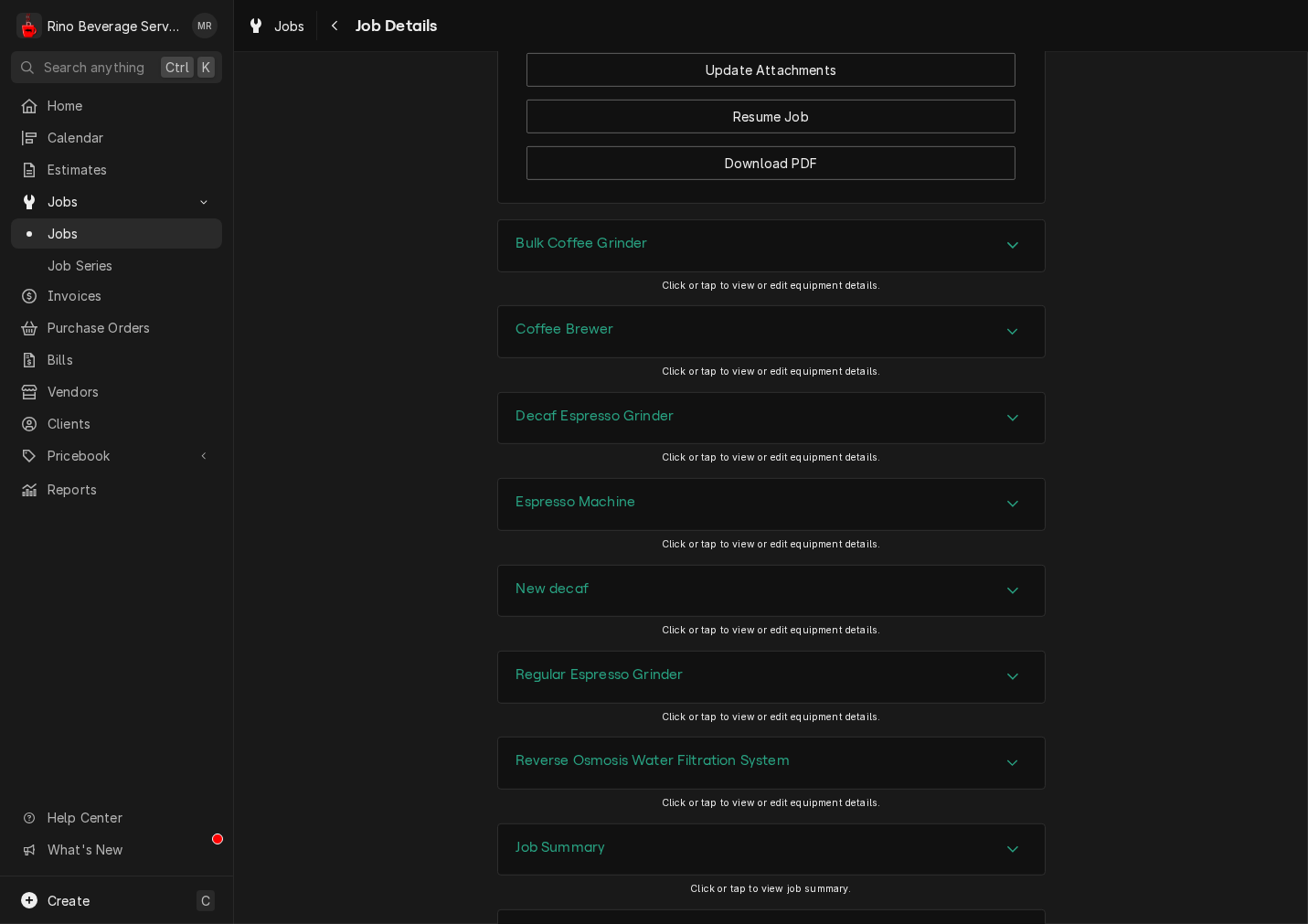 click on "Regular Espresso Grinder" at bounding box center [600, 674] 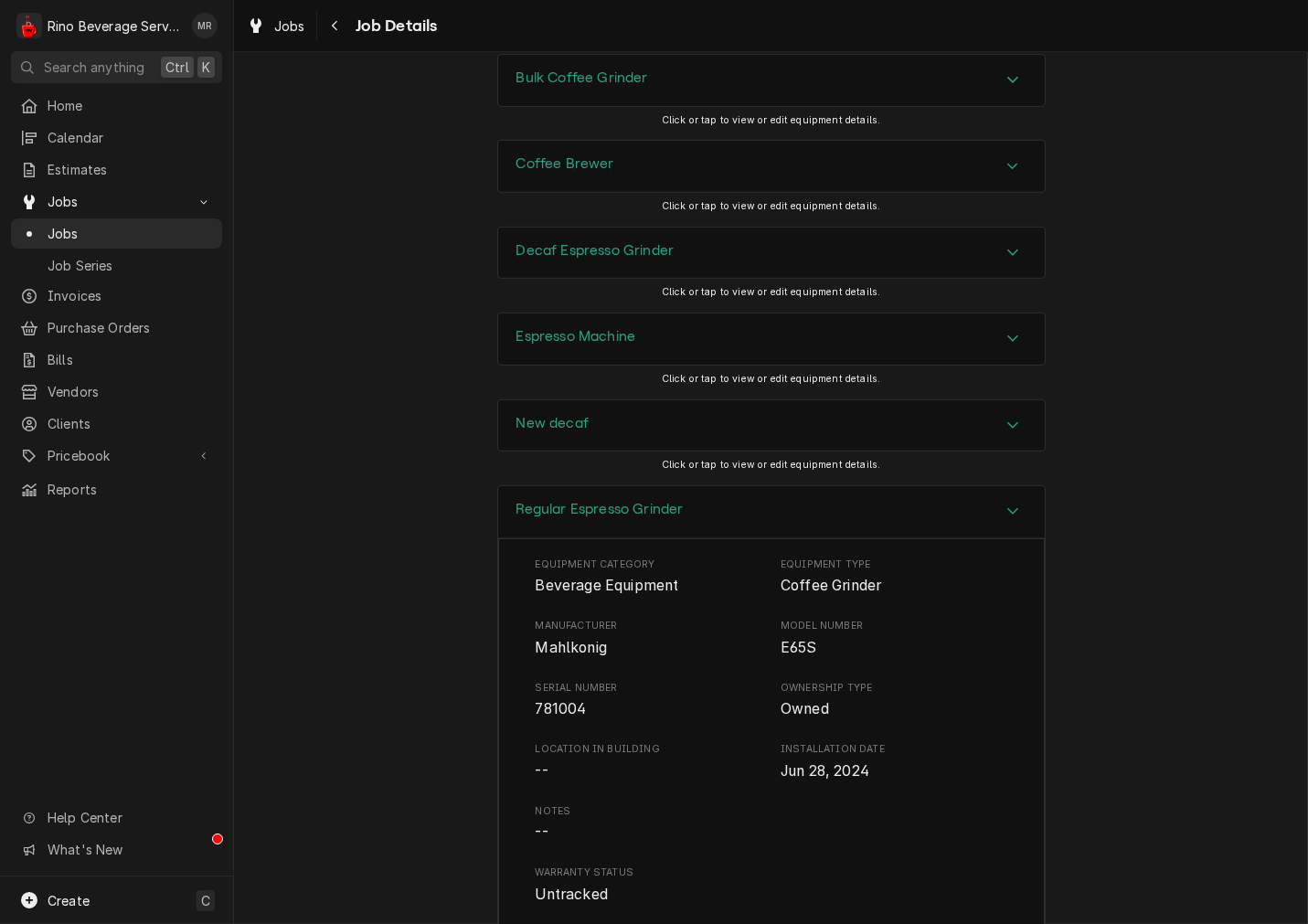 scroll, scrollTop: 2031, scrollLeft: 0, axis: vertical 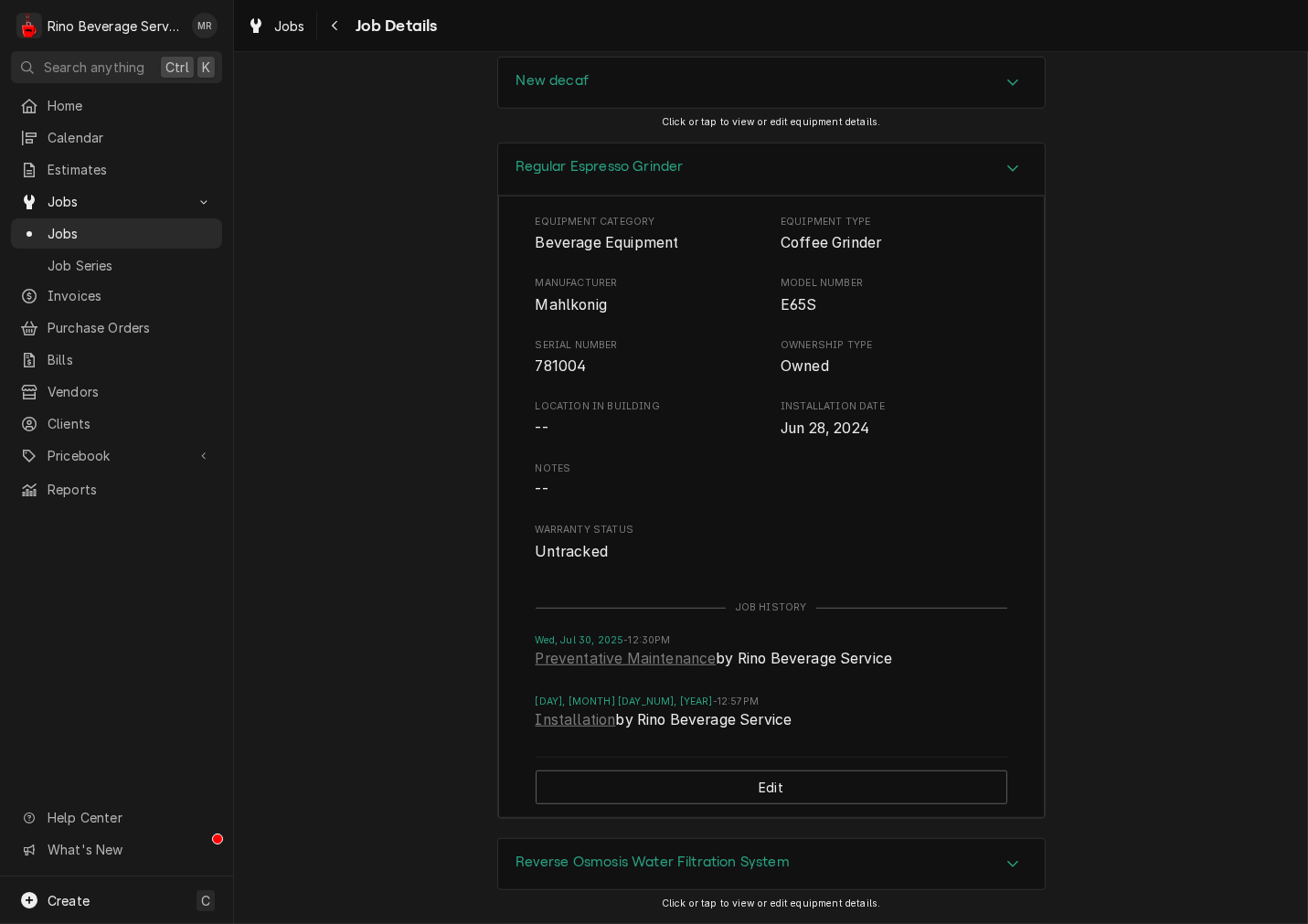 click on "Mahlkonig" at bounding box center [649, 305] 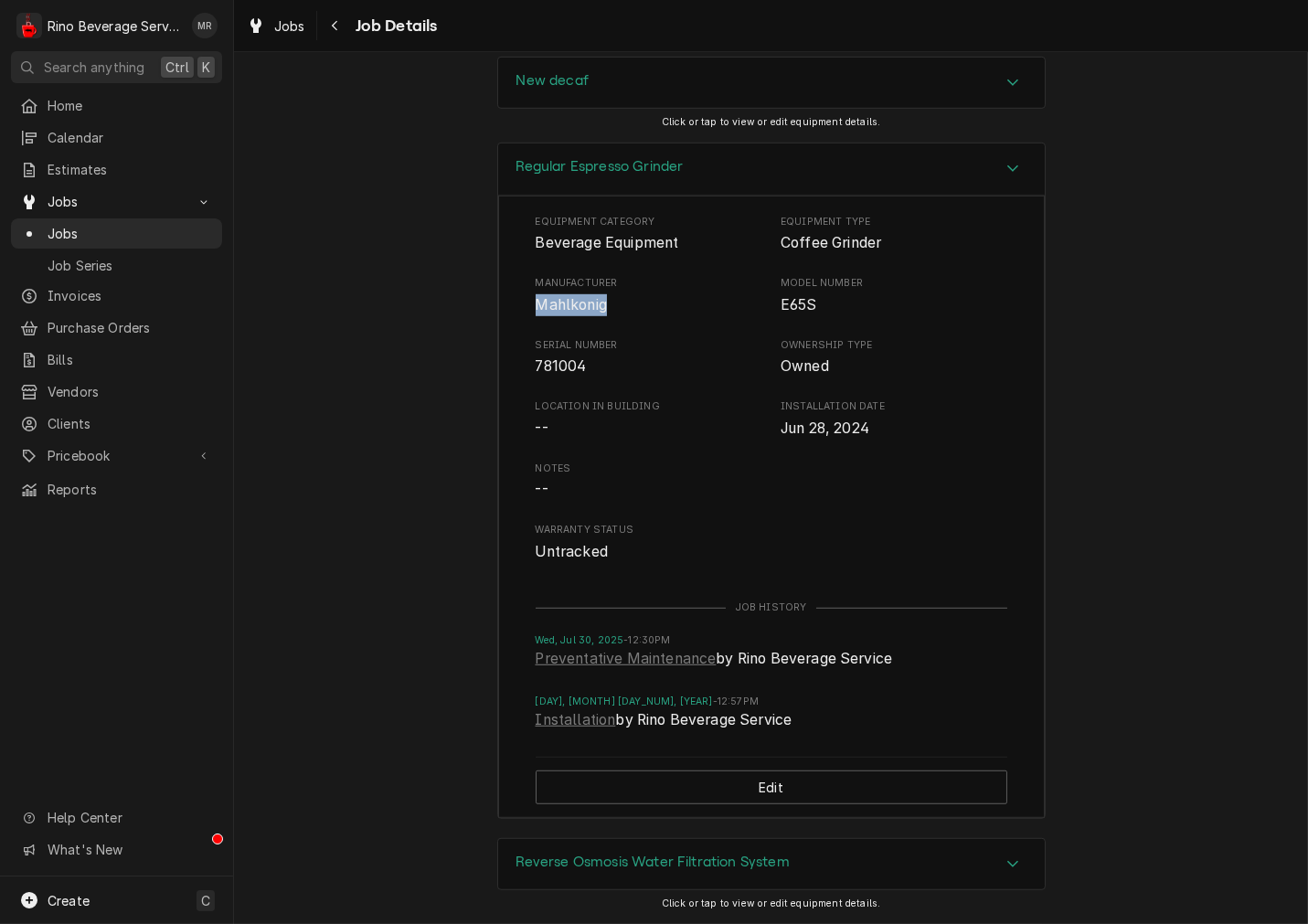 click on "Mahlkonig" at bounding box center [571, 304] 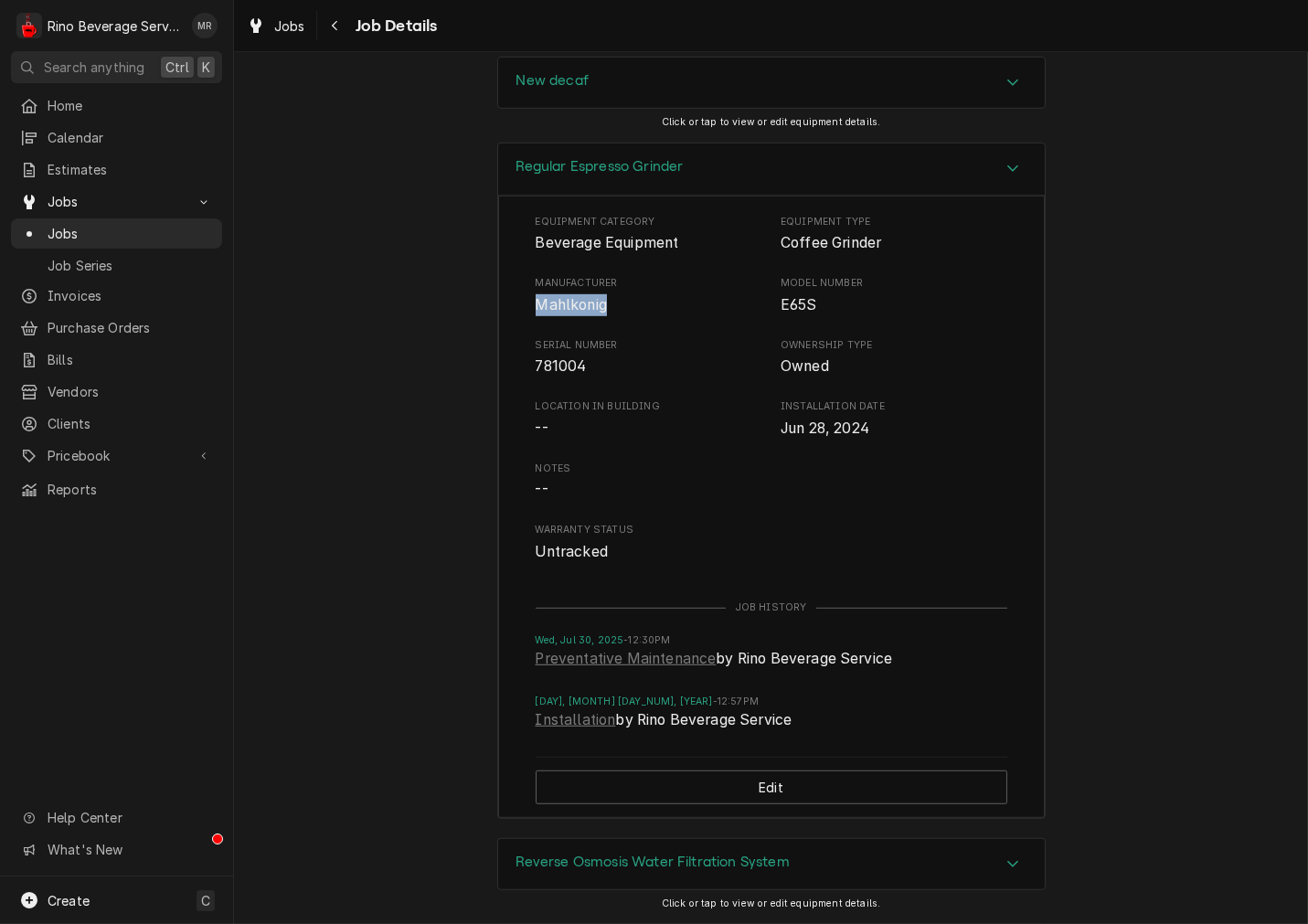 click on "Regular Espresso Grinder" at bounding box center (600, 166) 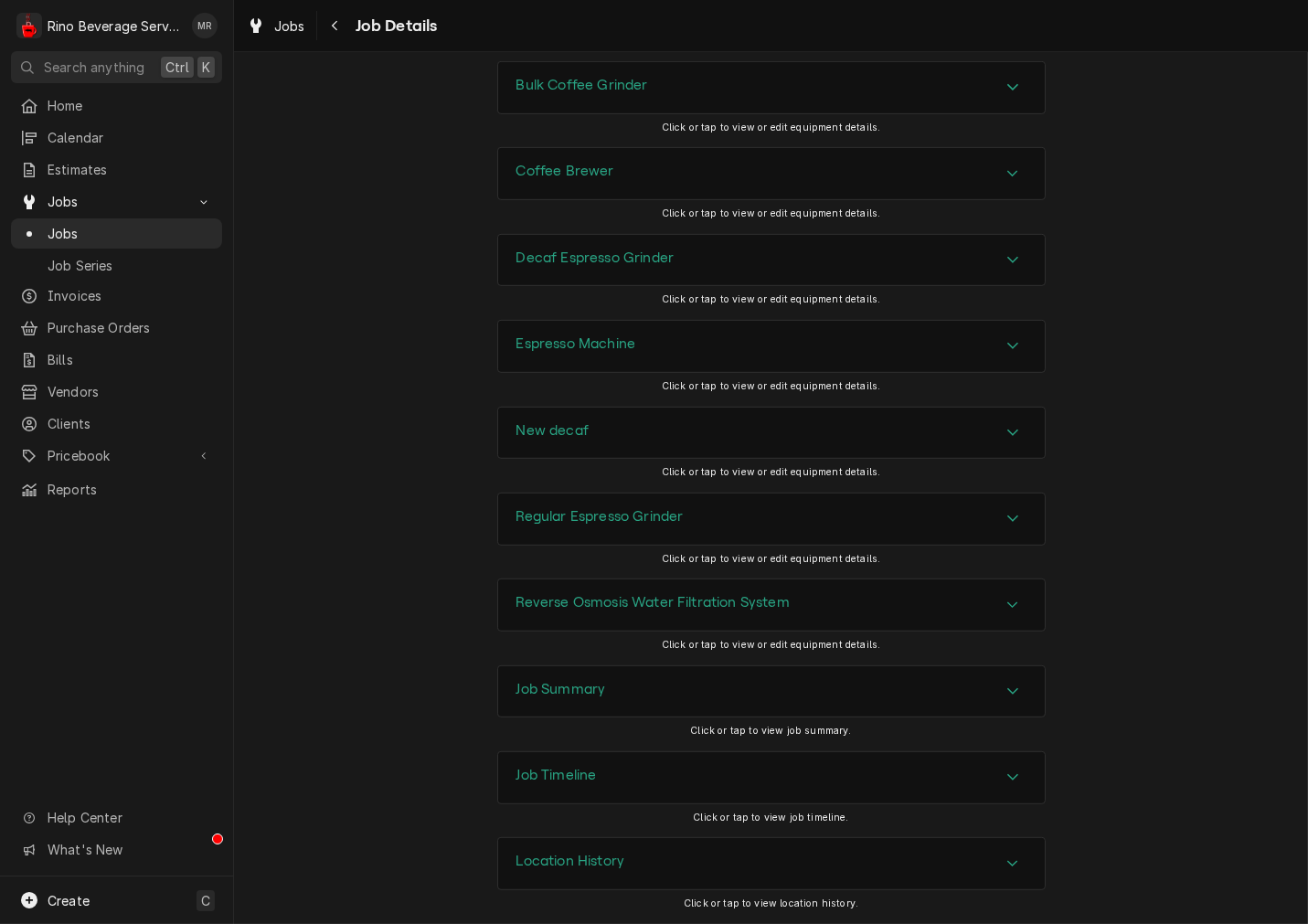 click on "Reverse Osmosis Water Filtration System" at bounding box center [771, 605] 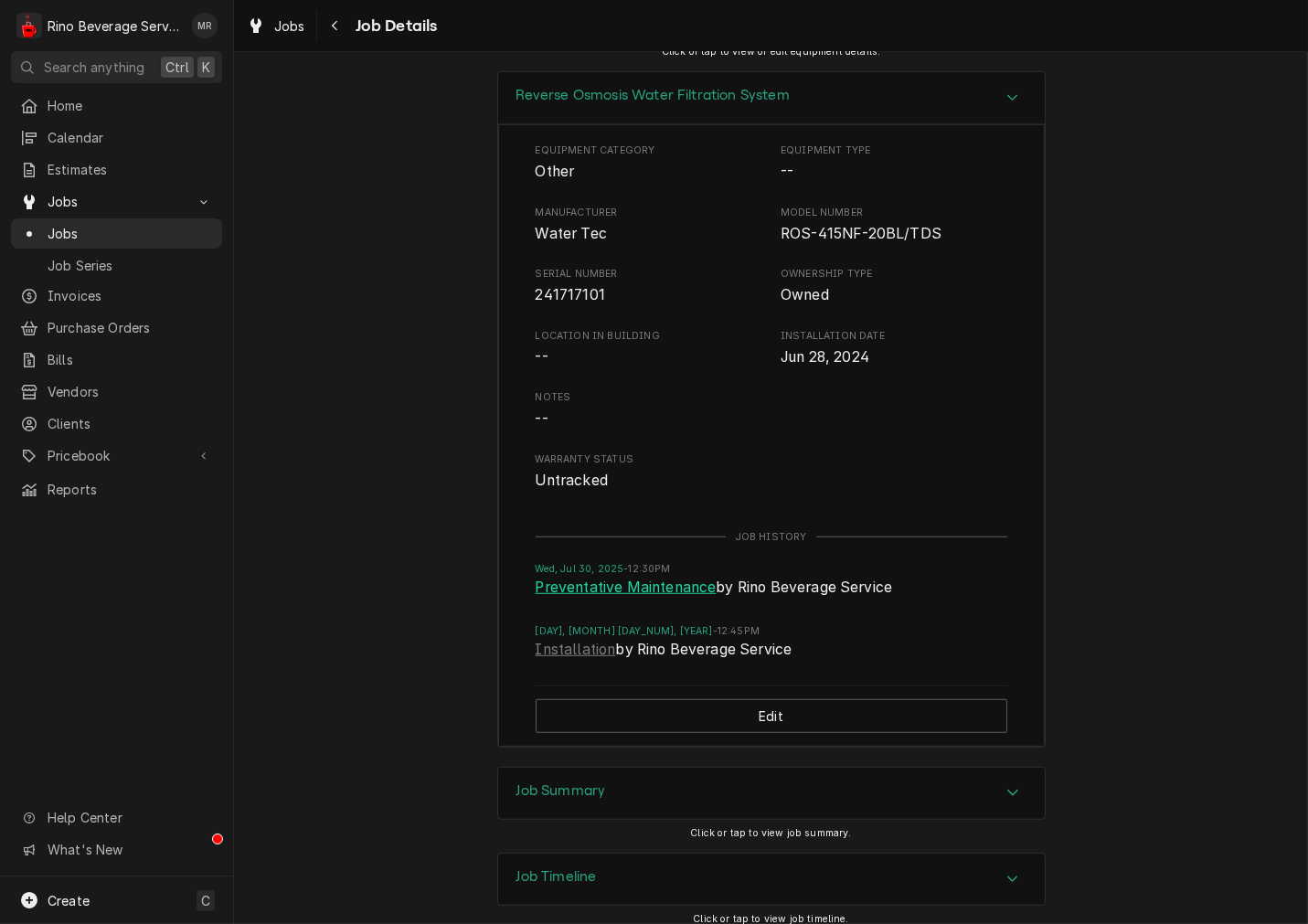 scroll, scrollTop: 2190, scrollLeft: 0, axis: vertical 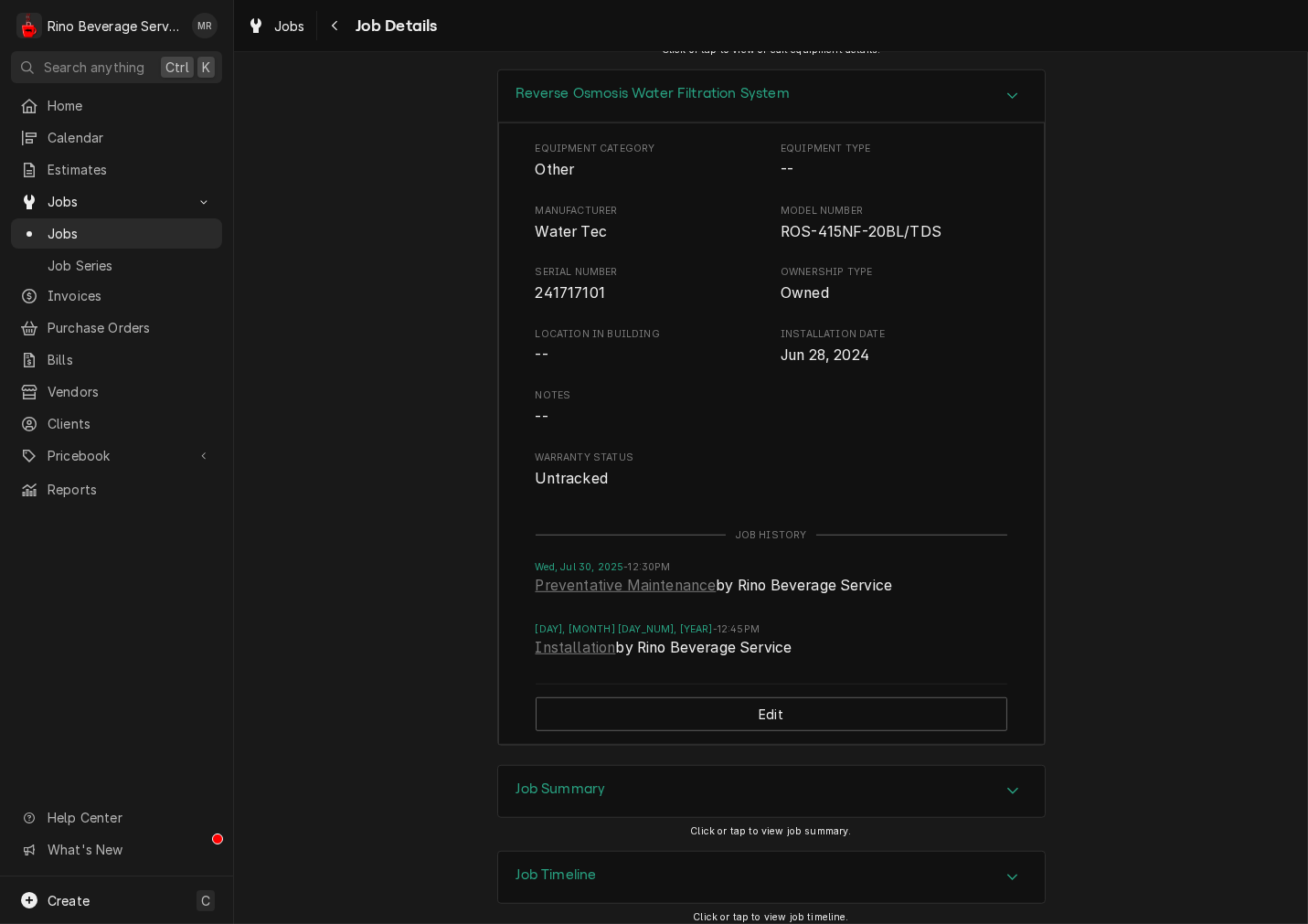 click on "Water Tec" at bounding box center [571, 231] 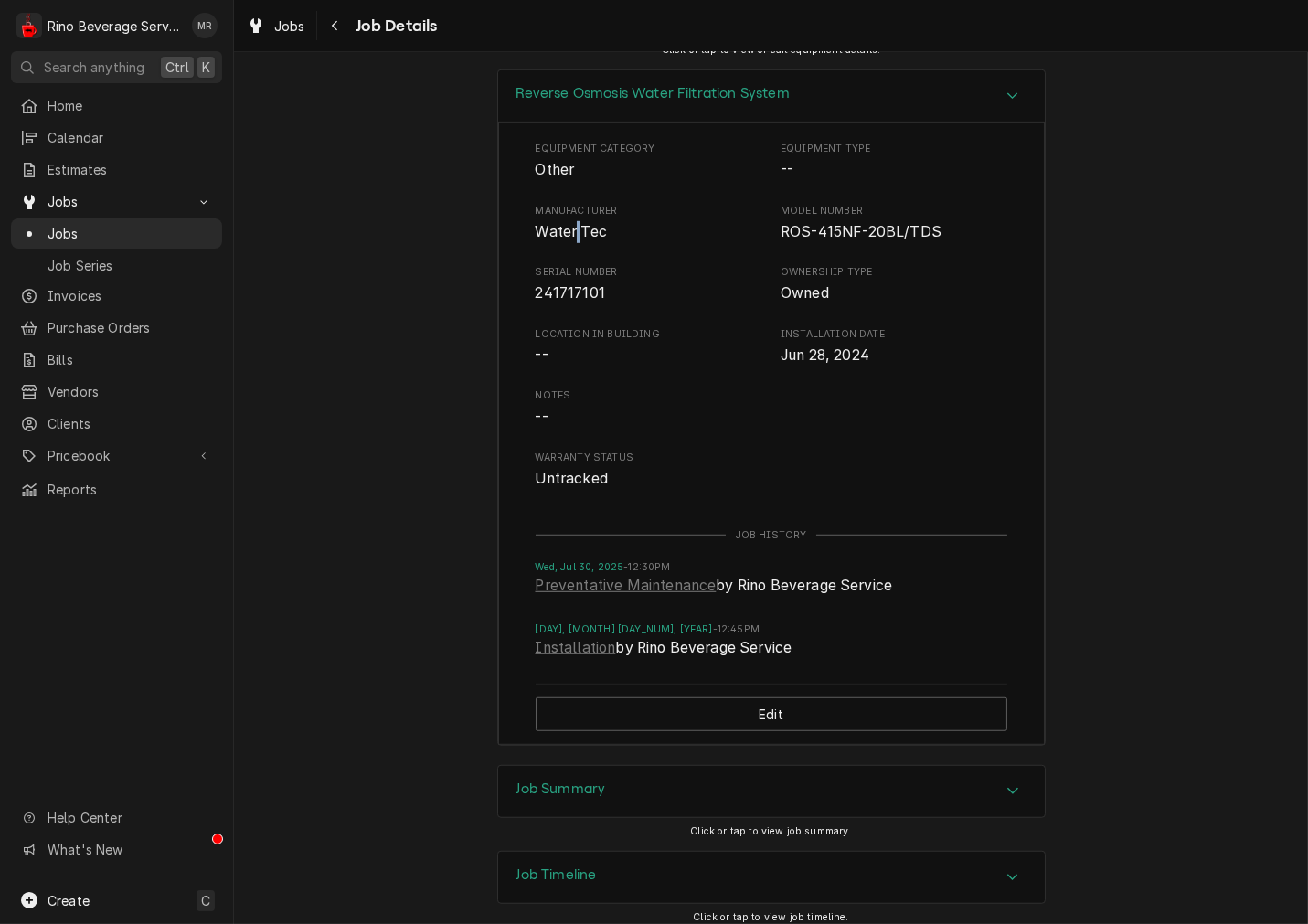 click on "Water Tec" at bounding box center (571, 231) 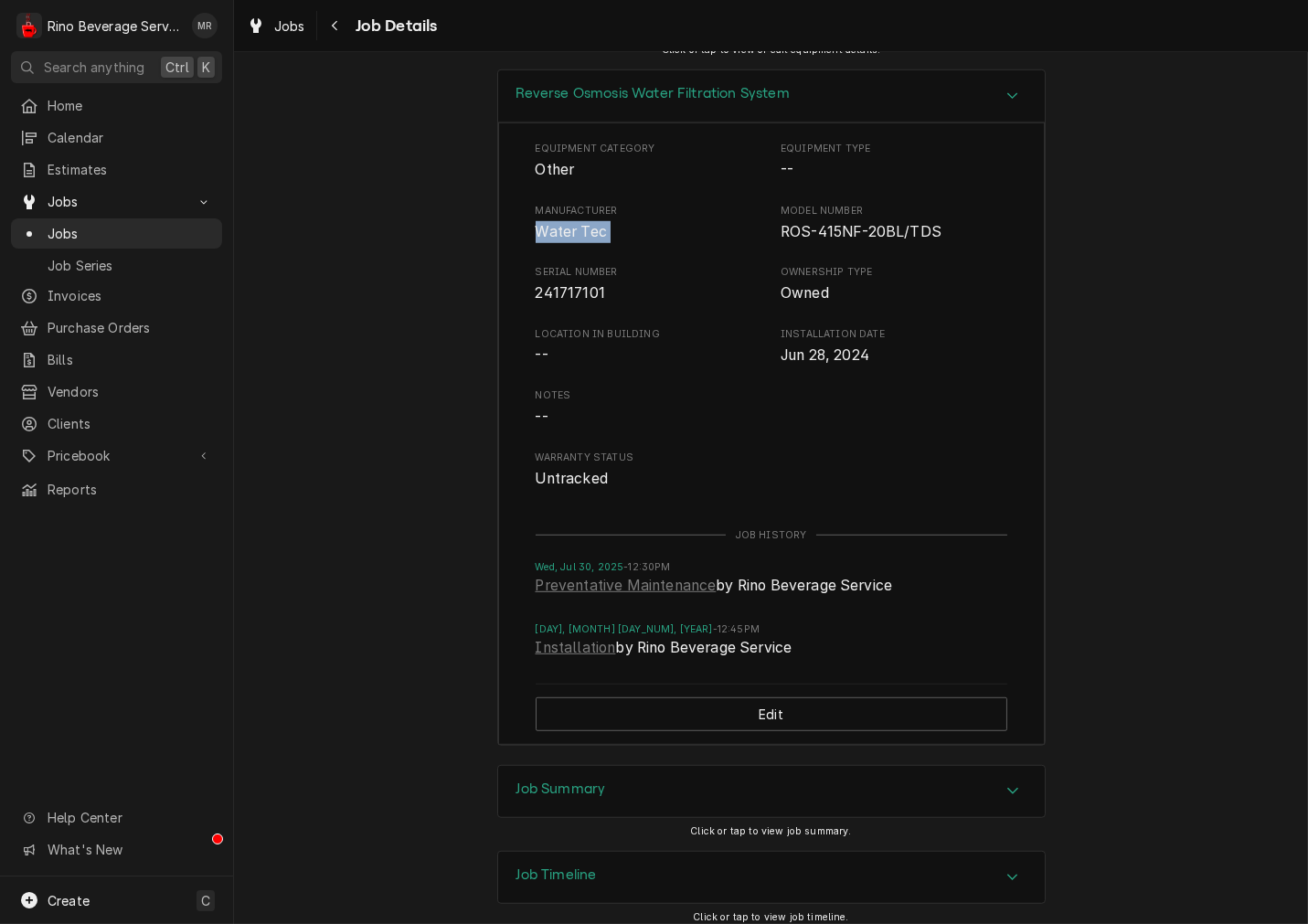 click on "Water Tec" at bounding box center [571, 231] 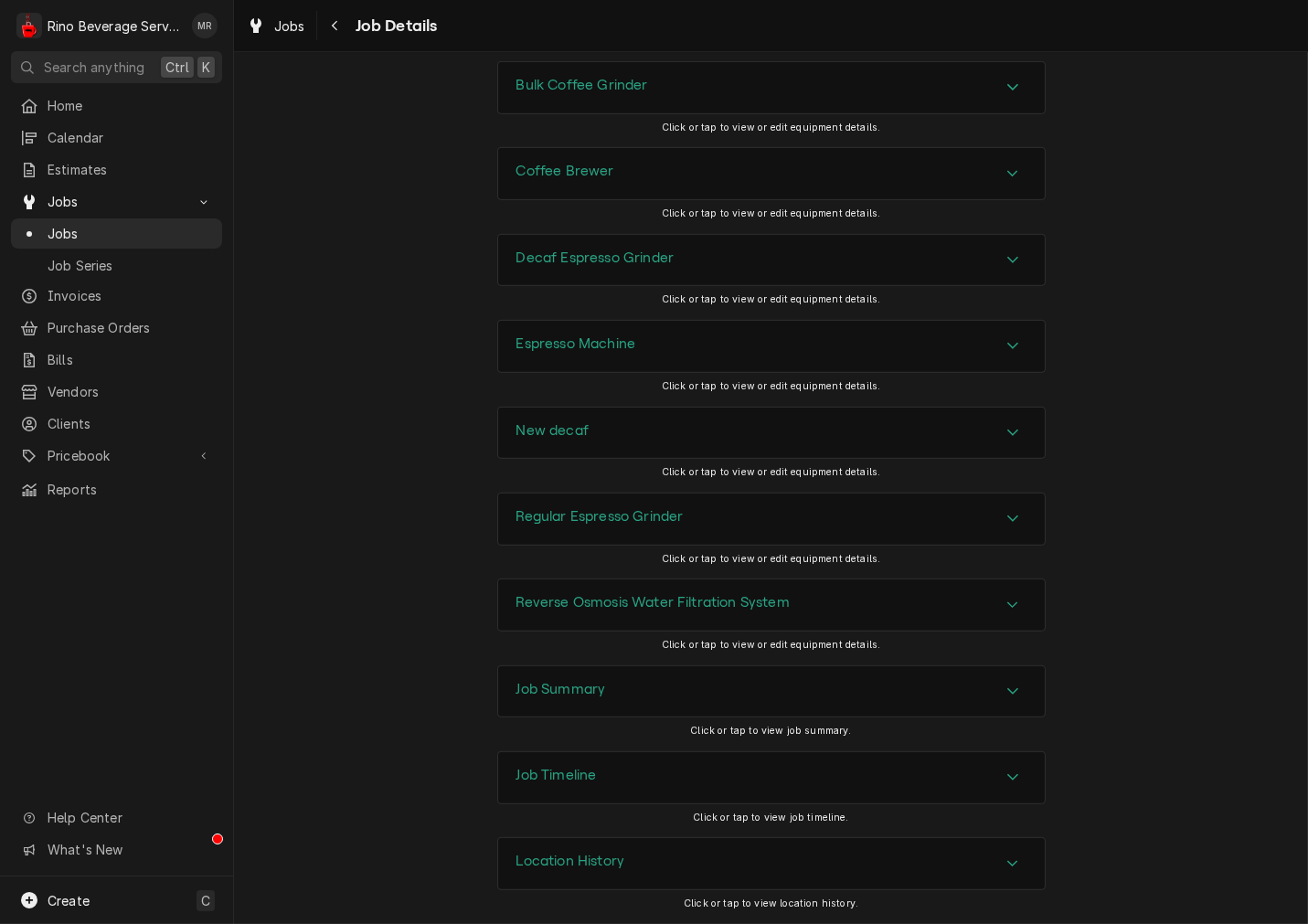 click on "Regular Espresso Grinder" at bounding box center (600, 516) 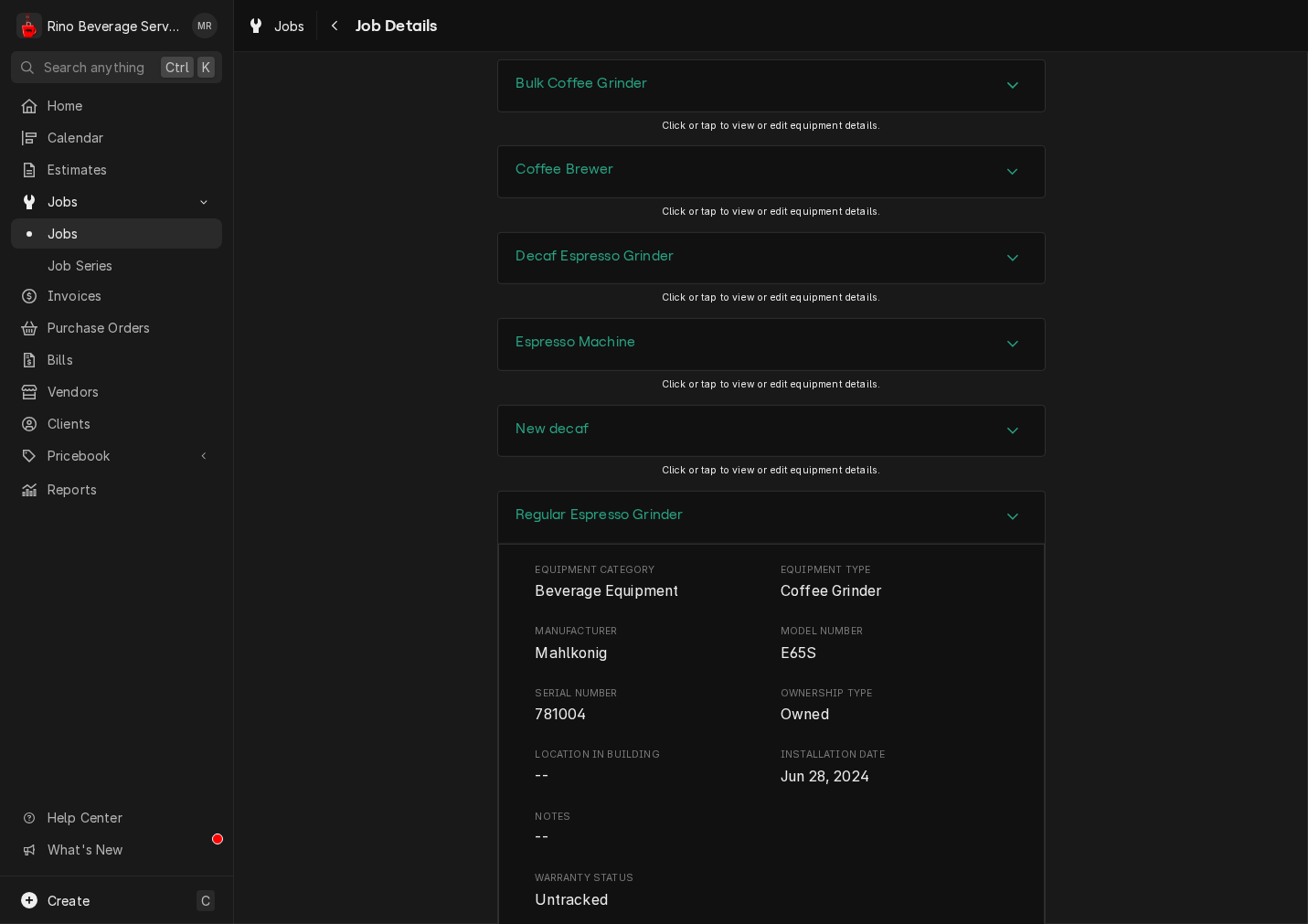 click on "Regular Espresso Grinder" at bounding box center (600, 515) 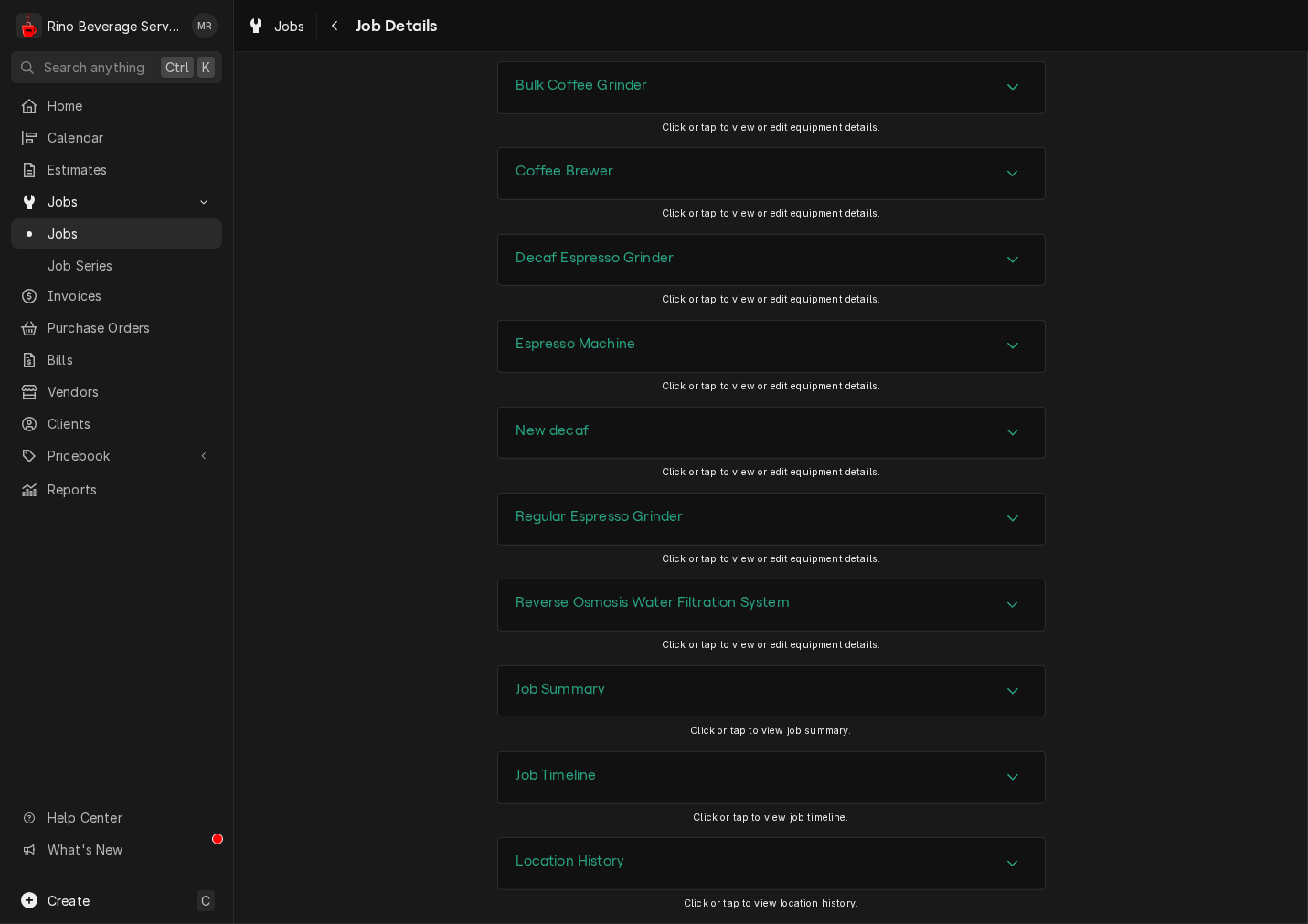 click on "Job Summary" at bounding box center [561, 689] 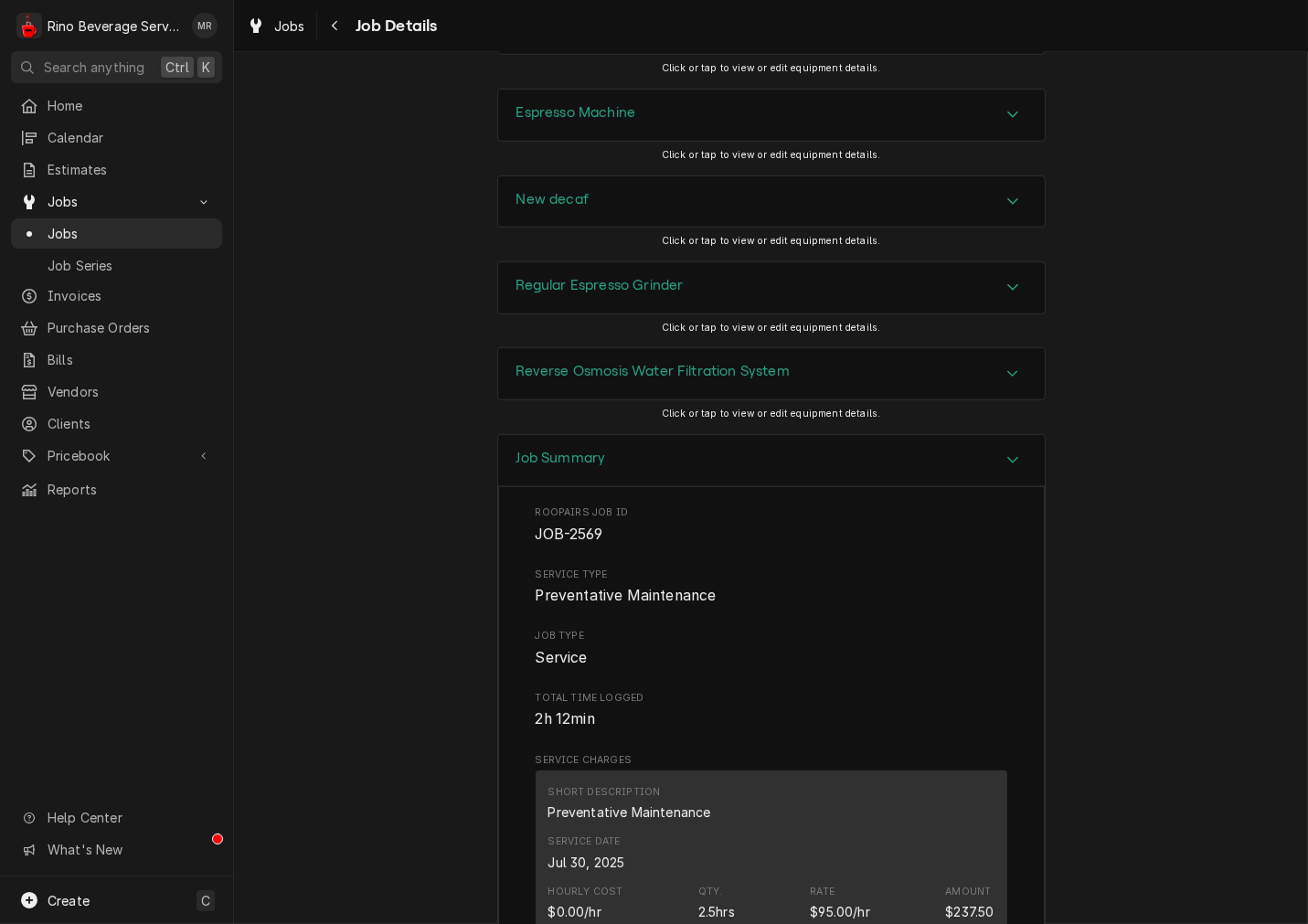 scroll, scrollTop: 2360, scrollLeft: 0, axis: vertical 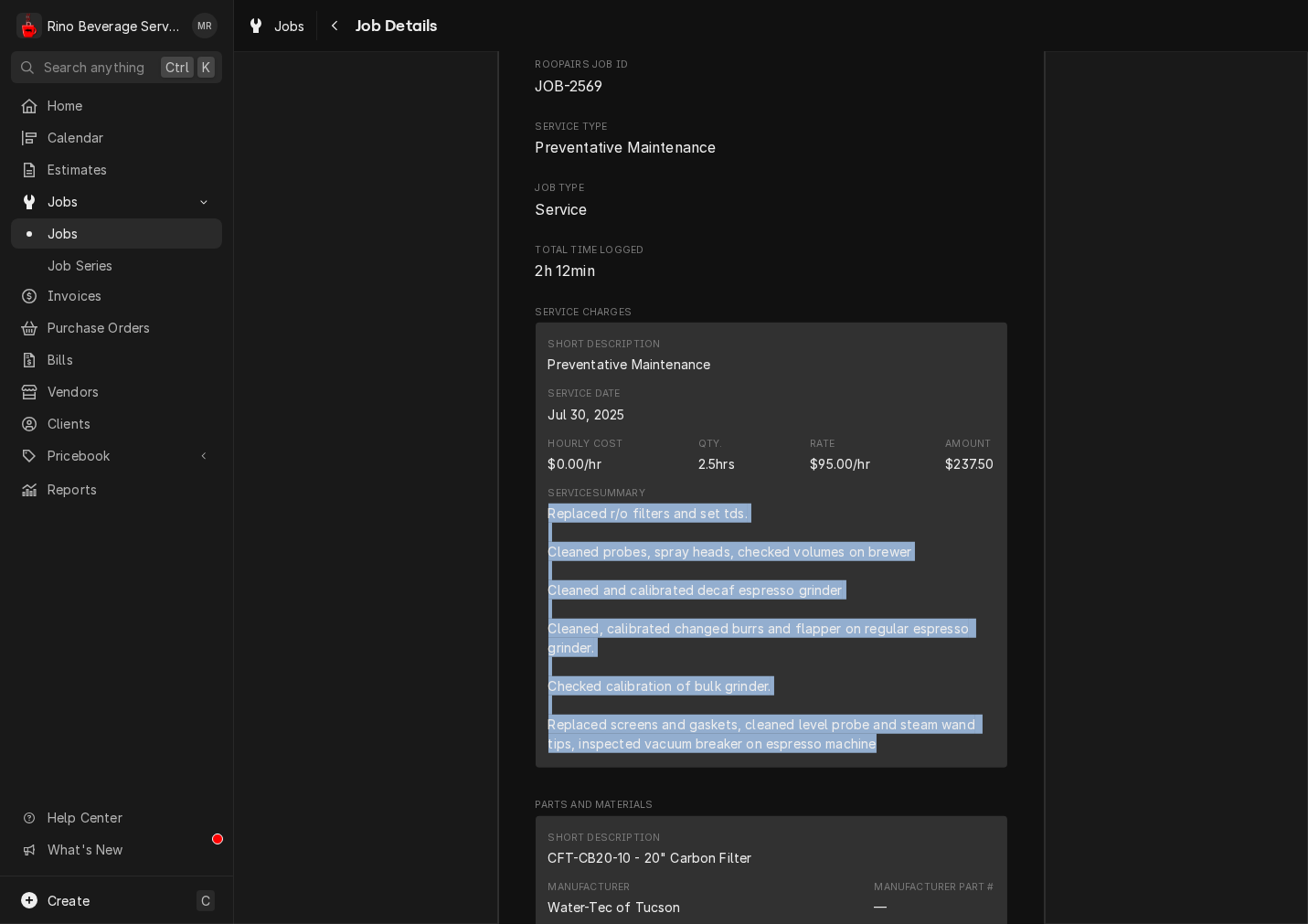 drag, startPoint x: 885, startPoint y: 744, endPoint x: 533, endPoint y: 521, distance: 416.69293 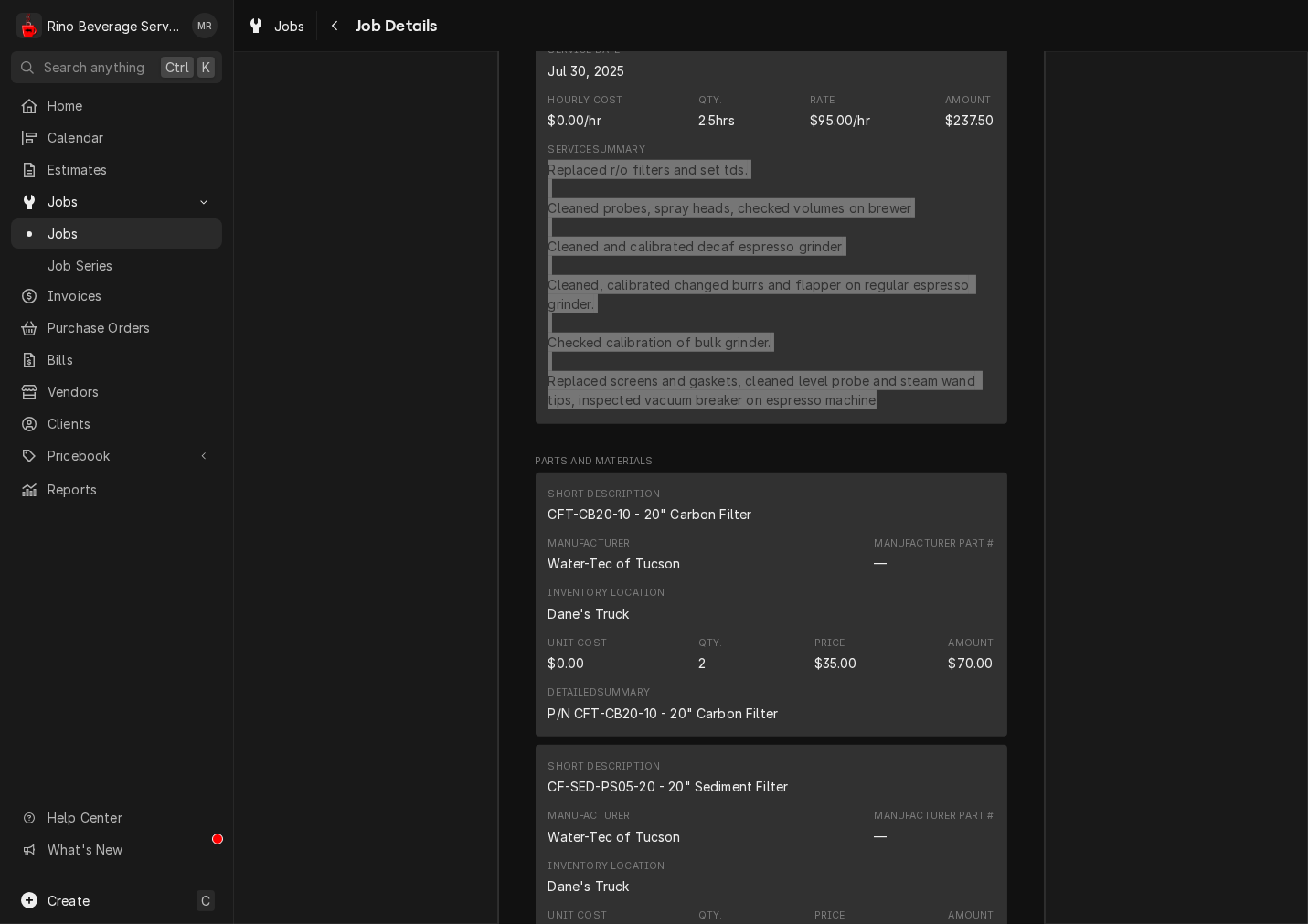 scroll, scrollTop: 2698, scrollLeft: 0, axis: vertical 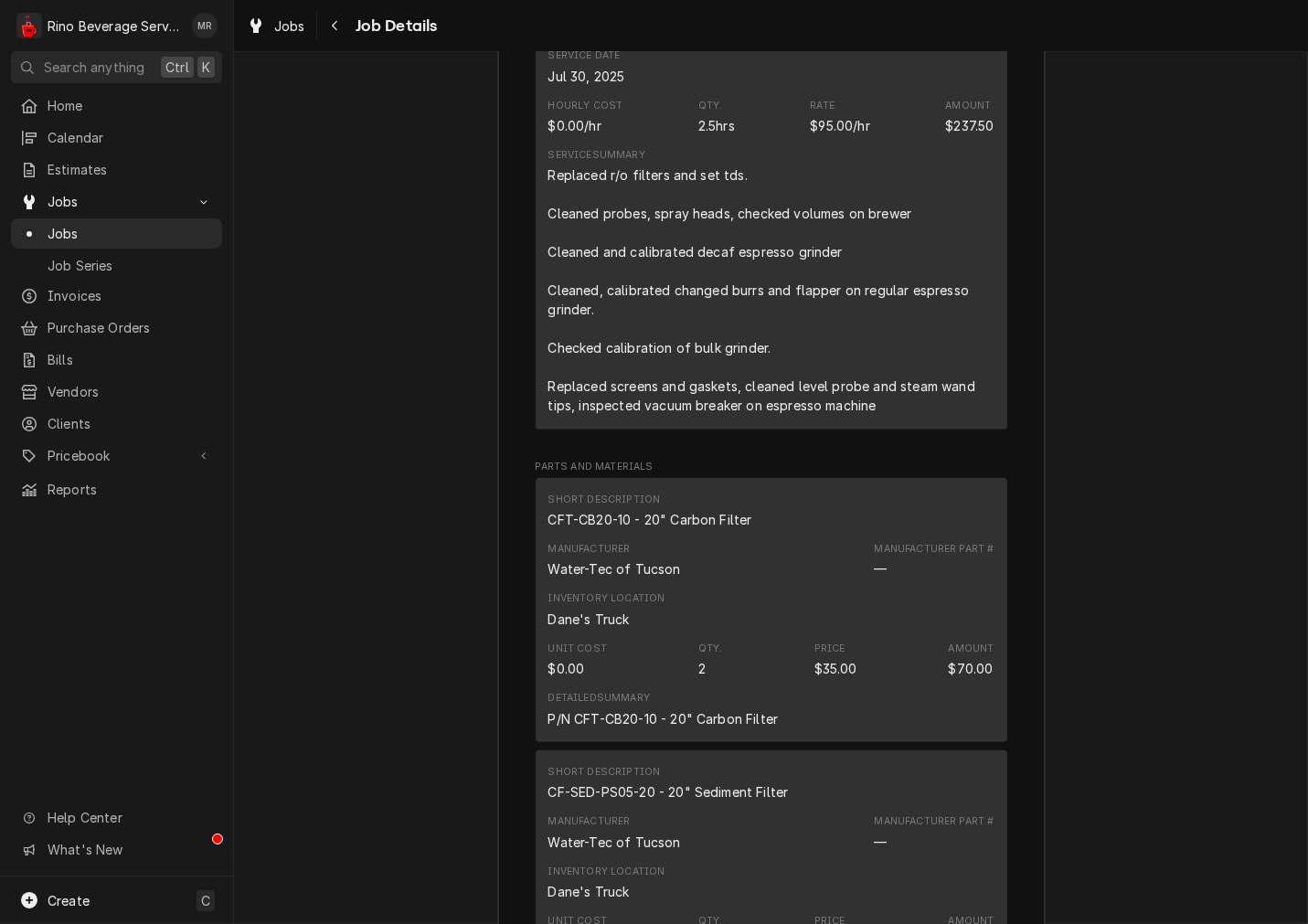click on "CFT-CB20-10 - 20" Carbon Filter" at bounding box center (650, 519) 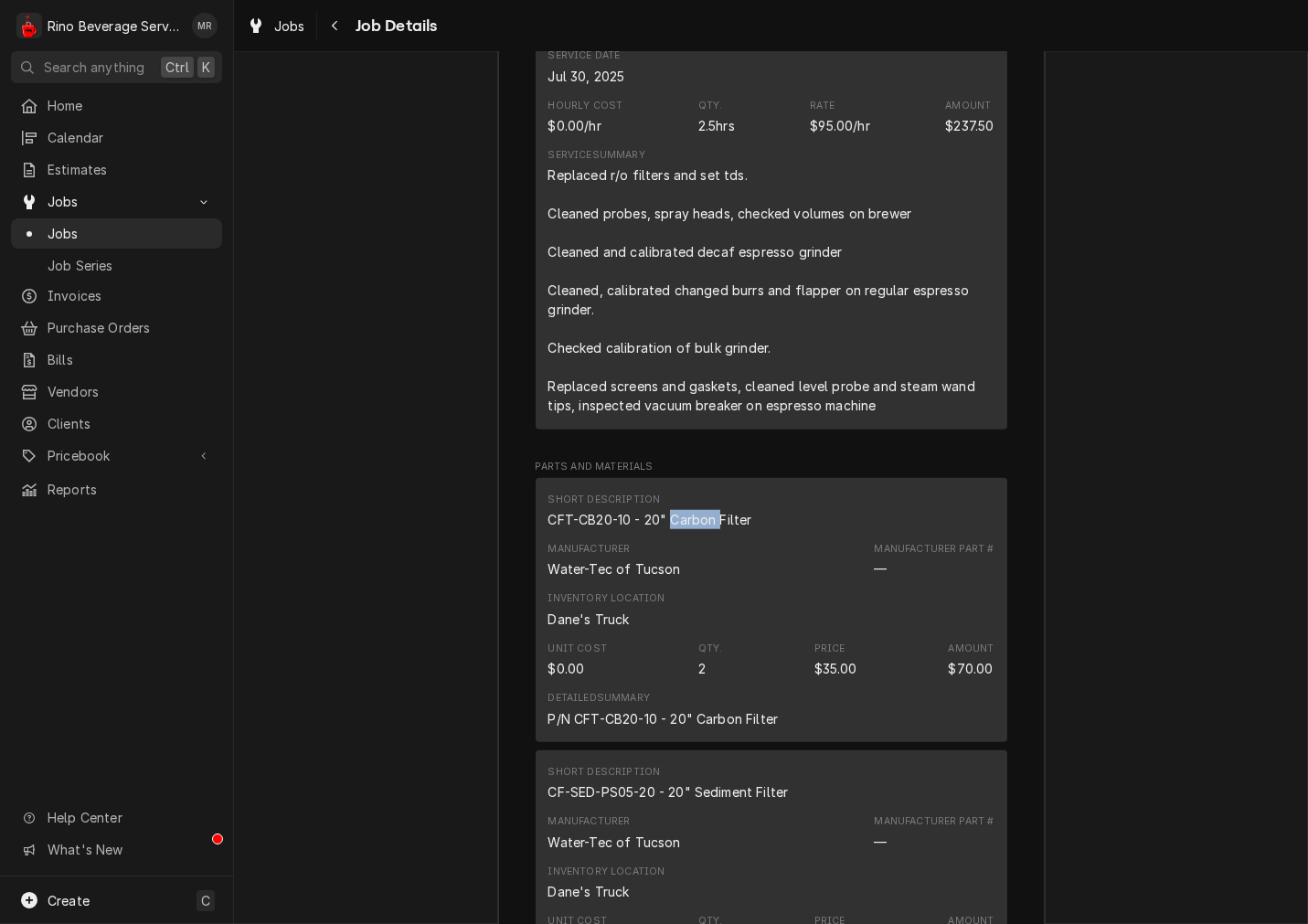 click on "CFT-CB20-10 - 20" Carbon Filter" at bounding box center [650, 519] 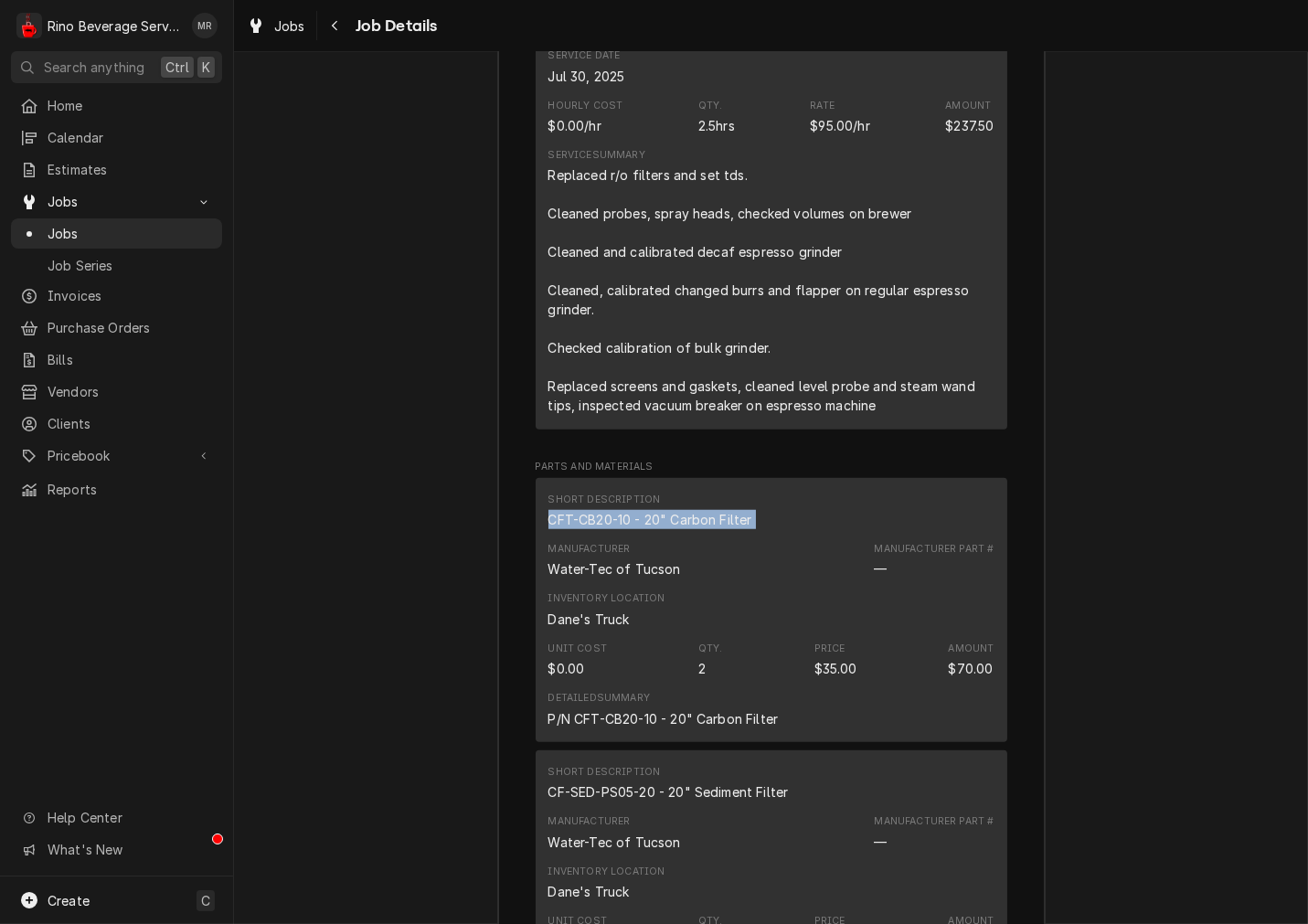 click on "CFT-CB20-10 - 20" Carbon Filter" at bounding box center (650, 519) 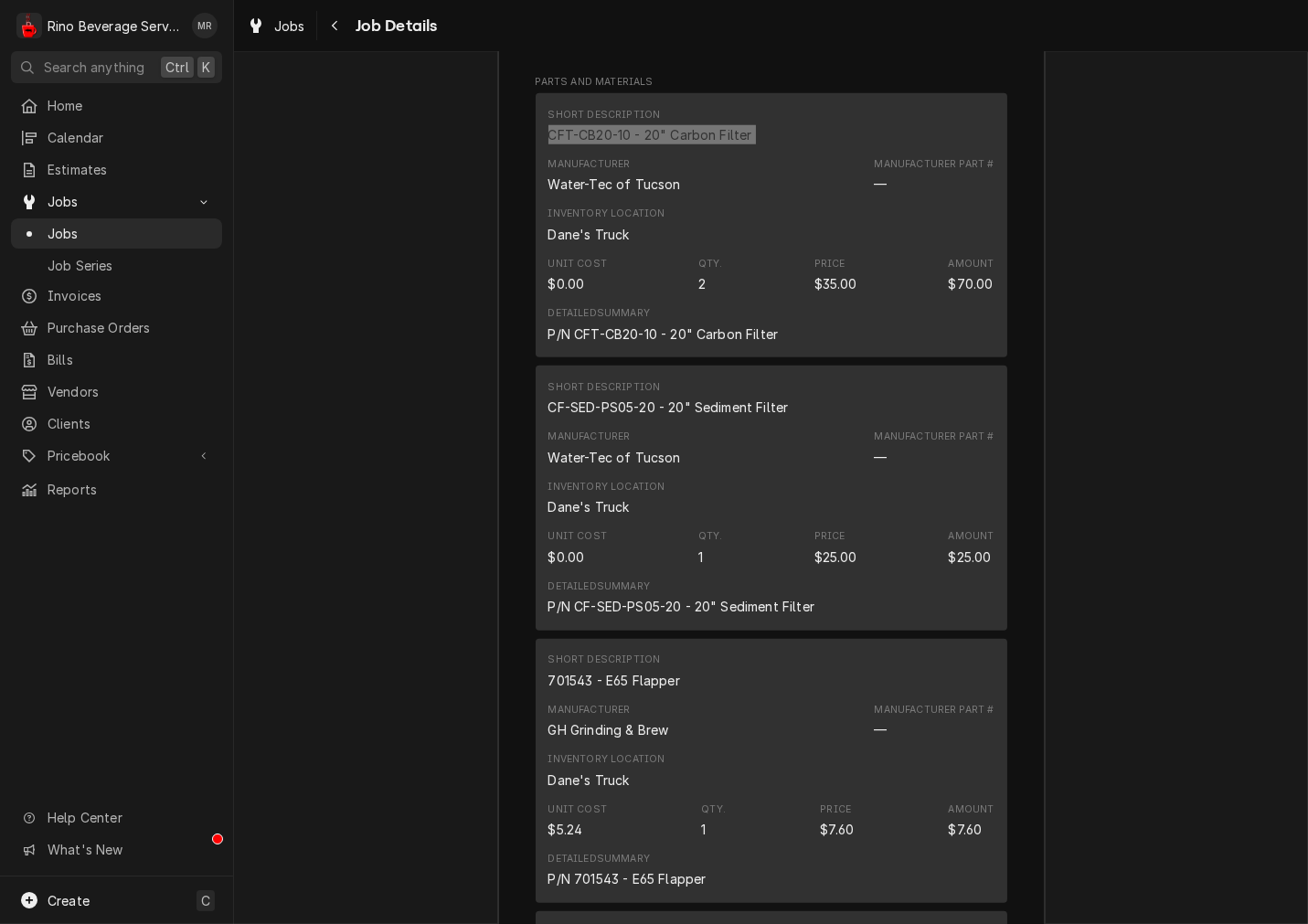scroll, scrollTop: 3205, scrollLeft: 0, axis: vertical 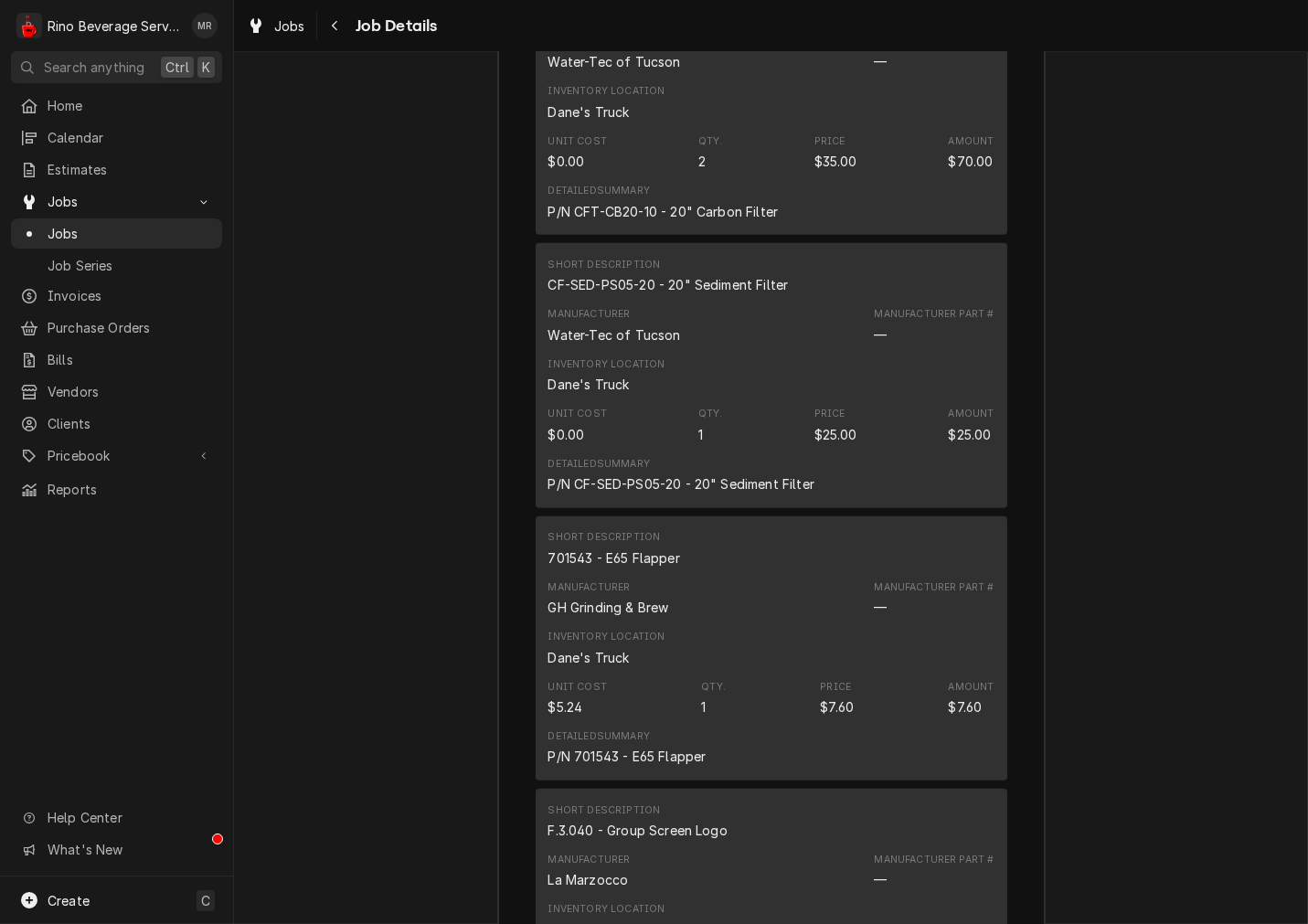 click on "CF-SED-PS05-20 - 20" Sediment Filter" at bounding box center (668, 284) 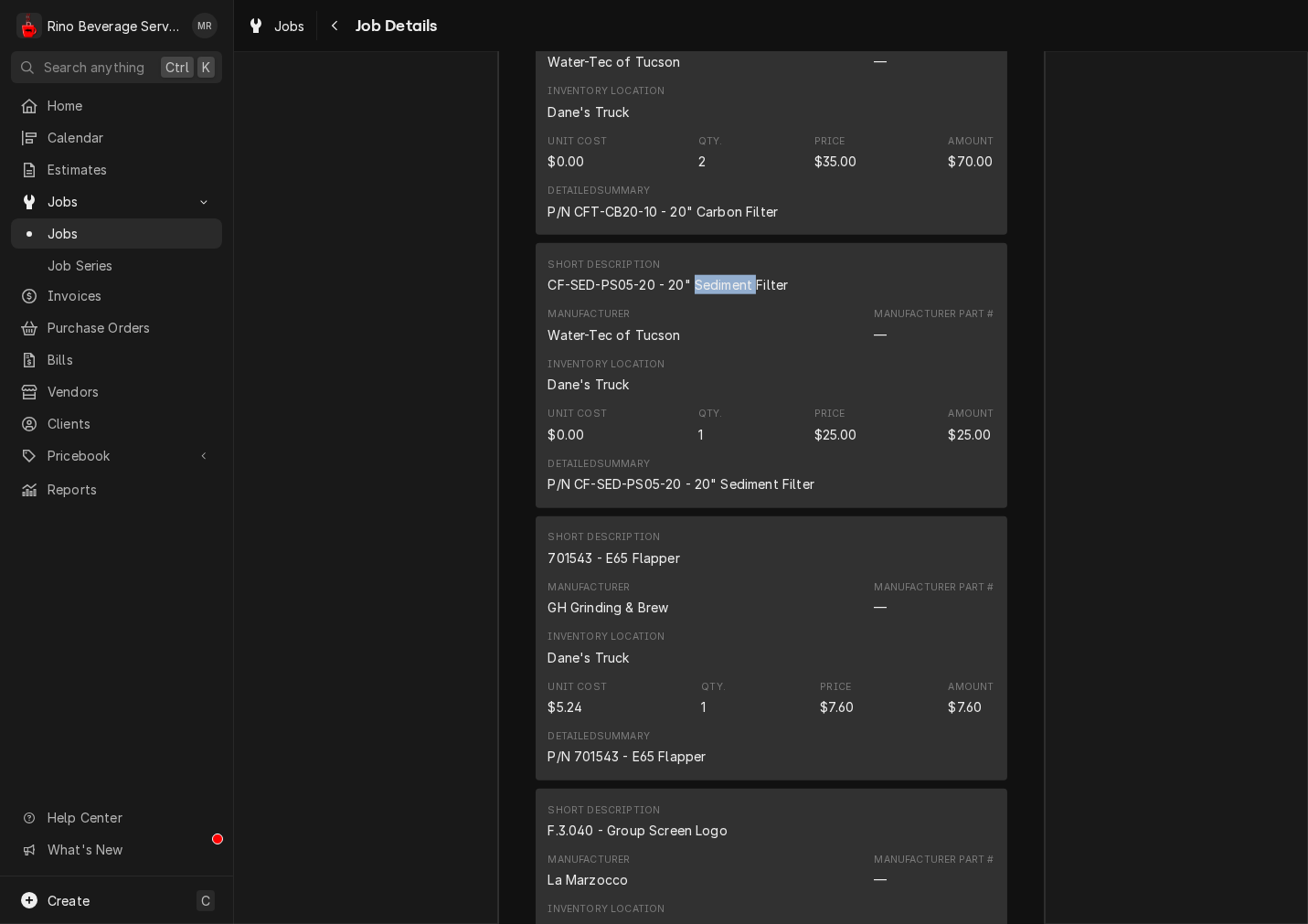 click on "CF-SED-PS05-20 - 20" Sediment Filter" at bounding box center [668, 284] 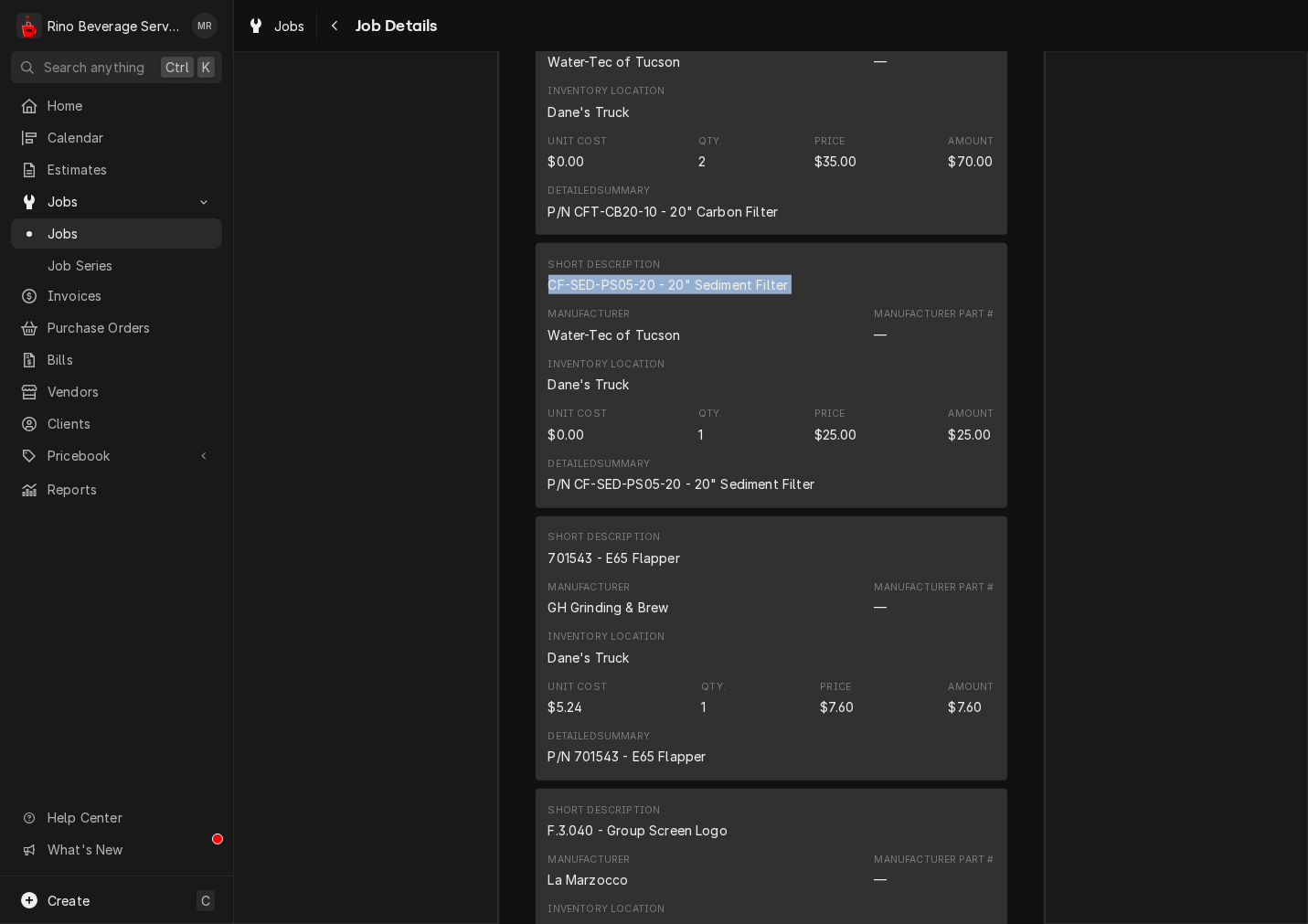 click on "CF-SED-PS05-20 - 20" Sediment Filter" at bounding box center (668, 284) 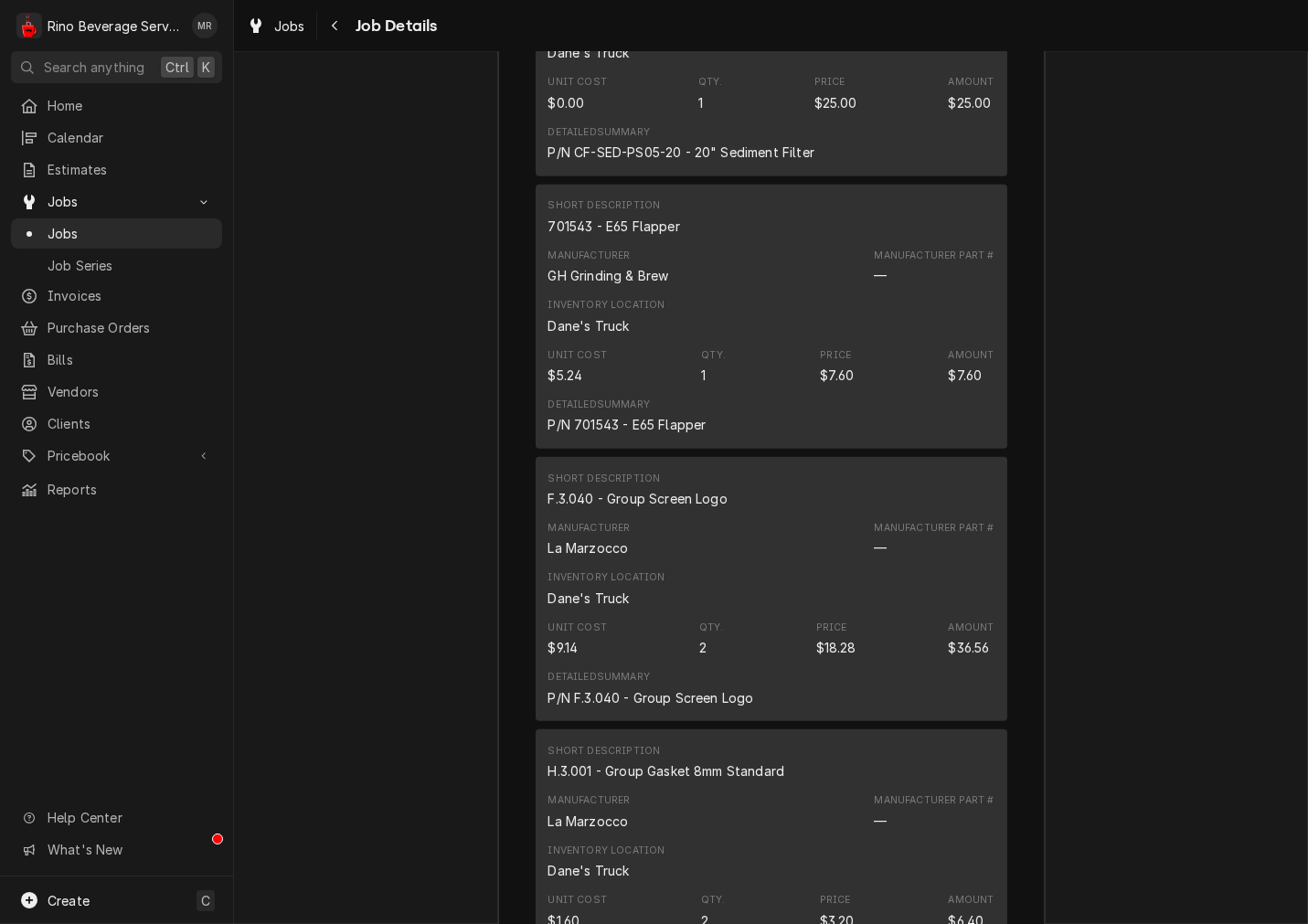 scroll, scrollTop: 3543, scrollLeft: 0, axis: vertical 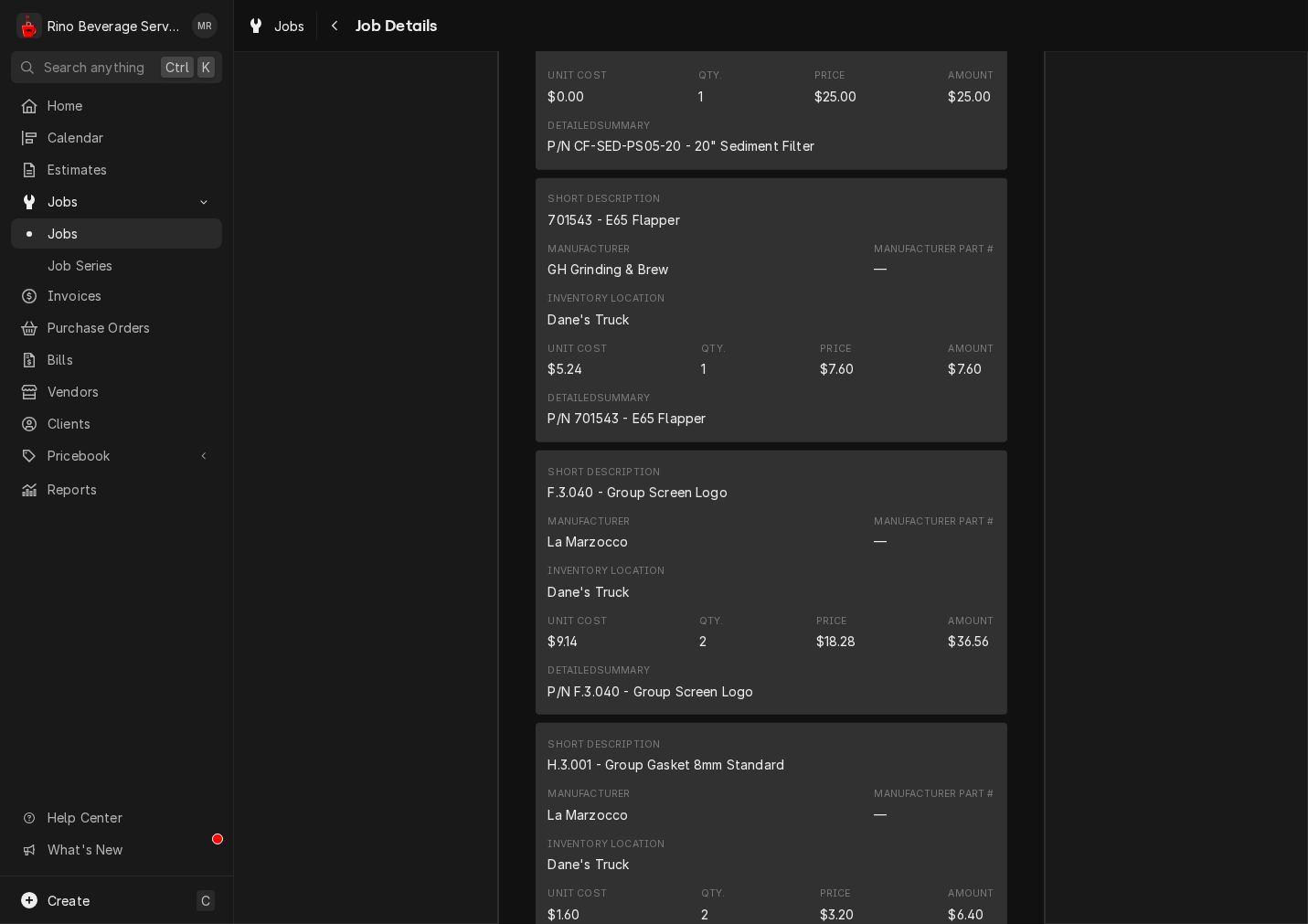 click on "701543 - E65 Flapper" at bounding box center (614, 219) 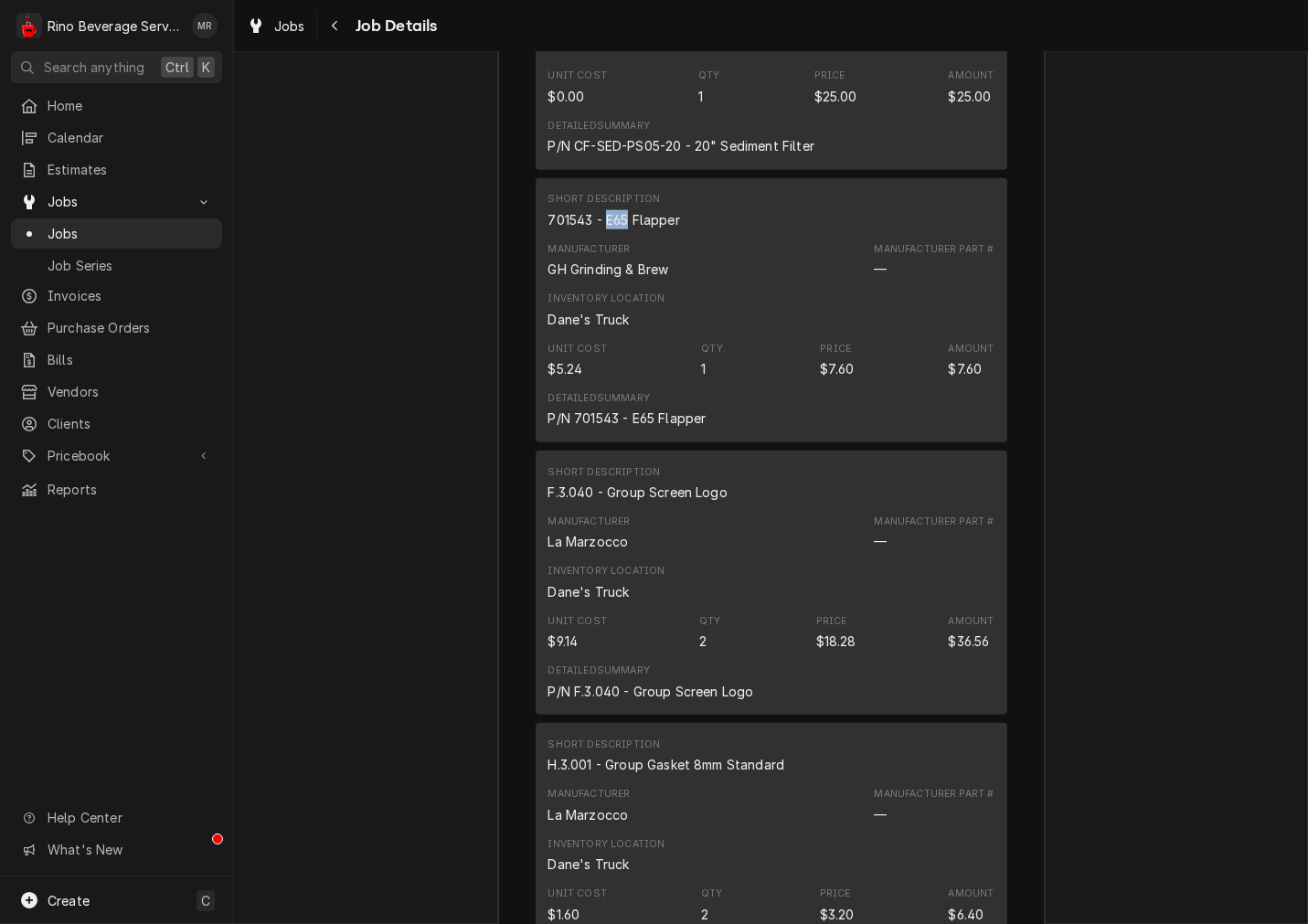 click on "701543 - E65 Flapper" at bounding box center [614, 219] 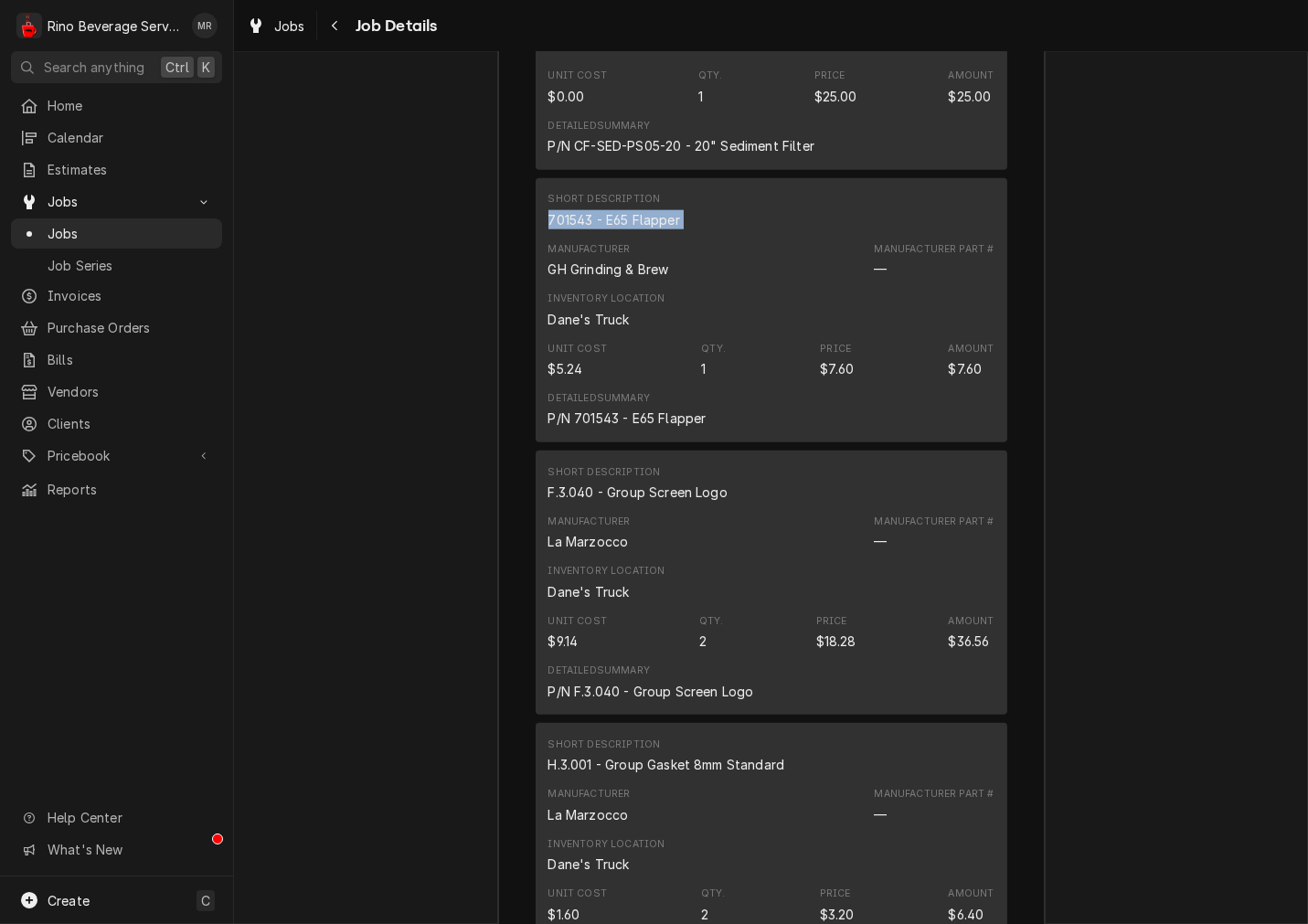 click on "701543 - E65 Flapper" at bounding box center [614, 219] 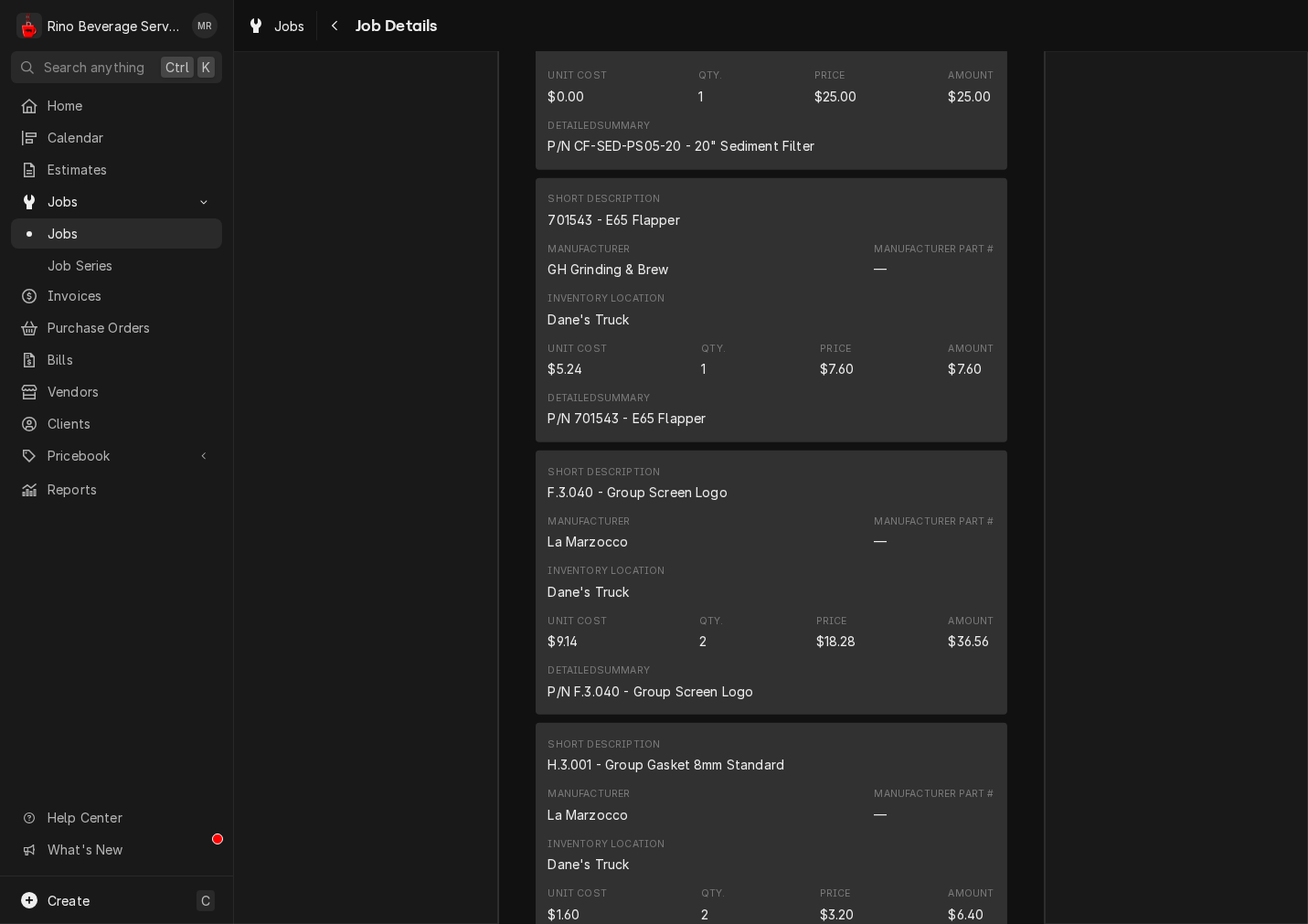 click on "F.3.040 - Group Screen Logo" at bounding box center (638, 492) 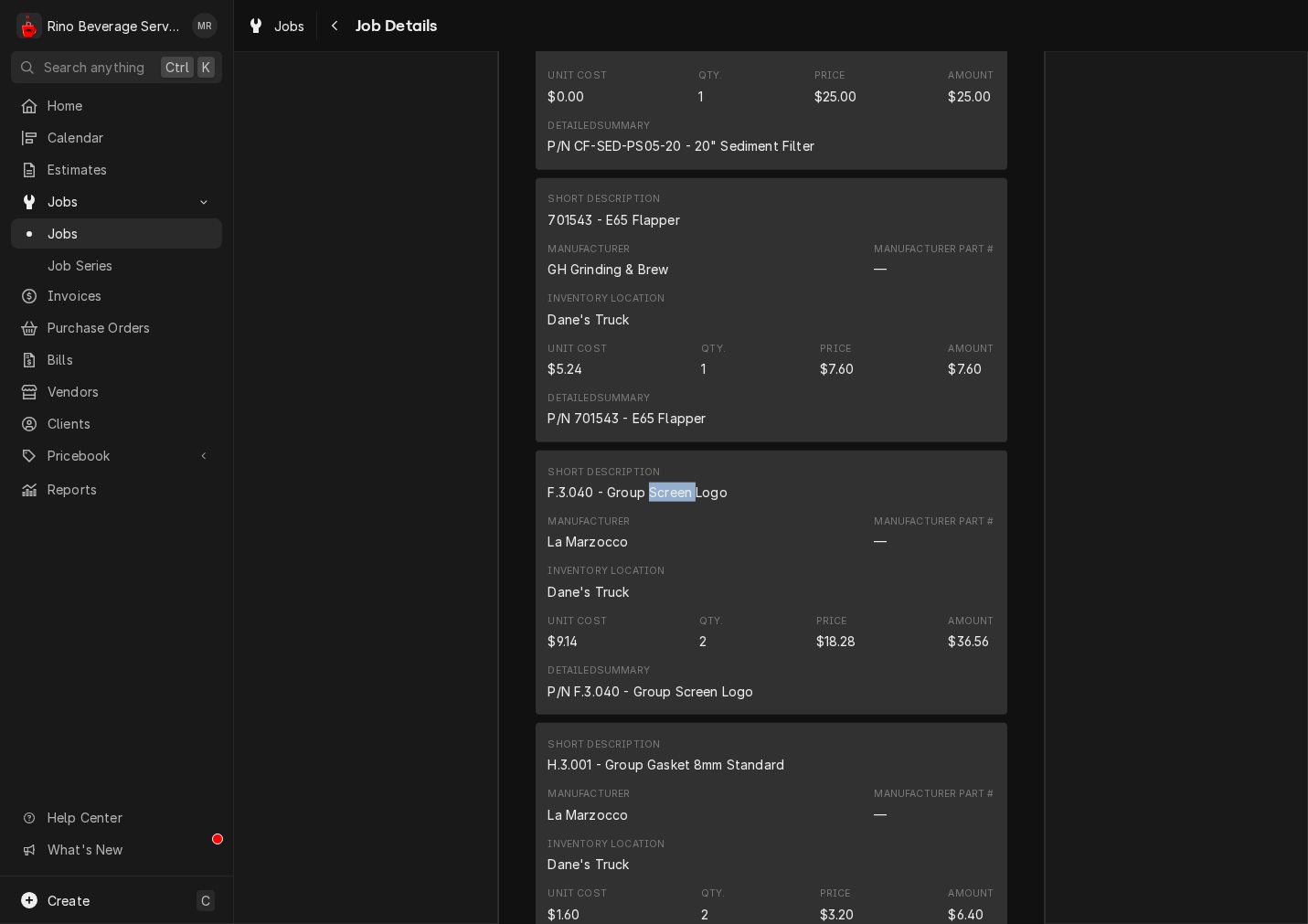 click on "F.3.040 - Group Screen Logo" at bounding box center (638, 492) 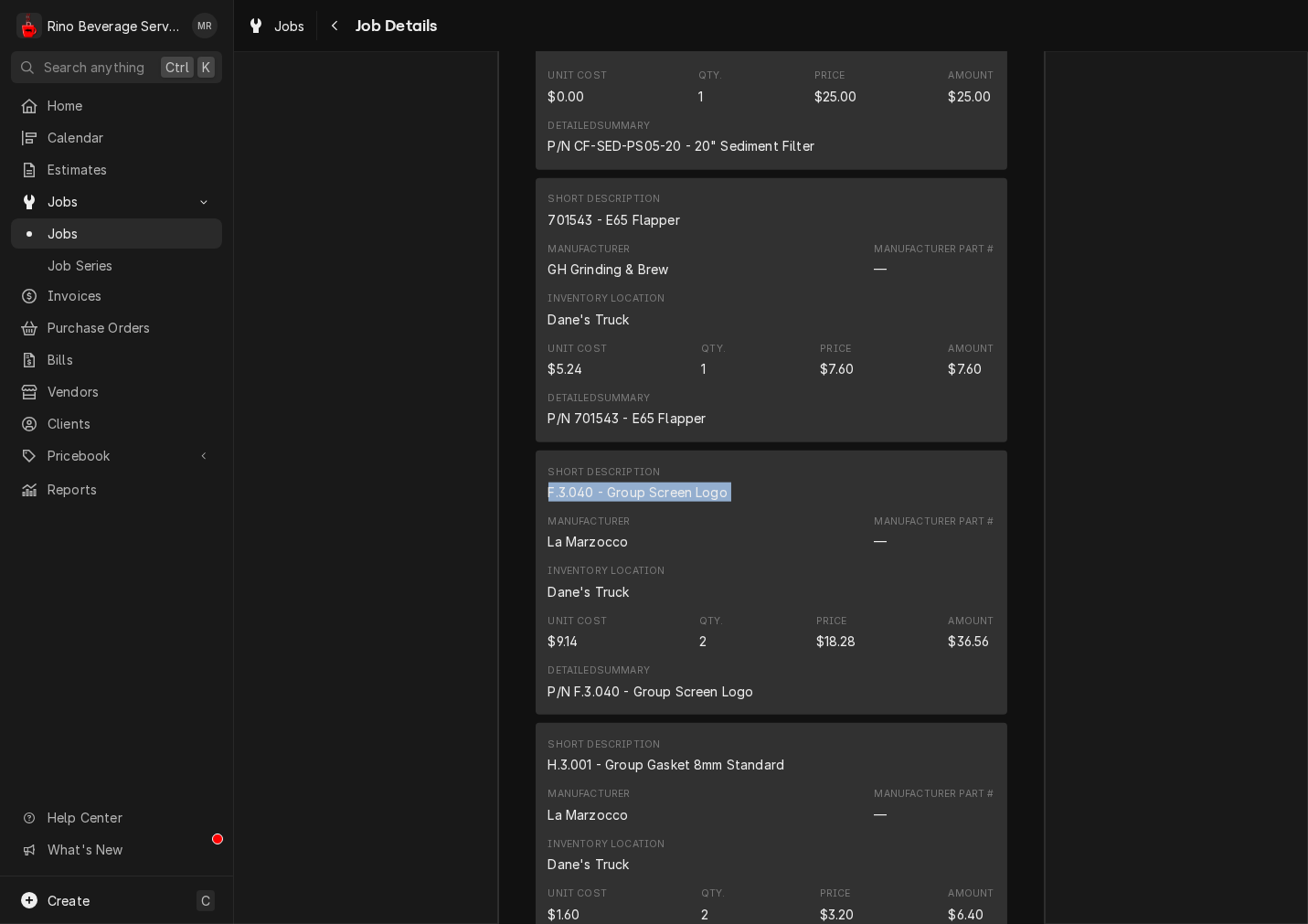 click on "F.3.040 - Group Screen Logo" at bounding box center [638, 492] 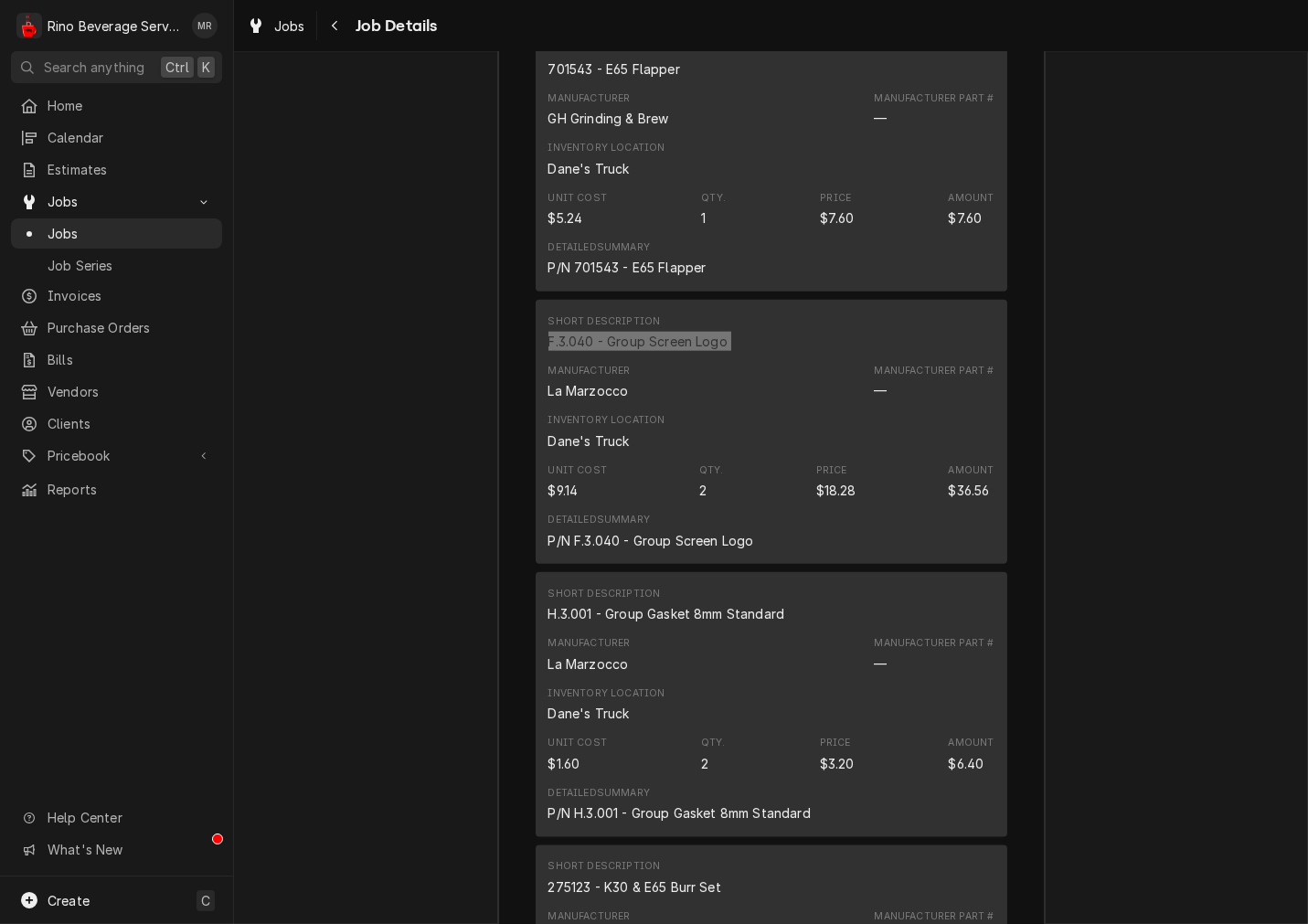 scroll, scrollTop: 3882, scrollLeft: 0, axis: vertical 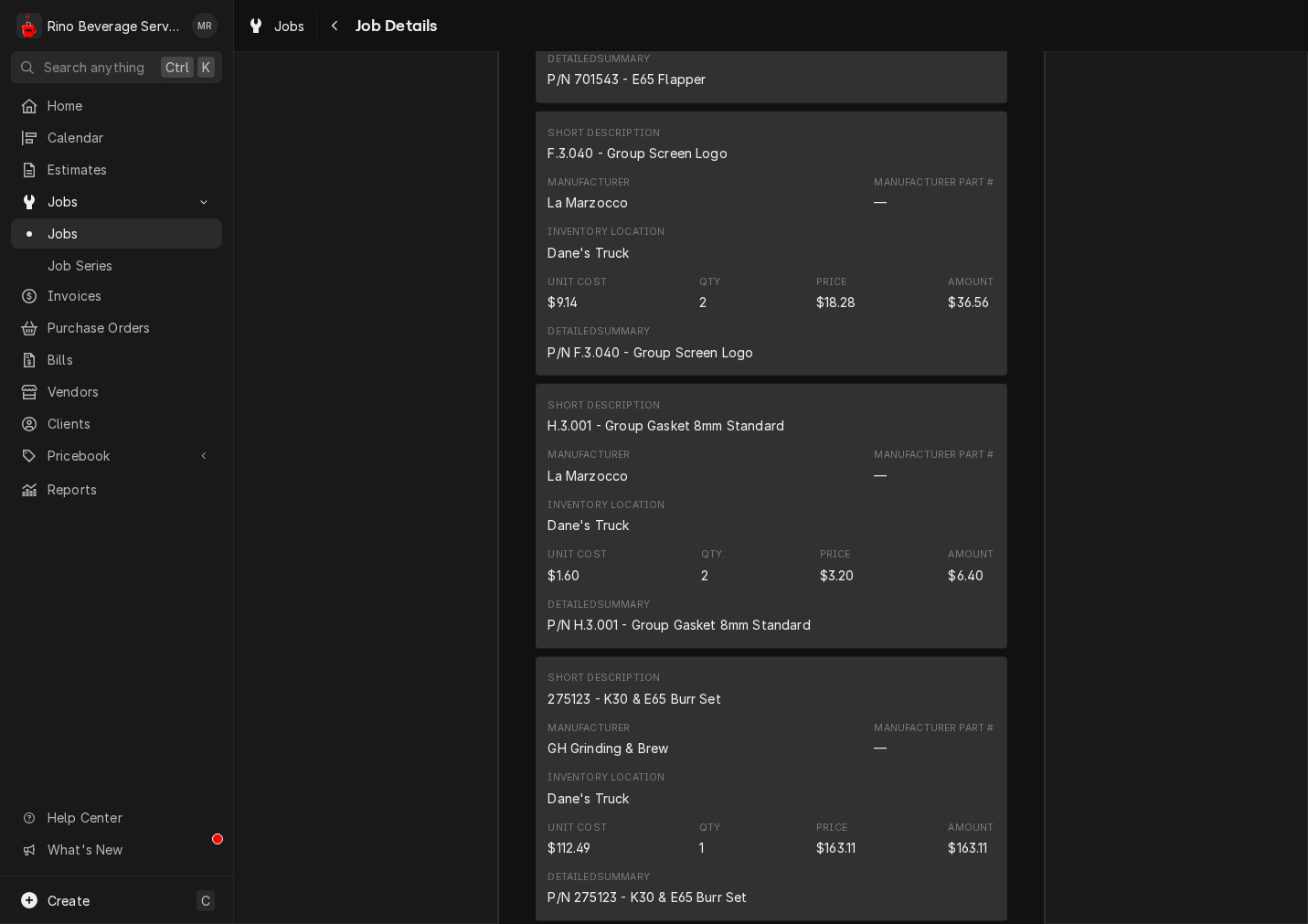click on "H.3.001 - Group Gasket 8mm Standard" at bounding box center (666, 425) 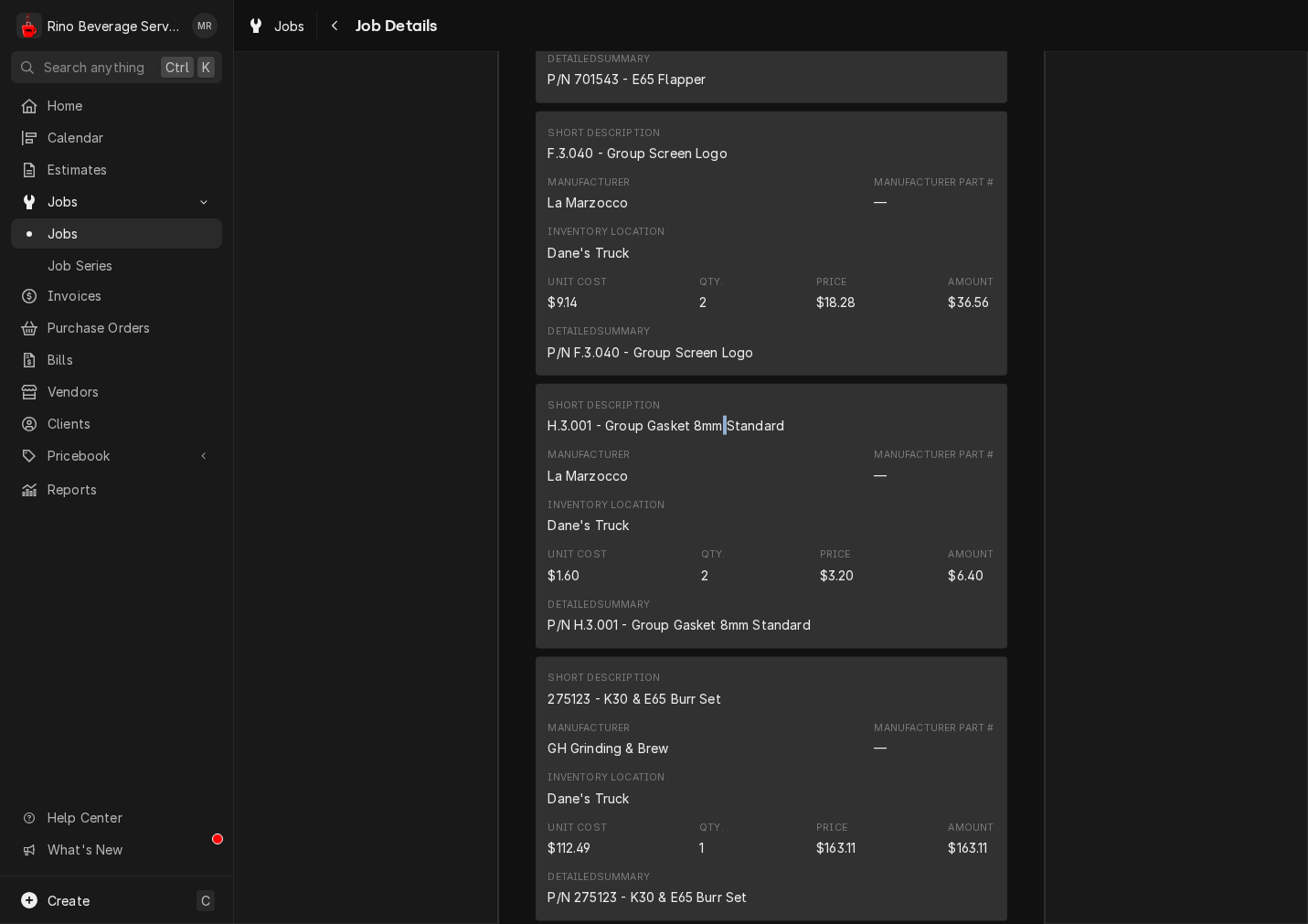 click on "H.3.001 - Group Gasket 8mm Standard" at bounding box center (666, 425) 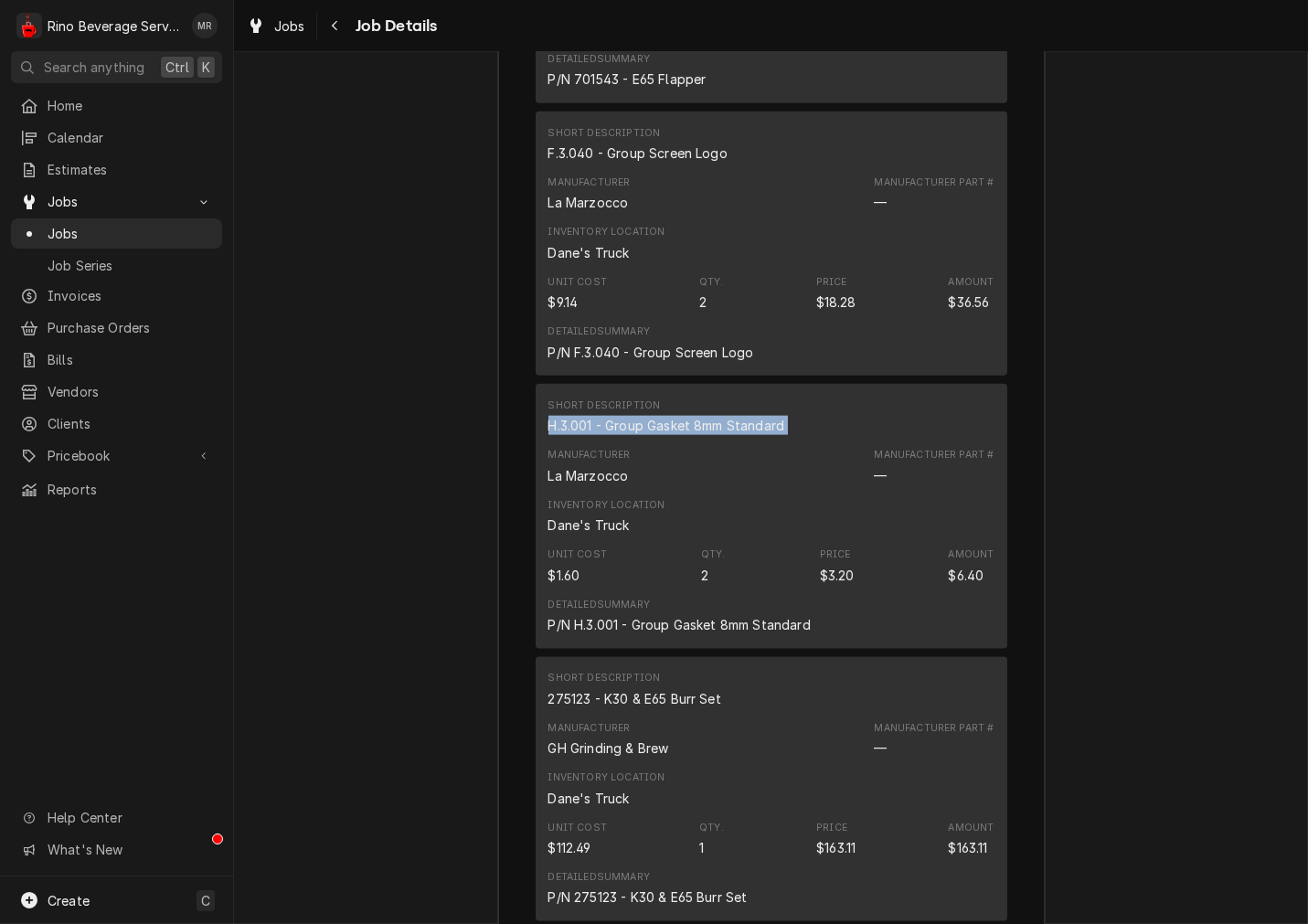 click on "H.3.001 - Group Gasket 8mm Standard" at bounding box center (666, 425) 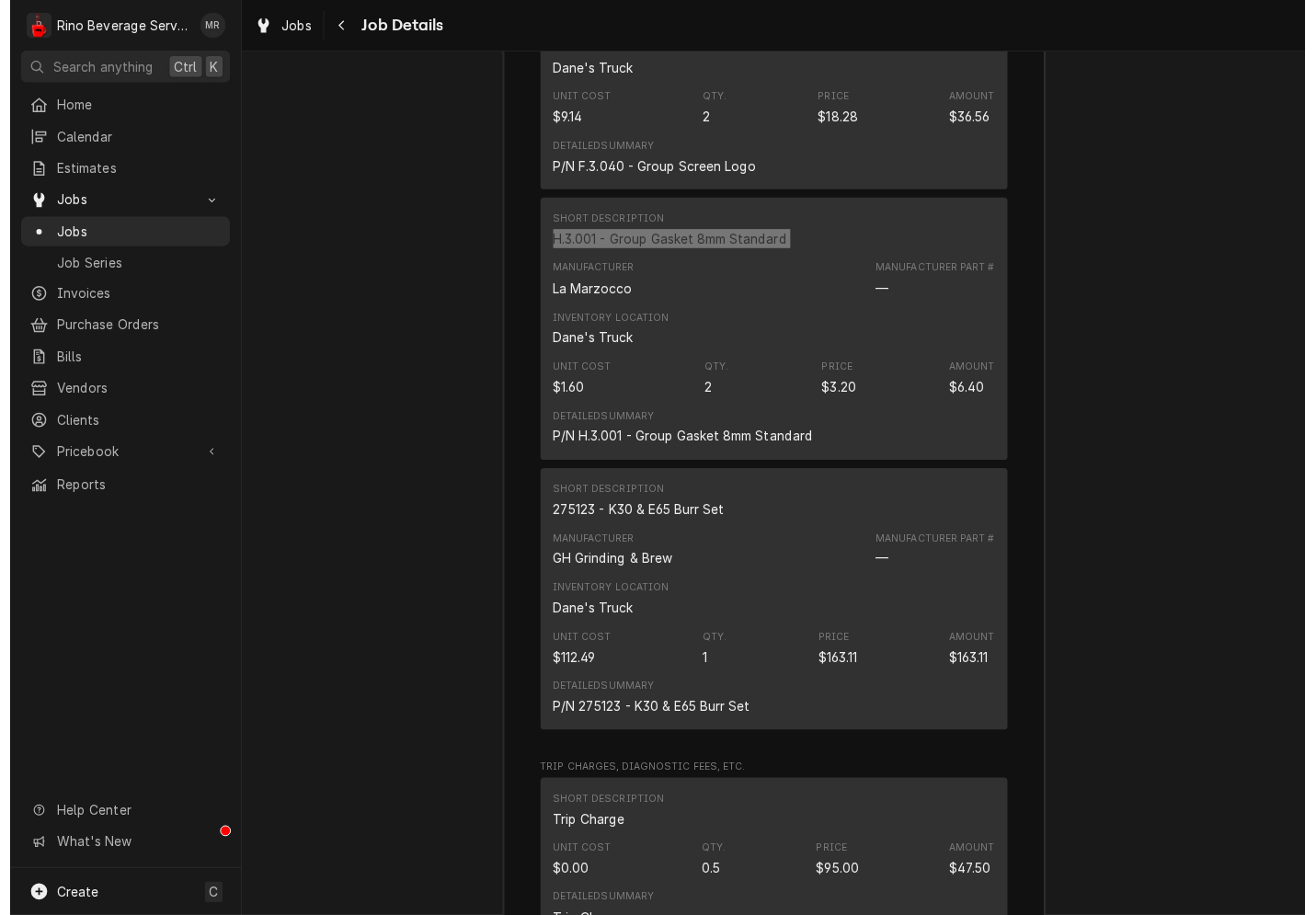 scroll, scrollTop: 4247, scrollLeft: 0, axis: vertical 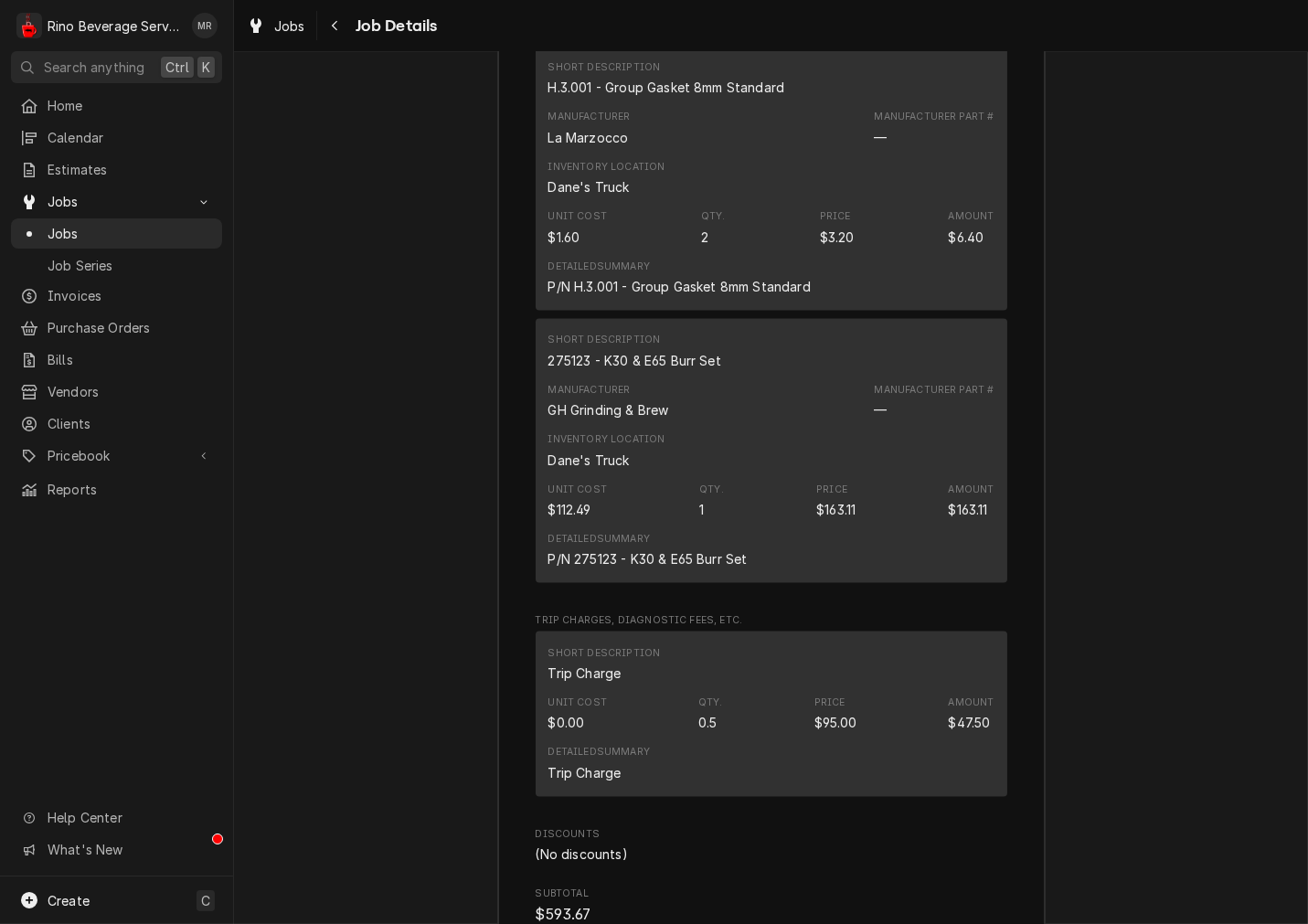 click on "Short Description 275123 - K30 & E65 Burr Set" at bounding box center (634, 351) 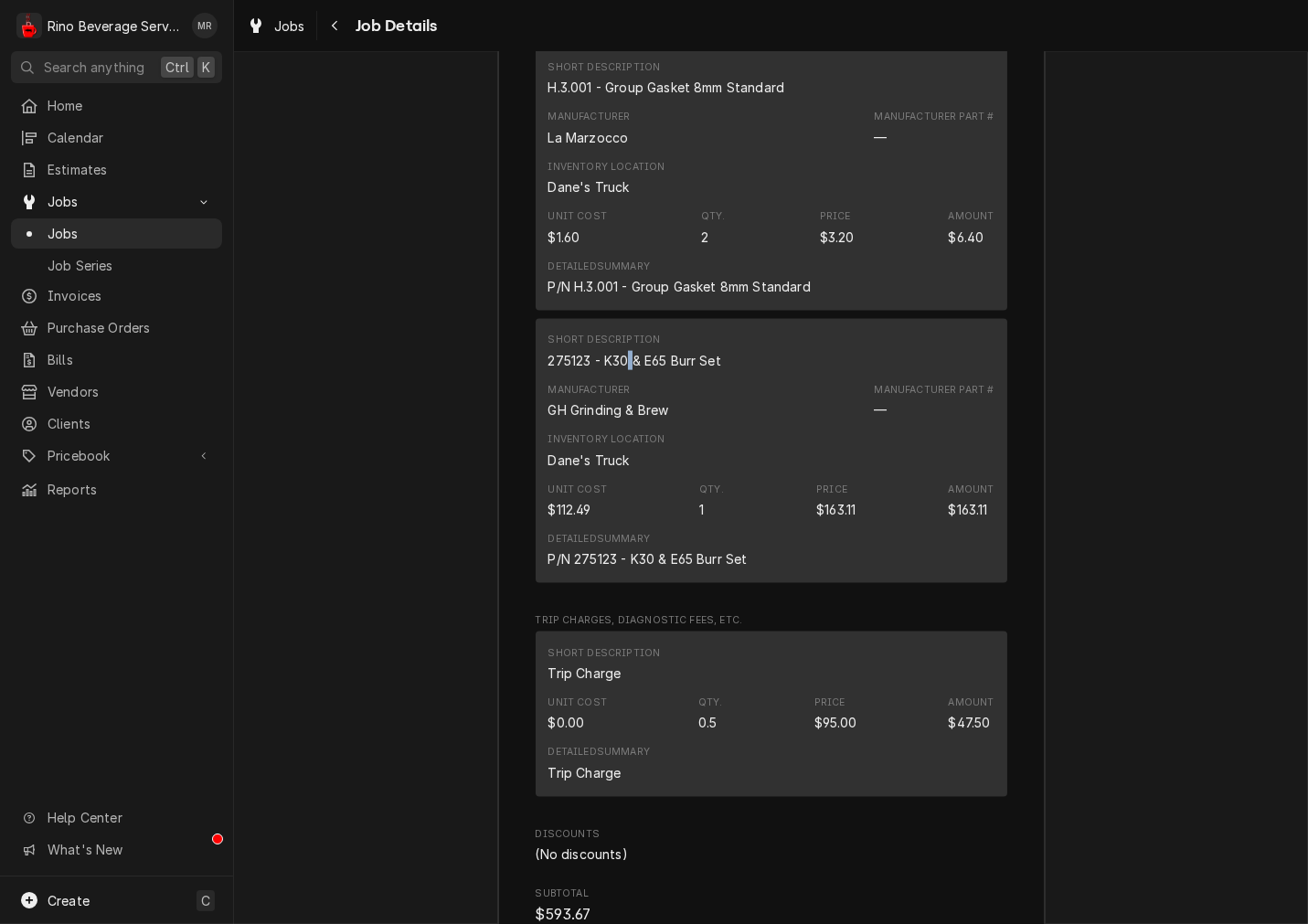 click on "Short Description 275123 - K30 & E65 Burr Set" at bounding box center (634, 351) 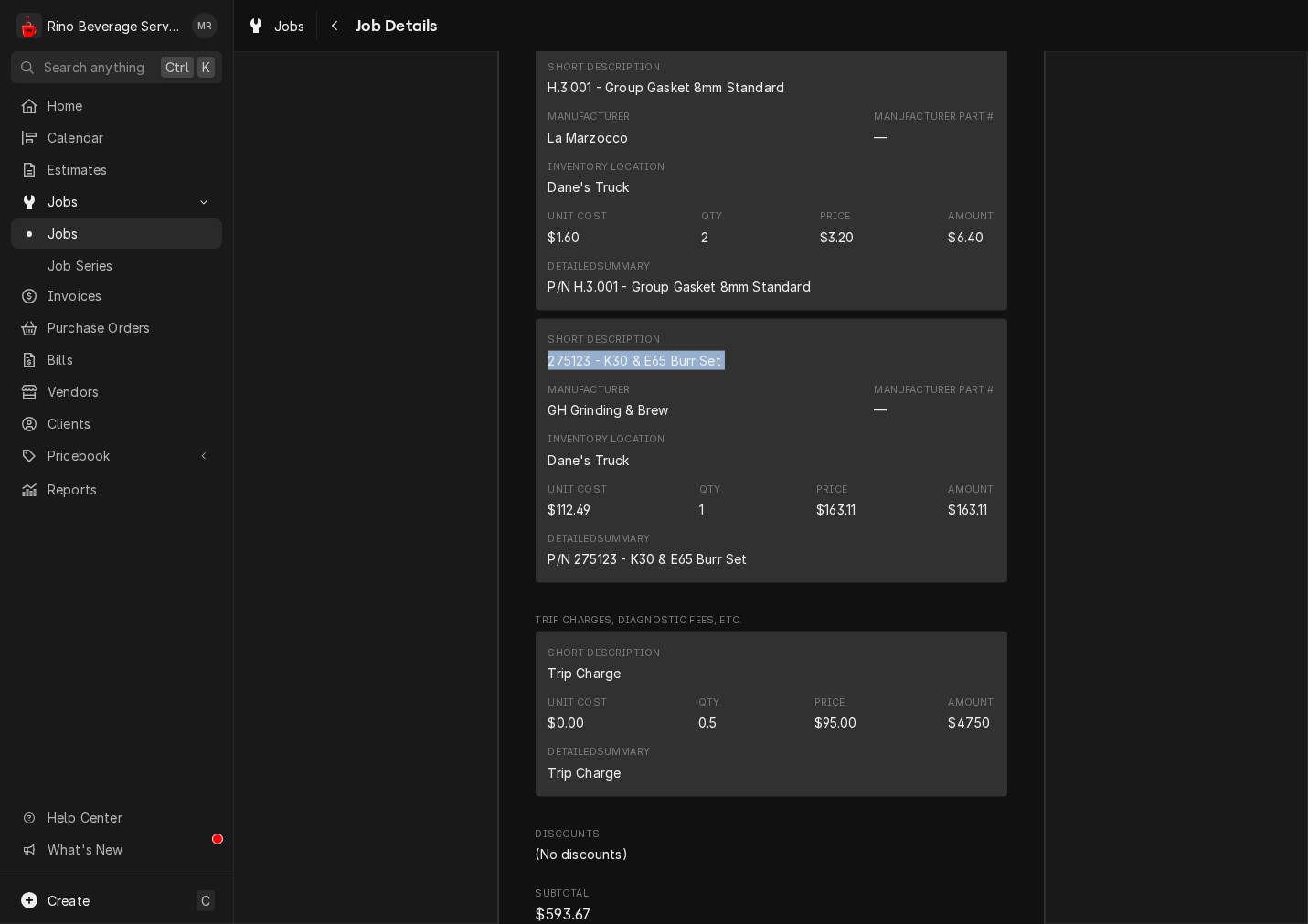 click on "275123 - K30 & E65 Burr Set" at bounding box center [634, 360] 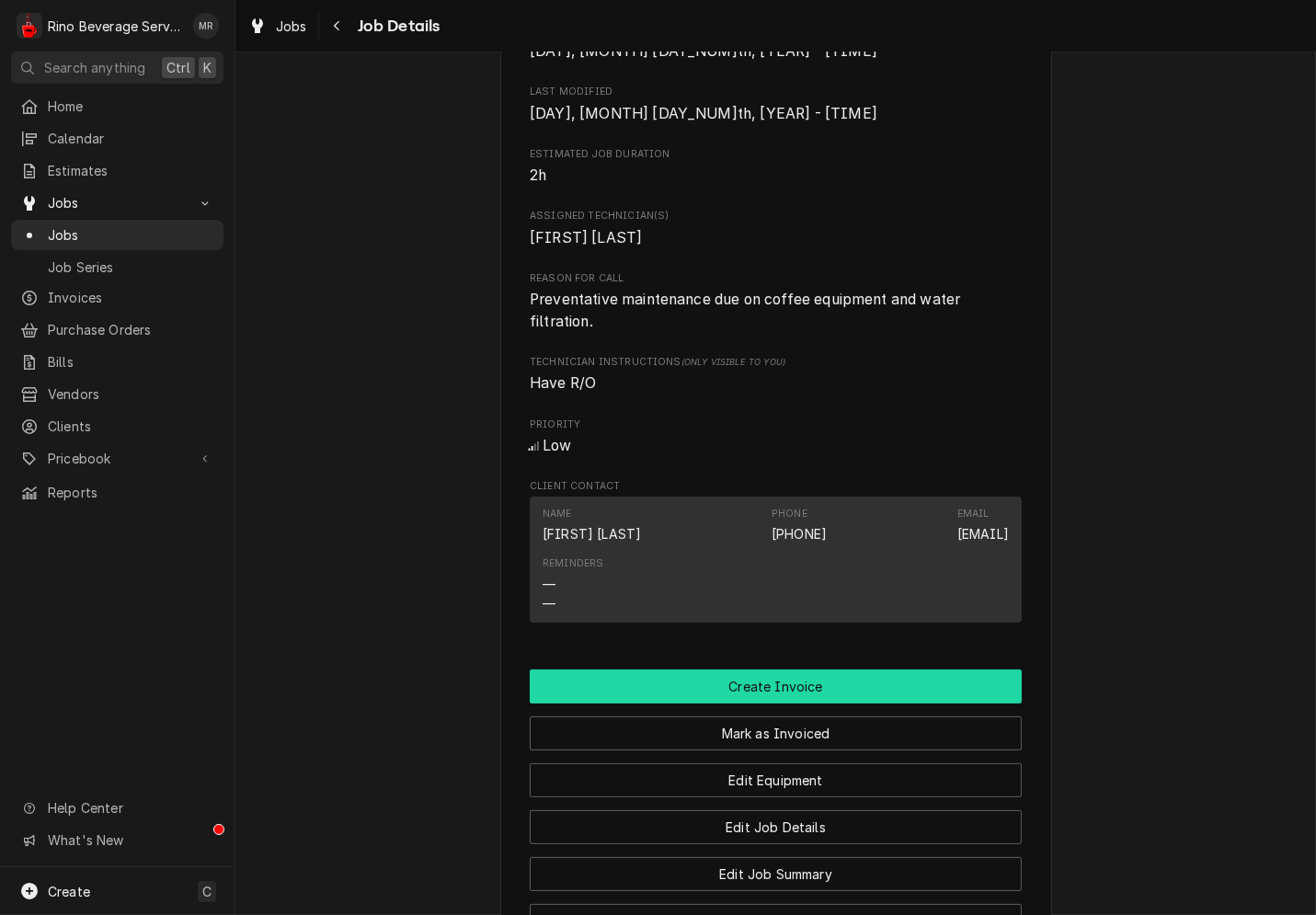 scroll, scrollTop: 851, scrollLeft: 0, axis: vertical 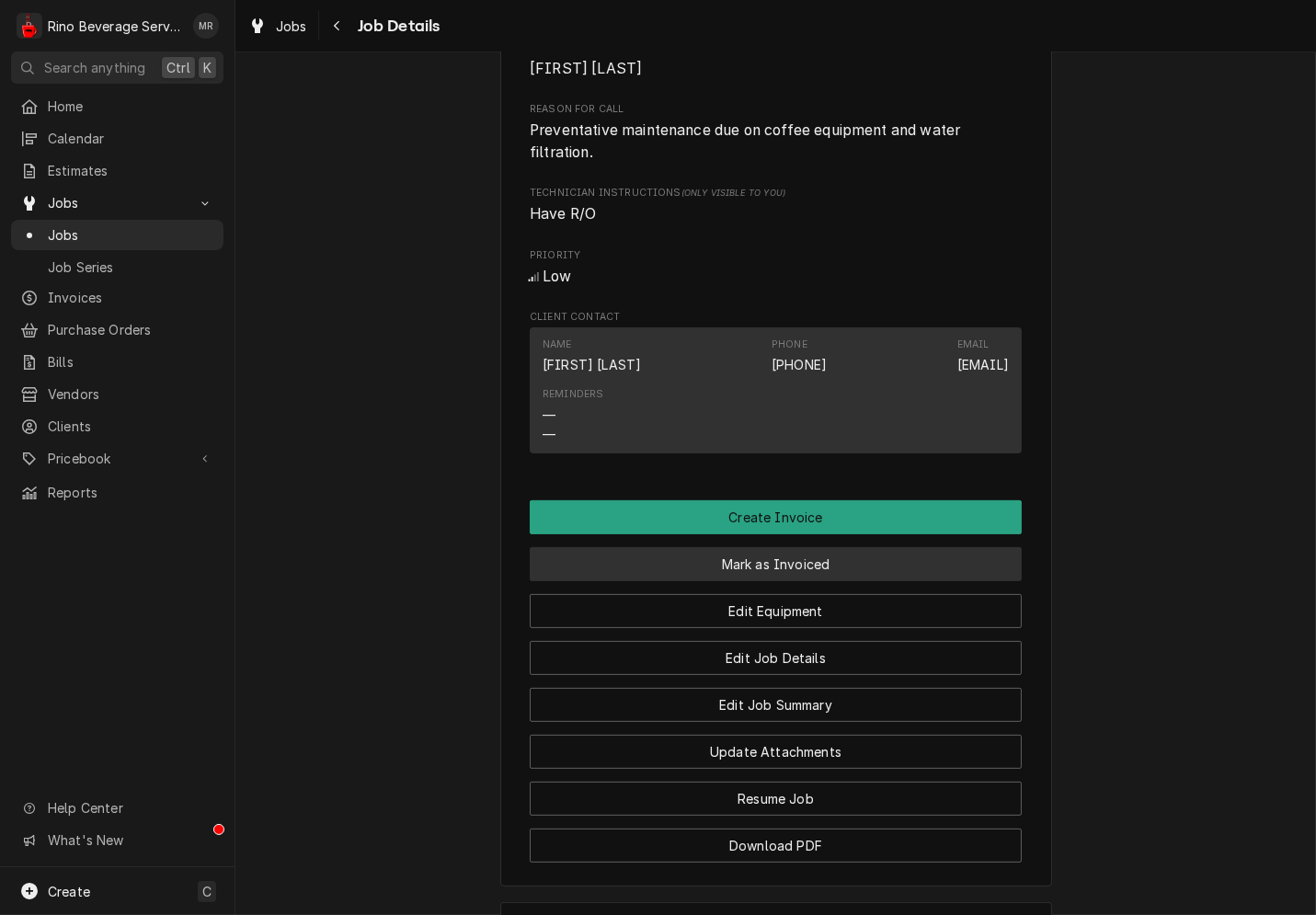 click on "Mark as Invoiced" at bounding box center [775, 564] 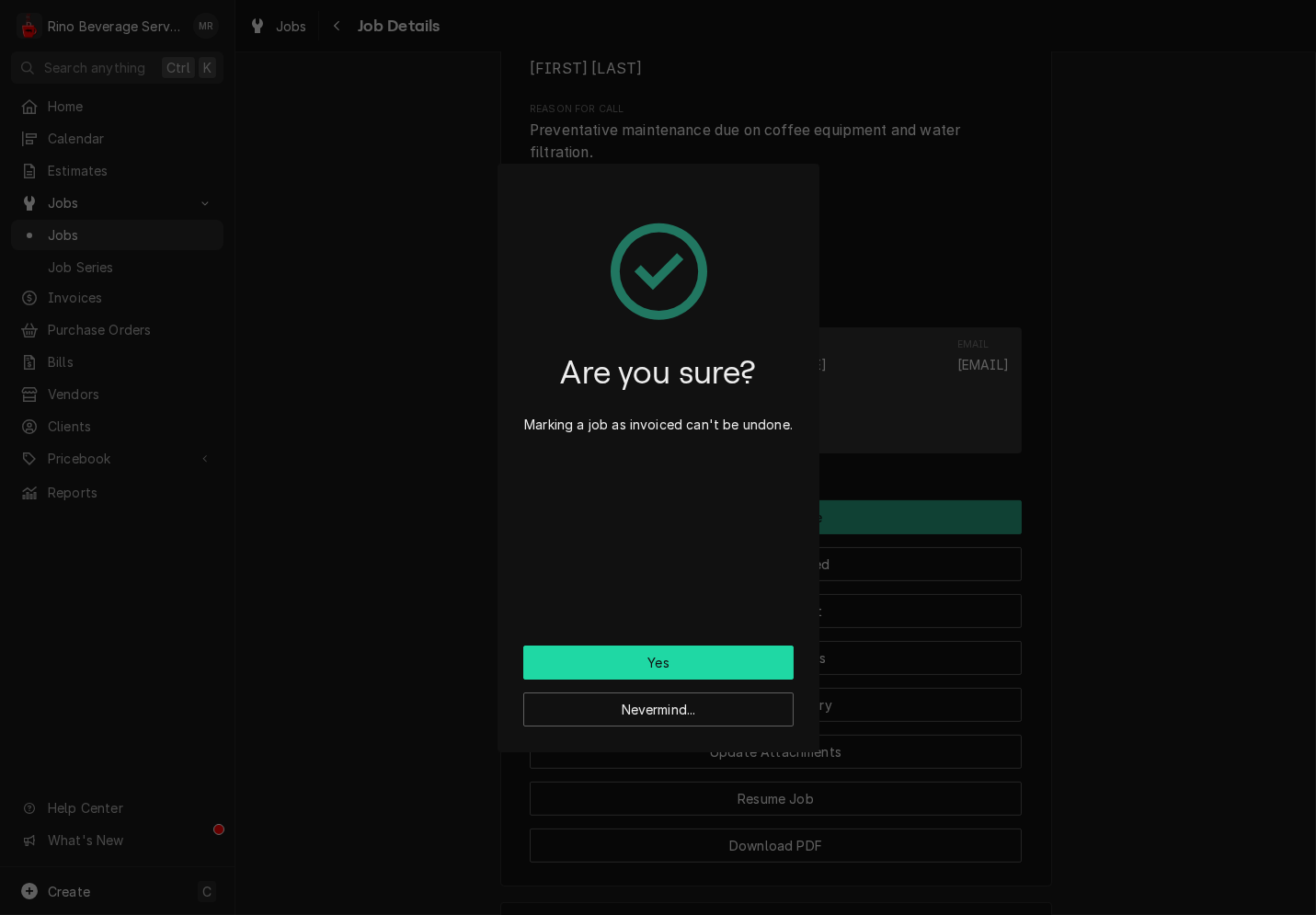 click on "Yes" at bounding box center [658, 662] 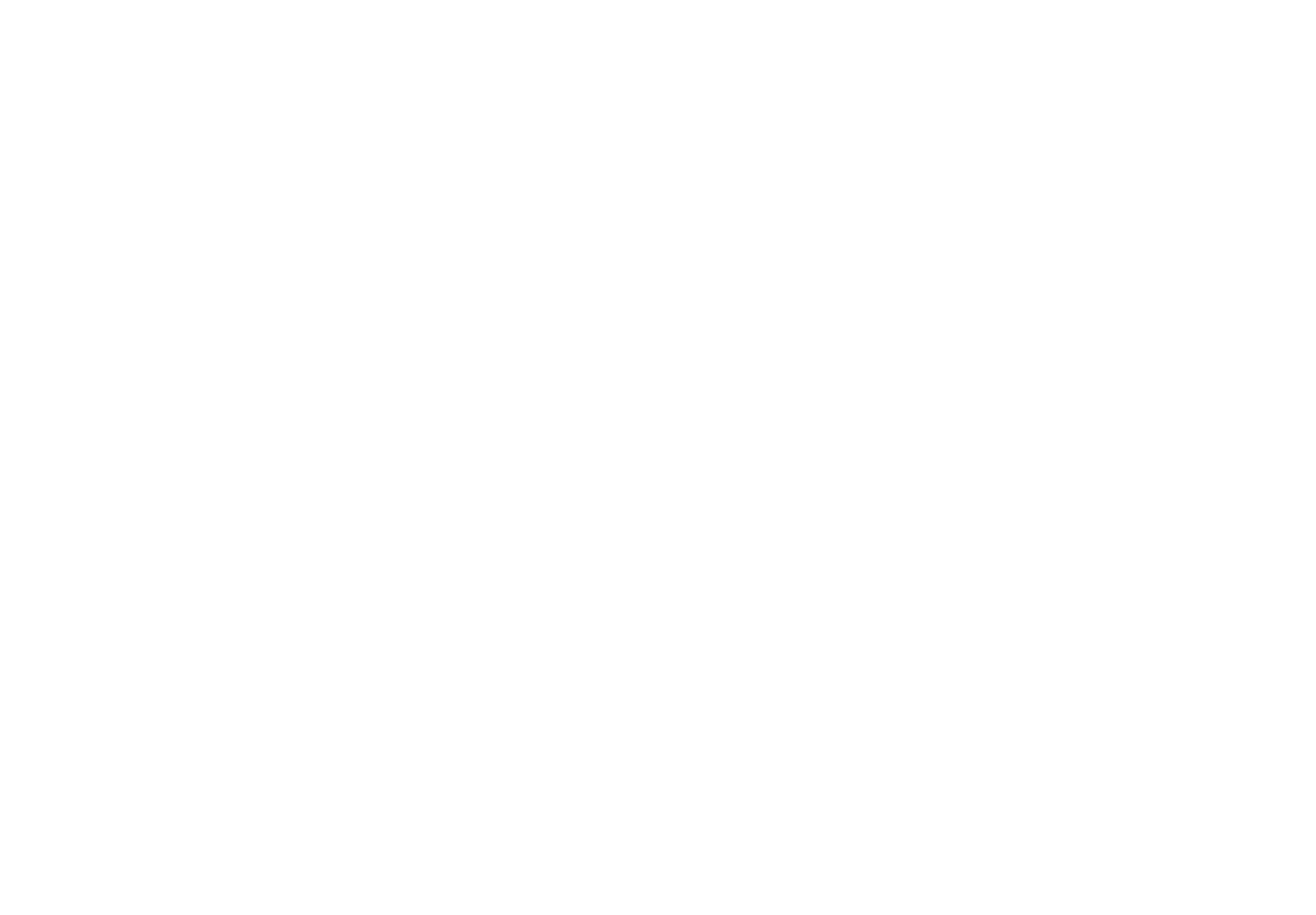 scroll, scrollTop: 0, scrollLeft: 0, axis: both 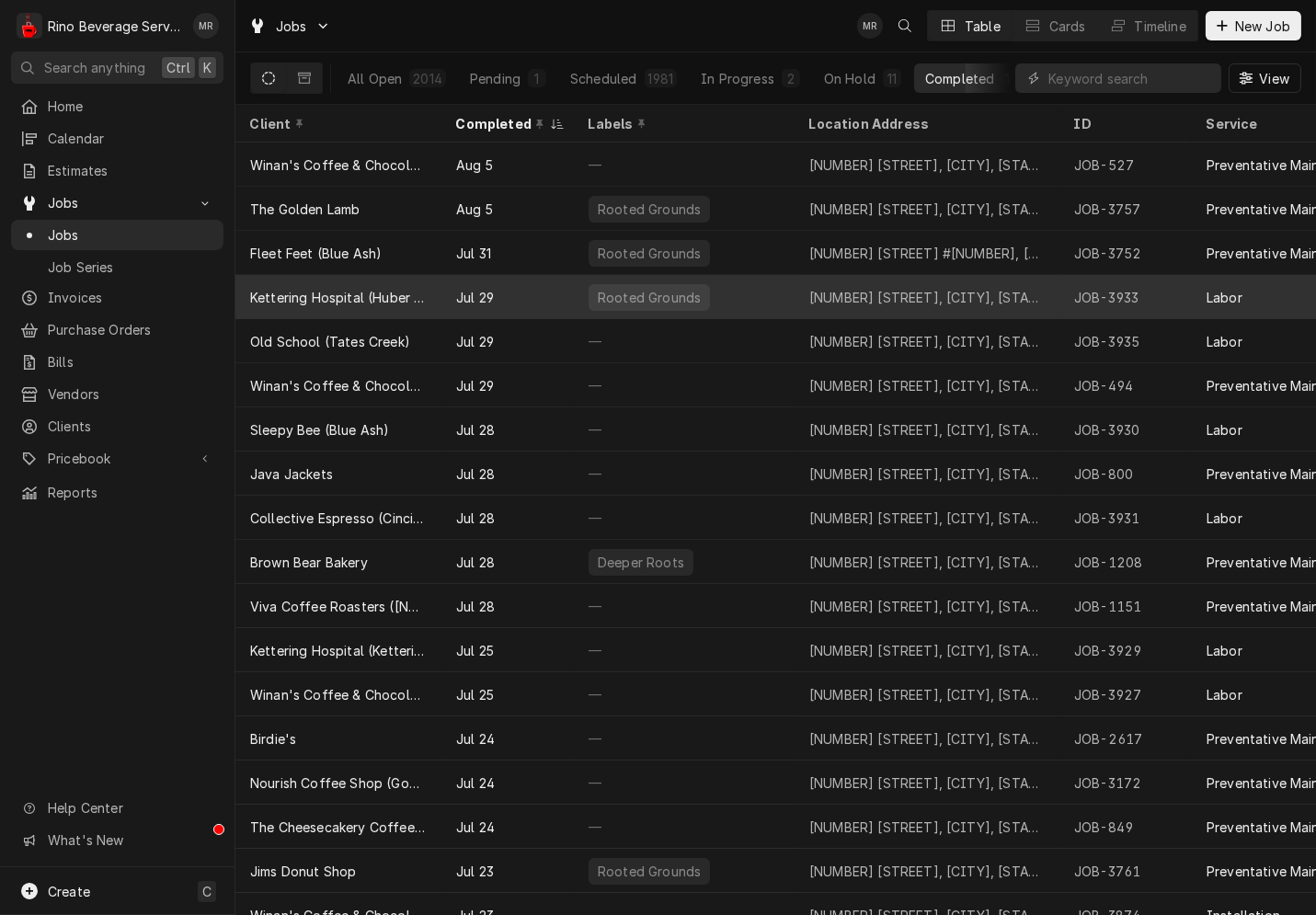 click on "Kettering Hospital (Huber Health Center)" at bounding box center (338, 297) 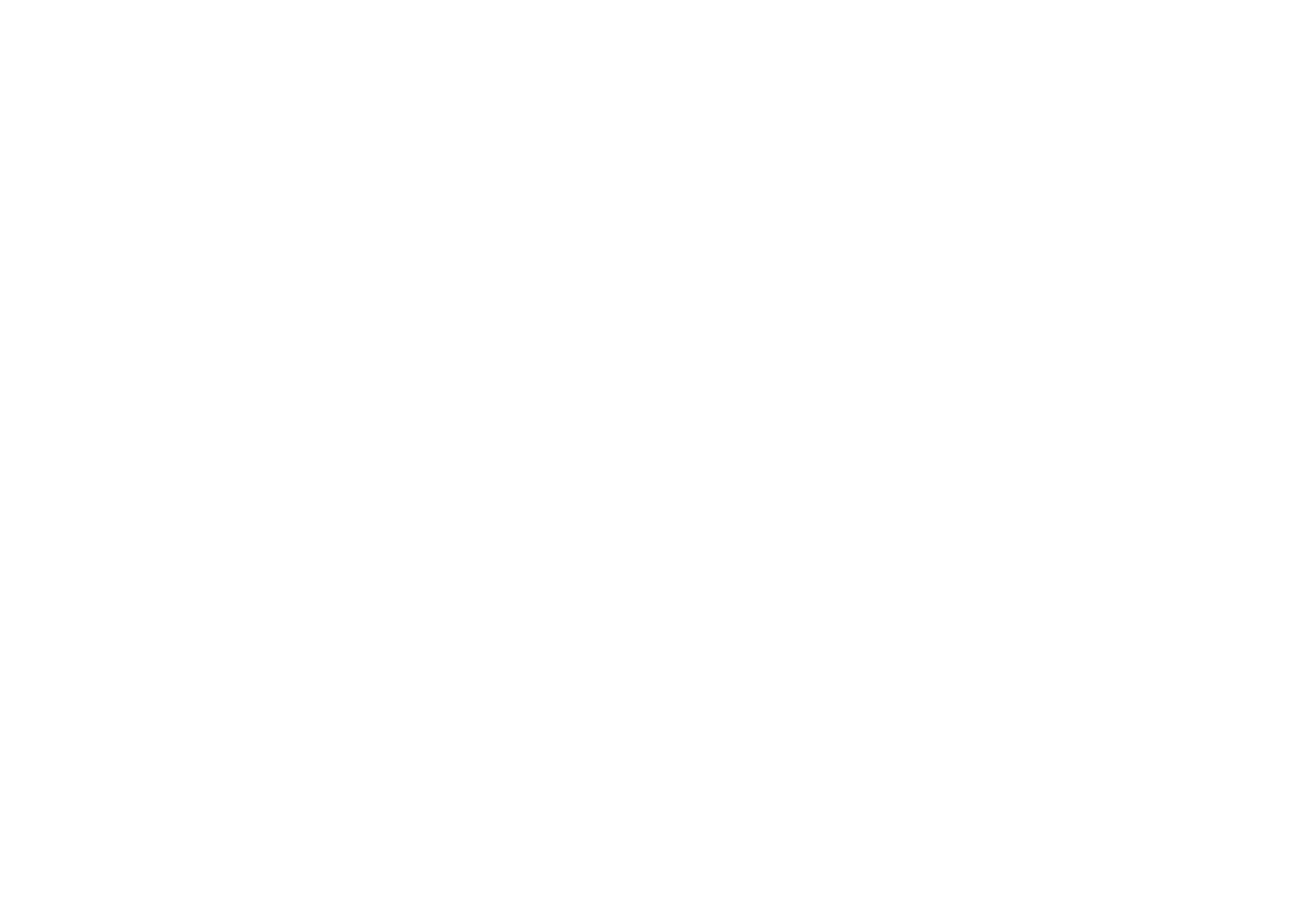 scroll, scrollTop: 0, scrollLeft: 0, axis: both 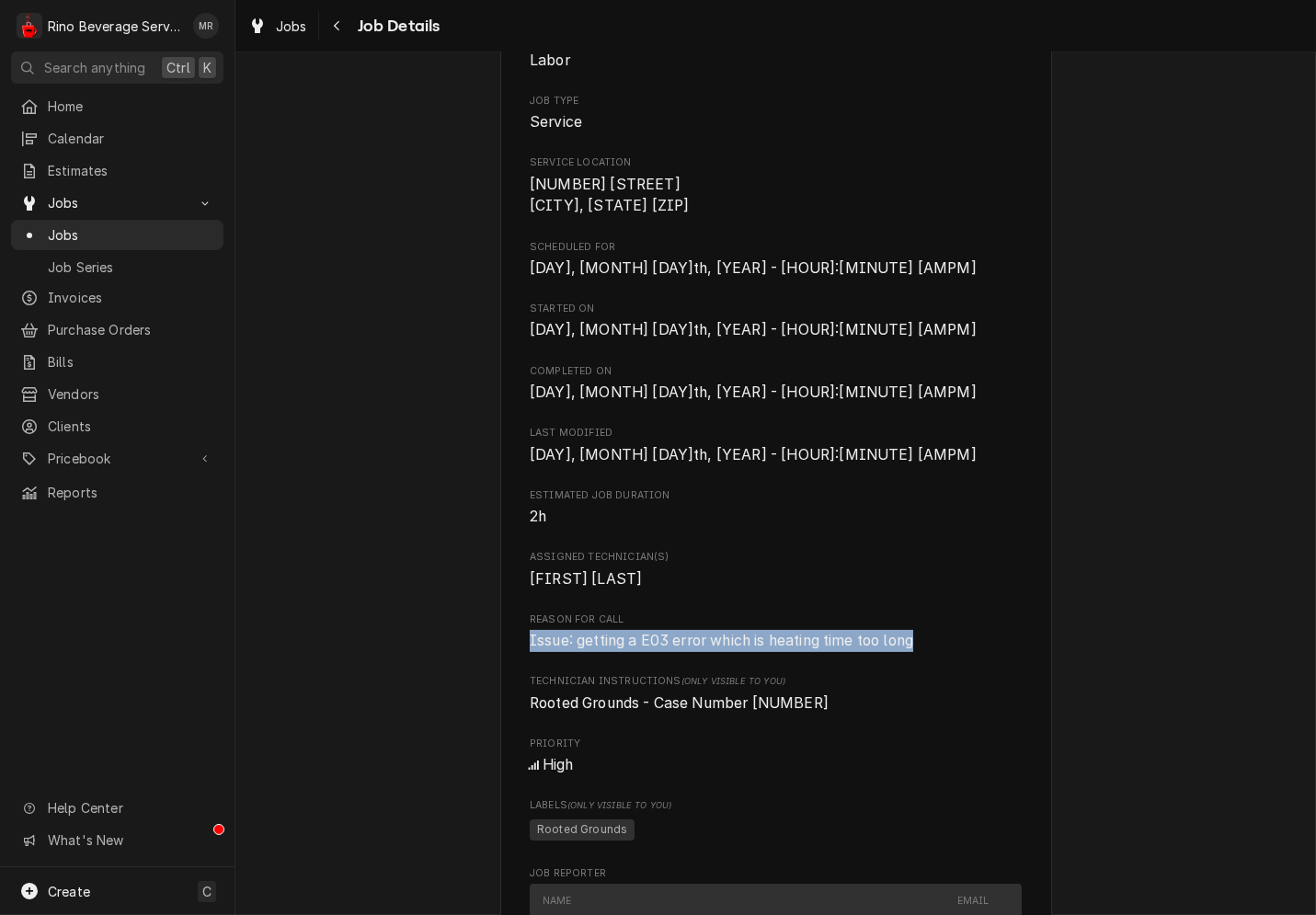 drag, startPoint x: 888, startPoint y: 646, endPoint x: 512, endPoint y: 654, distance: 376.0851 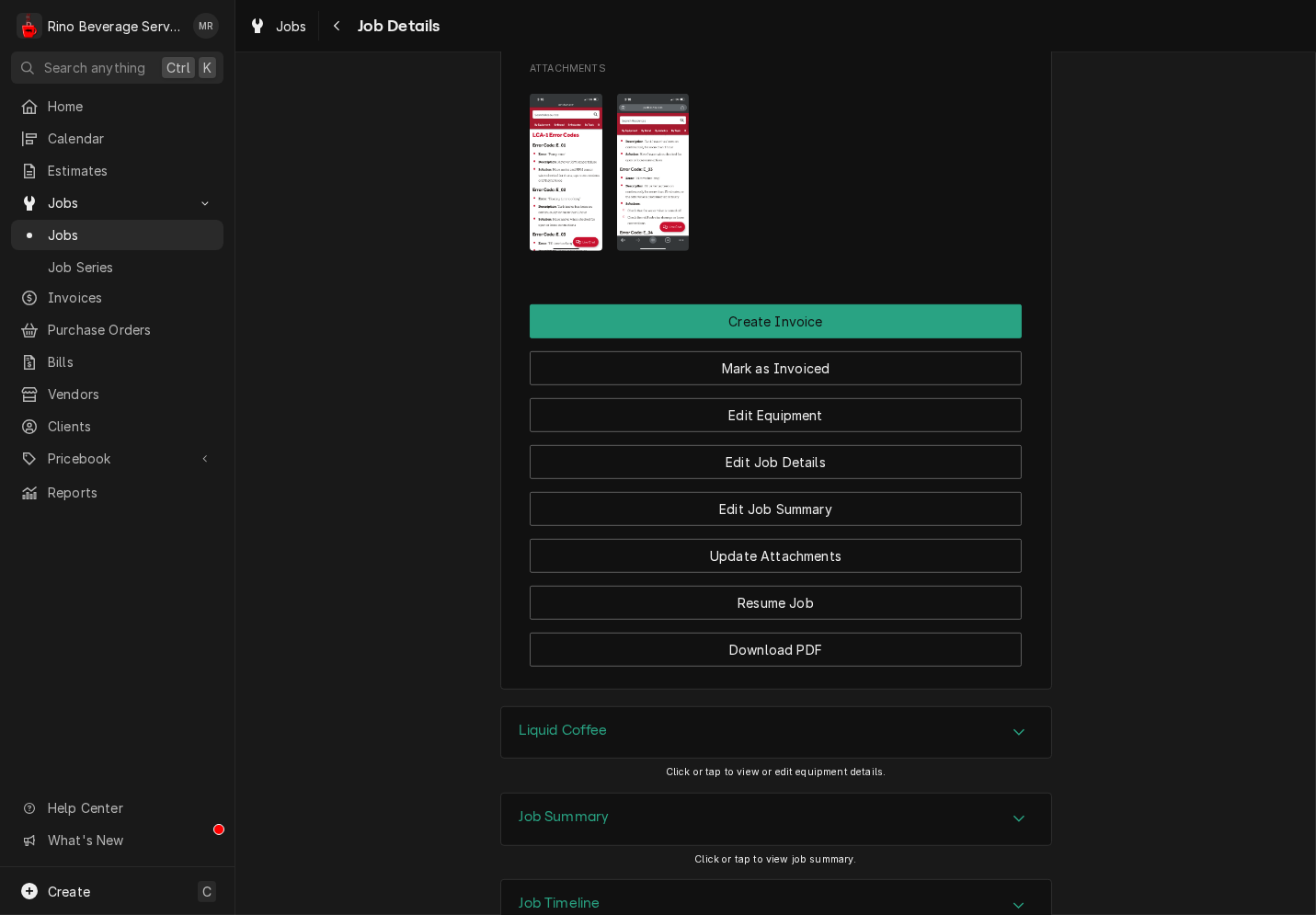scroll, scrollTop: 1842, scrollLeft: 0, axis: vertical 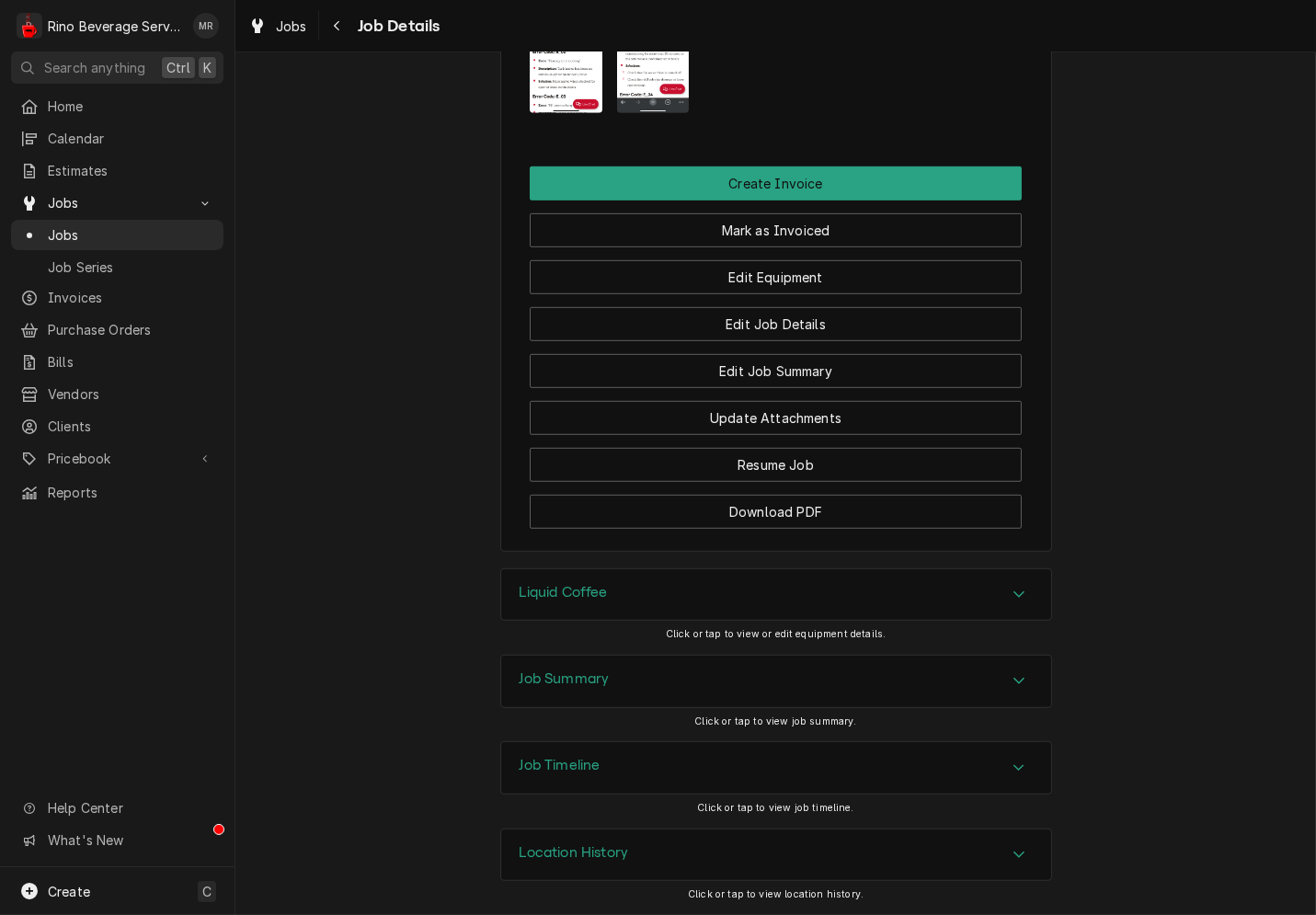 click on "Liquid Coffee" at bounding box center [564, 595] 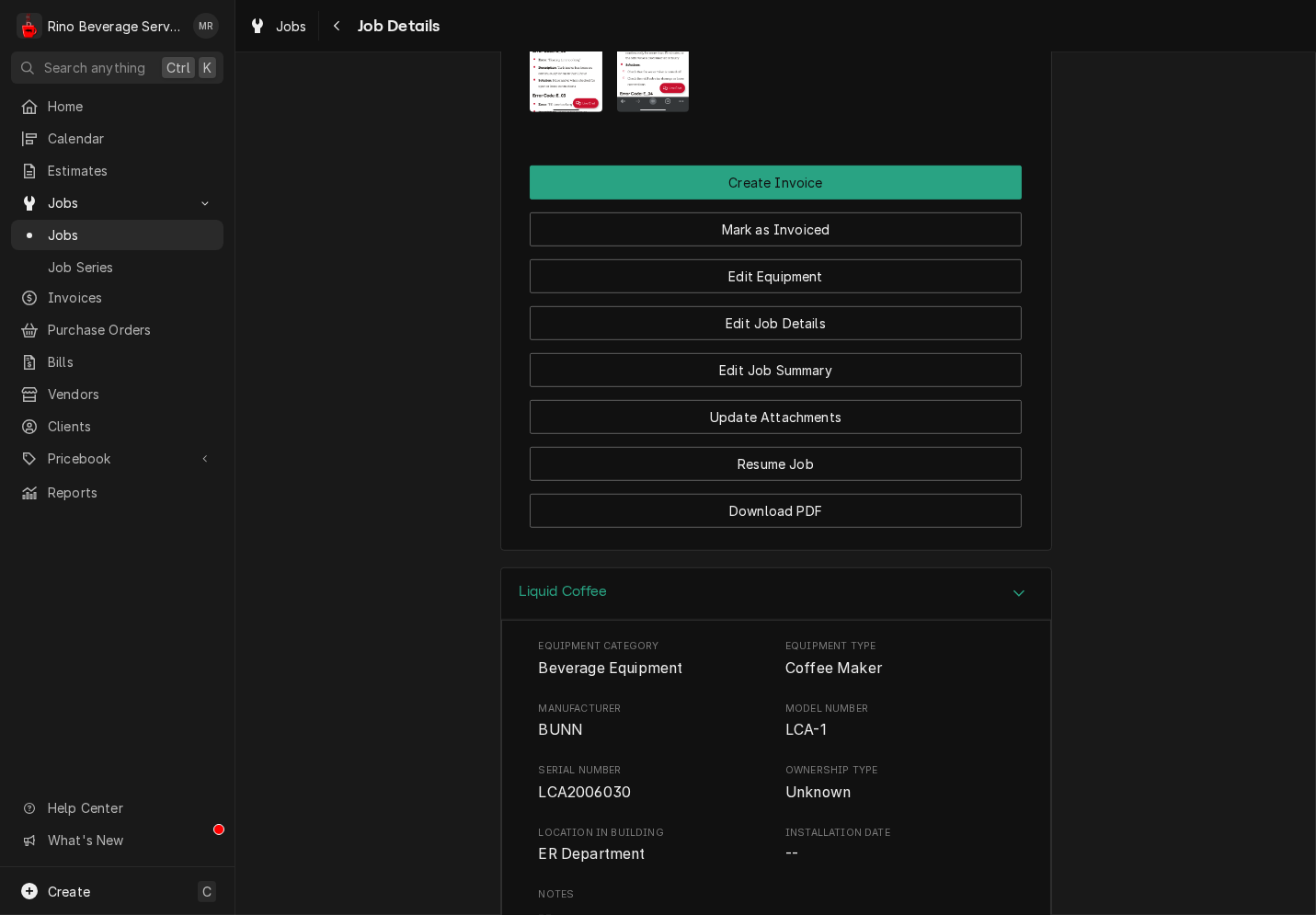 click on "Equipment Category Beverage Equipment Equipment Type Coffee Maker Manufacturer BUNN Model Number LCA-1 Serial Number LCA2006030 Ownership Type Unknown Location in Building ER Department Installation Date -- Notes -- Warranty Status Untracked" at bounding box center (776, 814) 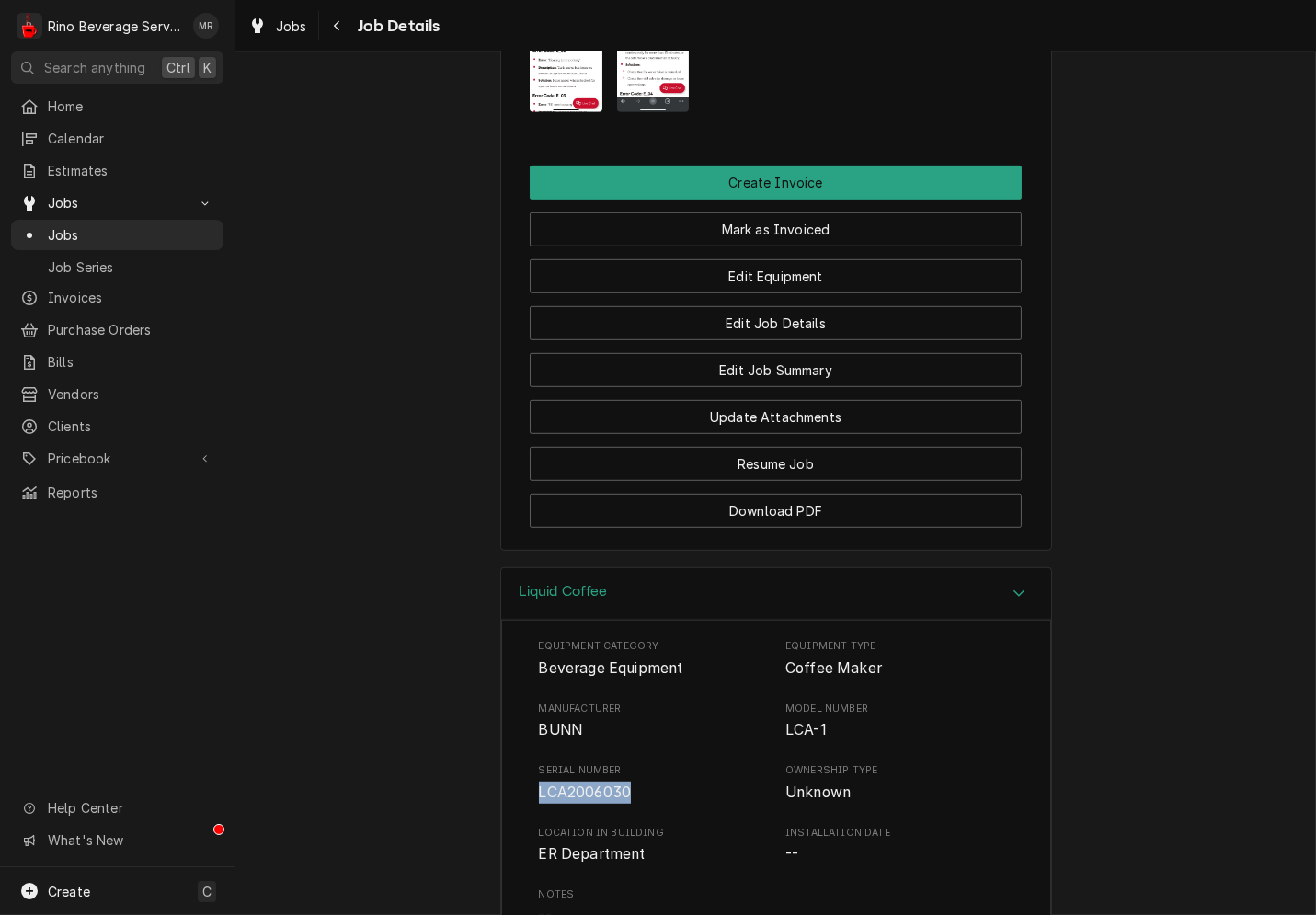 click on "Equipment Category Beverage Equipment Equipment Type Coffee Maker Manufacturer BUNN Model Number LCA-1 Serial Number LCA2006030 Ownership Type Unknown Location in Building ER Department Installation Date -- Notes -- Warranty Status Untracked" at bounding box center (776, 814) 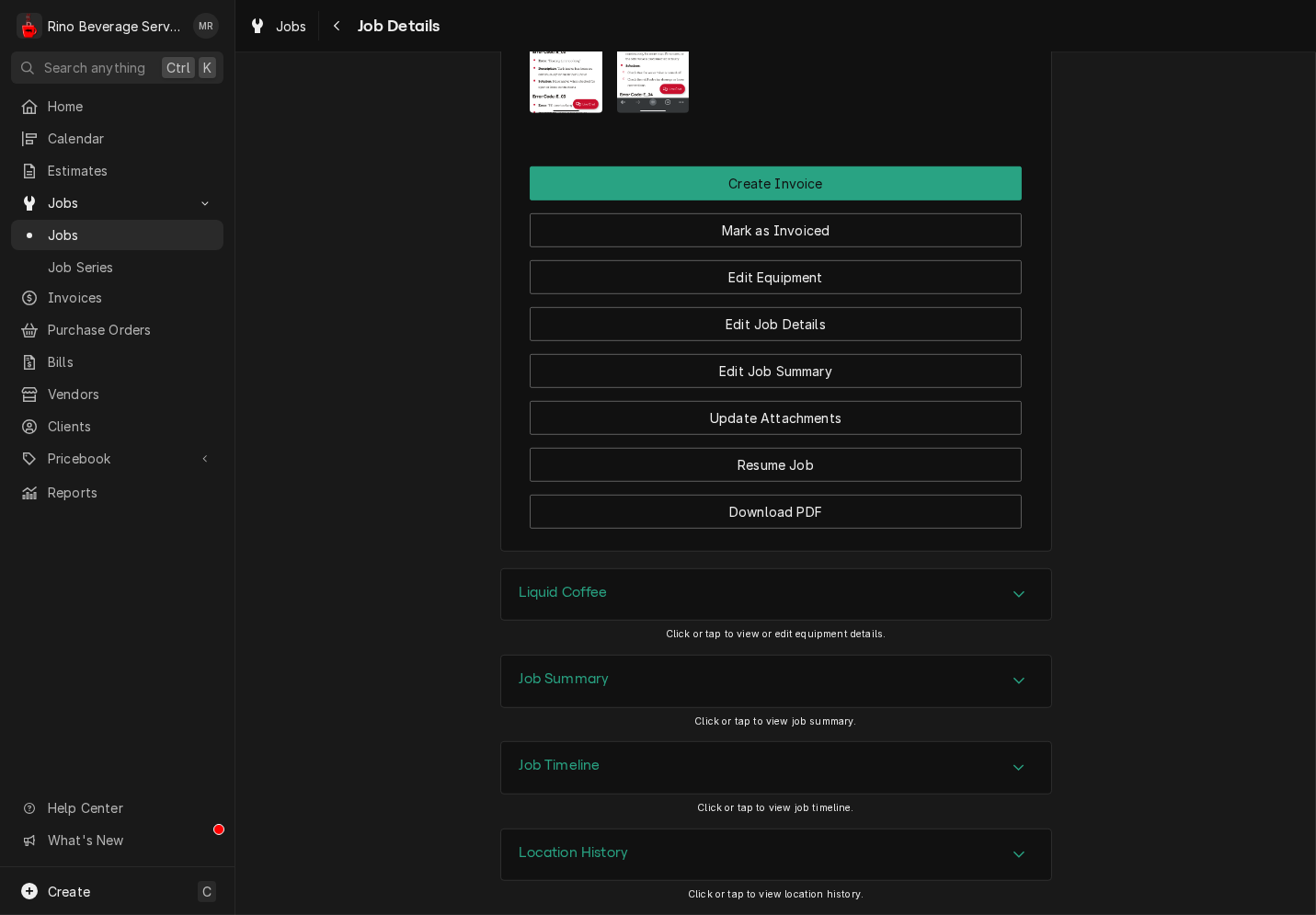 click on "Job Summary" at bounding box center [565, 679] 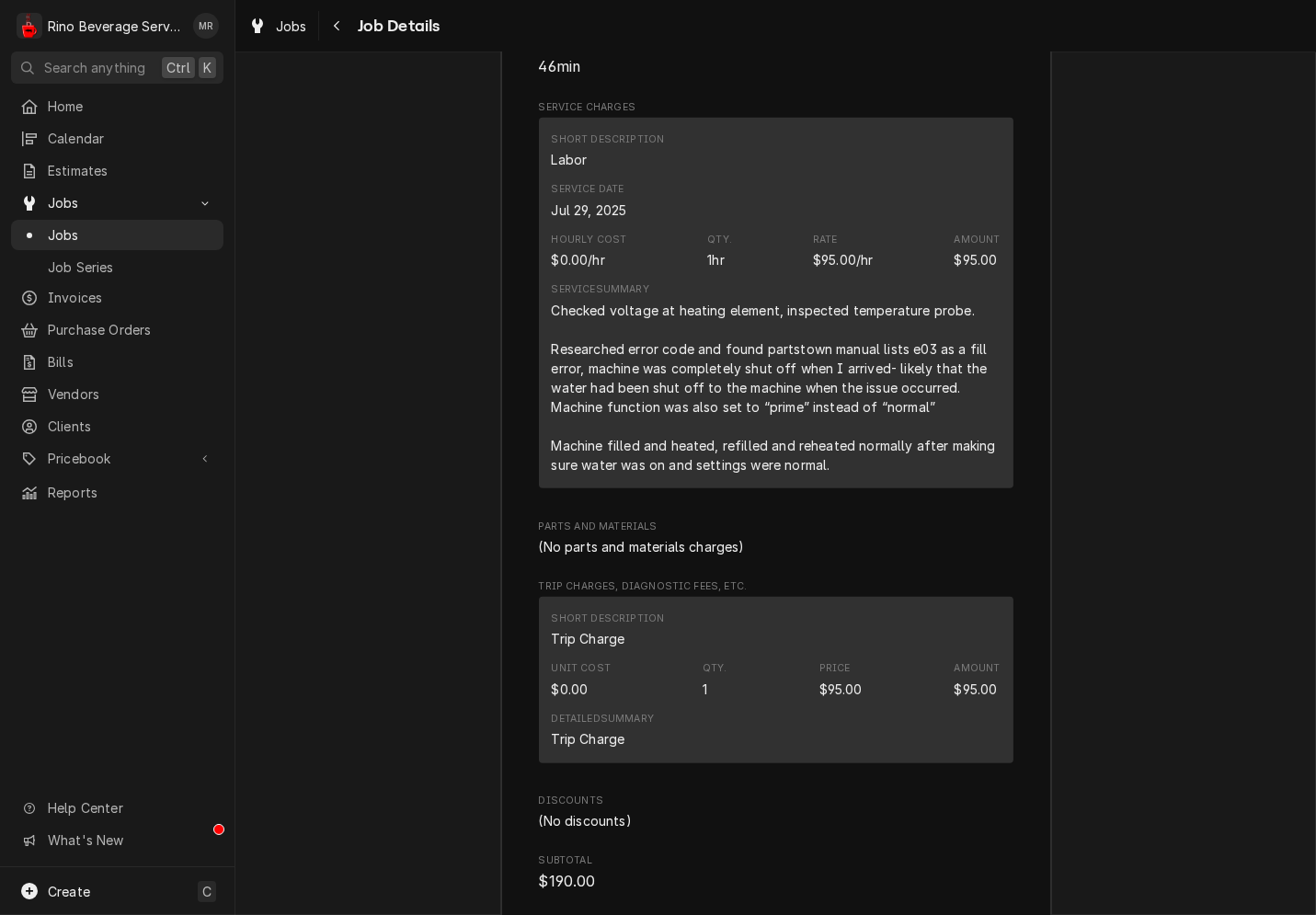 scroll, scrollTop: 2523, scrollLeft: 0, axis: vertical 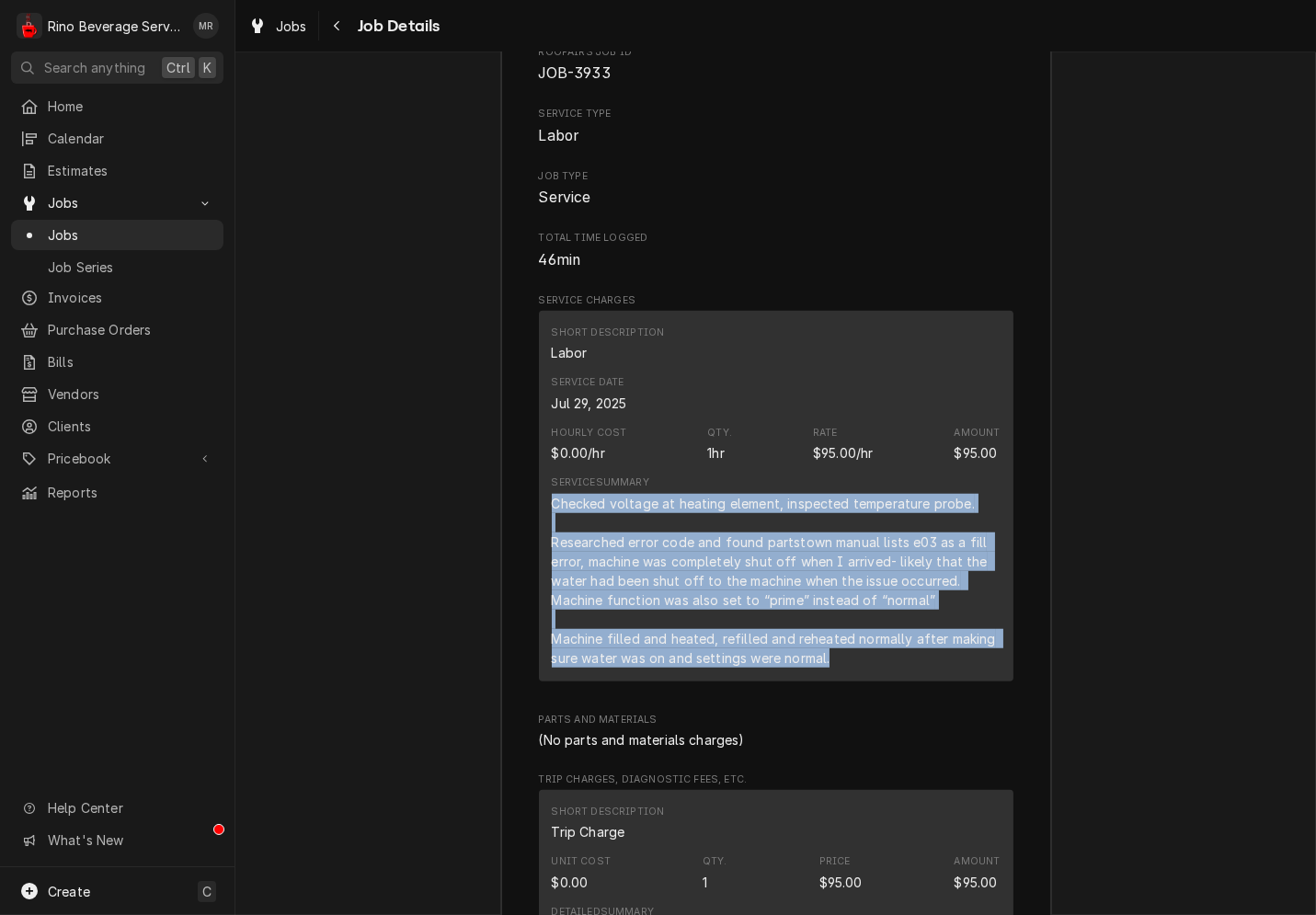 drag, startPoint x: 863, startPoint y: 665, endPoint x: 531, endPoint y: 493, distance: 373.90908 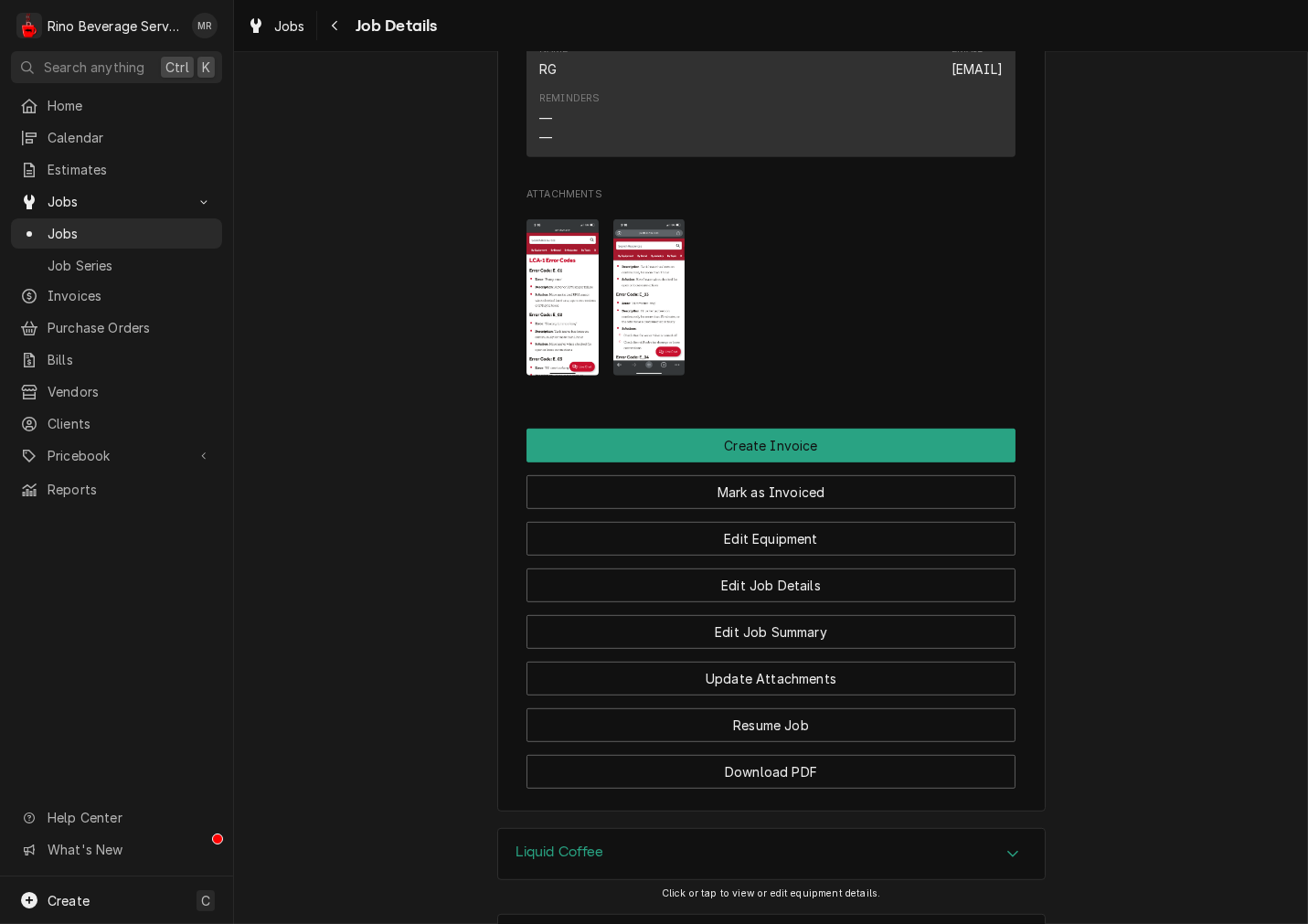 scroll, scrollTop: 1545, scrollLeft: 0, axis: vertical 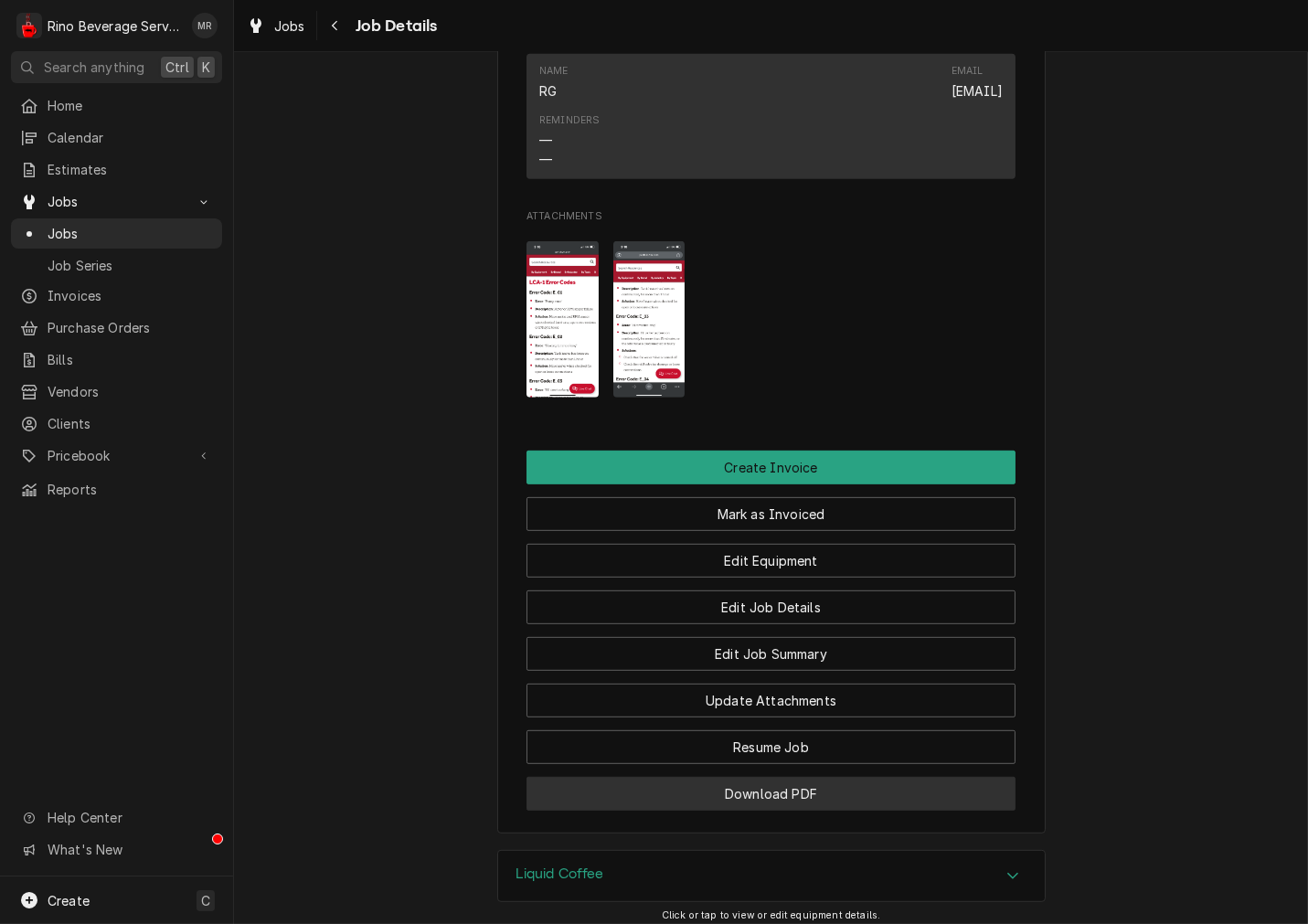 click on "Download PDF" at bounding box center [771, 793] 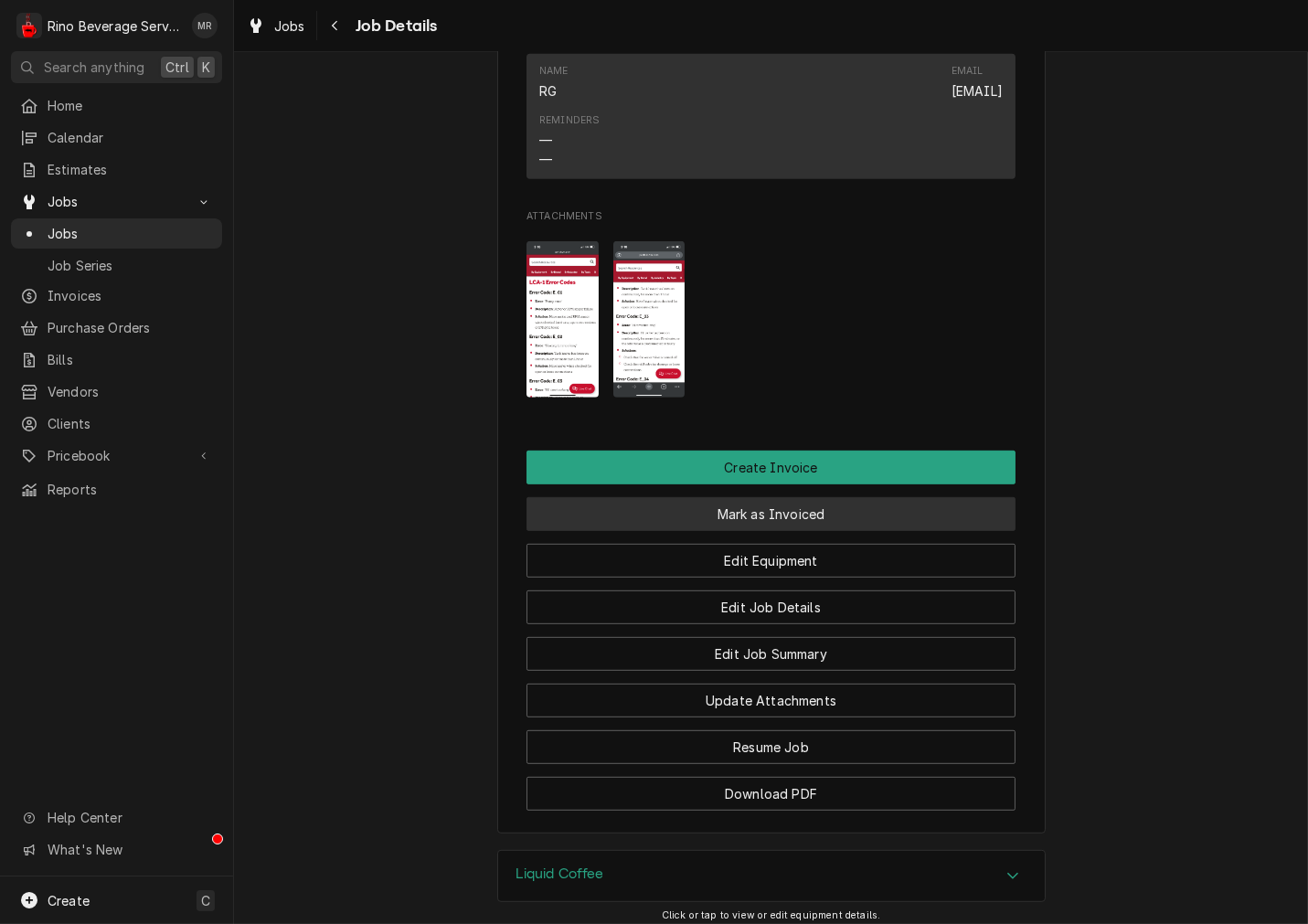 click on "Mark as Invoiced" at bounding box center [771, 514] 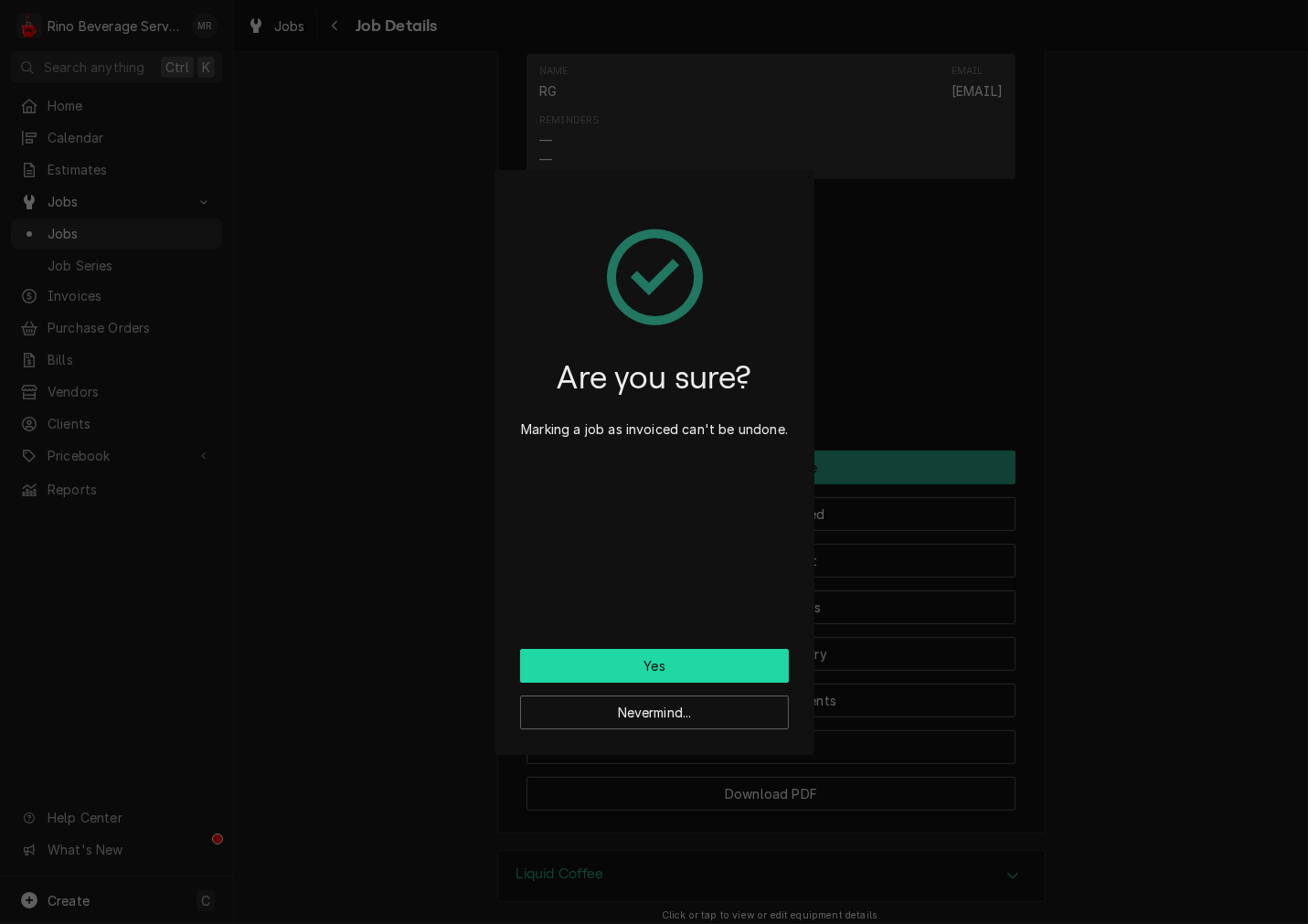 click on "Yes" at bounding box center [654, 665] 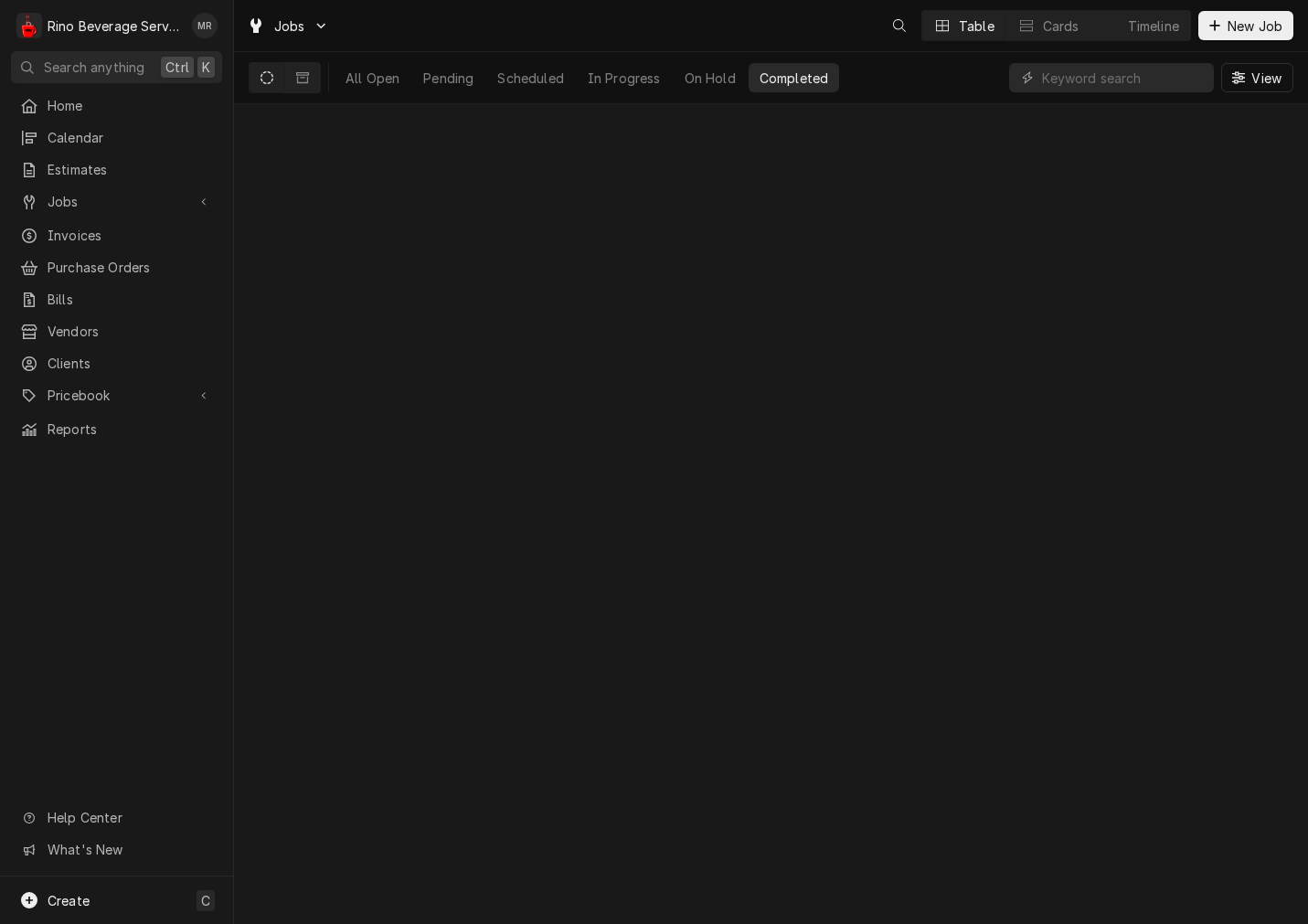 scroll, scrollTop: 0, scrollLeft: 0, axis: both 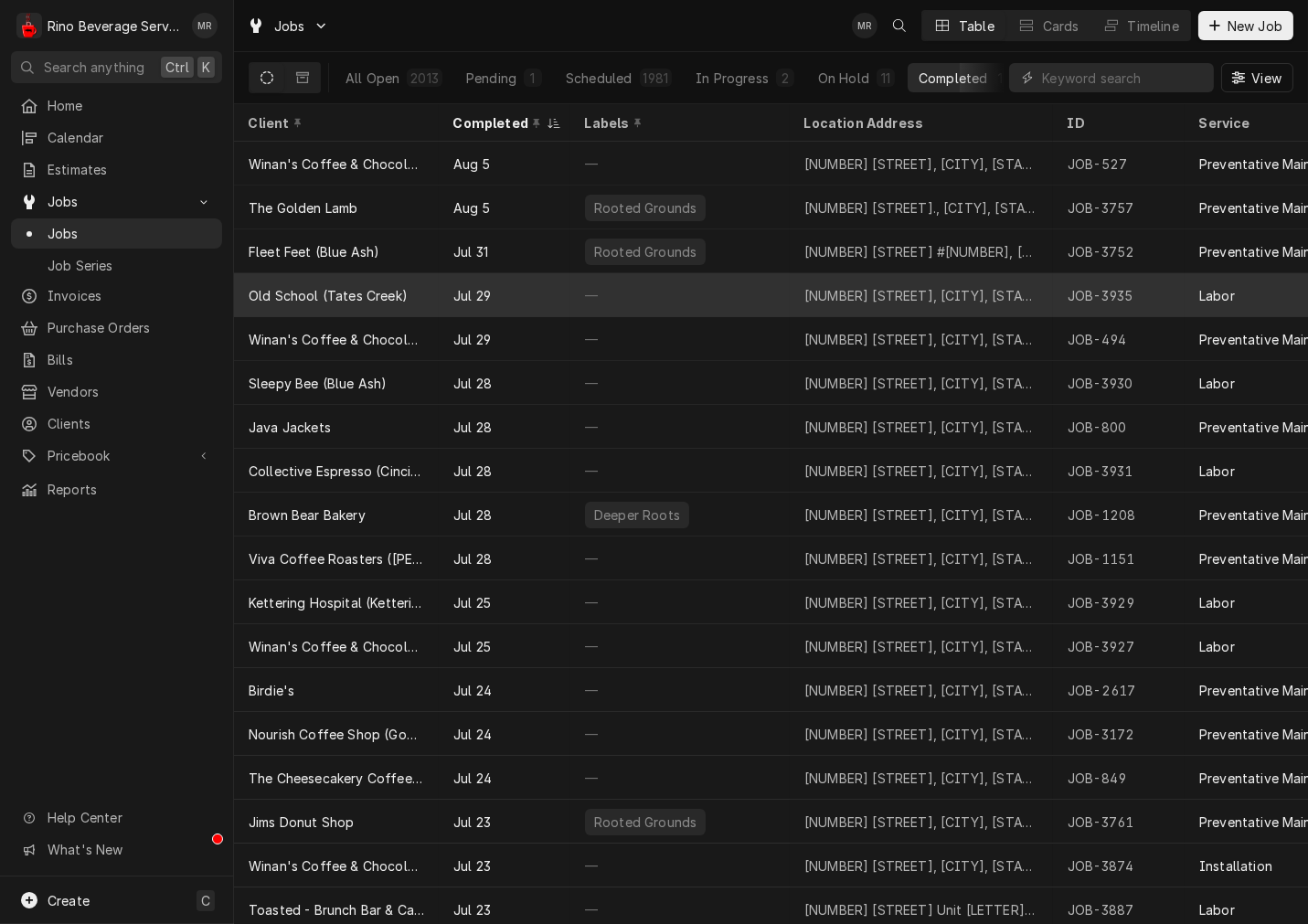 click on "Old School (Tates Creek)" at bounding box center (328, 295) 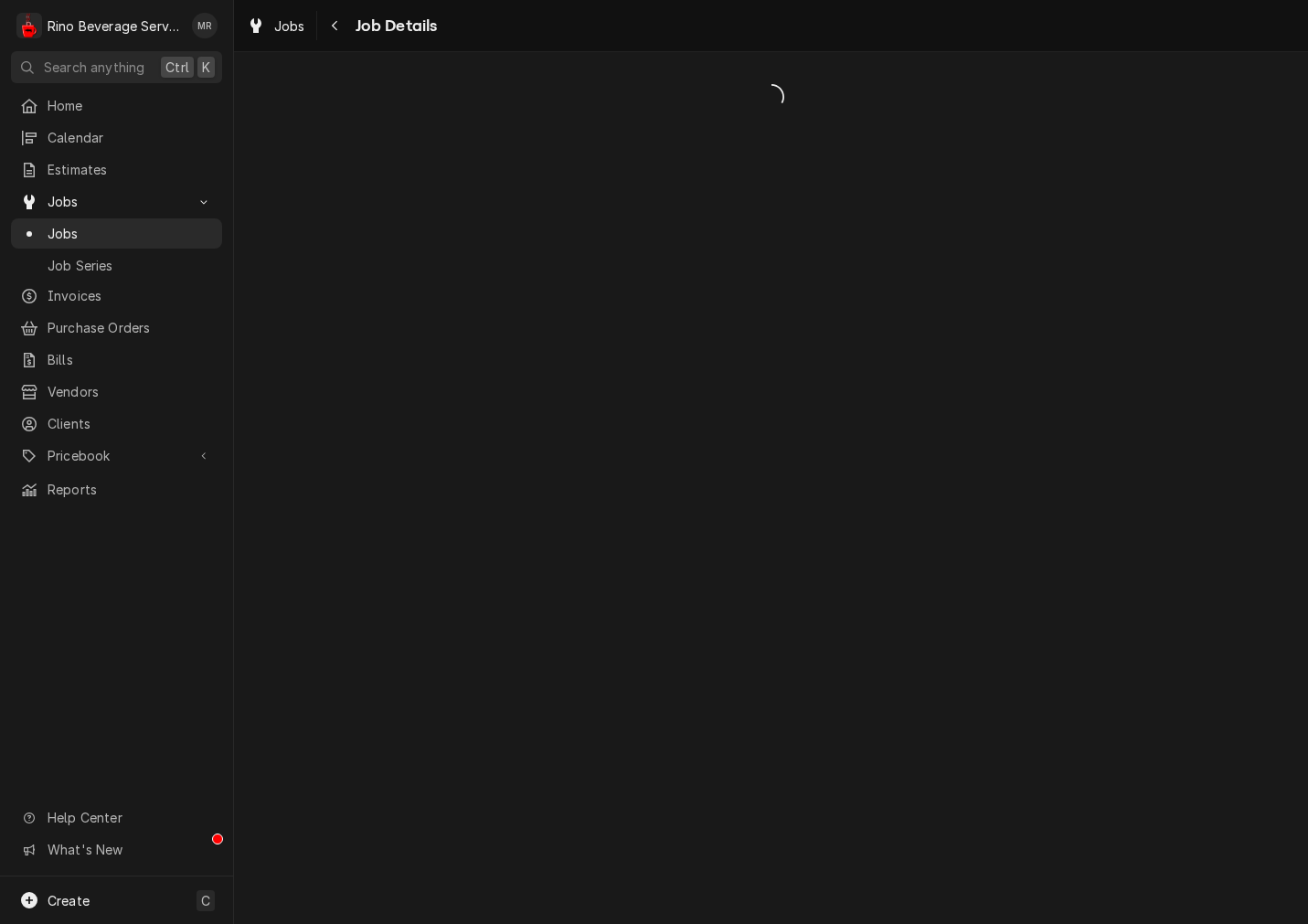 scroll, scrollTop: 0, scrollLeft: 0, axis: both 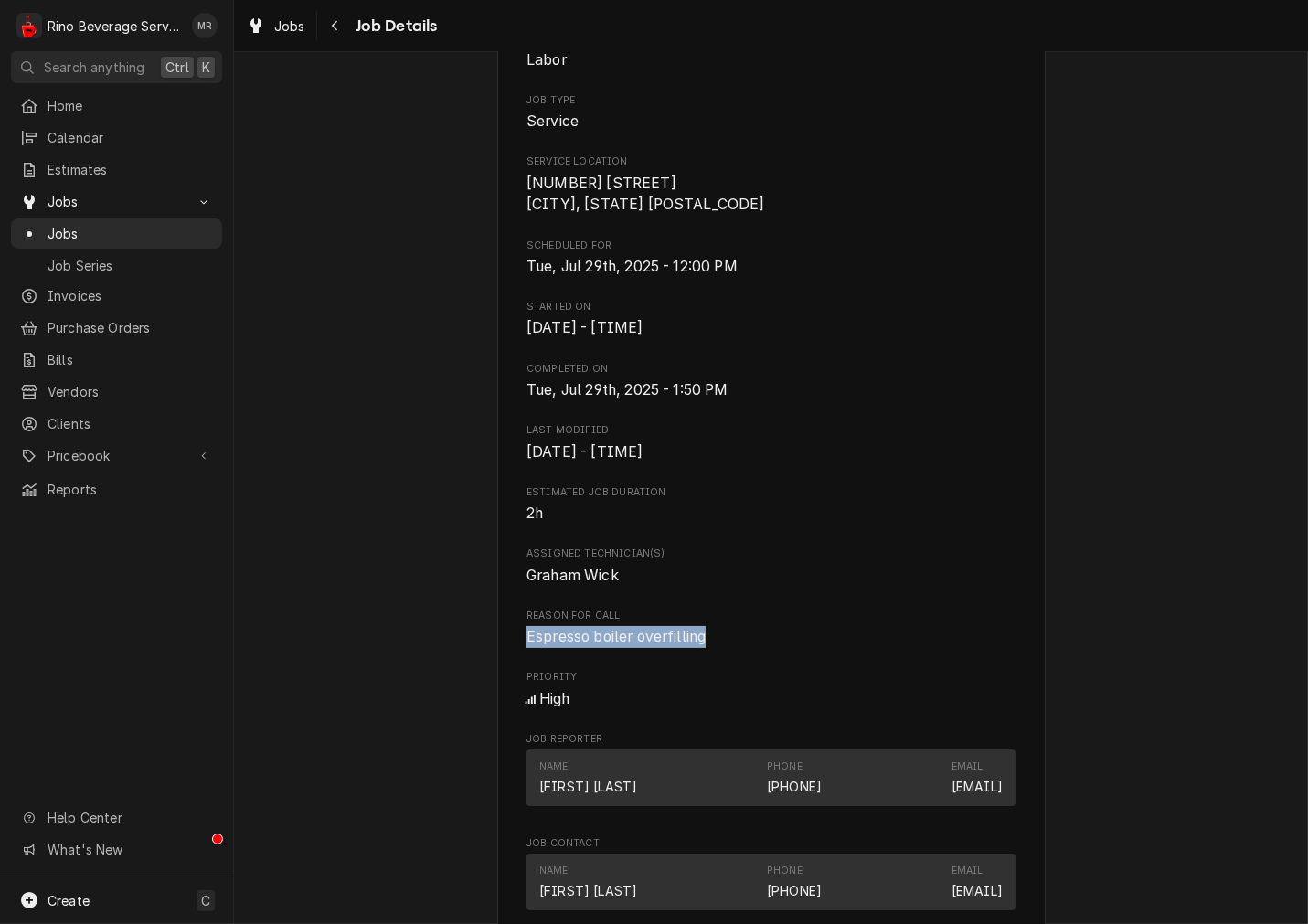drag, startPoint x: 444, startPoint y: 632, endPoint x: 371, endPoint y: 632, distance: 73 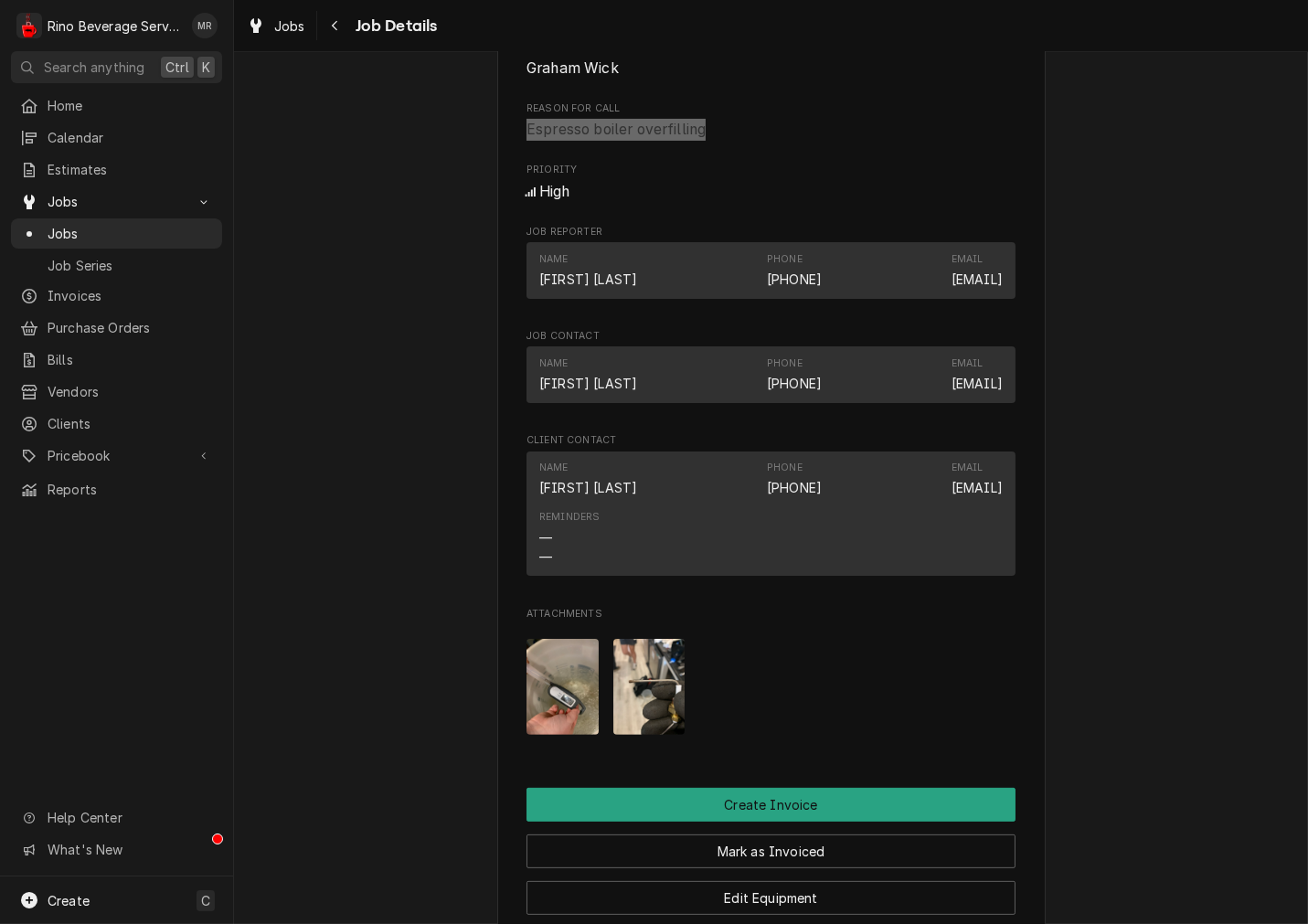 scroll, scrollTop: 1354, scrollLeft: 0, axis: vertical 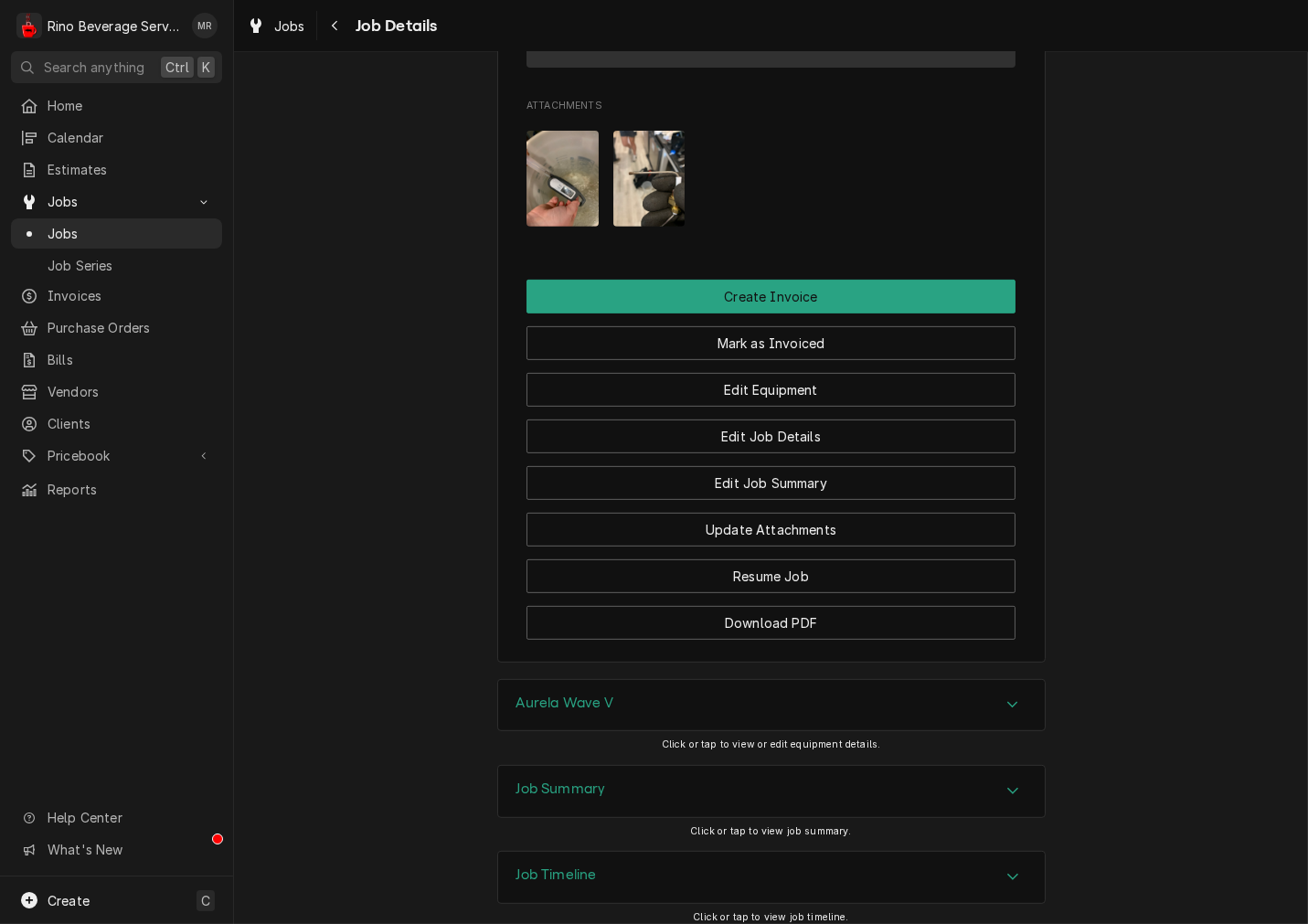 click on "Aurela Wave V" at bounding box center (565, 703) 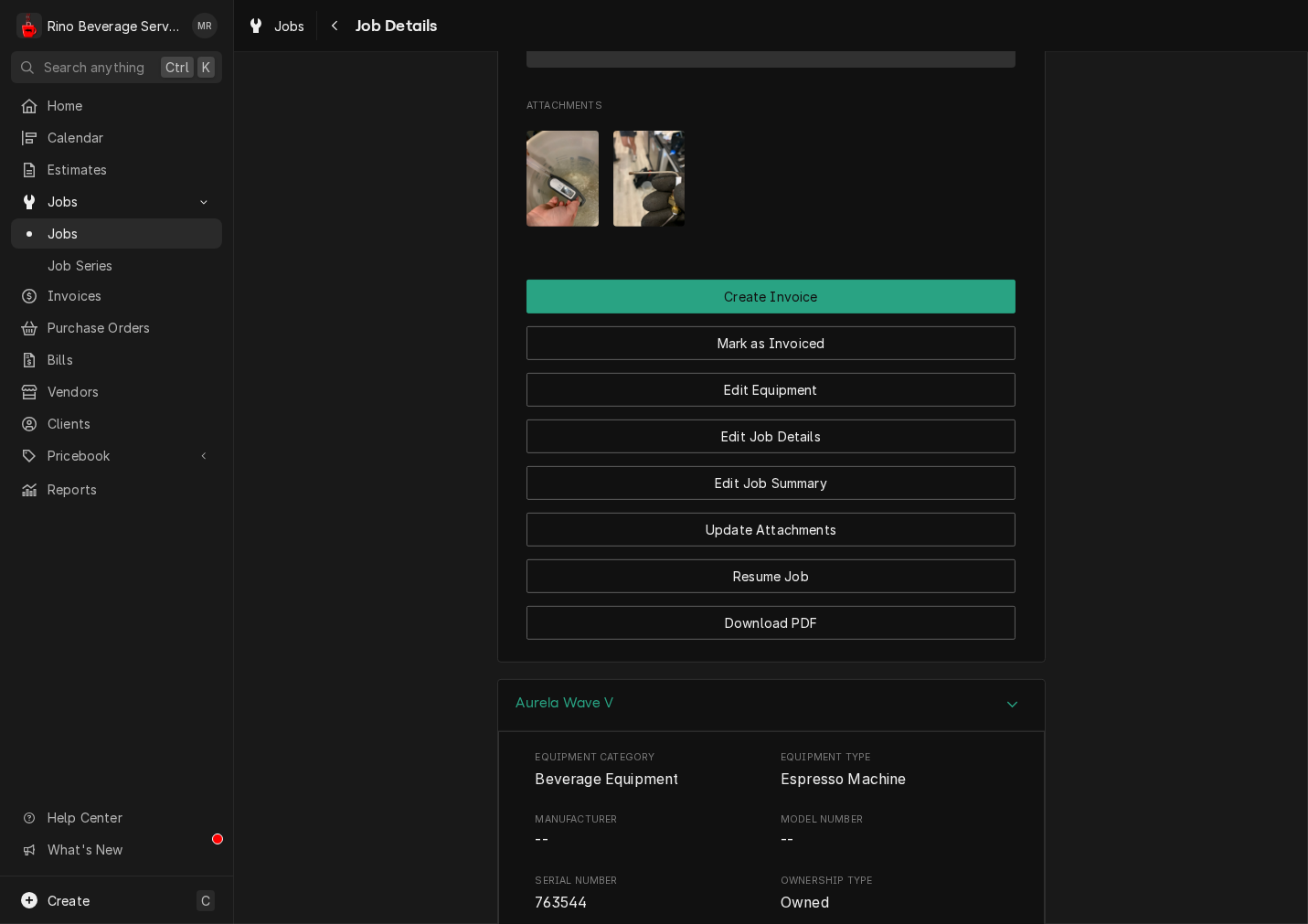 click on "763544" at bounding box center (561, 902) 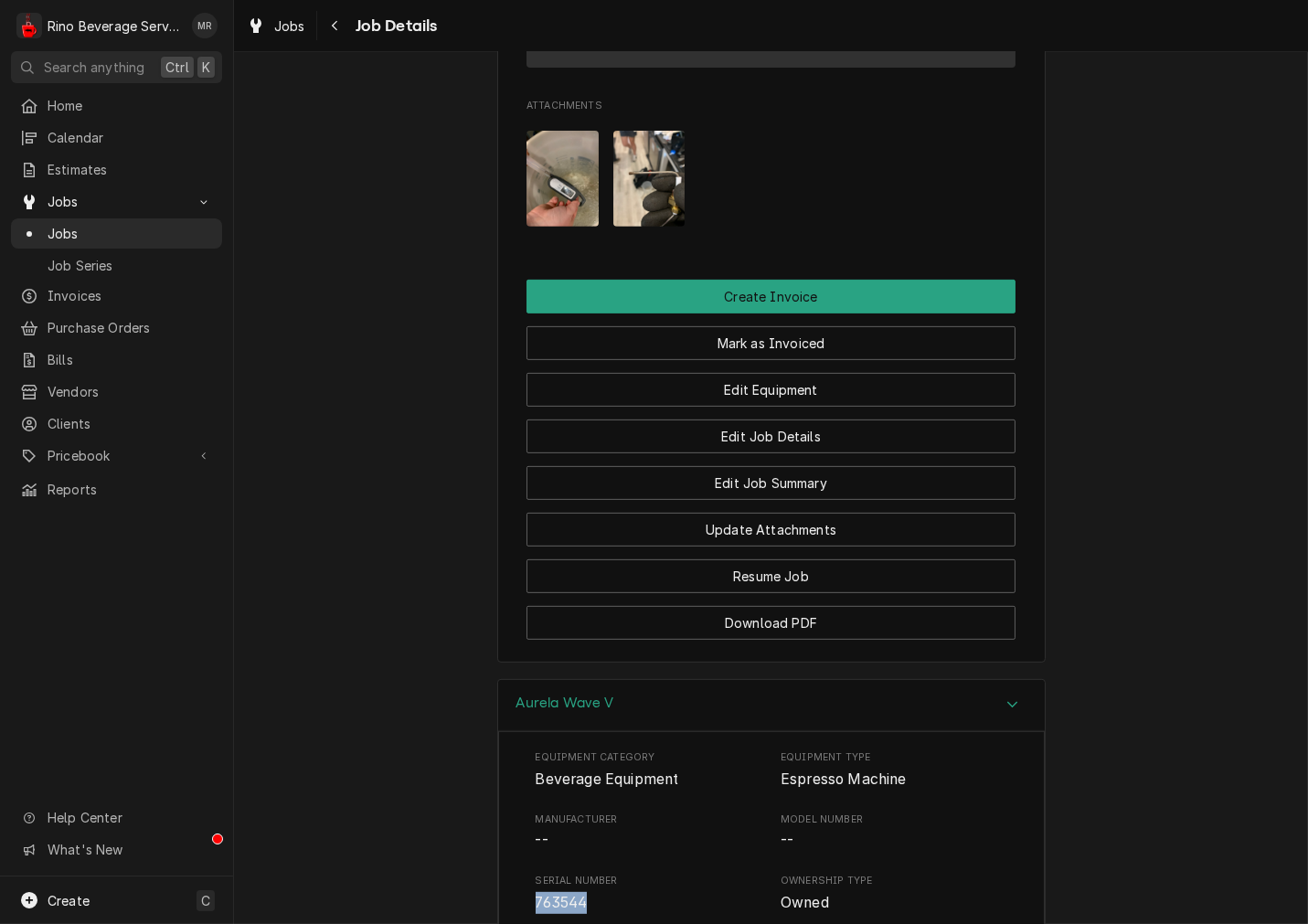 click on "763544" at bounding box center (561, 902) 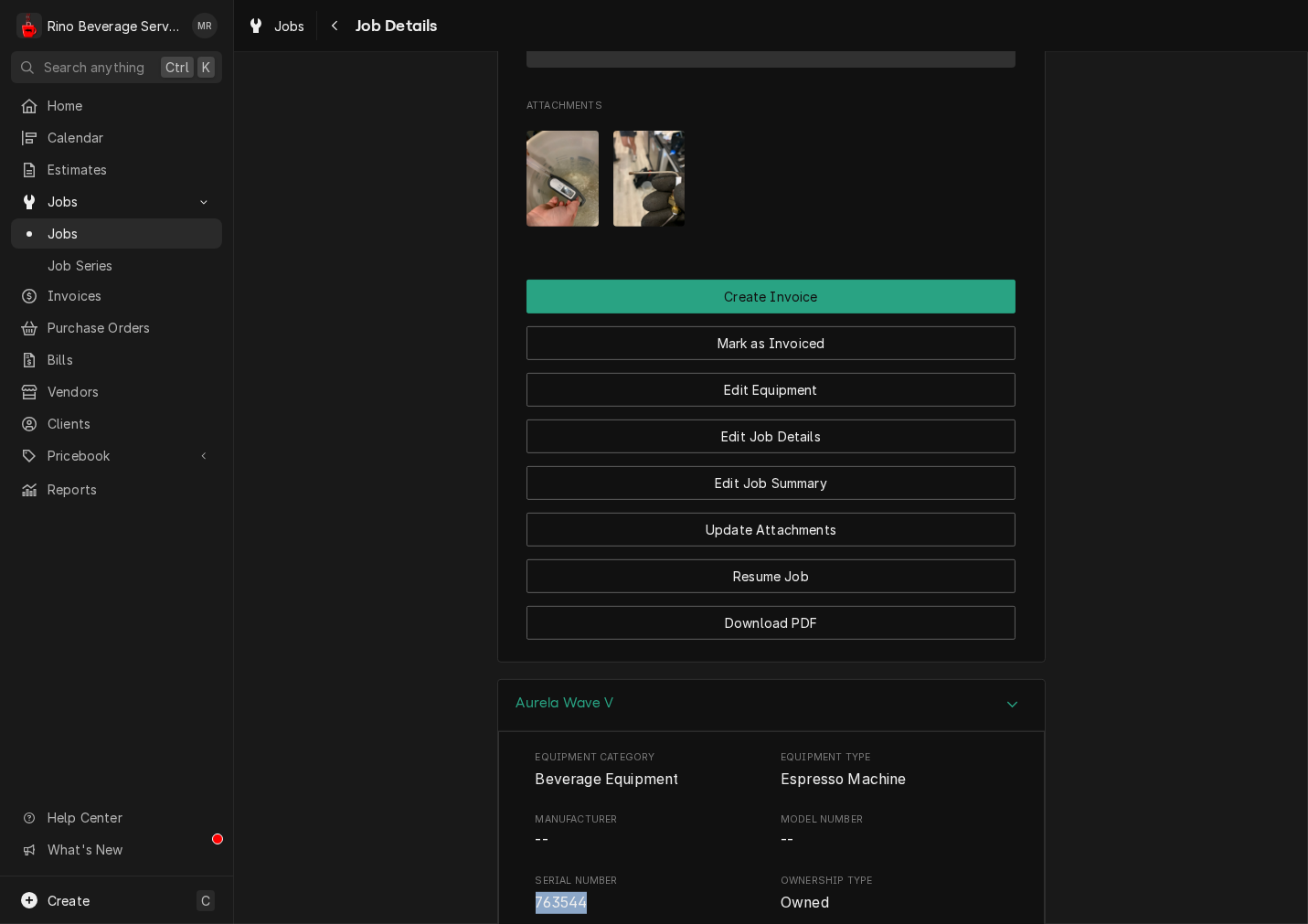 click on "Aurela Wave V" at bounding box center [565, 703] 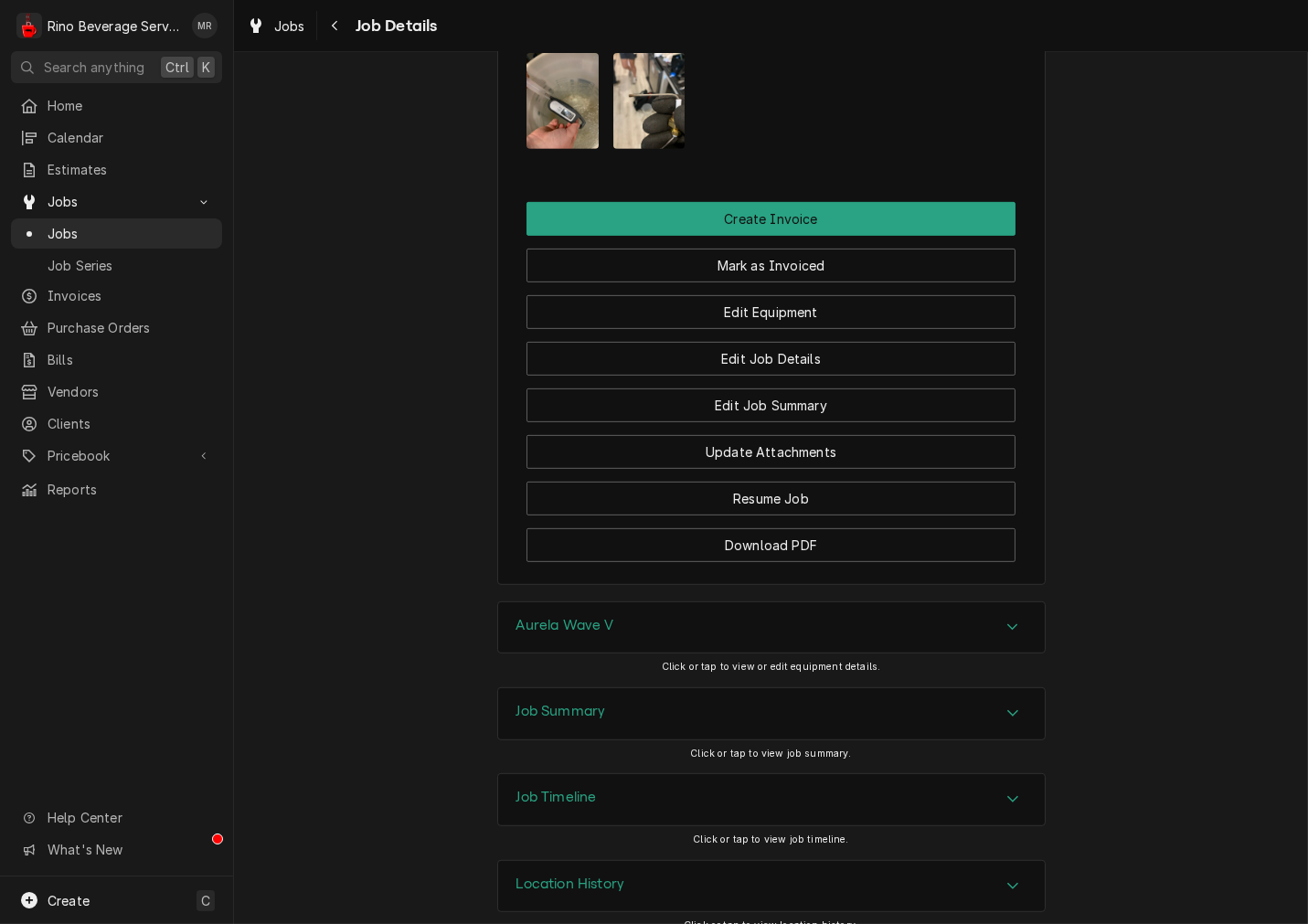 scroll, scrollTop: 1454, scrollLeft: 0, axis: vertical 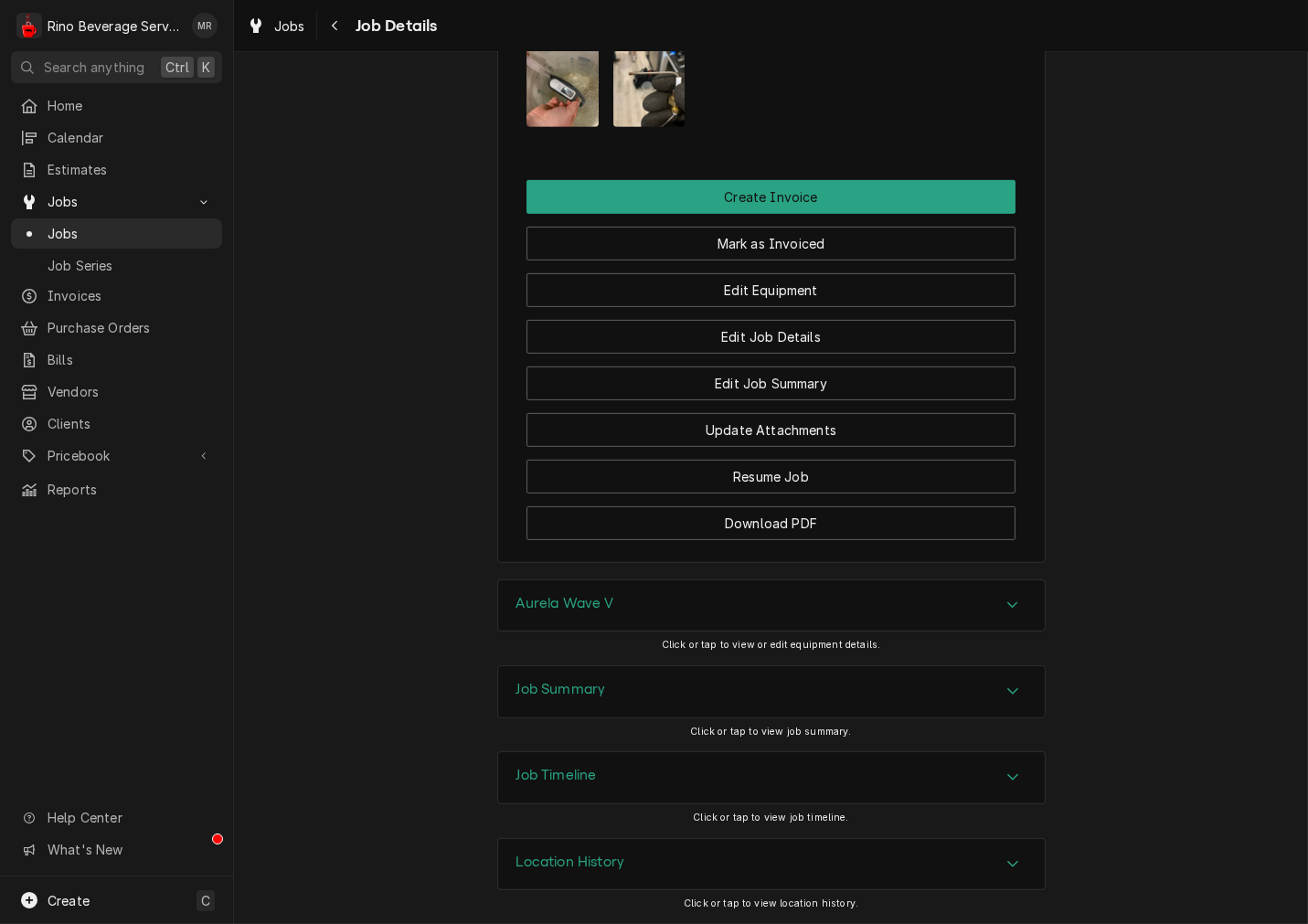click on "Job Summary" at bounding box center [771, 692] 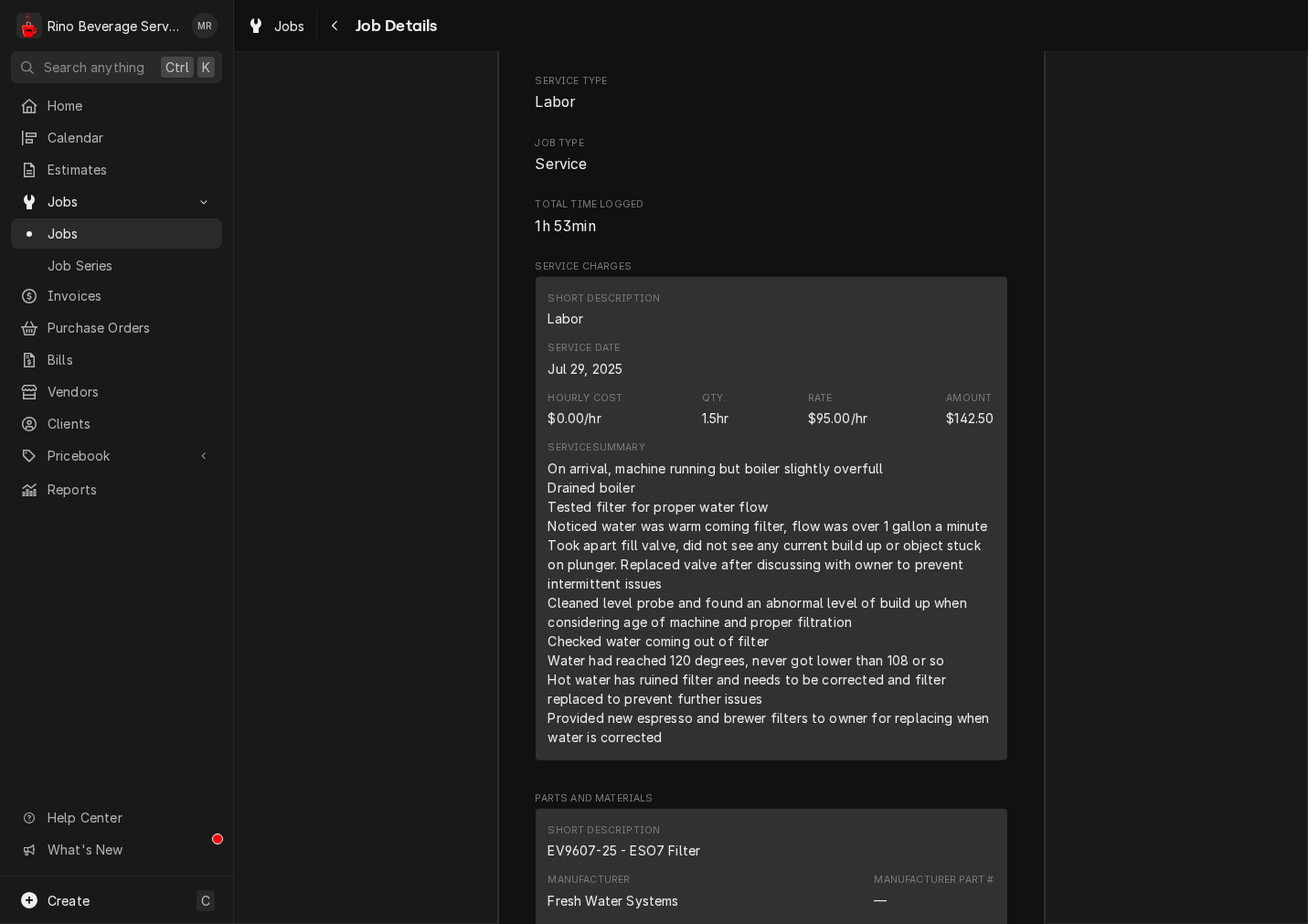 scroll, scrollTop: 2299, scrollLeft: 0, axis: vertical 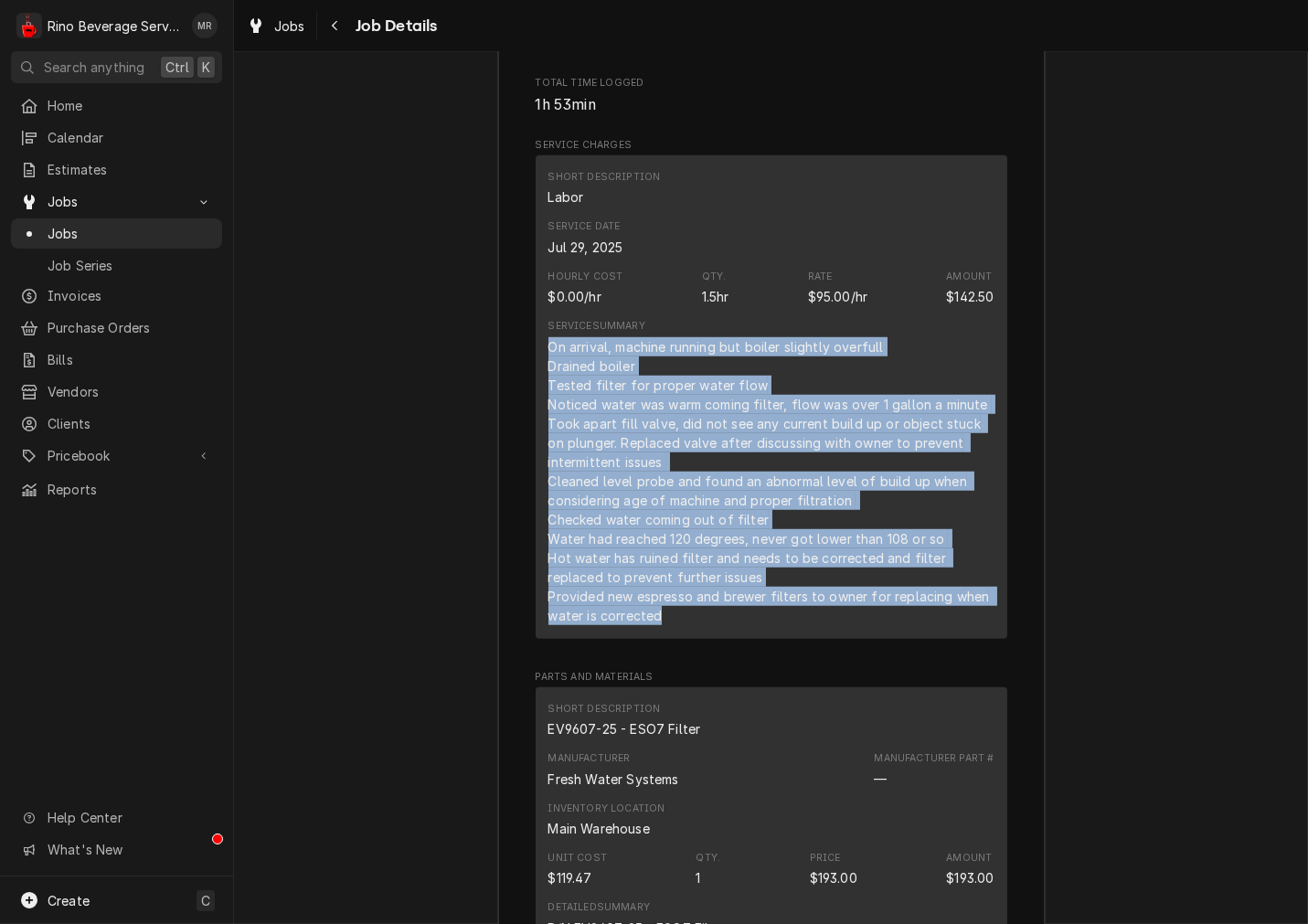 drag, startPoint x: 673, startPoint y: 614, endPoint x: 522, endPoint y: 343, distance: 310.2289 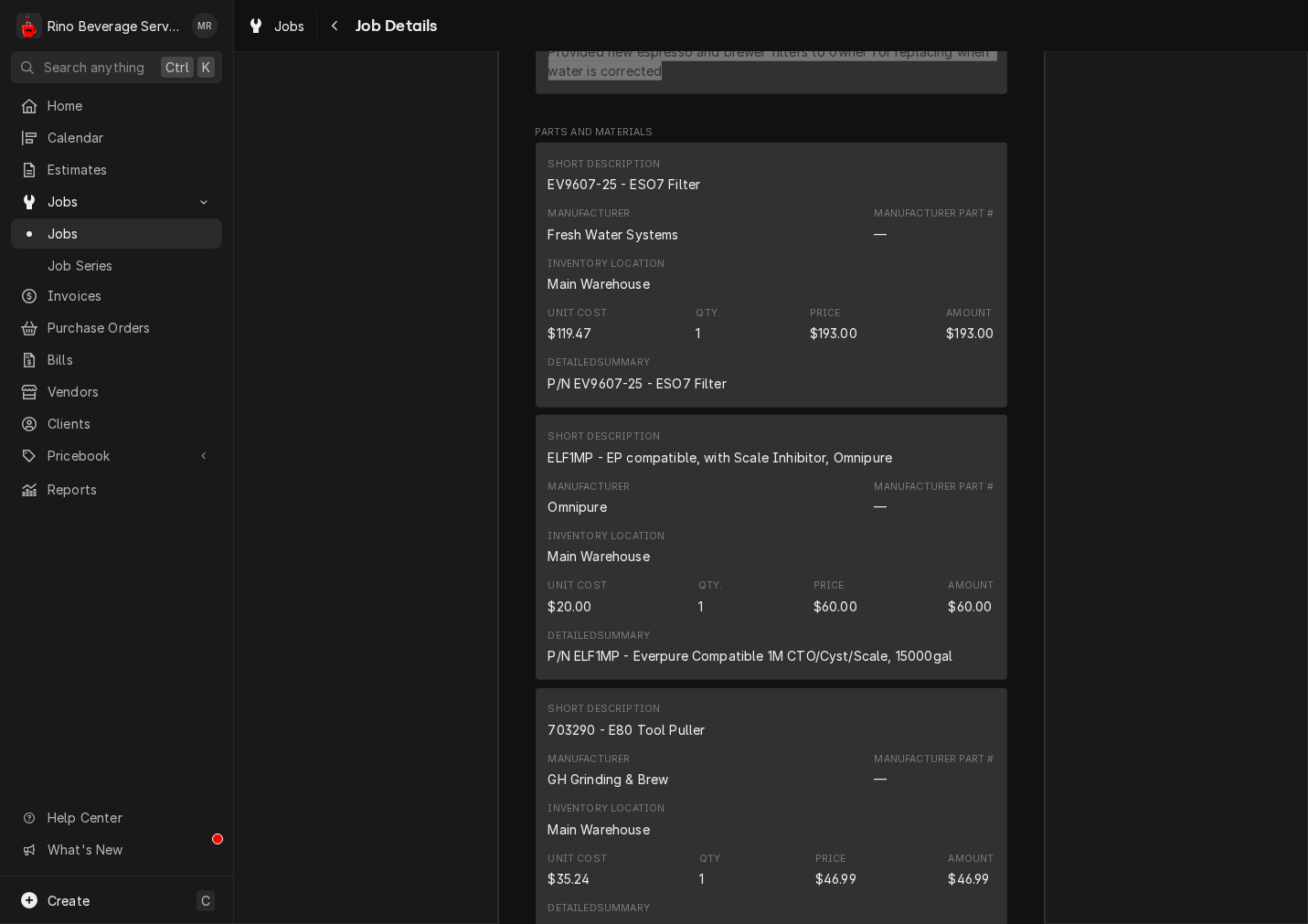 scroll, scrollTop: 2639, scrollLeft: 0, axis: vertical 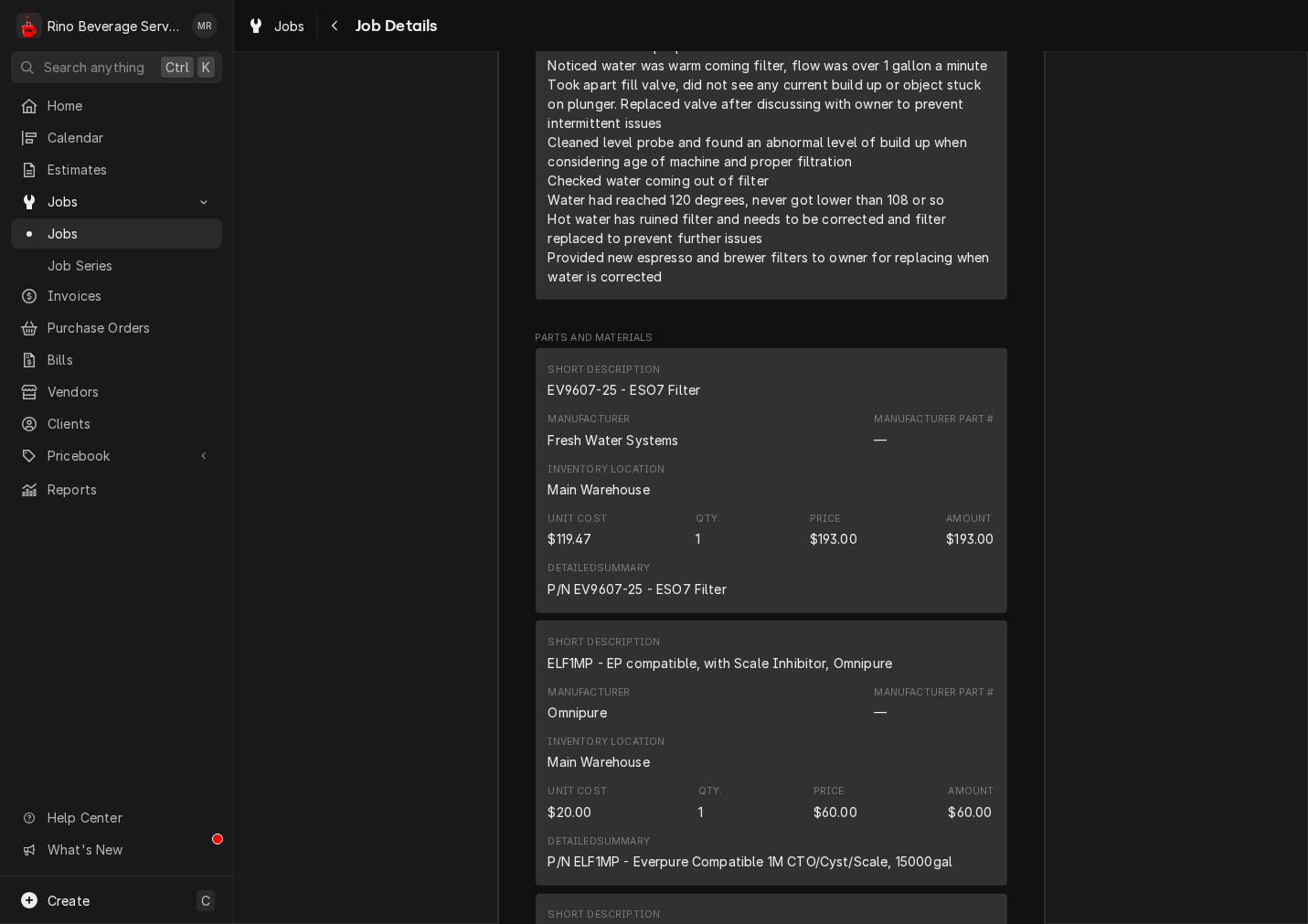 click on "Short Description EV9607-25 - ESO7 Filter" at bounding box center [771, 381] 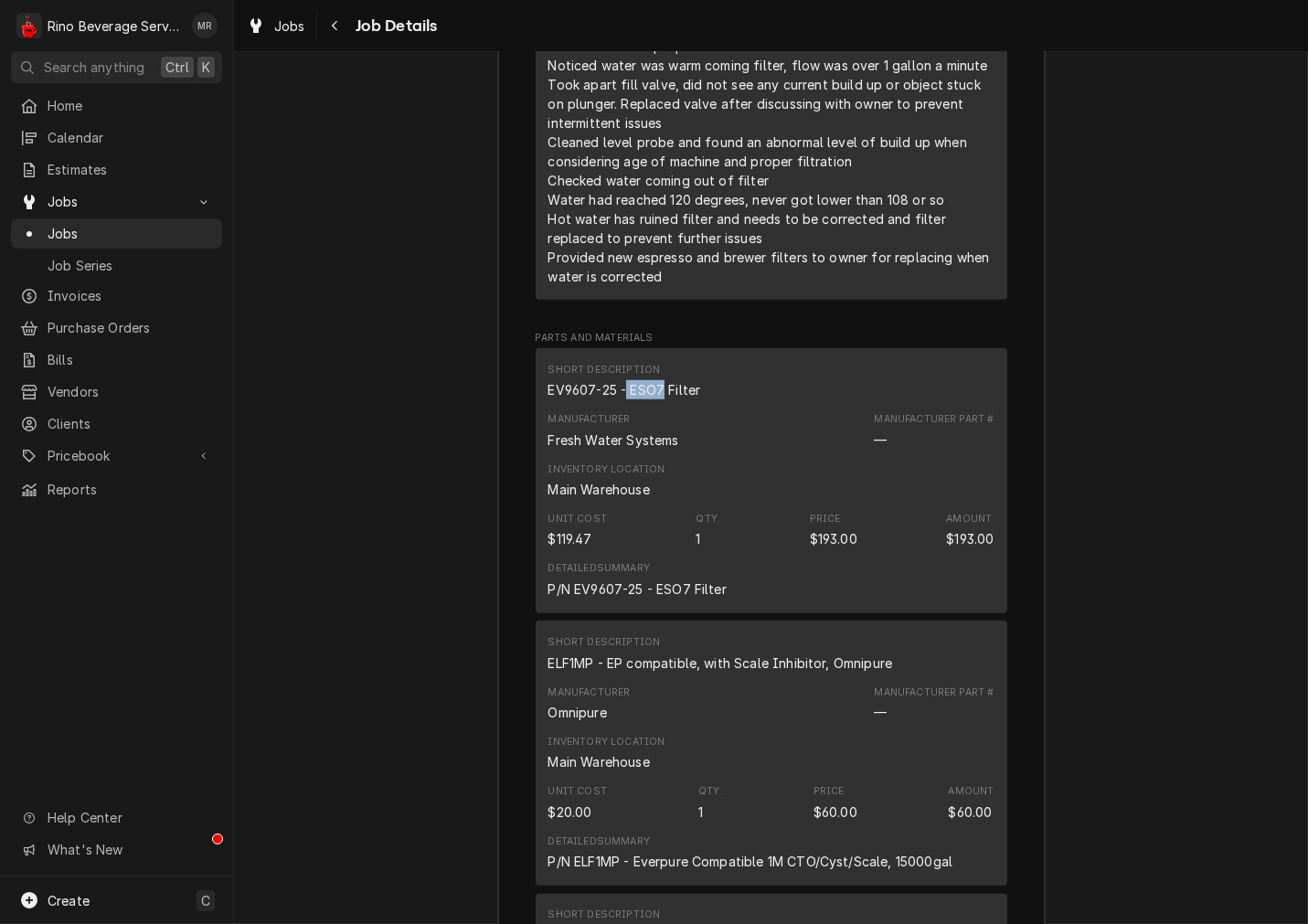 click on "Short Description EV9607-25 - ESO7 Filter" at bounding box center [771, 381] 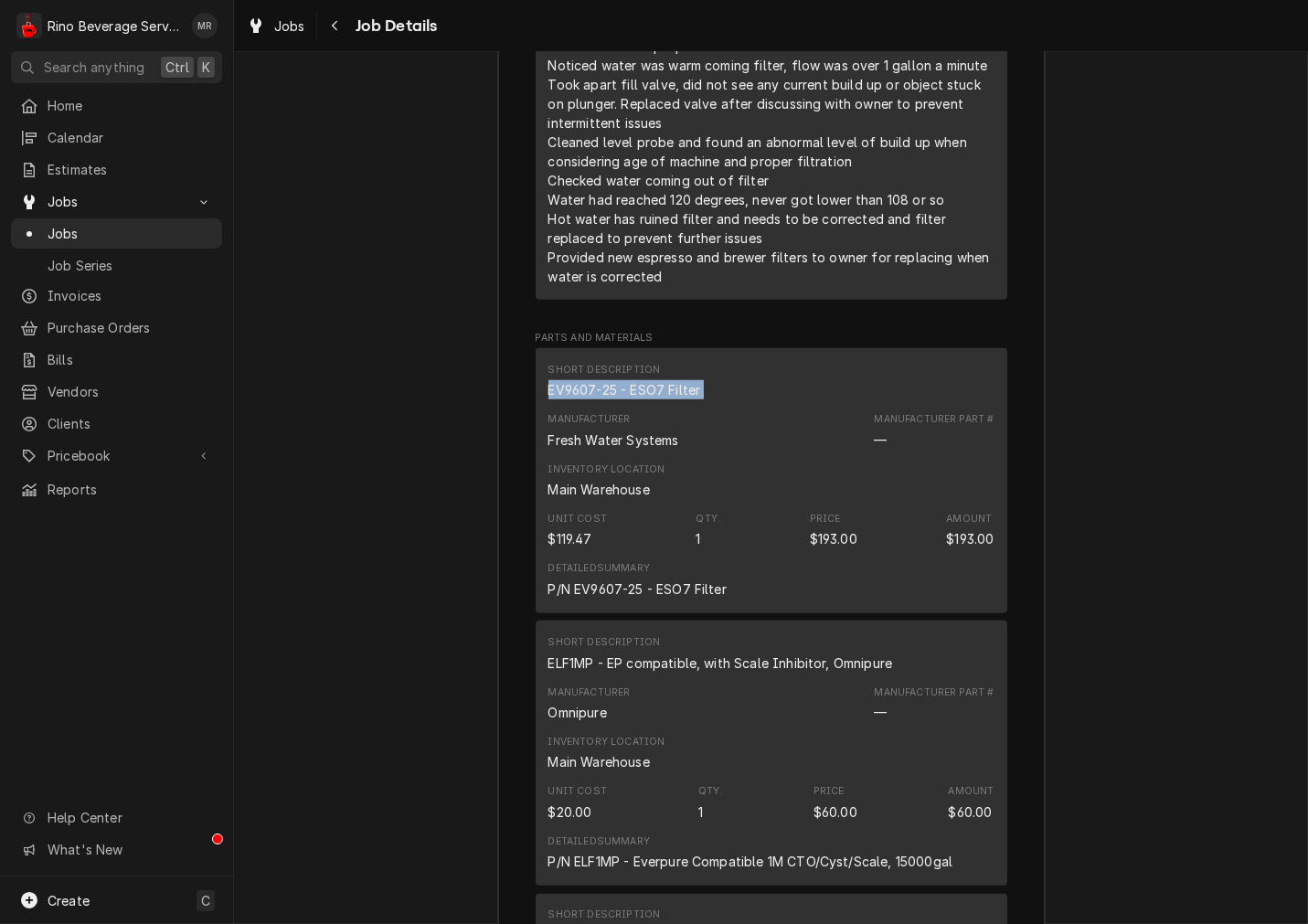 click on "Short Description EV9607-25 - ESO7 Filter" at bounding box center [771, 381] 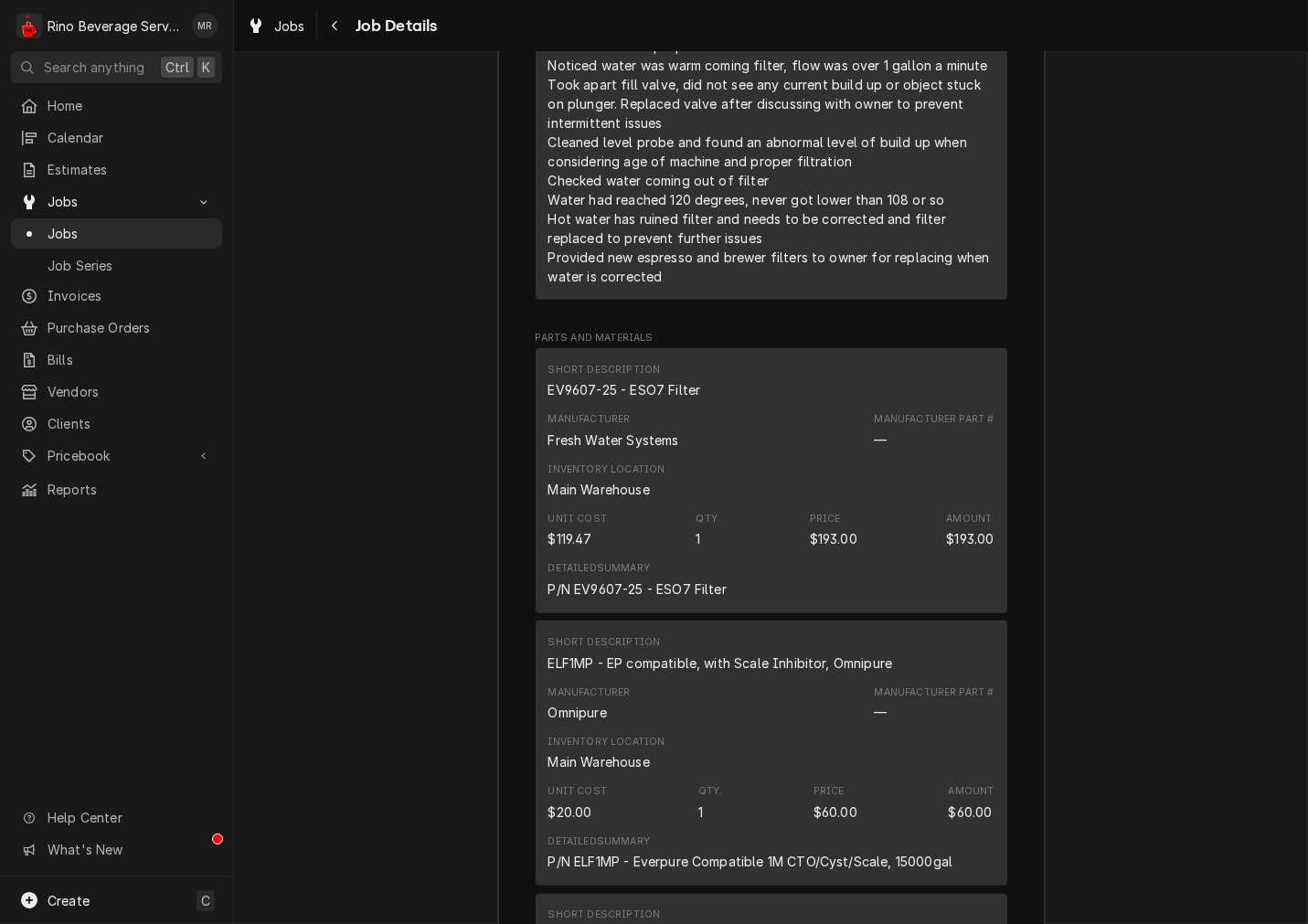 click on "ELF1MP - EP compatible, with Scale Inhibitor, Omnipure" at bounding box center (720, 663) 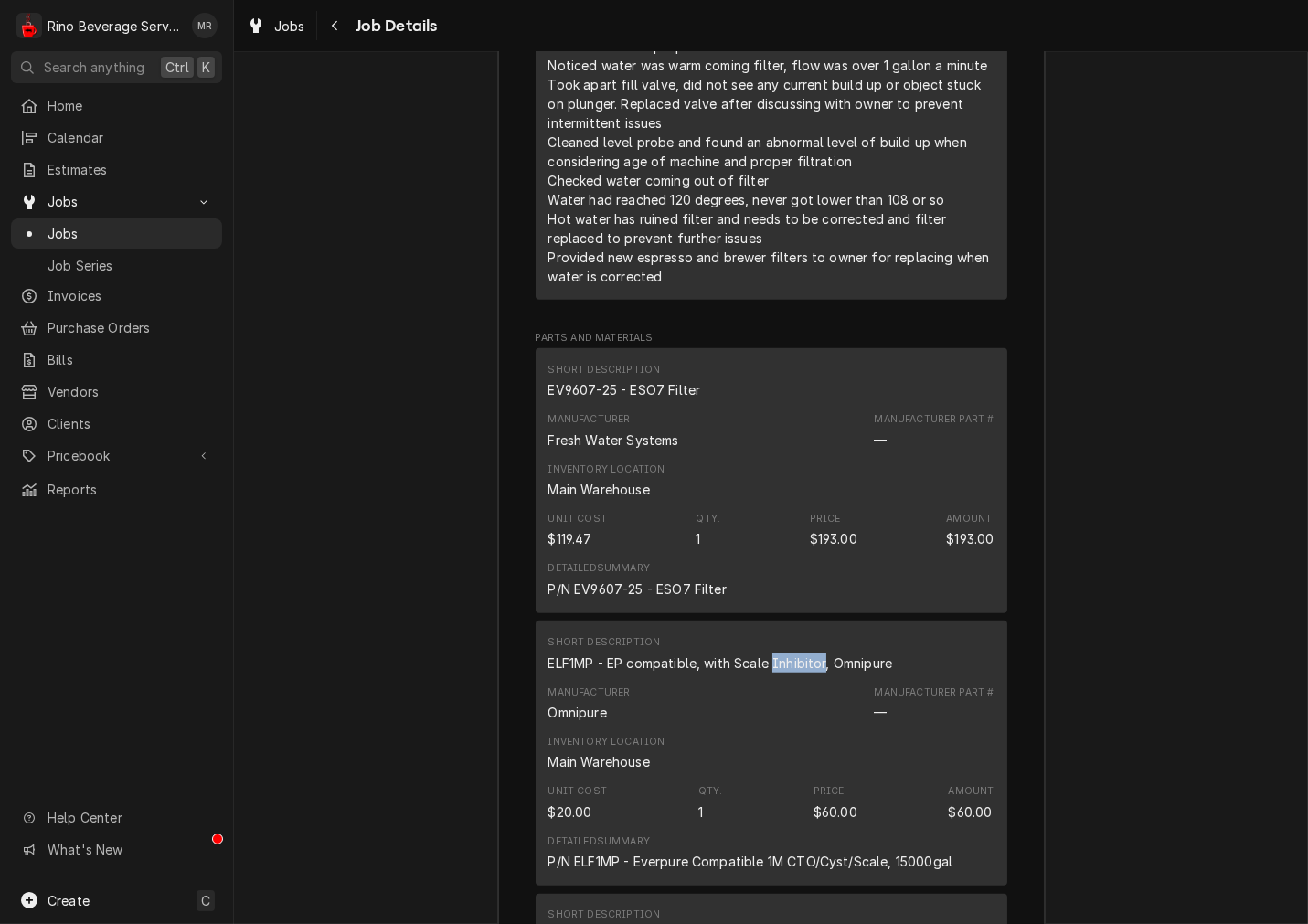click on "ELF1MP - EP compatible, with Scale Inhibitor, Omnipure" at bounding box center [720, 663] 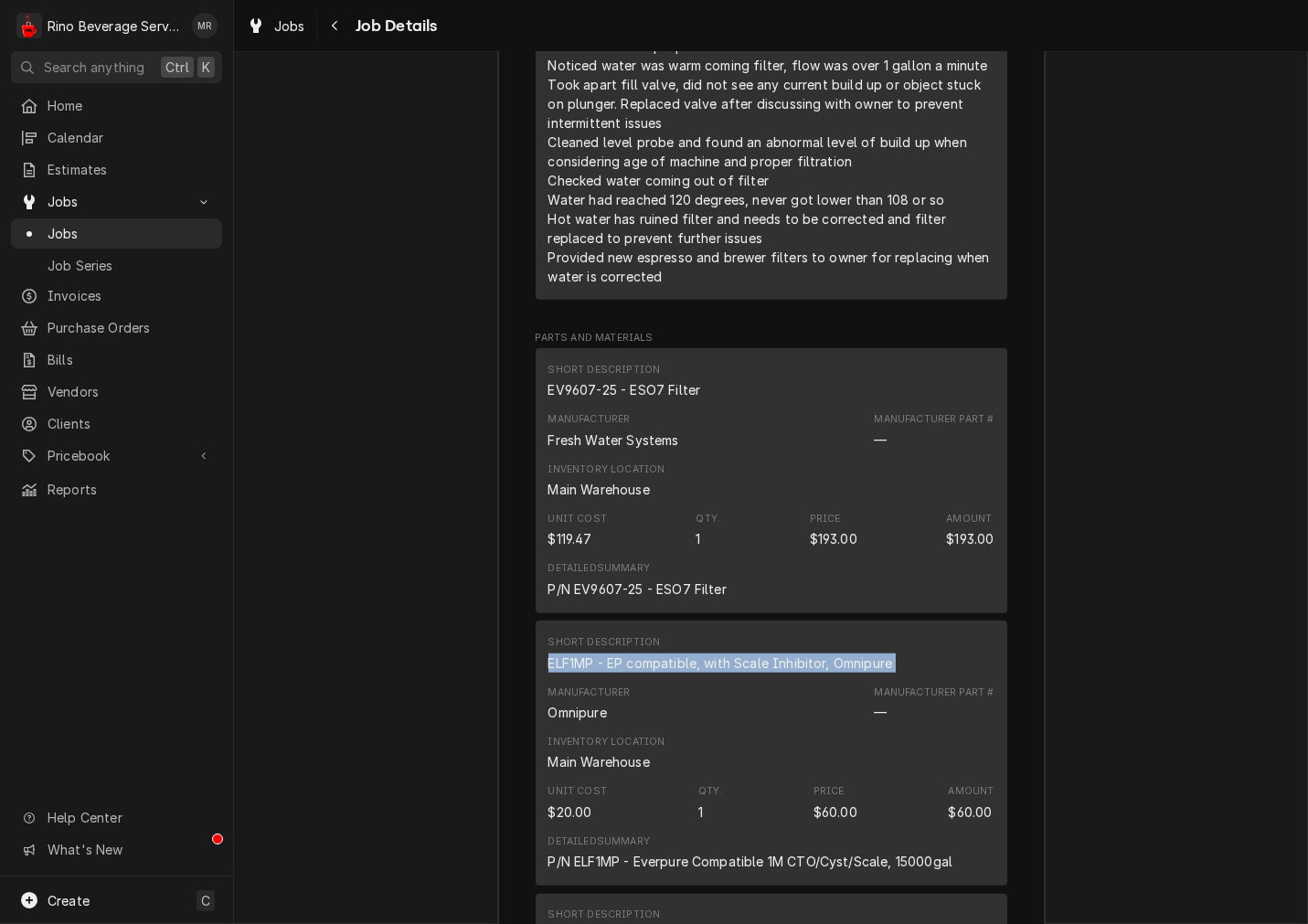 click on "ELF1MP - EP compatible, with Scale Inhibitor, Omnipure" at bounding box center (720, 663) 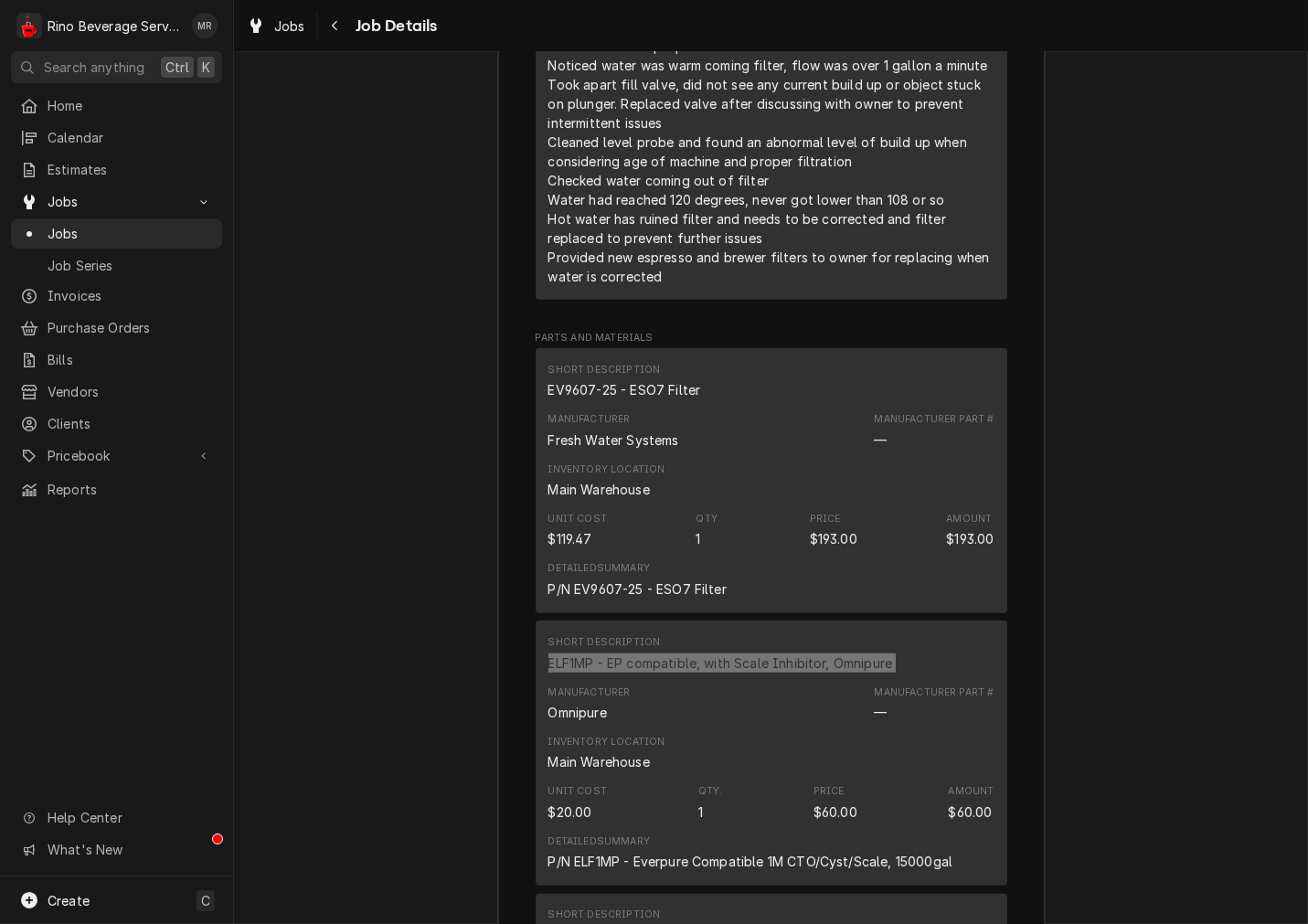 scroll, scrollTop: 2977, scrollLeft: 0, axis: vertical 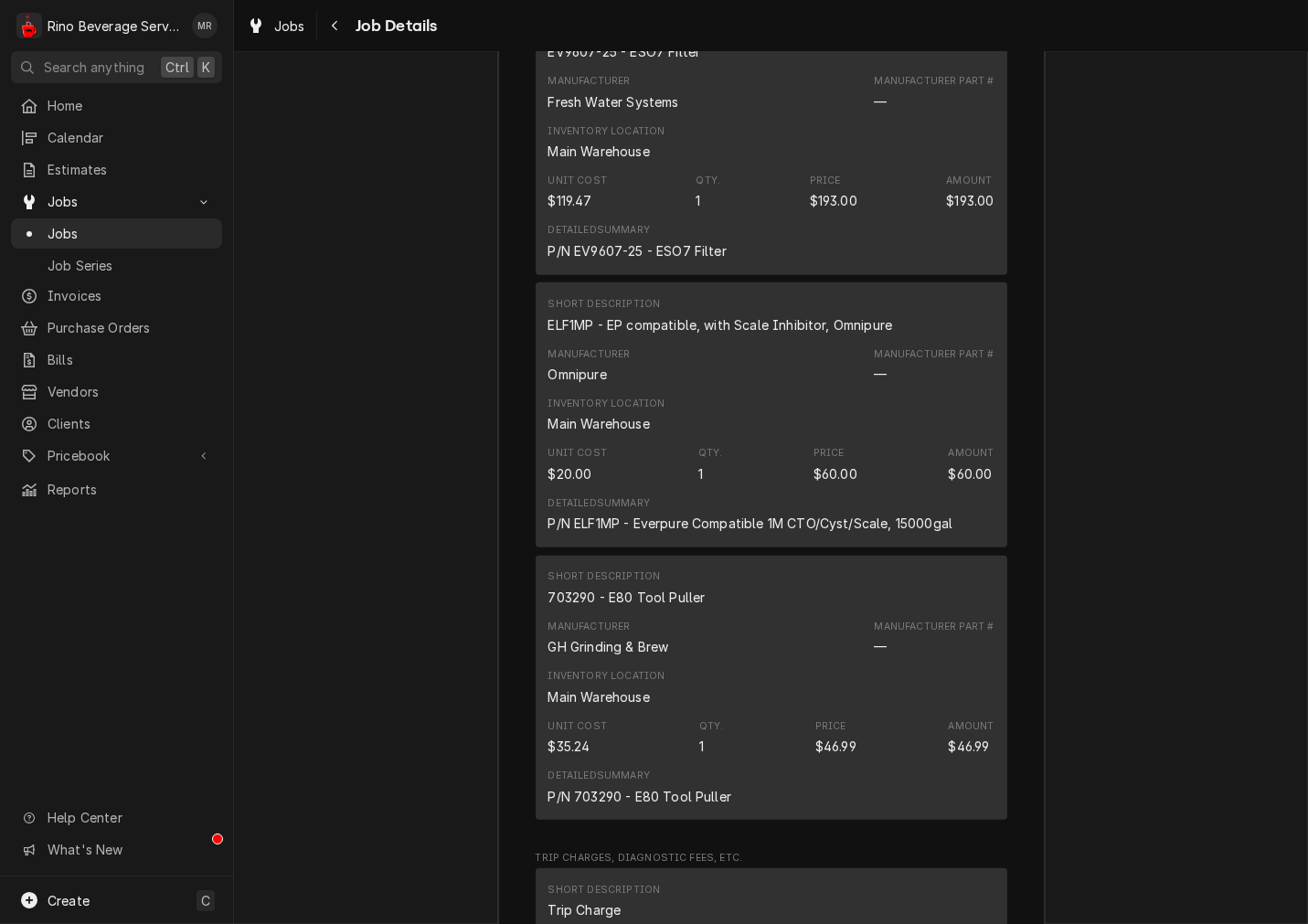 click on "703290 - E80 Tool Puller" at bounding box center (627, 597) 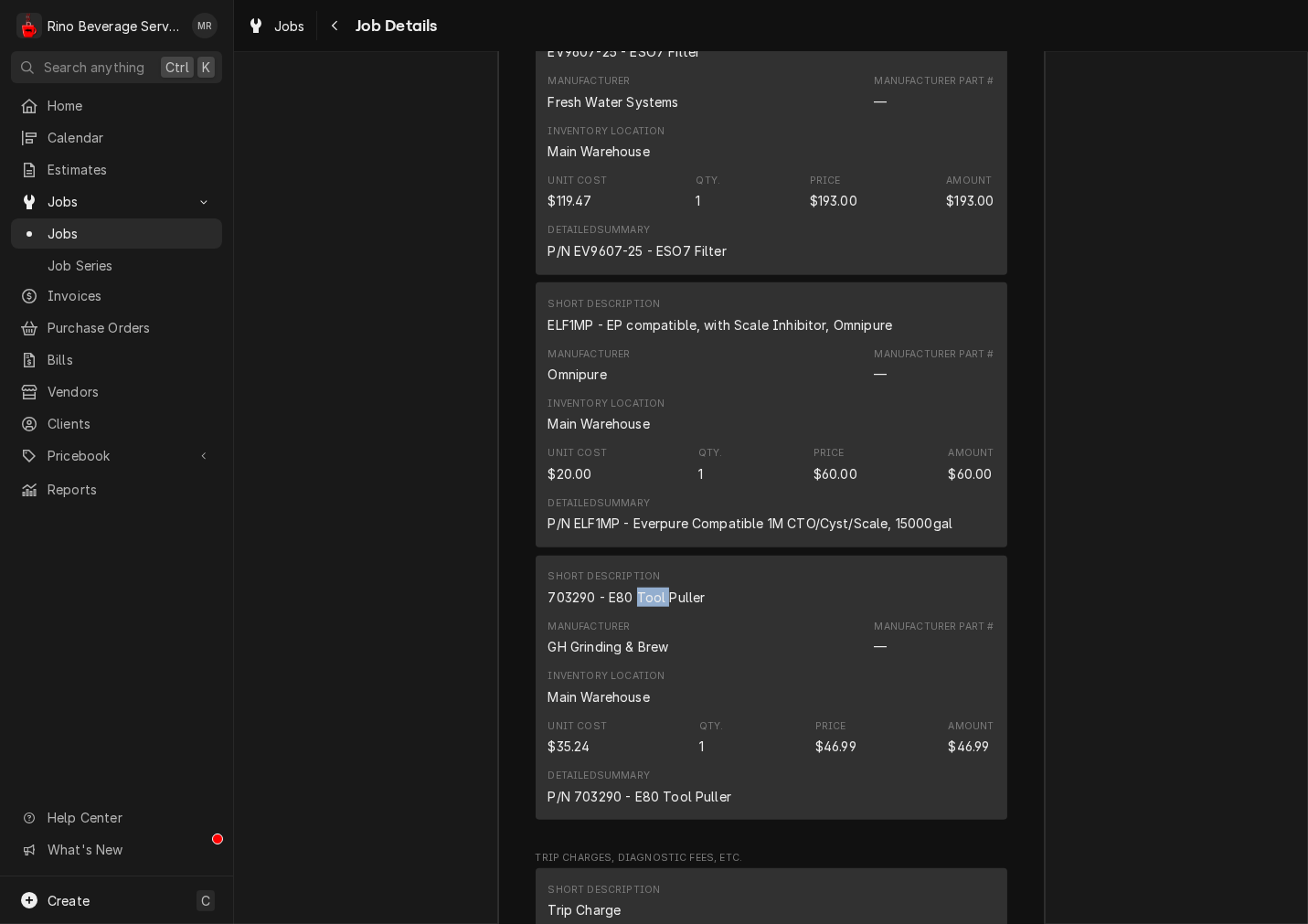 click on "703290 - E80 Tool Puller" at bounding box center (627, 597) 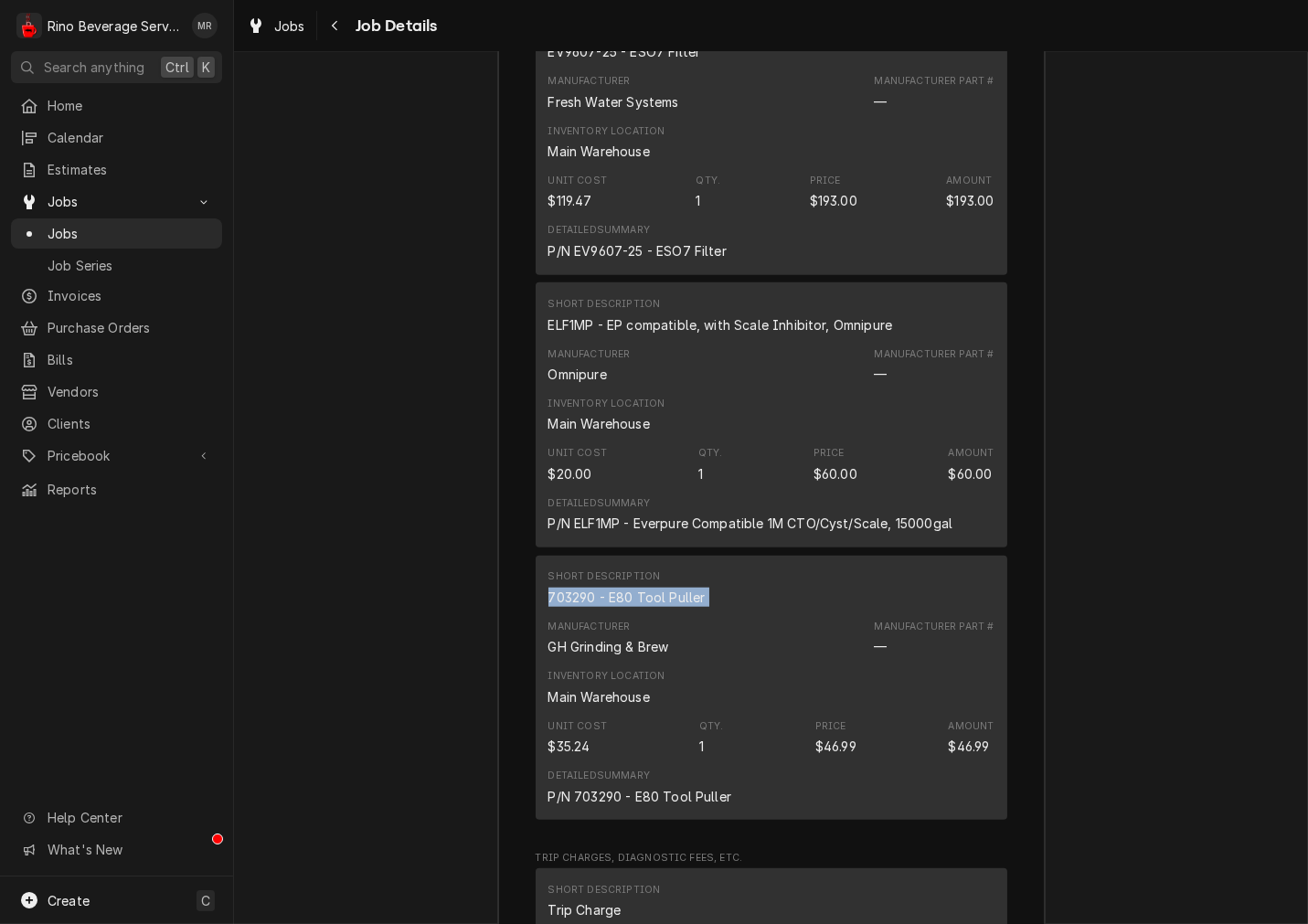 click on "703290 - E80 Tool Puller" at bounding box center [627, 597] 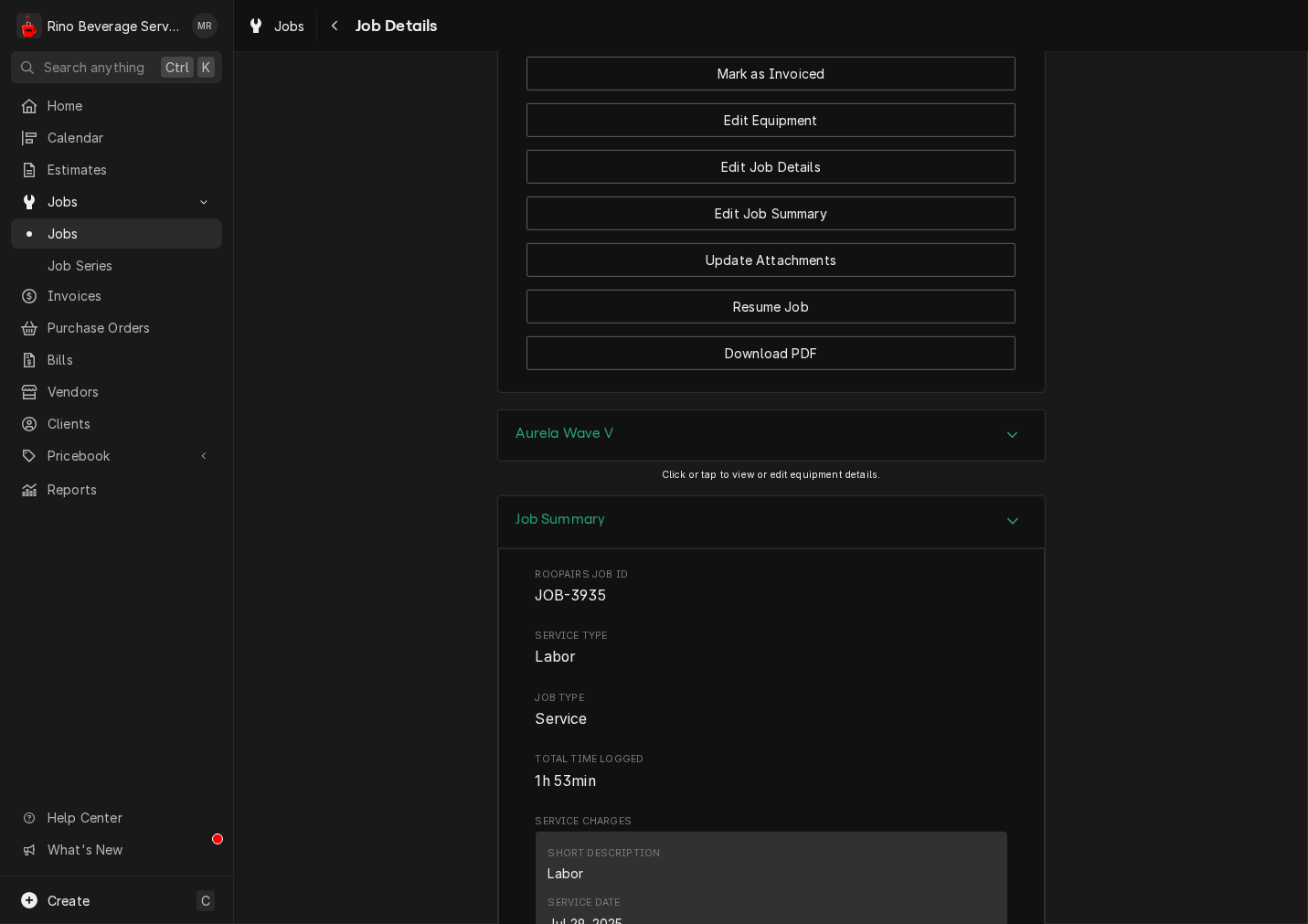 scroll, scrollTop: 1284, scrollLeft: 0, axis: vertical 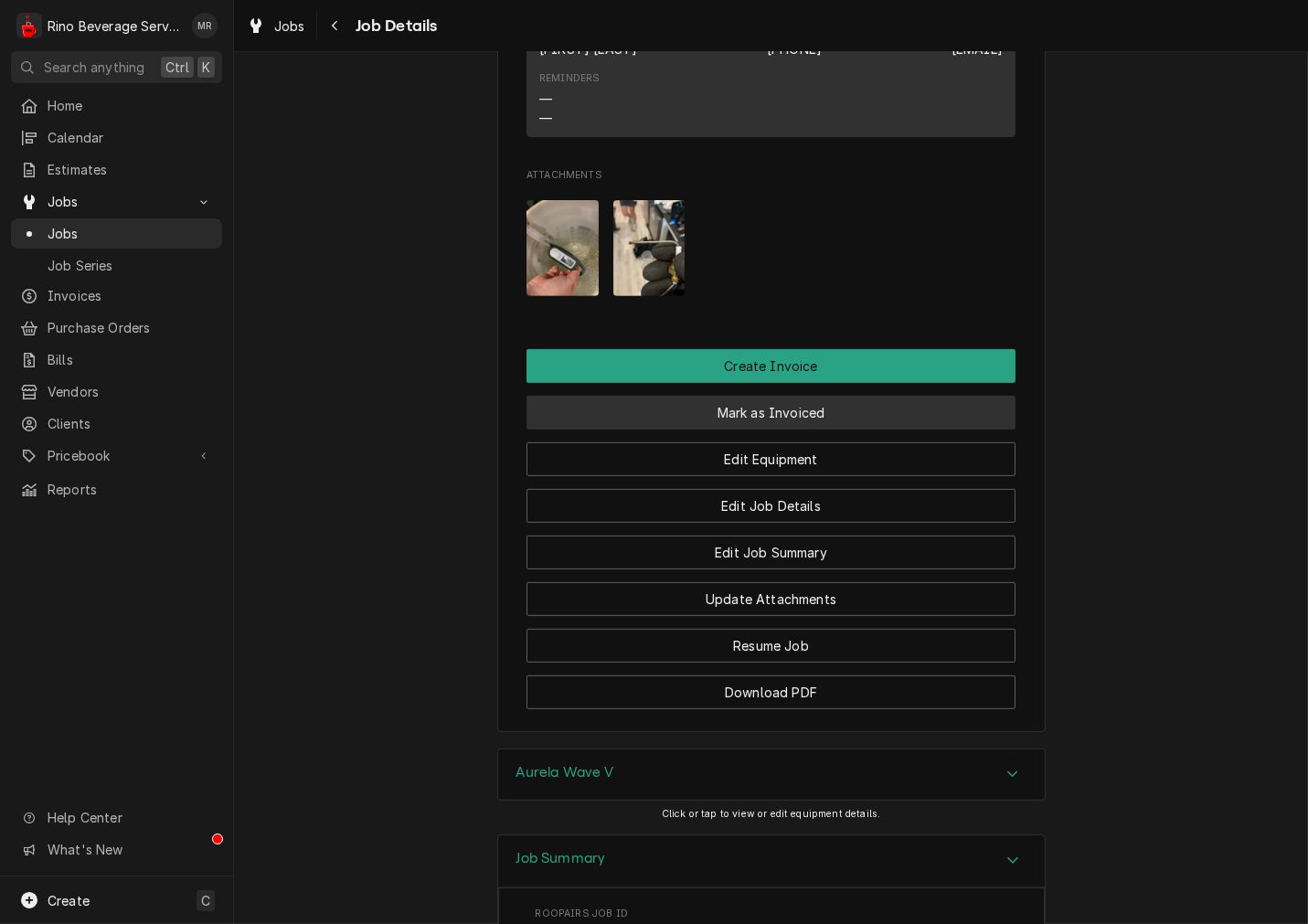 click on "Mark as Invoiced" at bounding box center (771, 412) 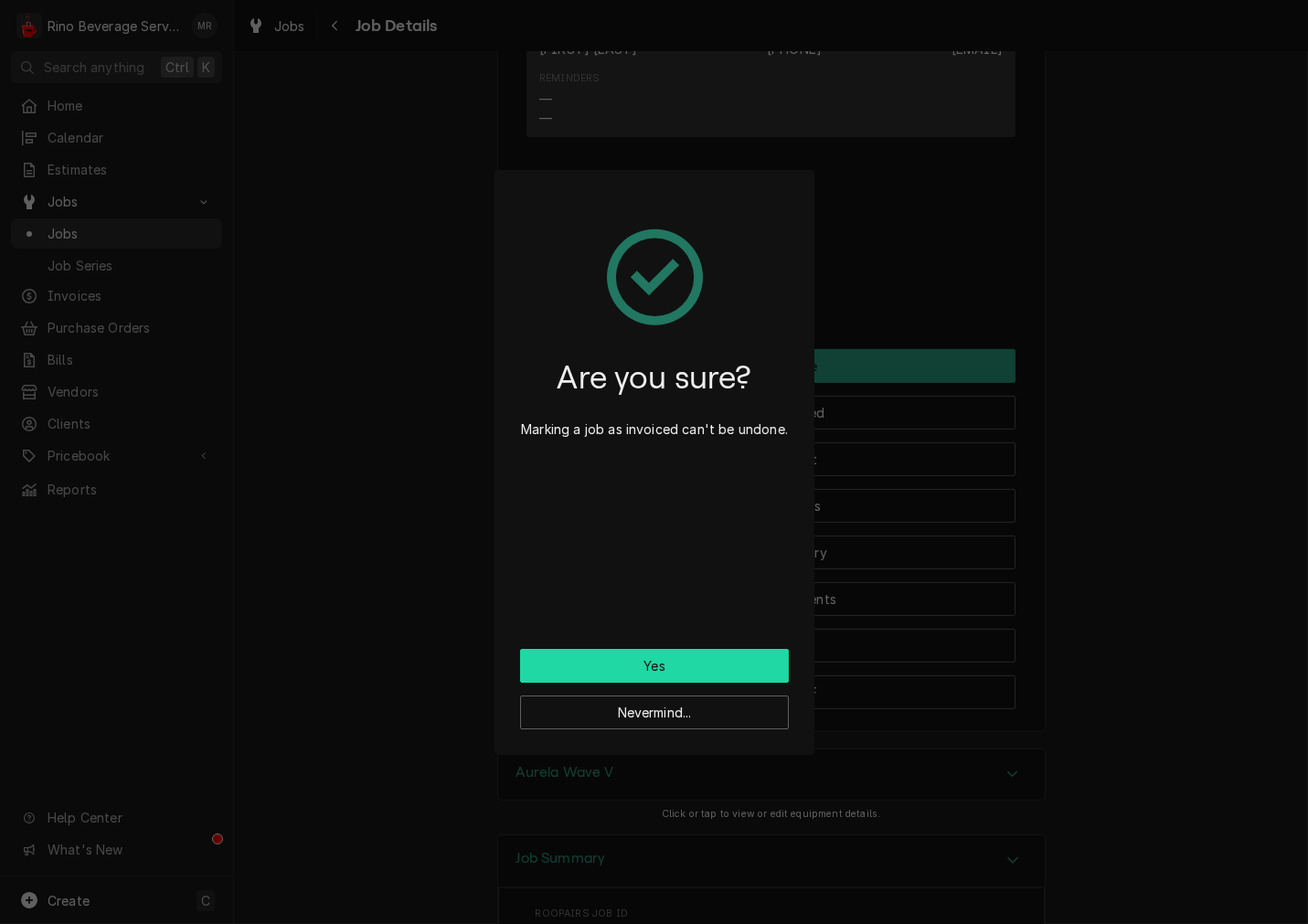 click on "Yes" at bounding box center (654, 665) 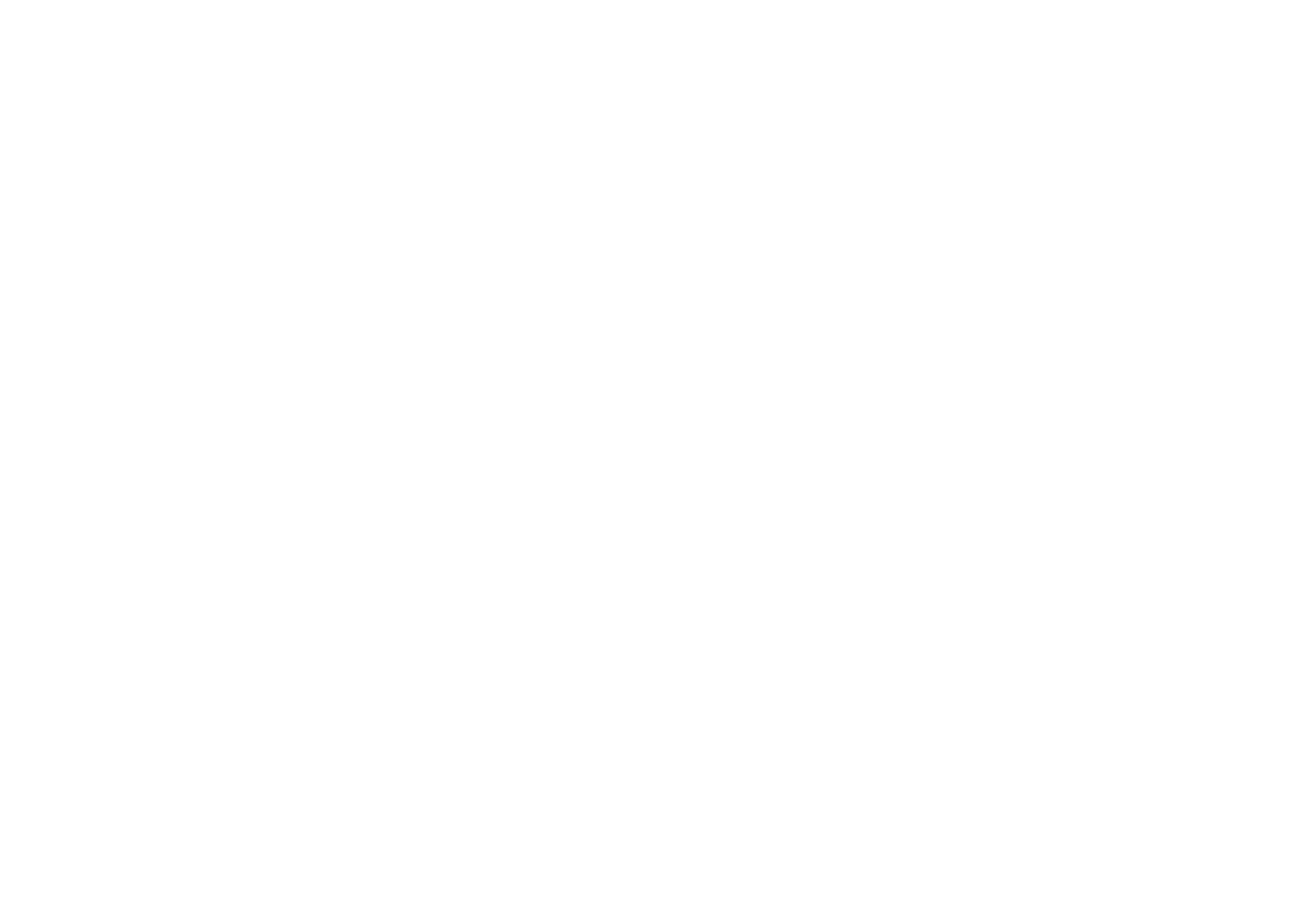 scroll, scrollTop: 0, scrollLeft: 0, axis: both 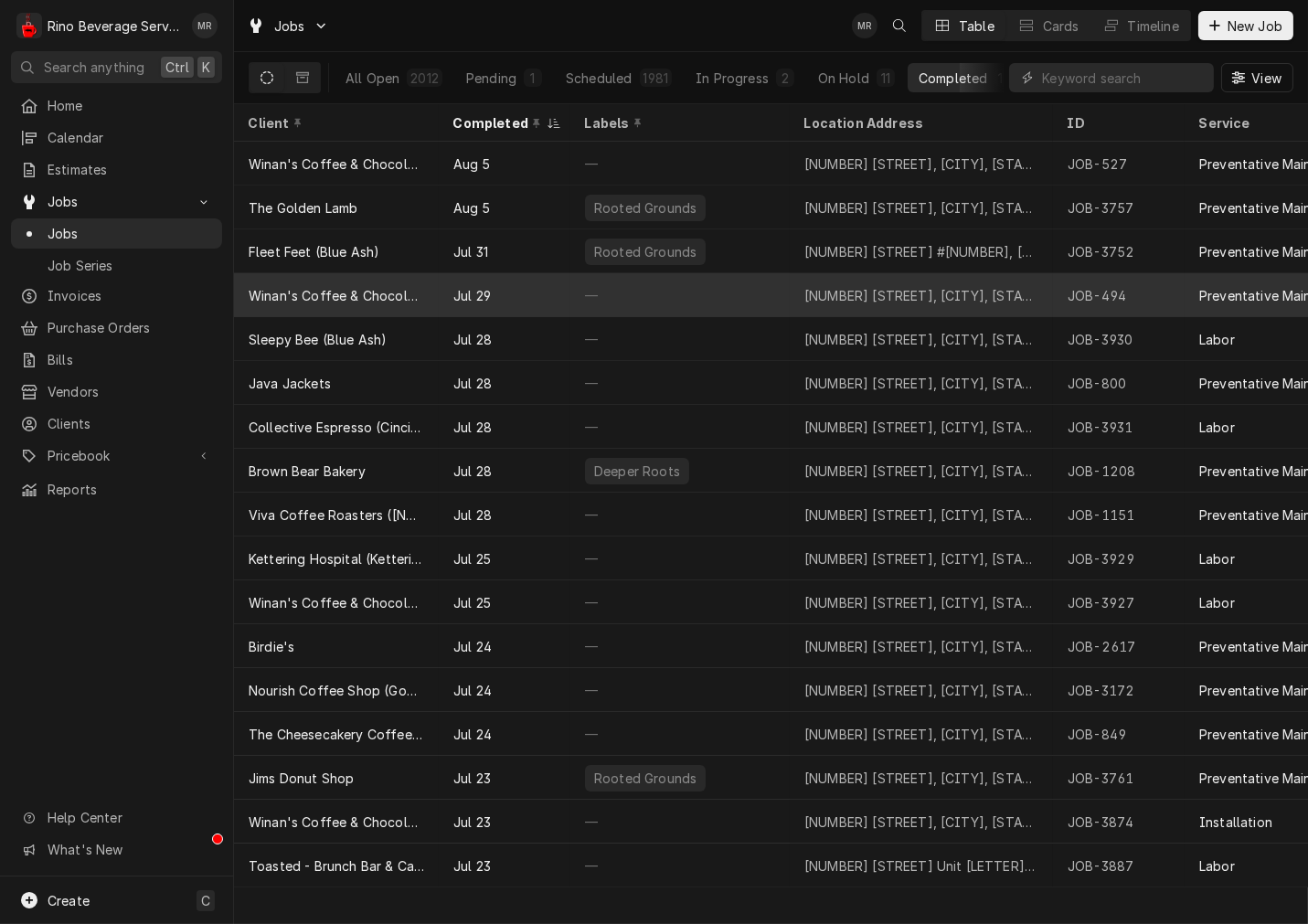 click on "Winan's Coffee & Chocolate (Troy, Downtown)" at bounding box center [336, 295] 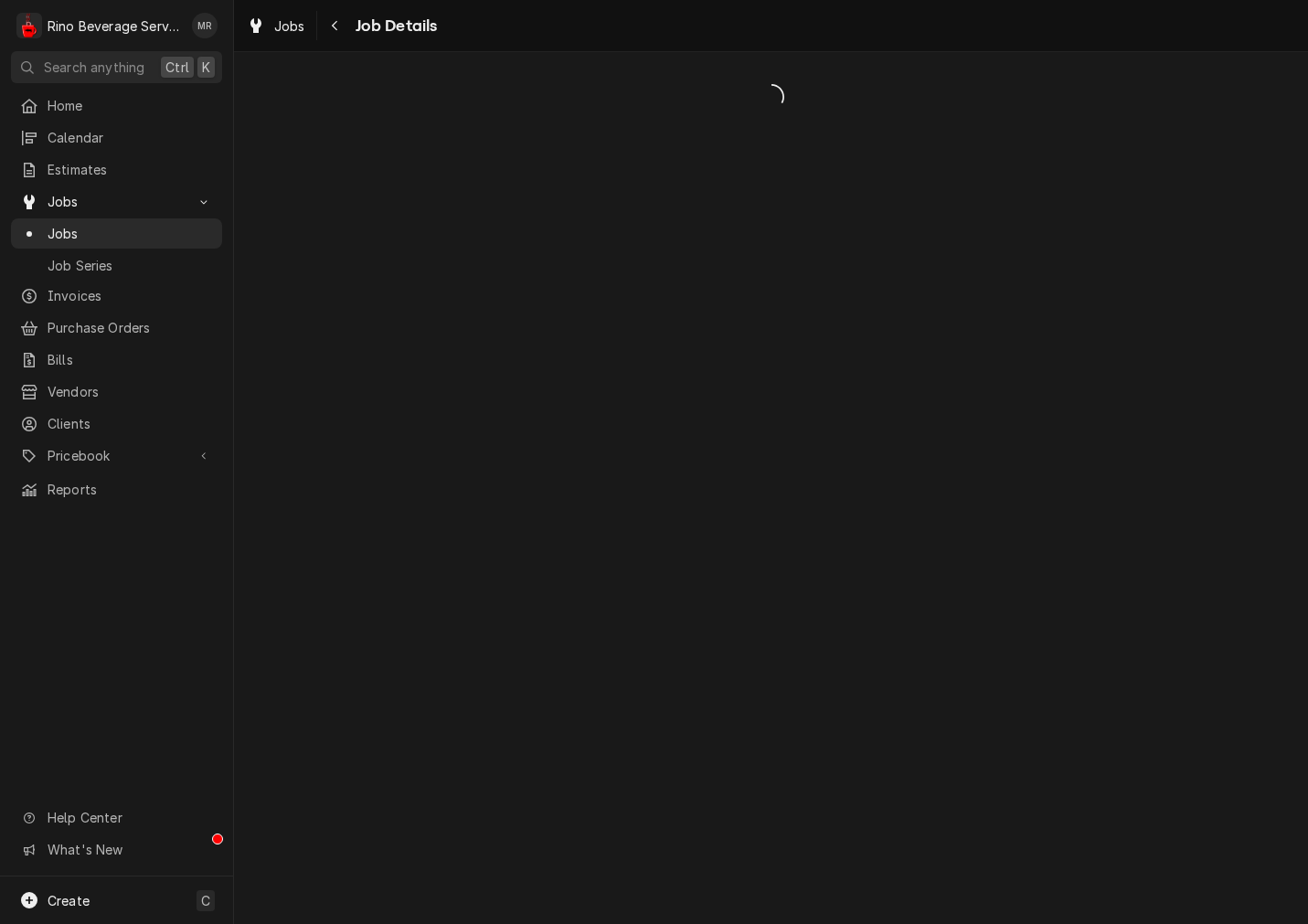 scroll, scrollTop: 0, scrollLeft: 0, axis: both 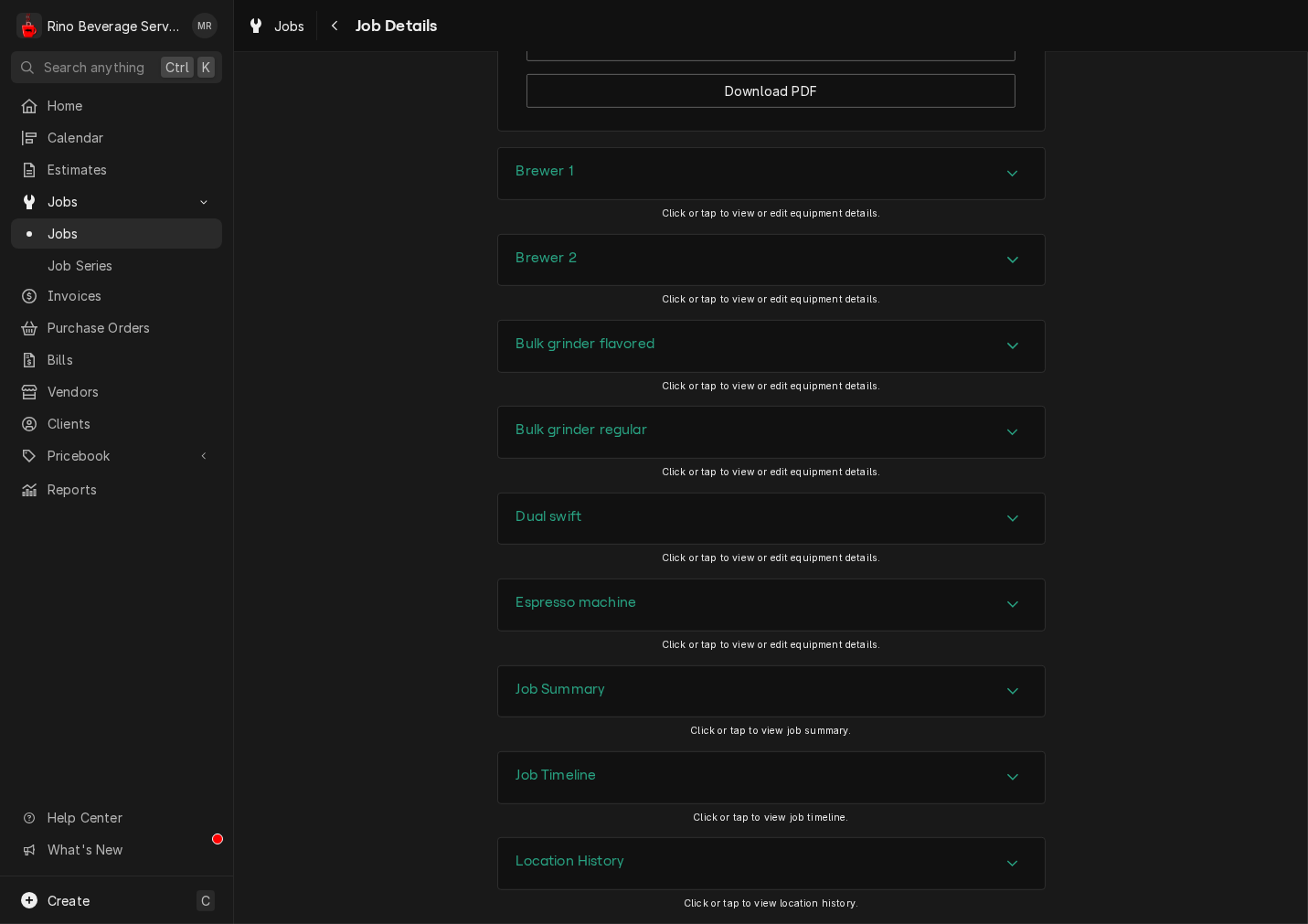 drag, startPoint x: 528, startPoint y: 181, endPoint x: 528, endPoint y: 196, distance: 15 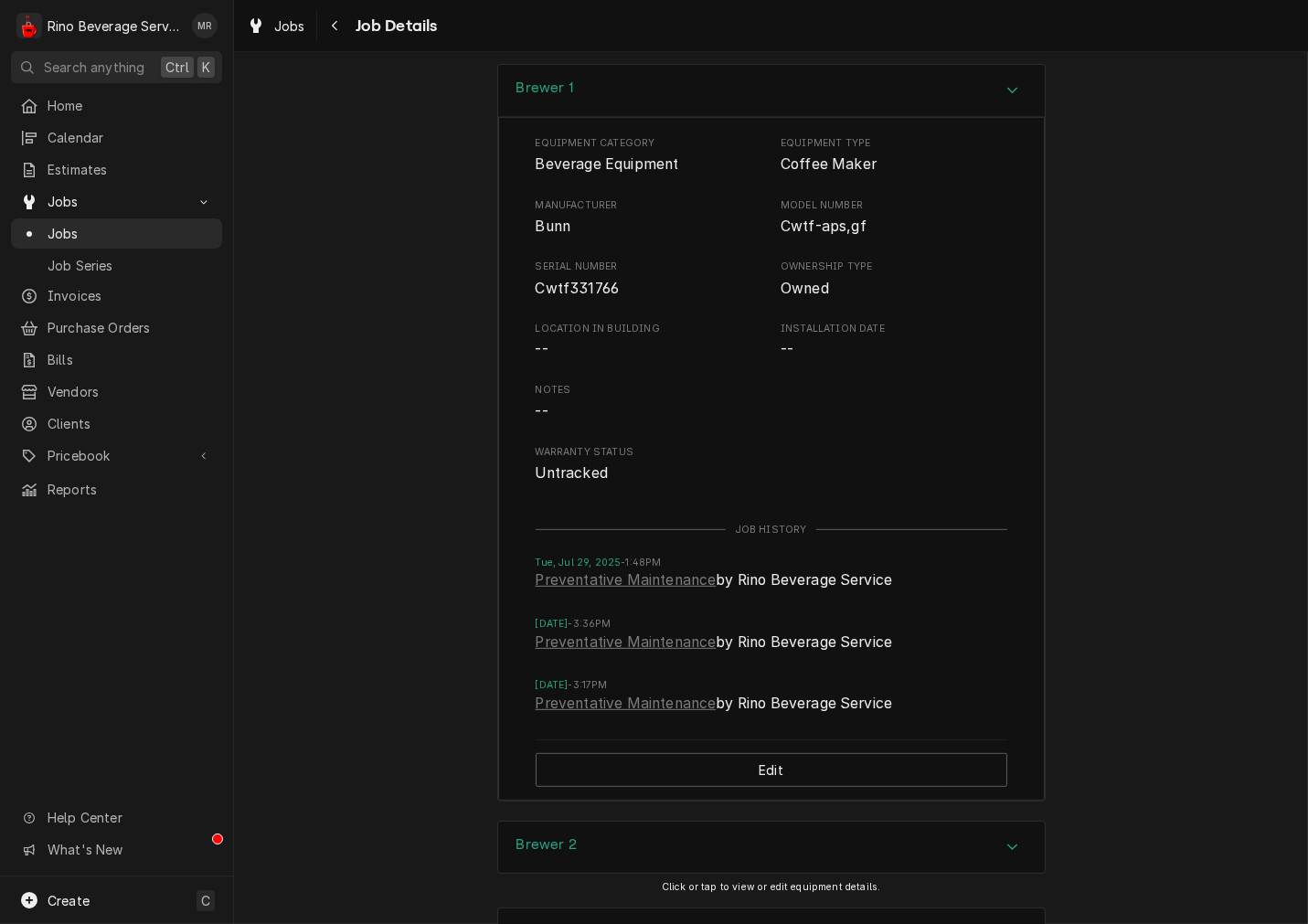 click on "Equipment Category Beverage Equipment Equipment Type Coffee Maker Manufacturer Bunn Model Number Cwtf-aps,gf Serial Number Cwtf331766 Ownership Type Owned Location in Building -- Installation Date -- Notes -- Warranty Status Untracked" at bounding box center (771, 310) 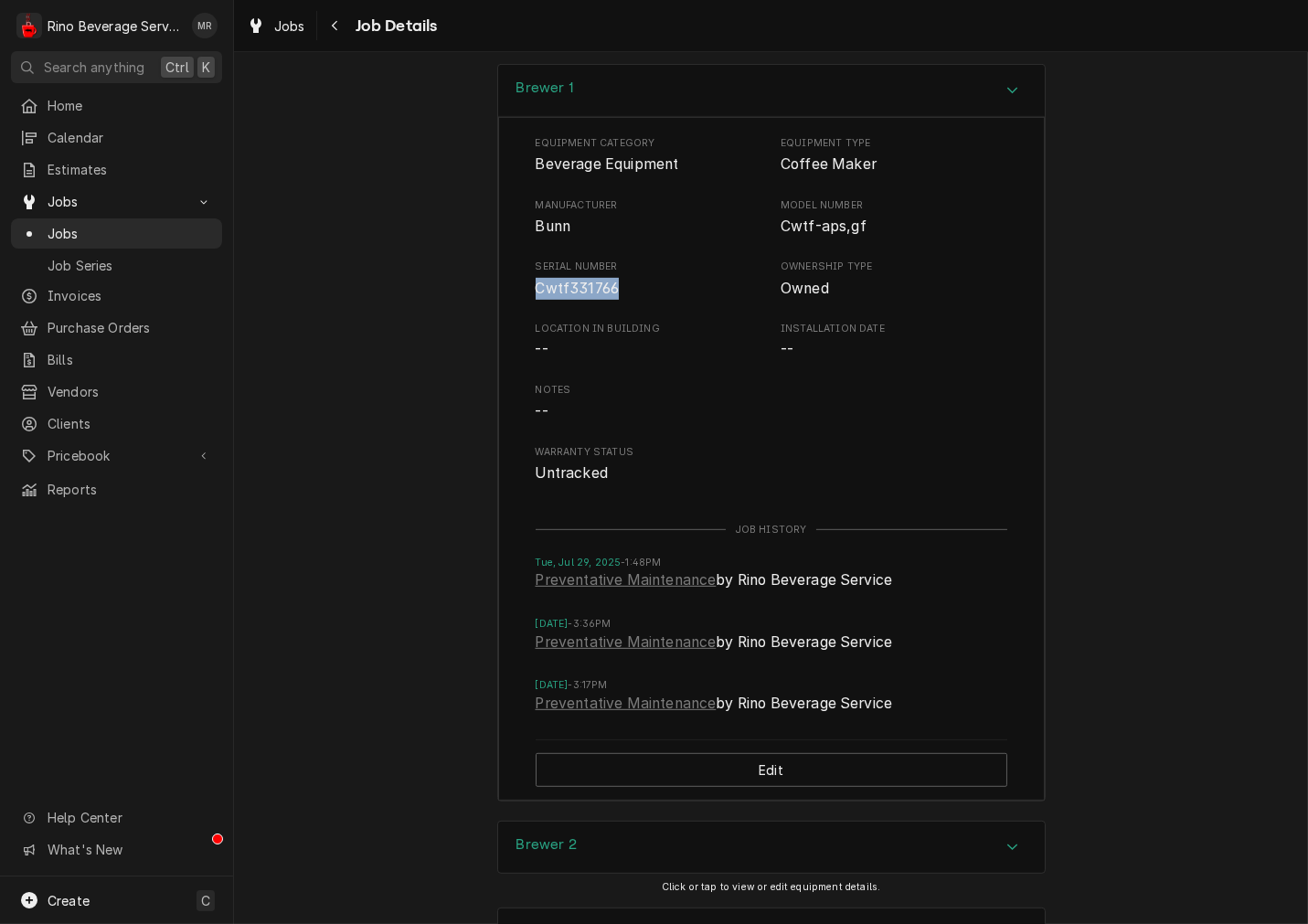 click on "Equipment Category Beverage Equipment Equipment Type Coffee Maker Manufacturer Bunn Model Number Cwtf-aps,gf Serial Number Cwtf331766 Ownership Type Owned Location in Building -- Installation Date -- Notes -- Warranty Status Untracked" at bounding box center [771, 310] 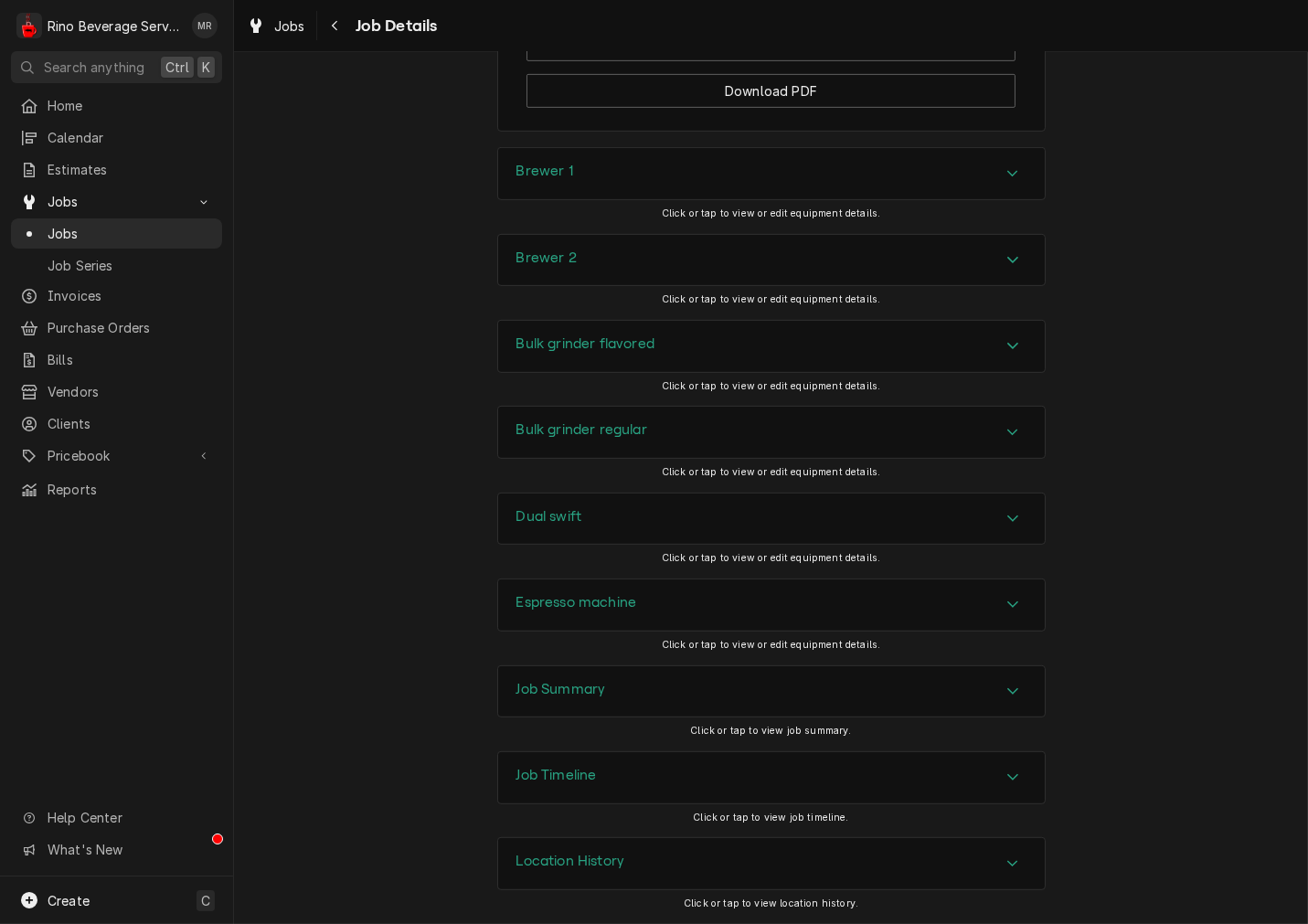 click on "Brewer 2" at bounding box center [771, 260] 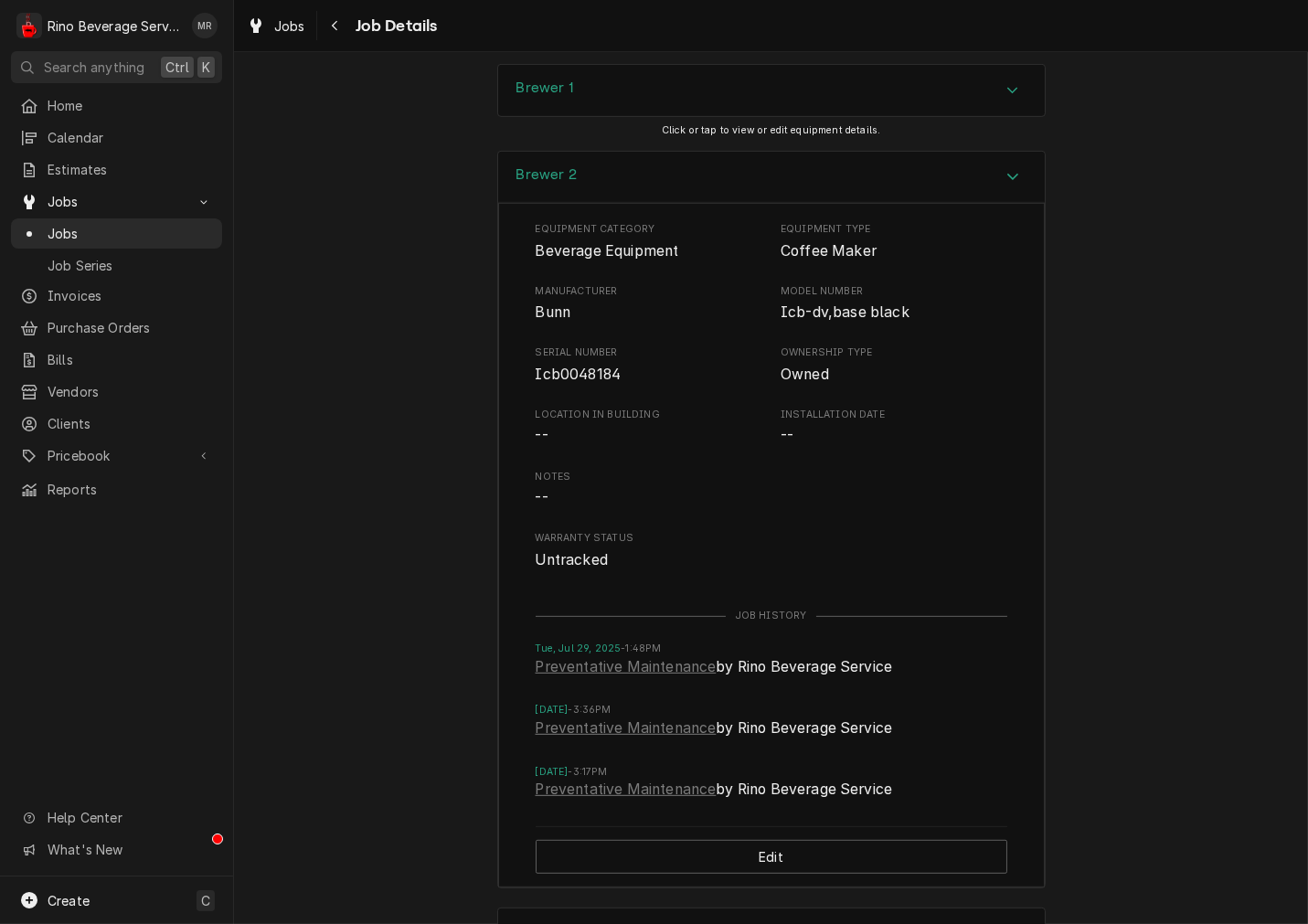 click on "Equipment Category Beverage Equipment Equipment Type Coffee Maker Manufacturer Bunn Model Number Icb-dv,base black Serial Number Icb0048184 Ownership Type Owned Location in Building -- Installation Date -- Notes -- Warranty Status Untracked" at bounding box center [771, 396] 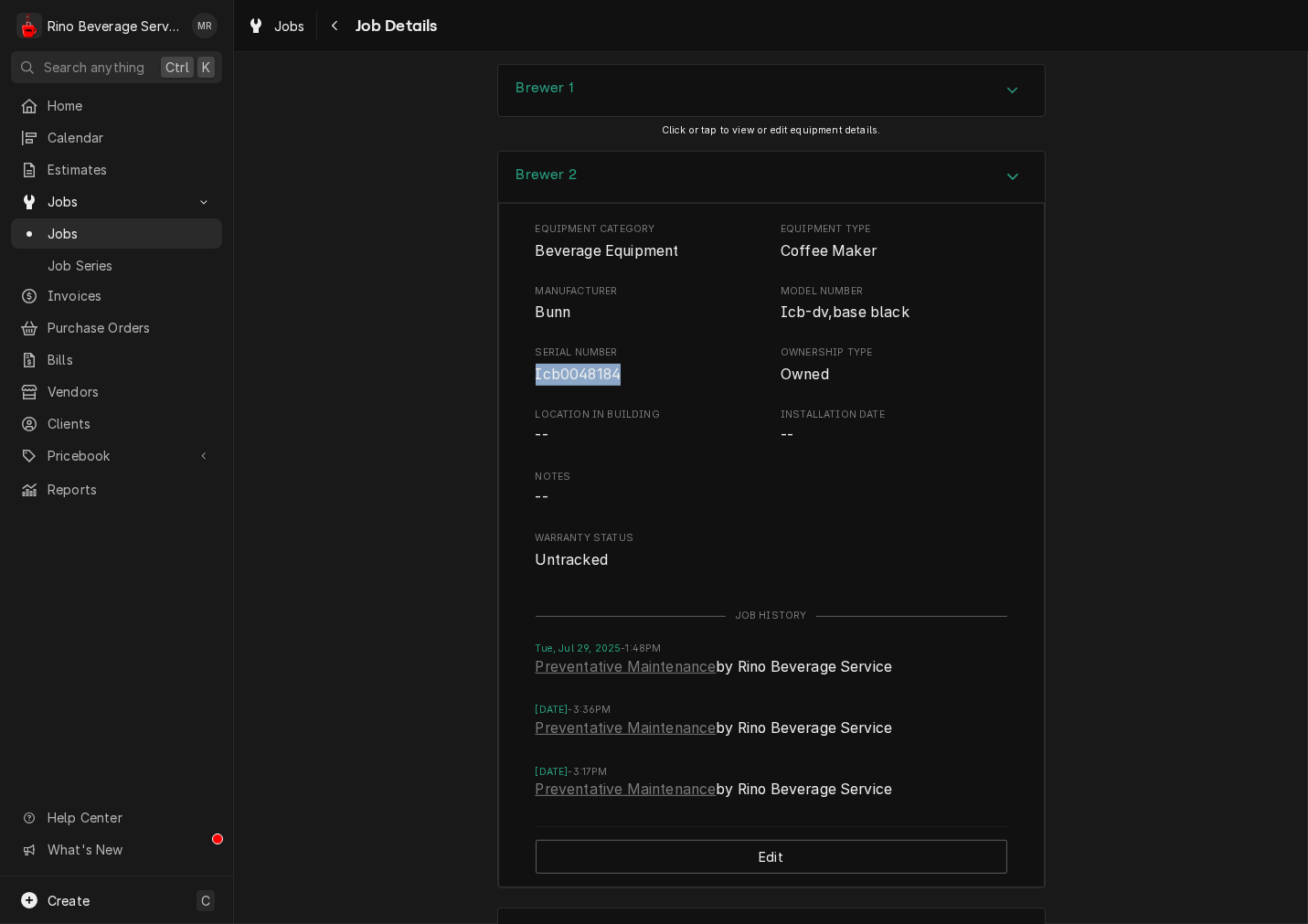 click on "Equipment Category Beverage Equipment Equipment Type Coffee Maker Manufacturer Bunn Model Number Icb-dv,base black Serial Number Icb0048184 Ownership Type Owned Location in Building -- Installation Date -- Notes -- Warranty Status Untracked" at bounding box center [771, 396] 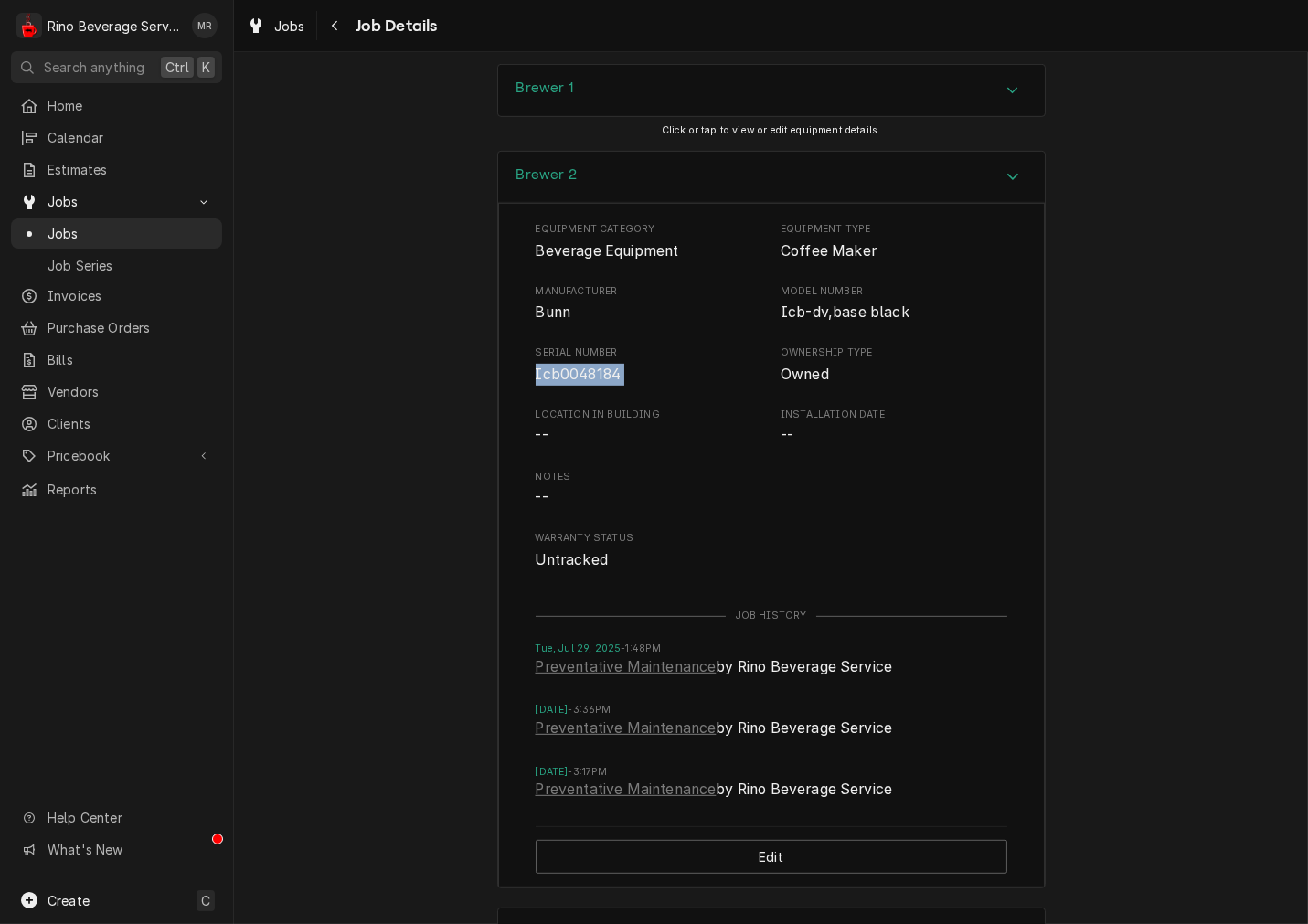 click on "Equipment Category Beverage Equipment Equipment Type Coffee Maker Manufacturer Bunn Model Number Icb-dv,base black Serial Number Icb0048184 Ownership Type Owned Location in Building -- Installation Date -- Notes -- Warranty Status Untracked" at bounding box center [771, 396] 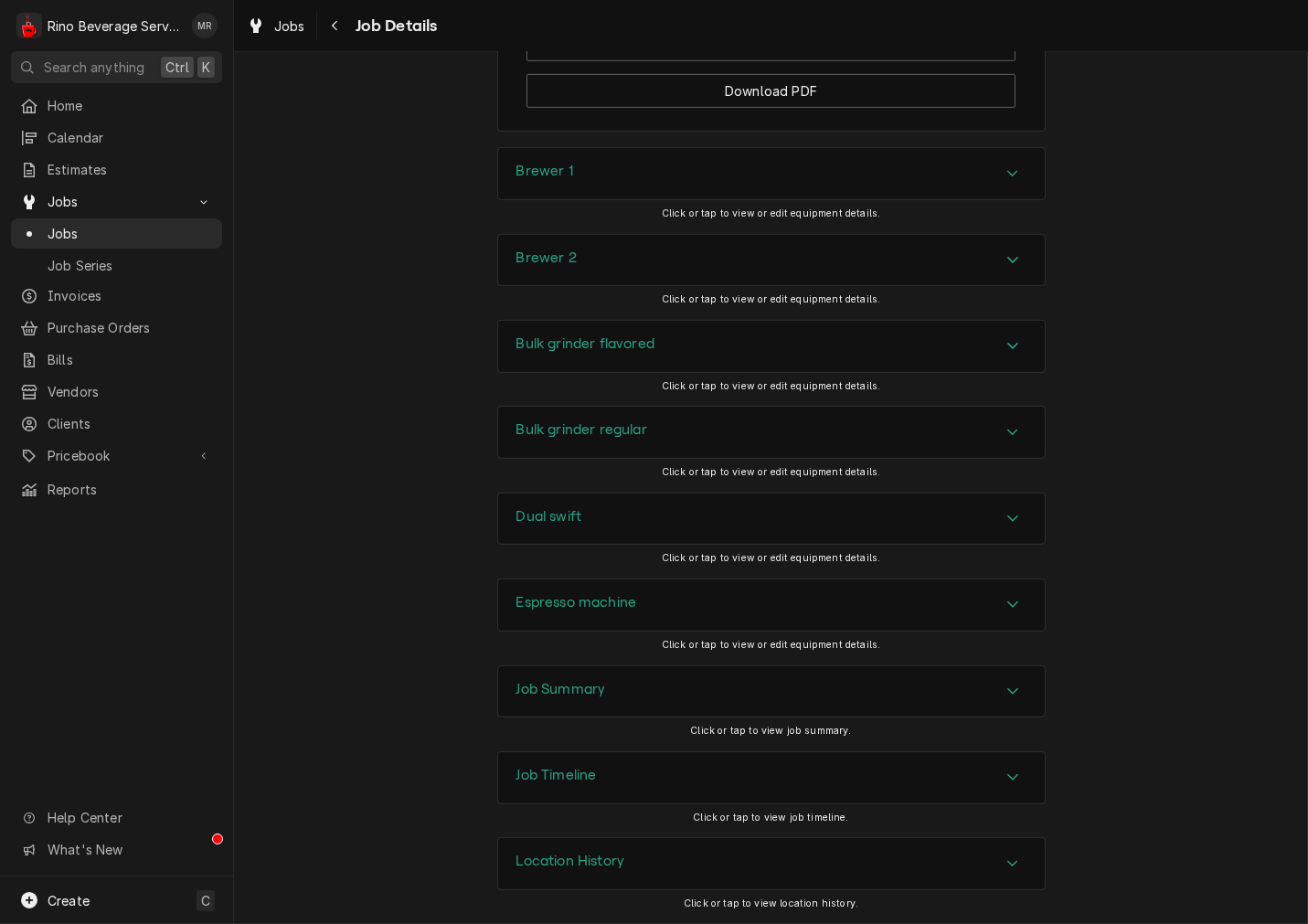 click on "Bulk grinder flavored" at bounding box center [585, 344] 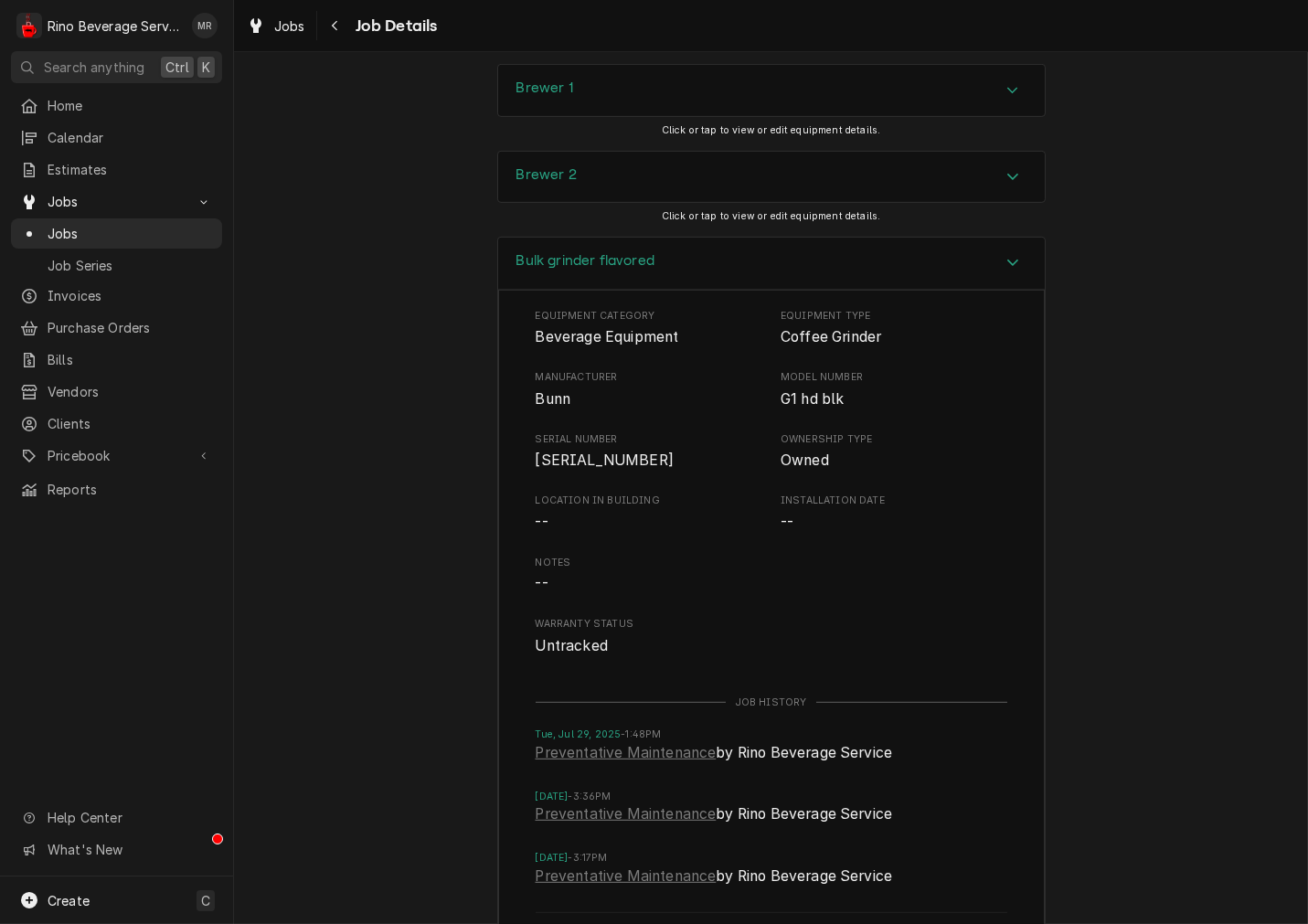 click on "[SERIAL_NUMBER]" at bounding box center (604, 460) 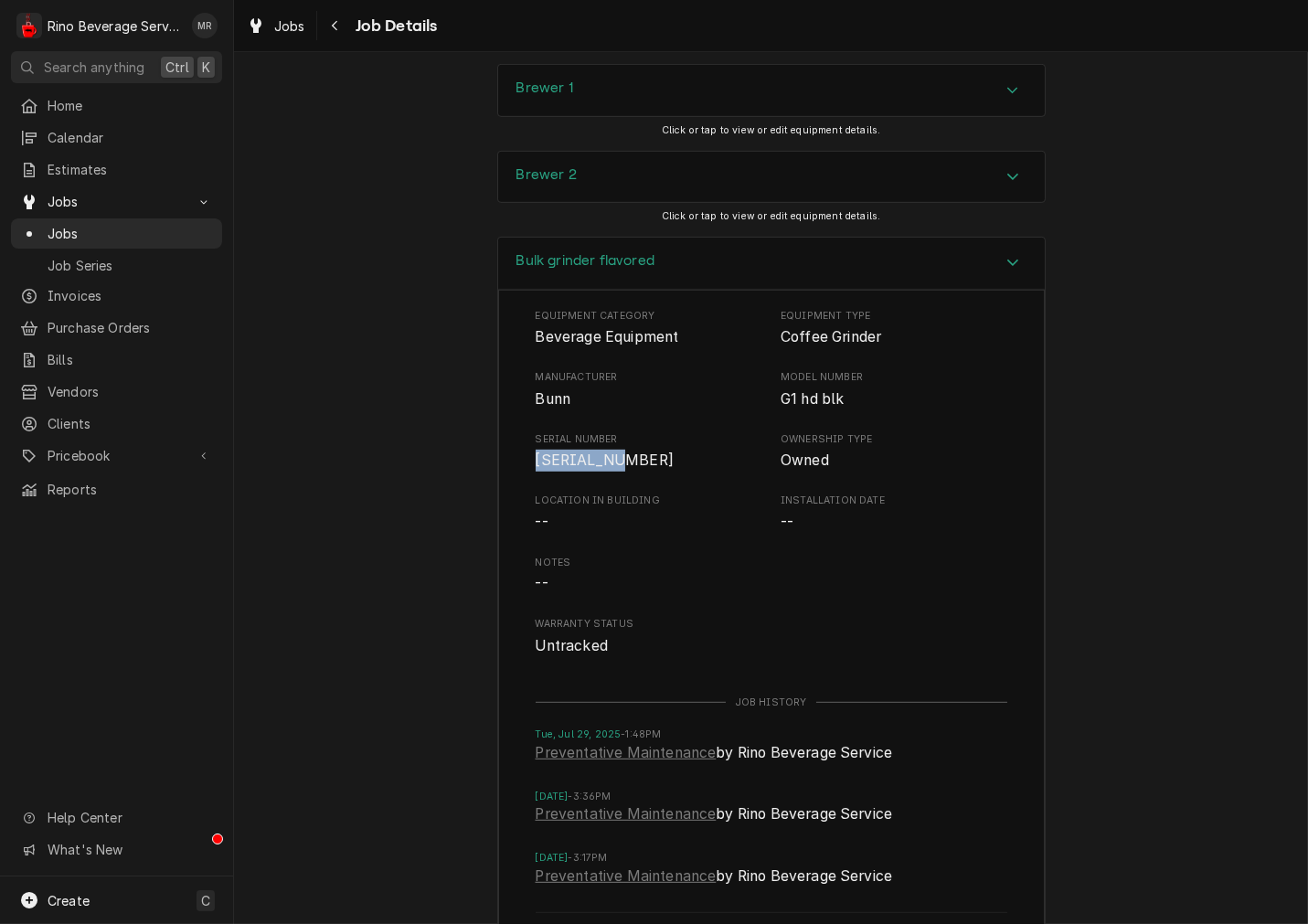 click on "[SERIAL_NUMBER]" at bounding box center (604, 460) 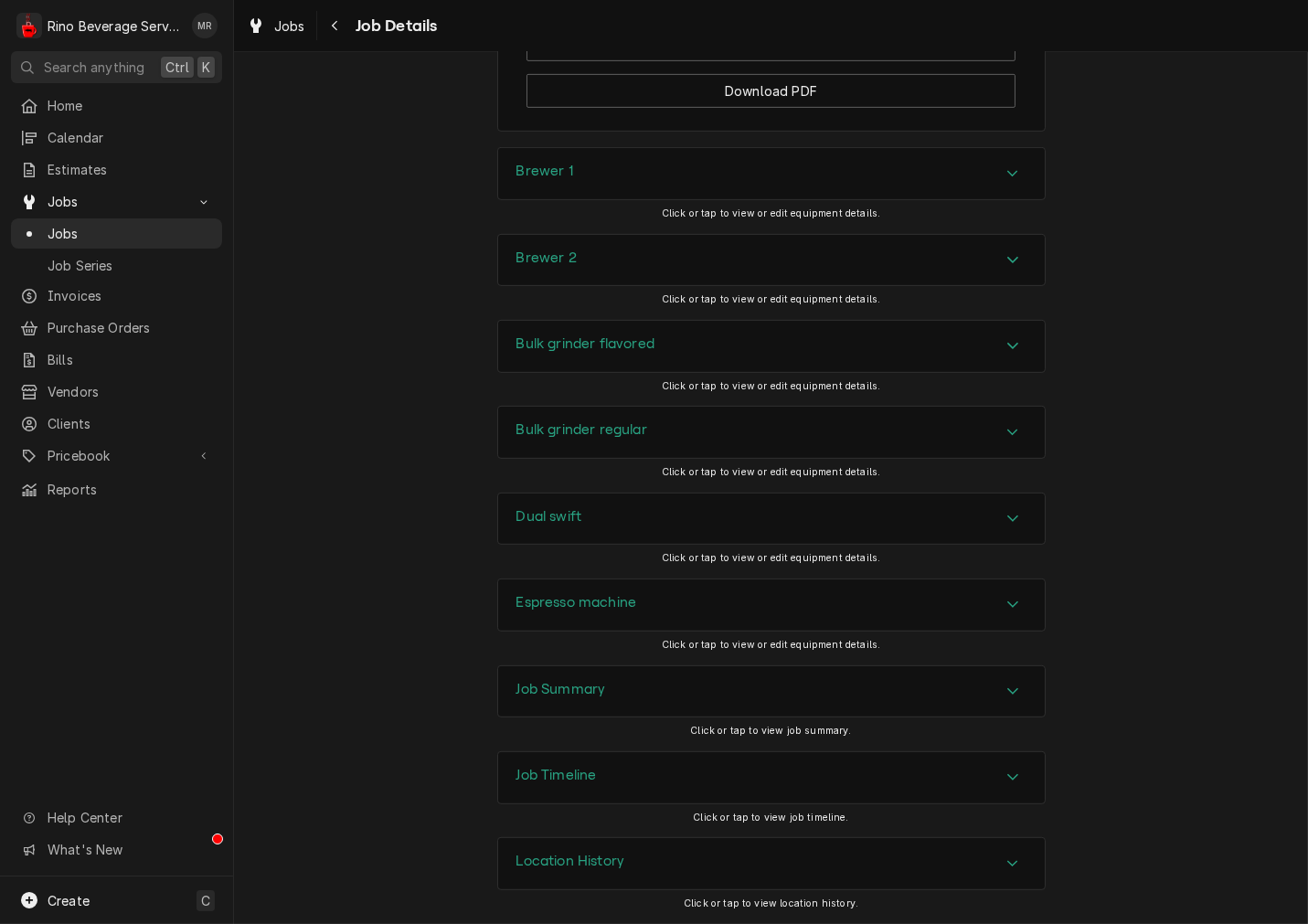 click on "Dual swift" at bounding box center [549, 516] 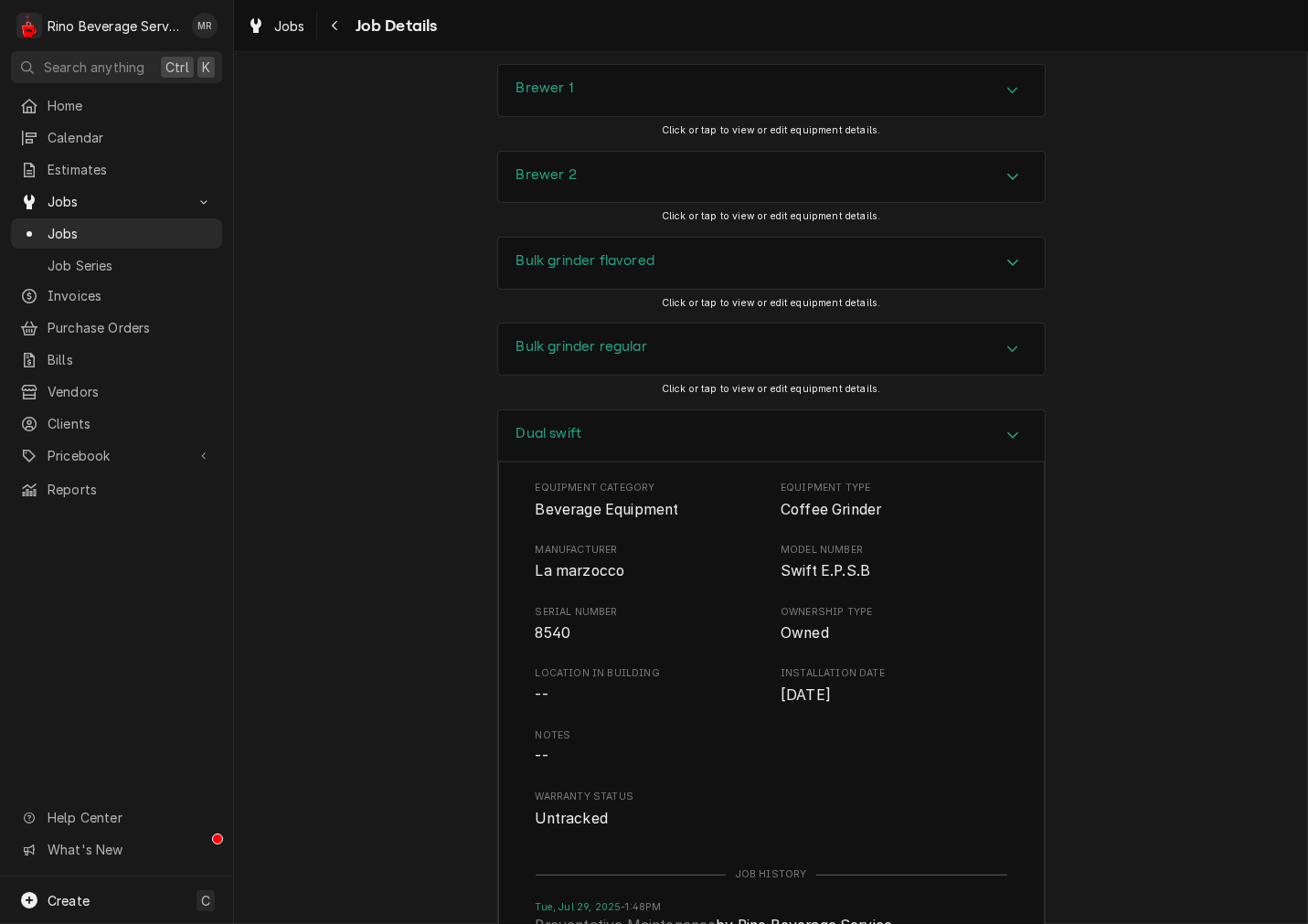 click on "Dual swift" at bounding box center [549, 436] 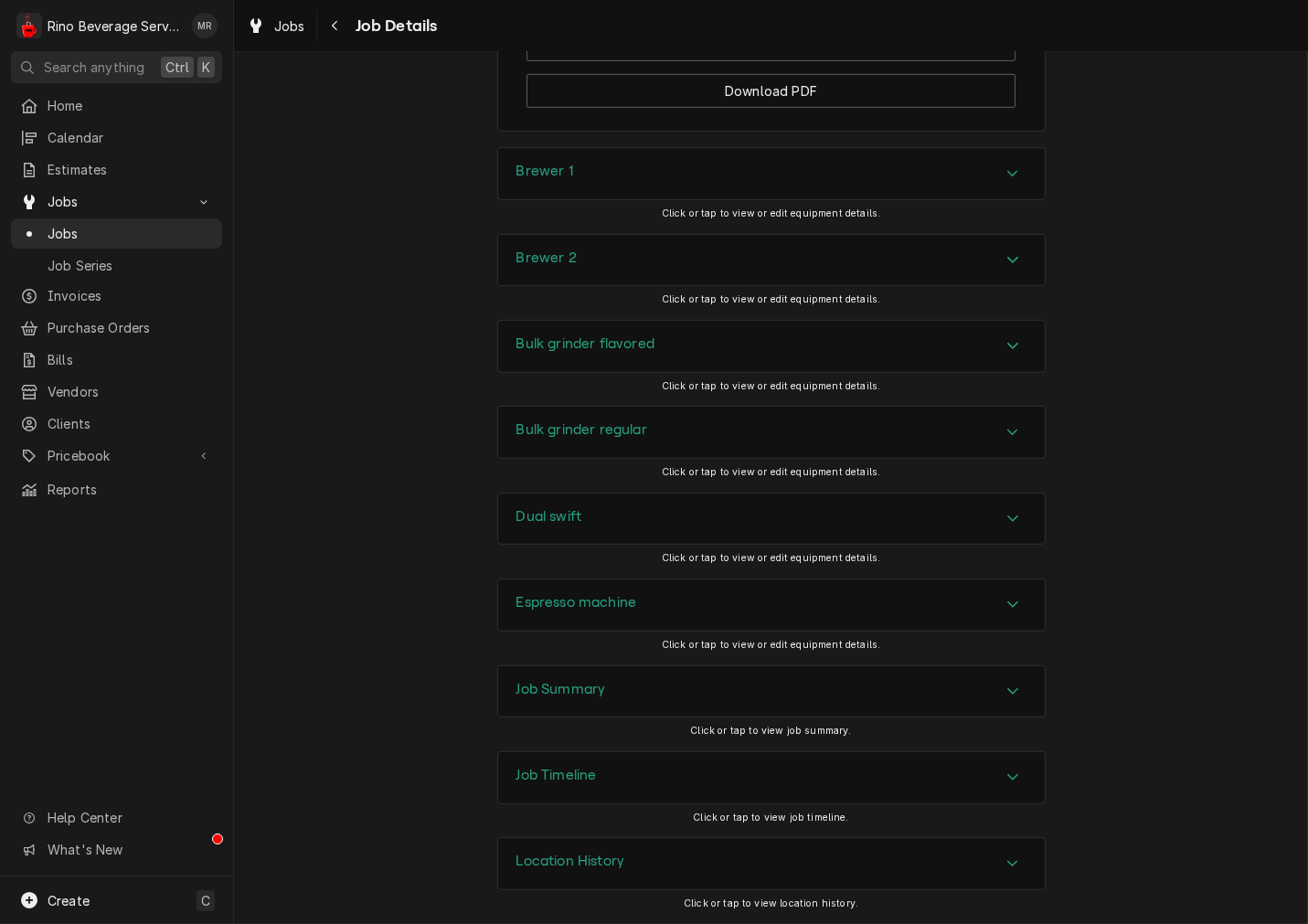 click on "Espresso machine Click or tap to view or edit equipment details." at bounding box center [771, 621] 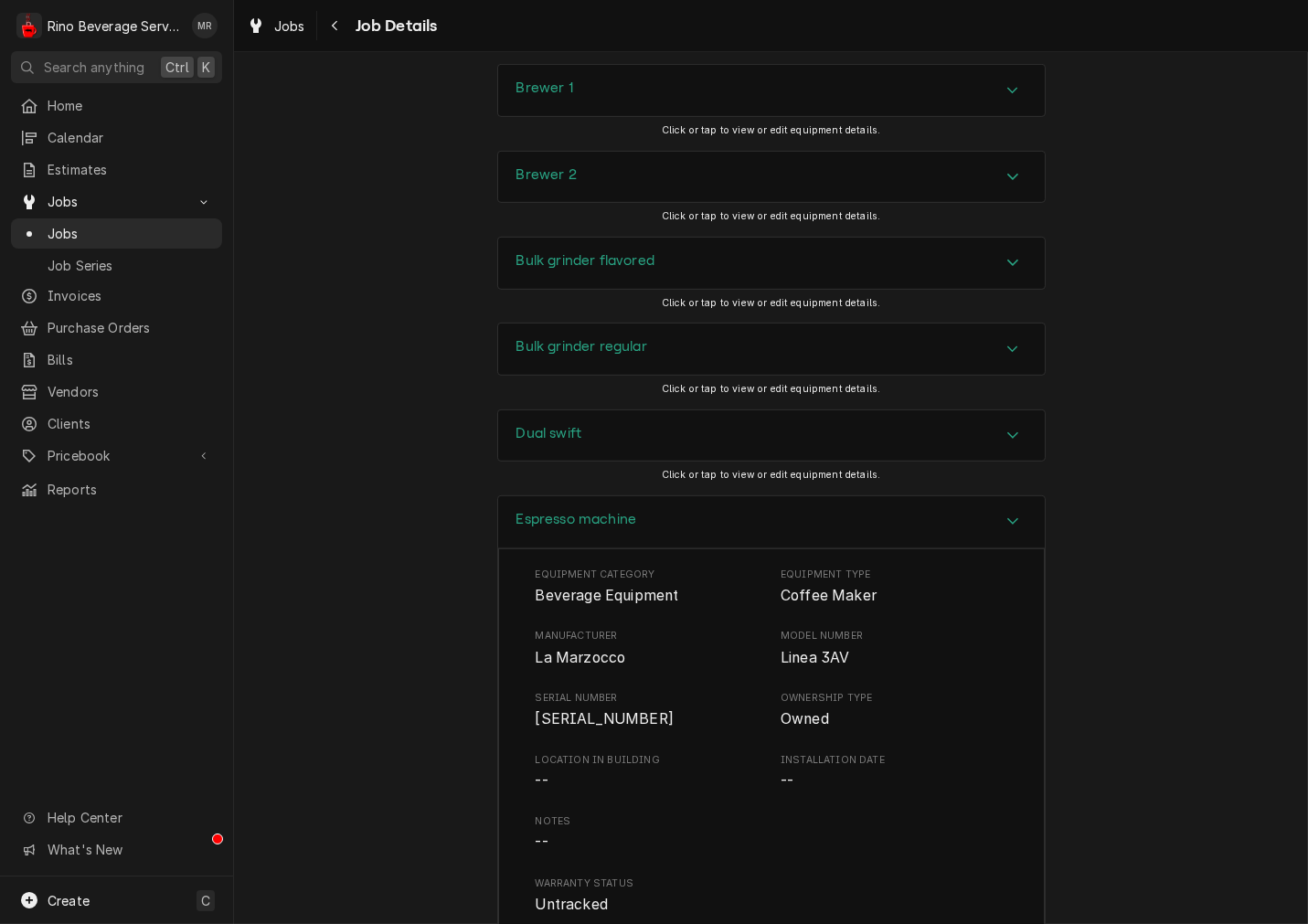click on "Dual swift Click or tap to view or edit equipment details." at bounding box center (771, 452) 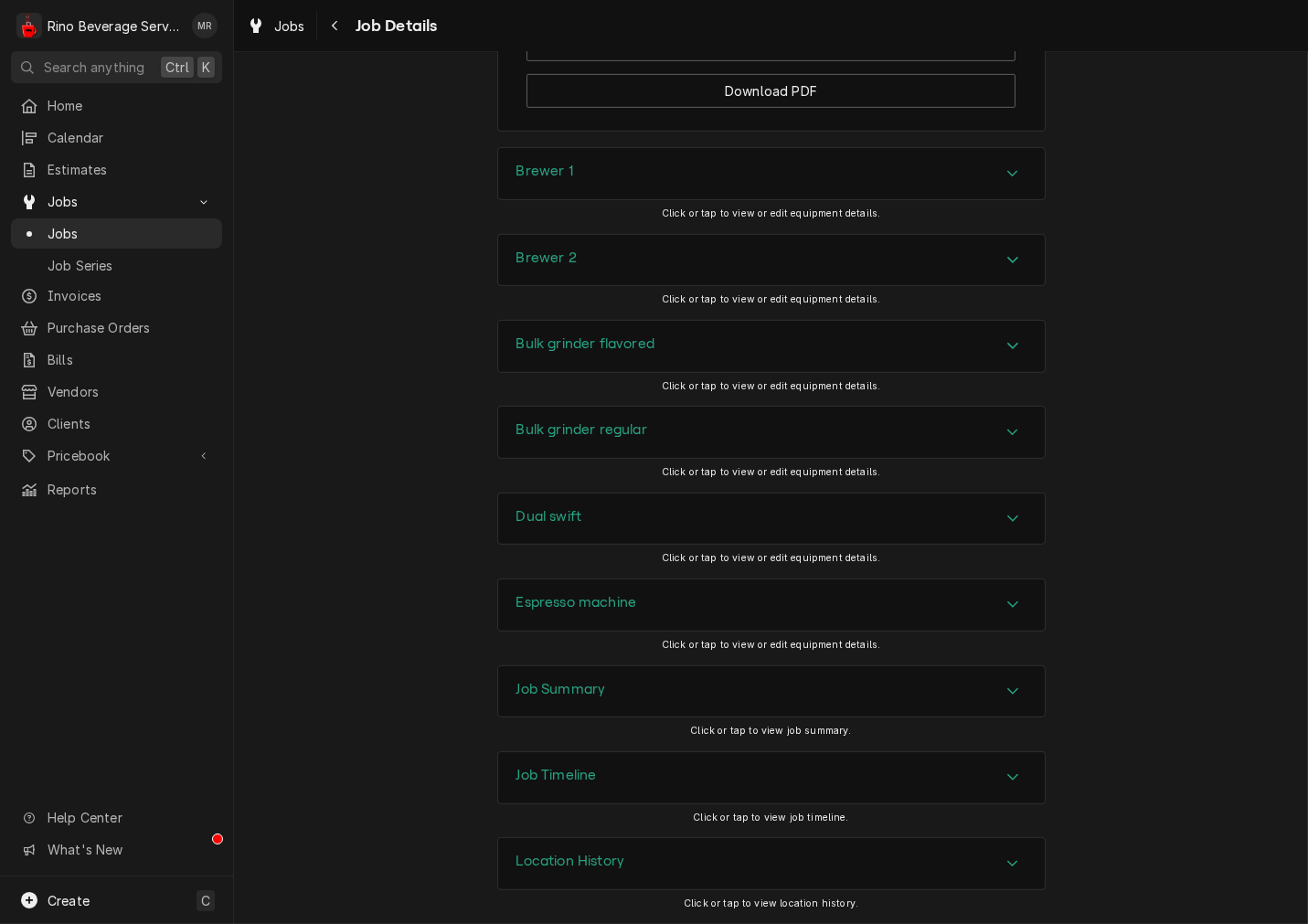 click on "Job Summary" at bounding box center [771, 692] 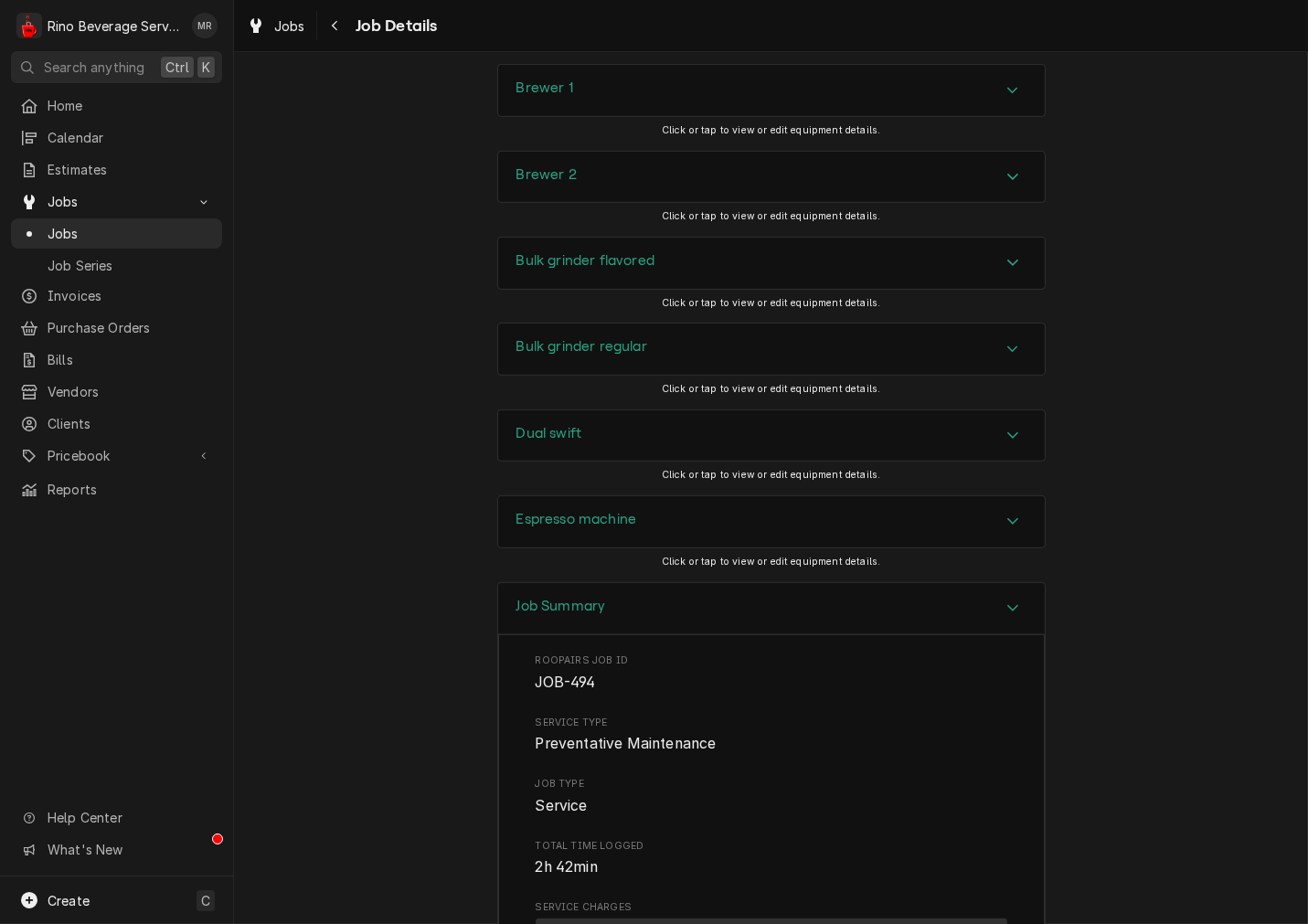 click on "Job Summary" at bounding box center (771, 609) 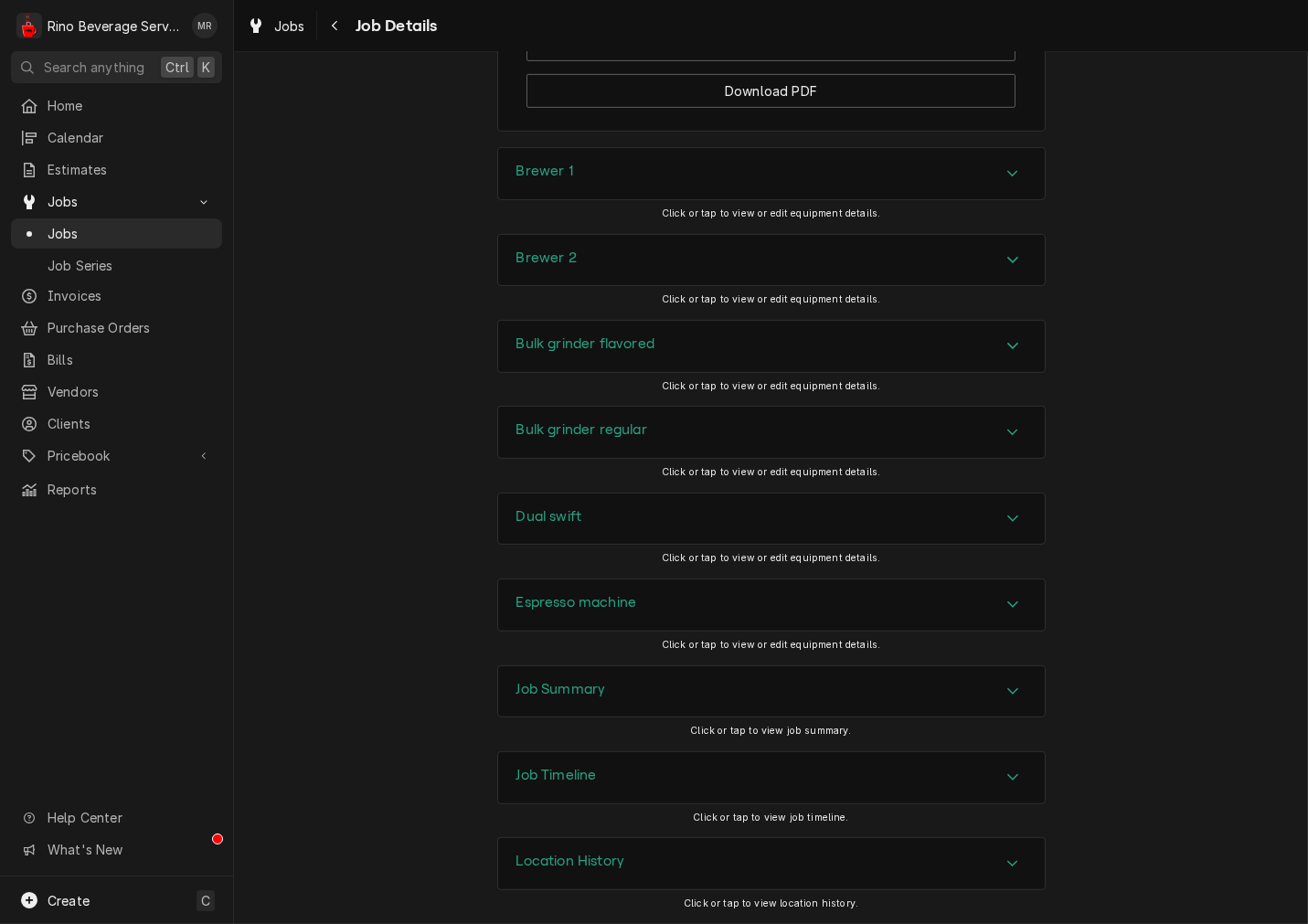 click on "Job Summary" at bounding box center (771, 692) 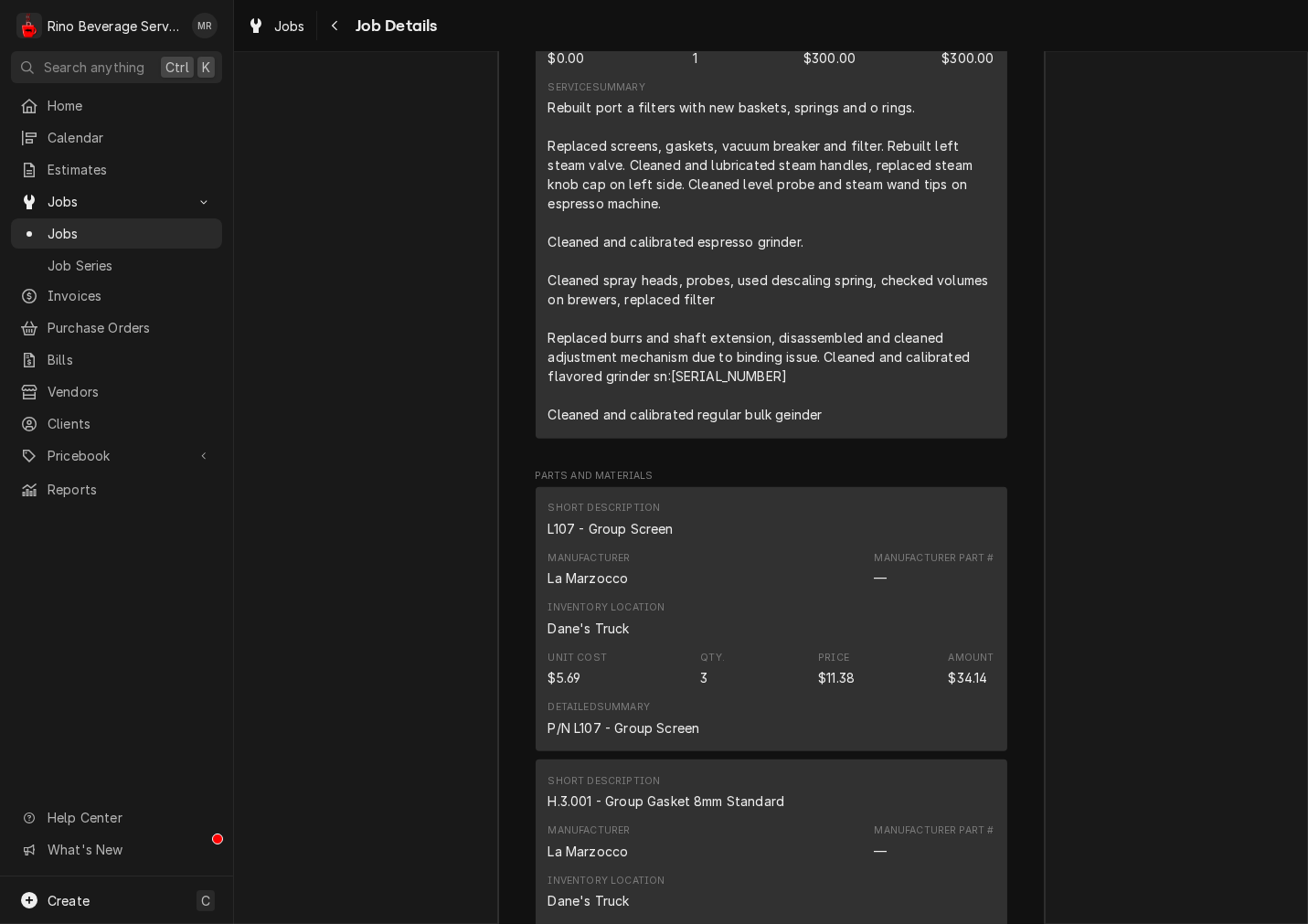 scroll, scrollTop: 2582, scrollLeft: 0, axis: vertical 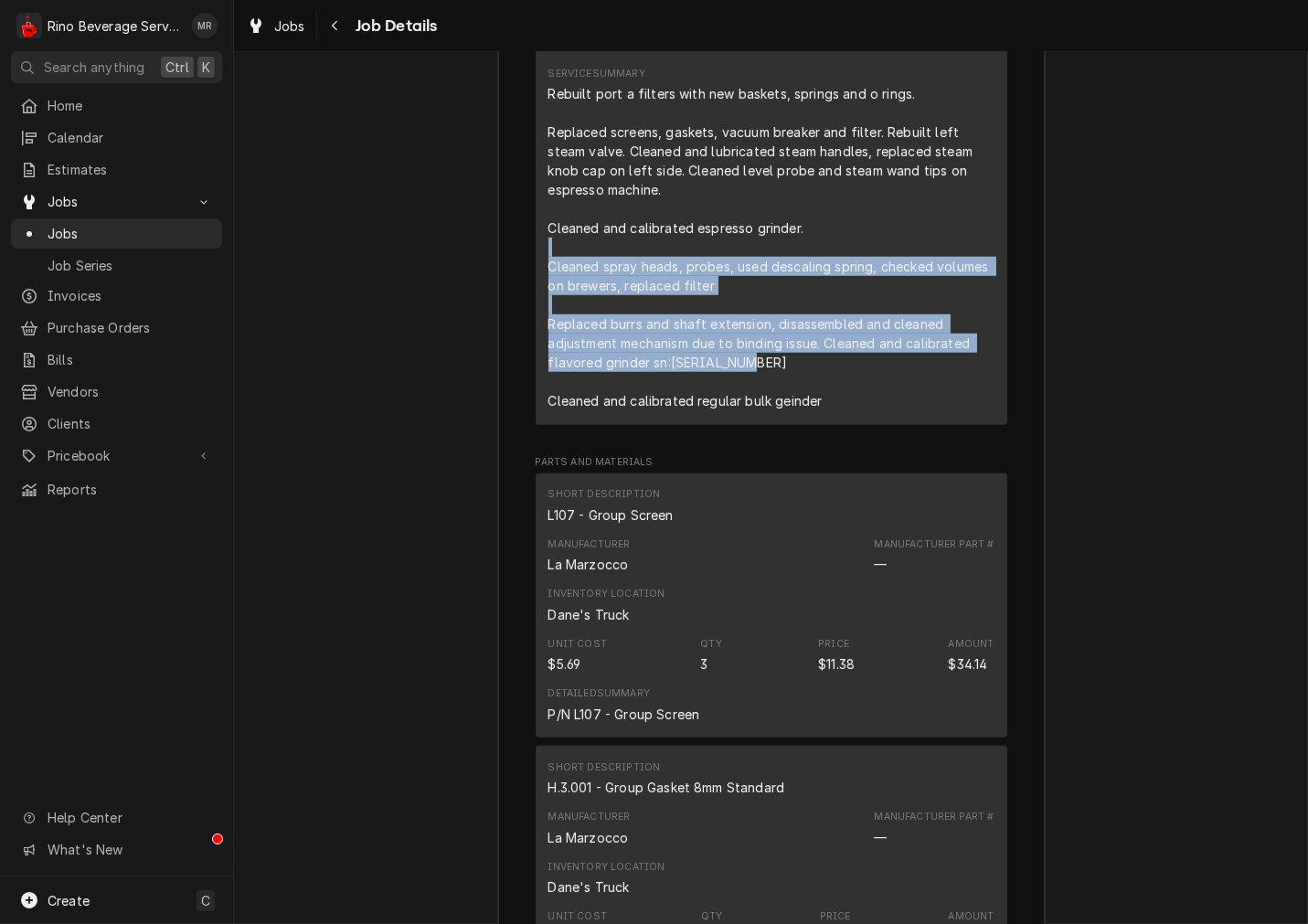 drag, startPoint x: 845, startPoint y: 473, endPoint x: 535, endPoint y: 331, distance: 340.97507 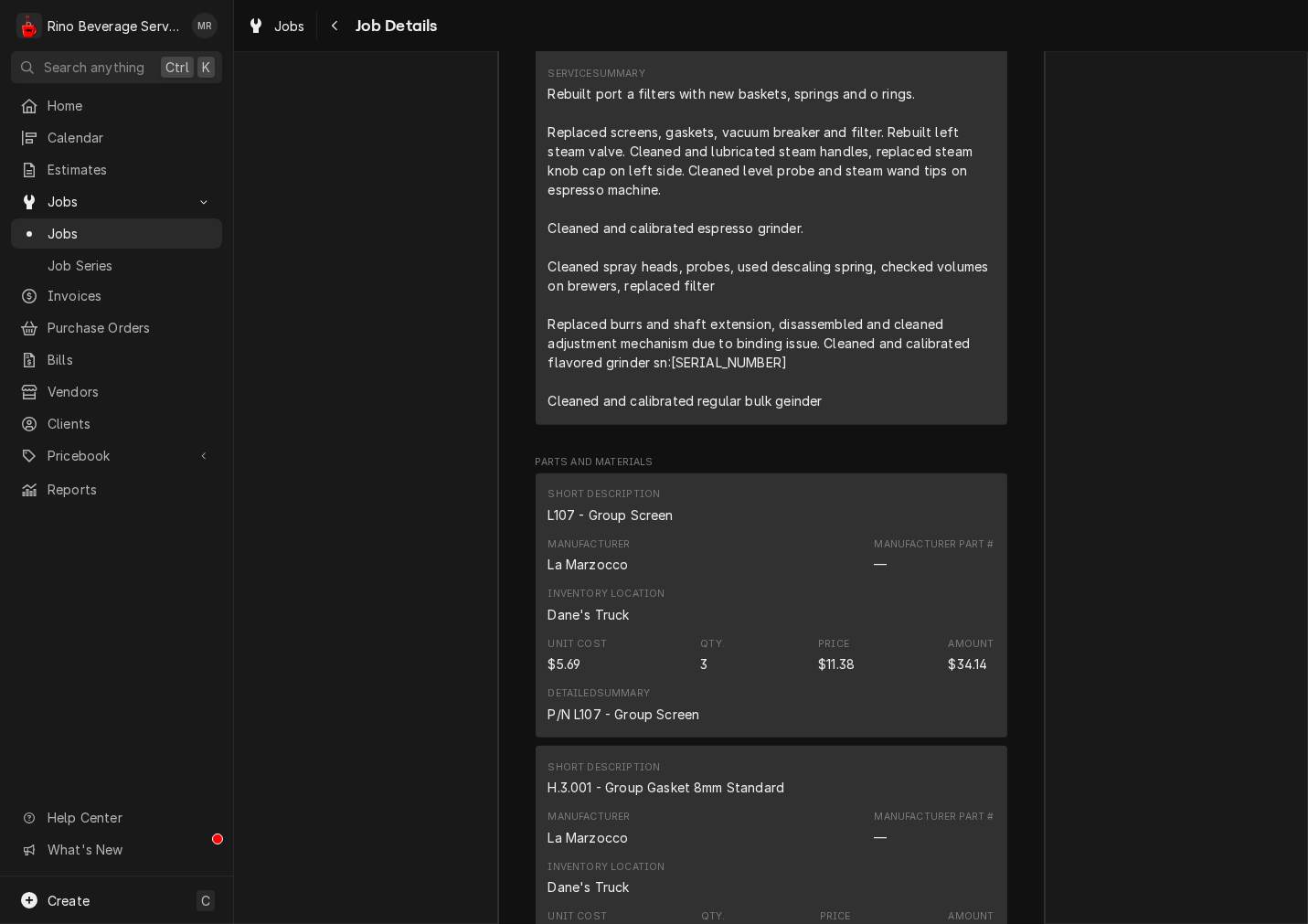 click on "Rebuilt port a filters with new baskets, springs and o rings.
Replaced screens, gaskets, vacuum breaker and filter. Rebuilt left steam valve. Cleaned and lubricated steam handles, replaced steam knob cap on left side. Cleaned level probe and steam wand tips on espresso machine.
Cleaned and calibrated espresso grinder.
Cleaned spray heads, probes, used descaling spring, checked volumes on brewers, replaced filter
Replaced burrs and shaft extension, disassembled and cleaned adjustment mechanism due to binding issue. Cleaned and calibrated flavored grinder sn:g100017548
Cleaned and calibrated regular bulk geinder" at bounding box center [771, 247] 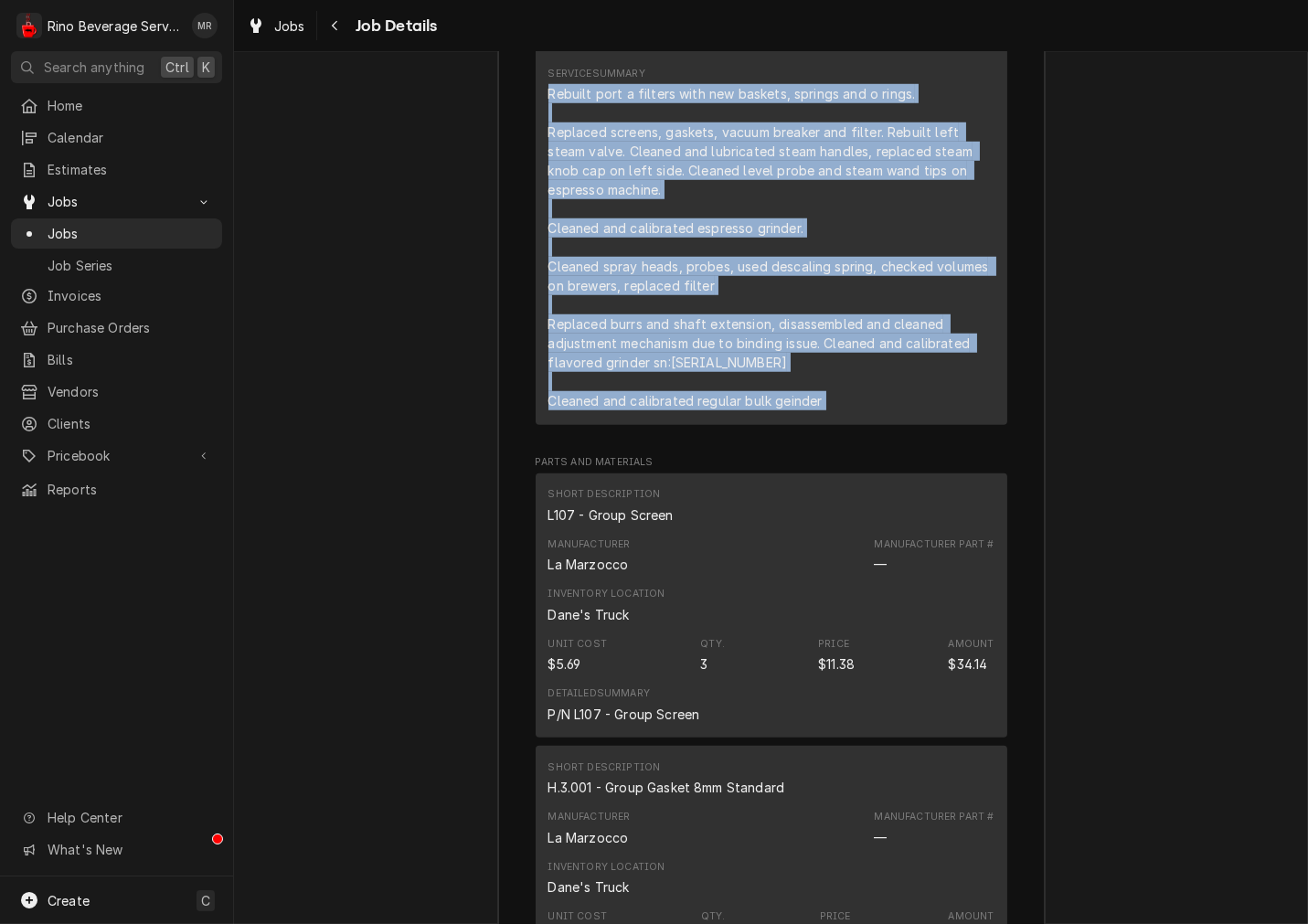 drag, startPoint x: 798, startPoint y: 495, endPoint x: 537, endPoint y: 180, distance: 409.079 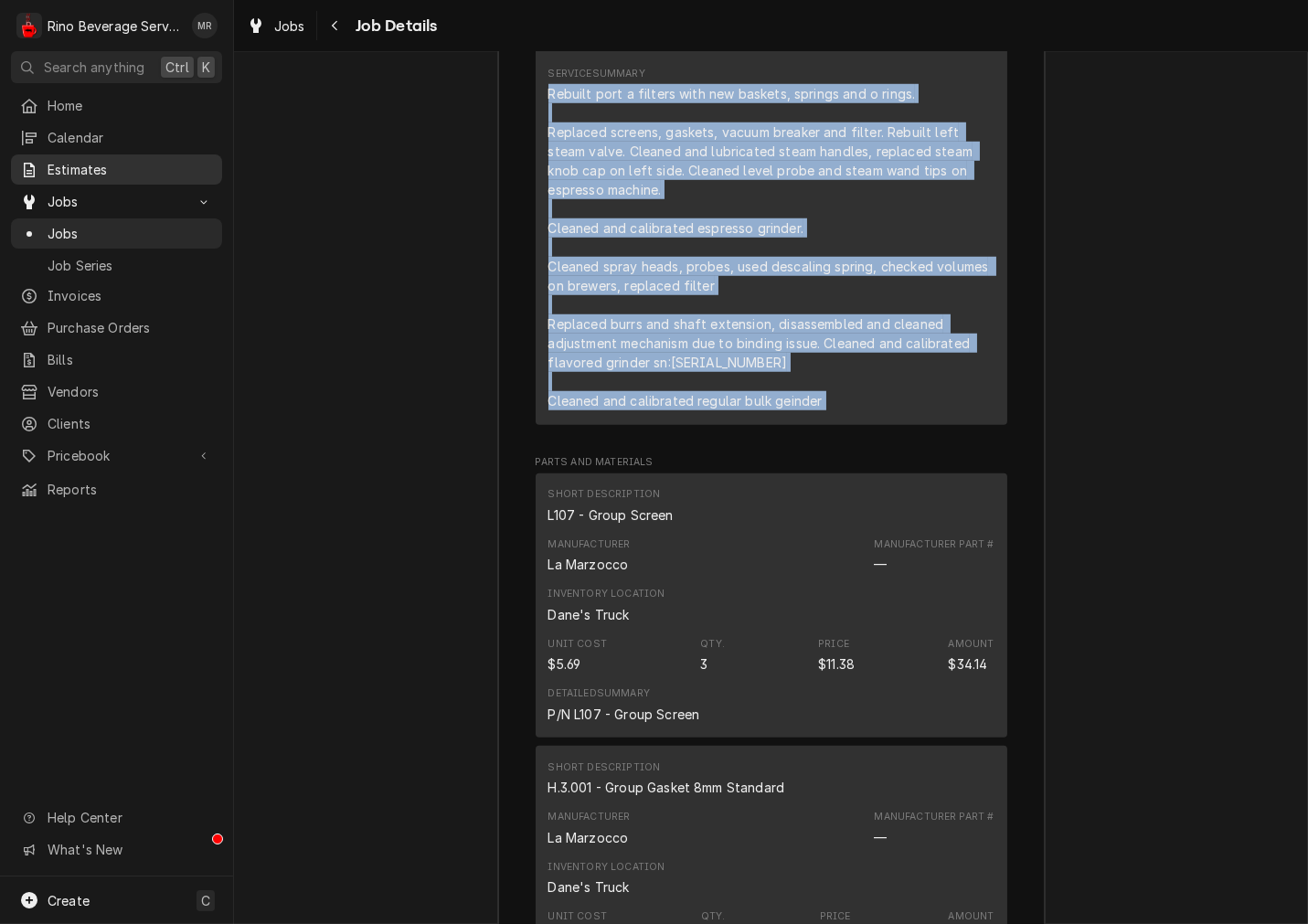 copy on "Rebuilt port a filters with new baskets, springs and o rings.
Replaced screens, gaskets, vacuum breaker and filter. Rebuilt left steam valve. Cleaned and lubricated steam handles, replaced steam knob cap on left side. Cleaned level probe and steam wand tips on espresso machine.
Cleaned and calibrated espresso grinder.
Cleaned spray heads, probes, used descaling spring, checked volumes on brewers, replaced filter
Replaced burrs and shaft extension, disassembled and cleaned adjustment mechanism due to binding issue. Cleaned and calibrated flavored grinder sn:g100017548
Cleaned and calibrated regular bulk geinder" 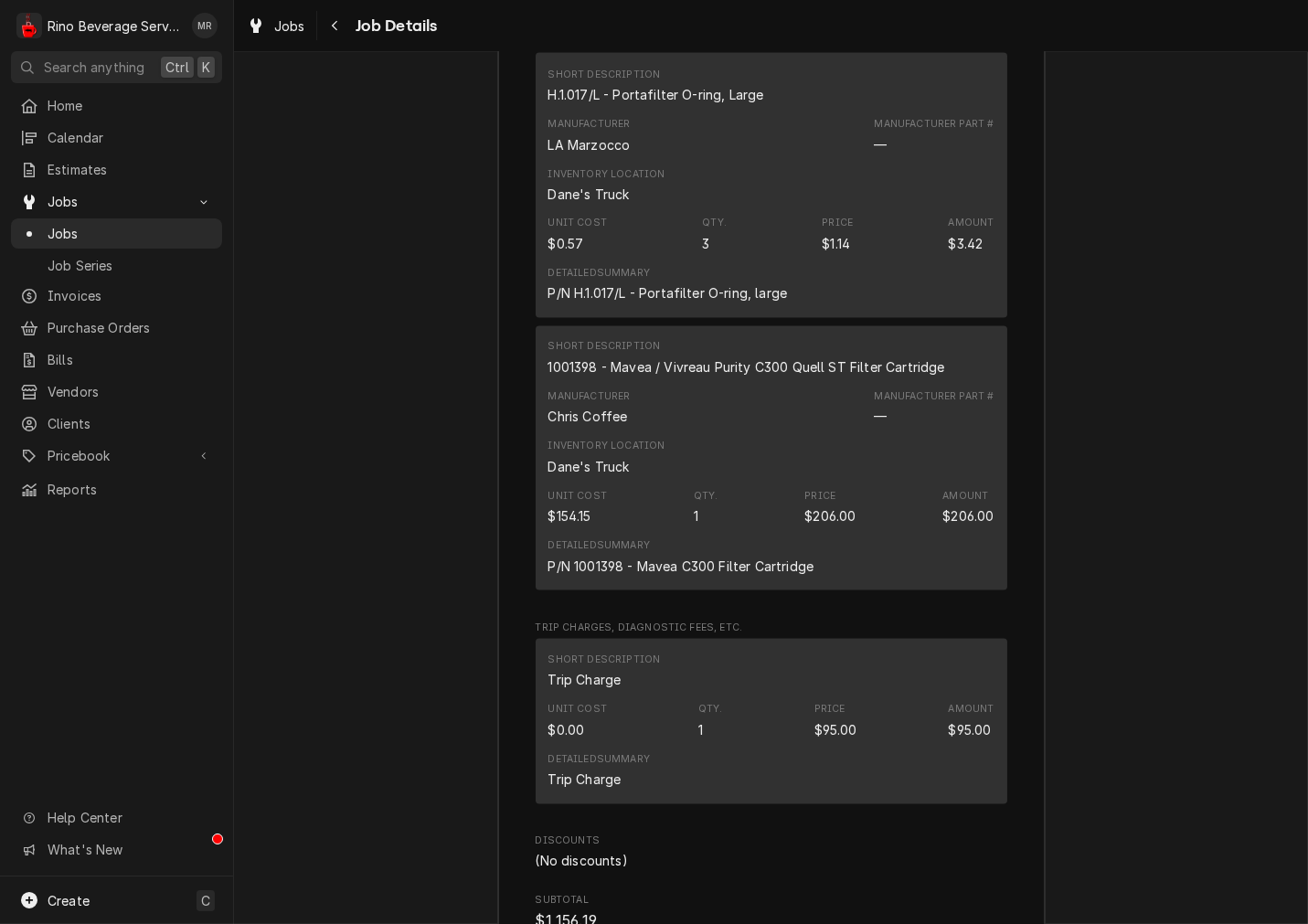scroll, scrollTop: 5628, scrollLeft: 0, axis: vertical 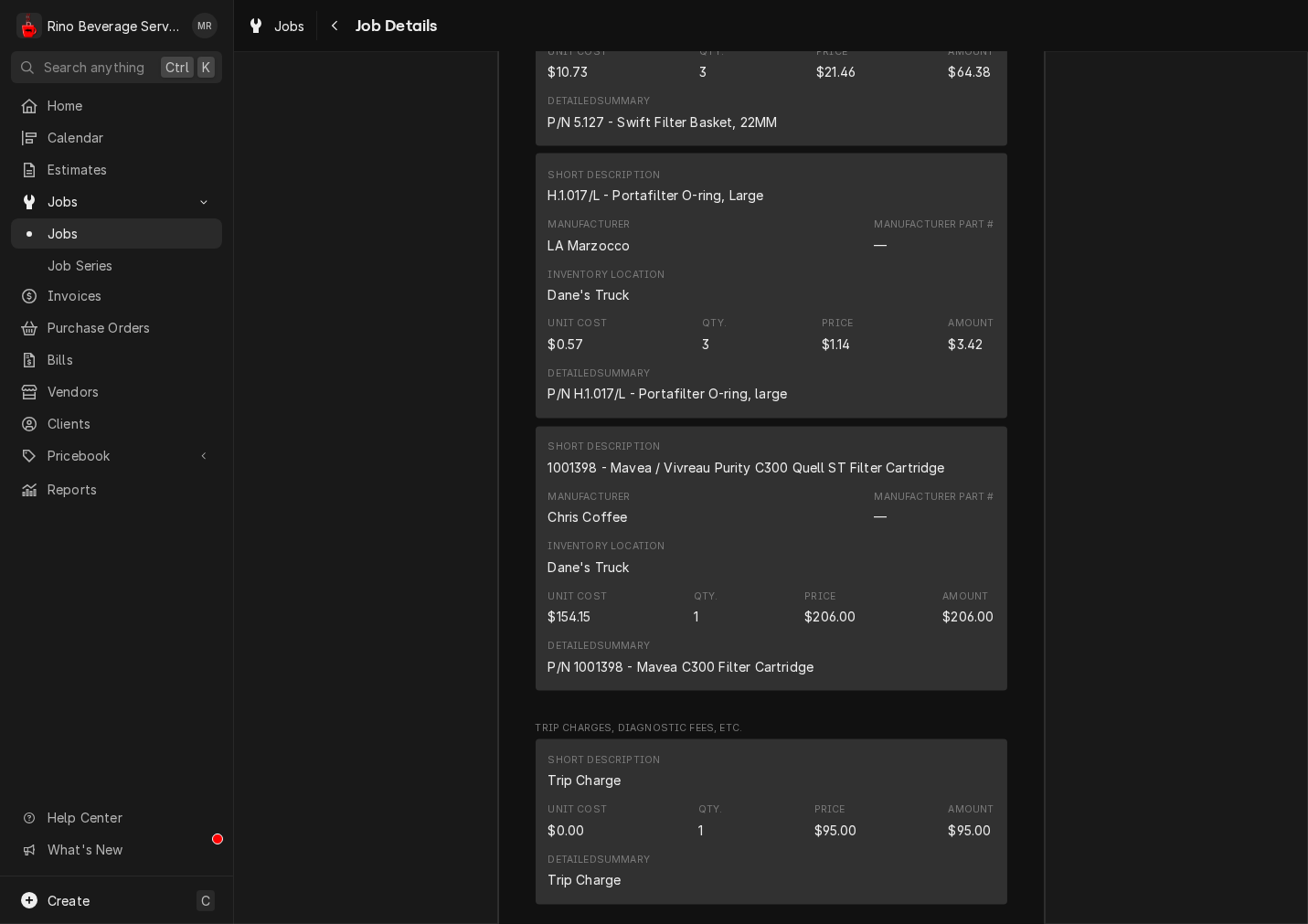 click on "1001398 - Mavea / Vivreau Purity C300 Quell ST Filter Cartridge" at bounding box center [747, 468] 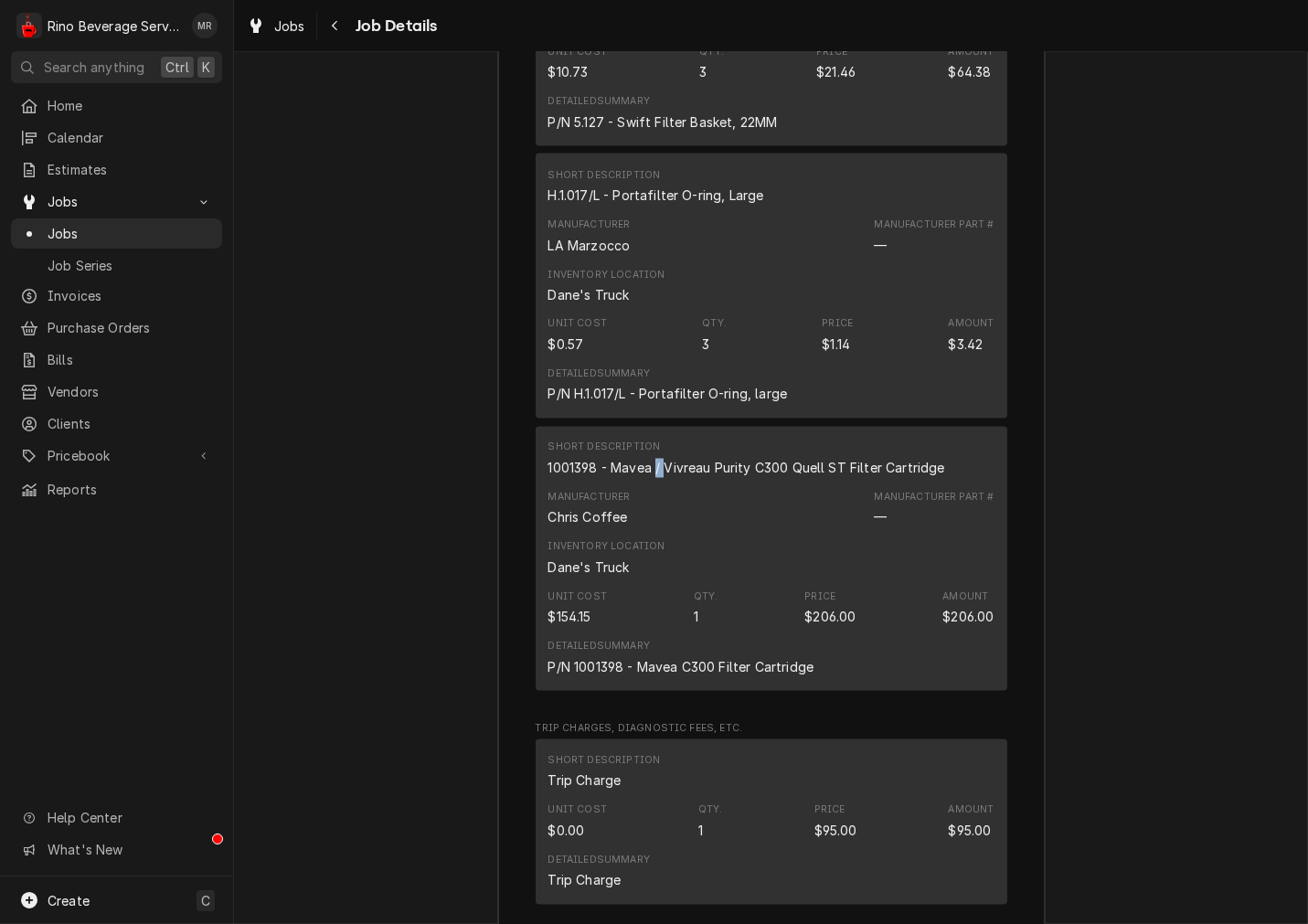 click on "1001398 - Mavea / Vivreau Purity C300 Quell ST Filter Cartridge" at bounding box center [747, 468] 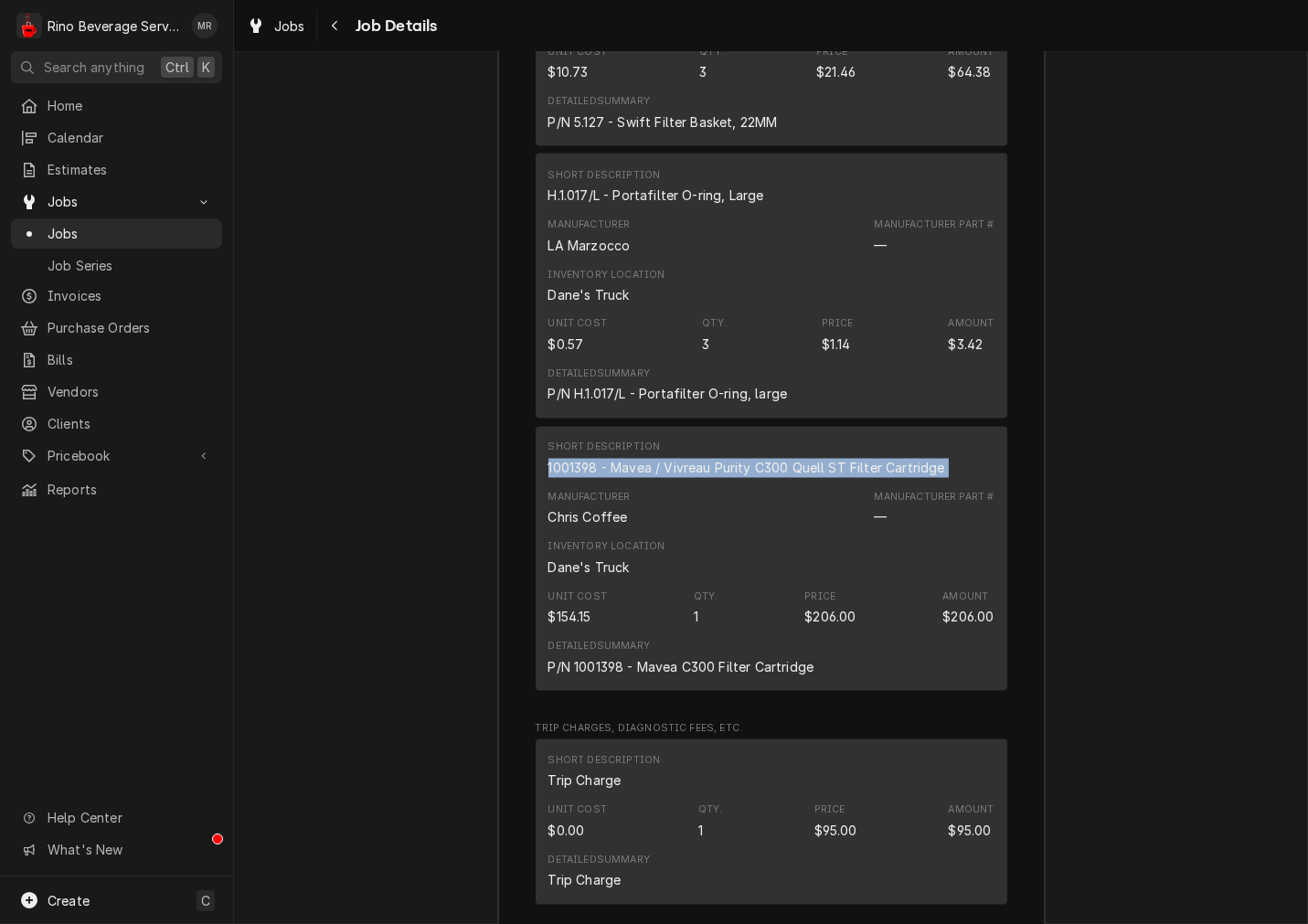 drag, startPoint x: 650, startPoint y: 541, endPoint x: 665, endPoint y: 541, distance: 15 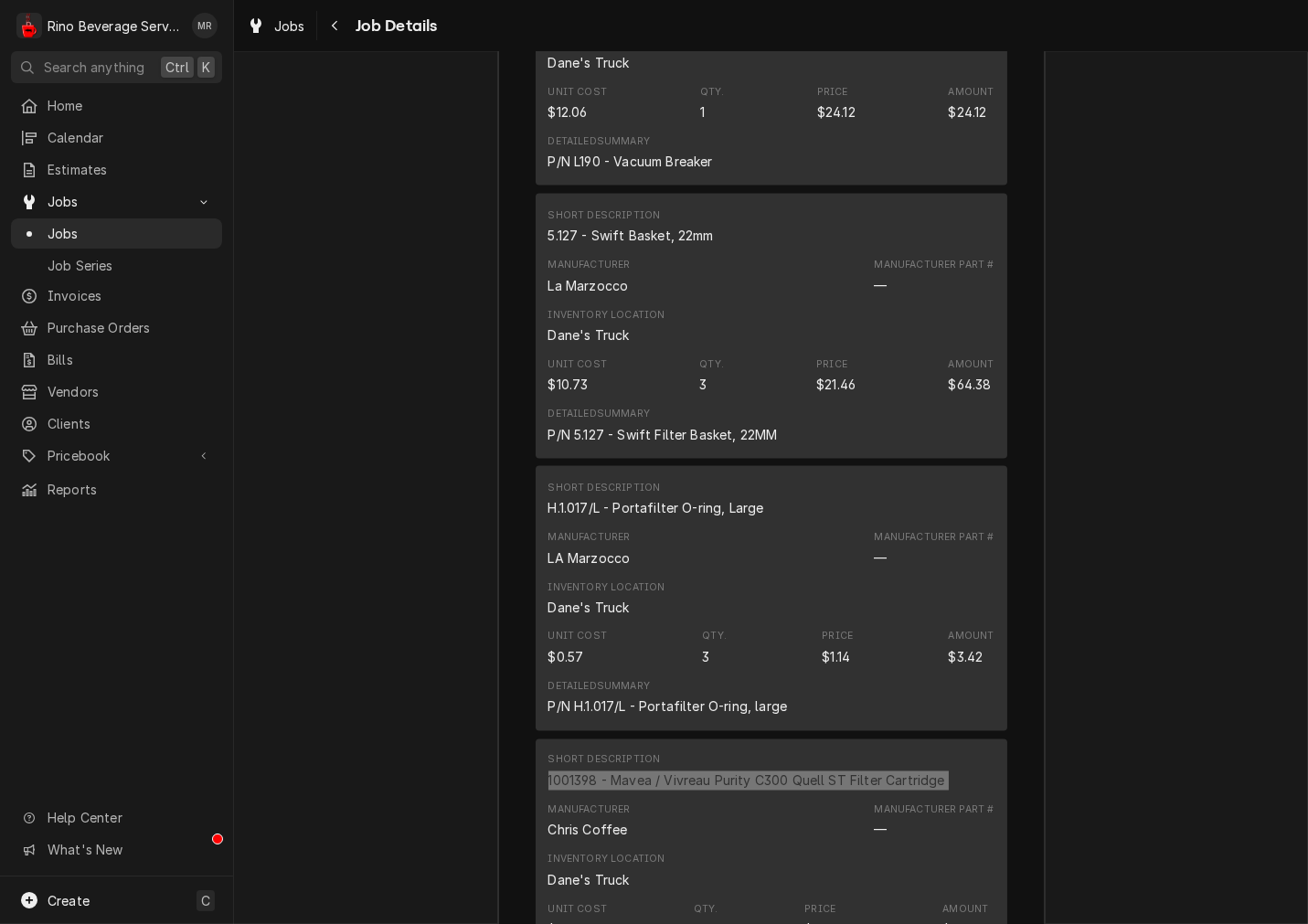scroll, scrollTop: 5290, scrollLeft: 0, axis: vertical 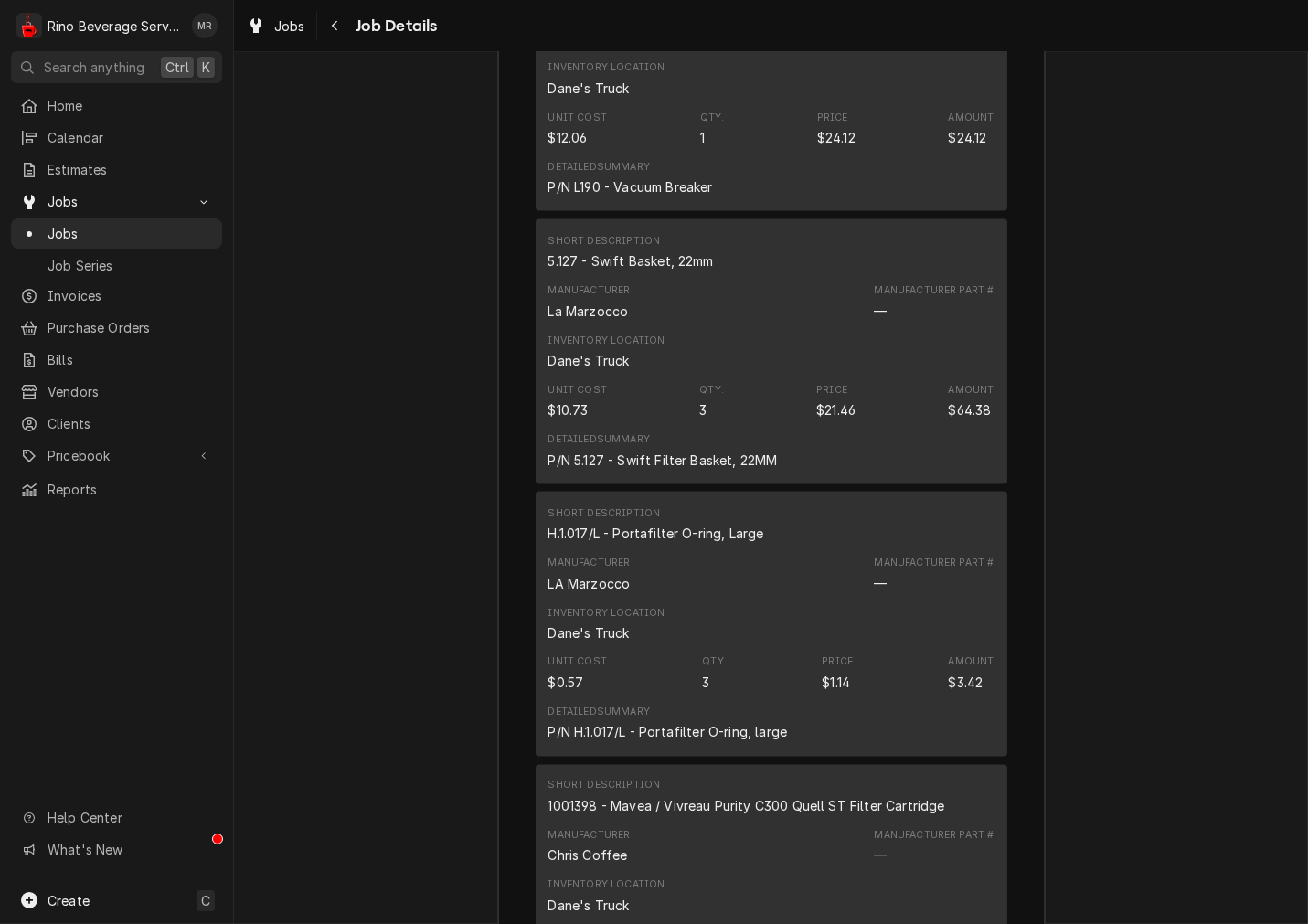 click on "Short Description H.1.017/L - Portafilter O-ring, Large" at bounding box center [656, 525] 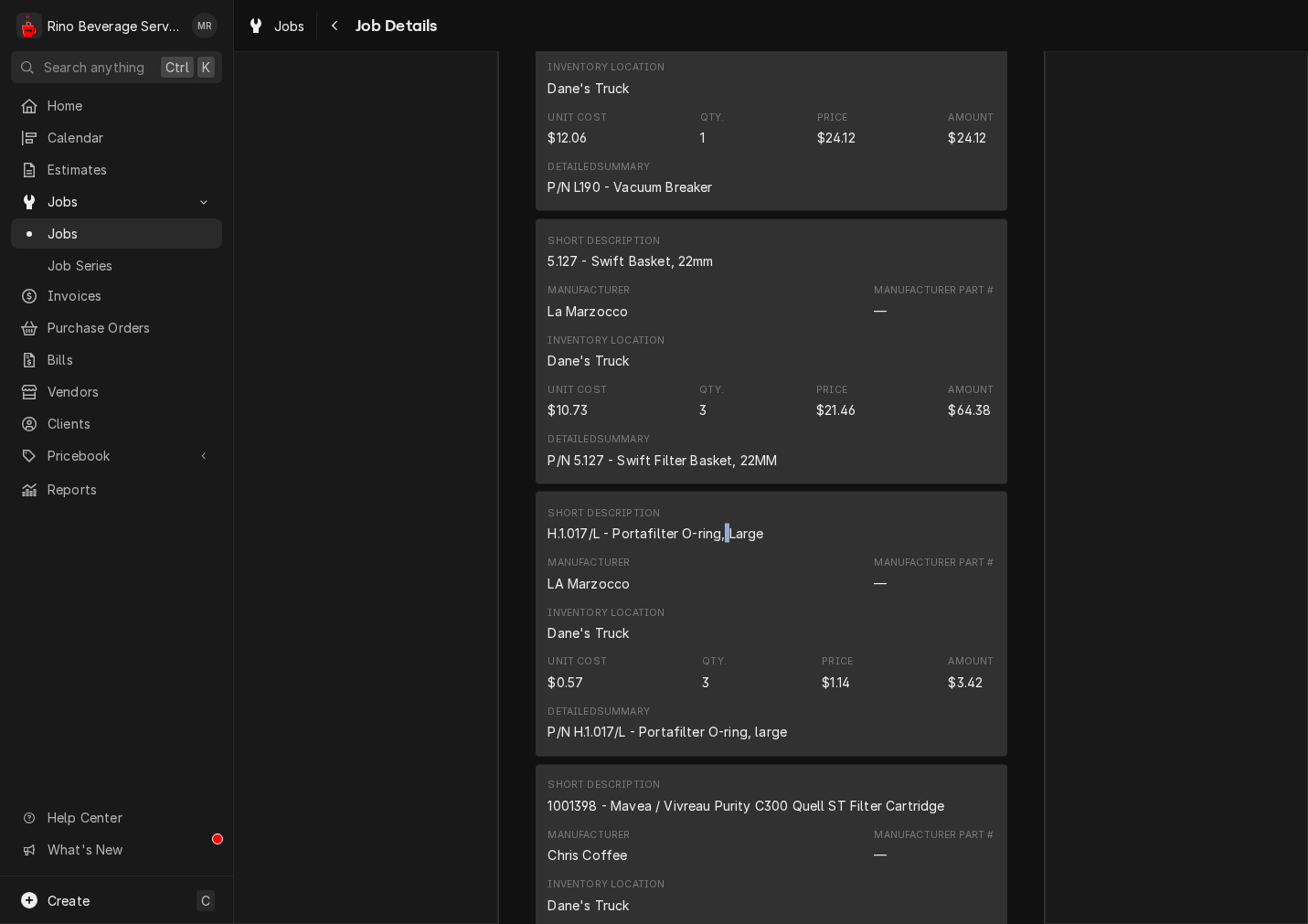click on "Short Description H.1.017/L - Portafilter O-ring, Large" at bounding box center (656, 525) 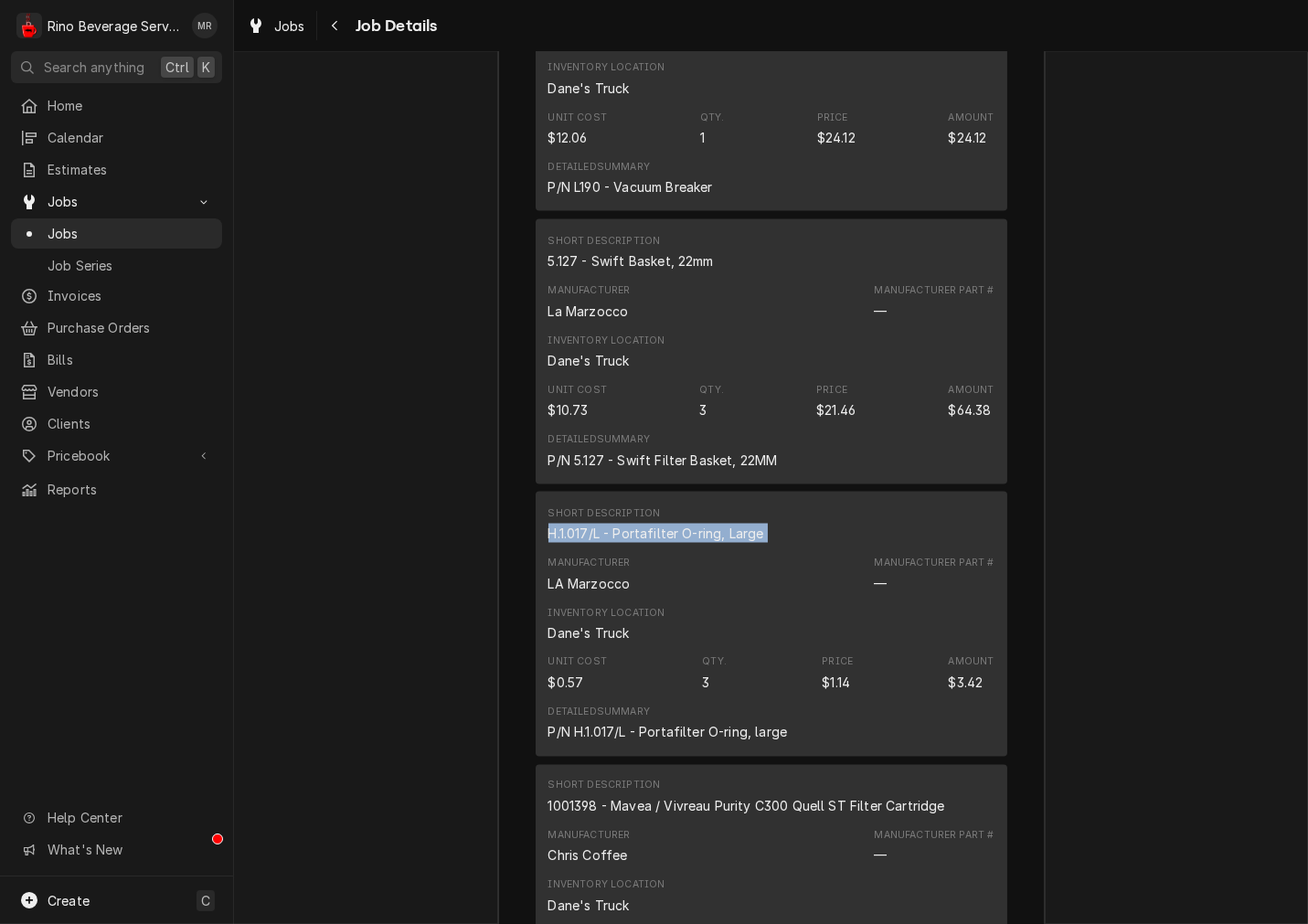 click on "Short Description H.1.017/L - Portafilter O-ring, Large" at bounding box center (656, 525) 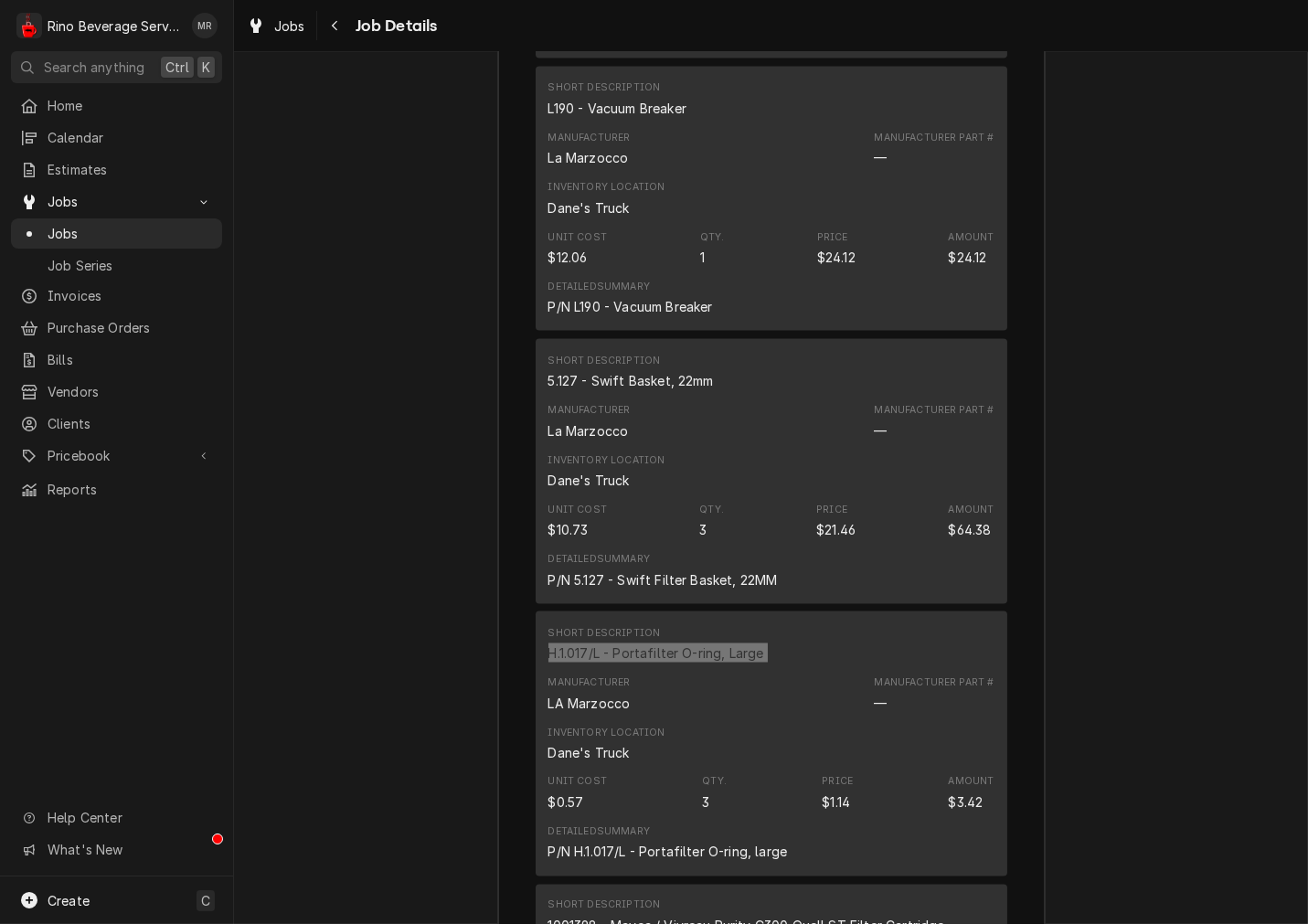 scroll, scrollTop: 5121, scrollLeft: 0, axis: vertical 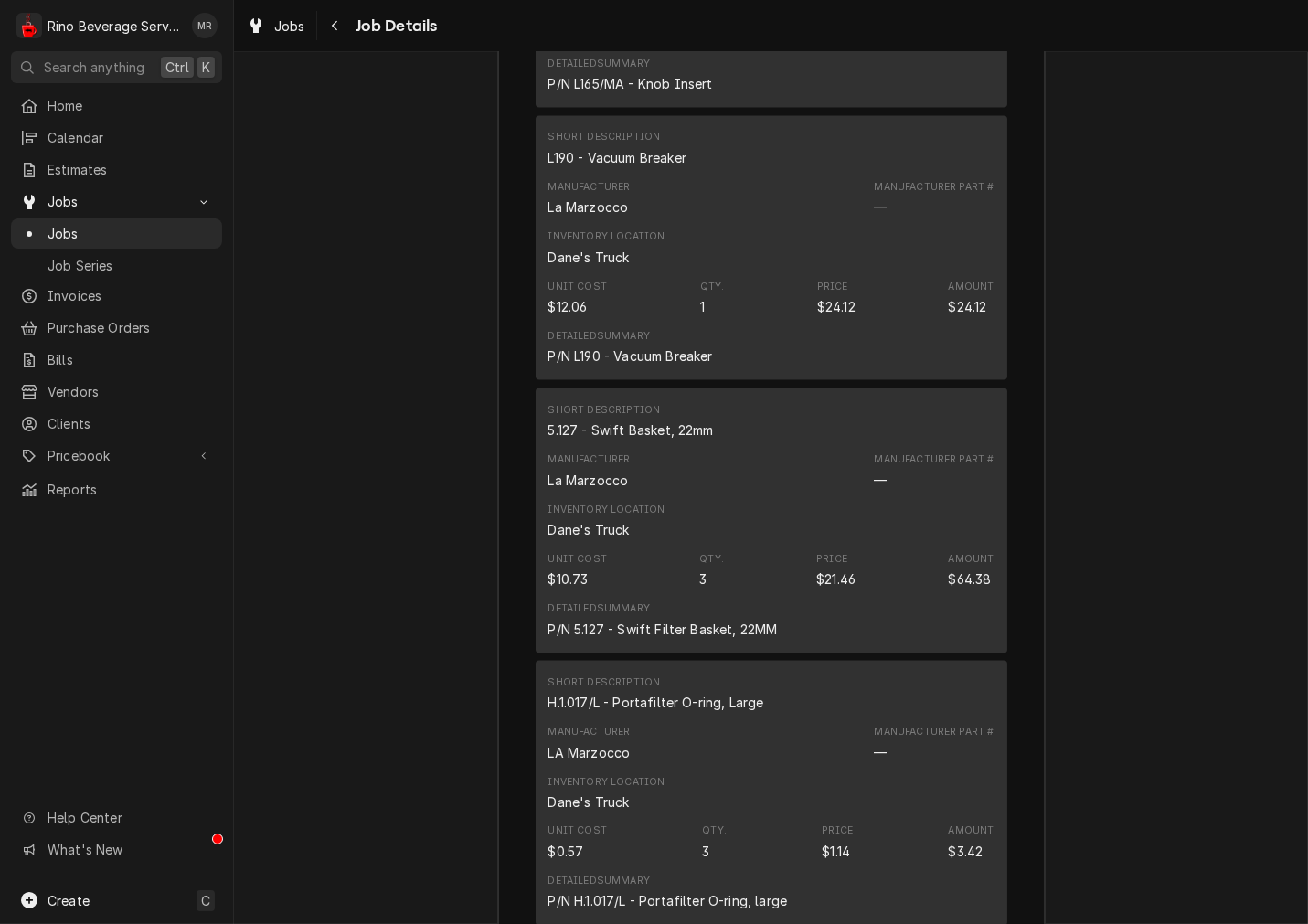 click on "5.127 - Swift Basket, 22mm" at bounding box center (631, 430) 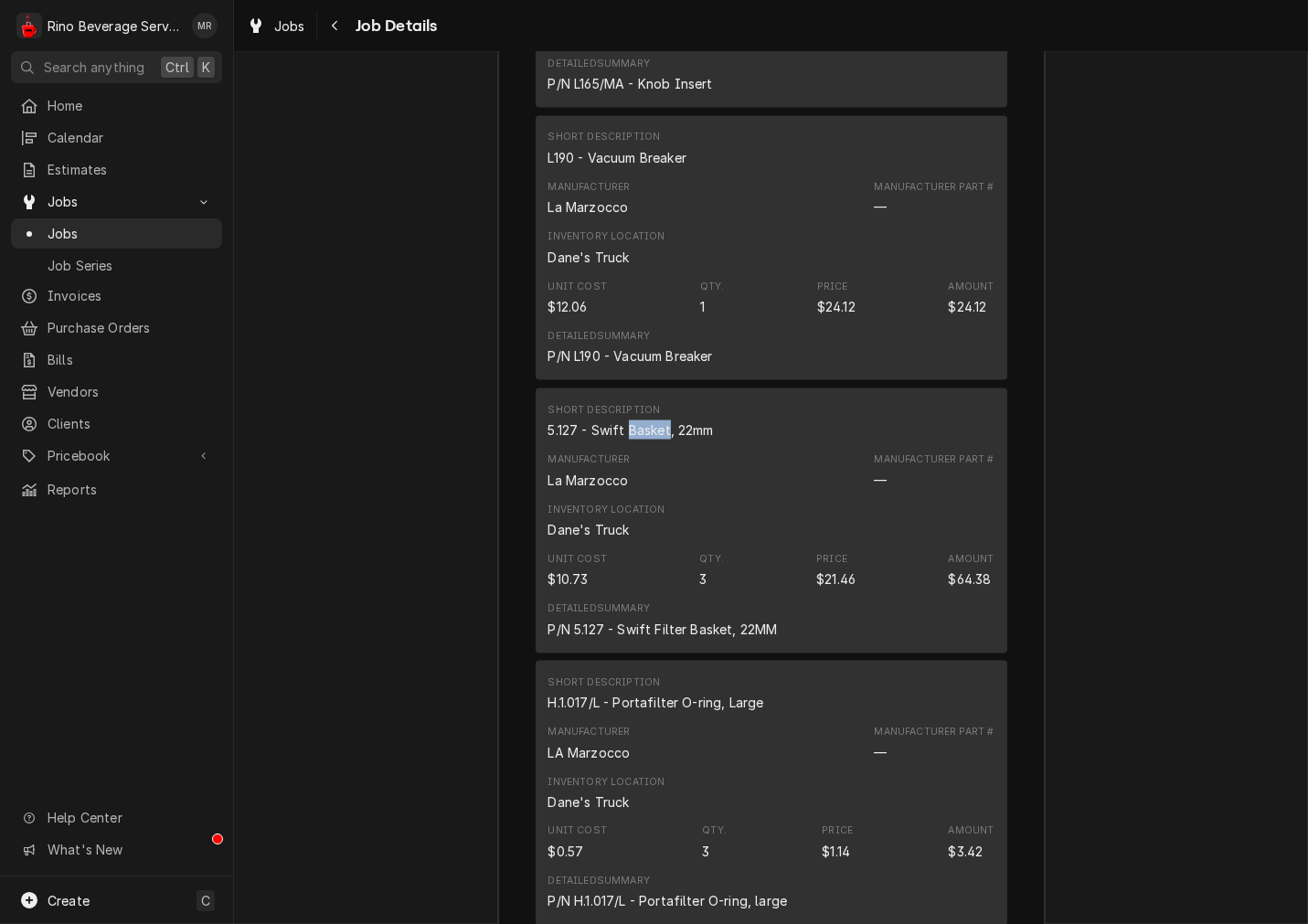 click on "5.127 - Swift Basket, 22mm" at bounding box center (631, 430) 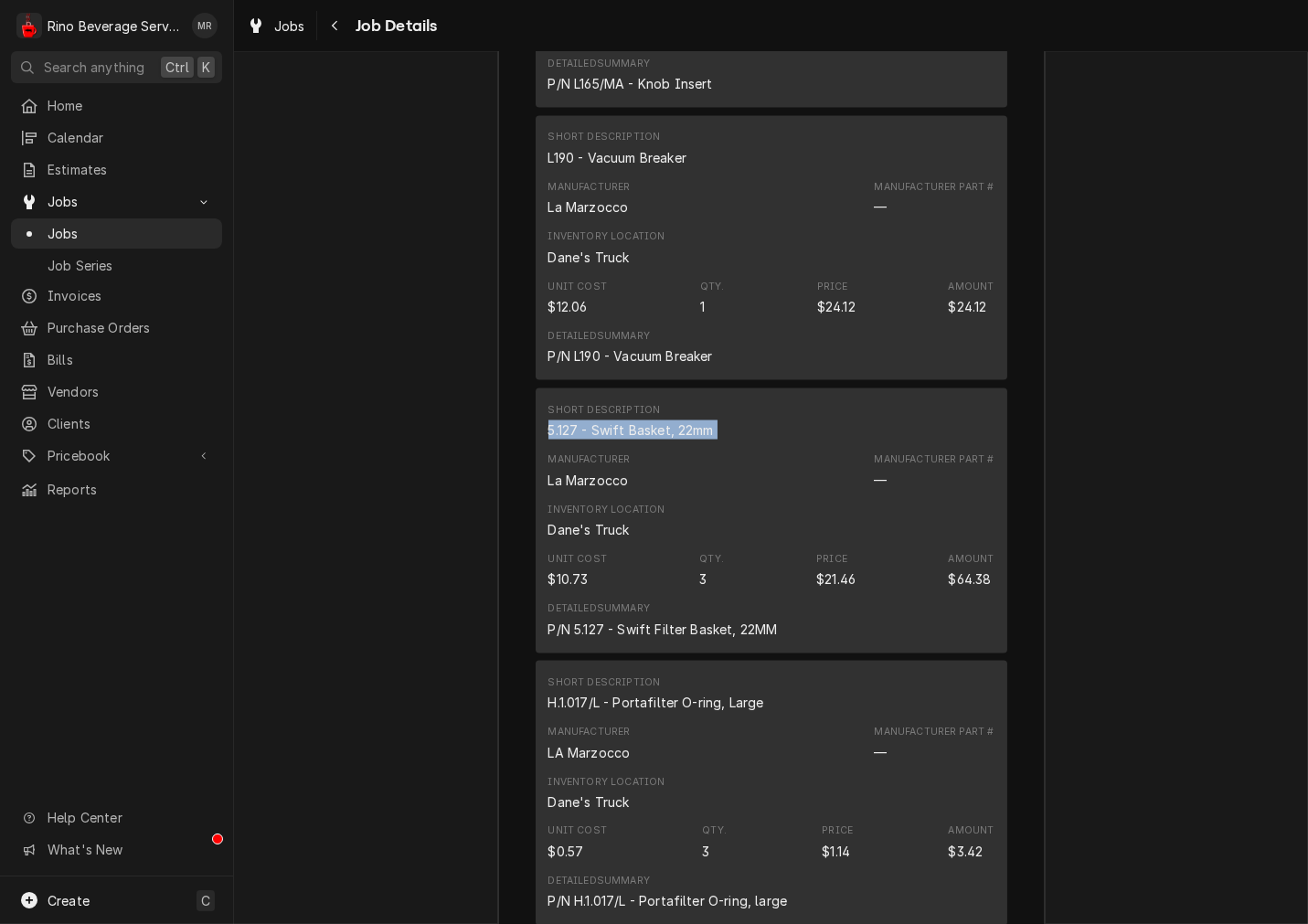 click on "5.127 - Swift Basket, 22mm" at bounding box center [631, 430] 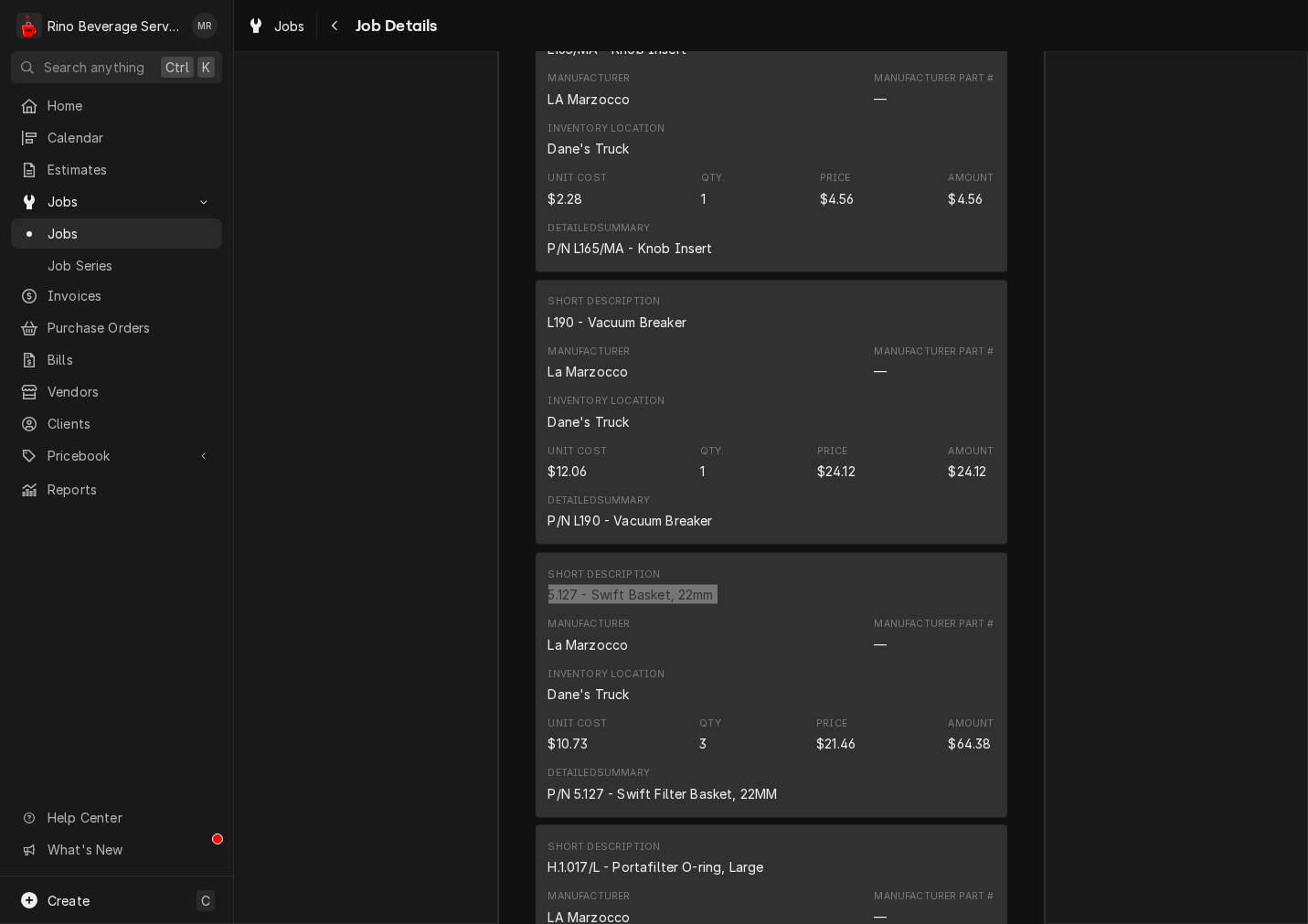 scroll, scrollTop: 4613, scrollLeft: 0, axis: vertical 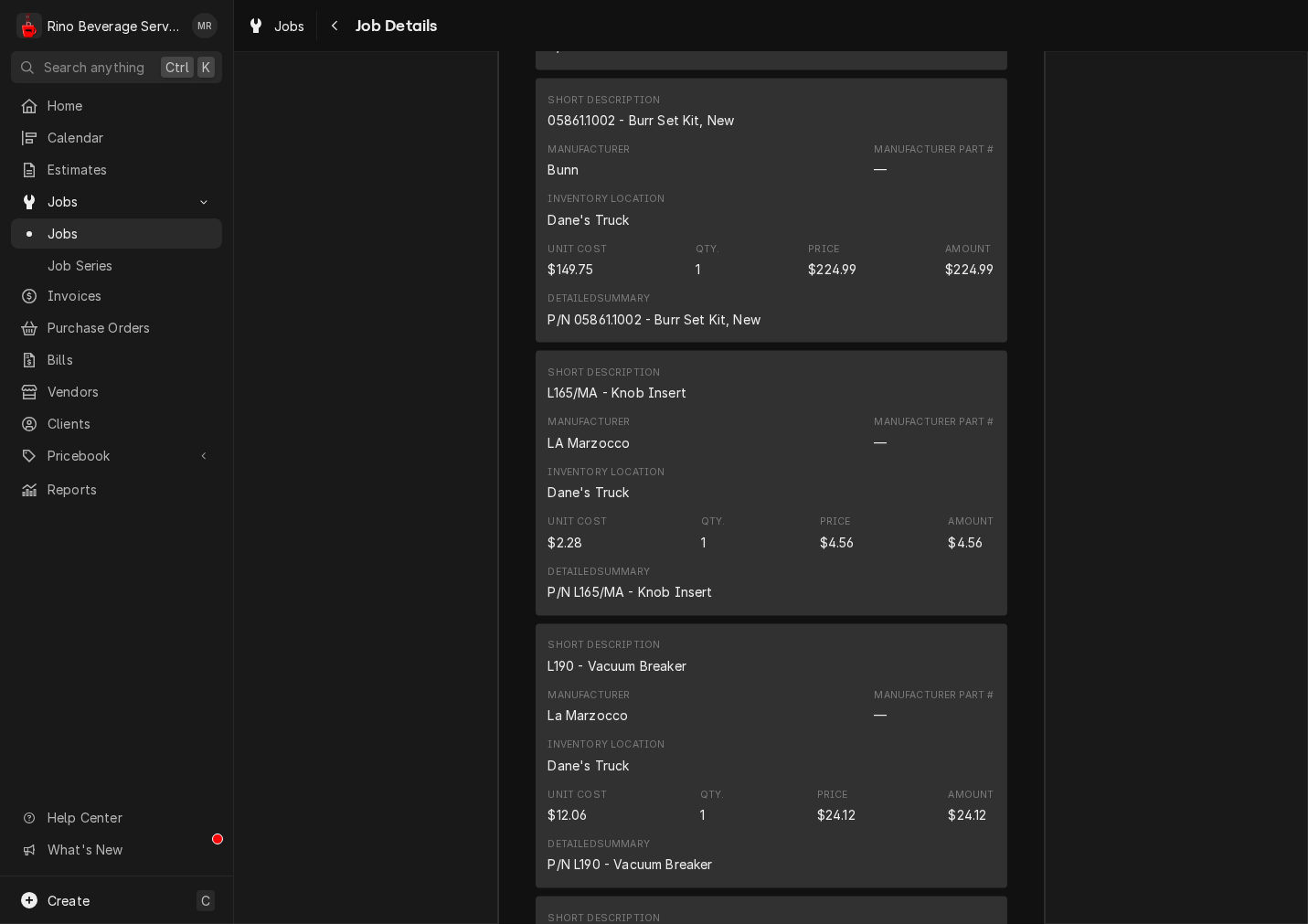 click on "L190 - Vacuum Breaker" at bounding box center [617, 665] 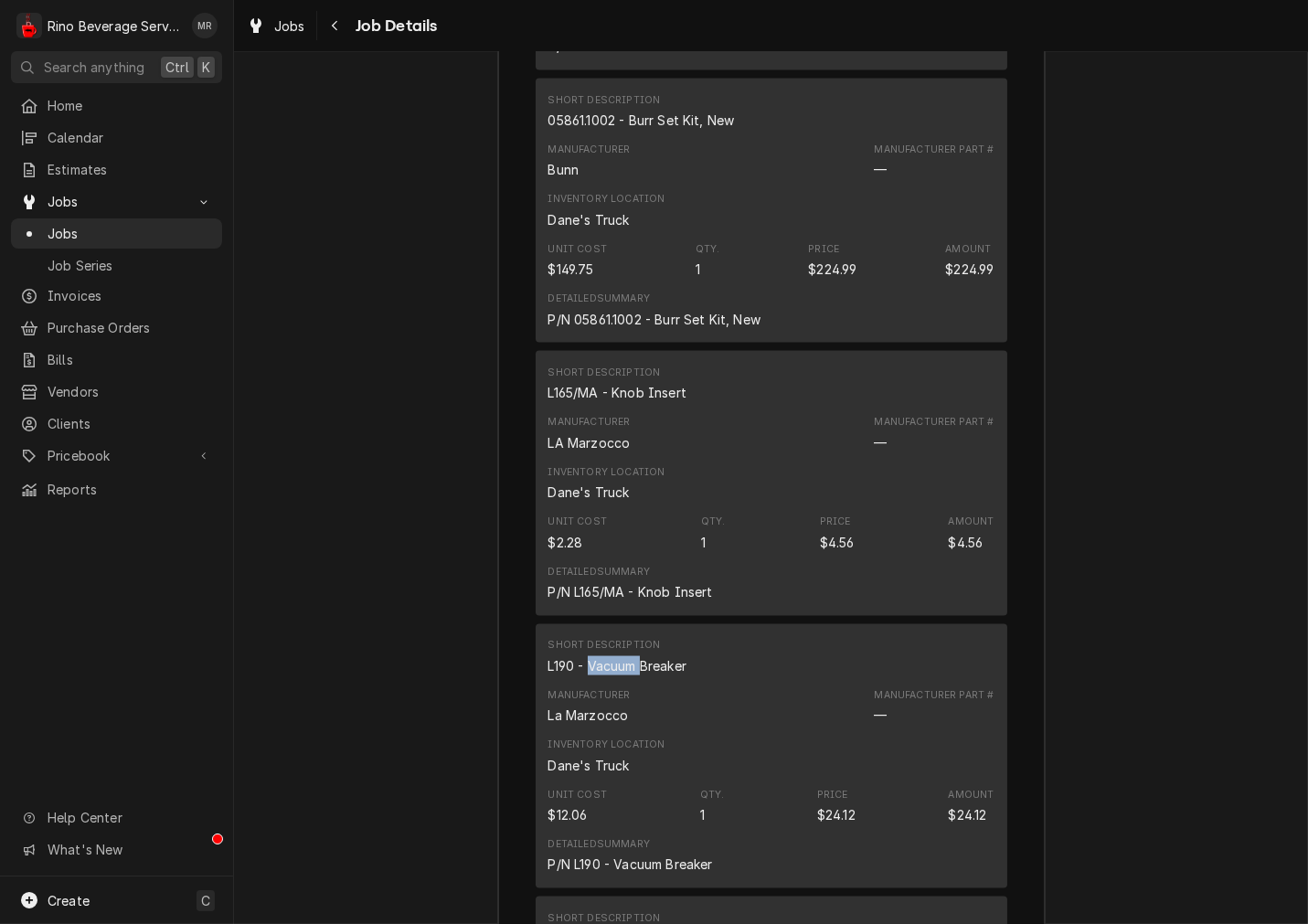 click on "L190 - Vacuum Breaker" at bounding box center (617, 665) 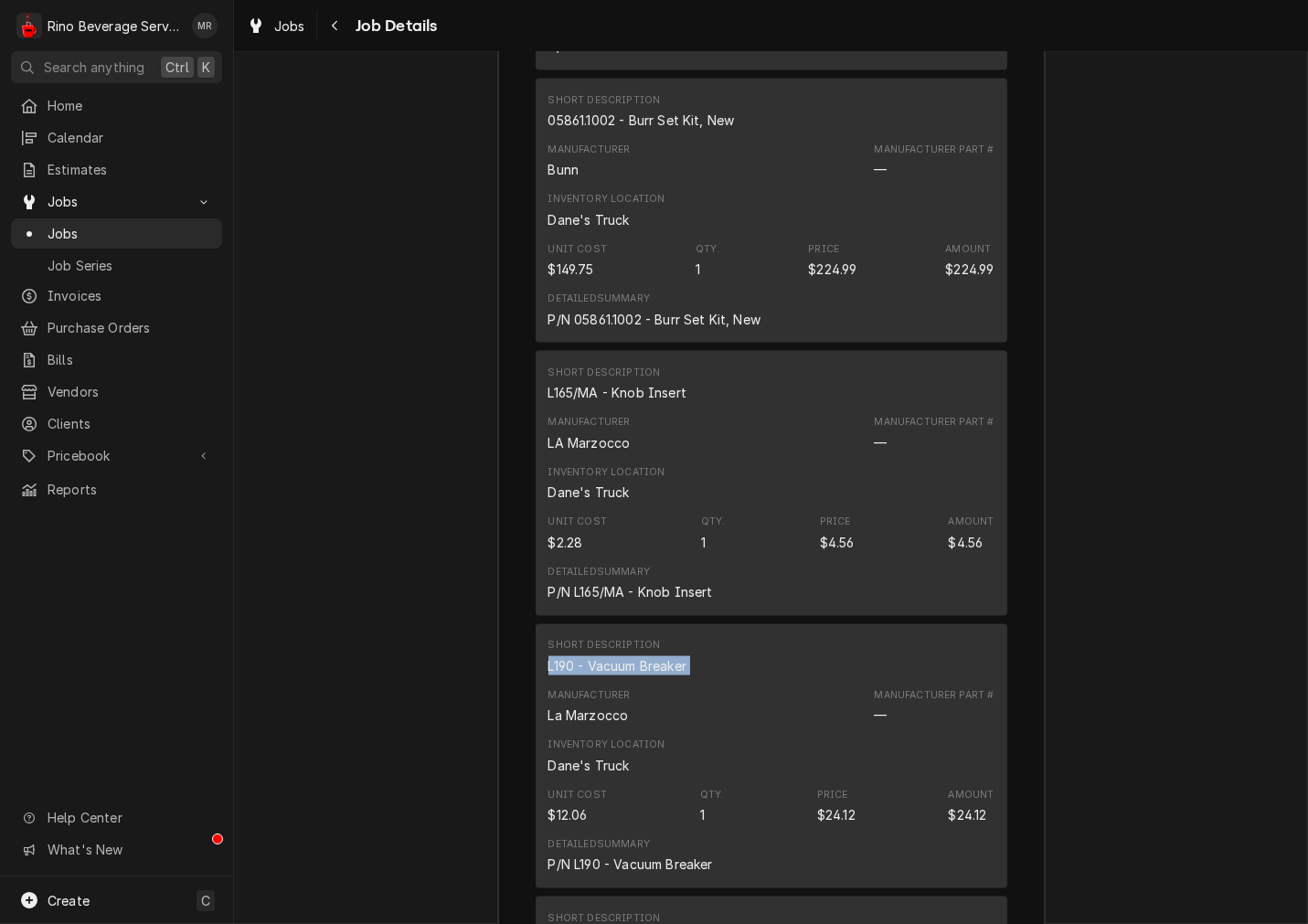 click on "L190 - Vacuum Breaker" at bounding box center [617, 665] 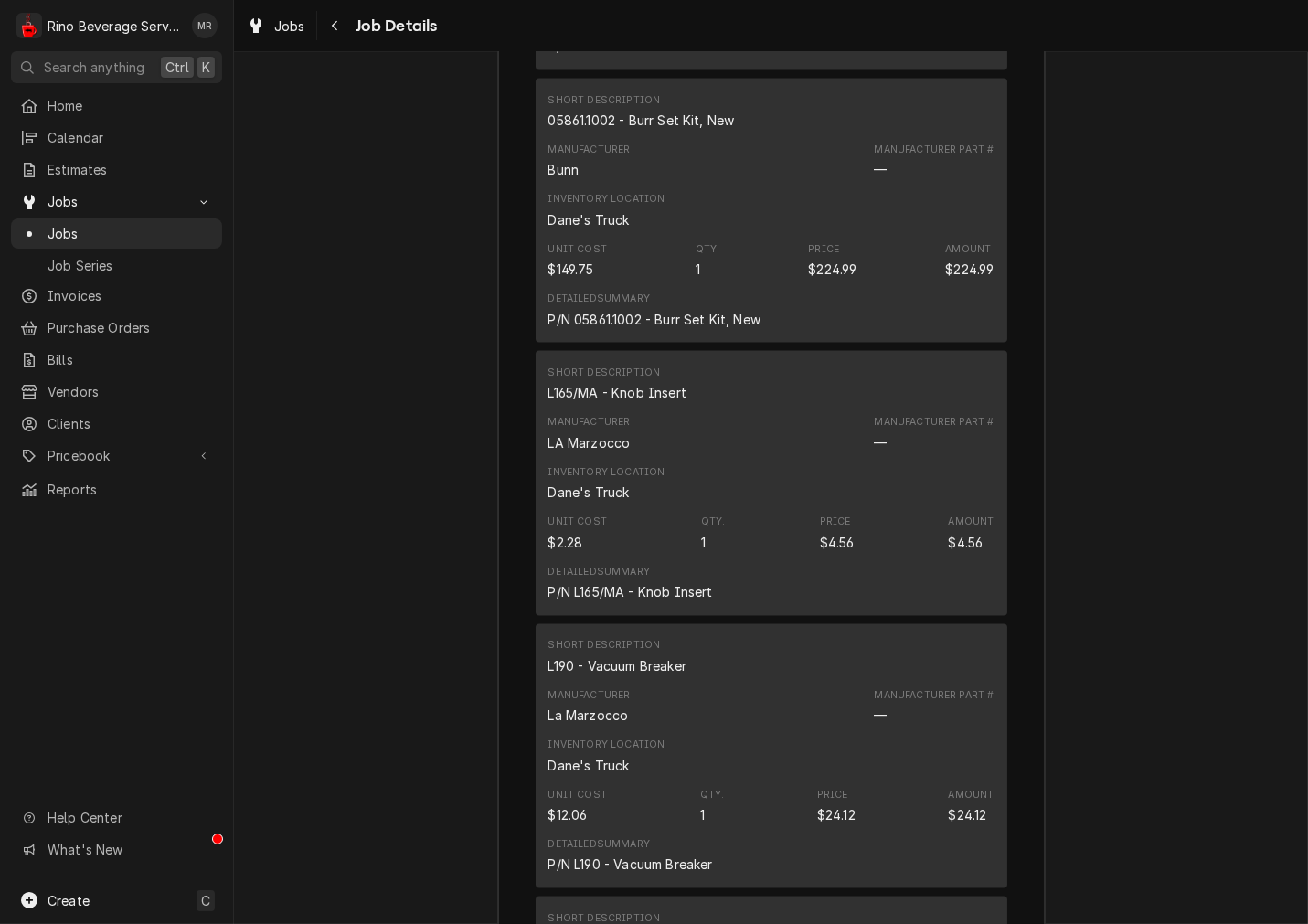 click on "L165/MA - Knob Insert" at bounding box center (617, 392) 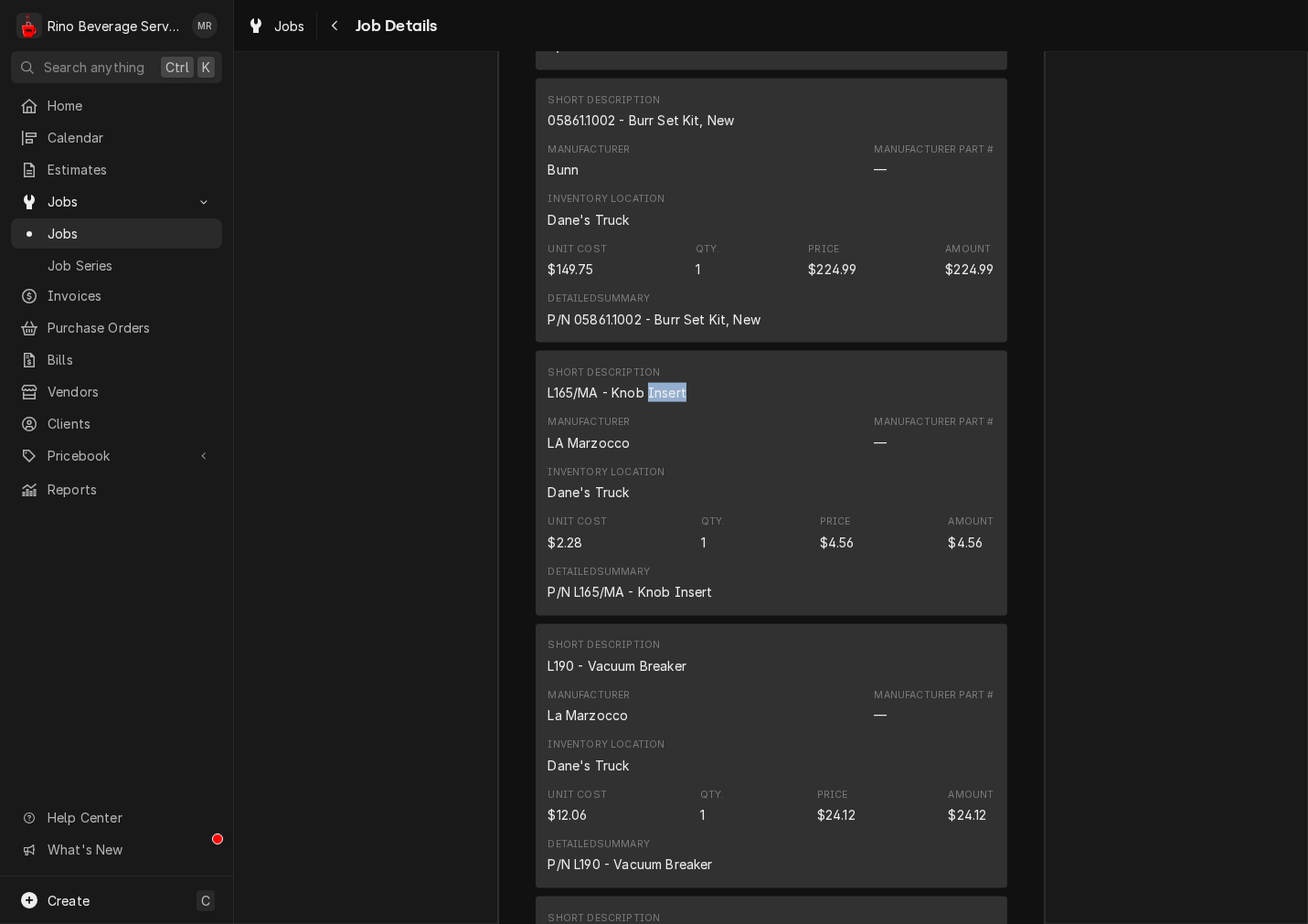 click on "L165/MA - Knob Insert" at bounding box center (617, 392) 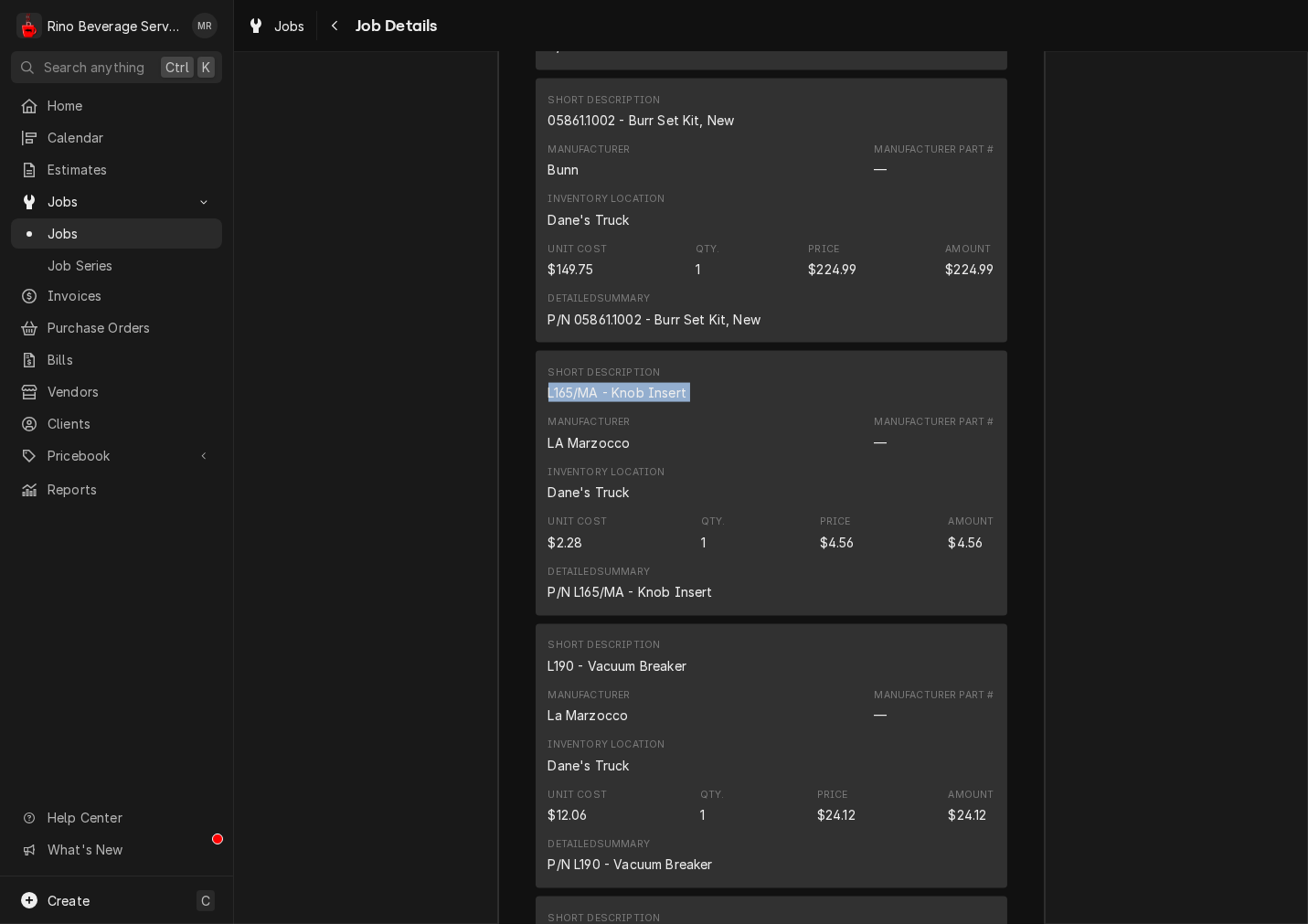 click on "L165/MA - Knob Insert" at bounding box center [617, 392] 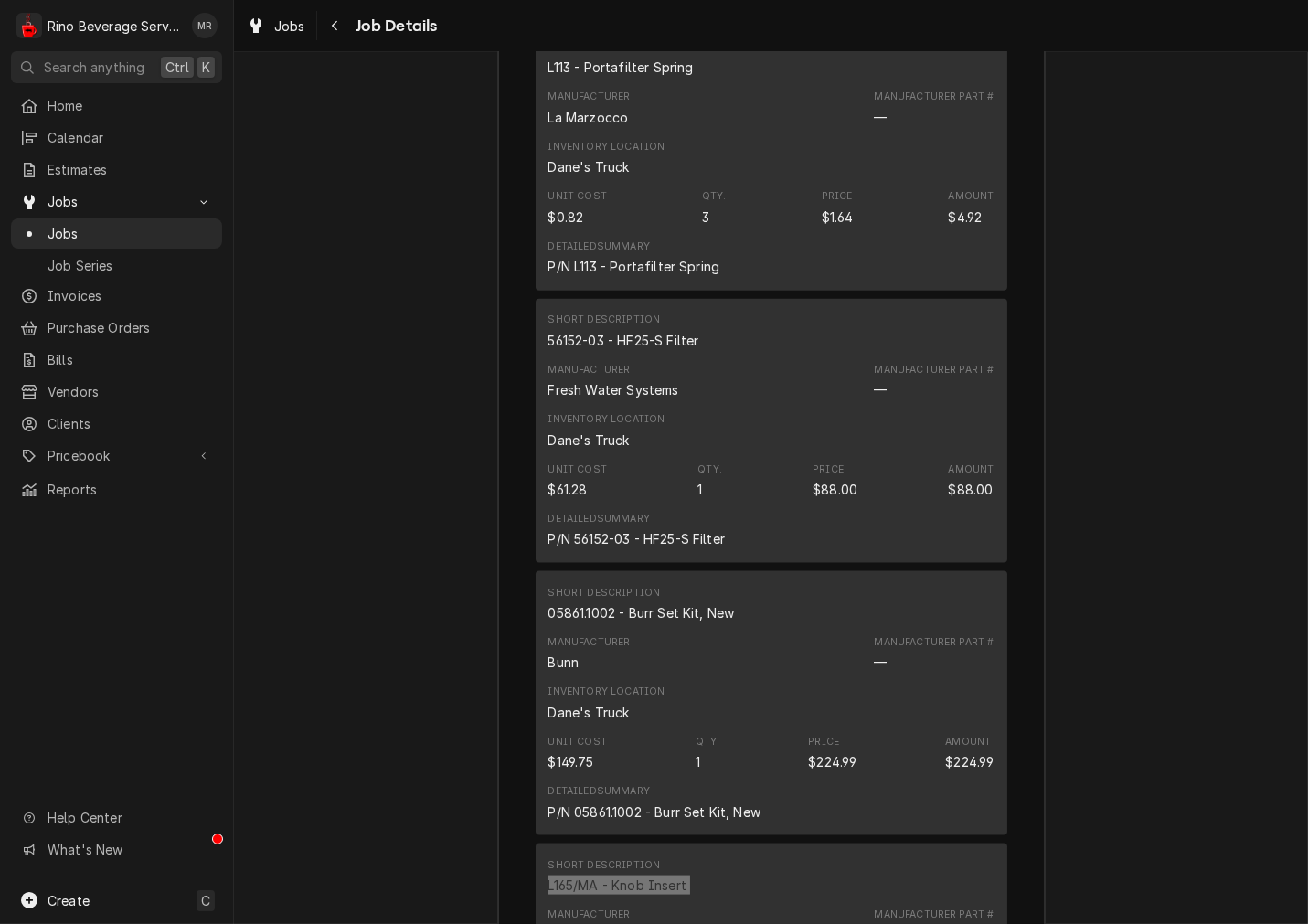 scroll, scrollTop: 4105, scrollLeft: 0, axis: vertical 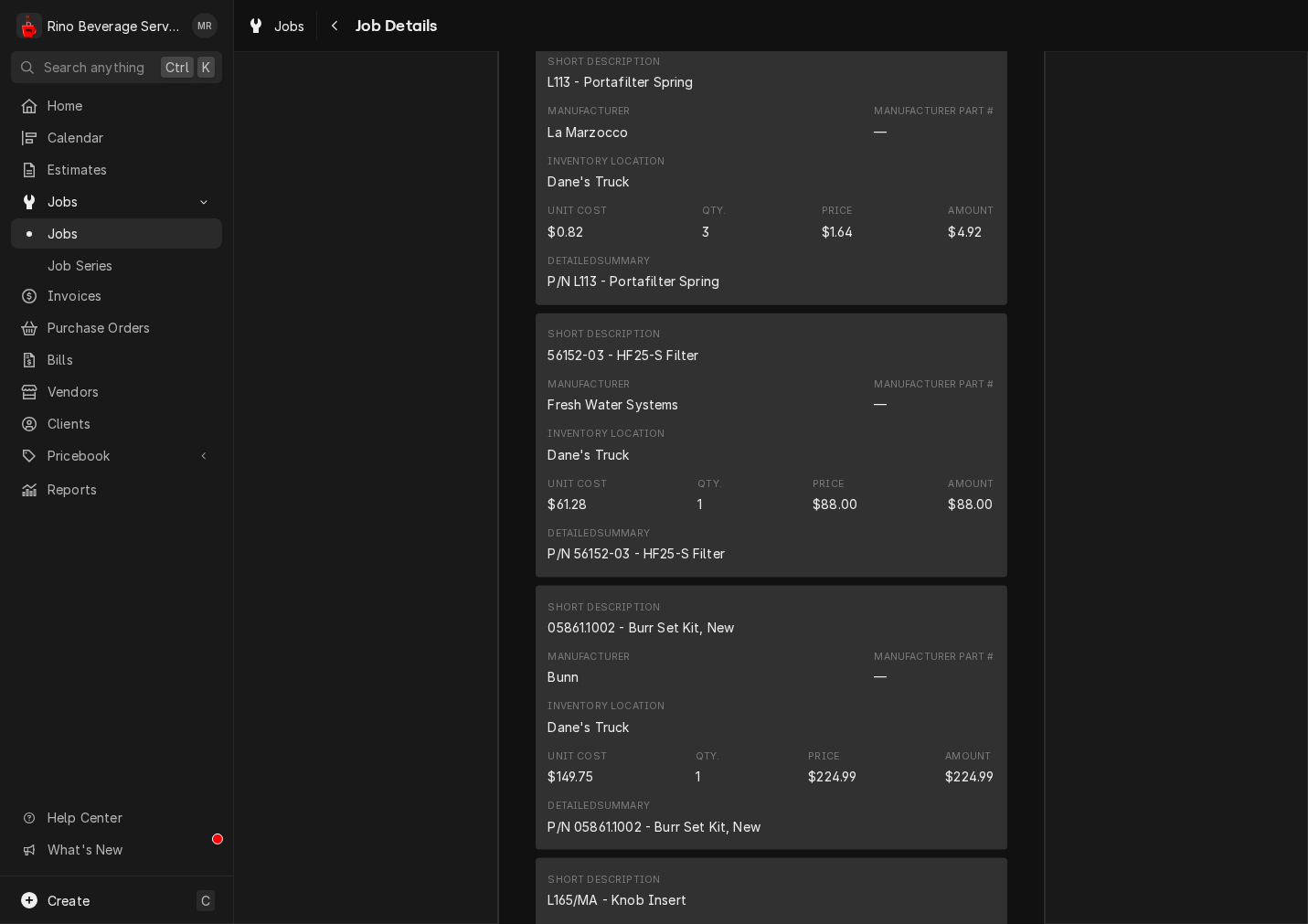 click on "05861.1002 - Burr Set Kit, New" at bounding box center (642, 627) 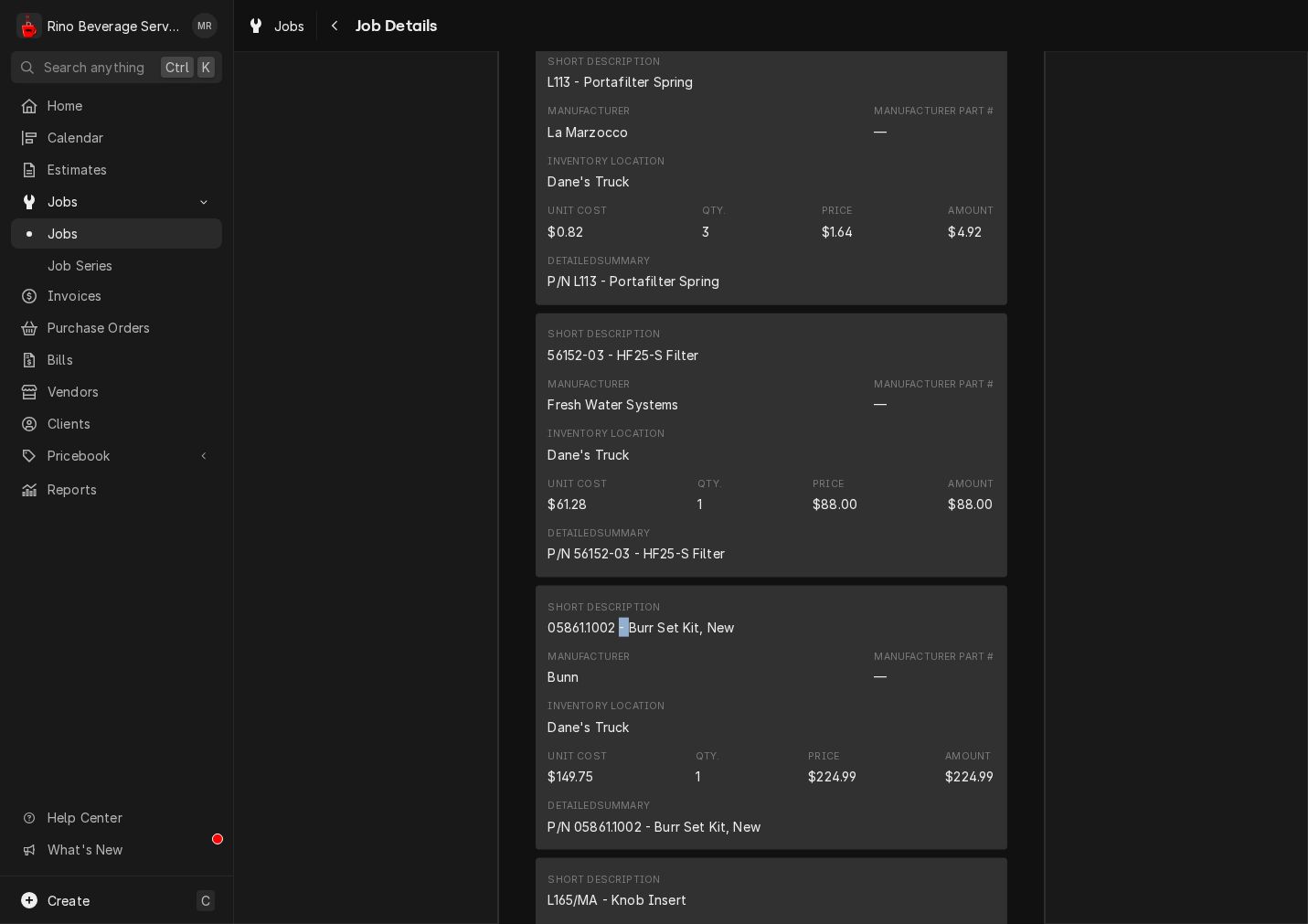 click on "05861.1002 - Burr Set Kit, New" at bounding box center (642, 627) 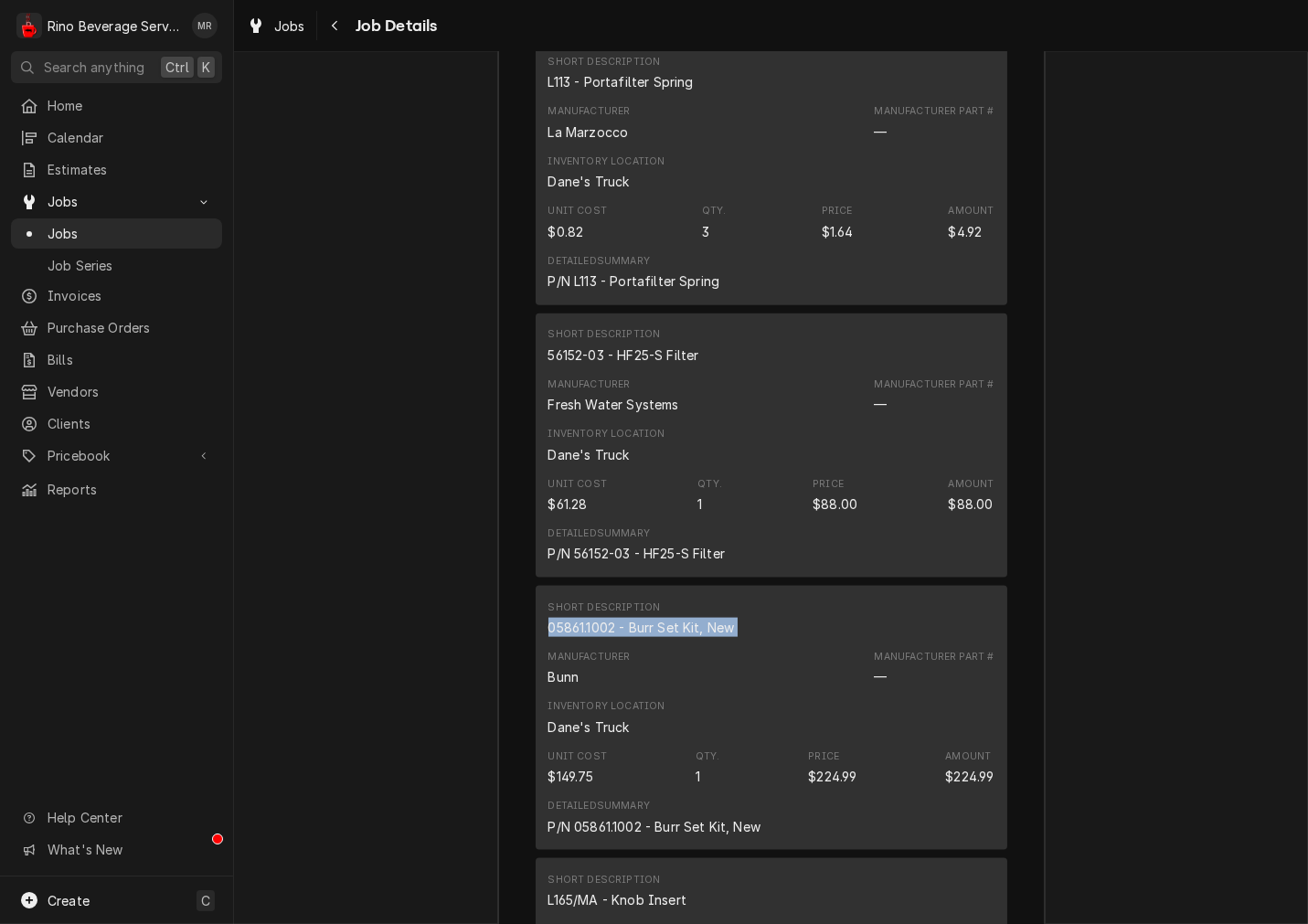click on "05861.1002 - Burr Set Kit, New" at bounding box center [642, 627] 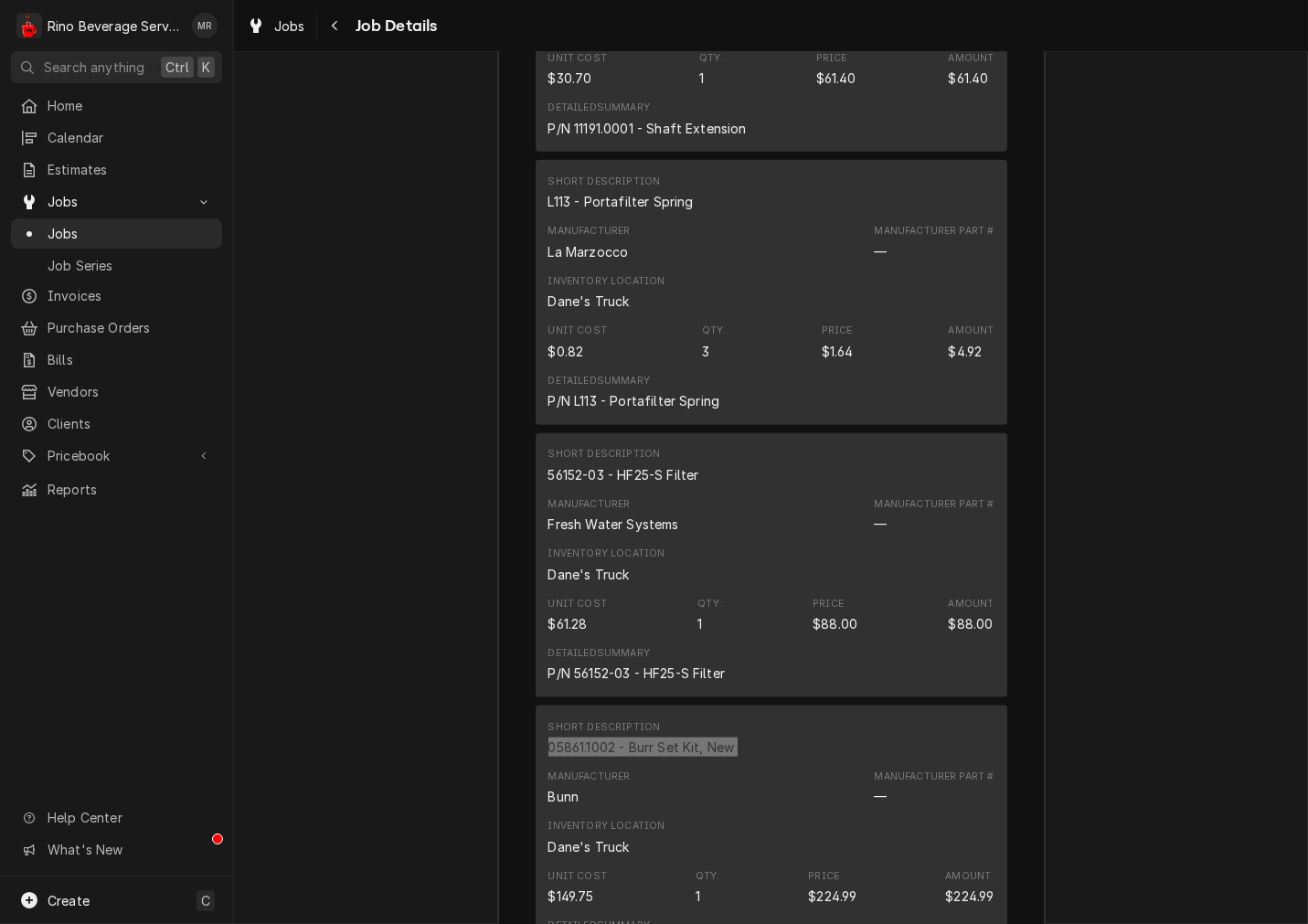 scroll, scrollTop: 3935, scrollLeft: 0, axis: vertical 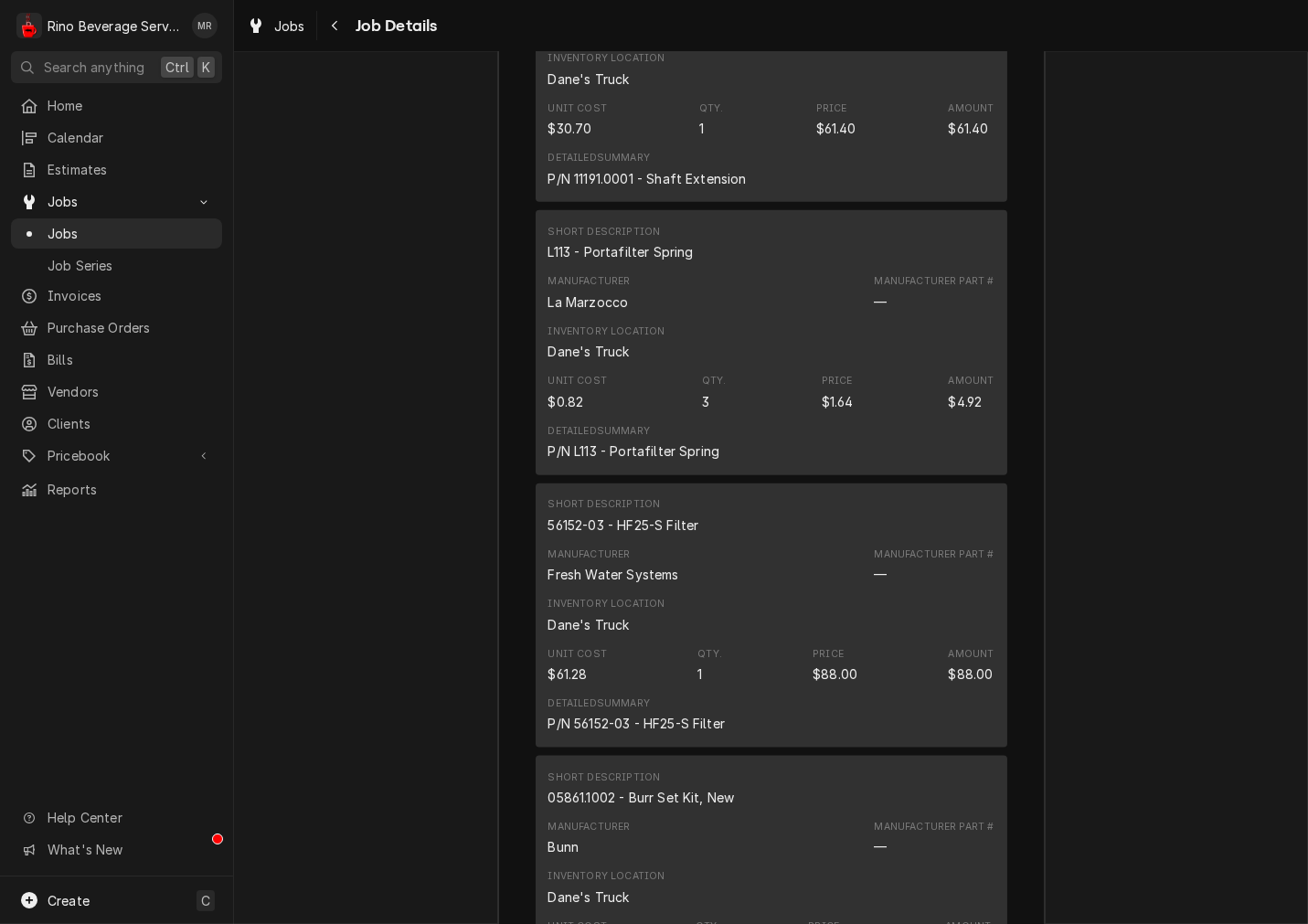 click on "56152-03 - HF25-S Filter" at bounding box center (623, 525) 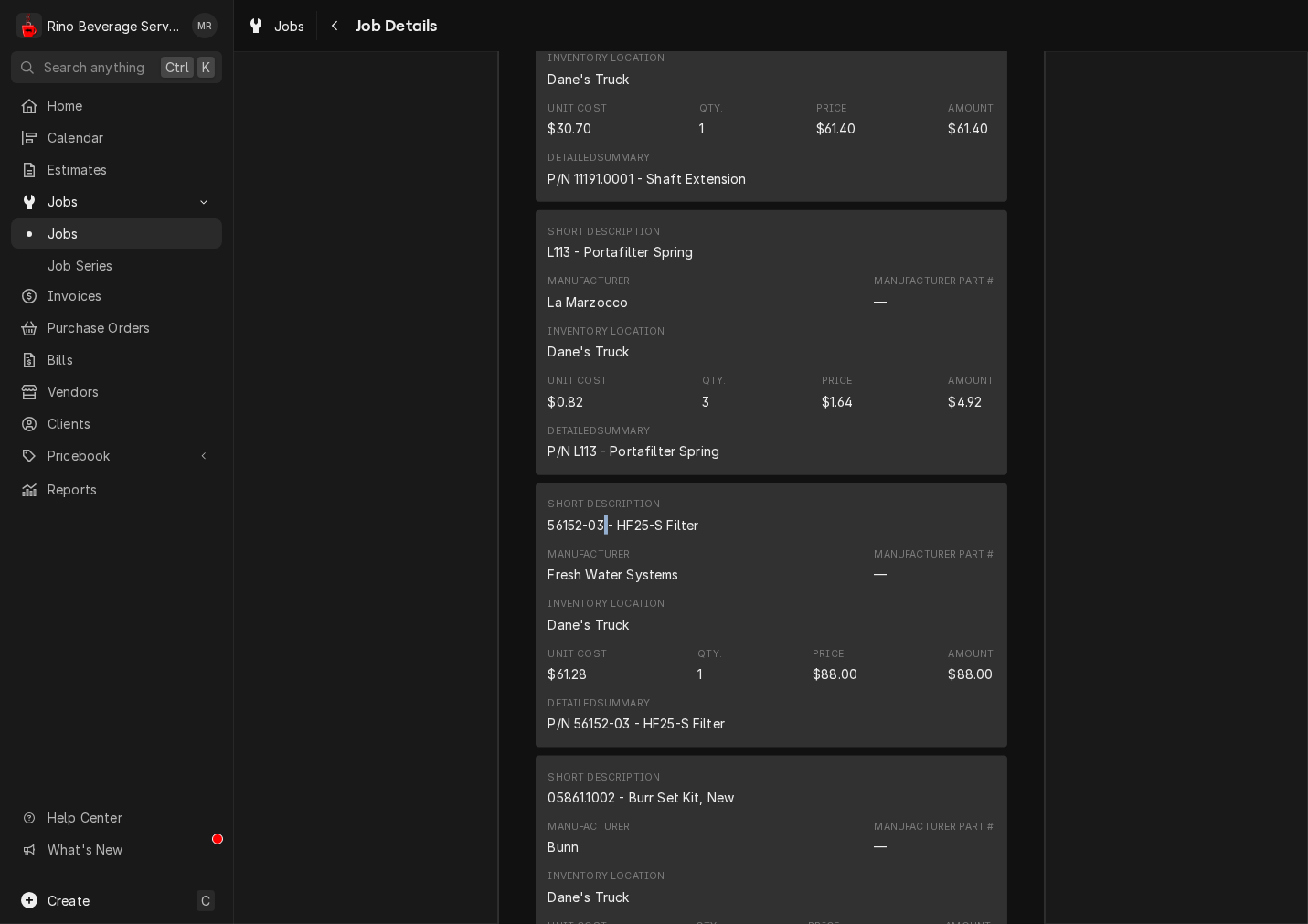 click on "56152-03 - HF25-S Filter" at bounding box center [623, 525] 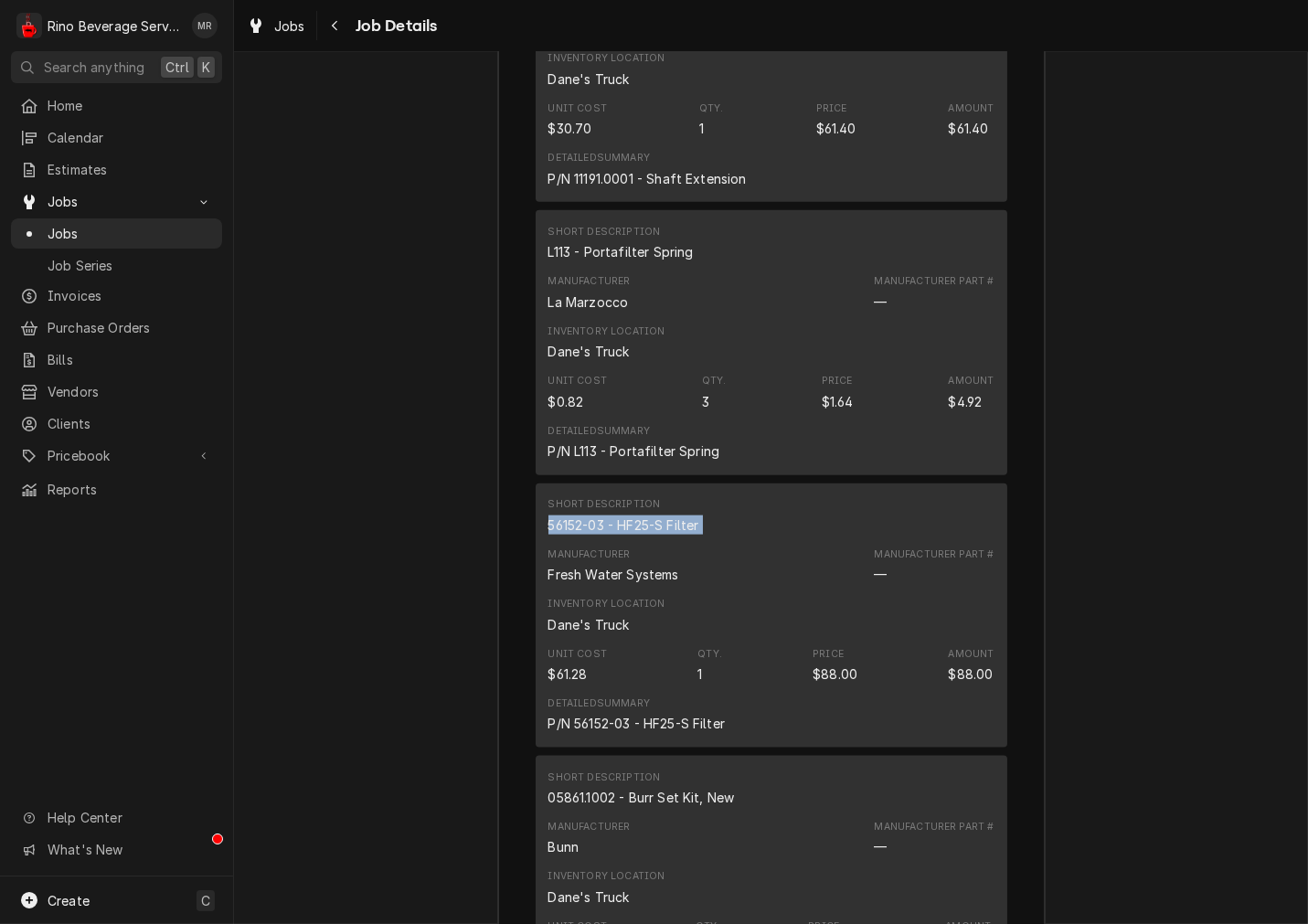 click on "56152-03 - HF25-S Filter" at bounding box center [623, 525] 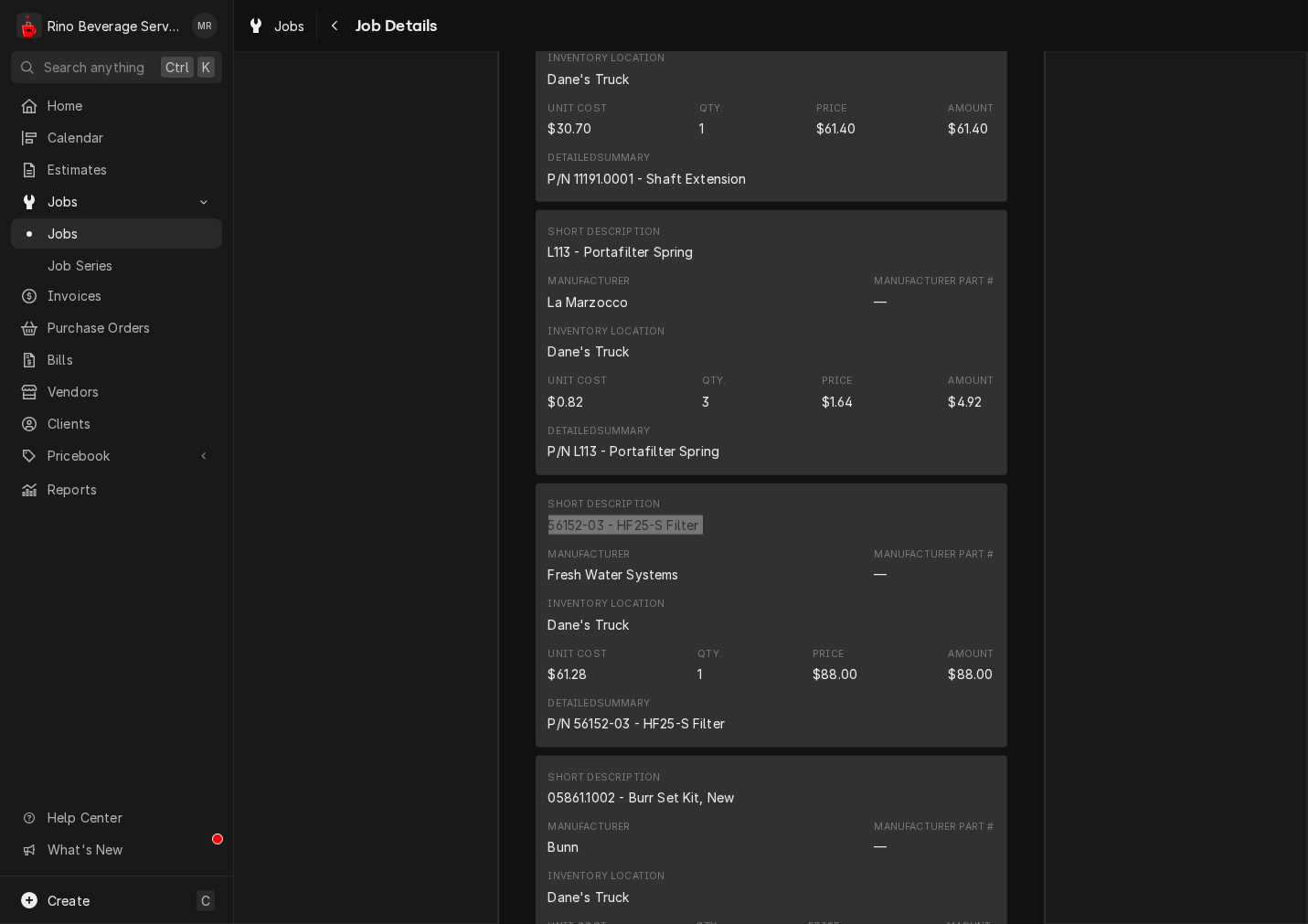 scroll, scrollTop: 3597, scrollLeft: 0, axis: vertical 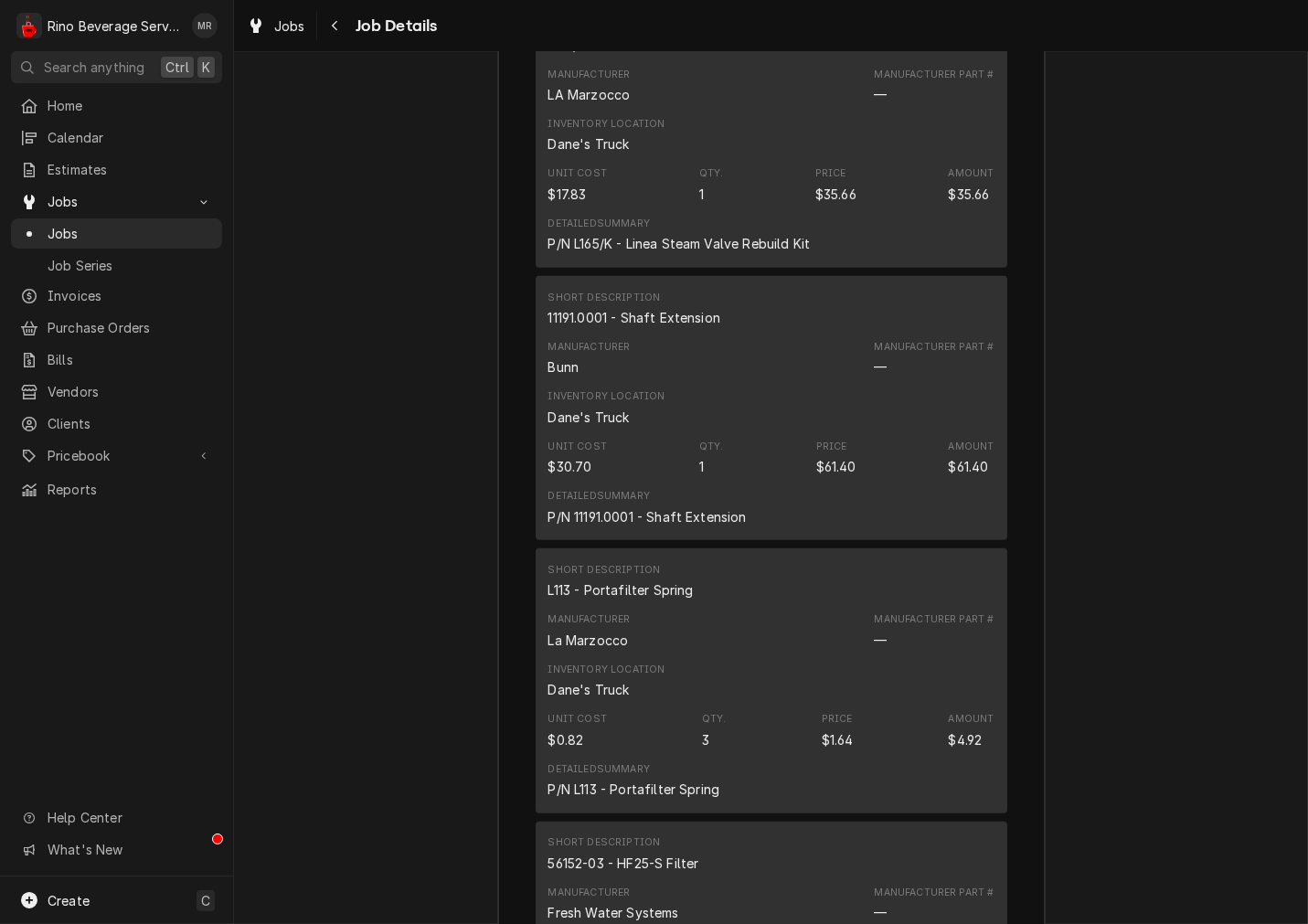 click on "L113 - Portafilter Spring" at bounding box center (621, 589) 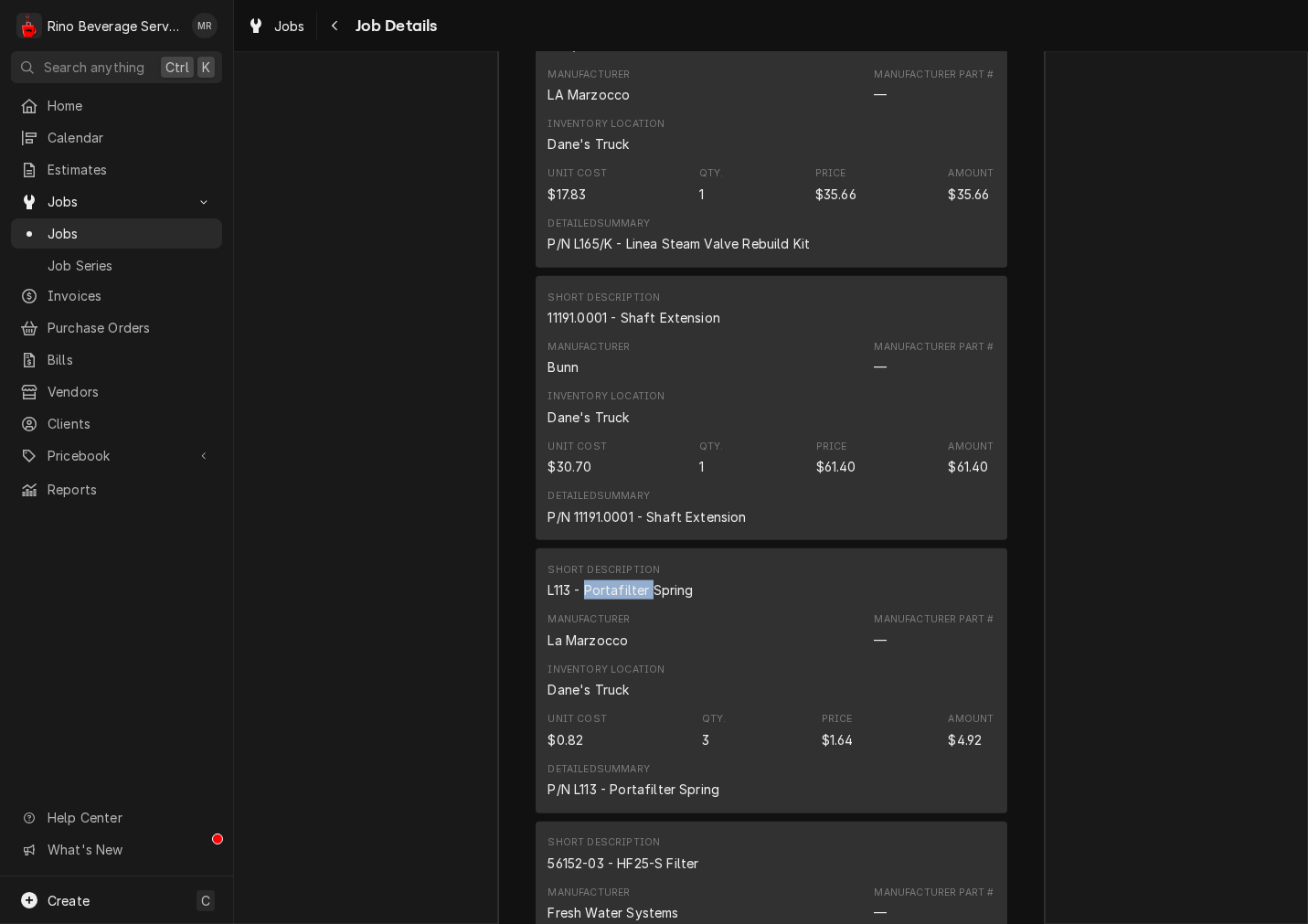 click on "L113 - Portafilter Spring" at bounding box center (621, 589) 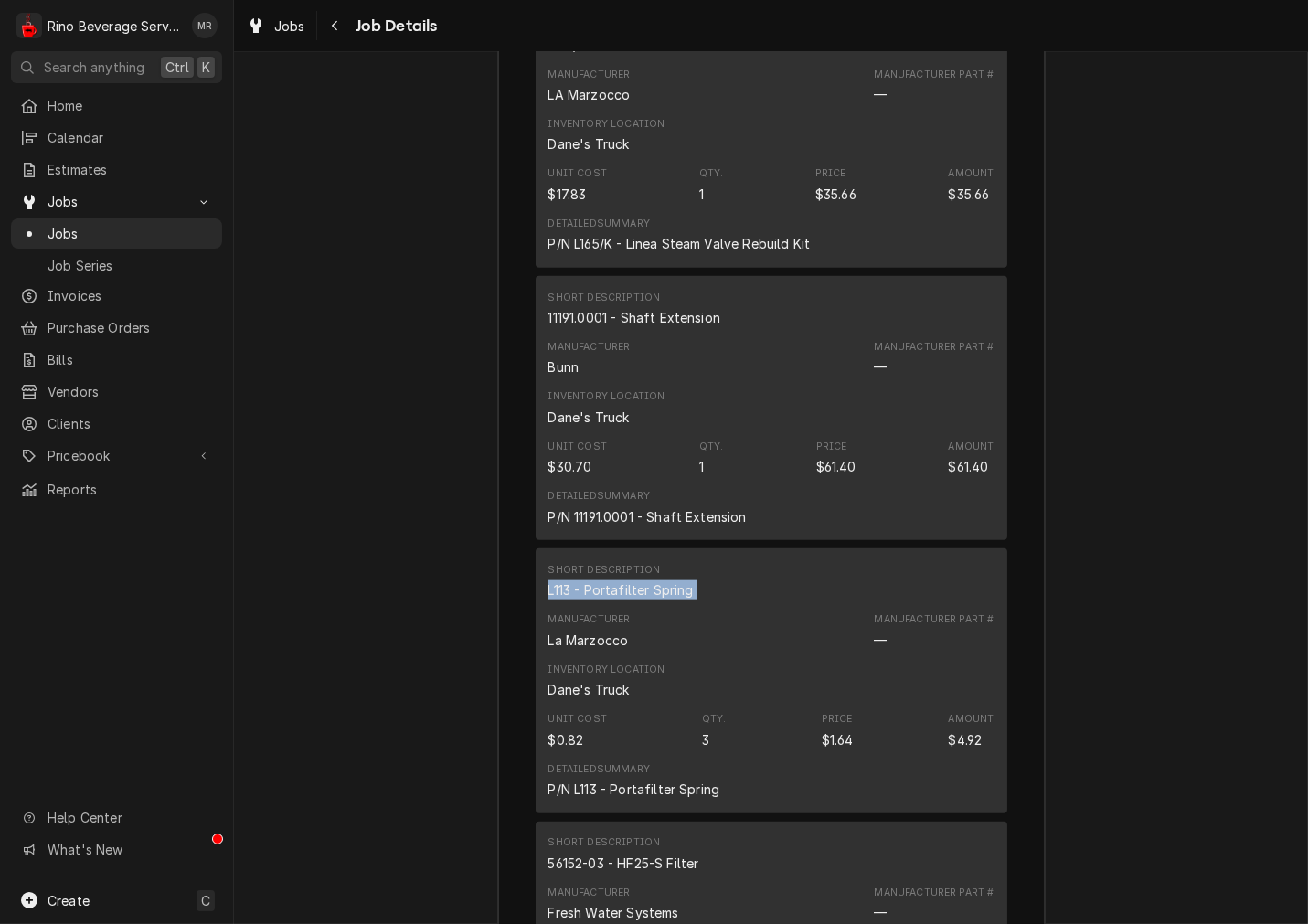 click on "L113 - Portafilter Spring" at bounding box center [621, 589] 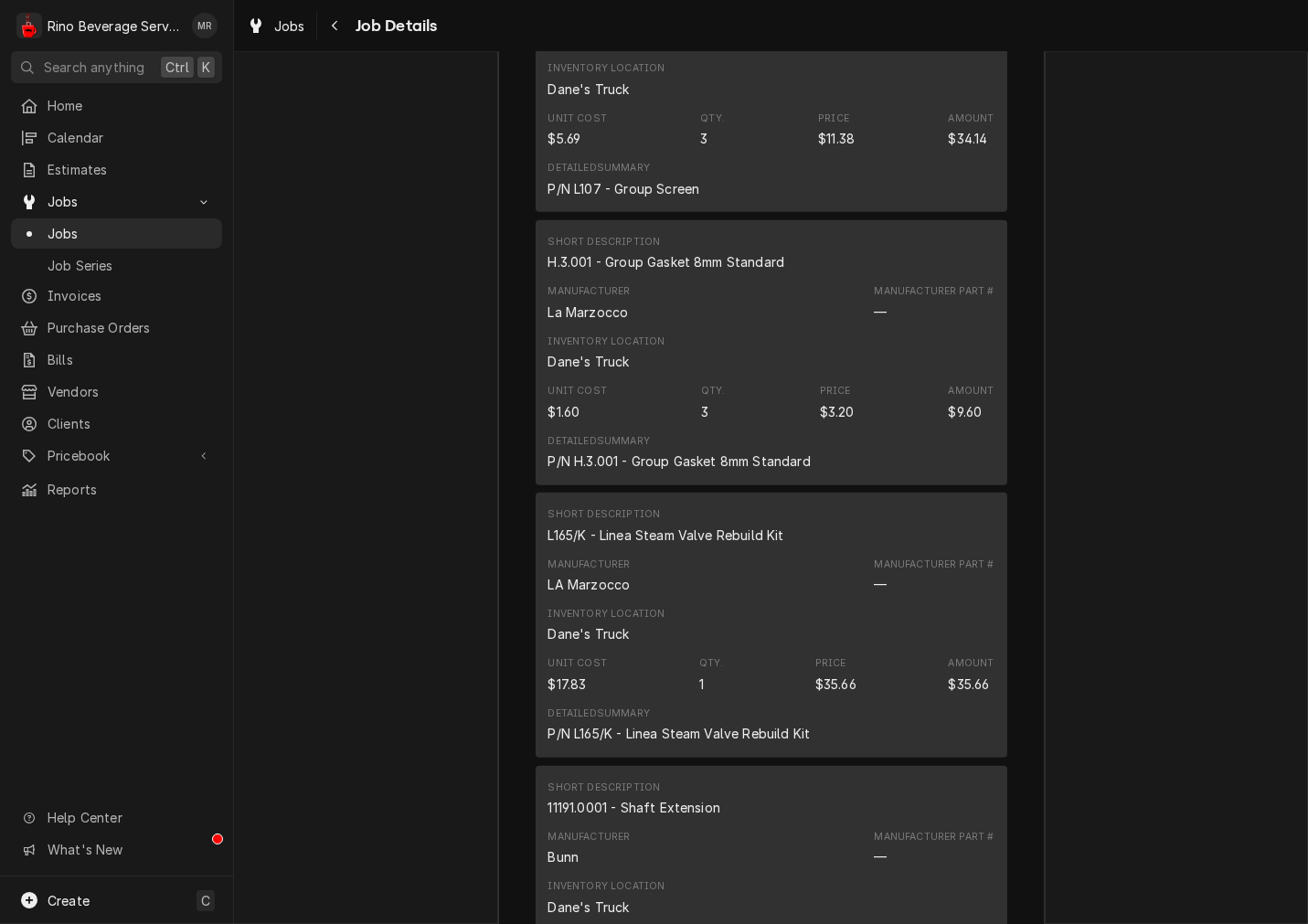 scroll, scrollTop: 3090, scrollLeft: 0, axis: vertical 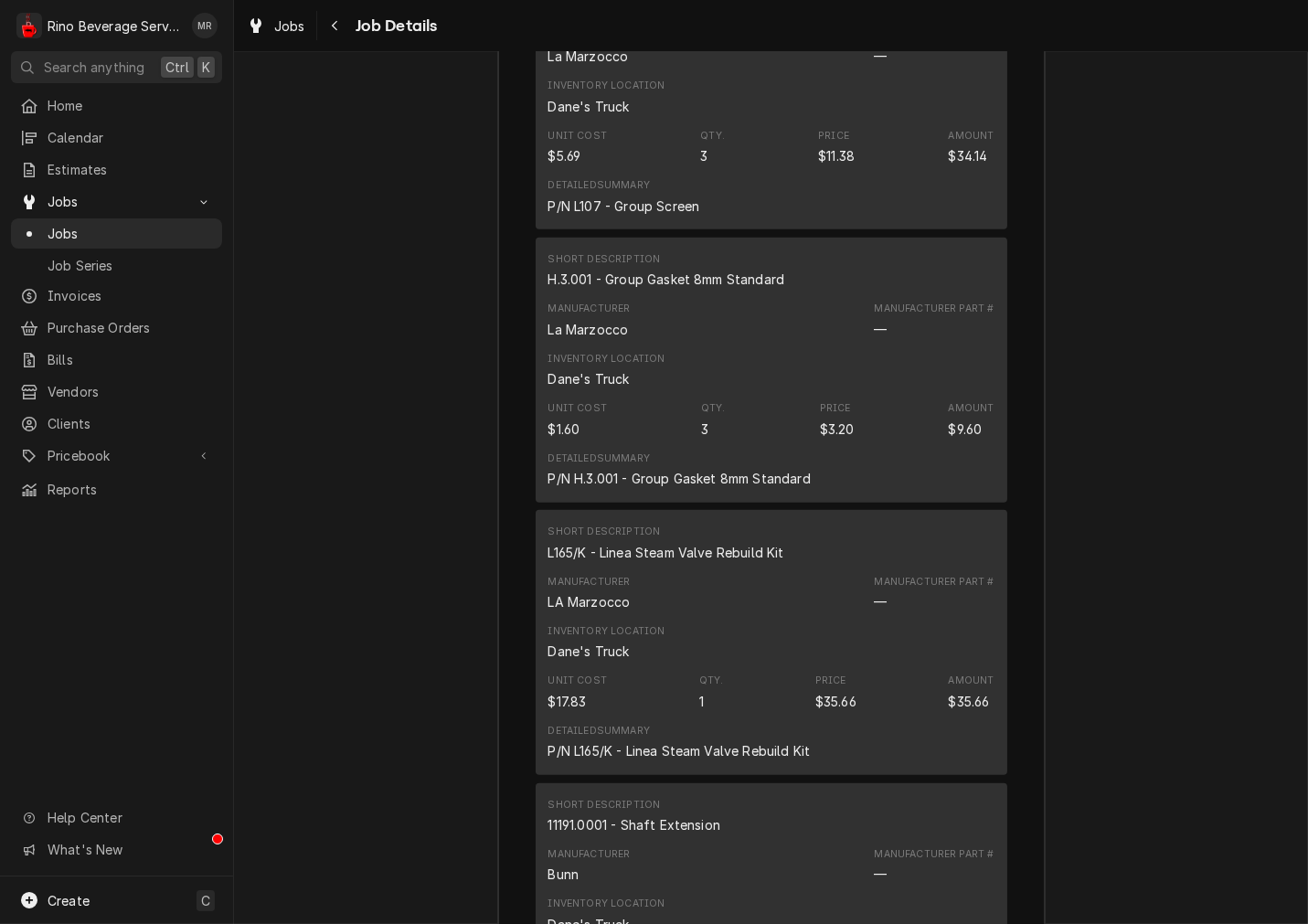 click on "11191.0001 - Shaft Extension" at bounding box center [634, 824] 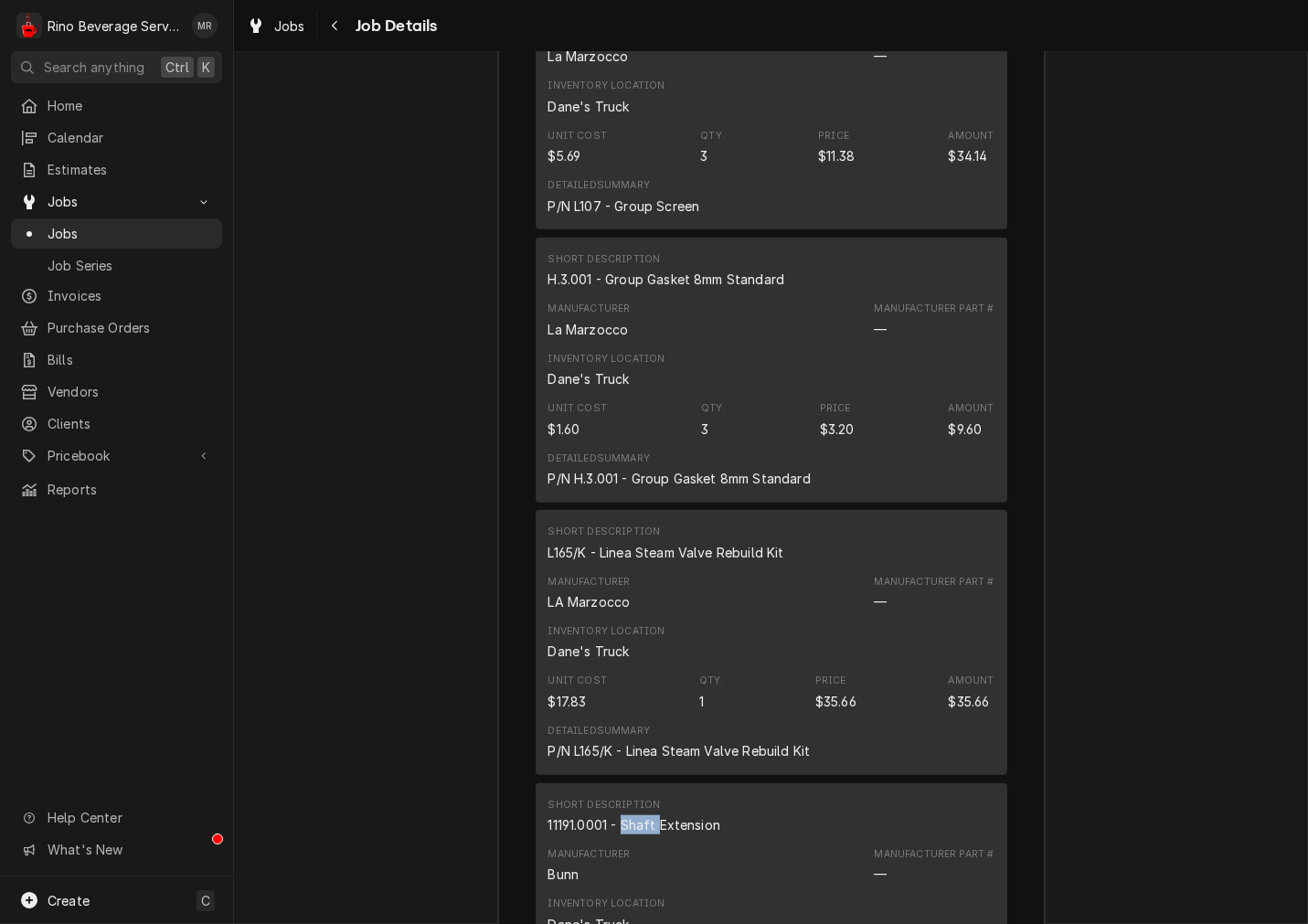 click on "11191.0001 - Shaft Extension" at bounding box center [634, 824] 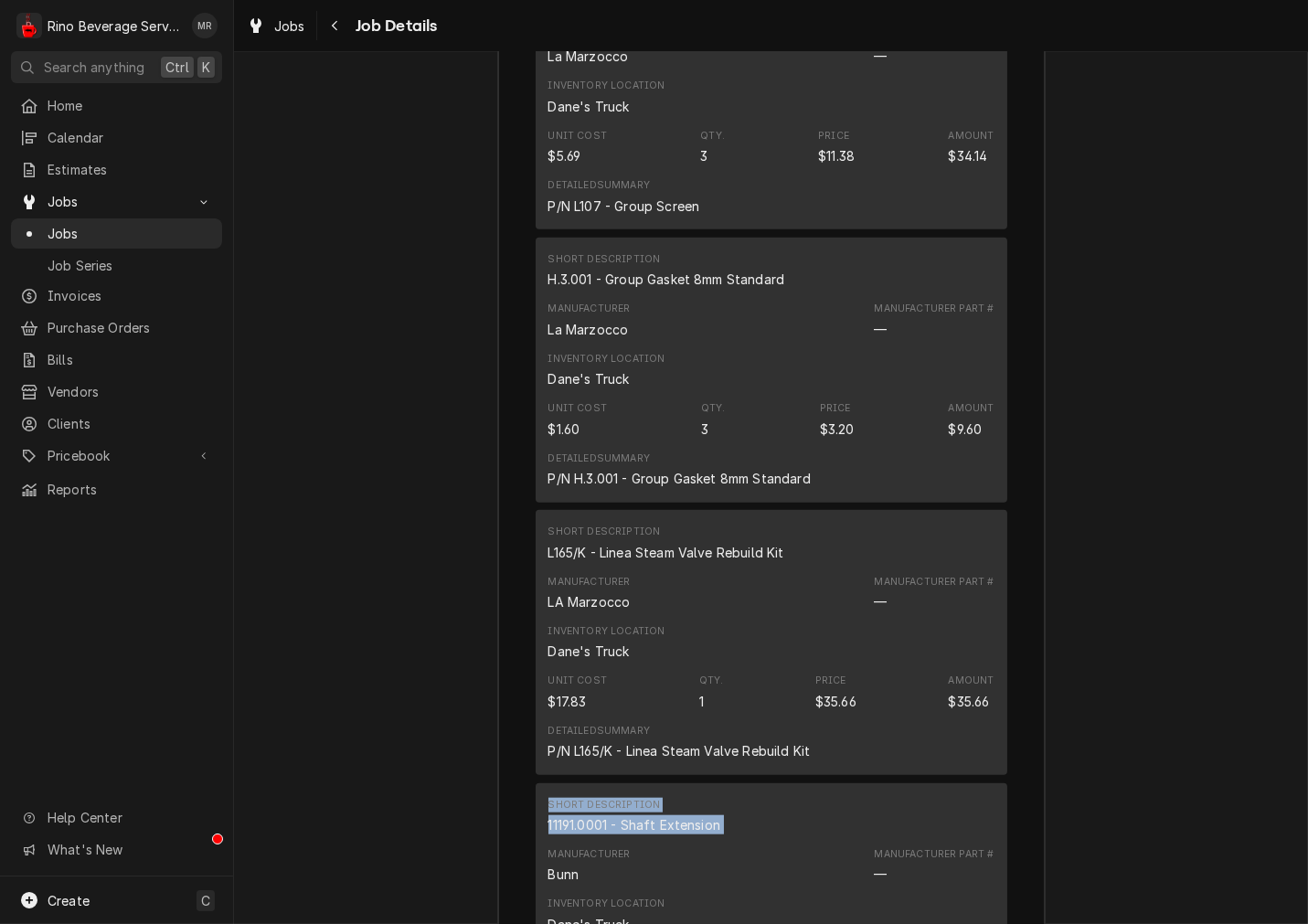 click on "Short Description 11191.0001 - Shaft Extension" at bounding box center [634, 816] 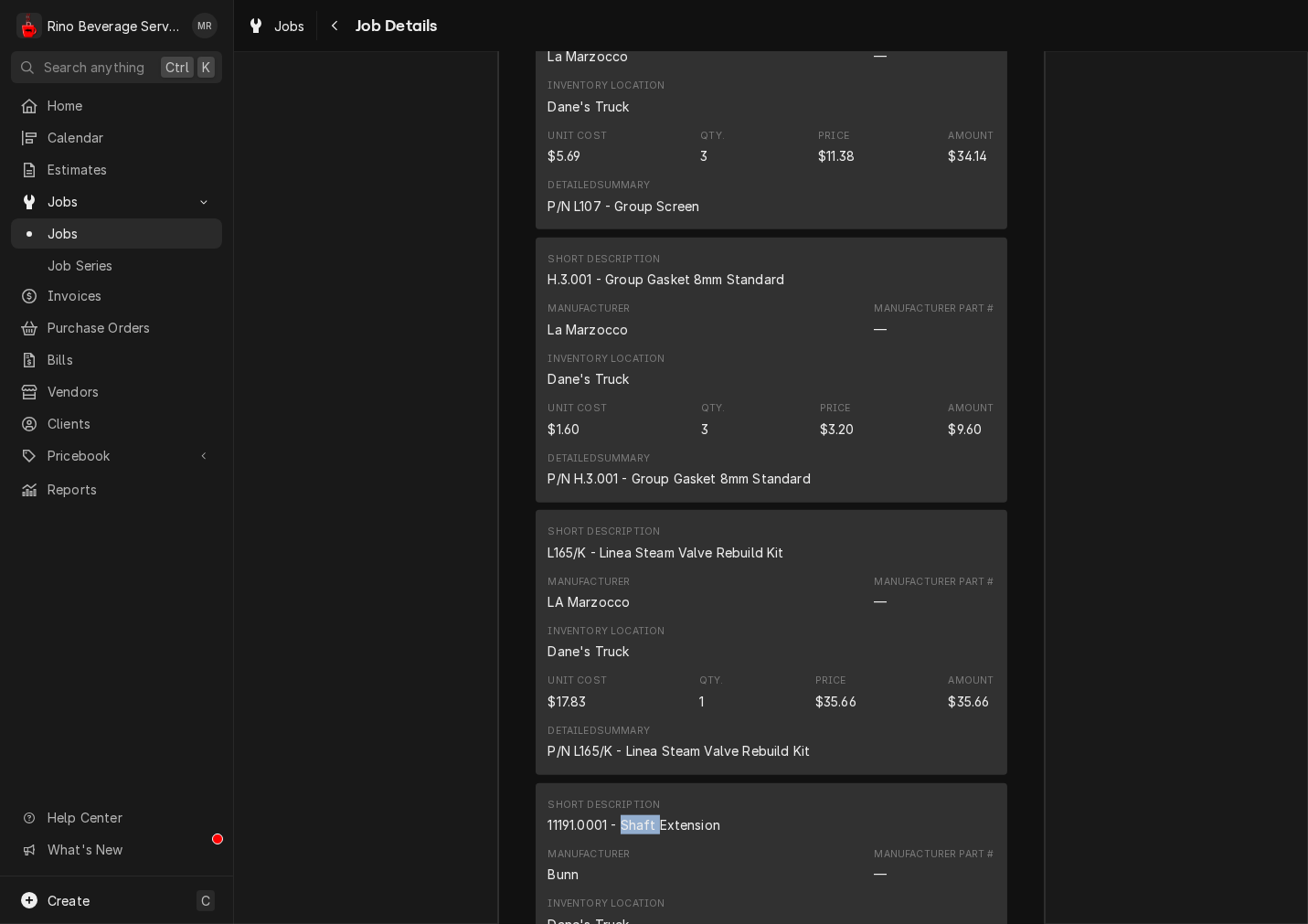 click on "Short Description 11191.0001 - Shaft Extension Manufacturer Bunn Manufacturer Part # — Inventory Location Dane's Truck Unit Cost $30.70 Qty. 1 Price $61.40 Amount $61.40 Detailed  Summary P/N 11191.0001 - Shaft Extension" at bounding box center (771, 916) 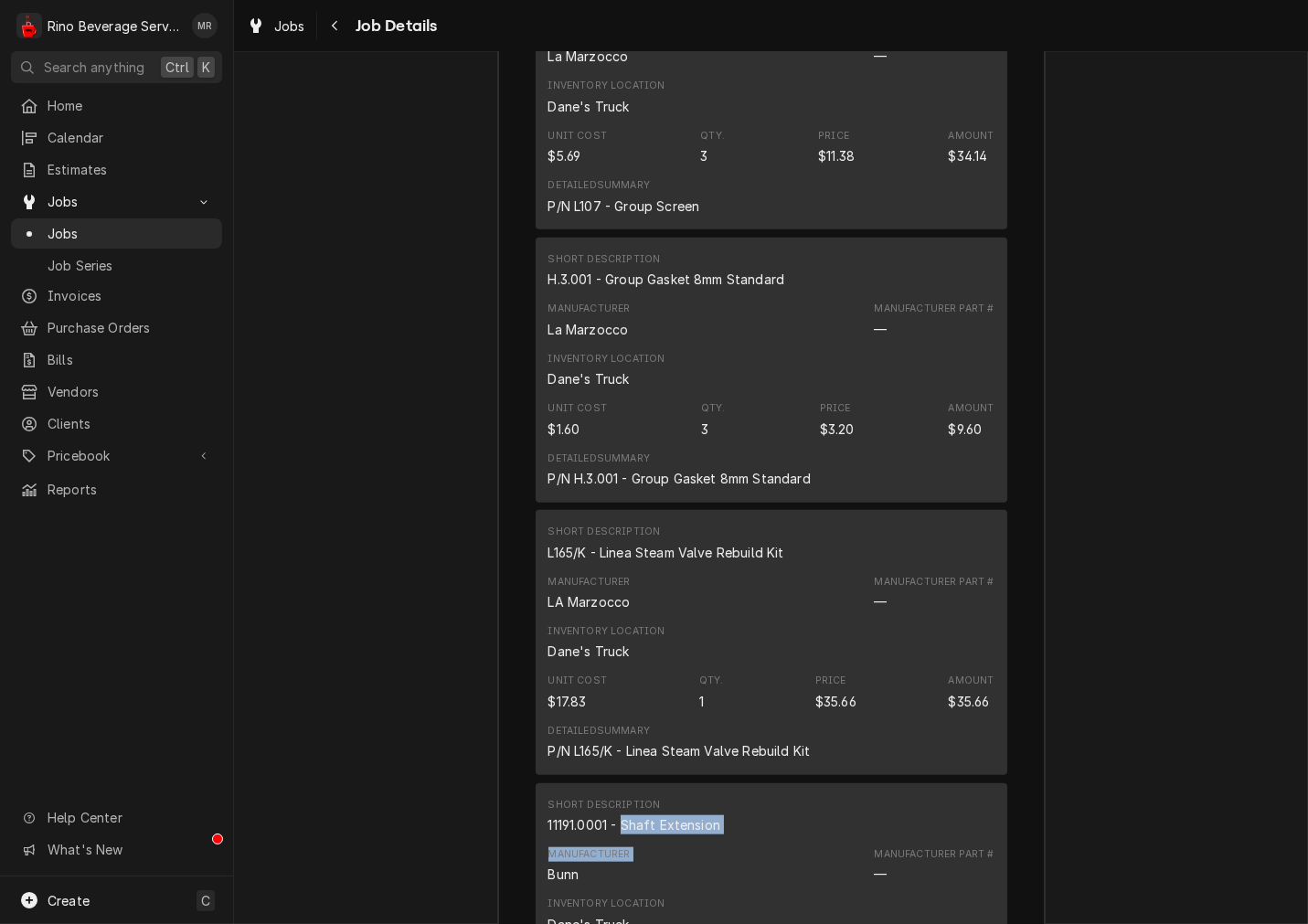 scroll, scrollTop: 3112, scrollLeft: 0, axis: vertical 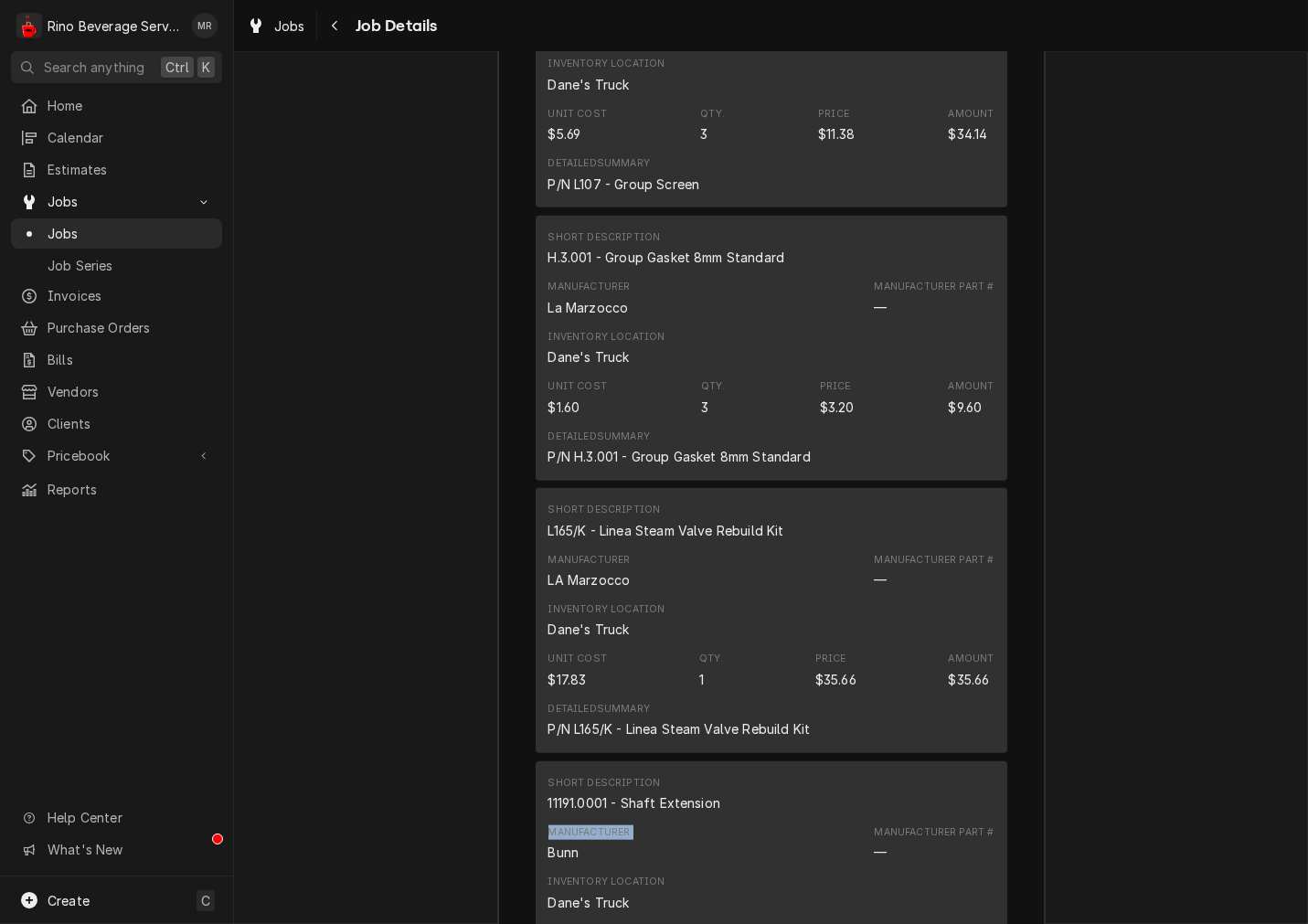 click on "Manufacturer Bunn Manufacturer Part # —" at bounding box center [771, 844] 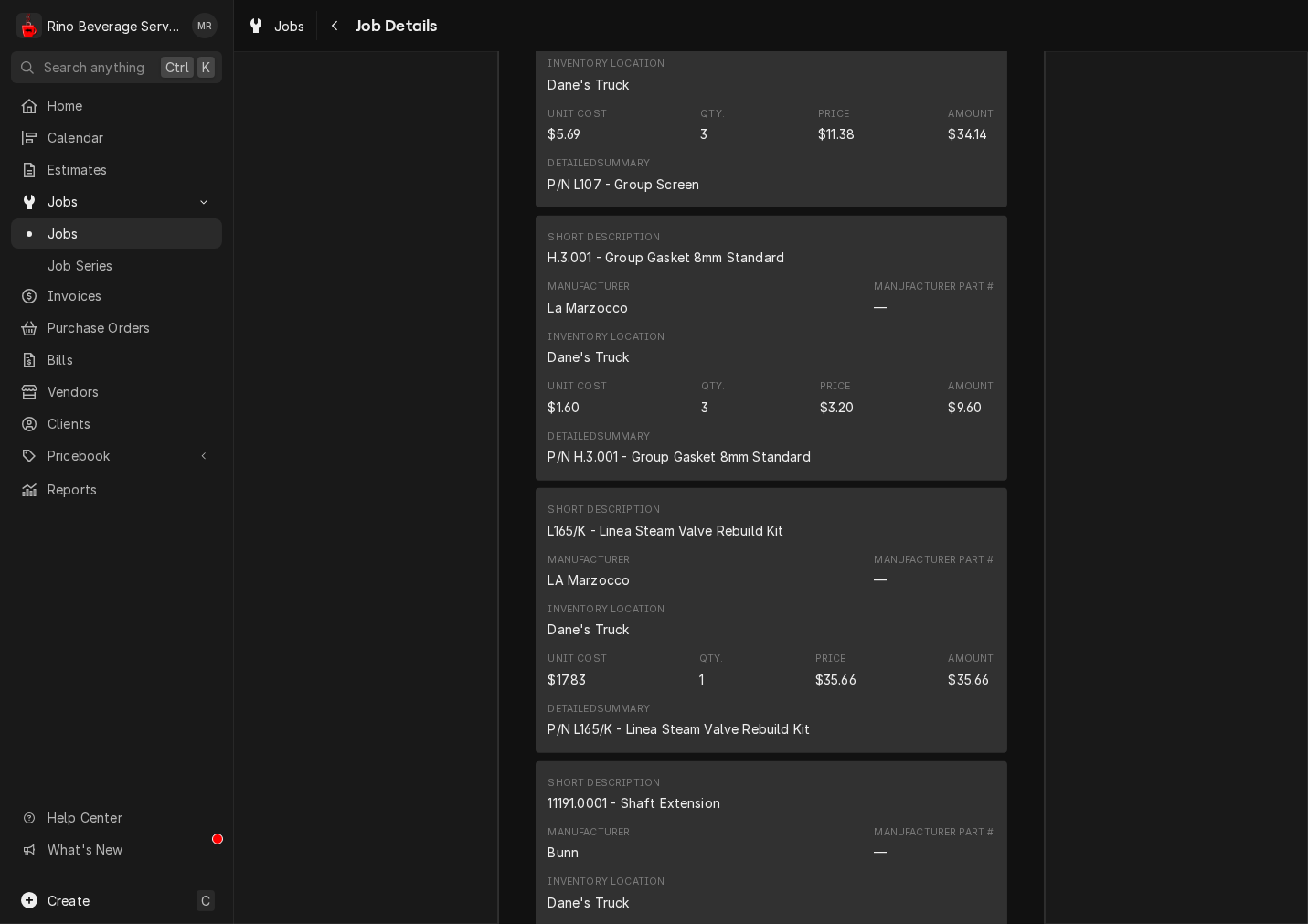 click on "11191.0001 - Shaft Extension" at bounding box center [634, 802] 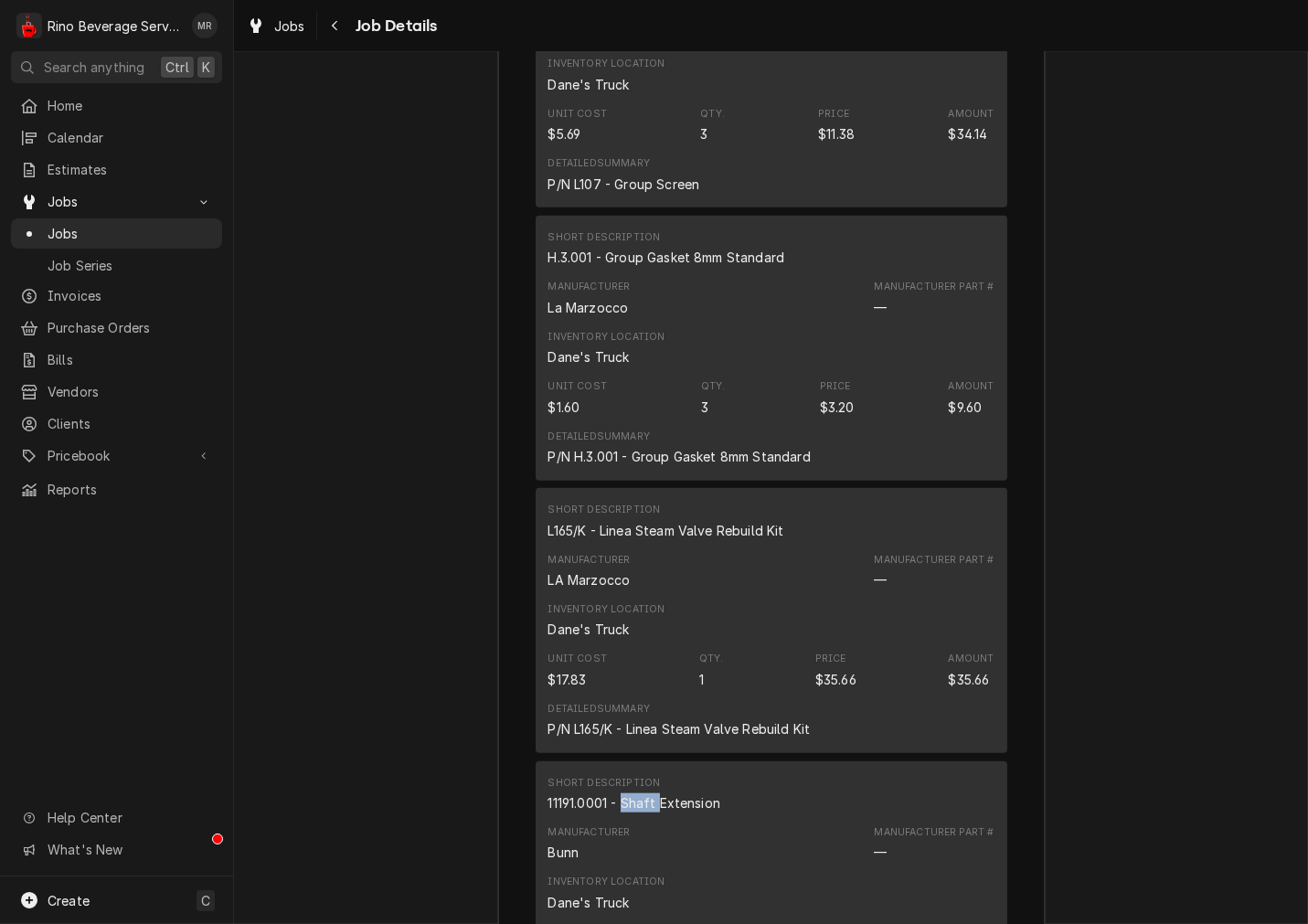 click on "11191.0001 - Shaft Extension" at bounding box center (634, 802) 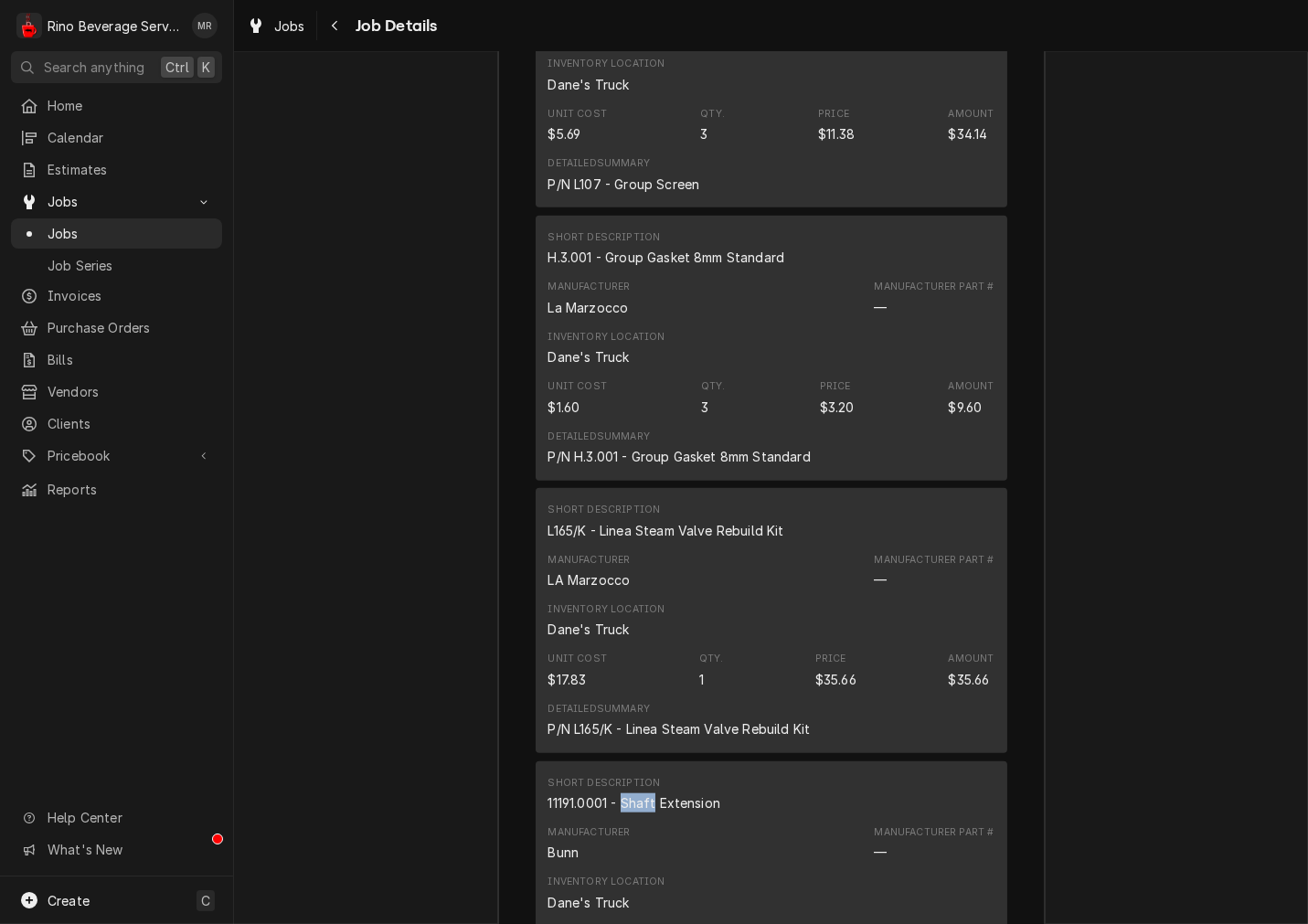 click on "11191.0001 - Shaft Extension" at bounding box center (634, 802) 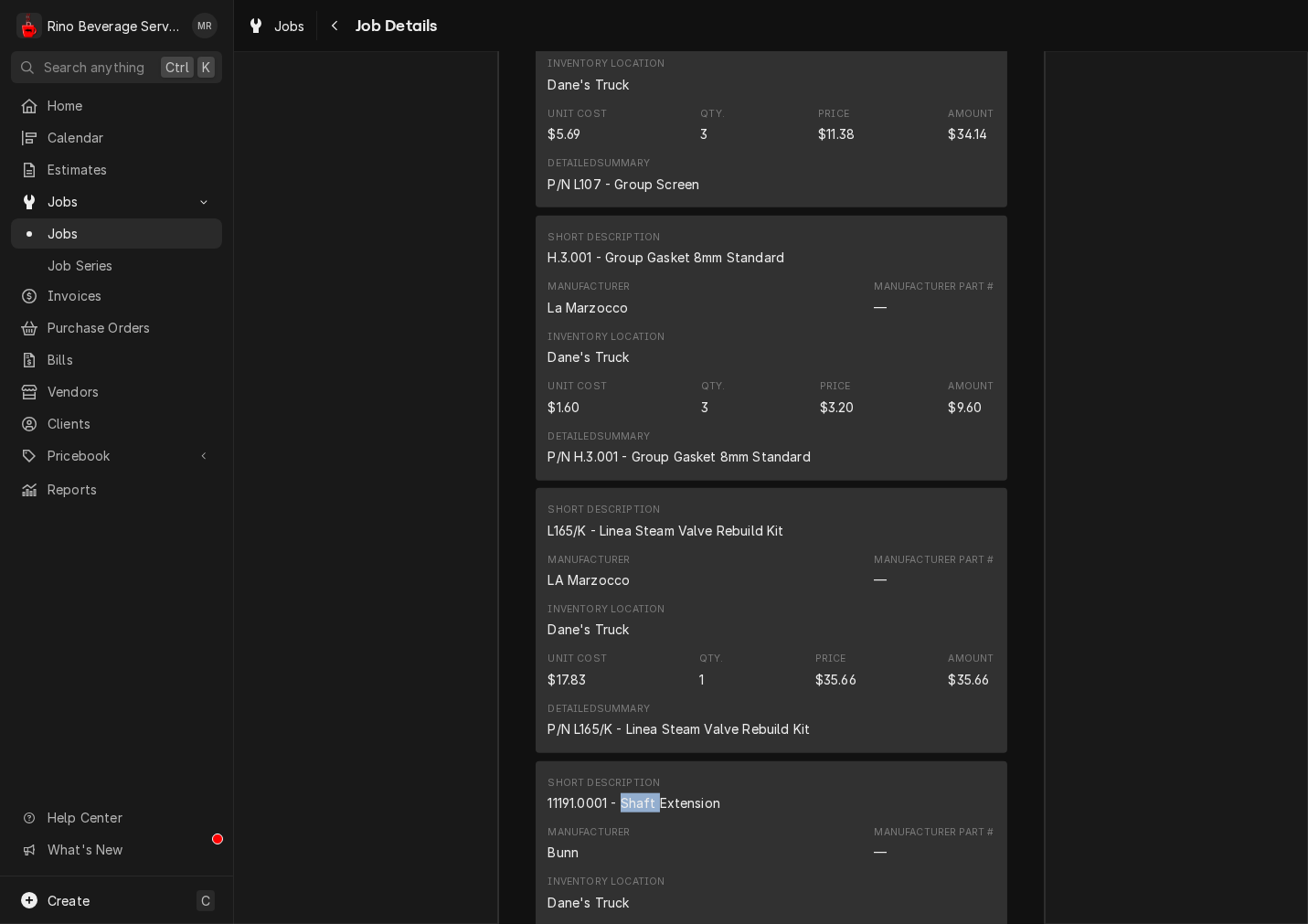 click on "11191.0001 - Shaft Extension" at bounding box center [634, 802] 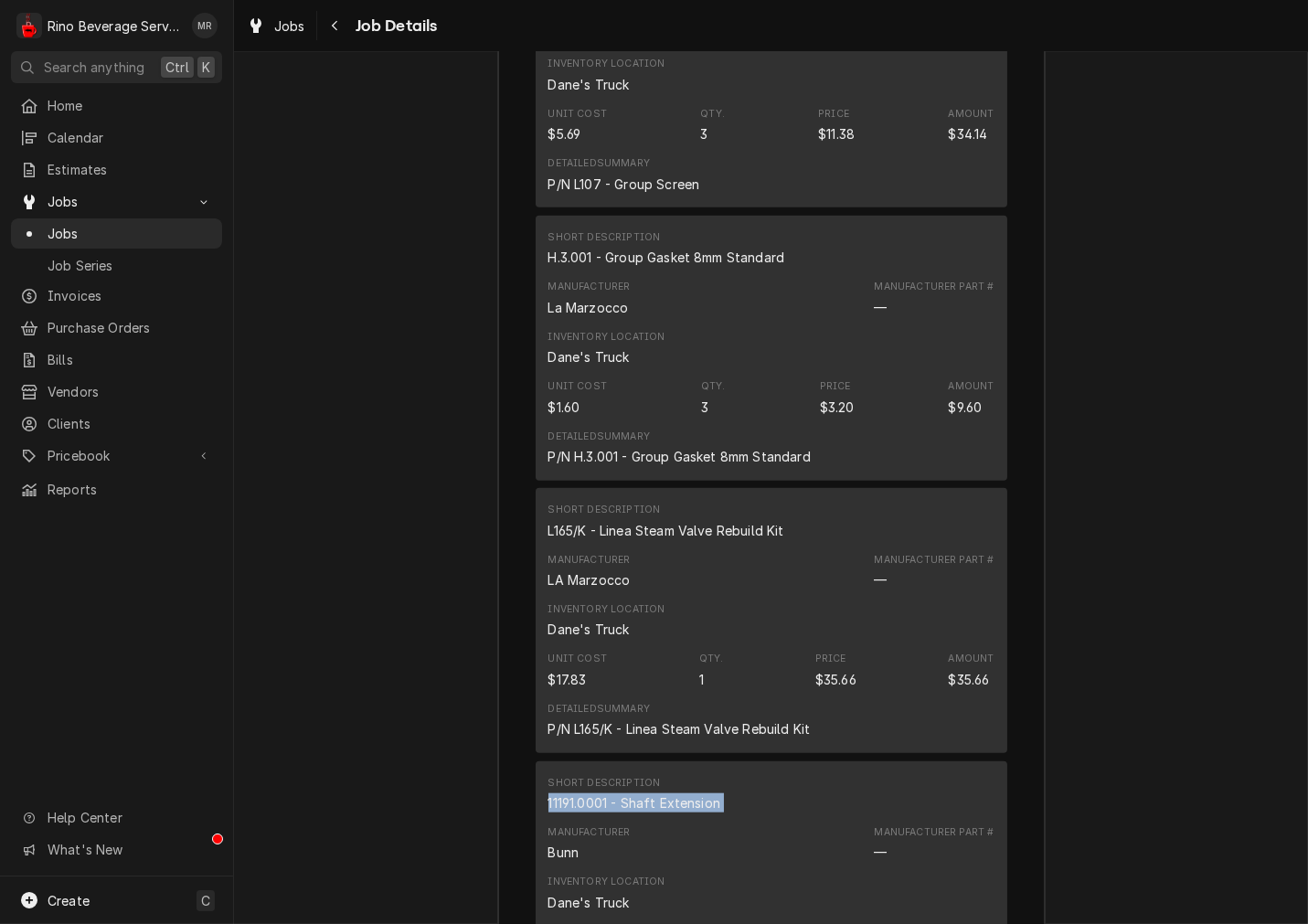 click on "11191.0001 - Shaft Extension" at bounding box center [634, 802] 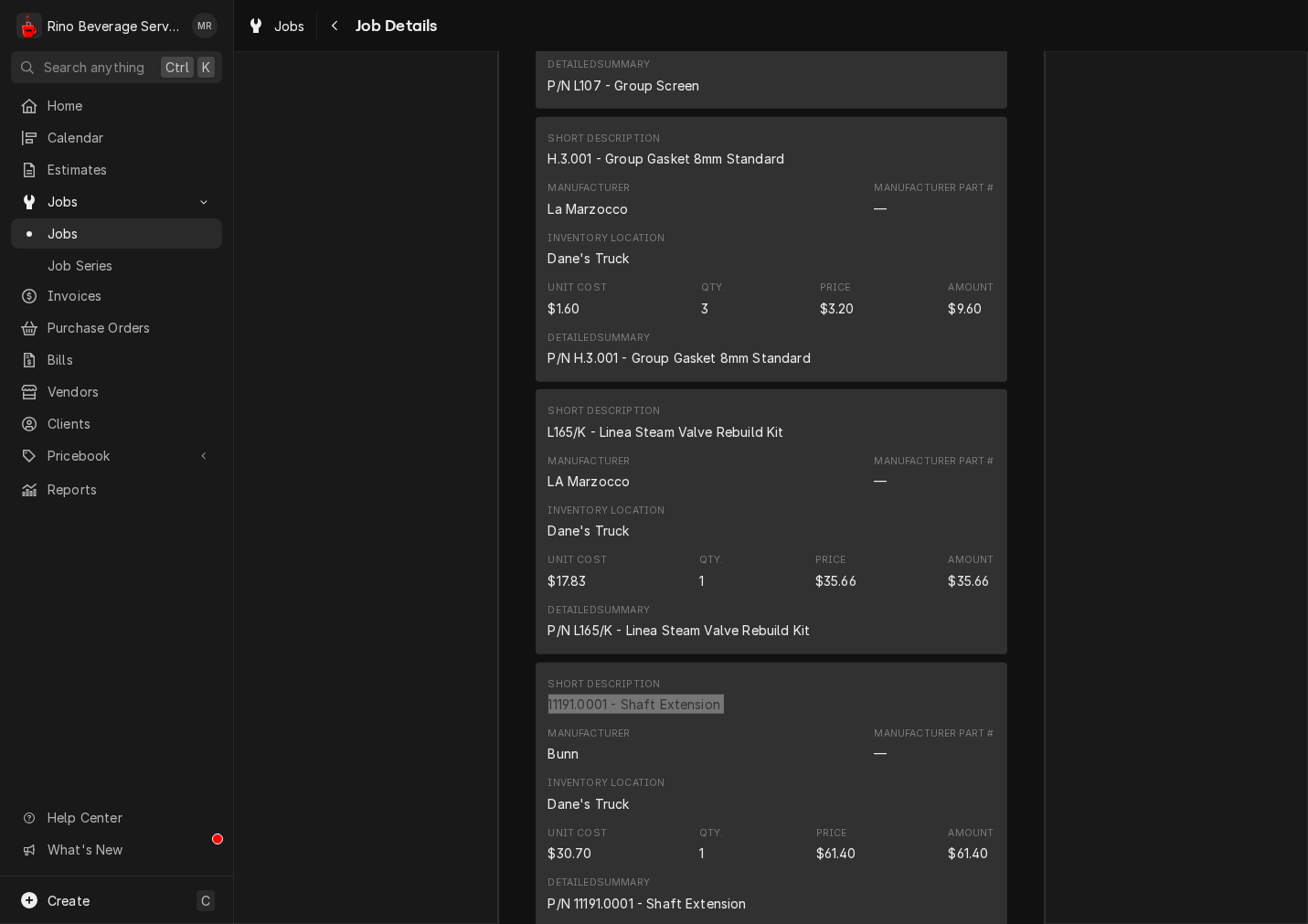 scroll, scrollTop: 3112, scrollLeft: 0, axis: vertical 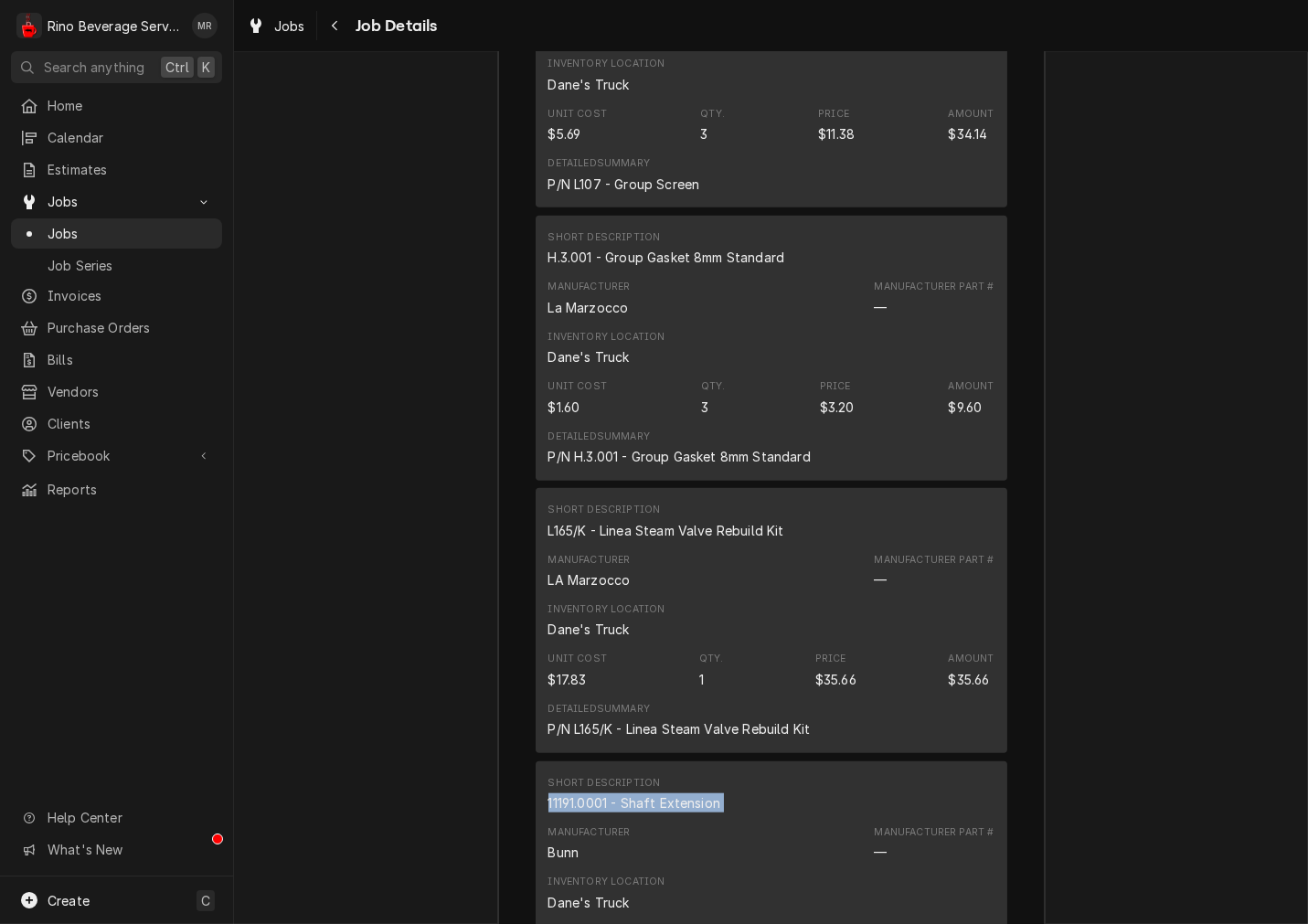 click on "L165/K - Linea Steam Valve Rebuild Kit" at bounding box center [666, 530] 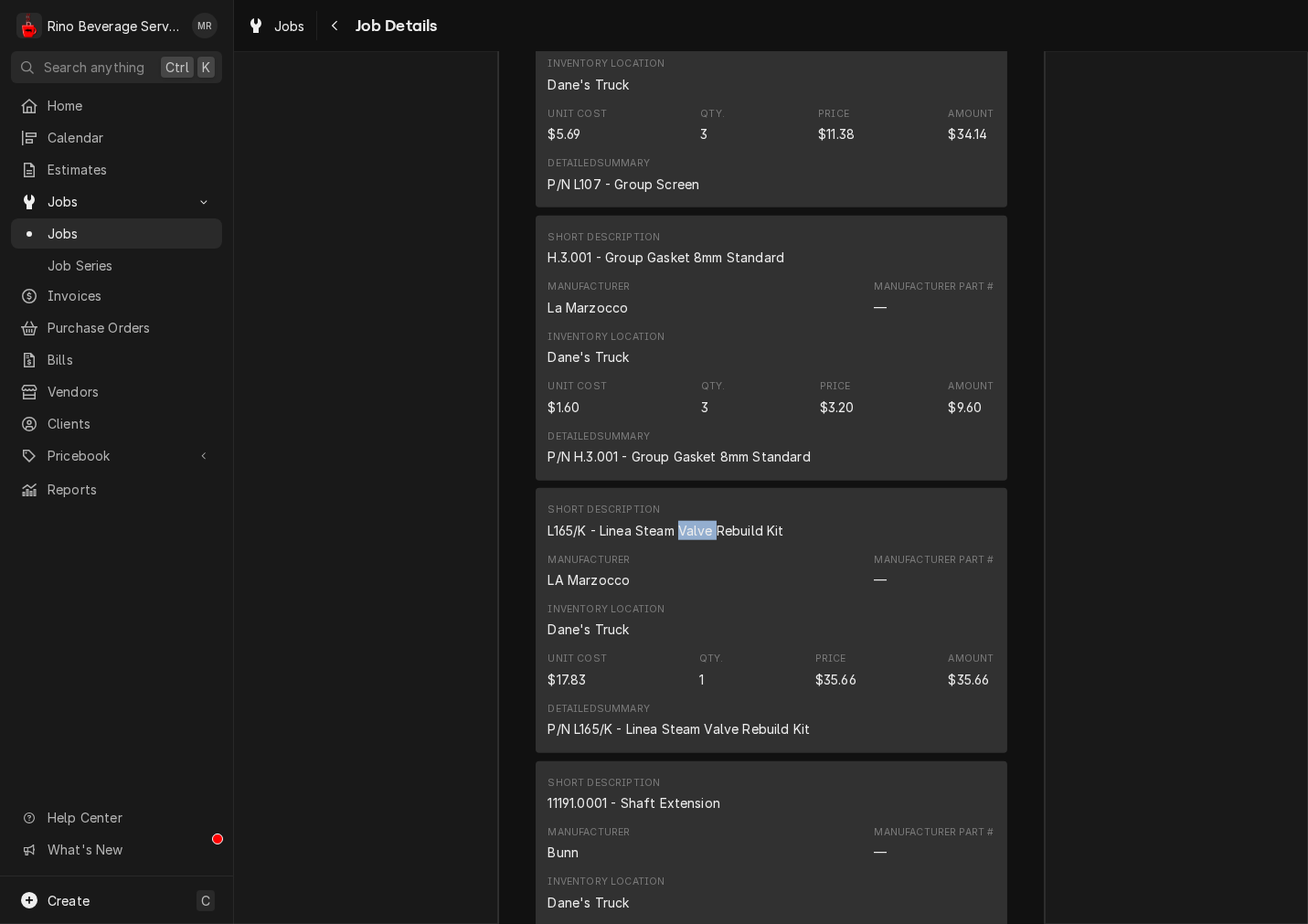 click on "L165/K - Linea Steam Valve Rebuild Kit" at bounding box center (666, 530) 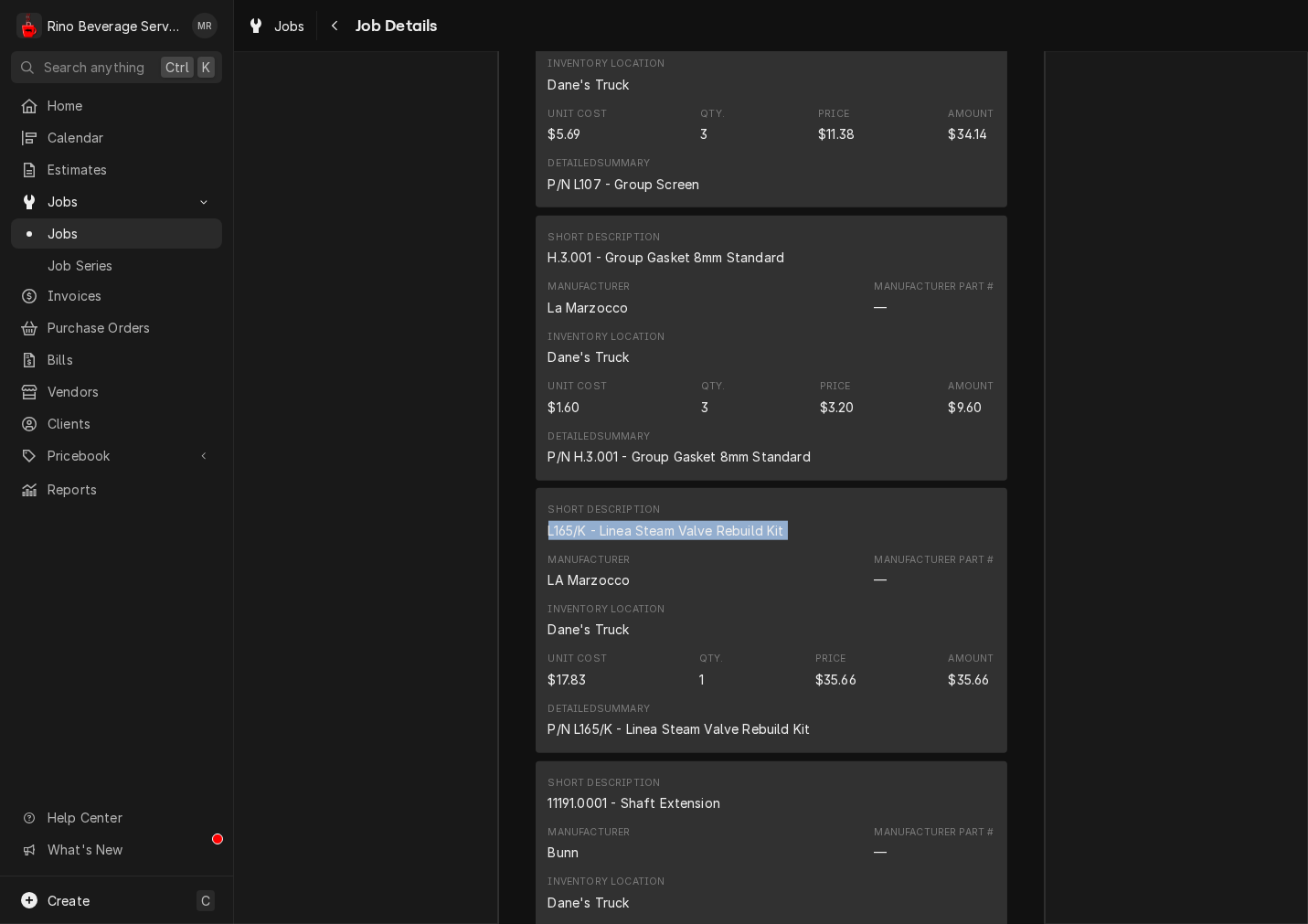 click on "L165/K - Linea Steam Valve Rebuild Kit" at bounding box center [666, 530] 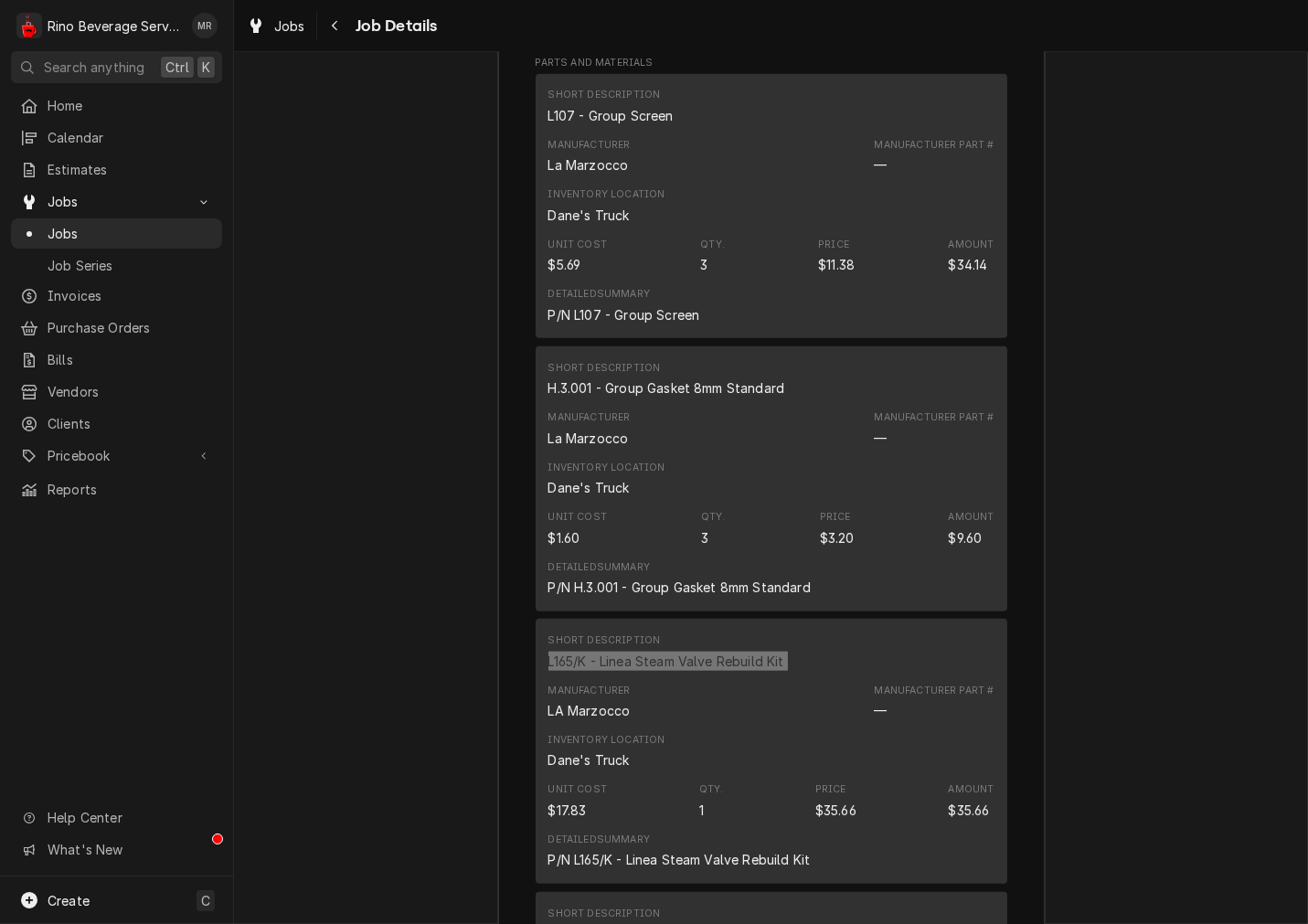 scroll, scrollTop: 2774, scrollLeft: 0, axis: vertical 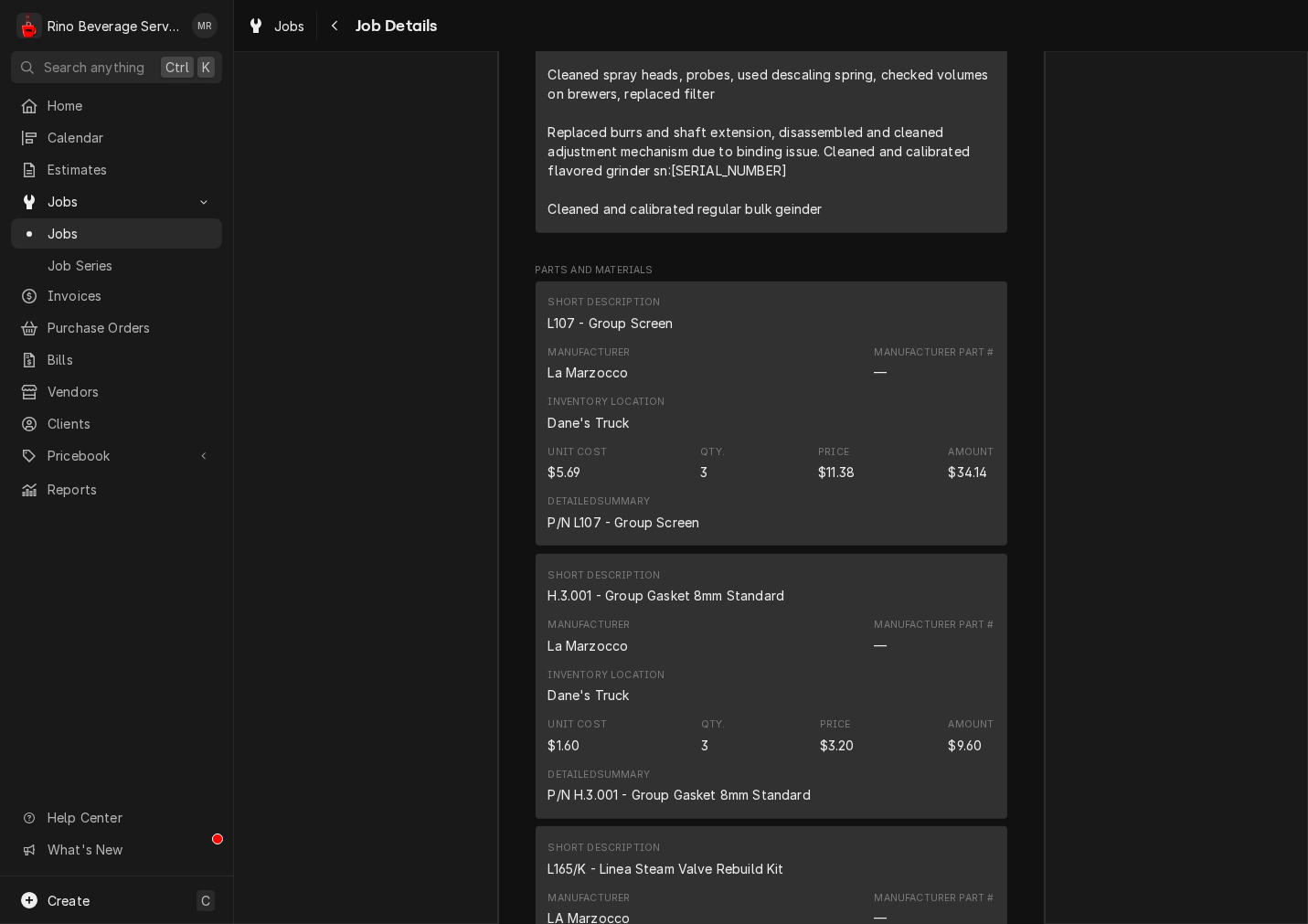 click on "H.3.001 - Group Gasket 8mm Standard" at bounding box center (666, 595) 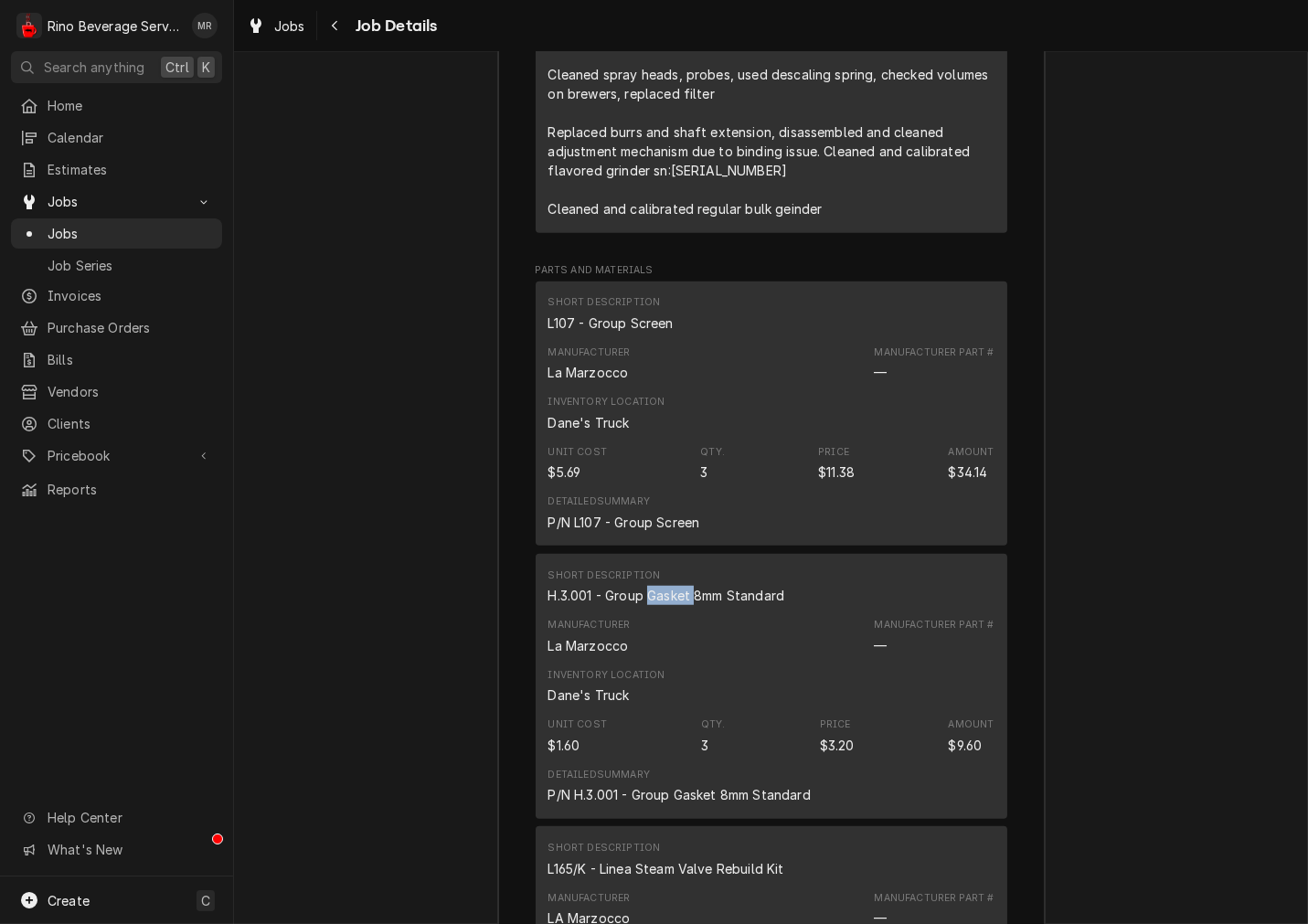 click on "H.3.001 - Group Gasket 8mm Standard" at bounding box center (666, 595) 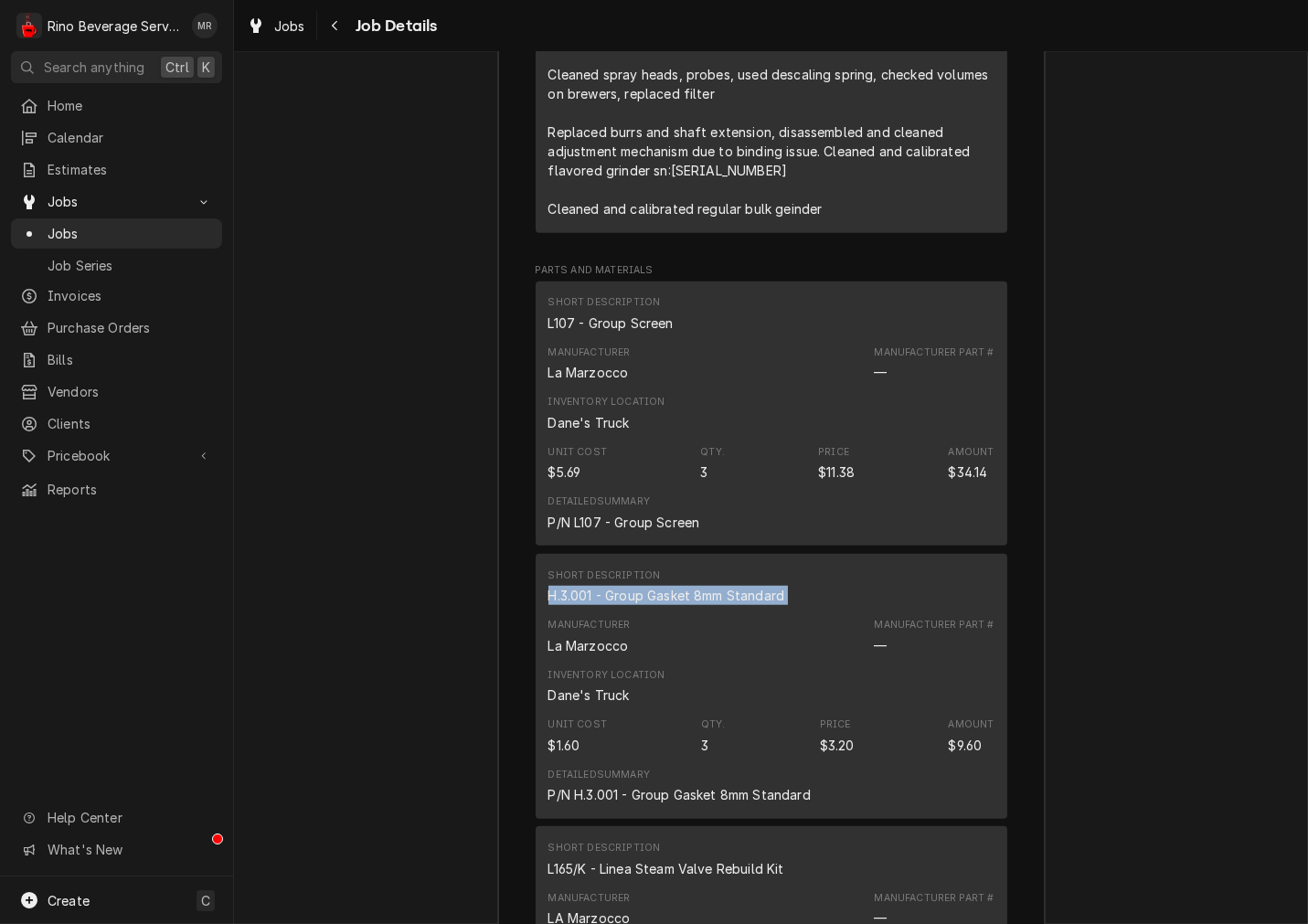 click on "H.3.001 - Group Gasket 8mm Standard" at bounding box center (666, 595) 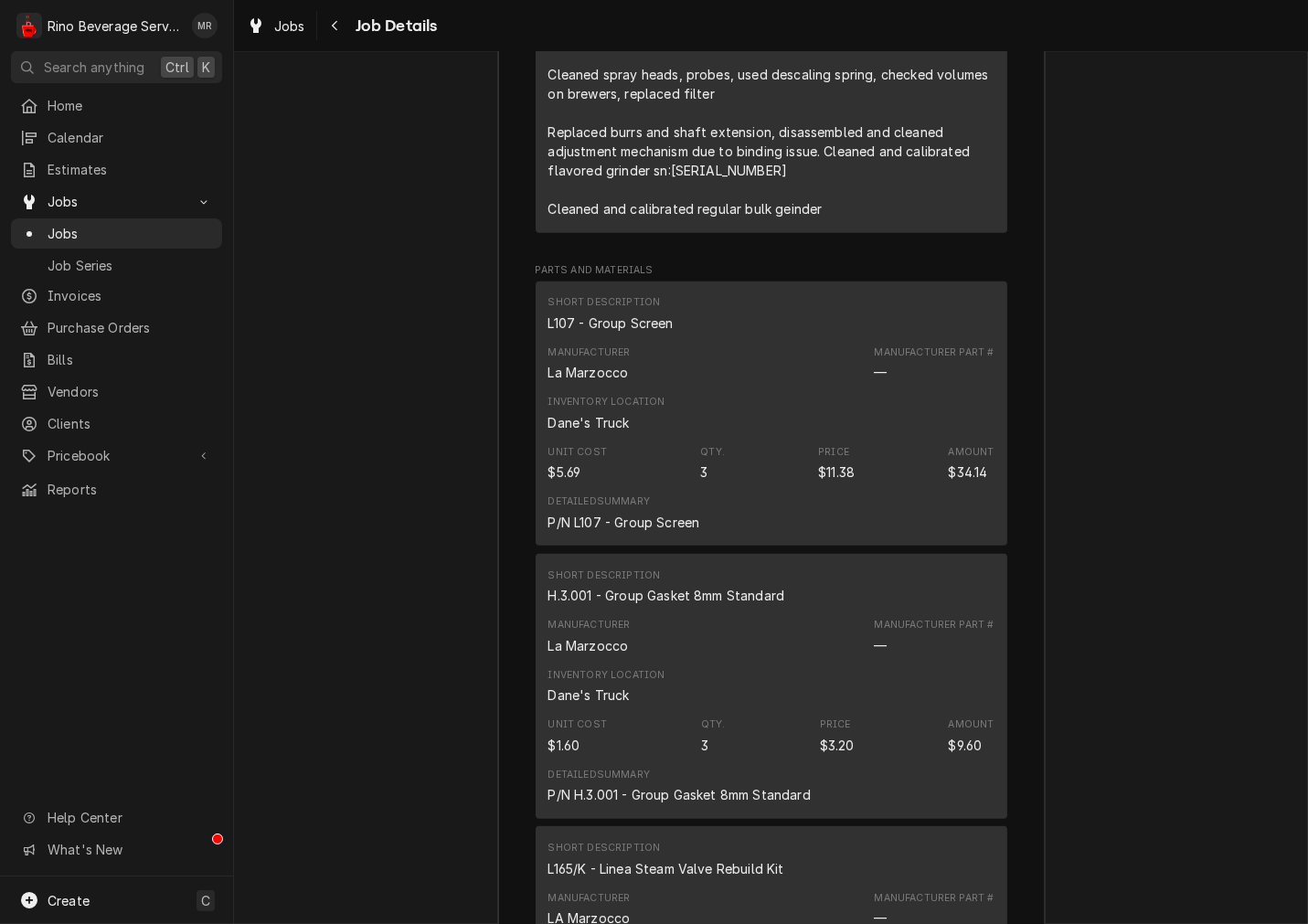 click on "L107 - Group Screen" at bounding box center (611, 323) 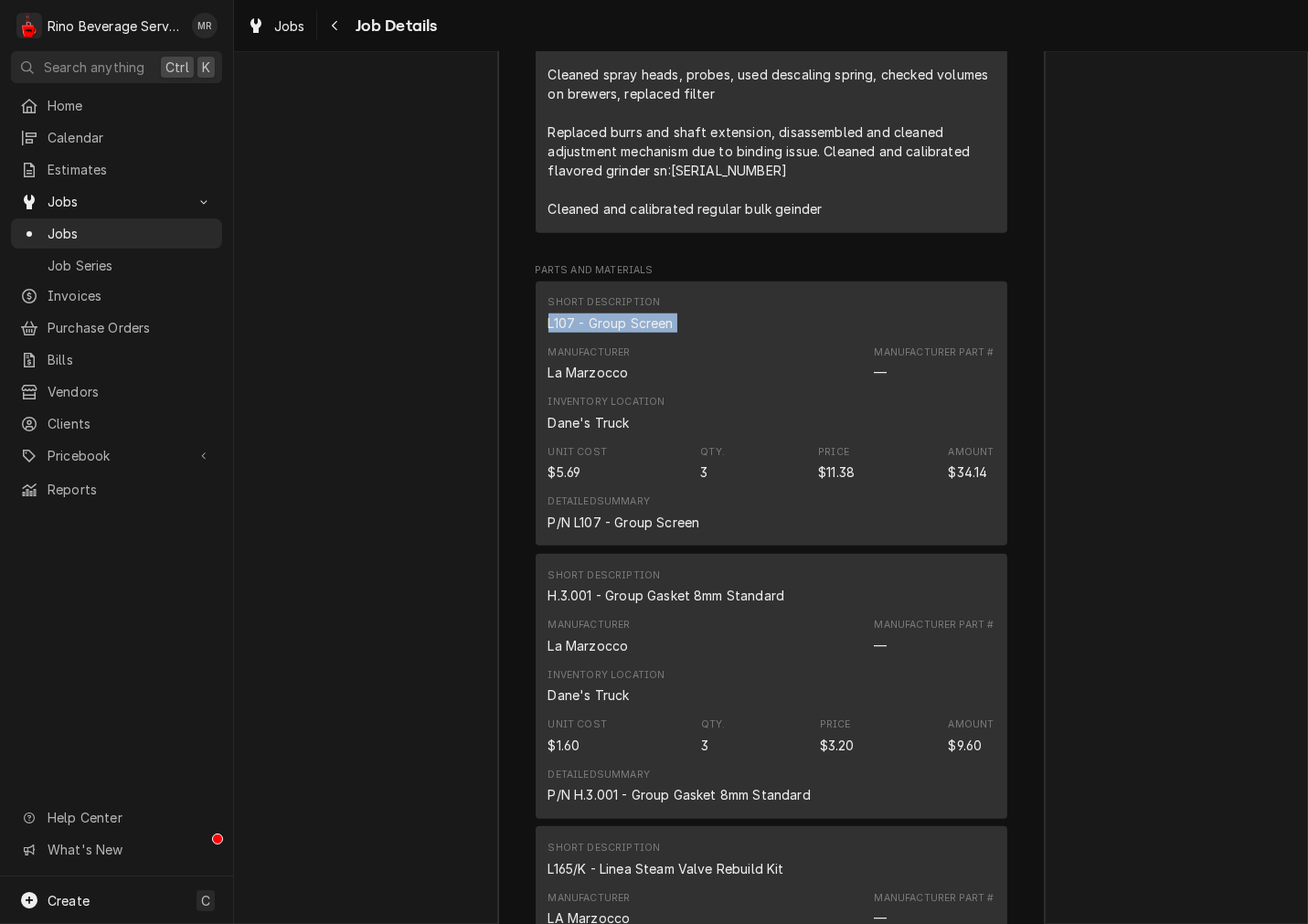 click on "L107 - Group Screen" at bounding box center [611, 323] 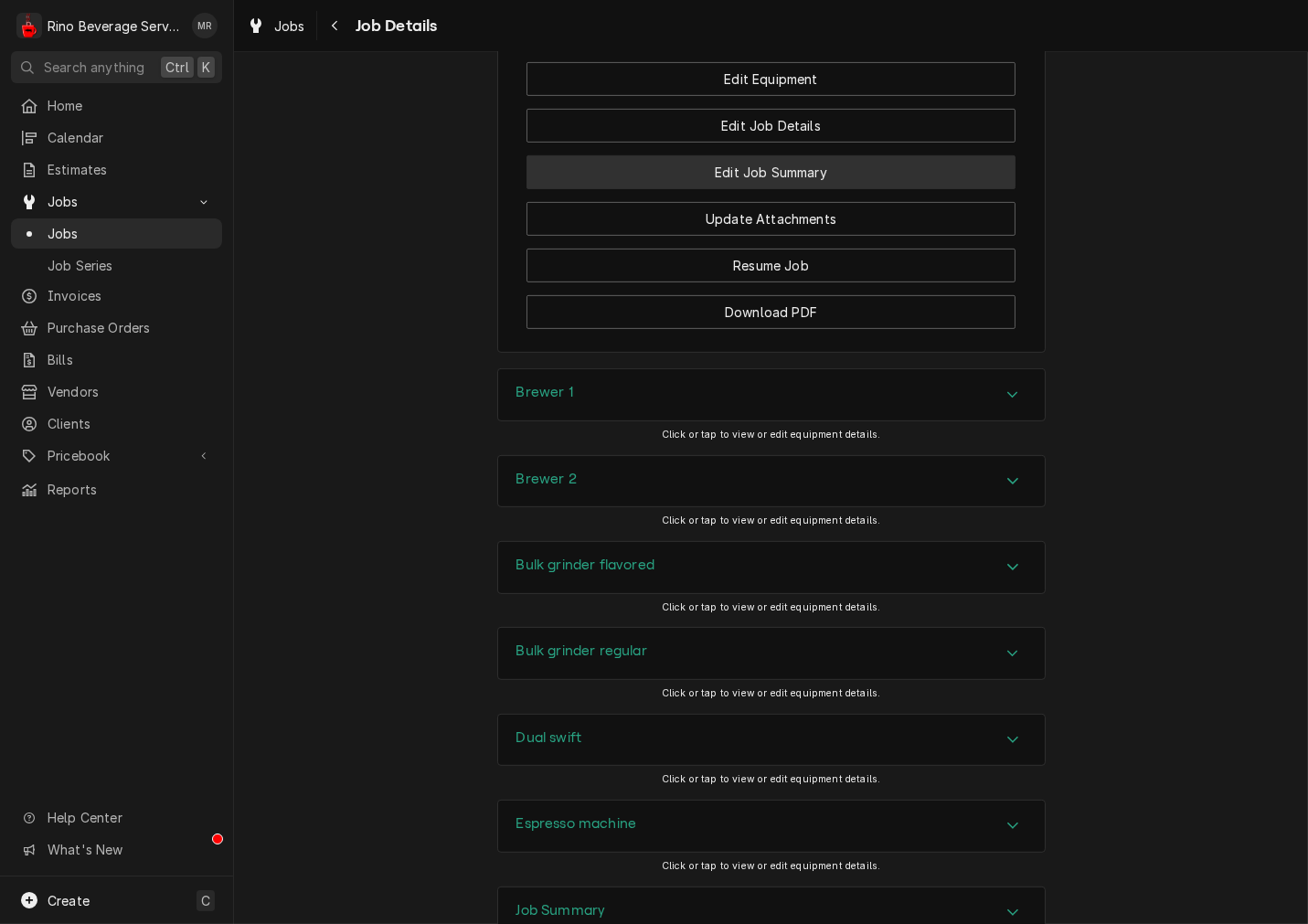 scroll, scrollTop: 1250, scrollLeft: 0, axis: vertical 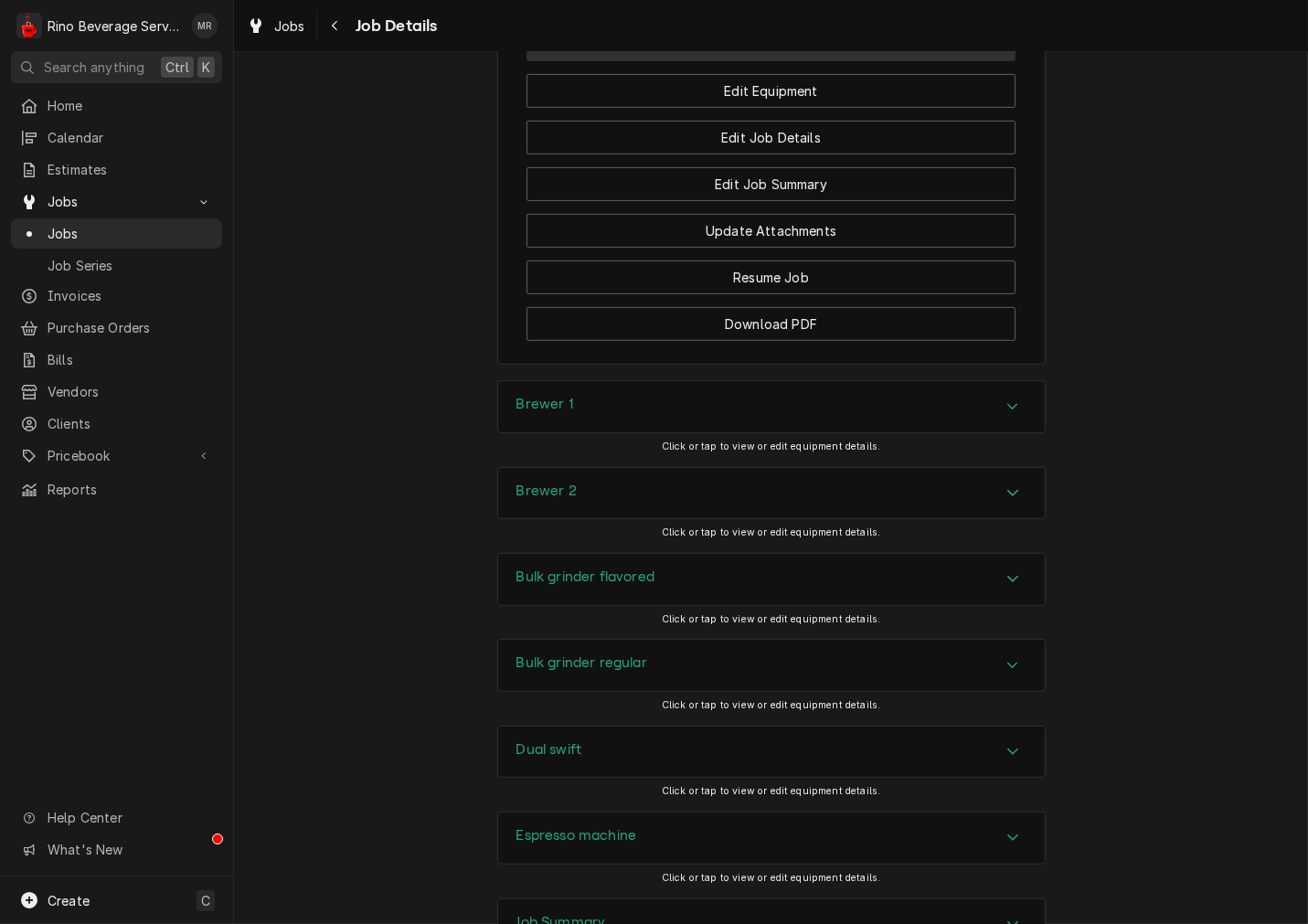 click on "Mark as Invoiced" at bounding box center (771, 44) 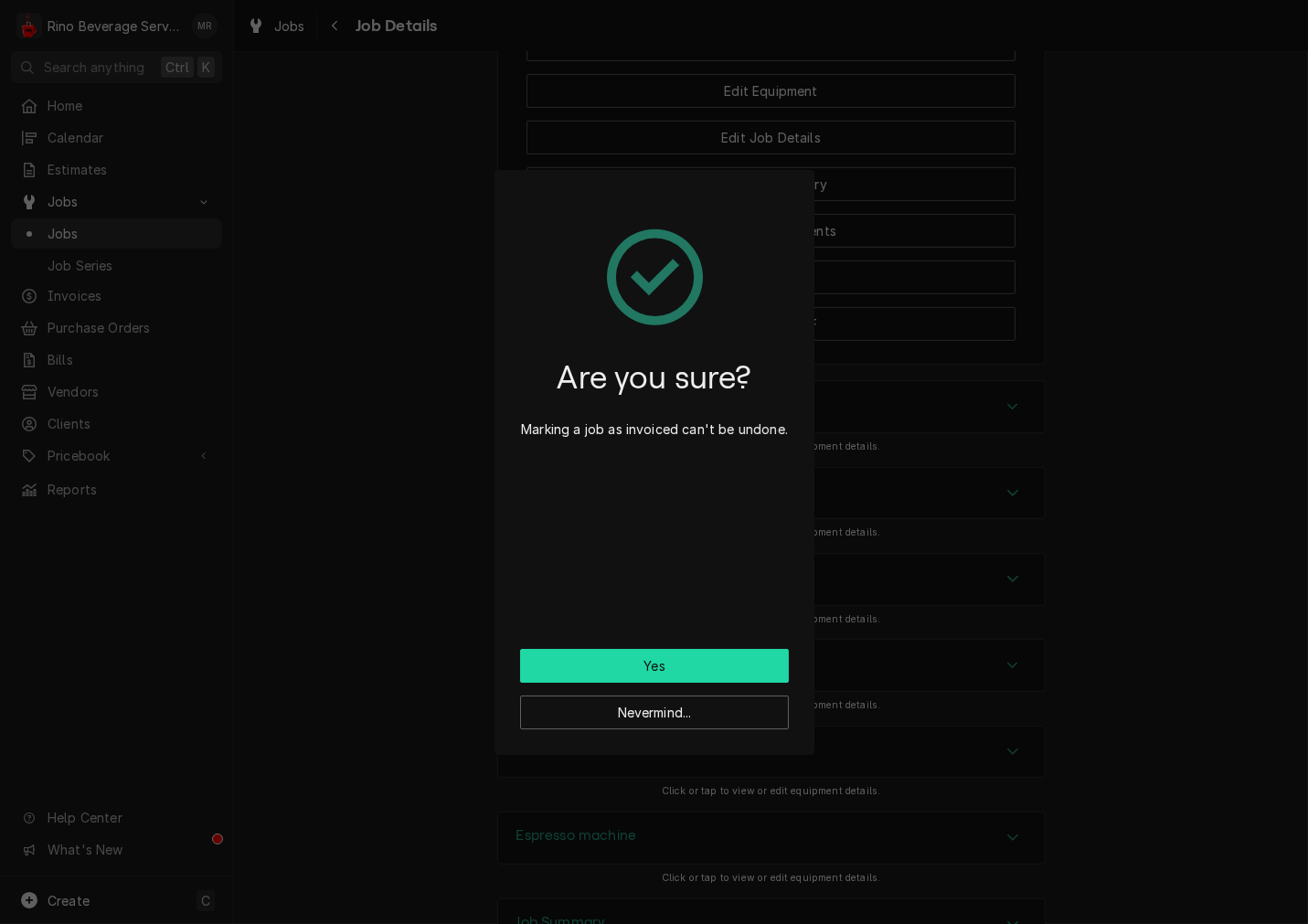 click on "Yes" at bounding box center [654, 665] 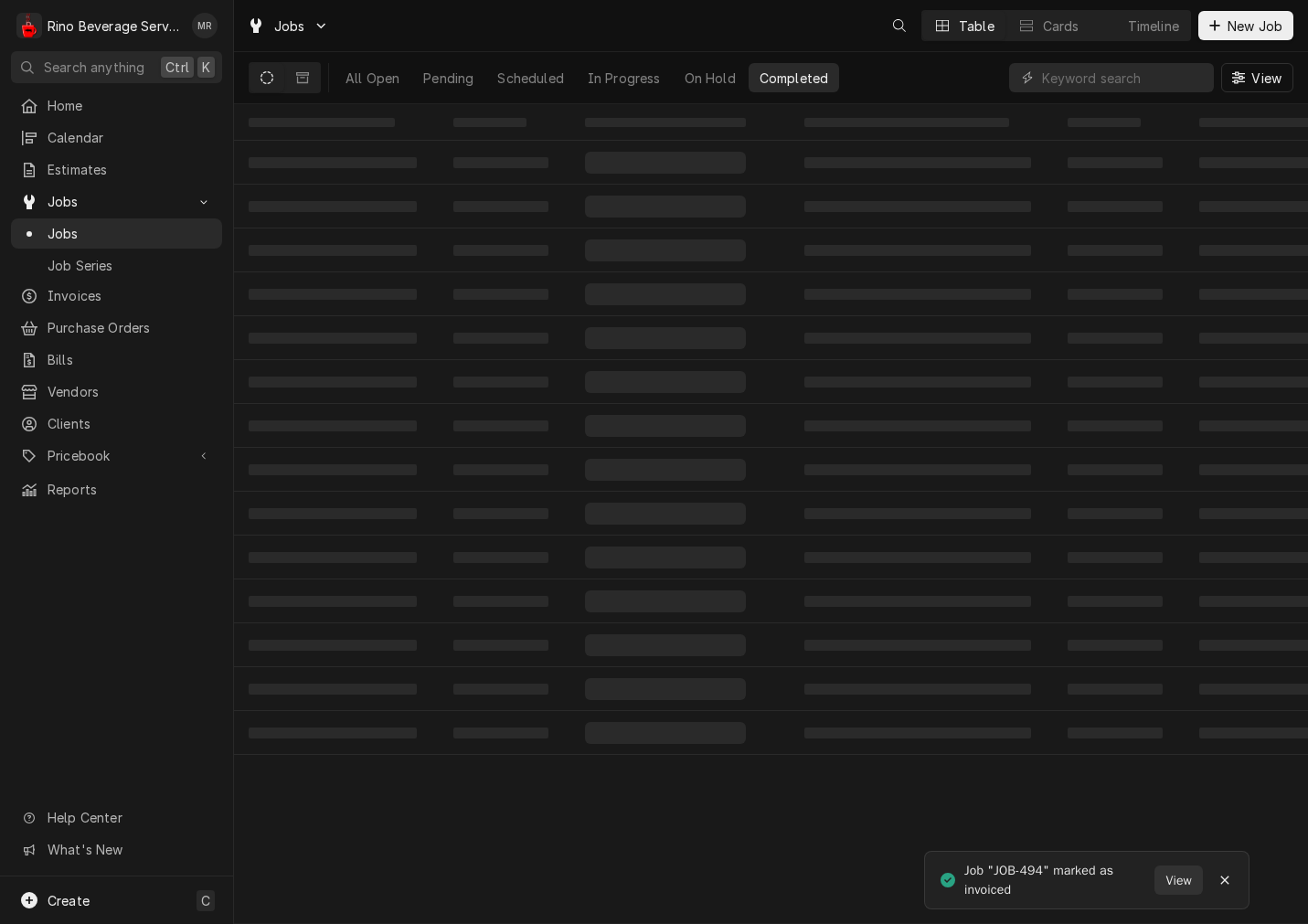 scroll, scrollTop: 0, scrollLeft: 0, axis: both 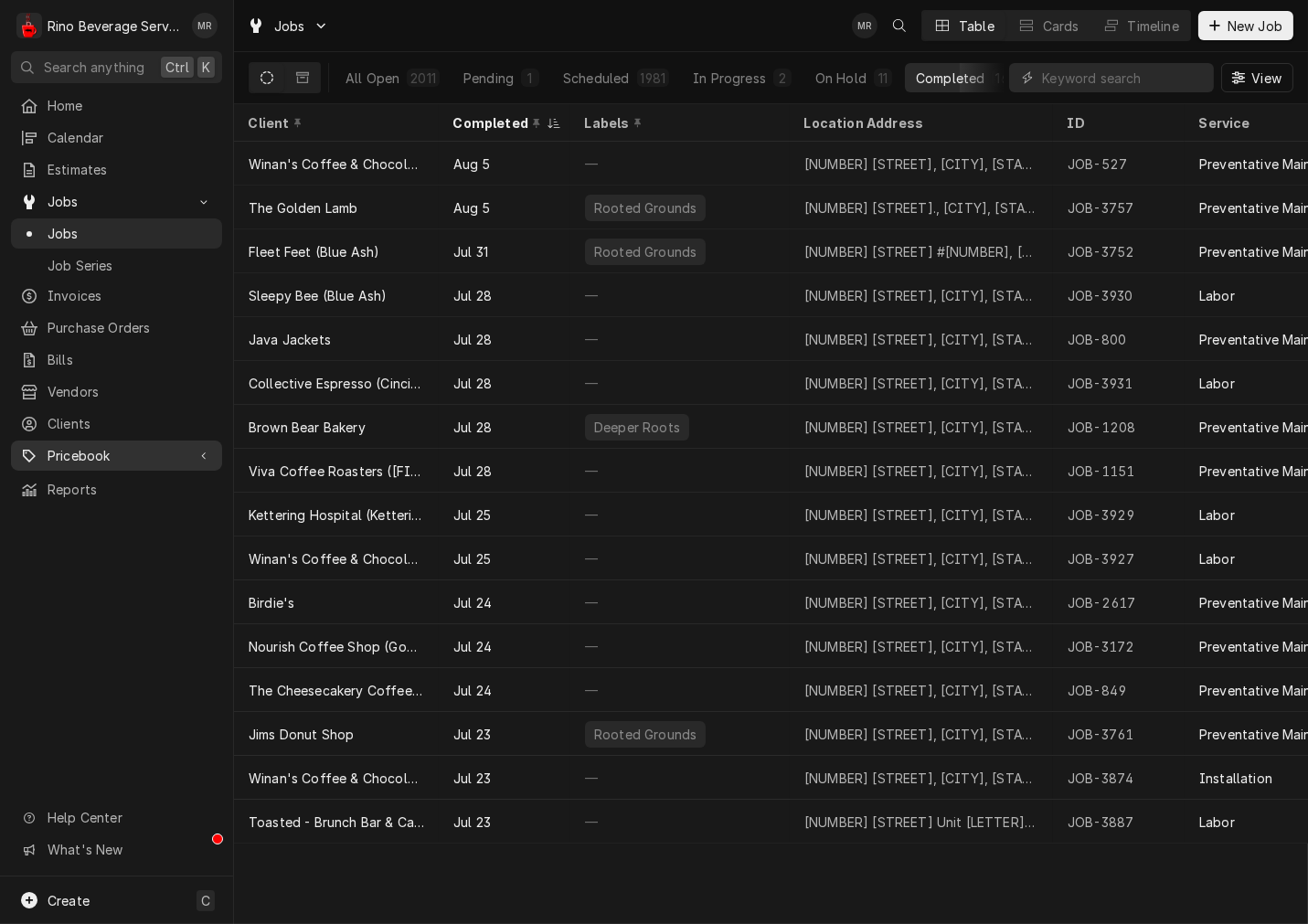 drag, startPoint x: 37, startPoint y: 443, endPoint x: 71, endPoint y: 457, distance: 36.769553 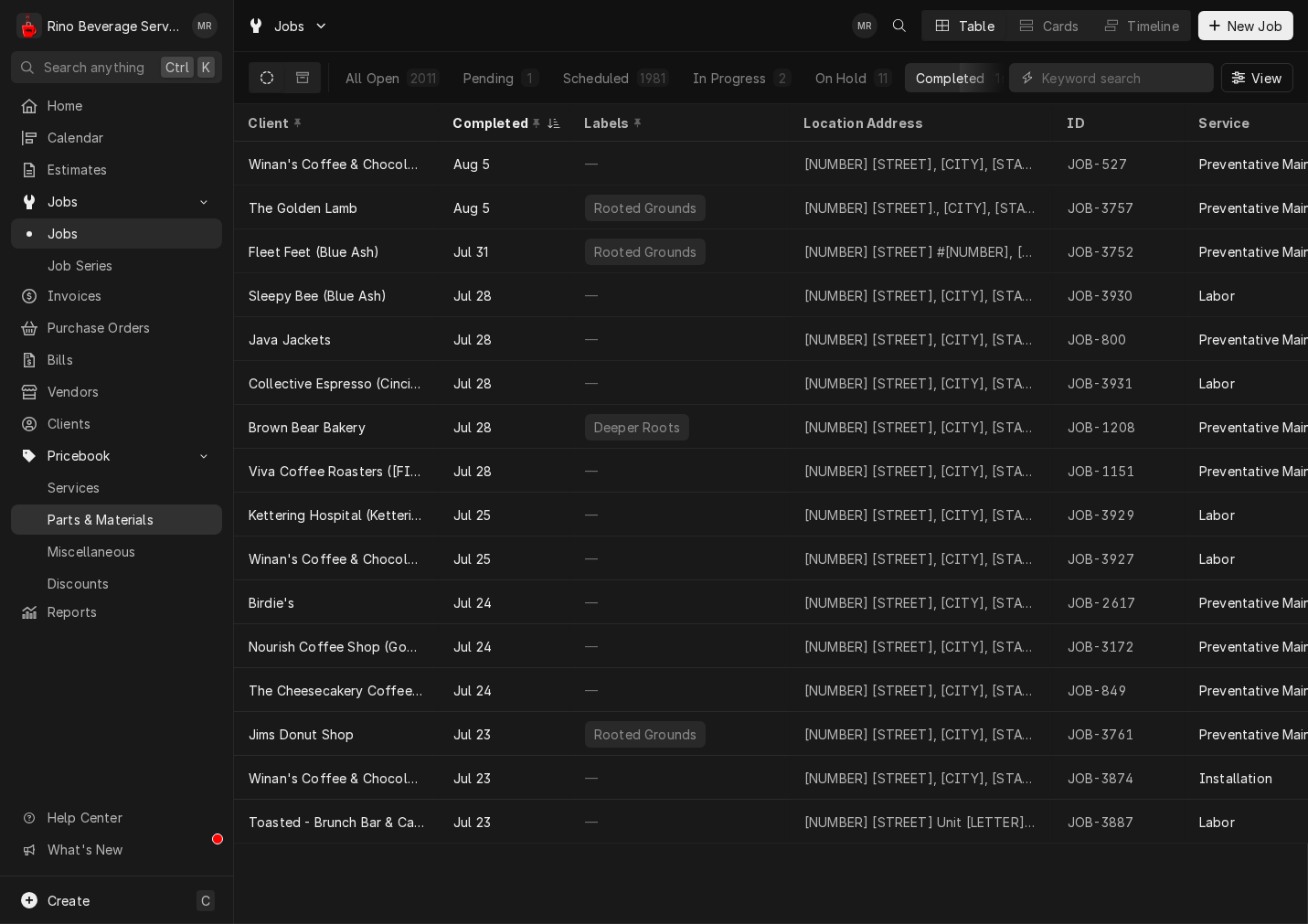 click on "Parts & Materials" at bounding box center (116, 519) 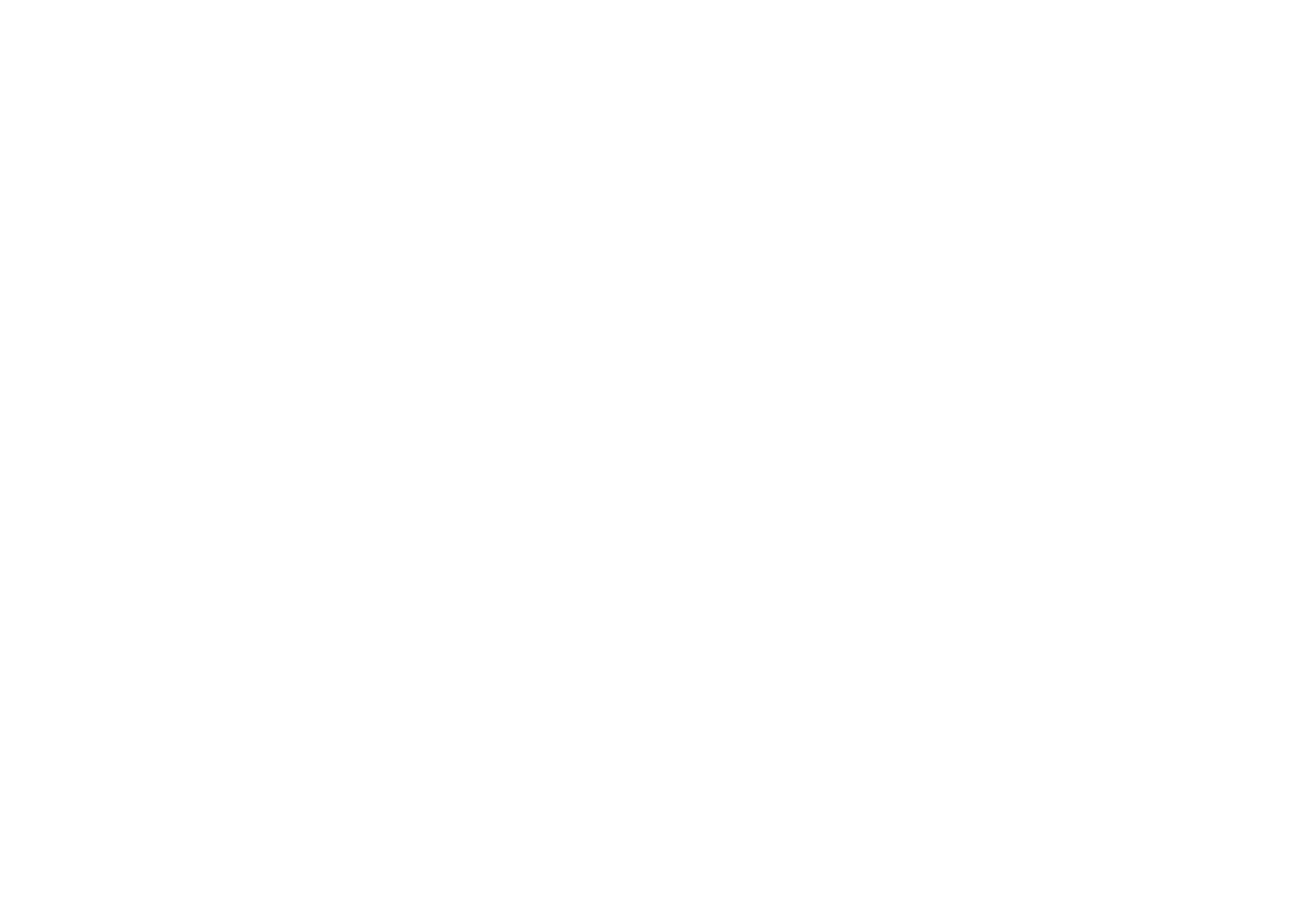 scroll, scrollTop: 0, scrollLeft: 0, axis: both 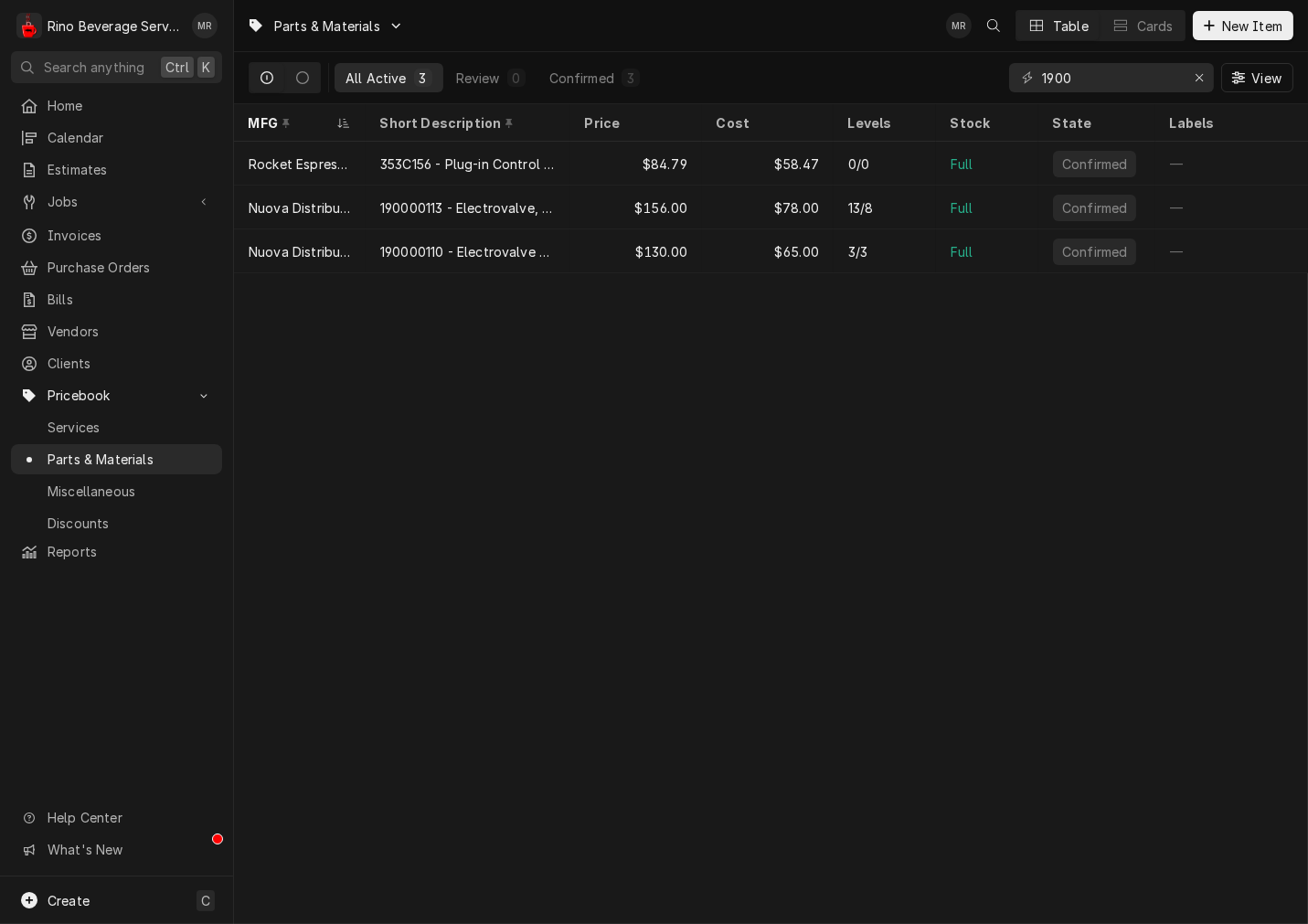 click on "[NUMBER] View" at bounding box center (1151, 78) 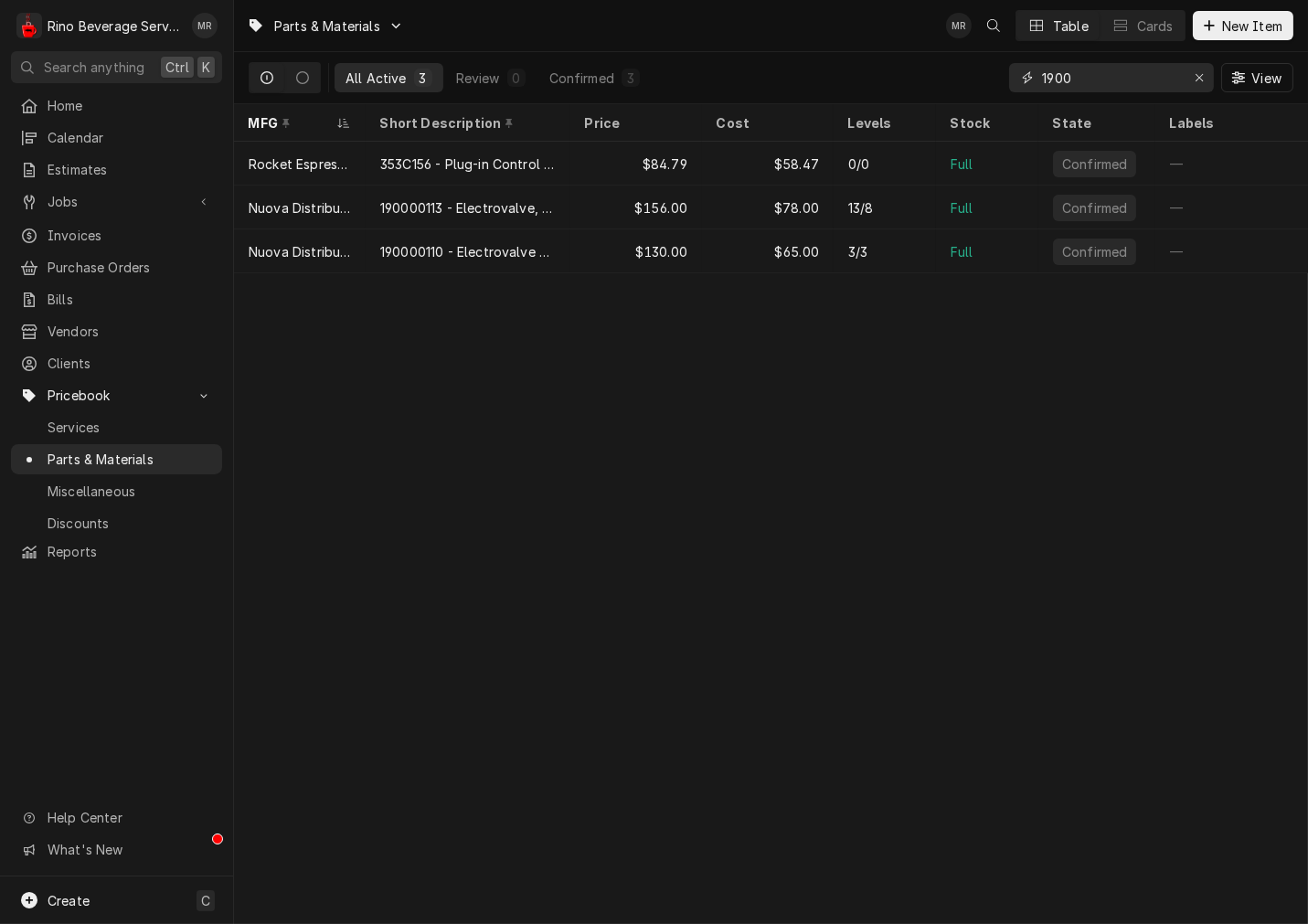 click on "1900" at bounding box center (1111, 78) 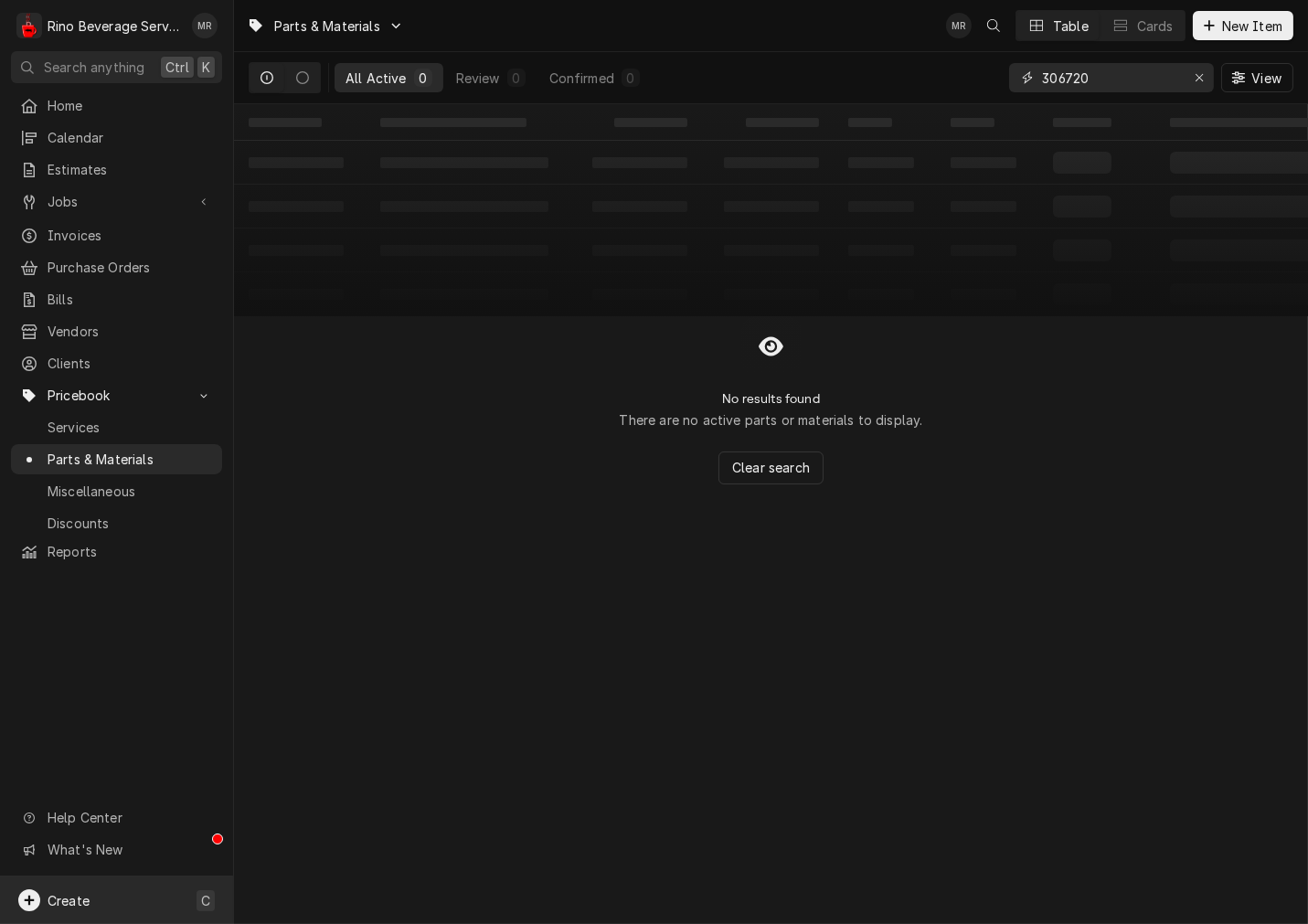 type on "306720" 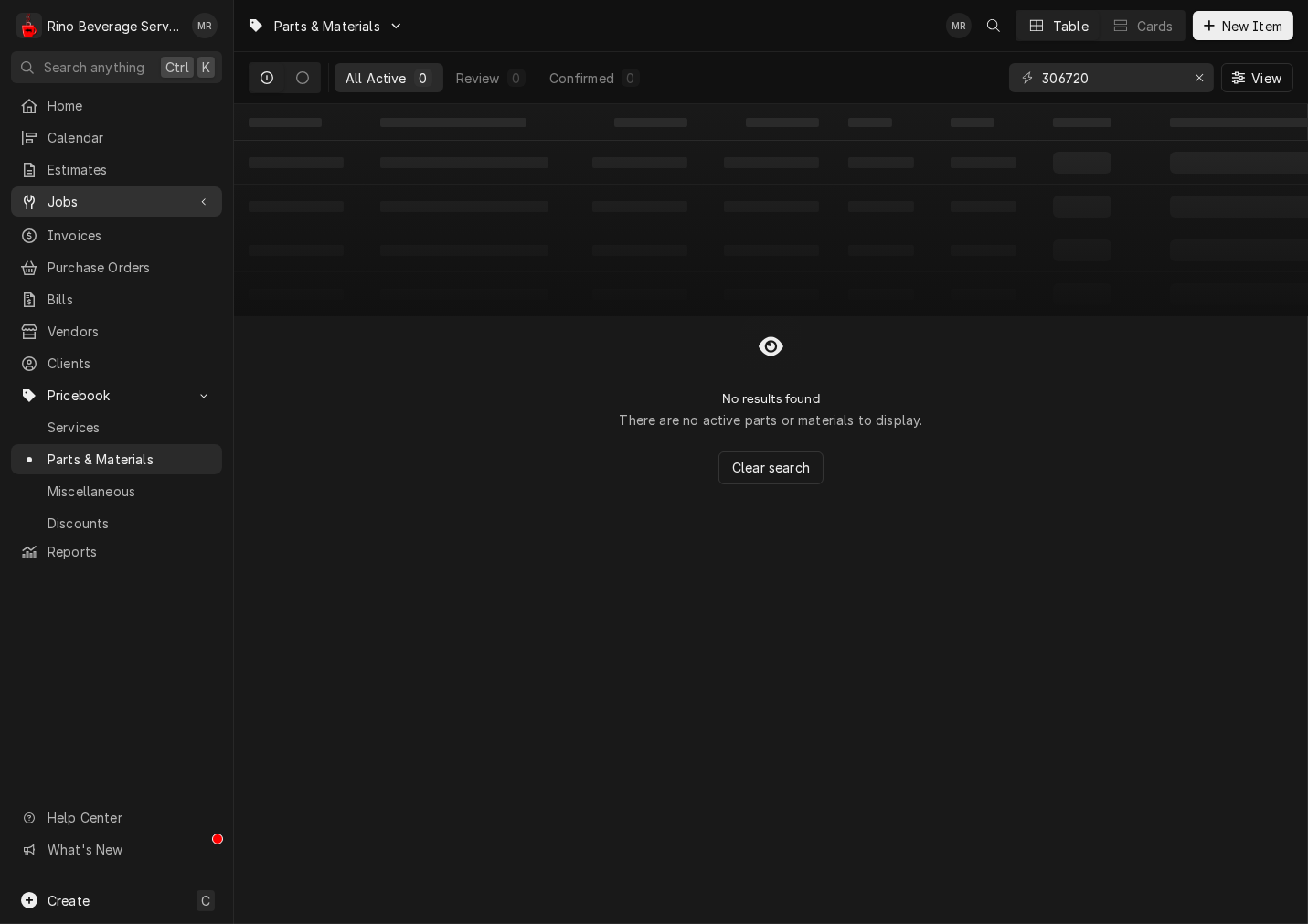 drag, startPoint x: 86, startPoint y: 188, endPoint x: 171, endPoint y: 187, distance: 85.00588 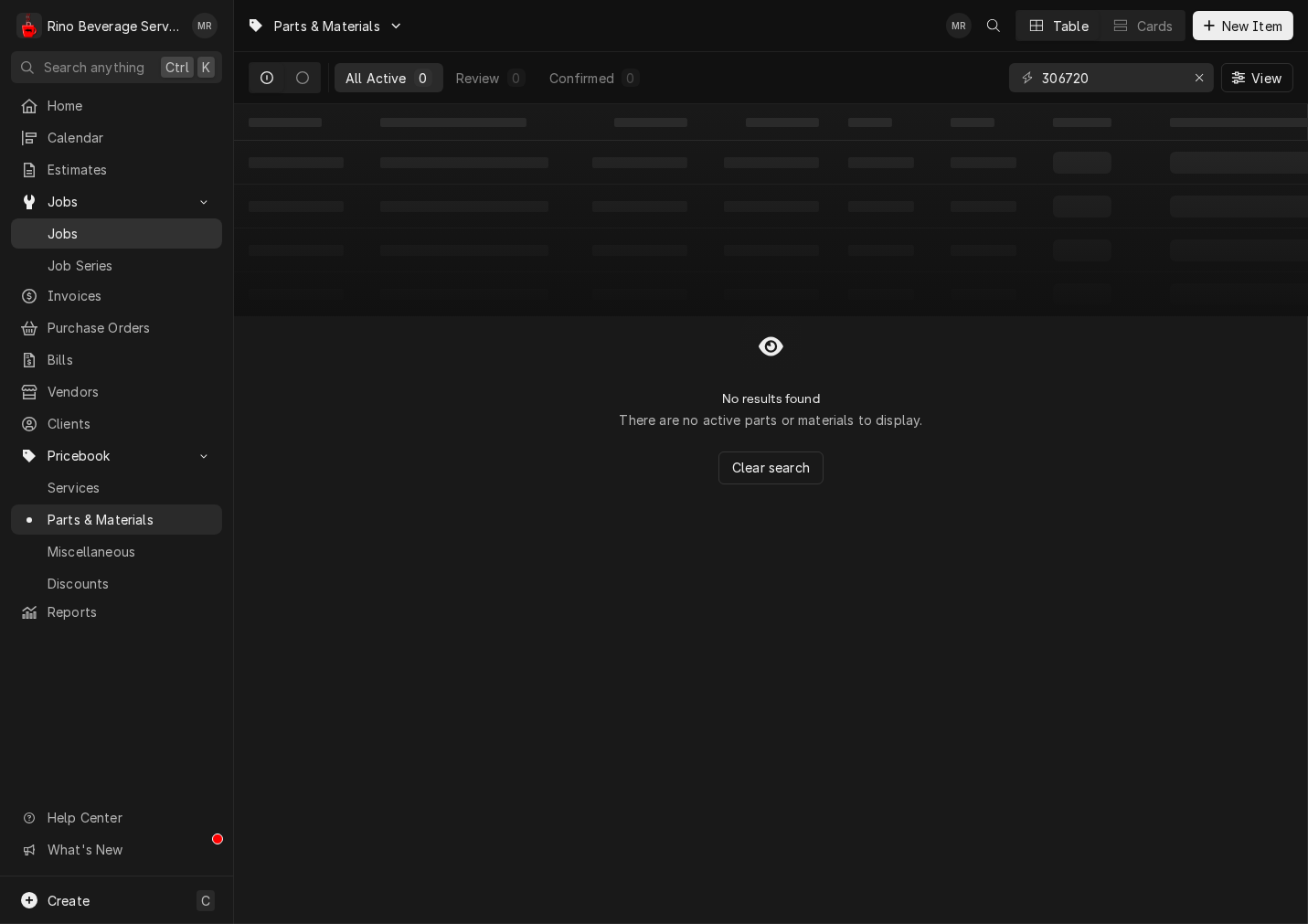 click on "Jobs" at bounding box center (116, 233) 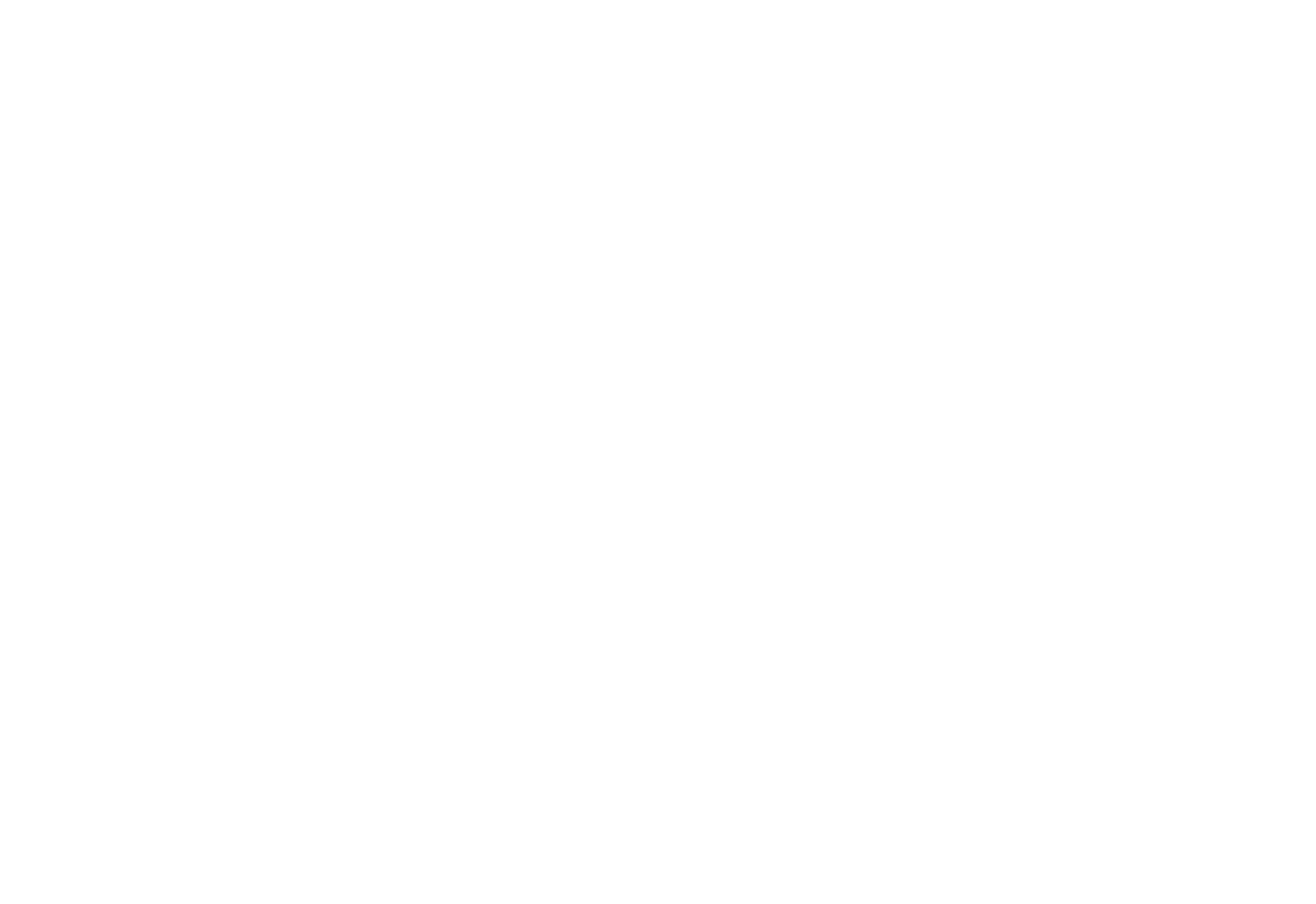 scroll, scrollTop: 0, scrollLeft: 0, axis: both 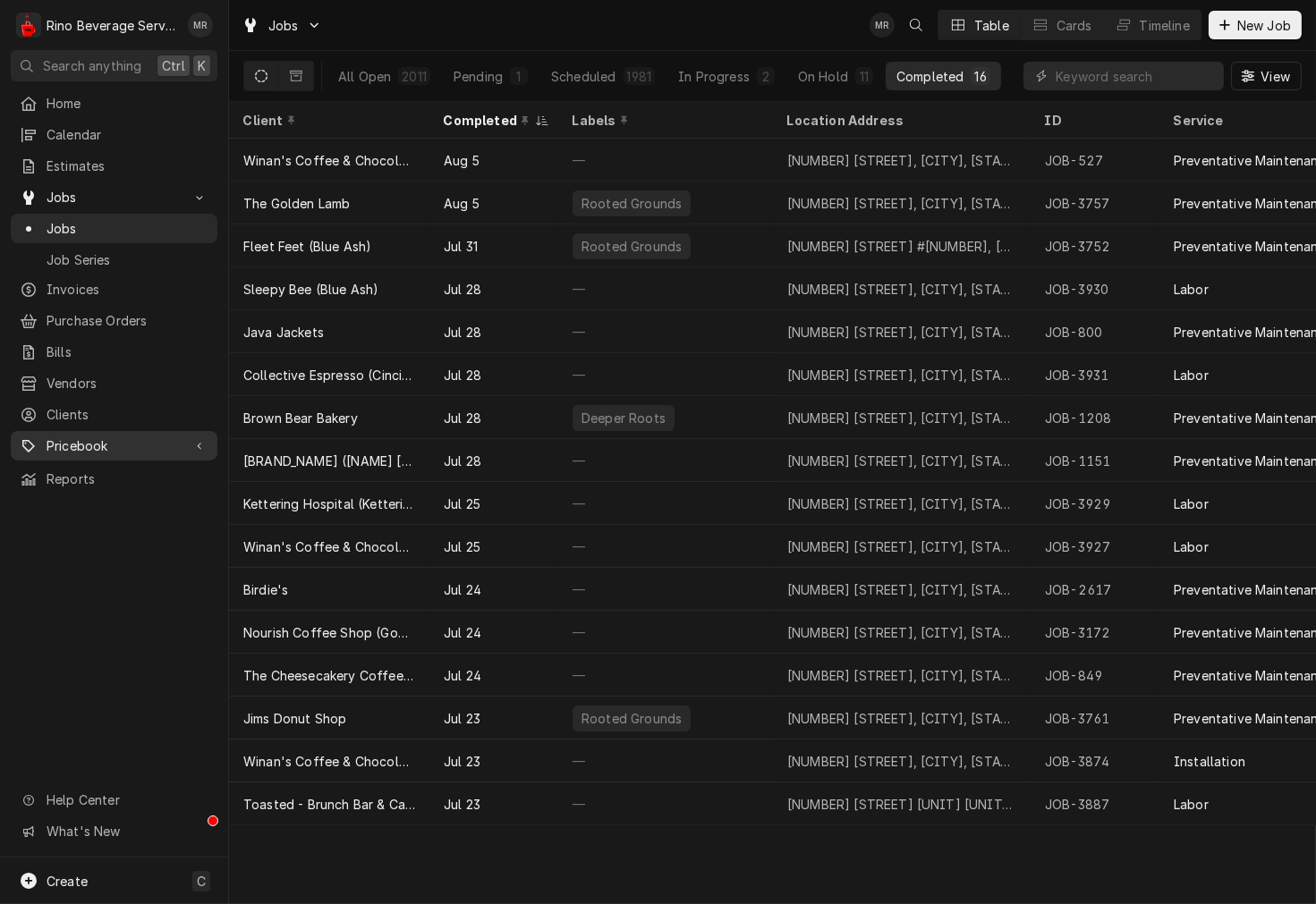 drag, startPoint x: 38, startPoint y: 441, endPoint x: 85, endPoint y: 447, distance: 47.381431 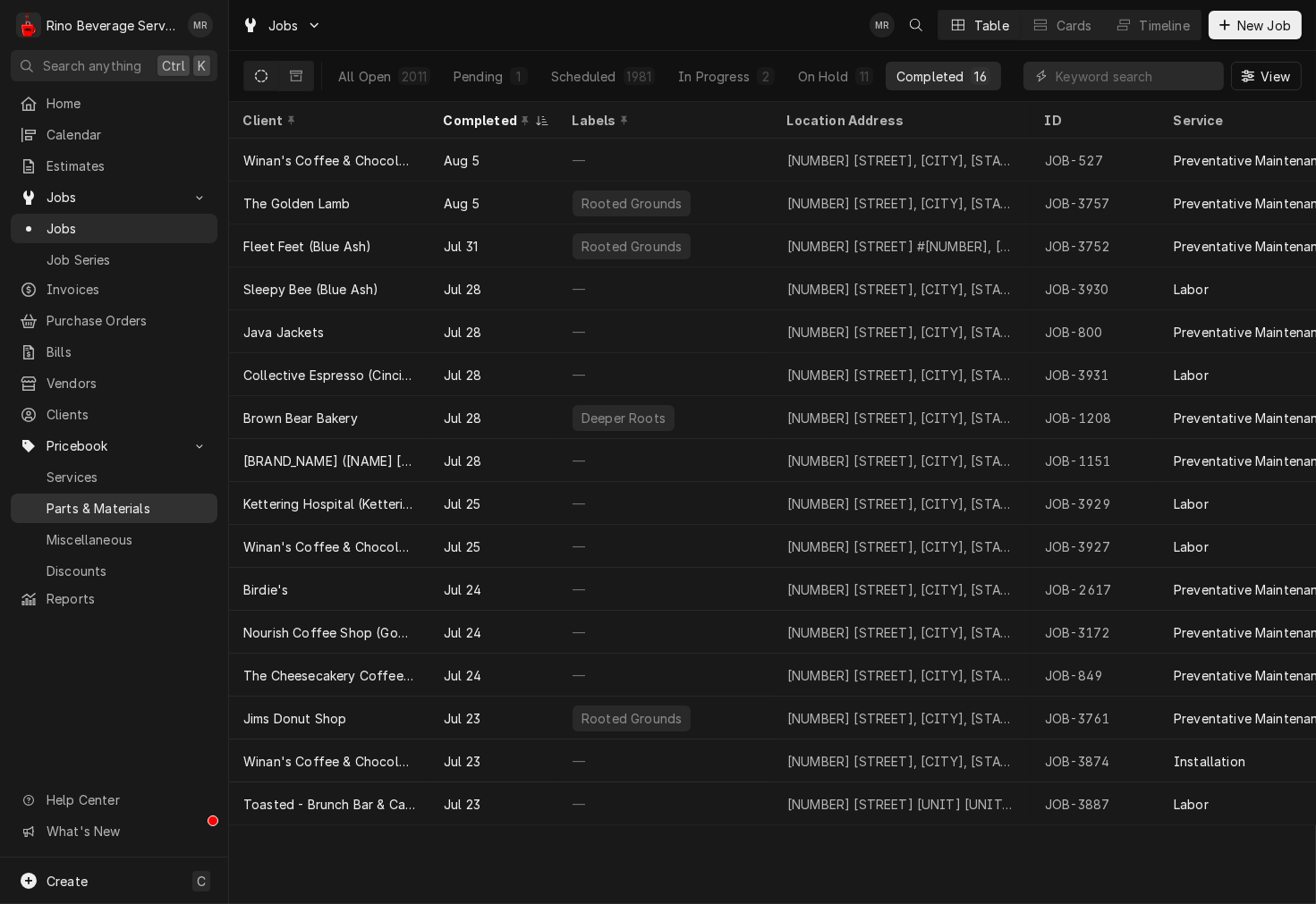 click on "Parts & Materials" at bounding box center (127, 508) 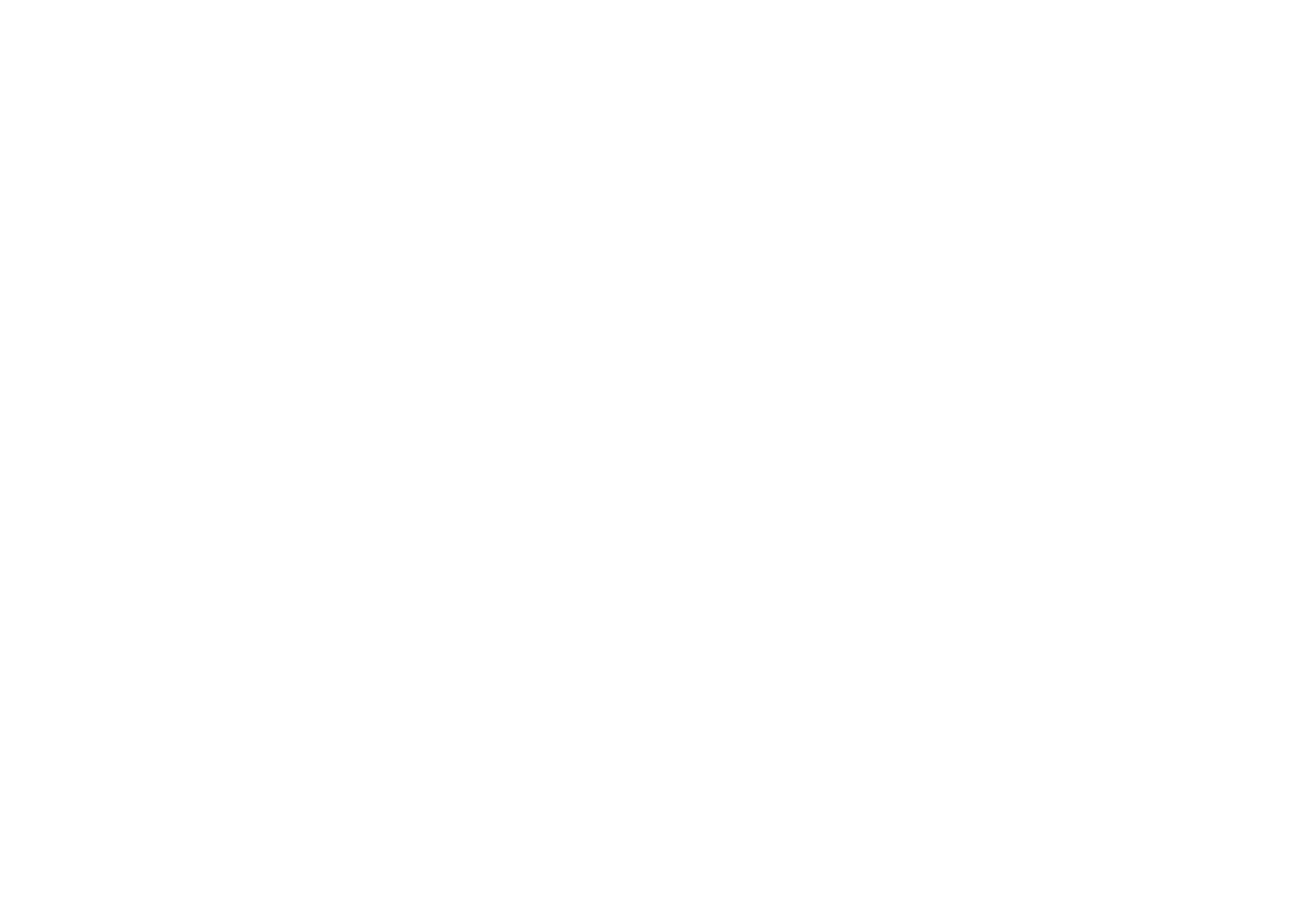 scroll, scrollTop: 0, scrollLeft: 0, axis: both 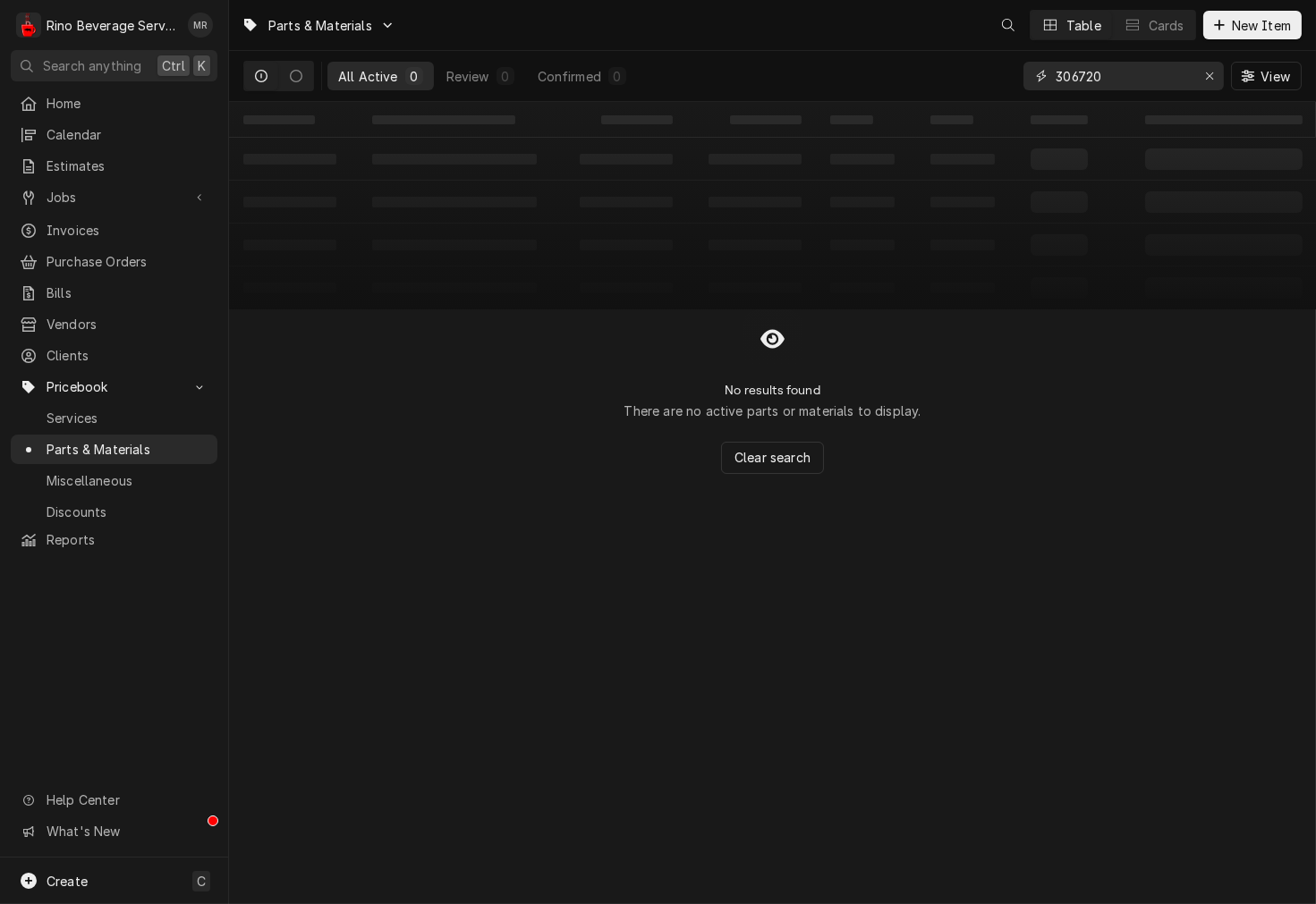 click on "306720" at bounding box center (1123, 76) 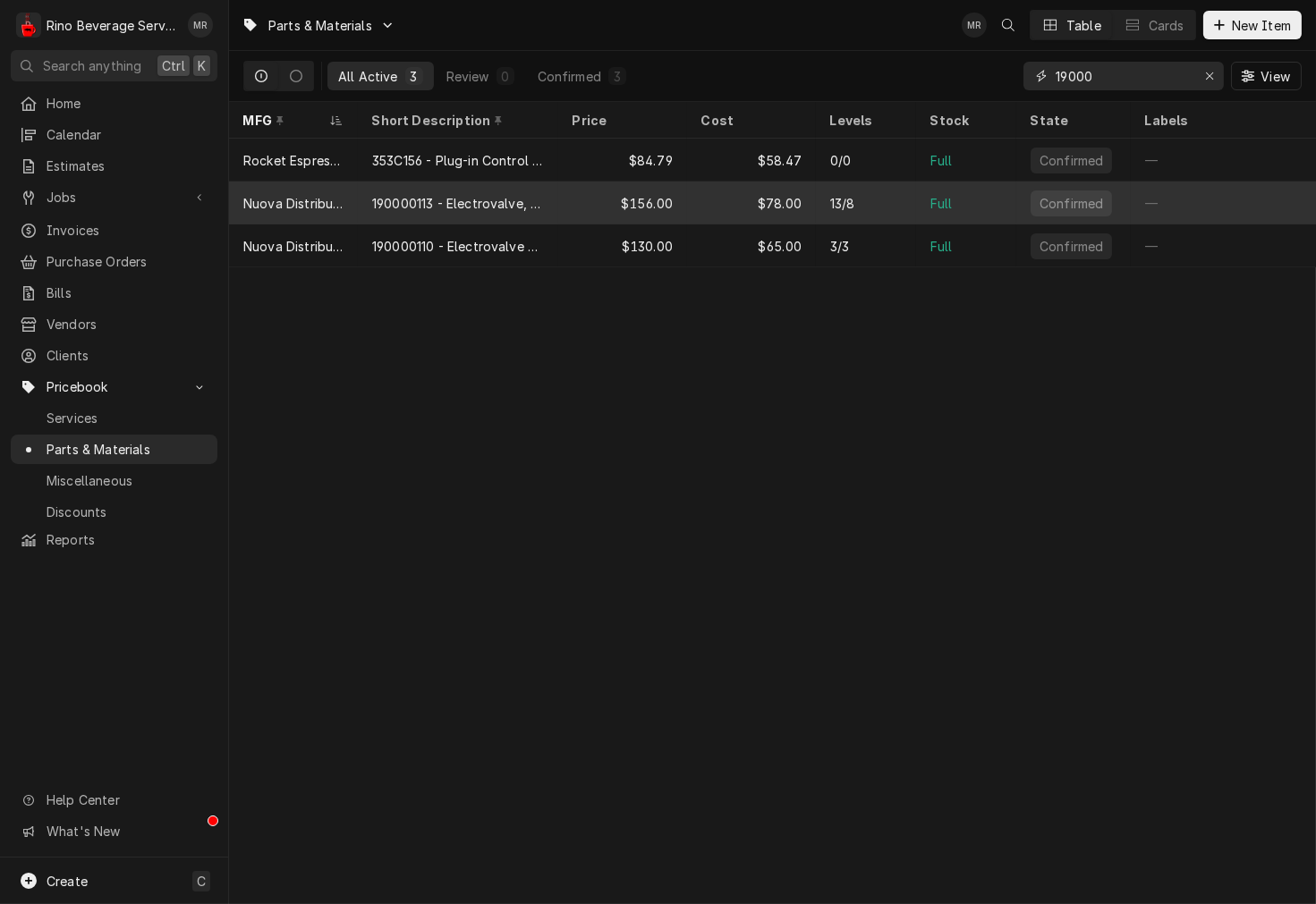 type on "19000" 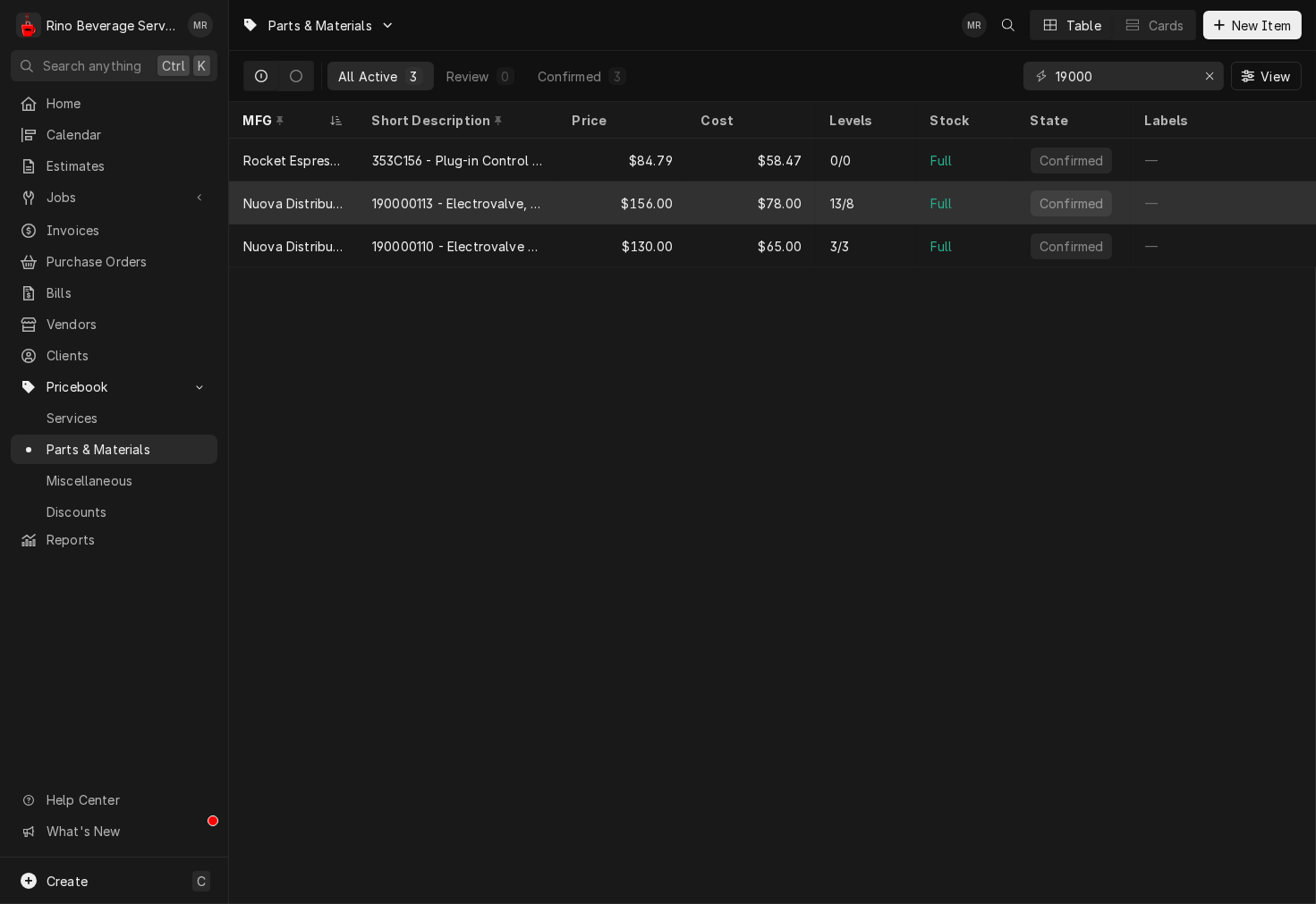 click on "$156.00" at bounding box center (623, 203) 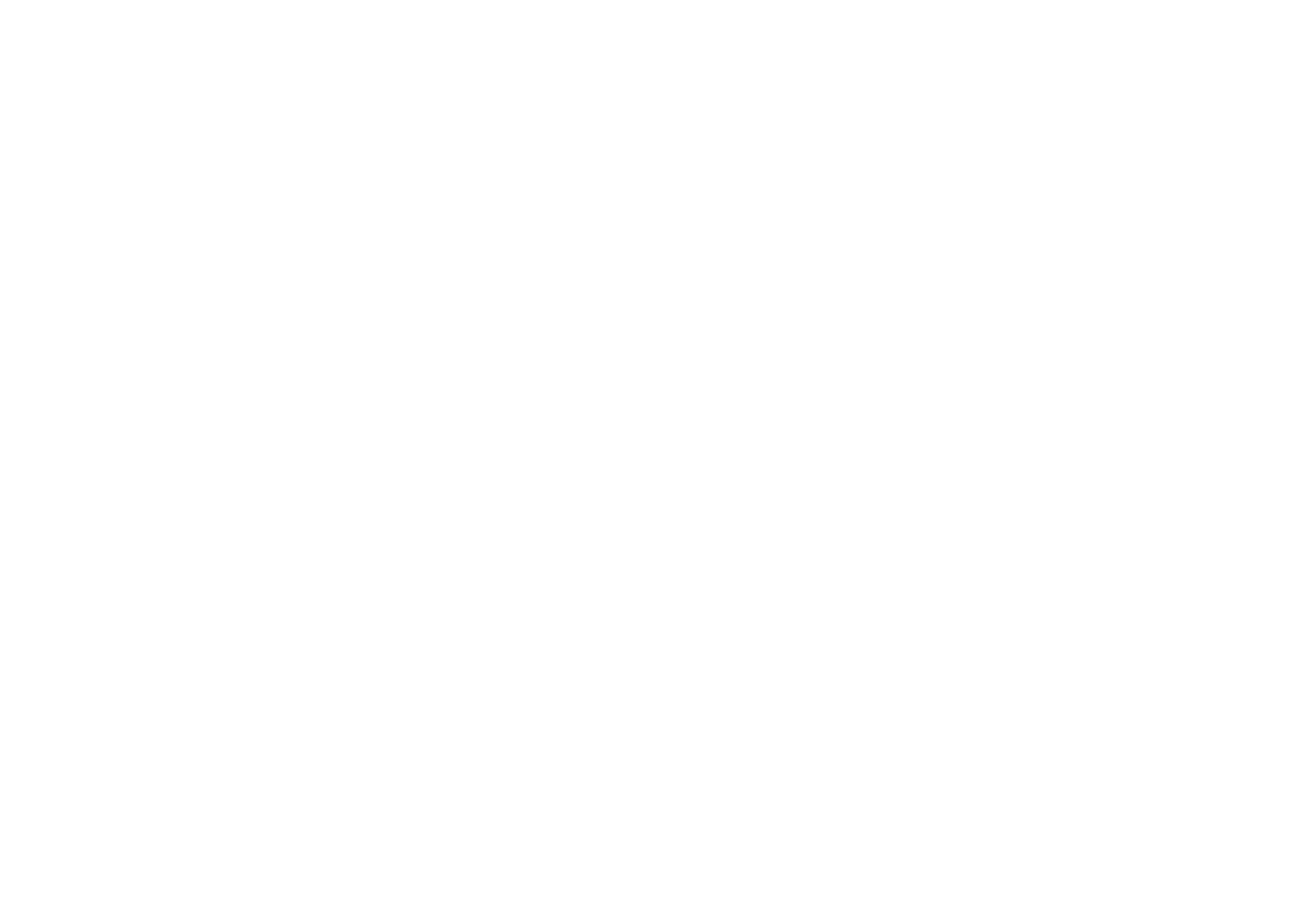 scroll, scrollTop: 0, scrollLeft: 0, axis: both 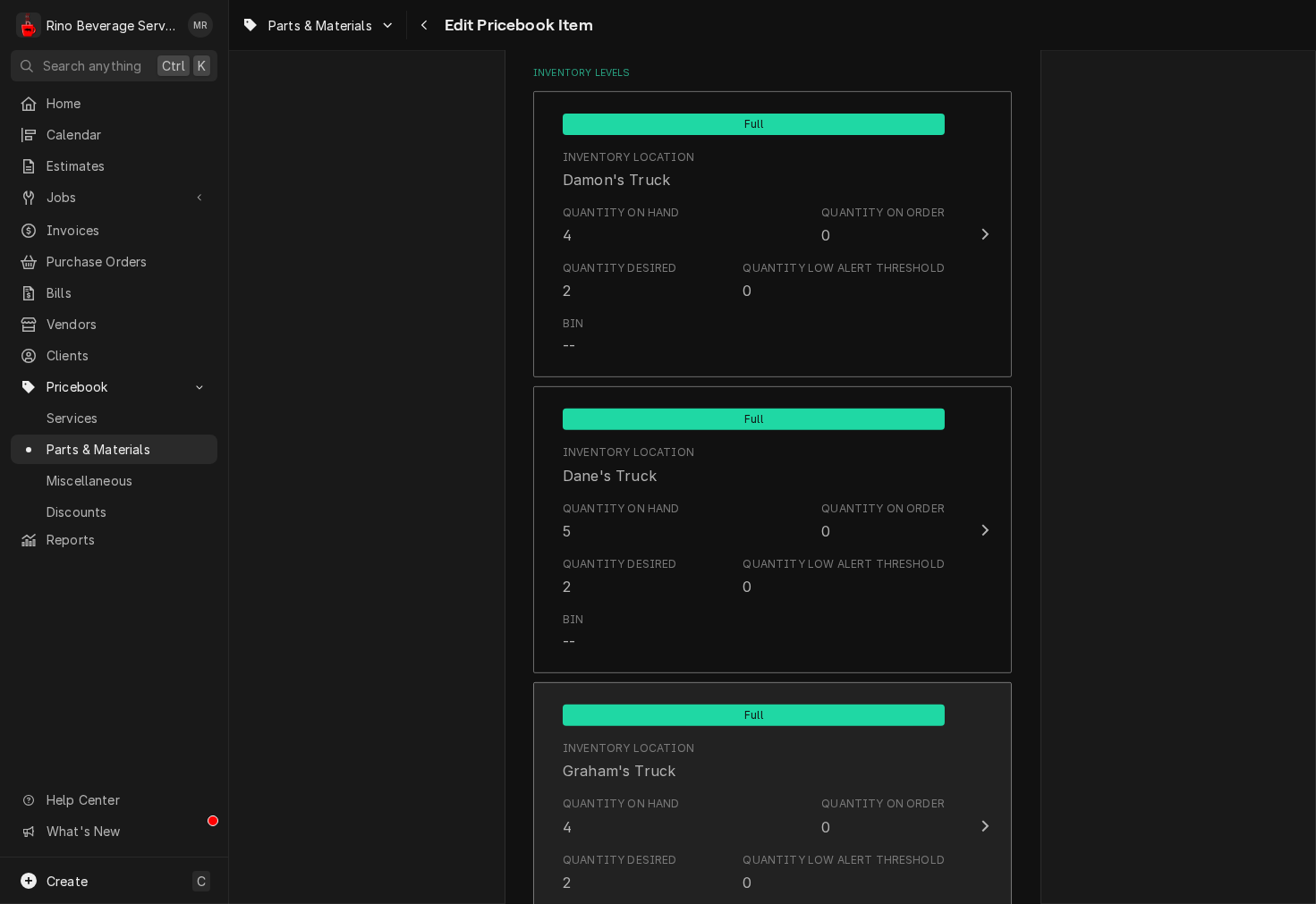 click on "Quantity on Hand 4 Quantity on Order 0" at bounding box center (753, 816) 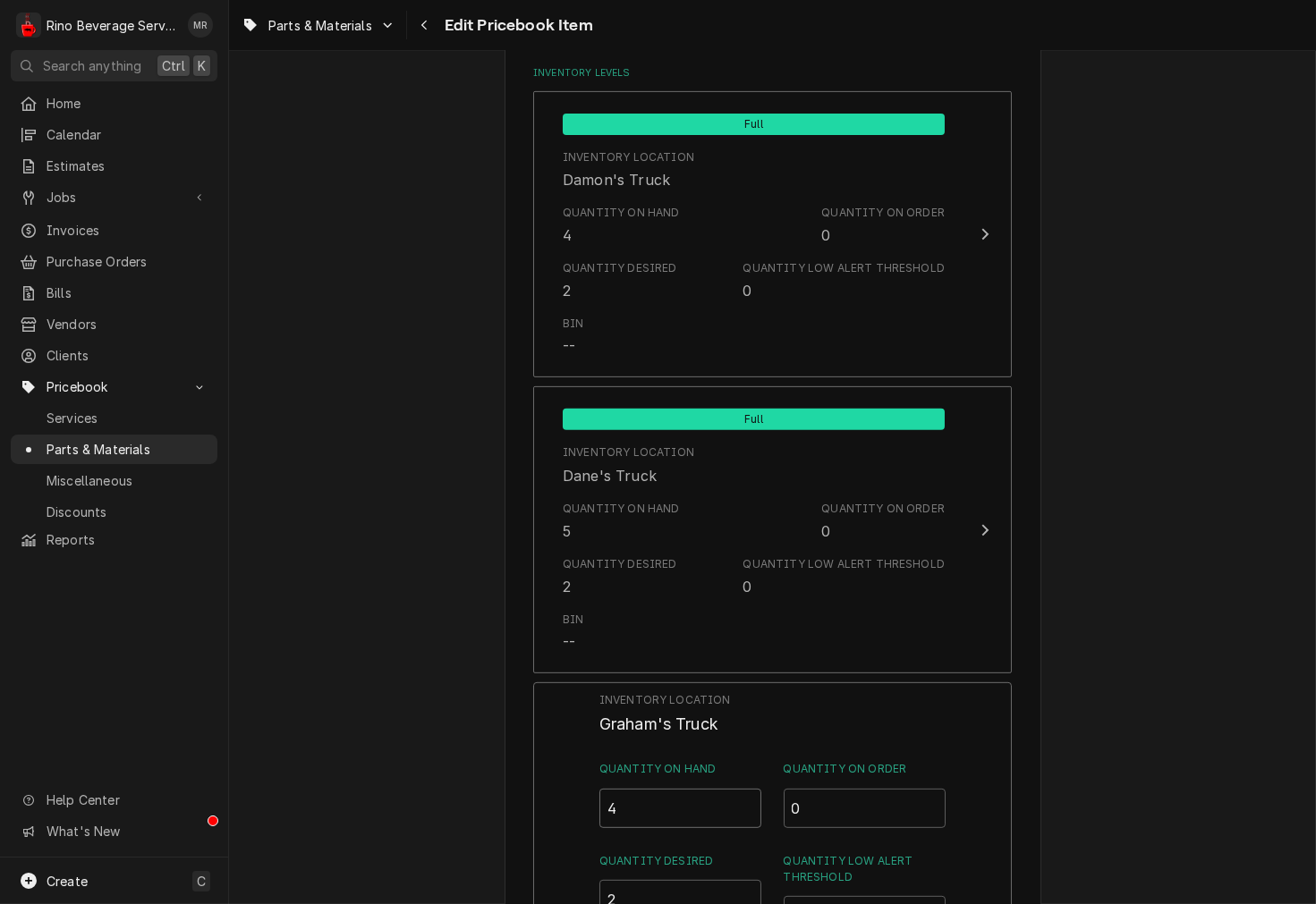 drag, startPoint x: 676, startPoint y: 819, endPoint x: 467, endPoint y: 816, distance: 209.02153 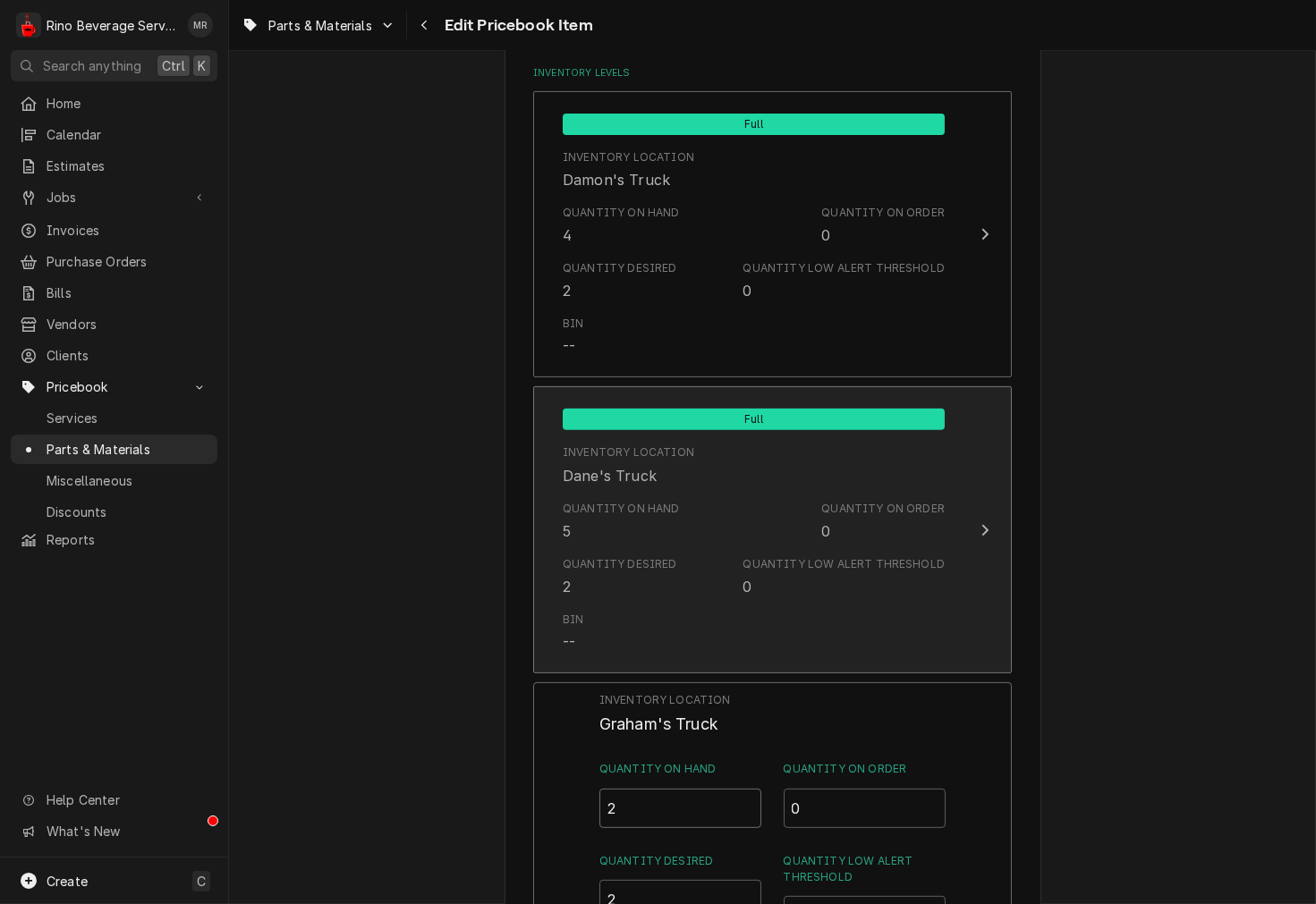 type on "2" 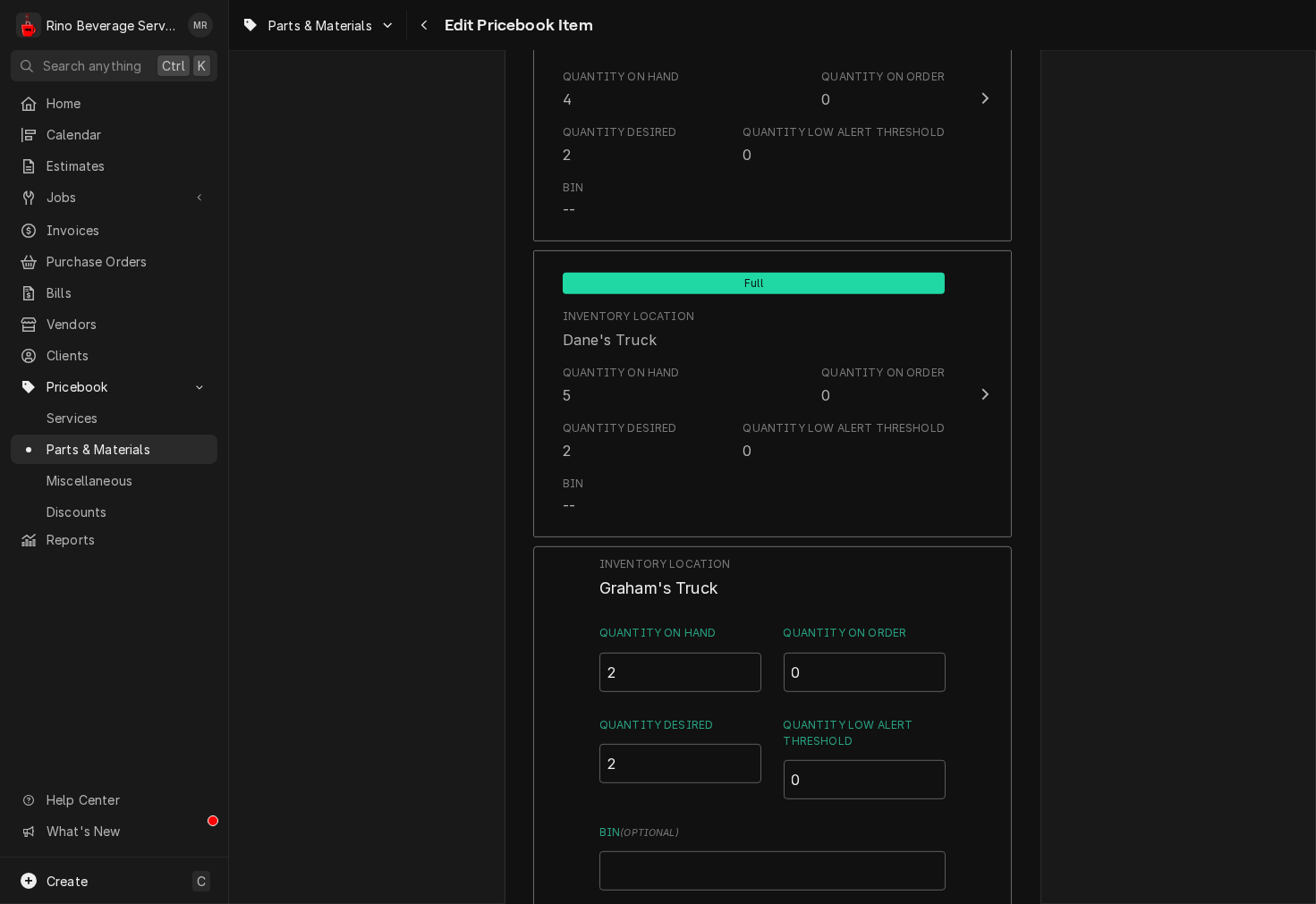 scroll, scrollTop: 1656, scrollLeft: 0, axis: vertical 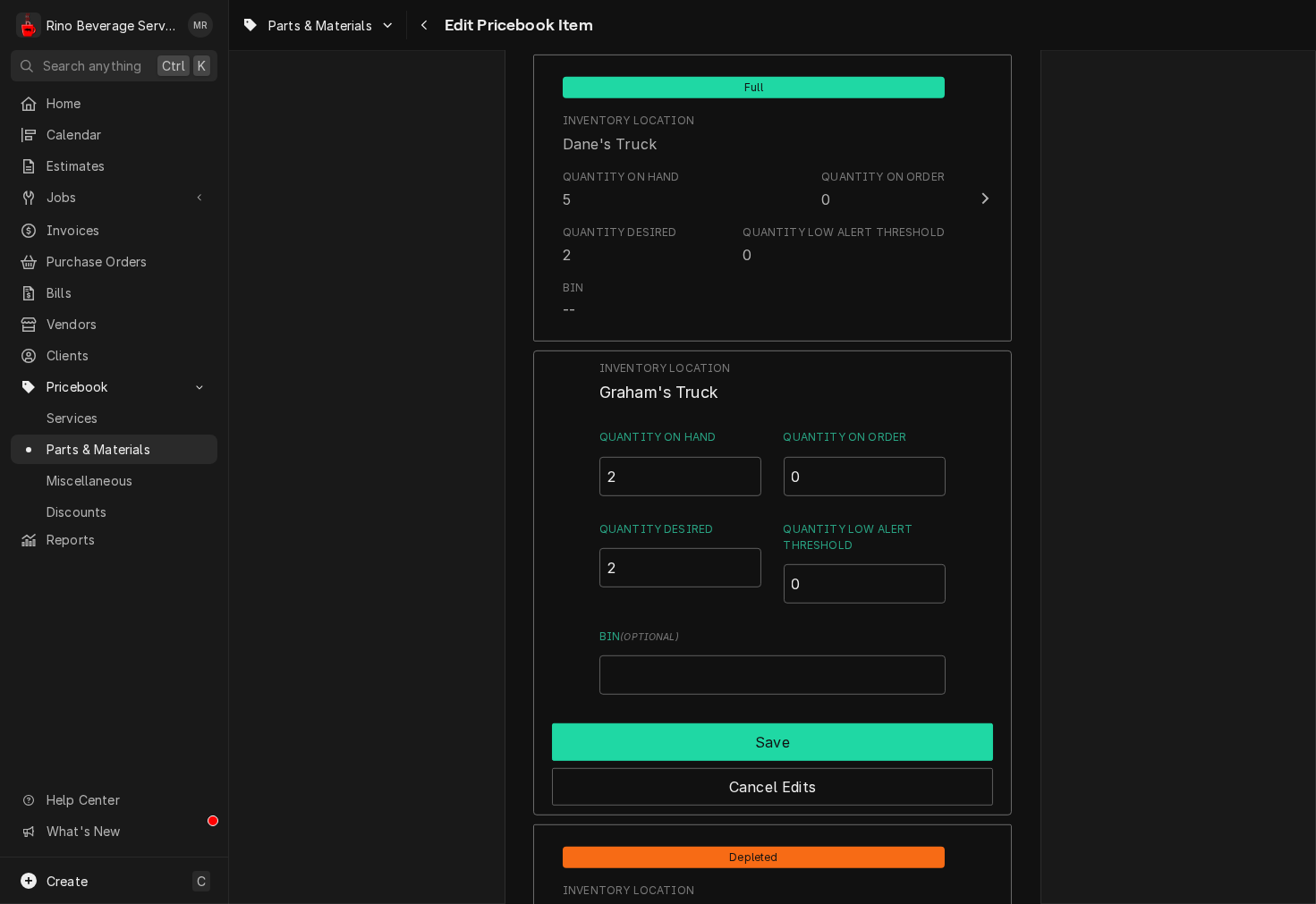 click on "Save" at bounding box center (772, 742) 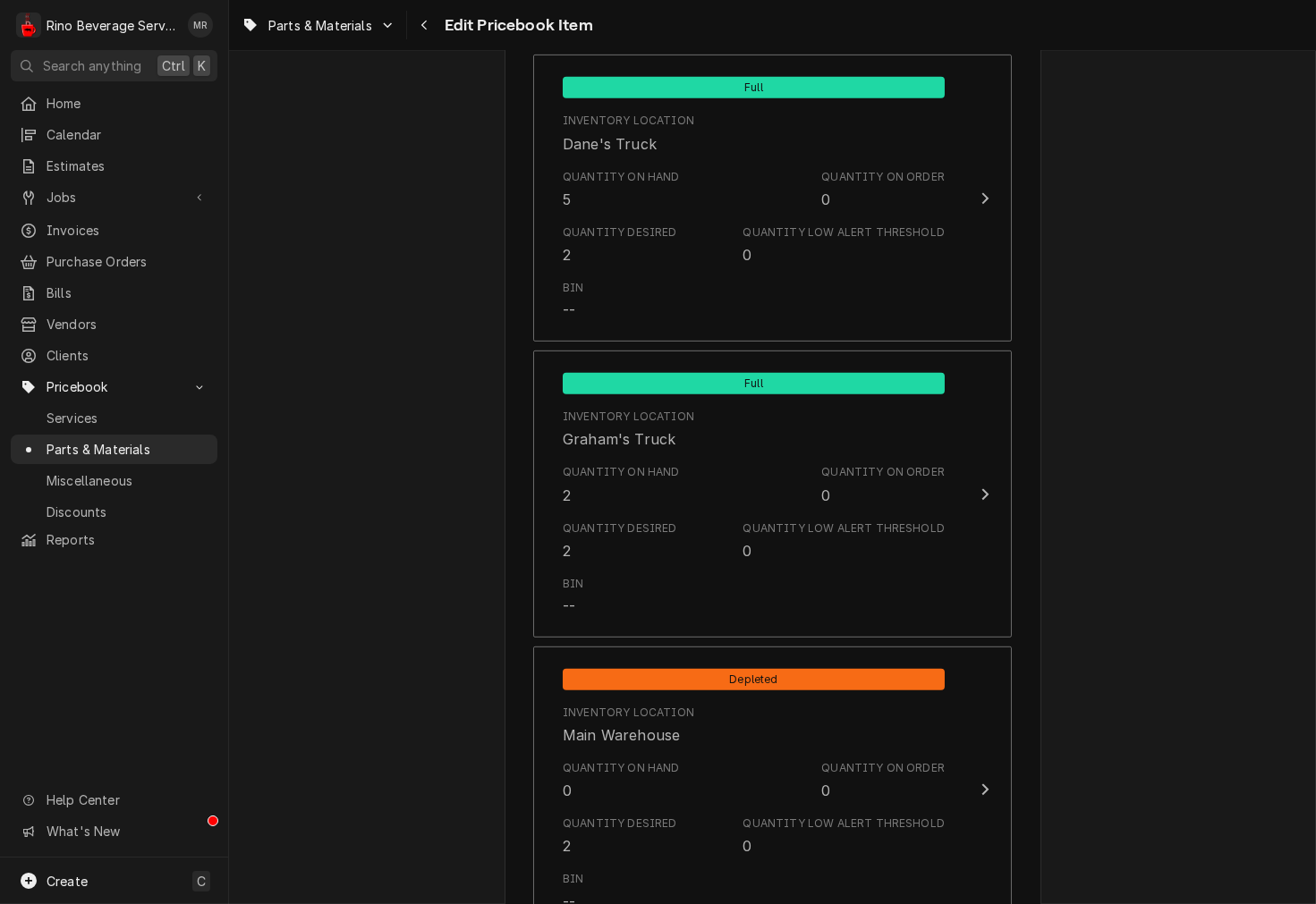 scroll, scrollTop: 1821, scrollLeft: 0, axis: vertical 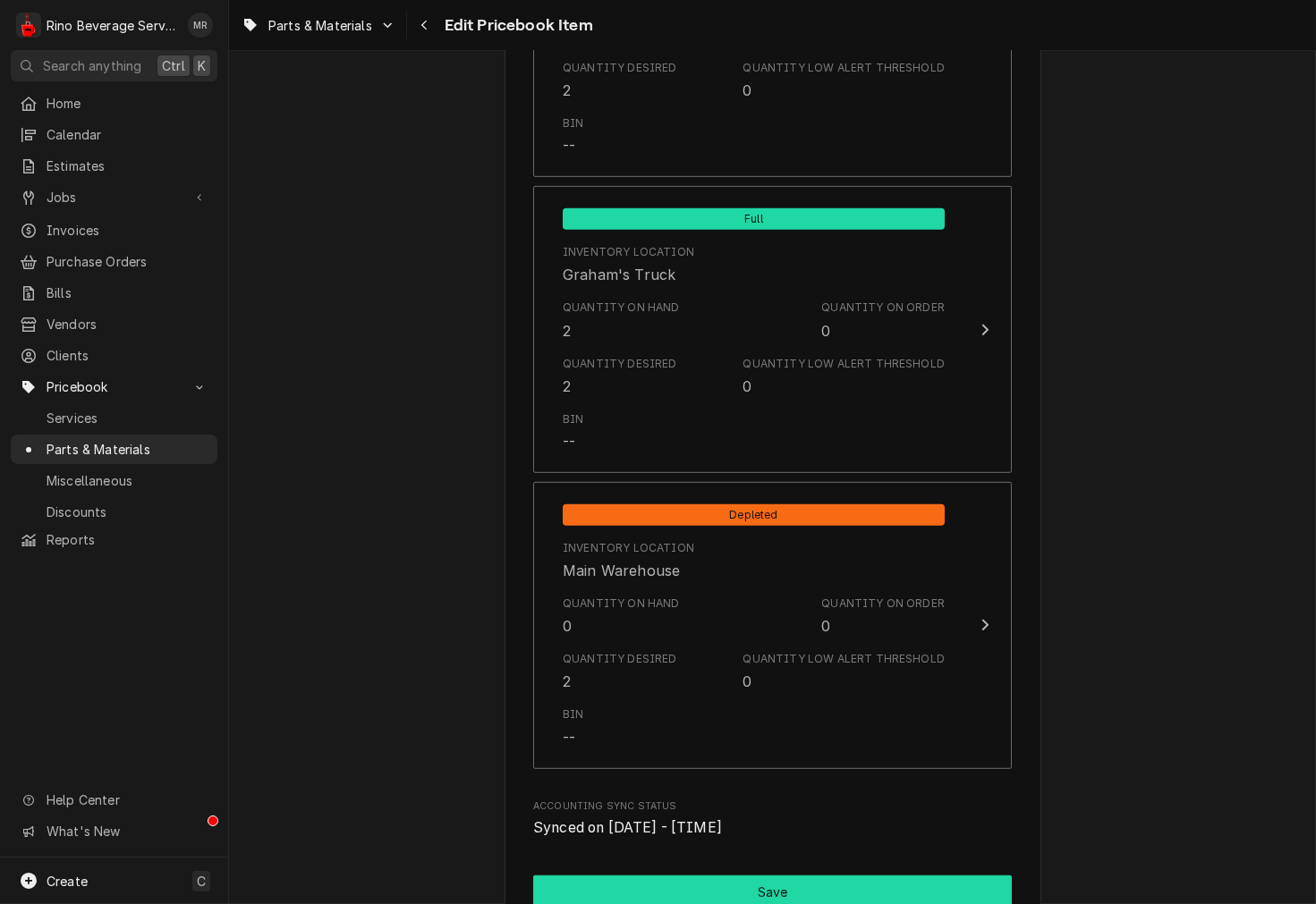 click on "Save" at bounding box center [772, 891] 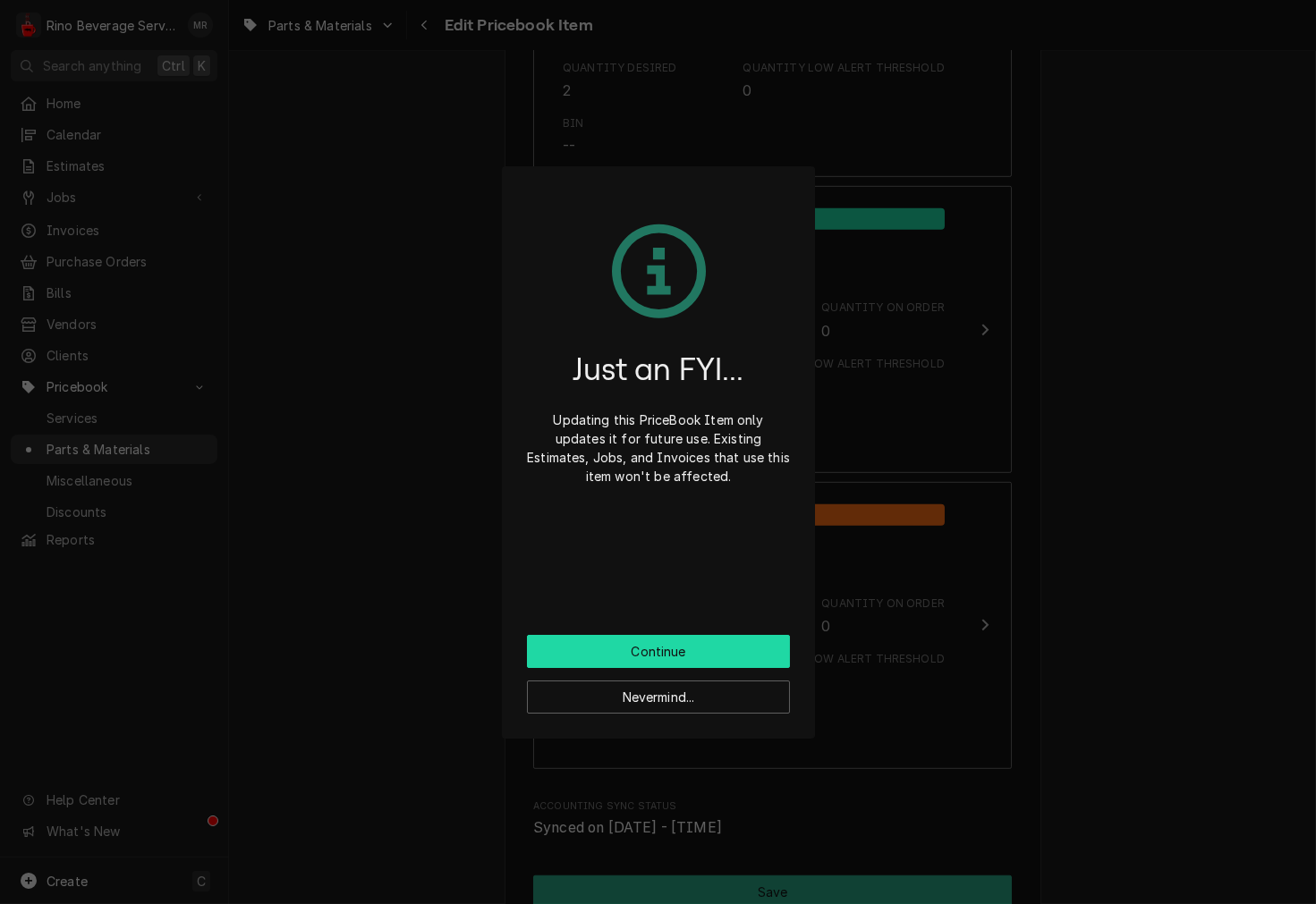 click on "Continue" at bounding box center [658, 651] 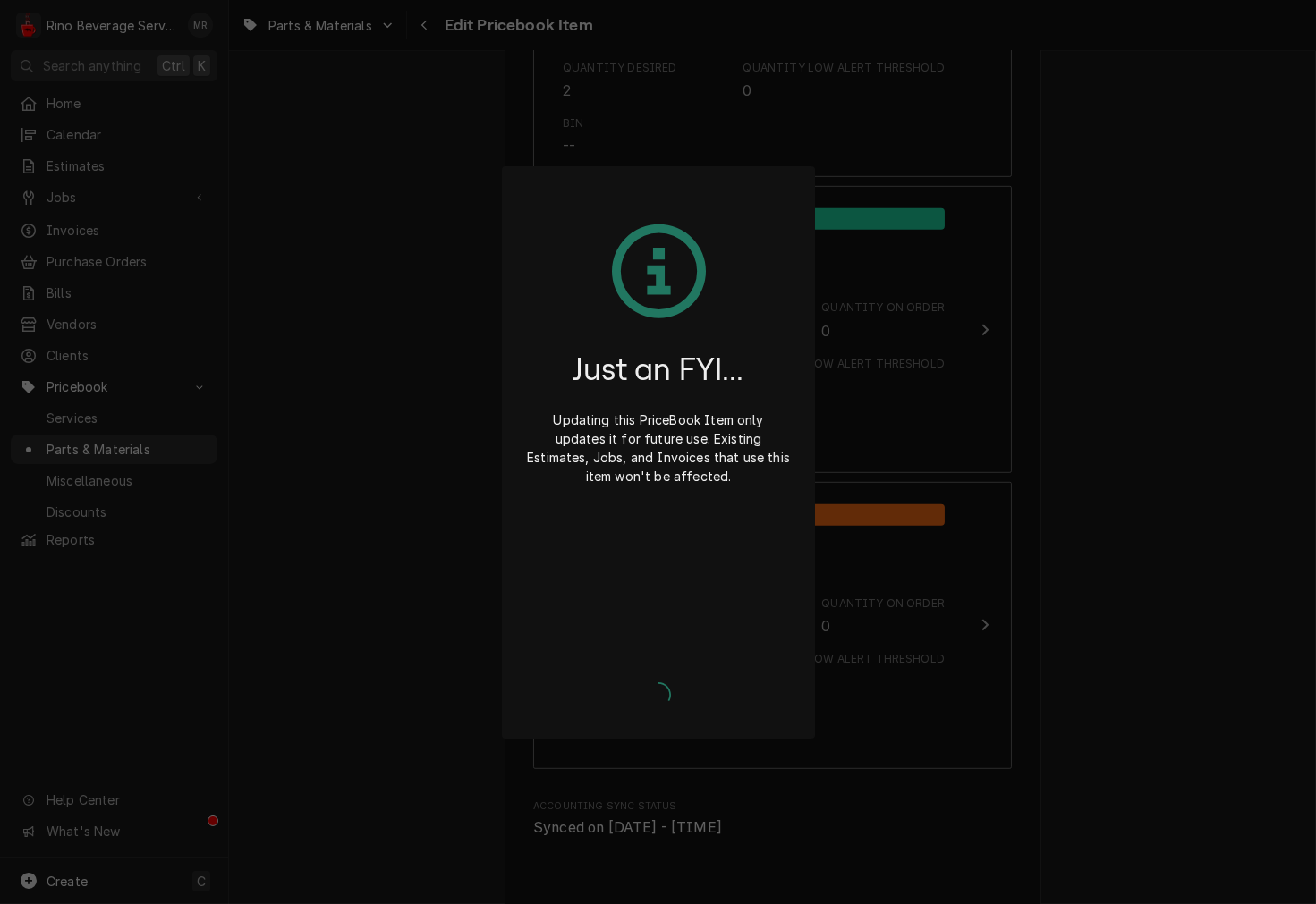 type on "x" 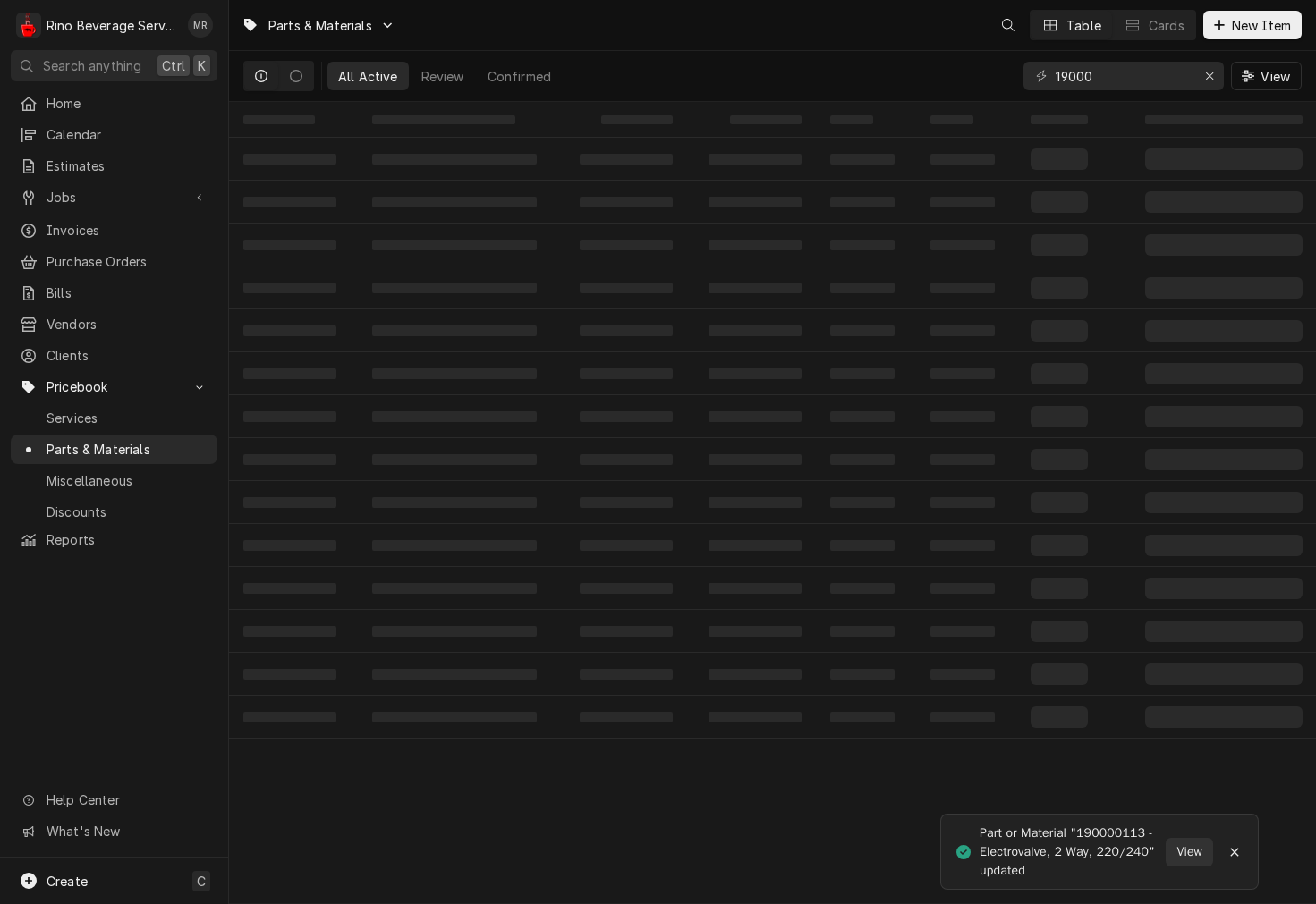 scroll, scrollTop: 0, scrollLeft: 0, axis: both 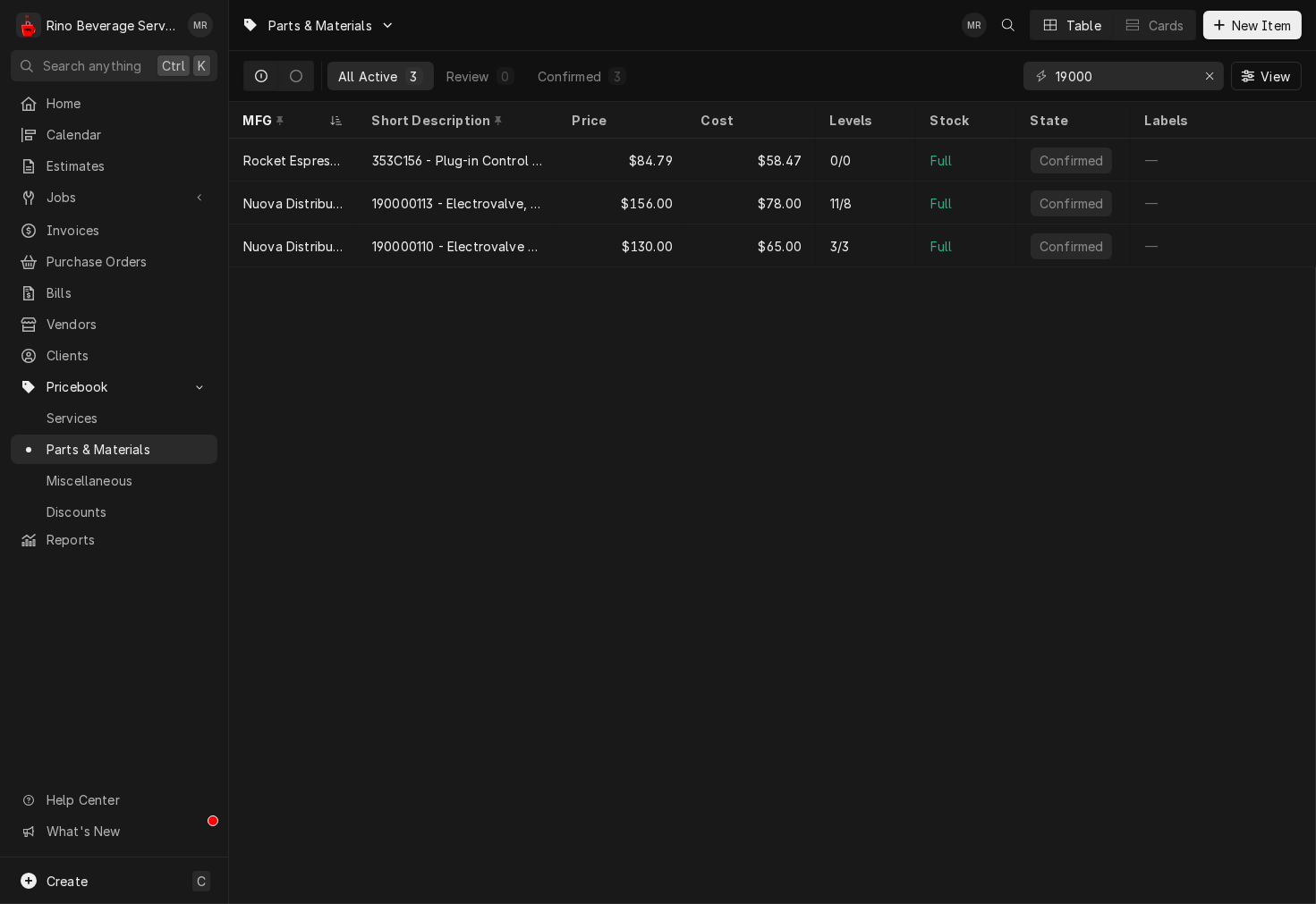drag, startPoint x: 1145, startPoint y: 567, endPoint x: 889, endPoint y: 350, distance: 335.5965 